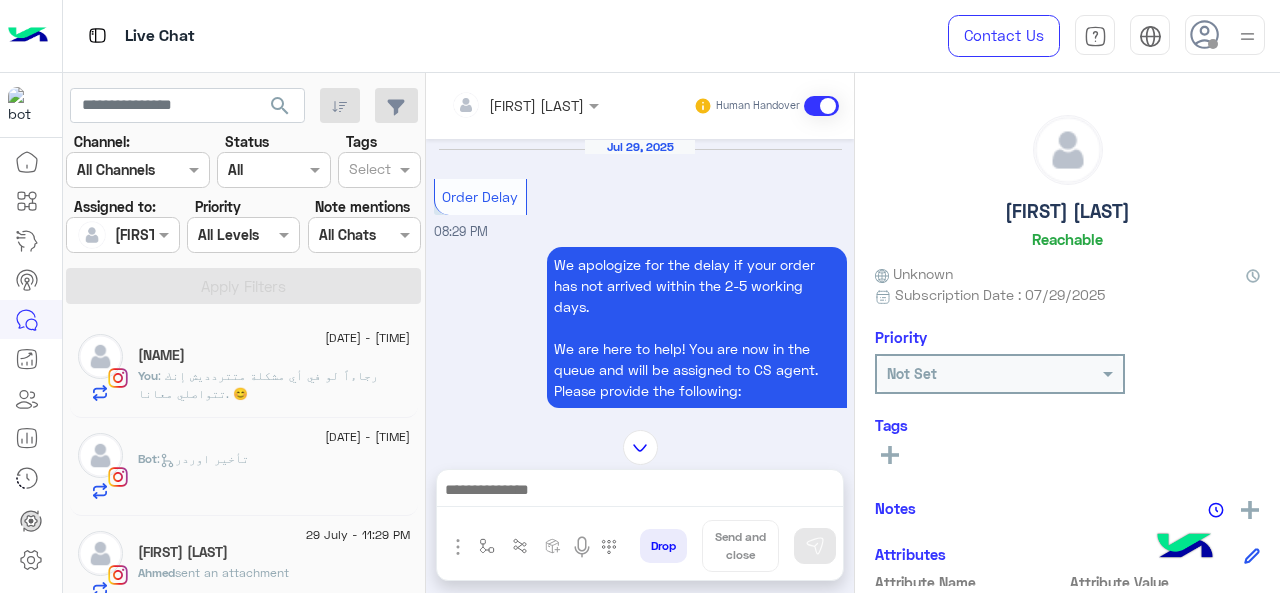 scroll, scrollTop: 0, scrollLeft: 0, axis: both 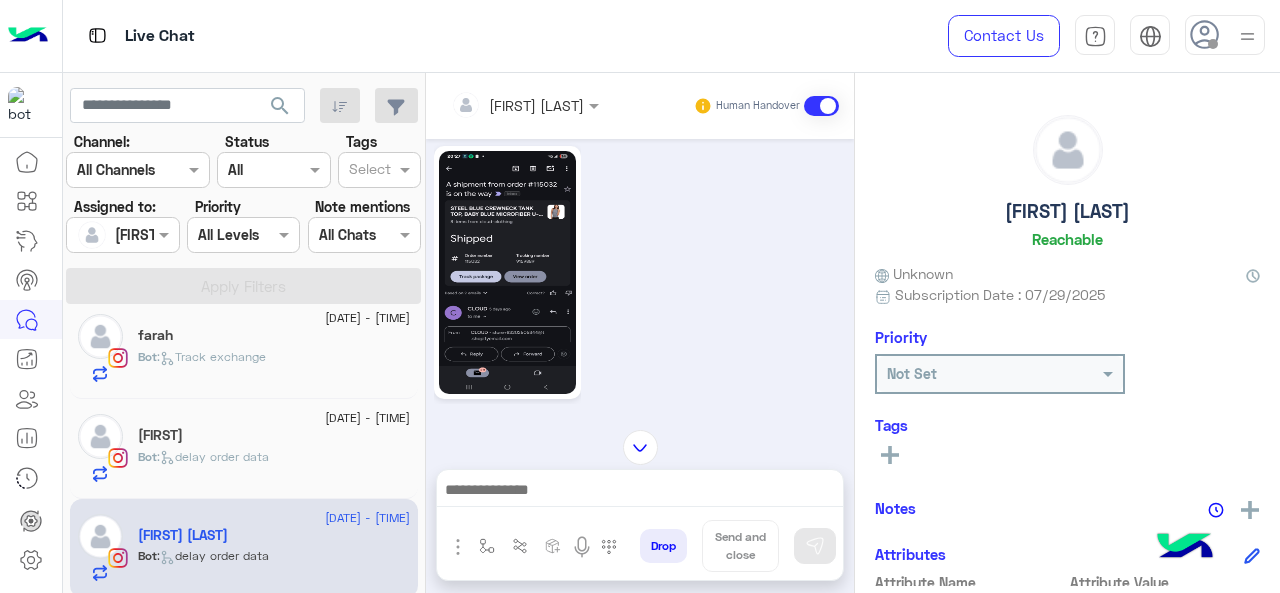 click on "[FIRST]" 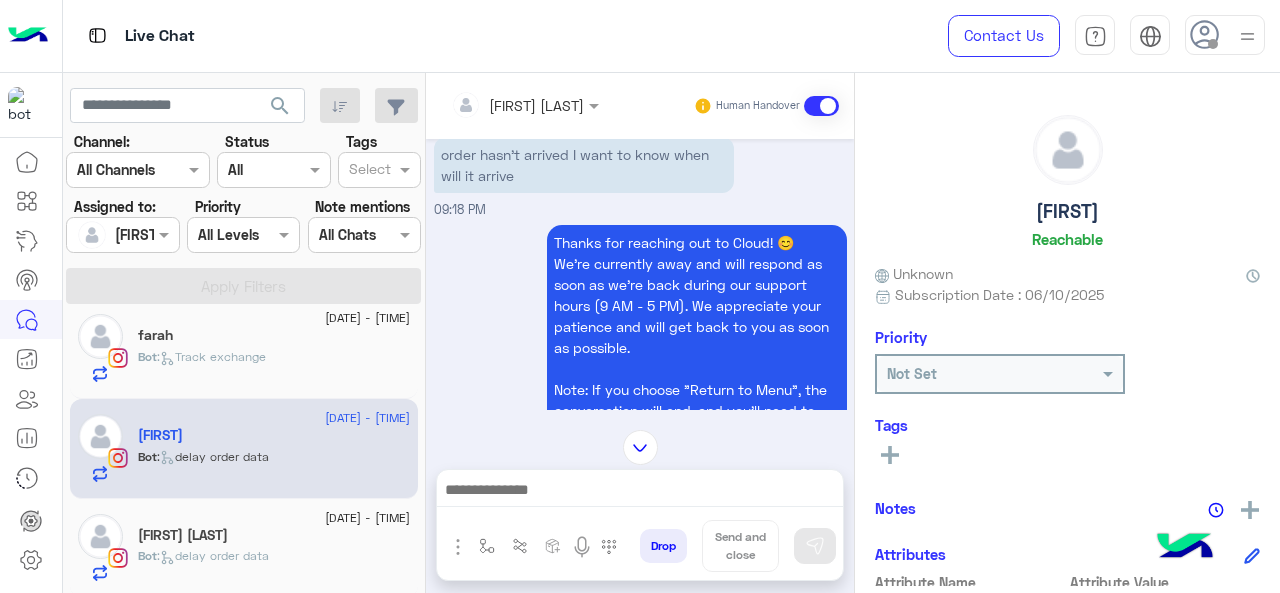 scroll, scrollTop: 327, scrollLeft: 0, axis: vertical 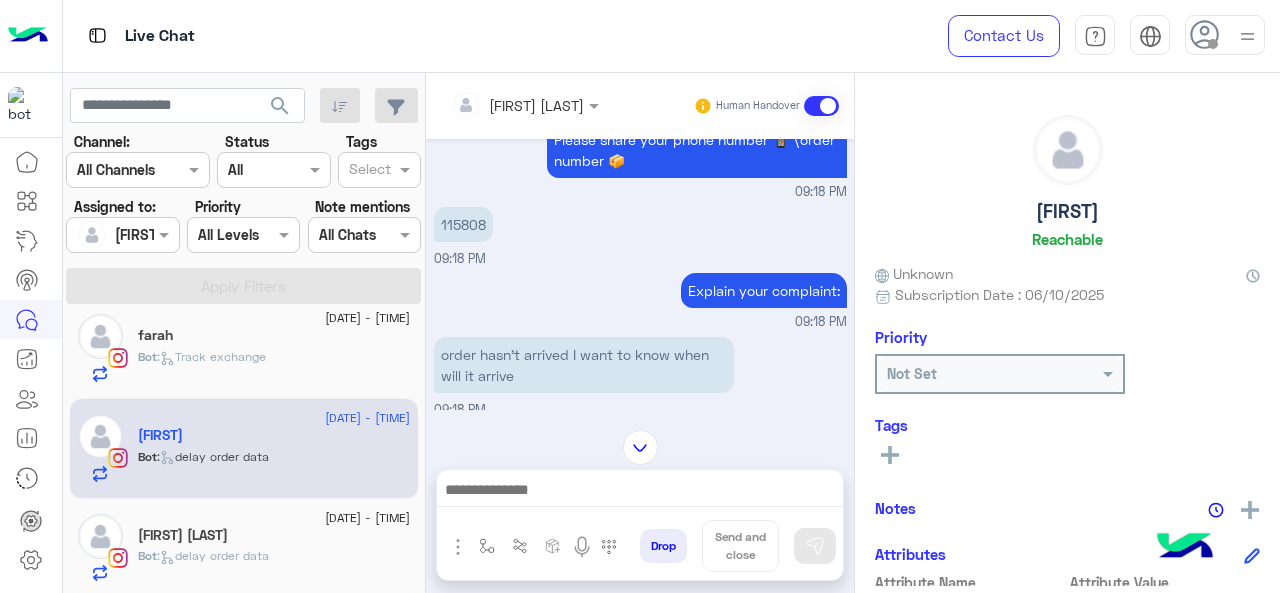 click on "115808" at bounding box center (463, 224) 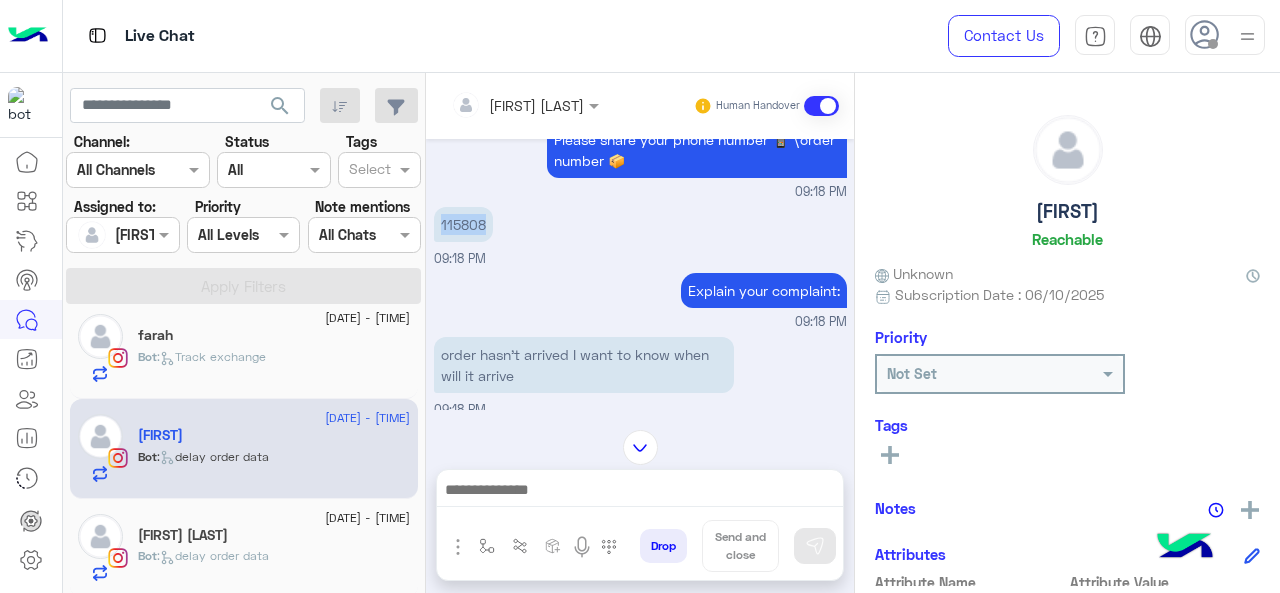 click on "115808" at bounding box center (463, 224) 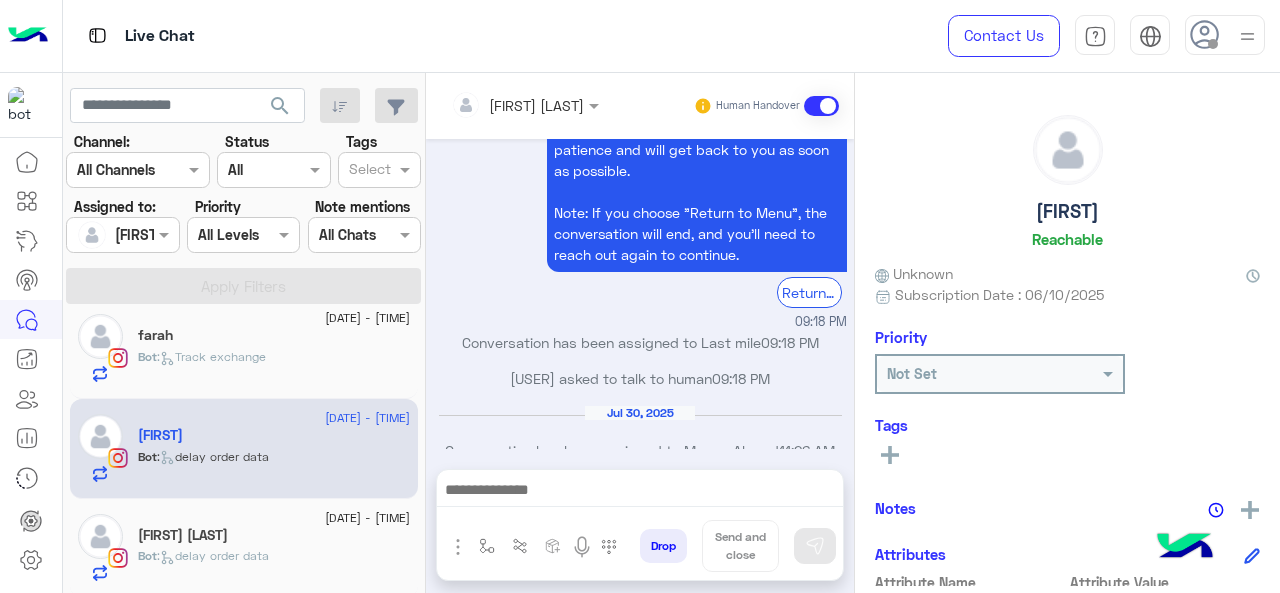 scroll, scrollTop: 727, scrollLeft: 0, axis: vertical 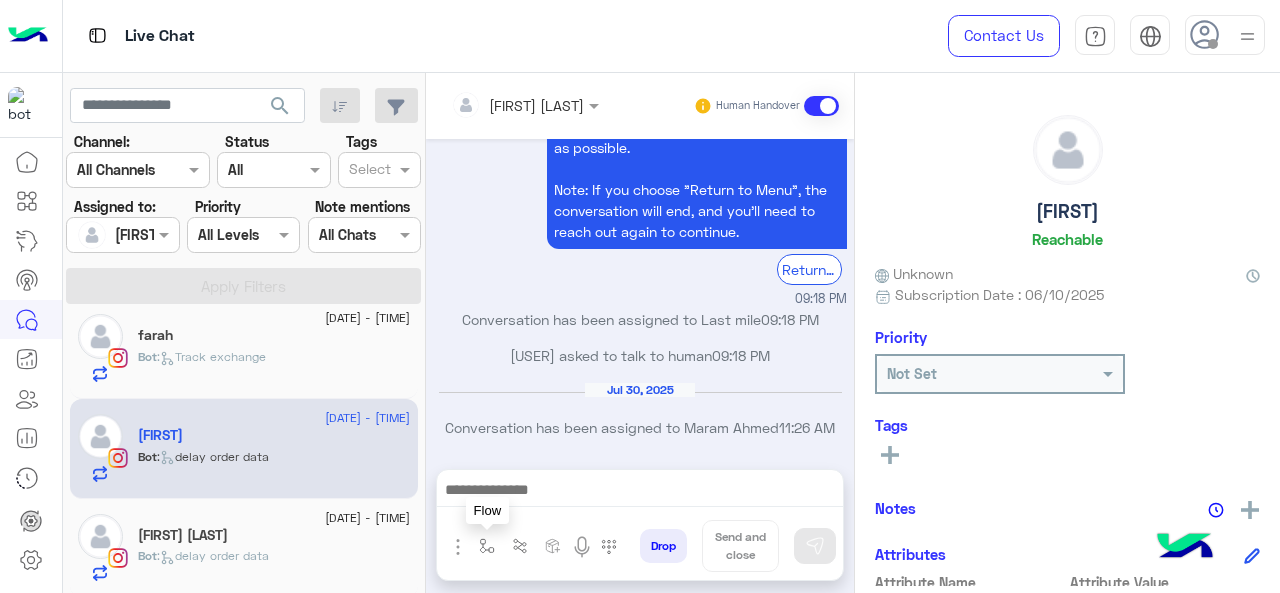 click at bounding box center [487, 546] 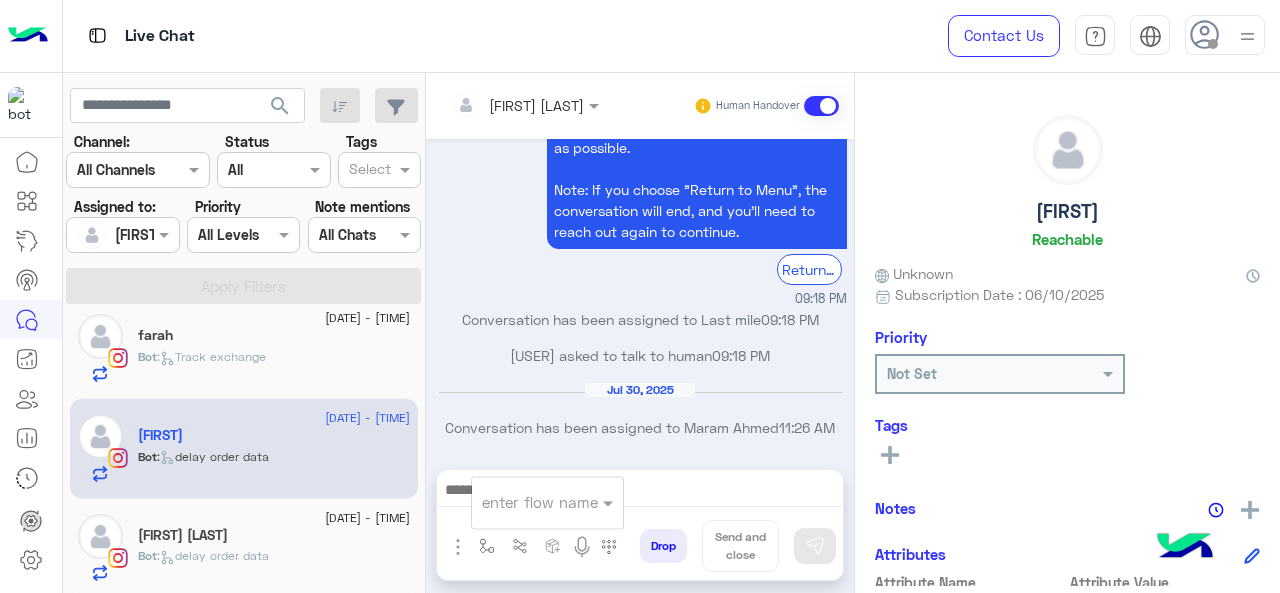 click at bounding box center (523, 502) 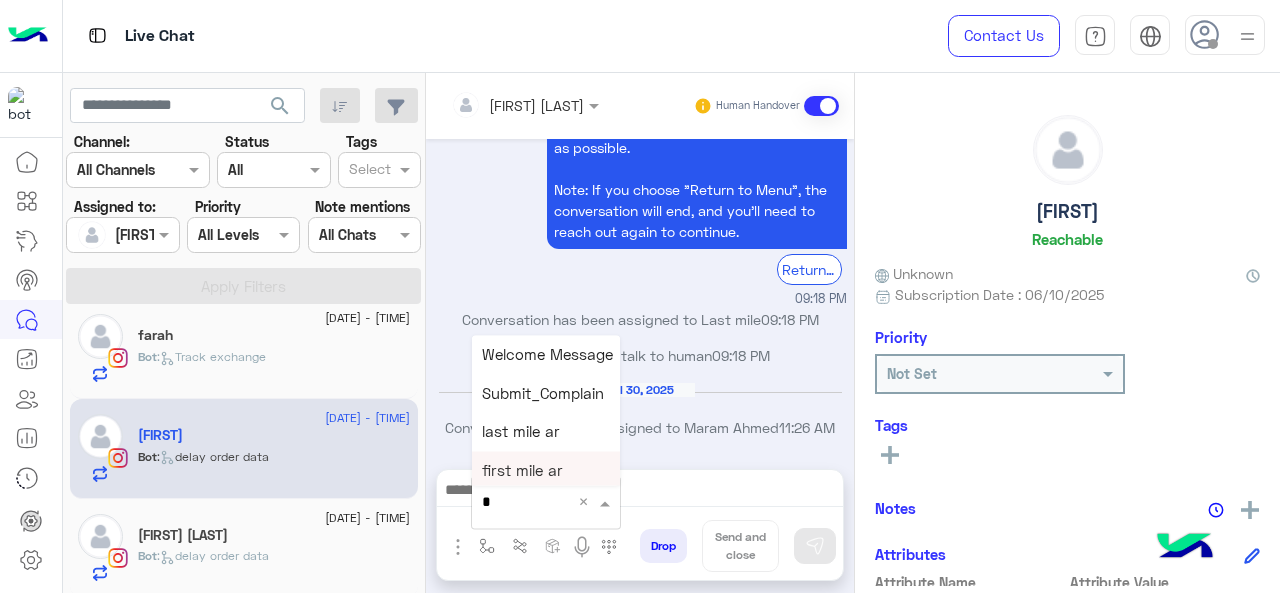 type on "*" 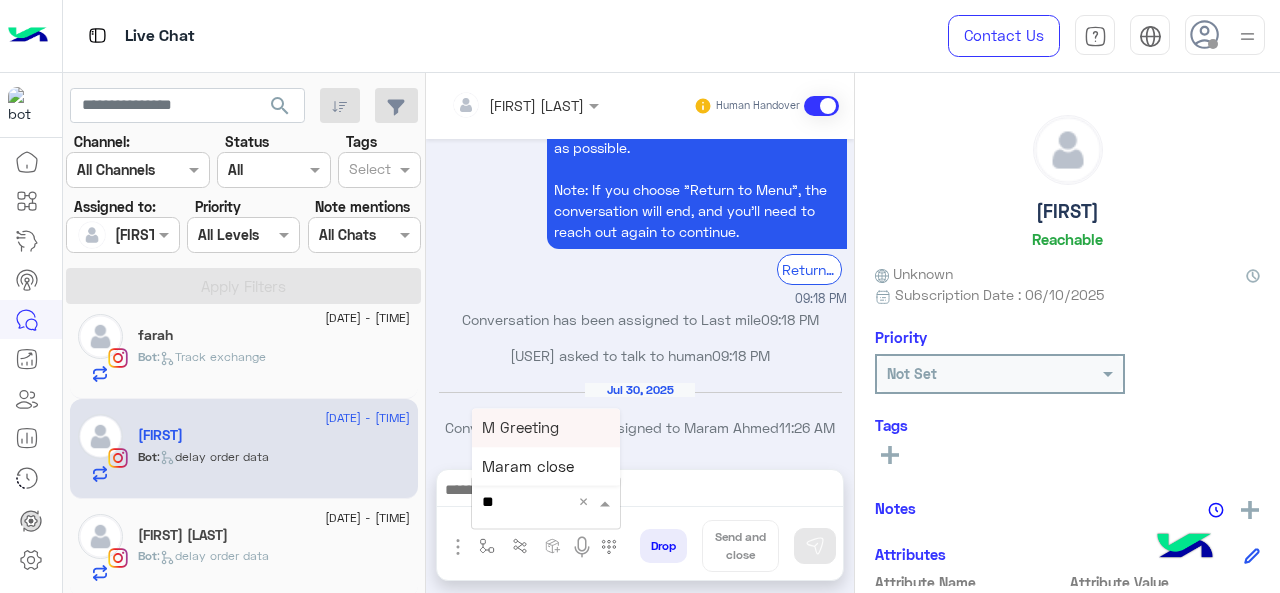 click on "M Greeting" at bounding box center [546, 427] 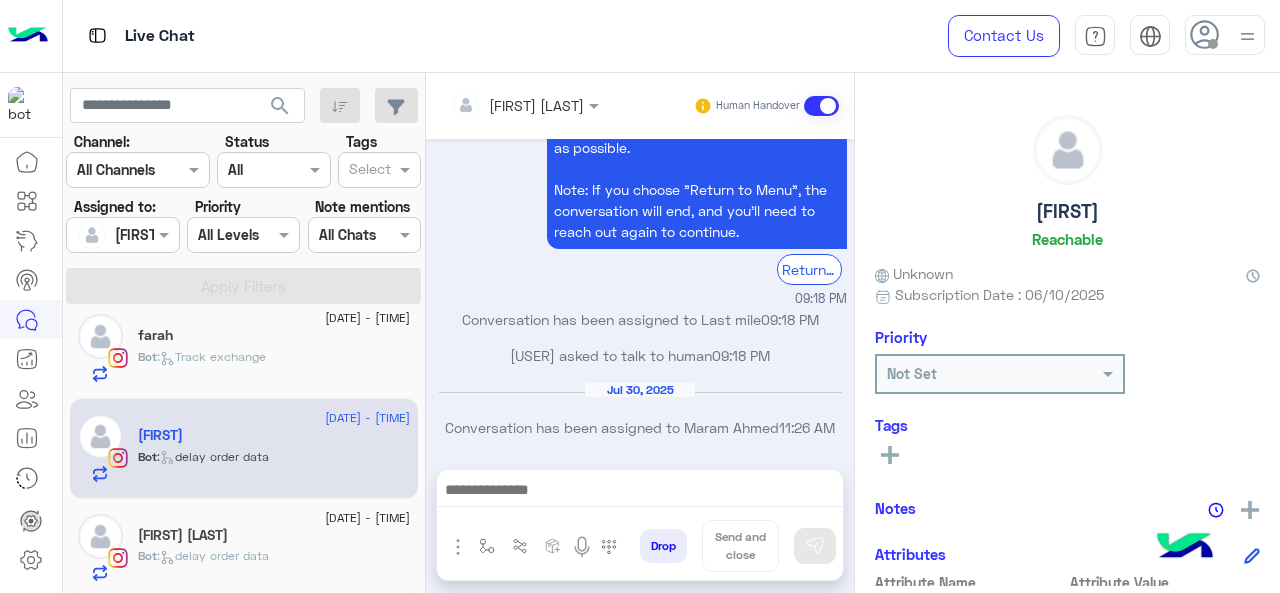 type on "**********" 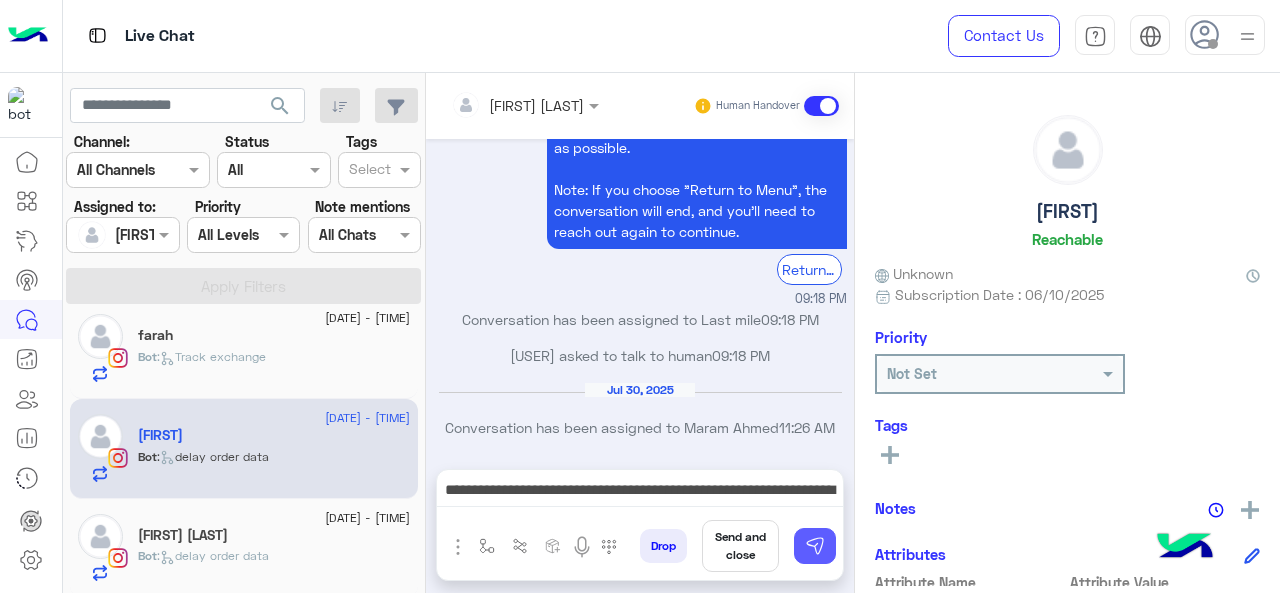 click at bounding box center (815, 546) 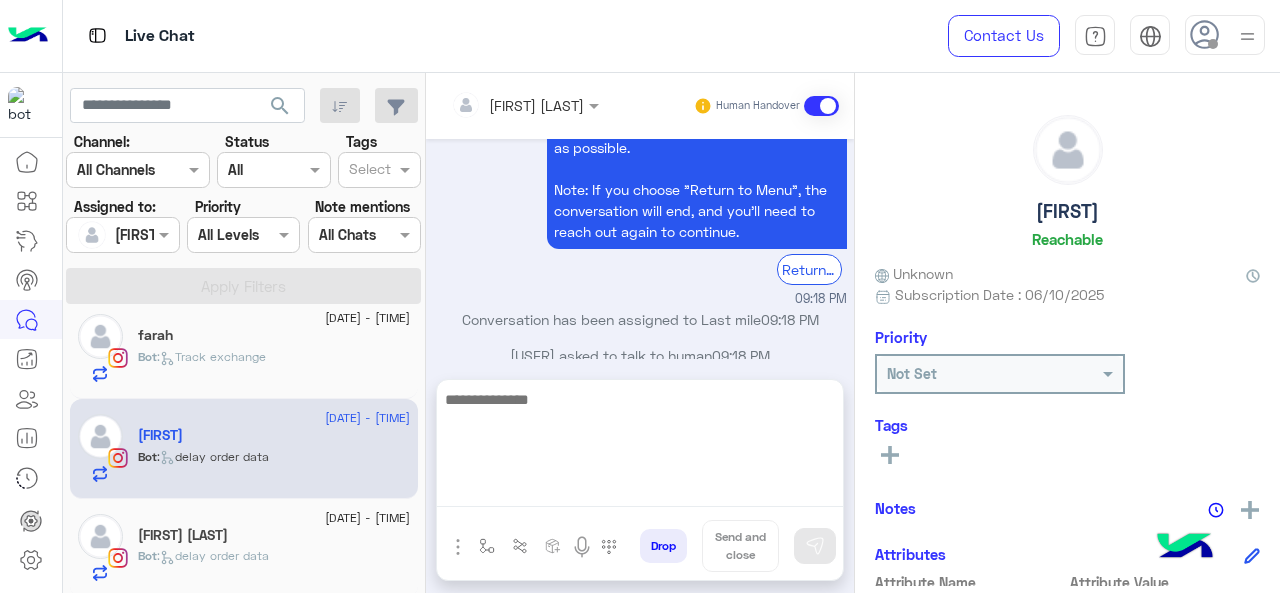 click at bounding box center [640, 447] 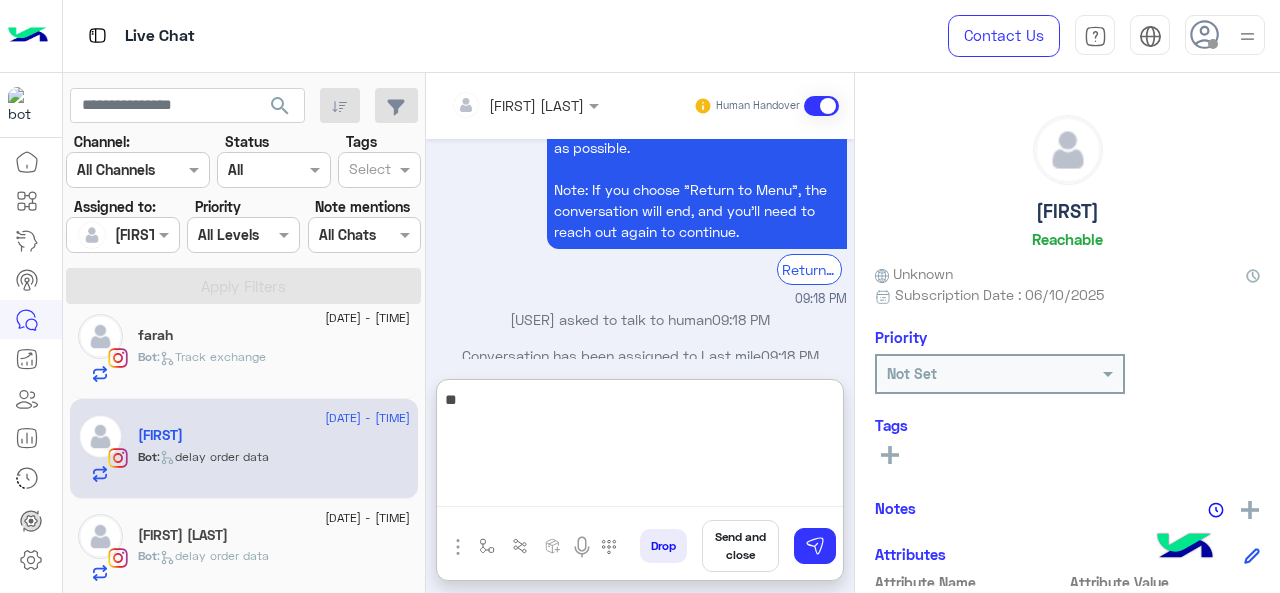 scroll, scrollTop: 938, scrollLeft: 0, axis: vertical 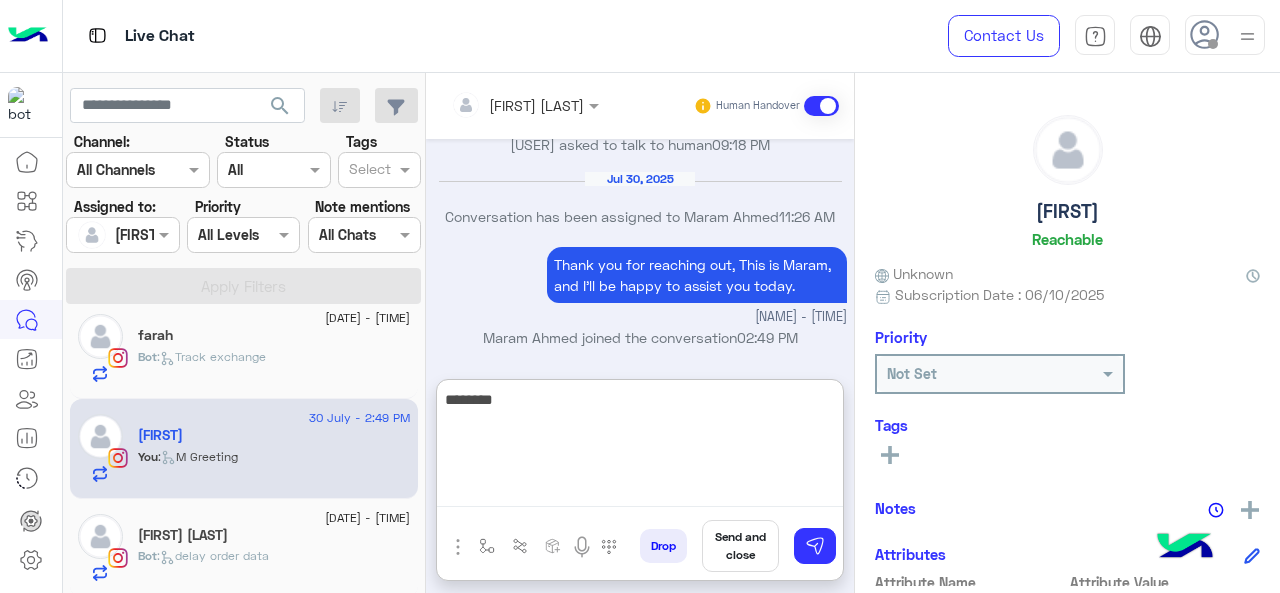 paste on "**********" 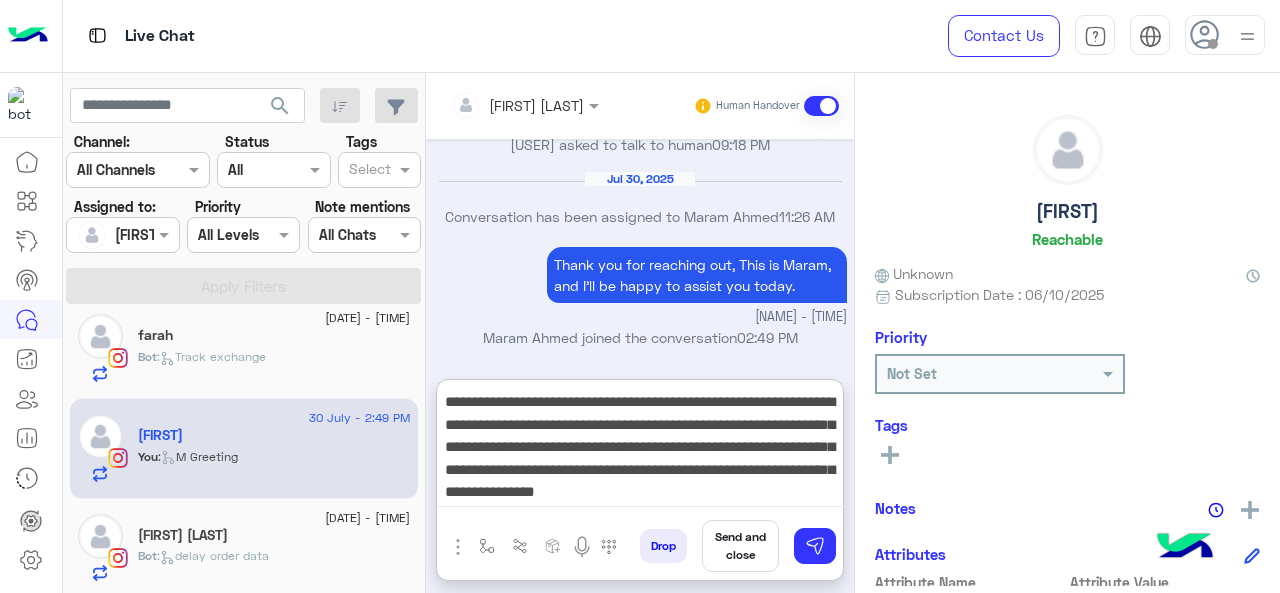 scroll, scrollTop: 0, scrollLeft: 0, axis: both 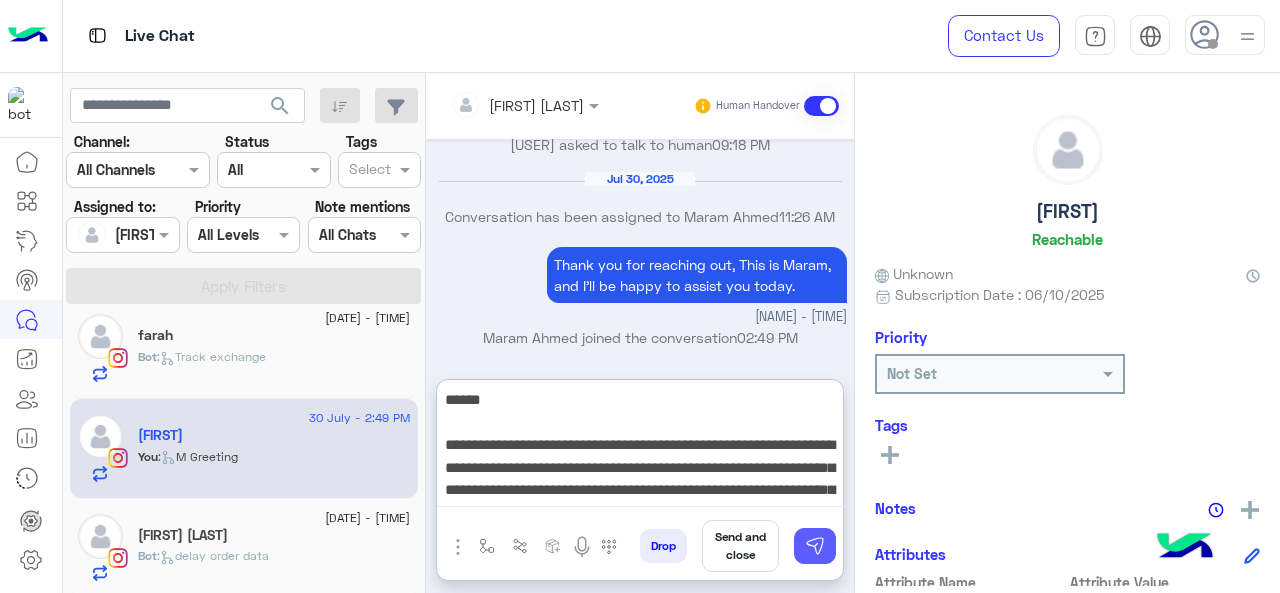 type on "**********" 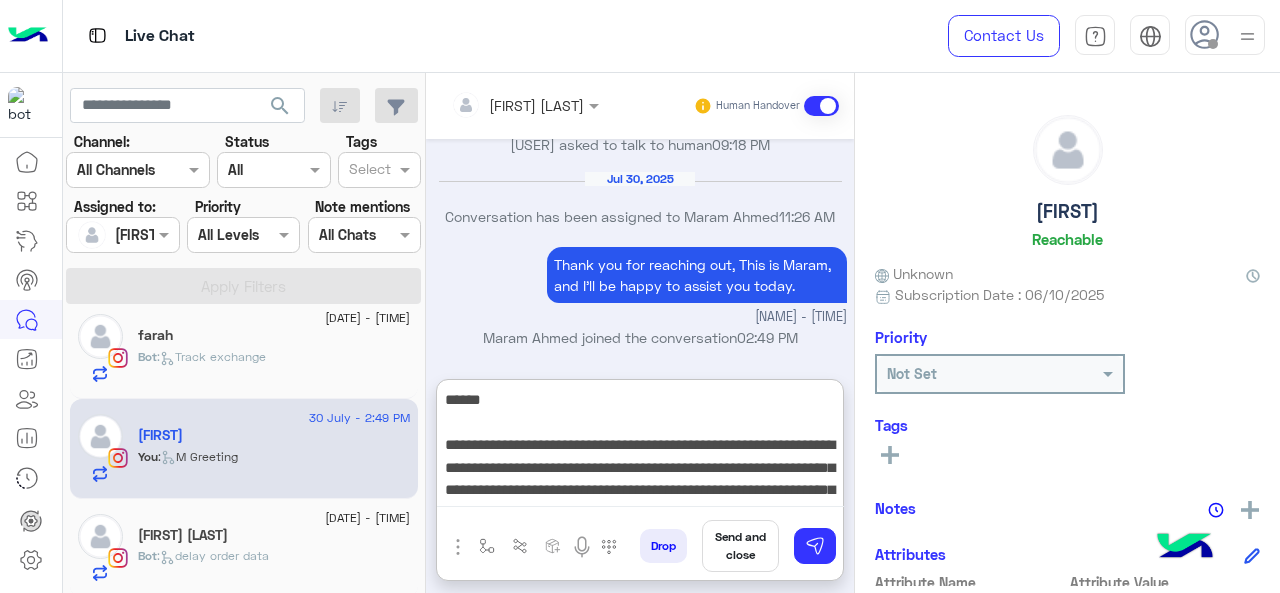 type 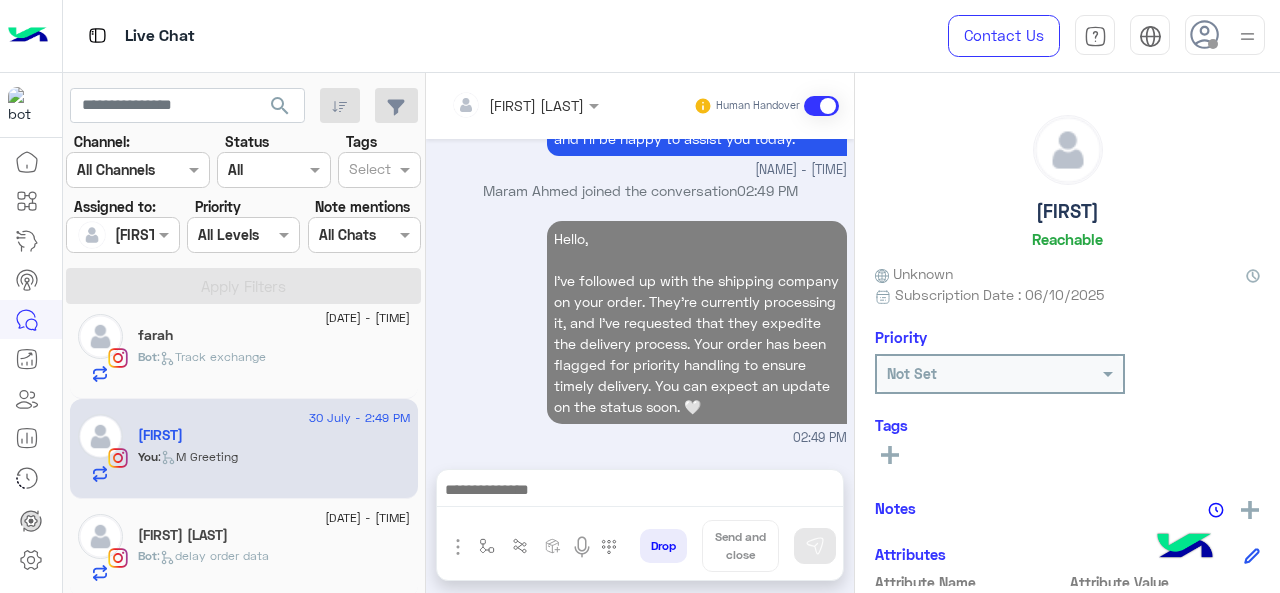scroll, scrollTop: 1080, scrollLeft: 0, axis: vertical 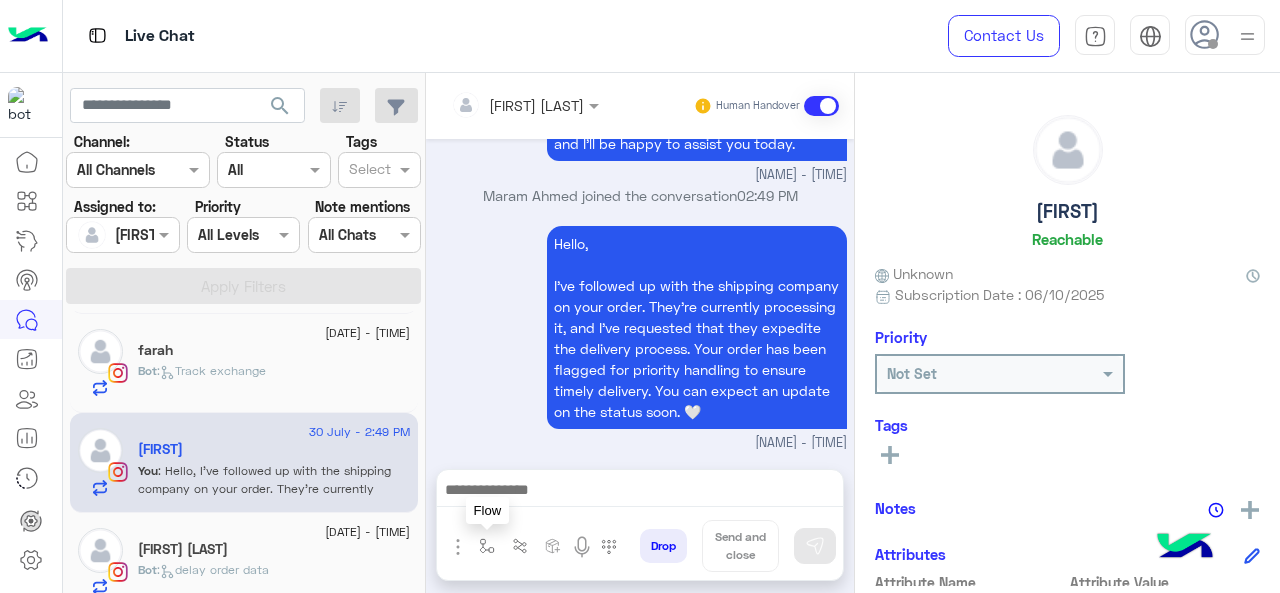 click at bounding box center (487, 546) 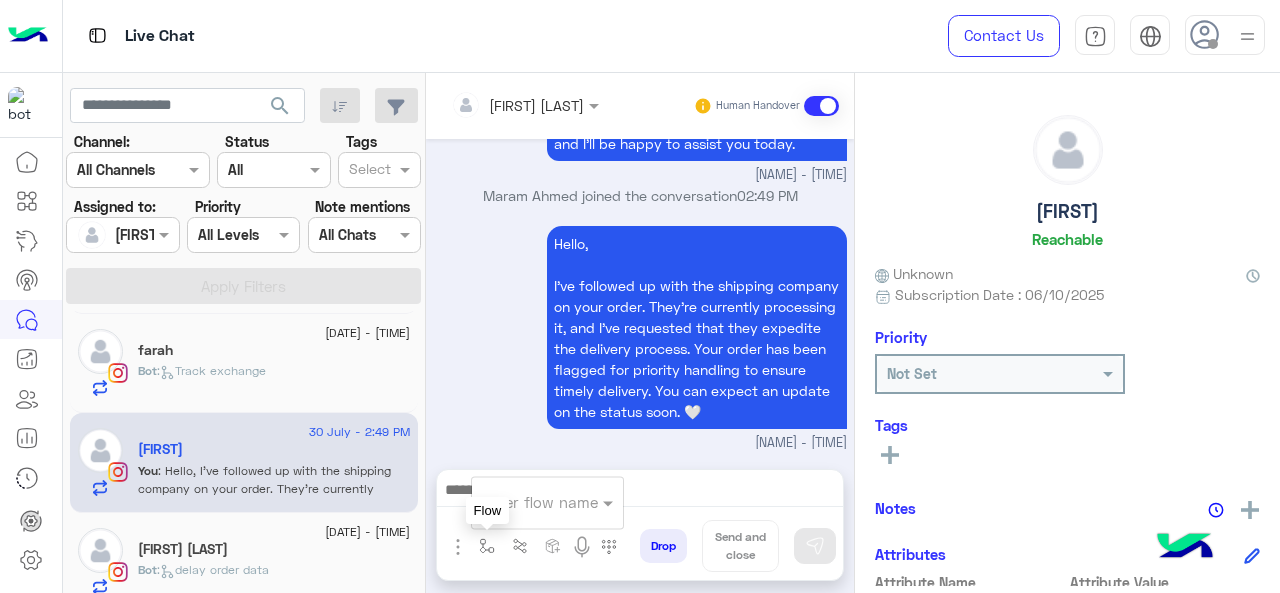 click on "enter flow name" at bounding box center (547, 502) 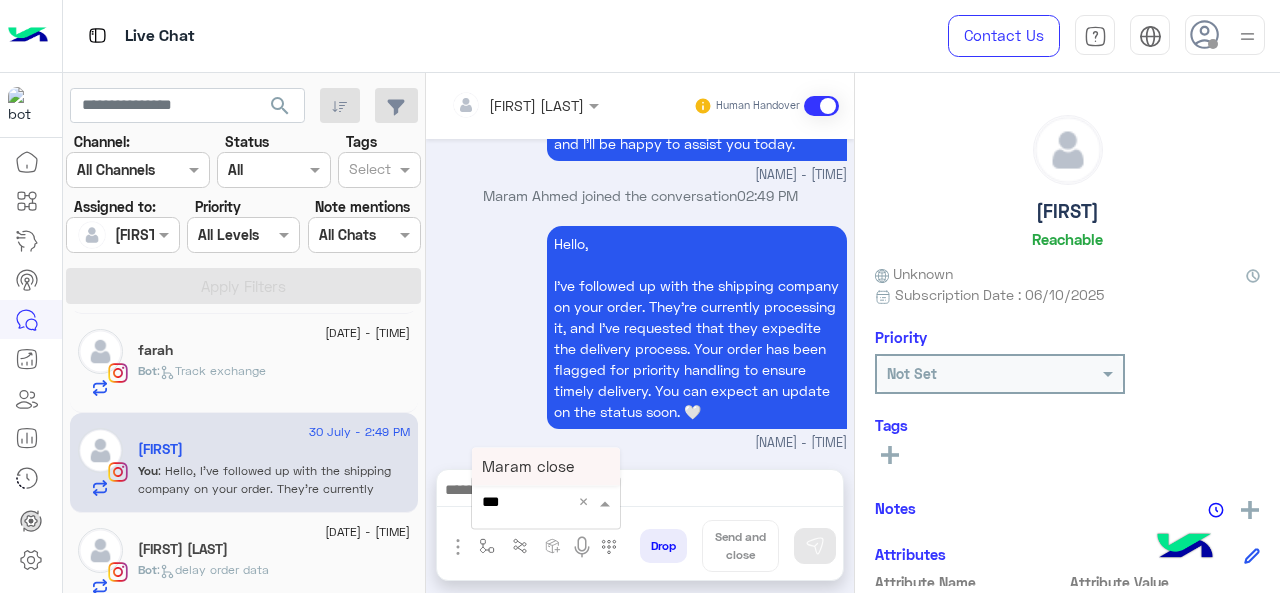 type on "****" 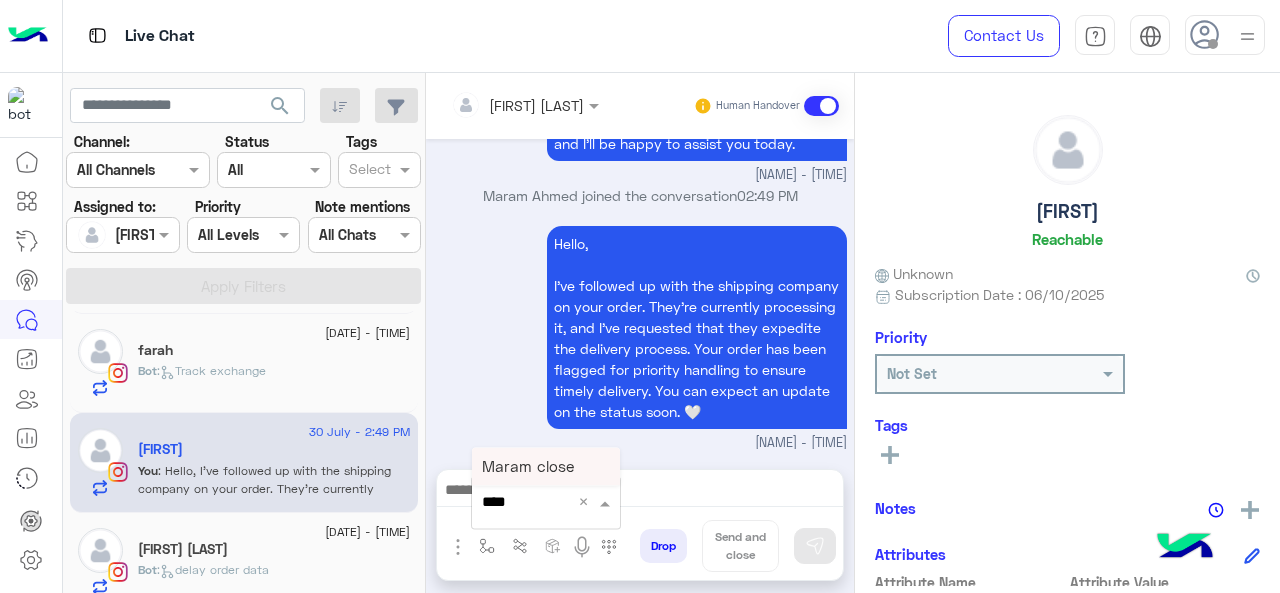 click on "Maram close" at bounding box center [528, 466] 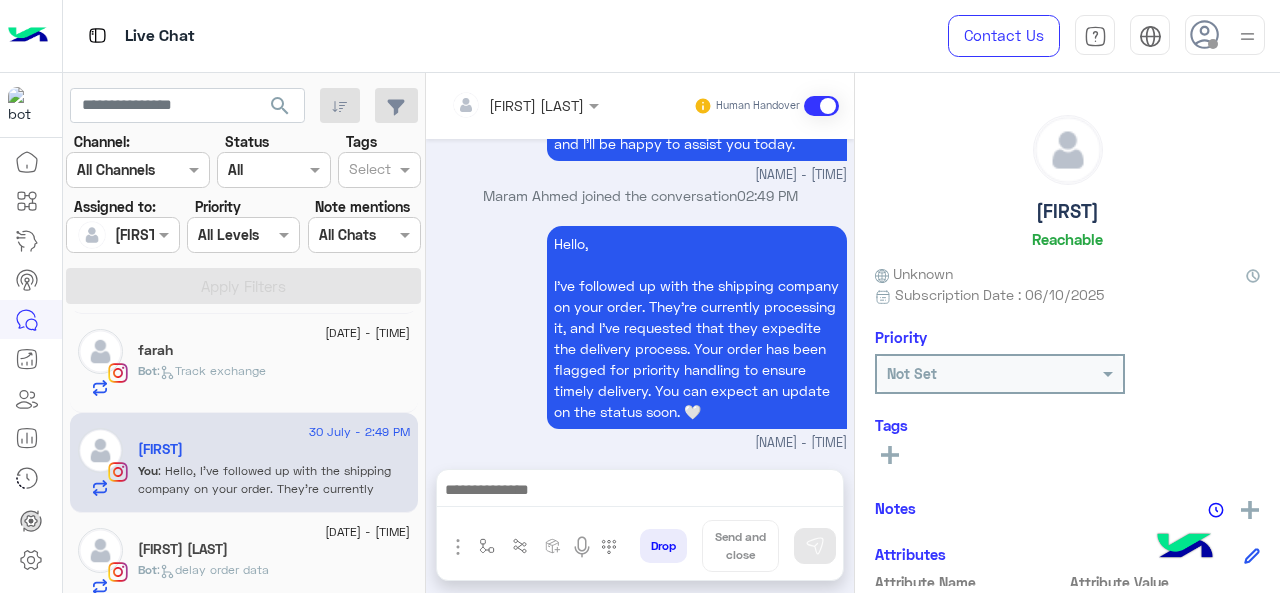 type on "**********" 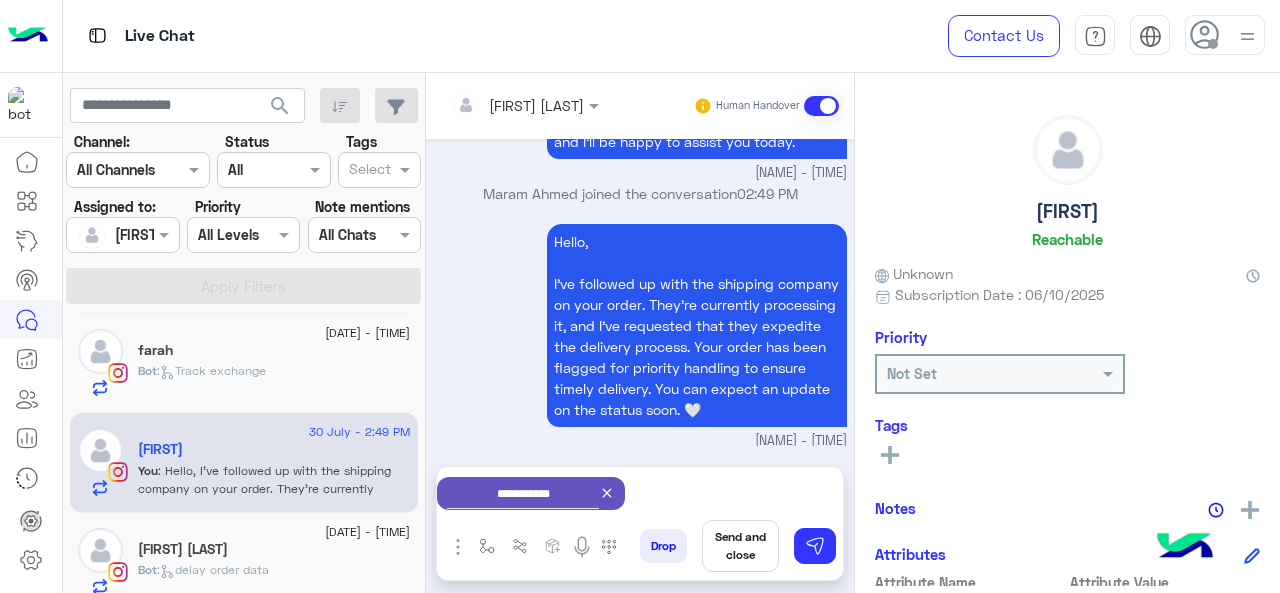 click on "Send and close" at bounding box center (740, 546) 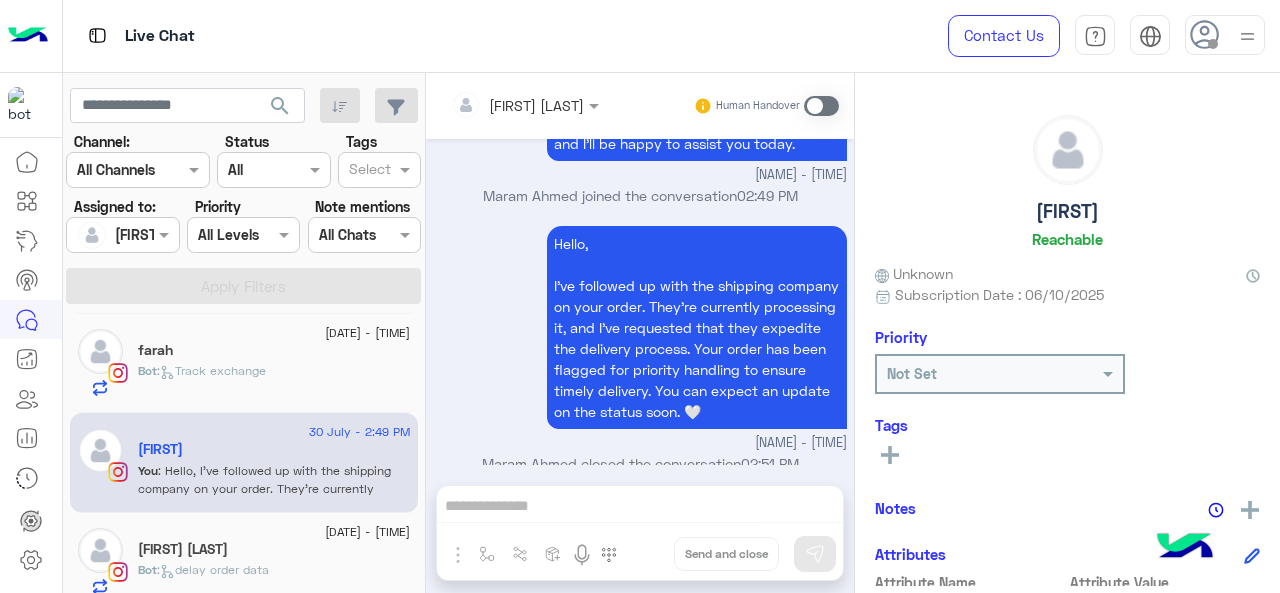 scroll, scrollTop: 1101, scrollLeft: 0, axis: vertical 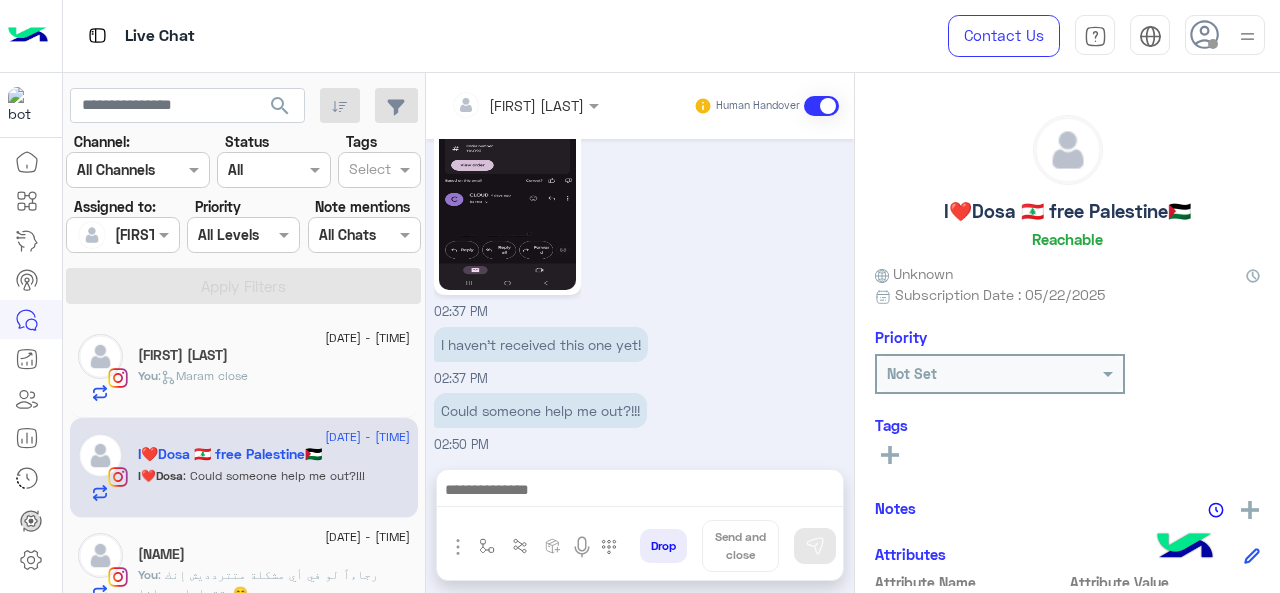 click on ":   Maram close" 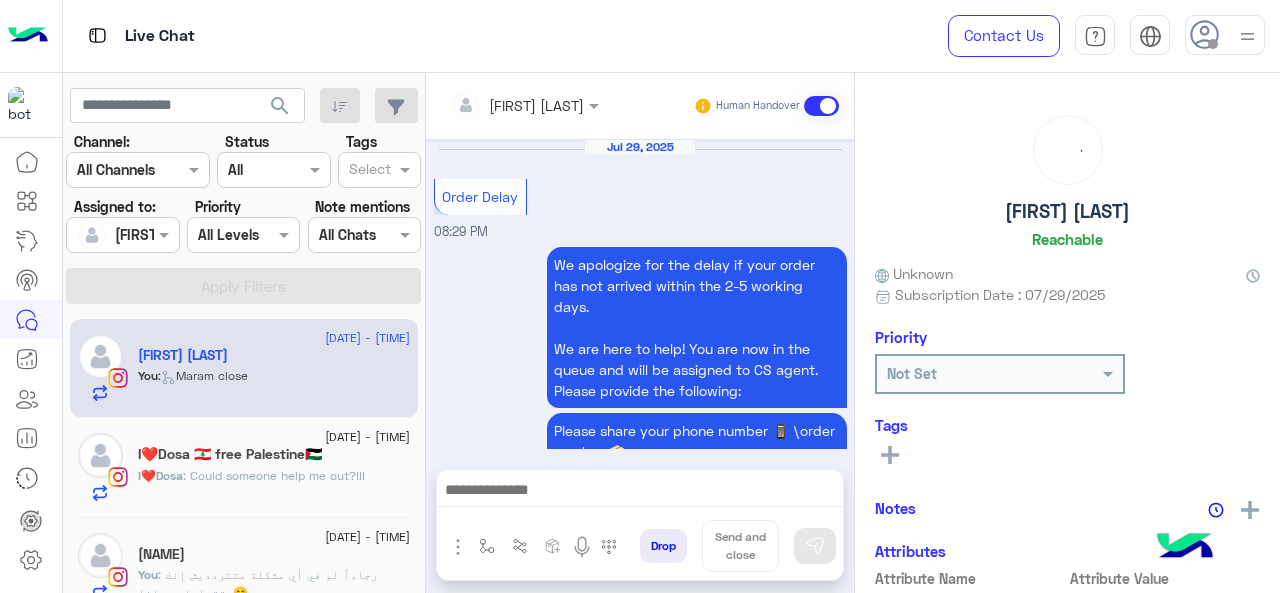 scroll, scrollTop: 951, scrollLeft: 0, axis: vertical 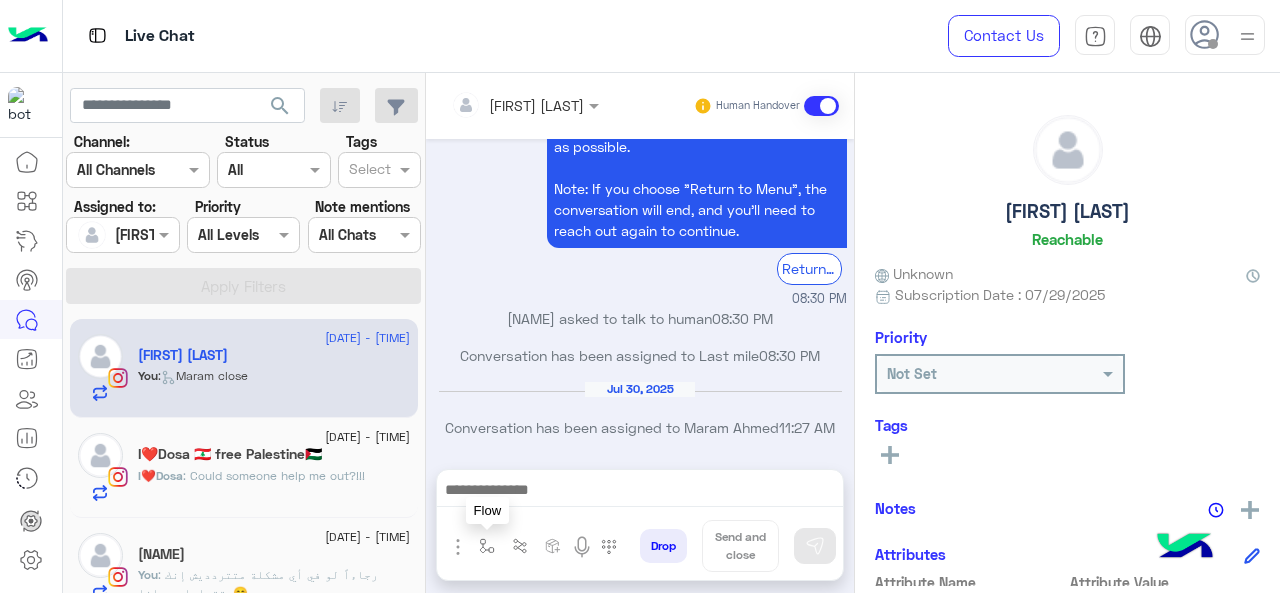 click at bounding box center (487, 546) 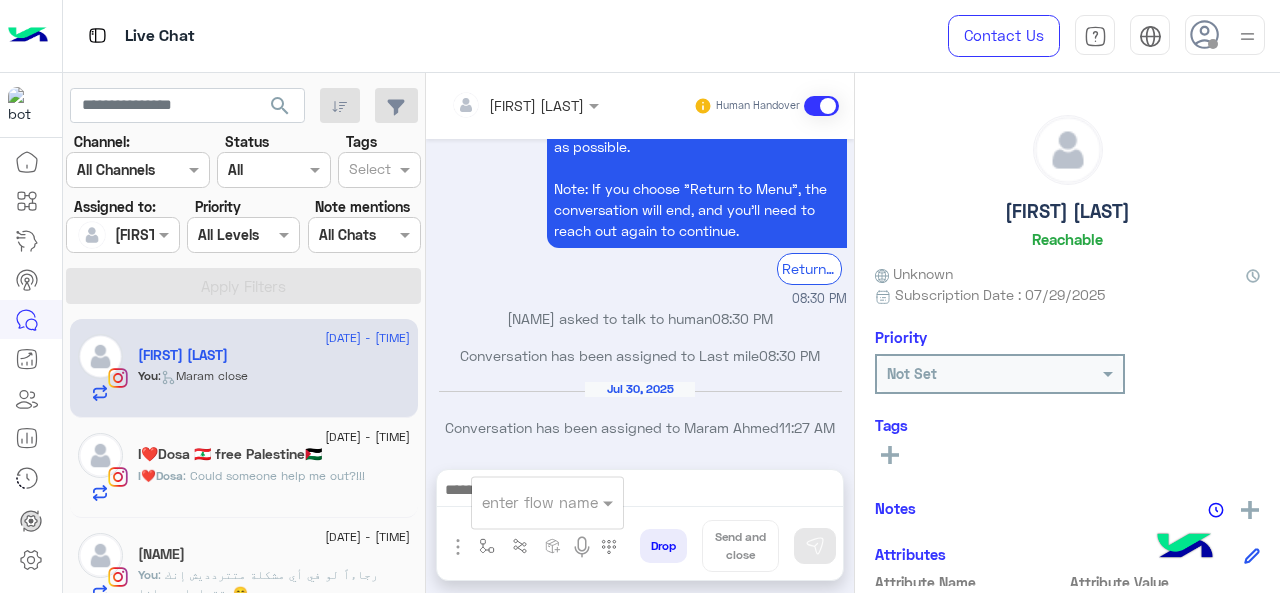 click at bounding box center [523, 502] 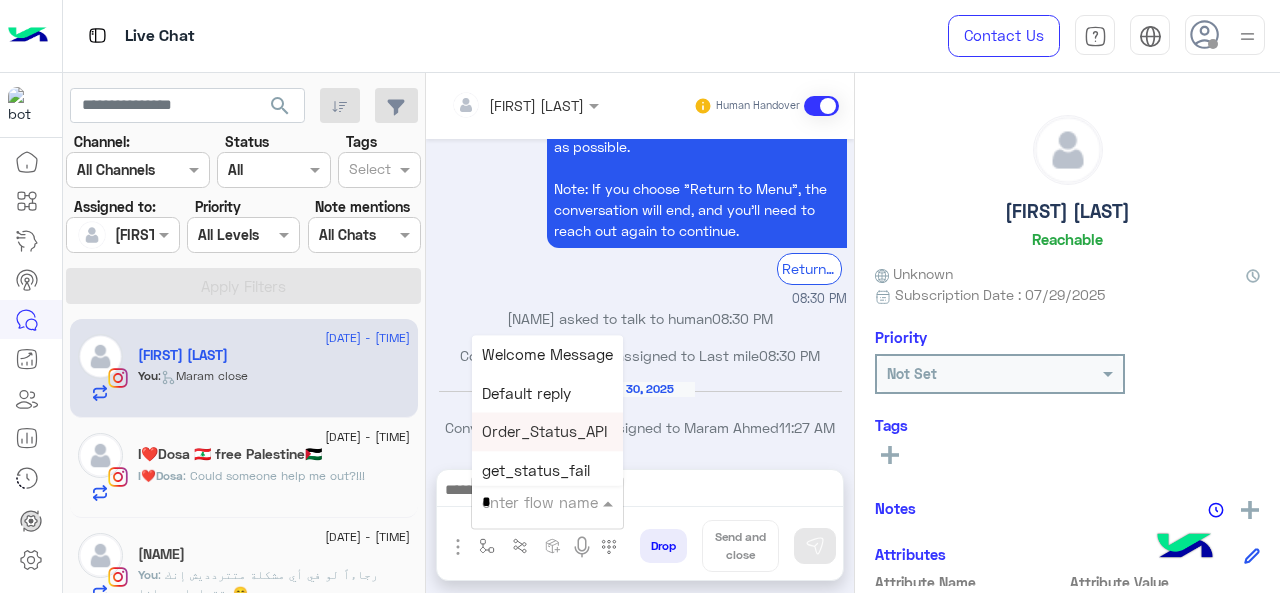 type on "*" 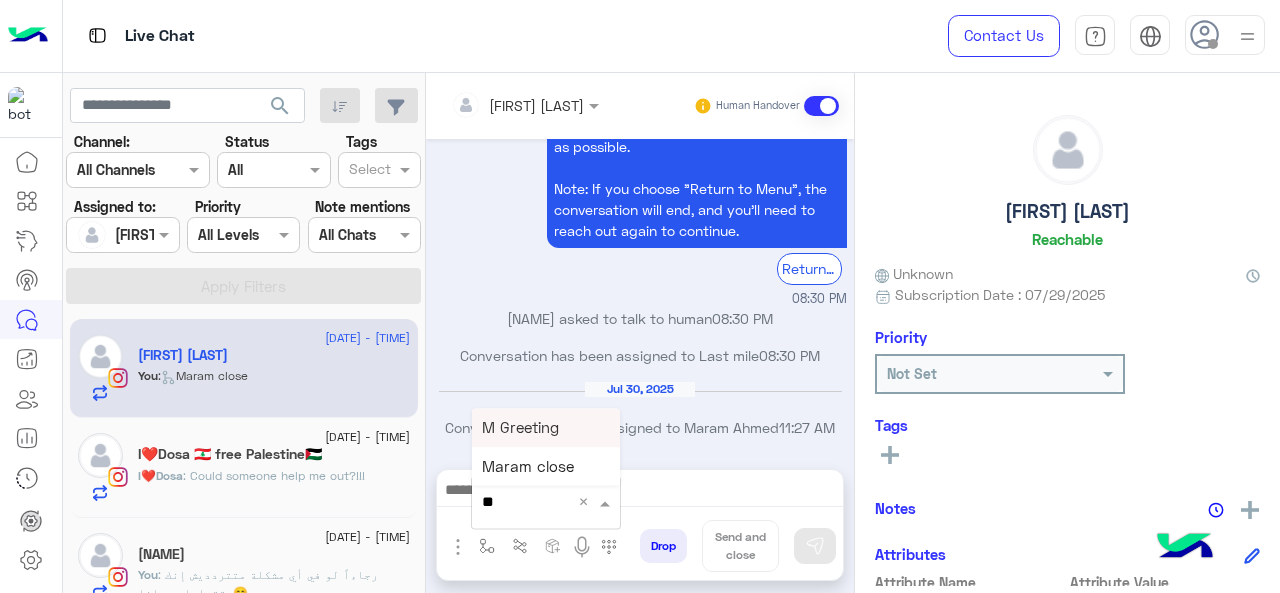 click on "M Greeting" at bounding box center (546, 427) 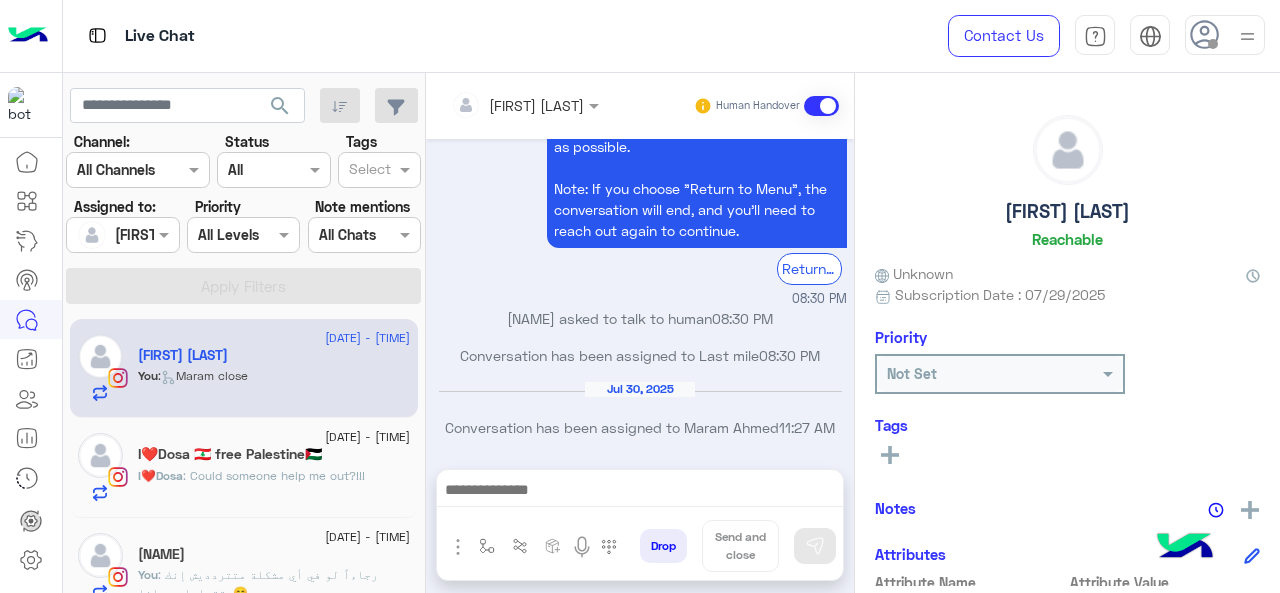 type on "**********" 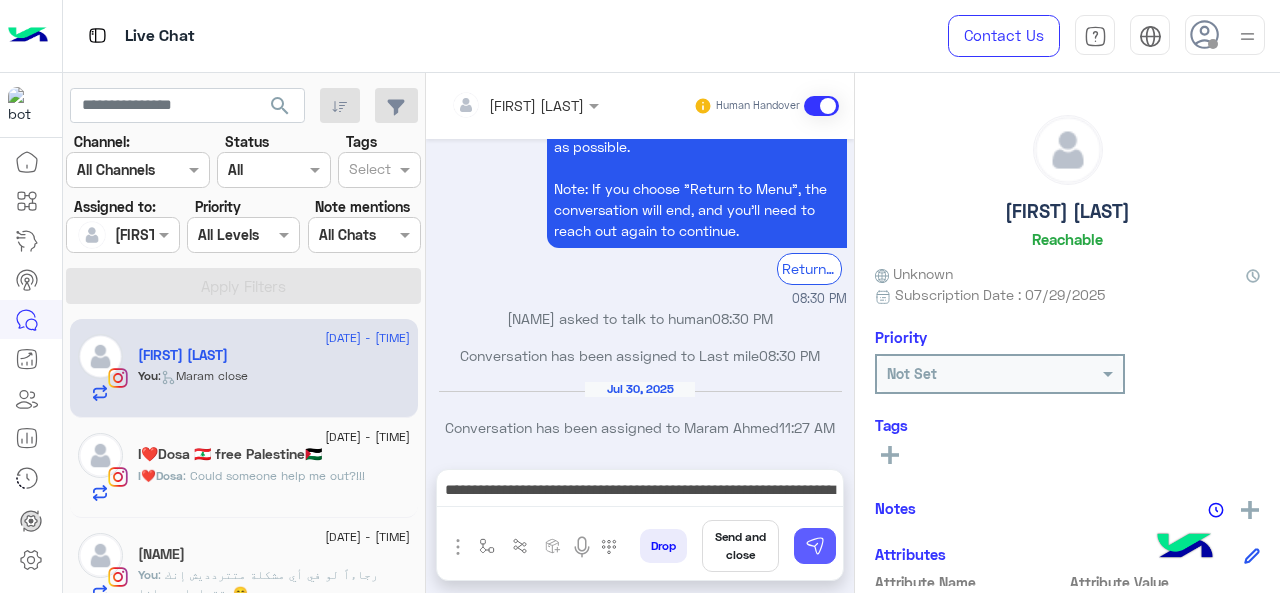 click at bounding box center (815, 546) 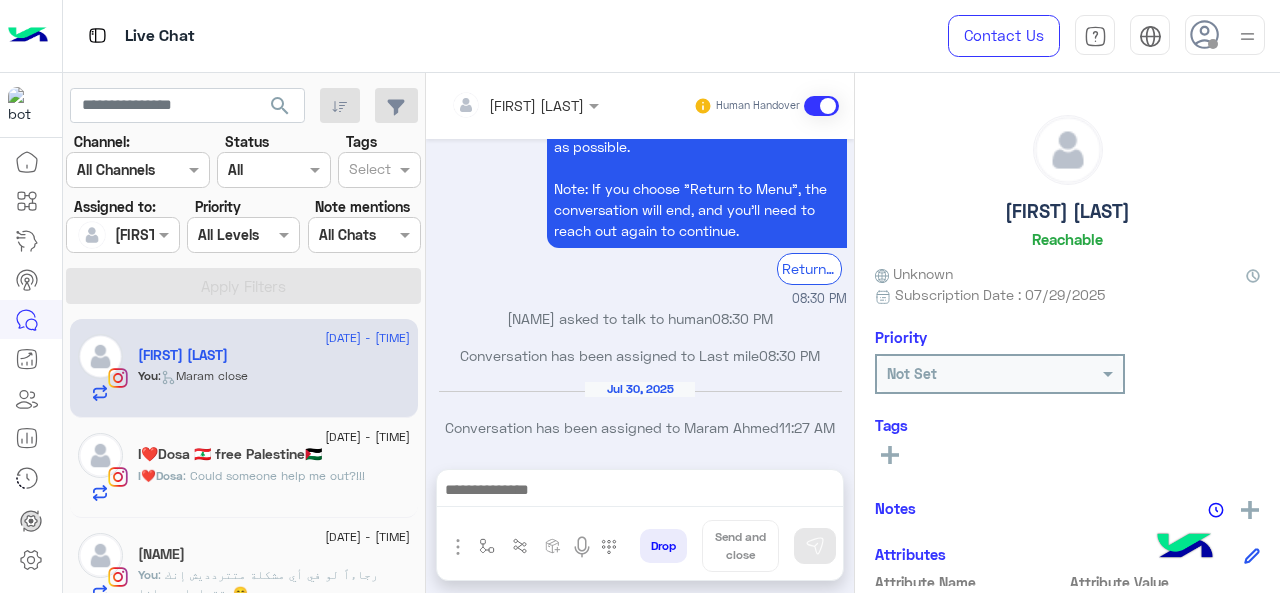 click at bounding box center (640, 492) 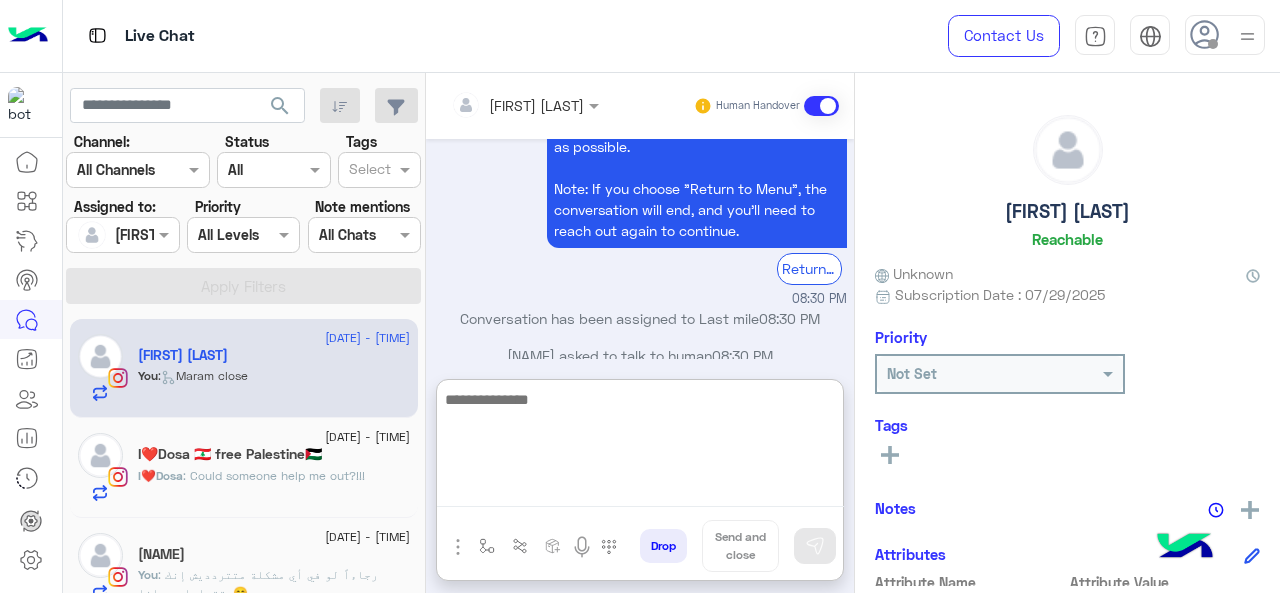 scroll, scrollTop: 1162, scrollLeft: 0, axis: vertical 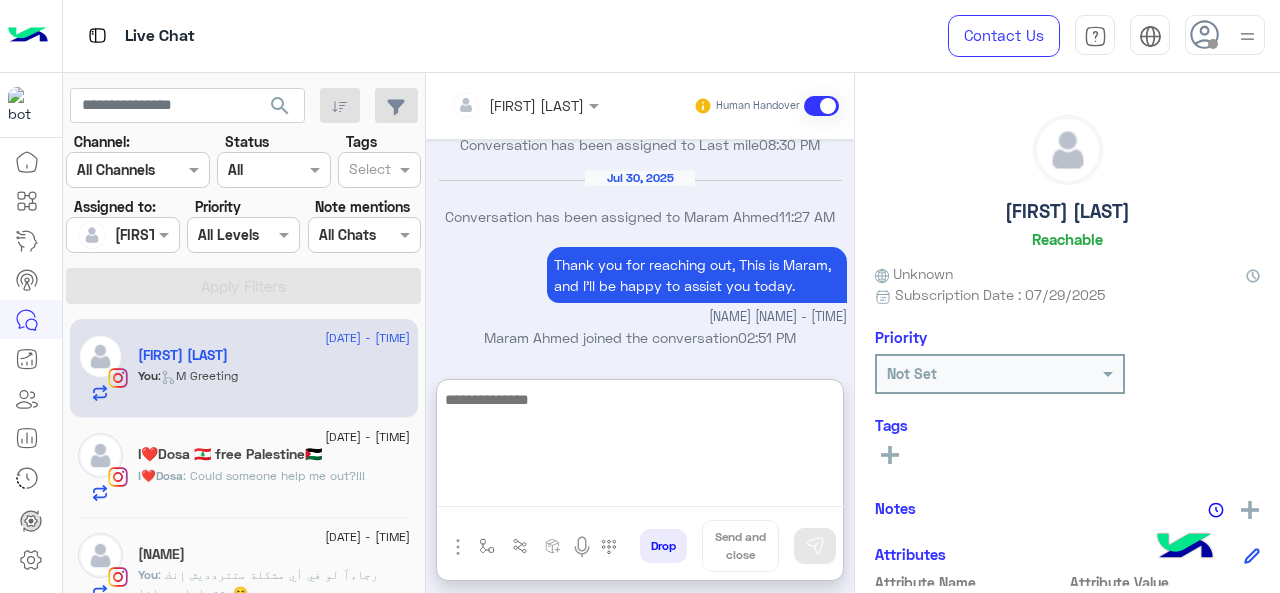 paste on "**********" 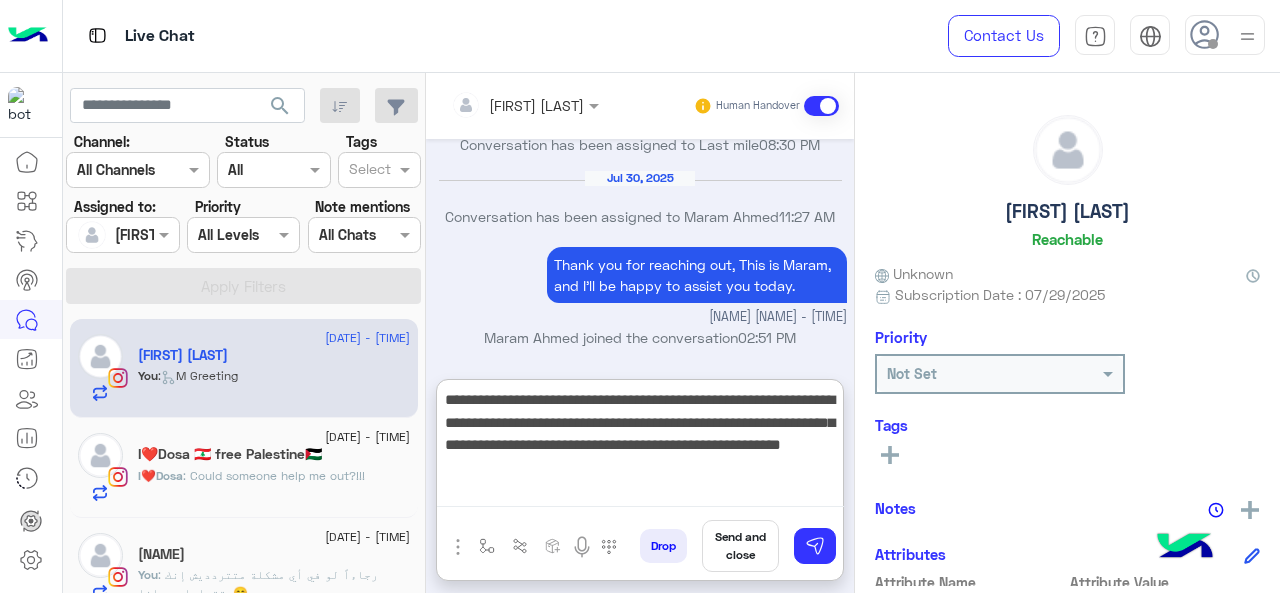 type 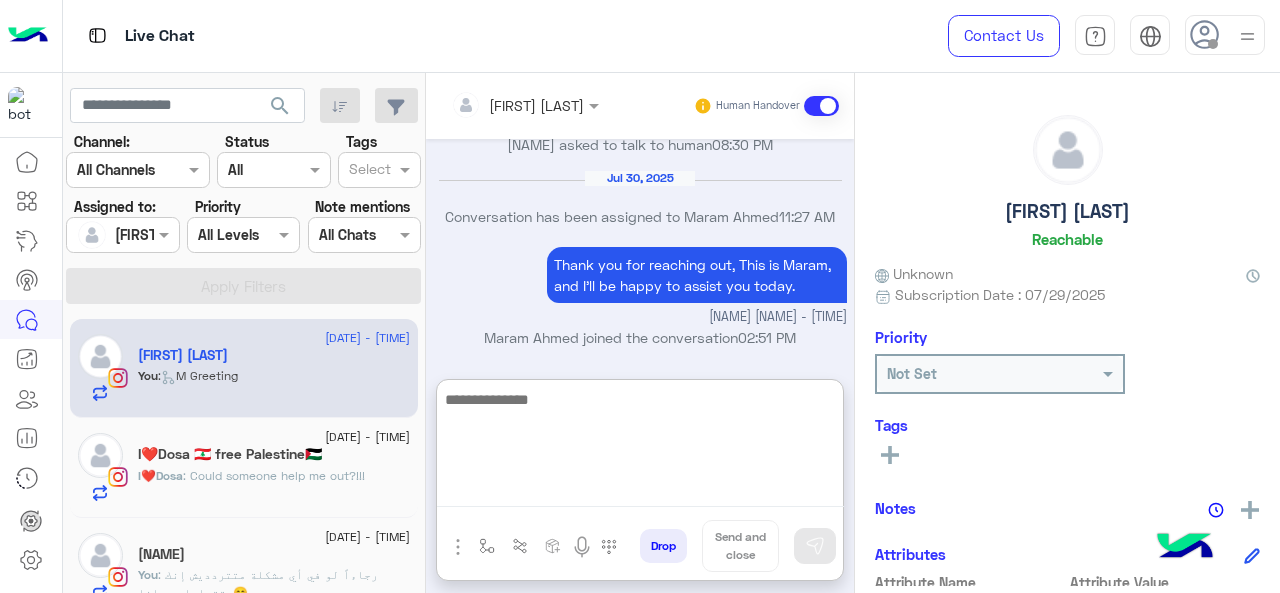 scroll, scrollTop: 1310, scrollLeft: 0, axis: vertical 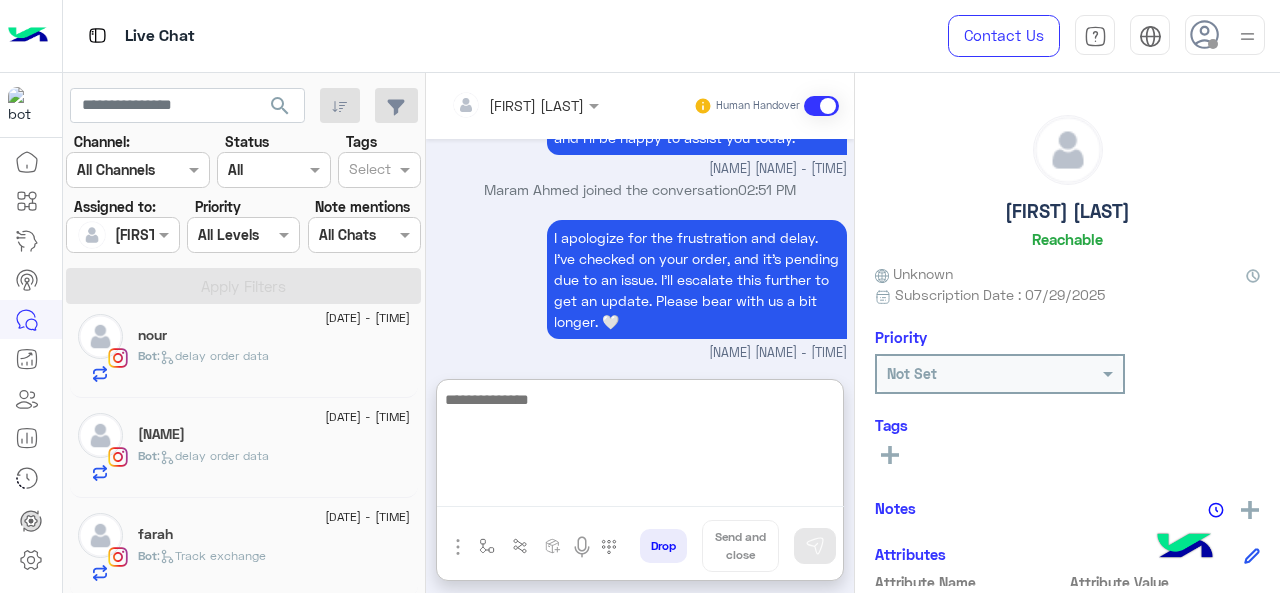 click on "[DATE] - [TIME]" 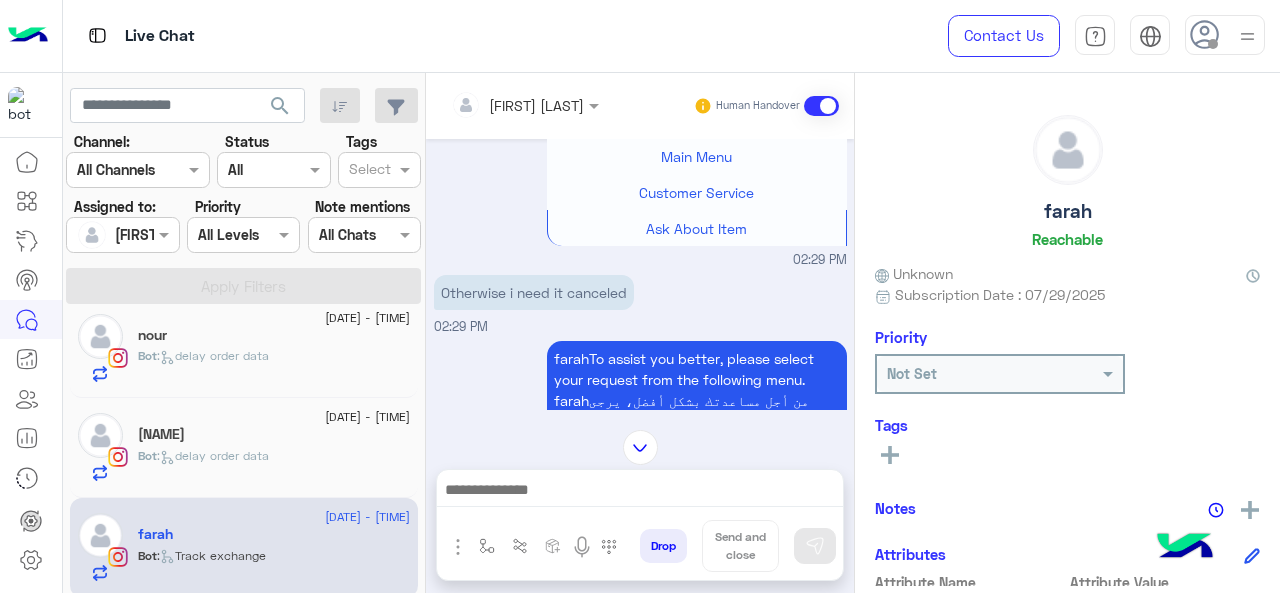 scroll, scrollTop: 1219, scrollLeft: 0, axis: vertical 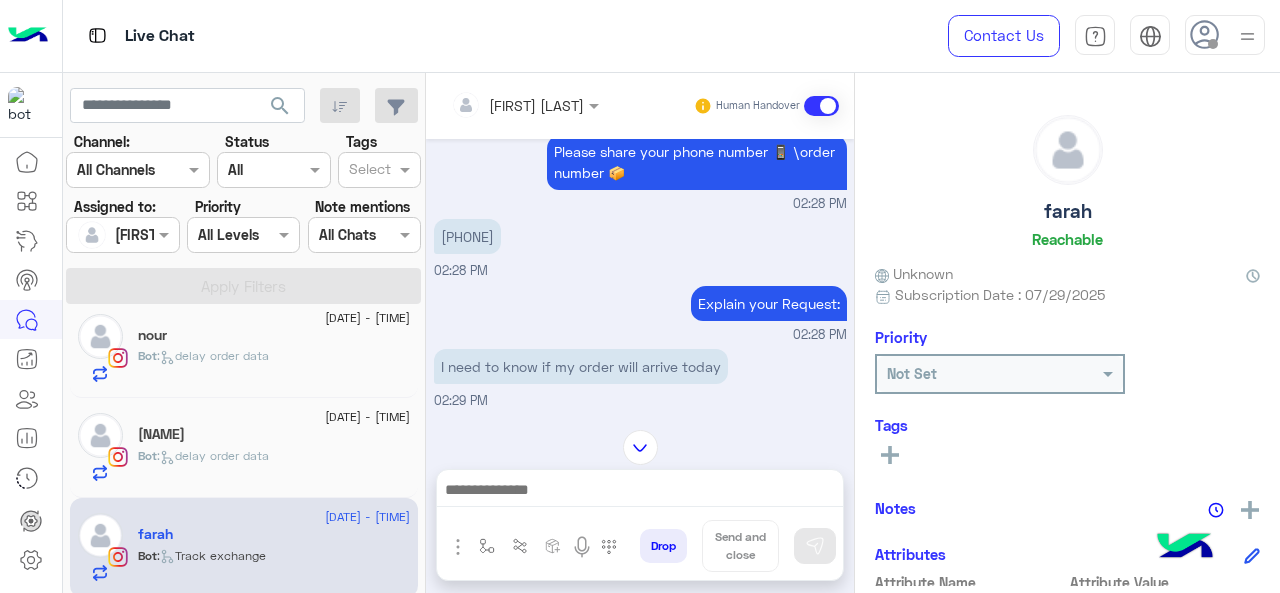 drag, startPoint x: 449, startPoint y: 275, endPoint x: 544, endPoint y: 279, distance: 95.084175 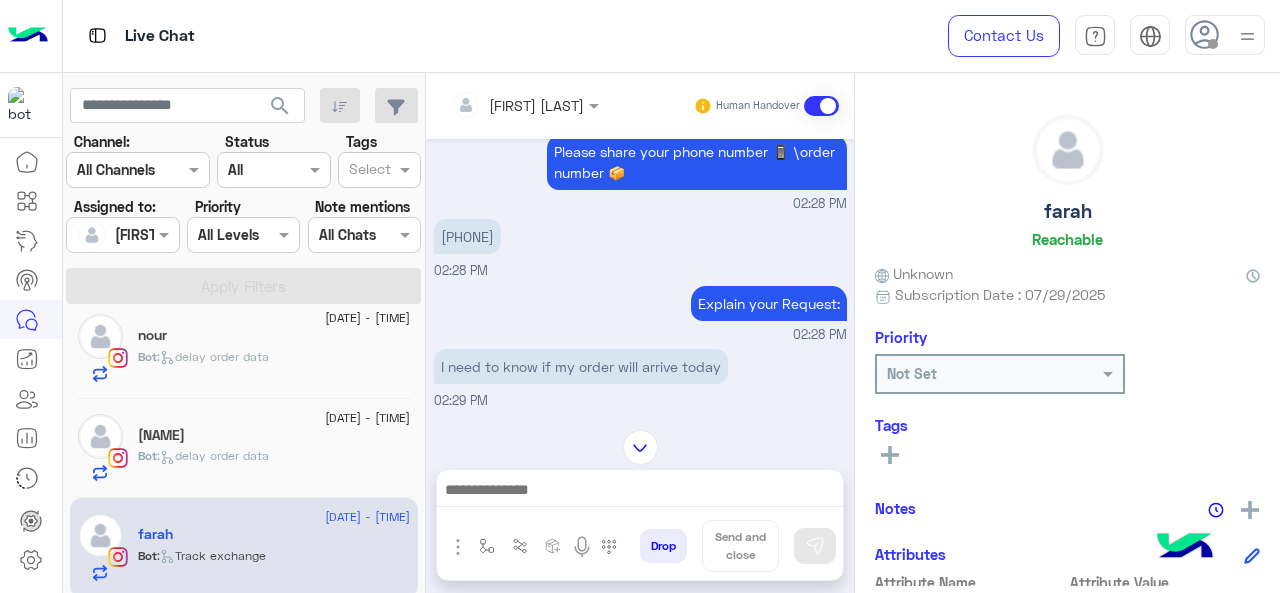 scroll, scrollTop: 616, scrollLeft: 0, axis: vertical 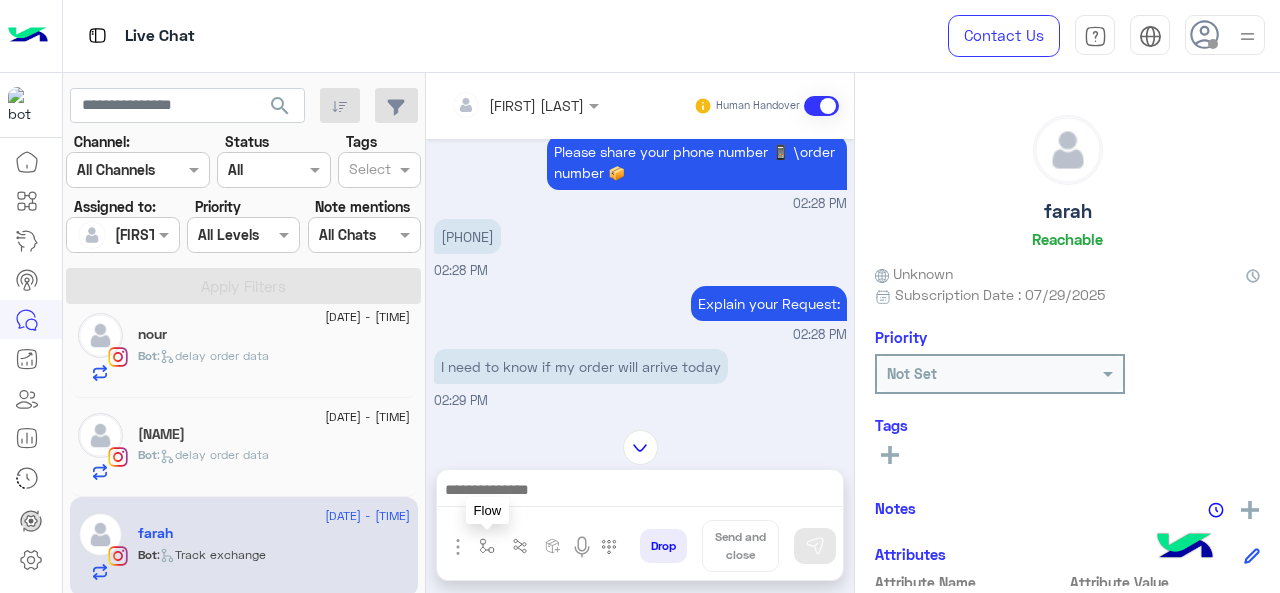 click at bounding box center [487, 546] 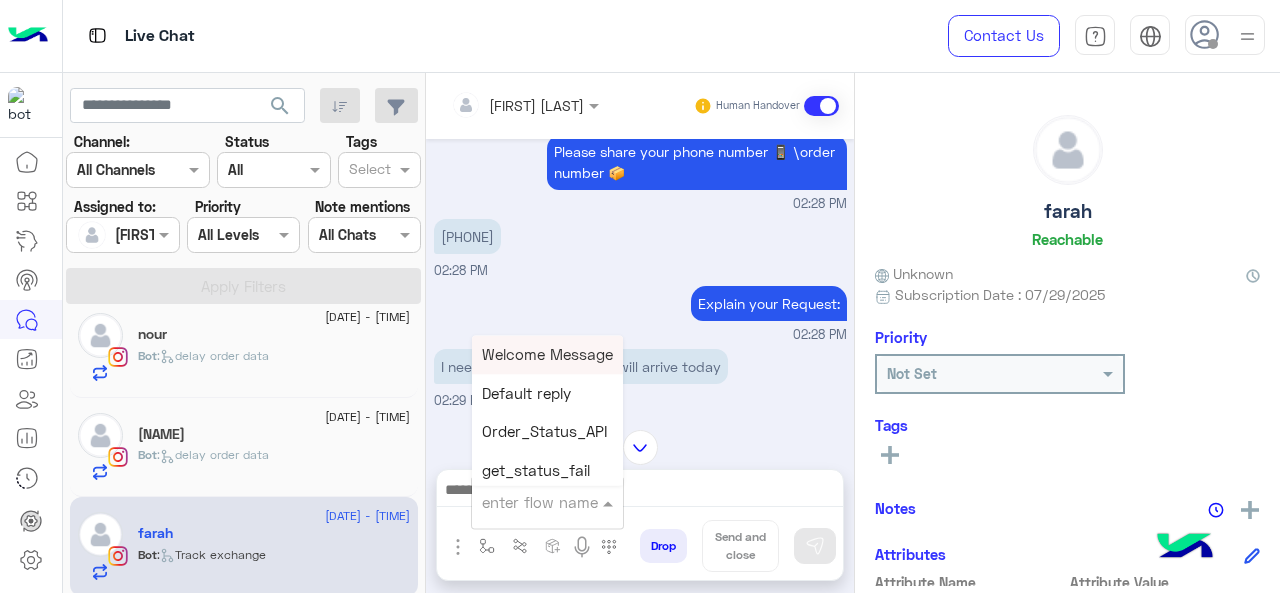 click at bounding box center (523, 502) 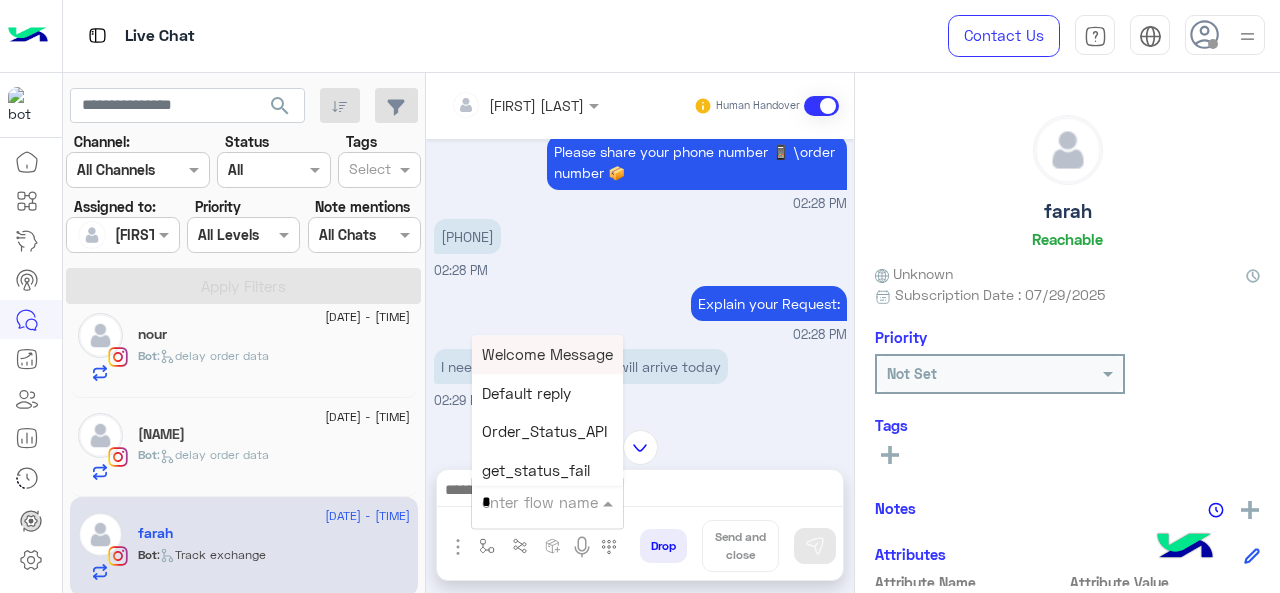 type on "*" 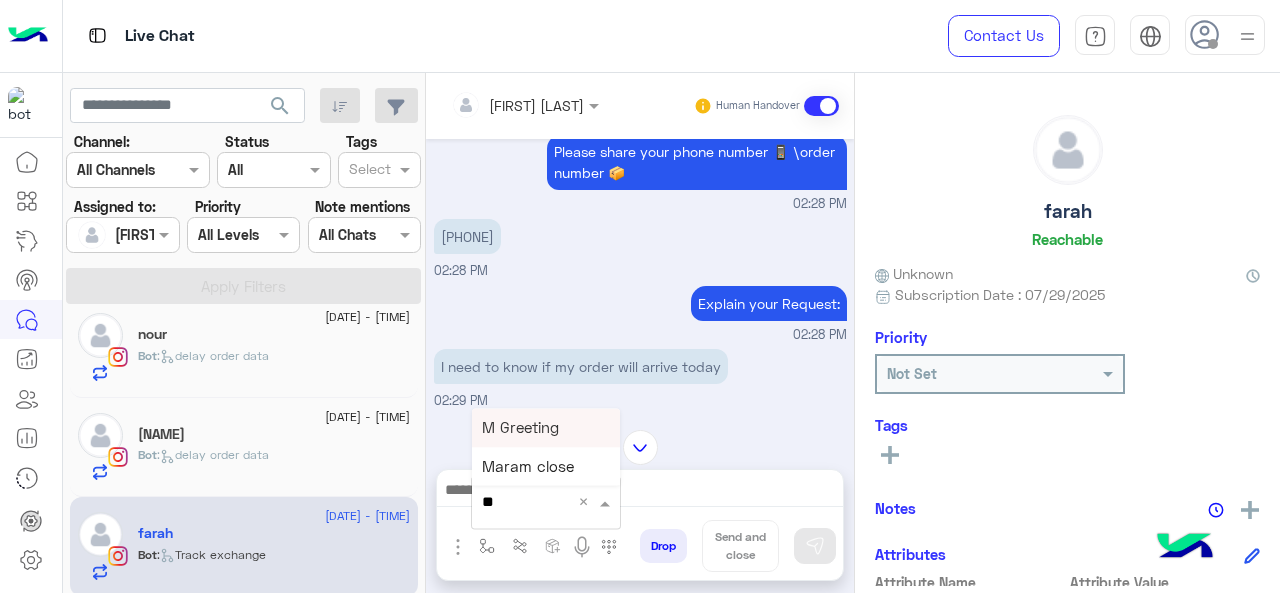 click on "M Greeting" at bounding box center (546, 427) 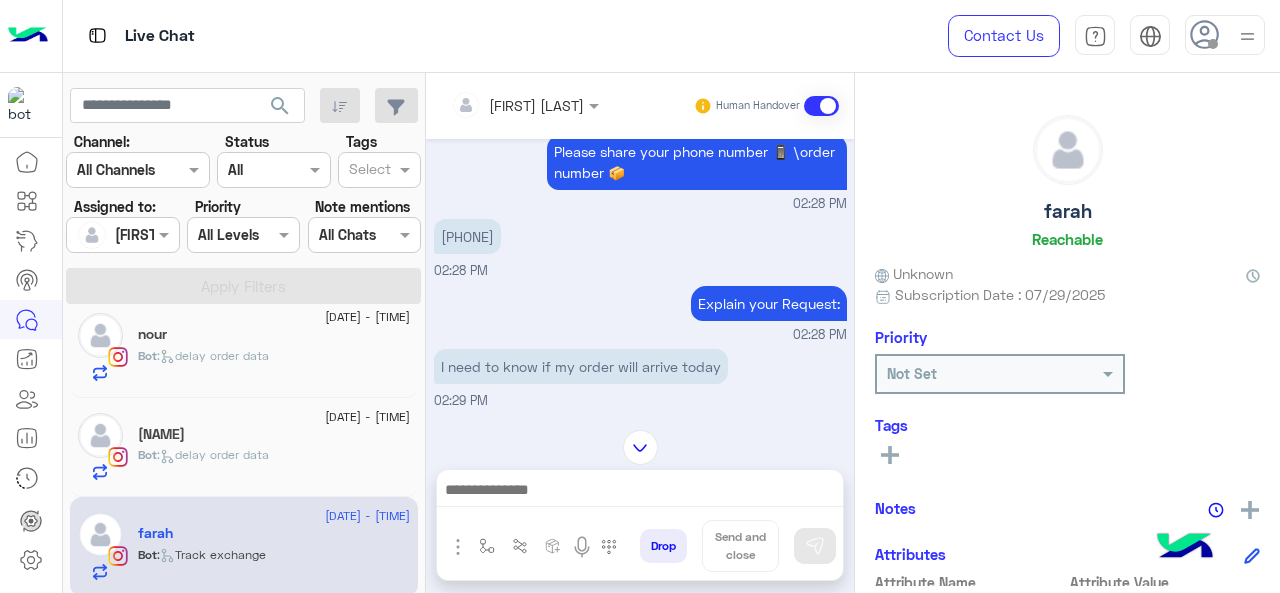 type on "**********" 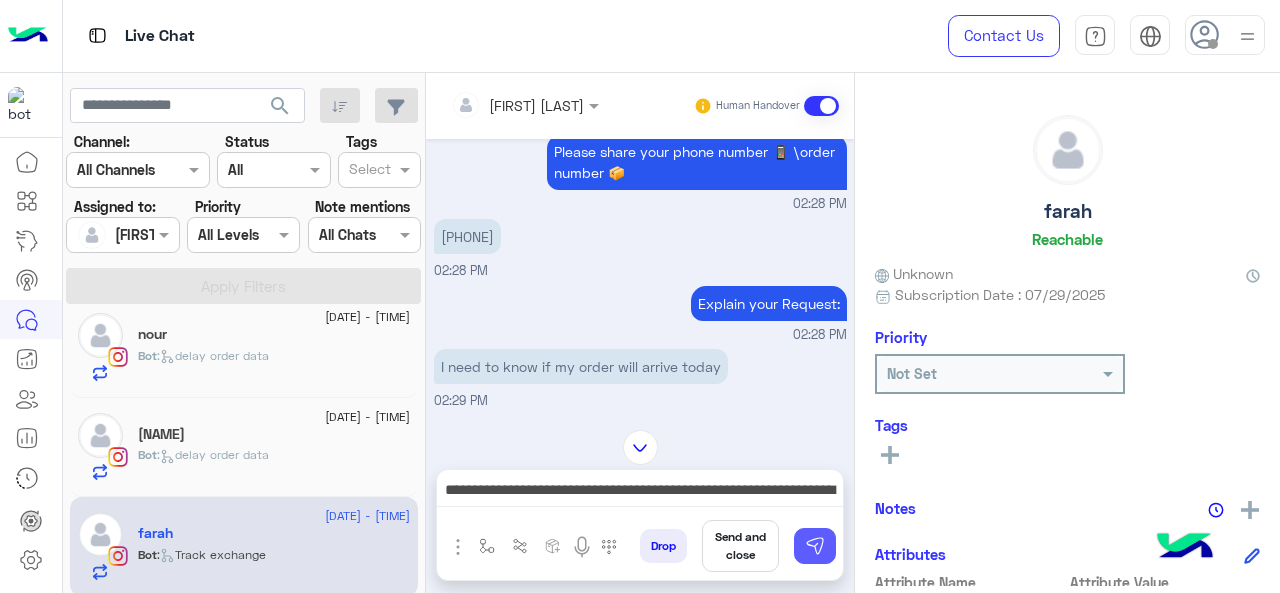 click at bounding box center [815, 546] 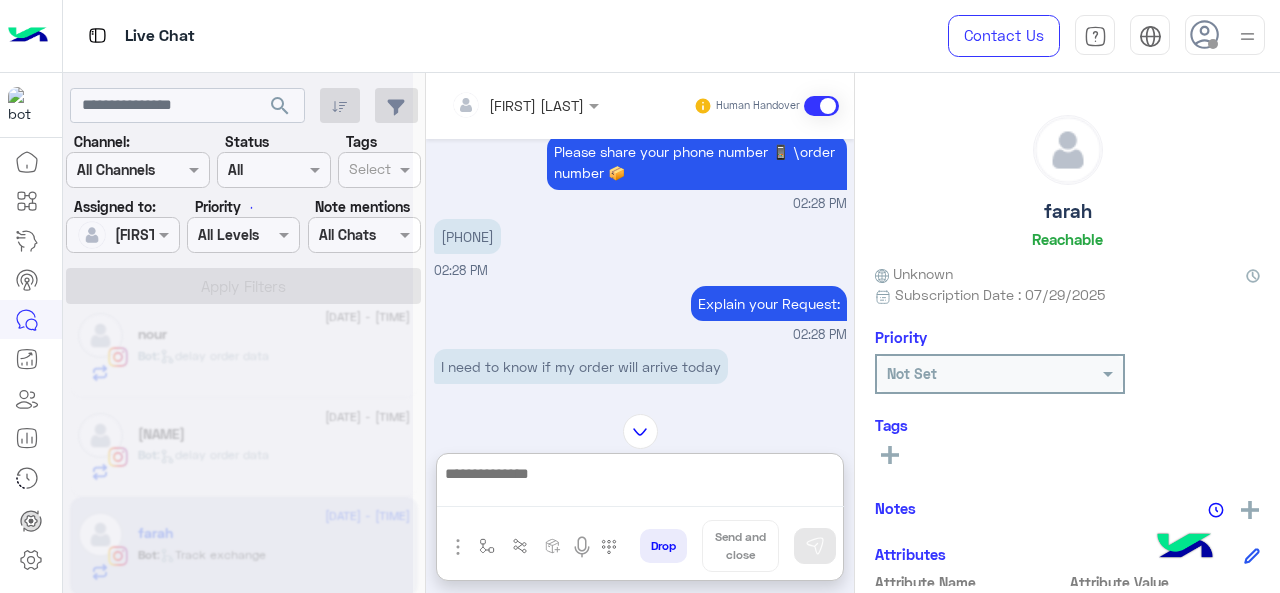 click at bounding box center [640, 484] 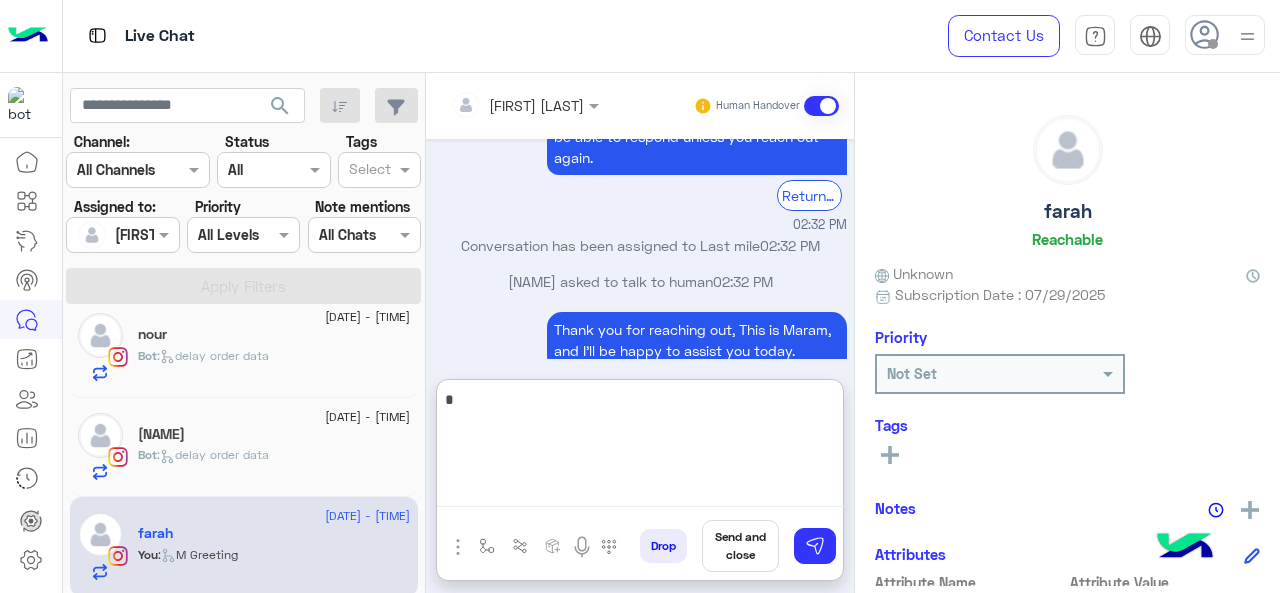 scroll, scrollTop: 3550, scrollLeft: 0, axis: vertical 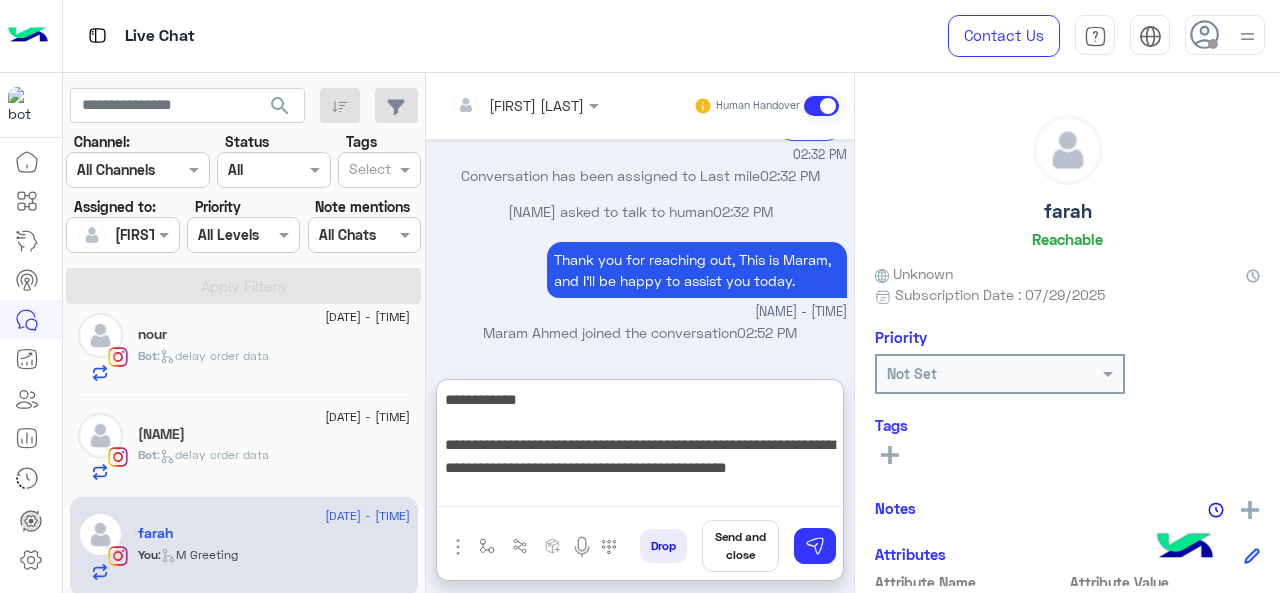 type on "**********" 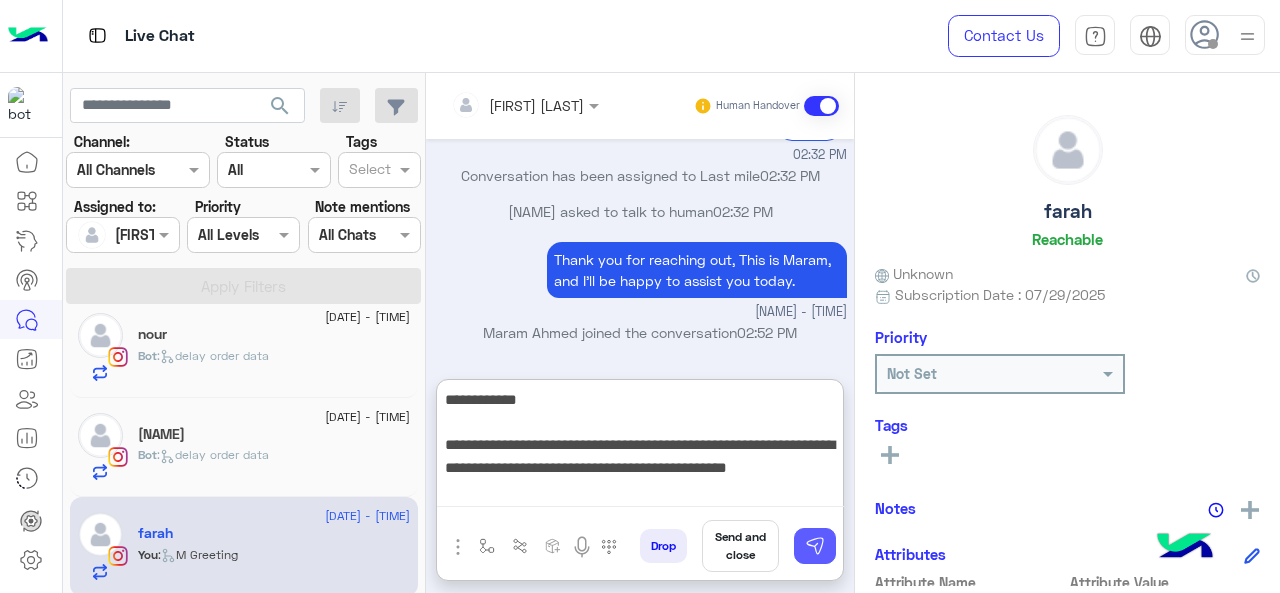 click at bounding box center [815, 546] 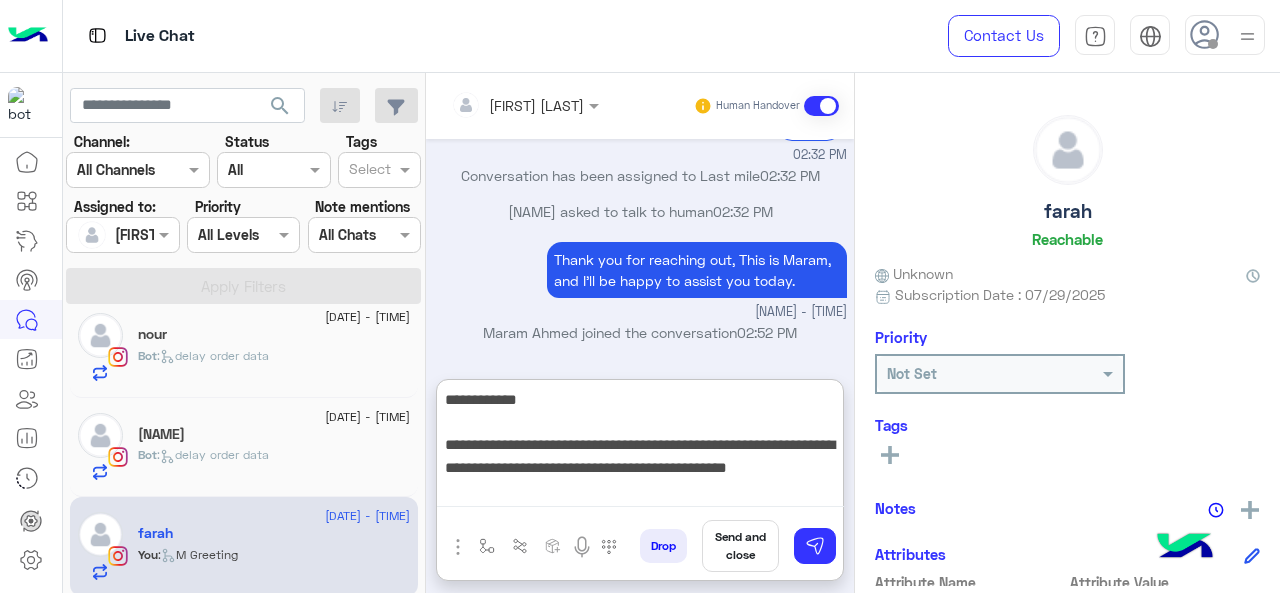 type 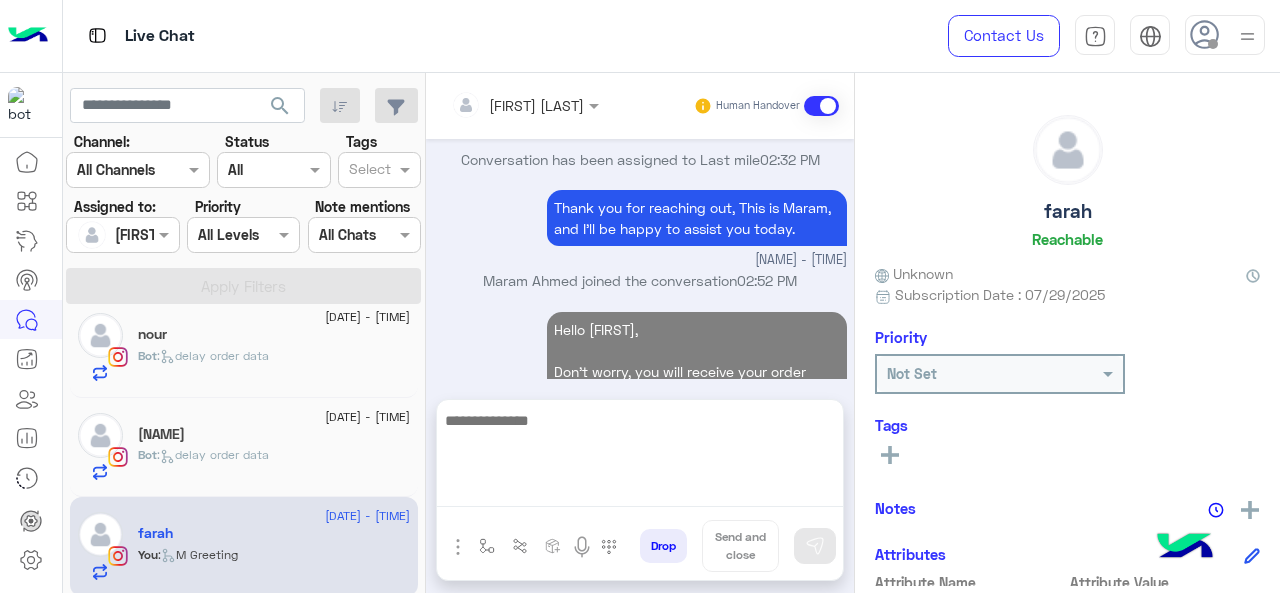 scroll, scrollTop: 3607, scrollLeft: 0, axis: vertical 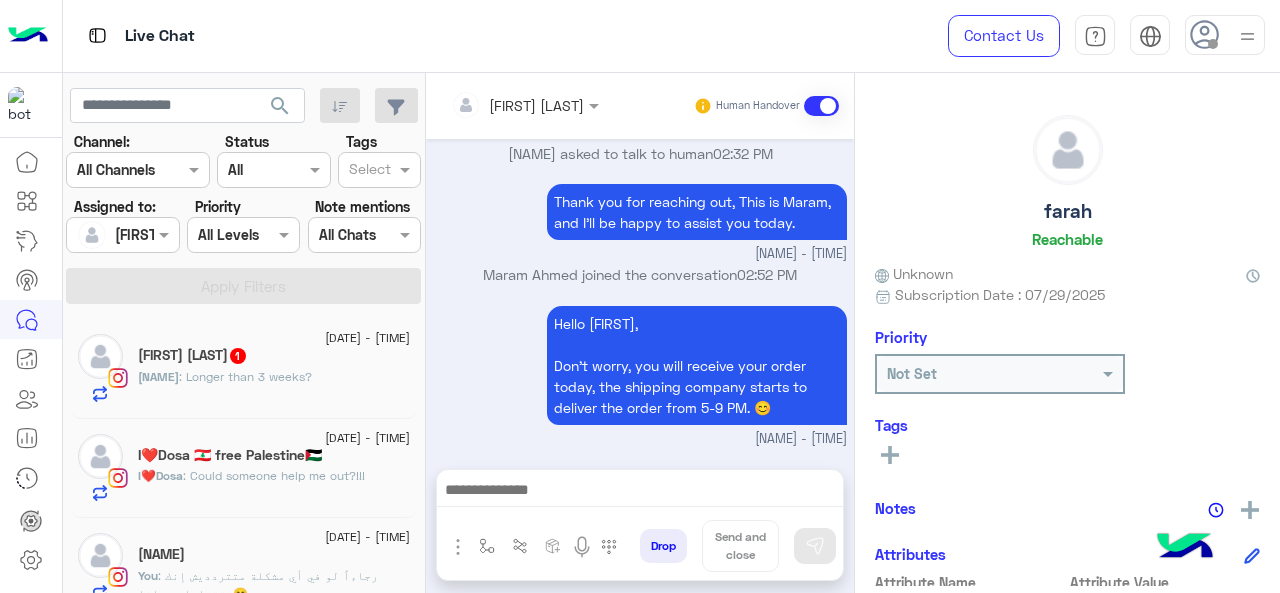 click on ": Longer than 3 weeks?" 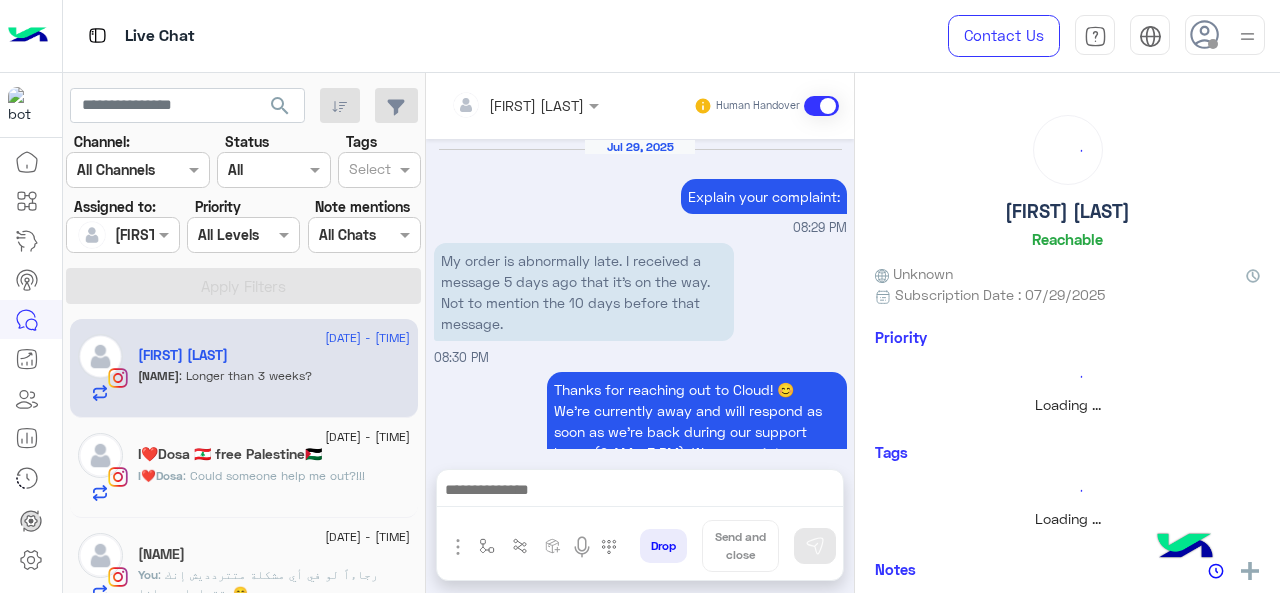 scroll, scrollTop: 684, scrollLeft: 0, axis: vertical 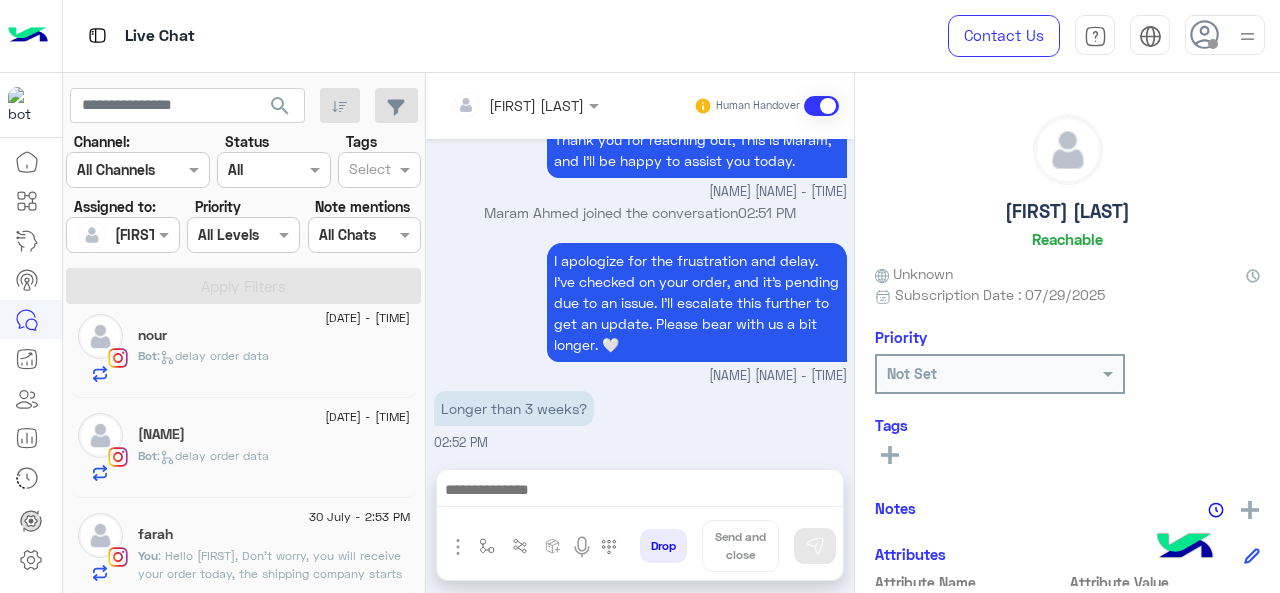 click on "Bot :   delay order data" 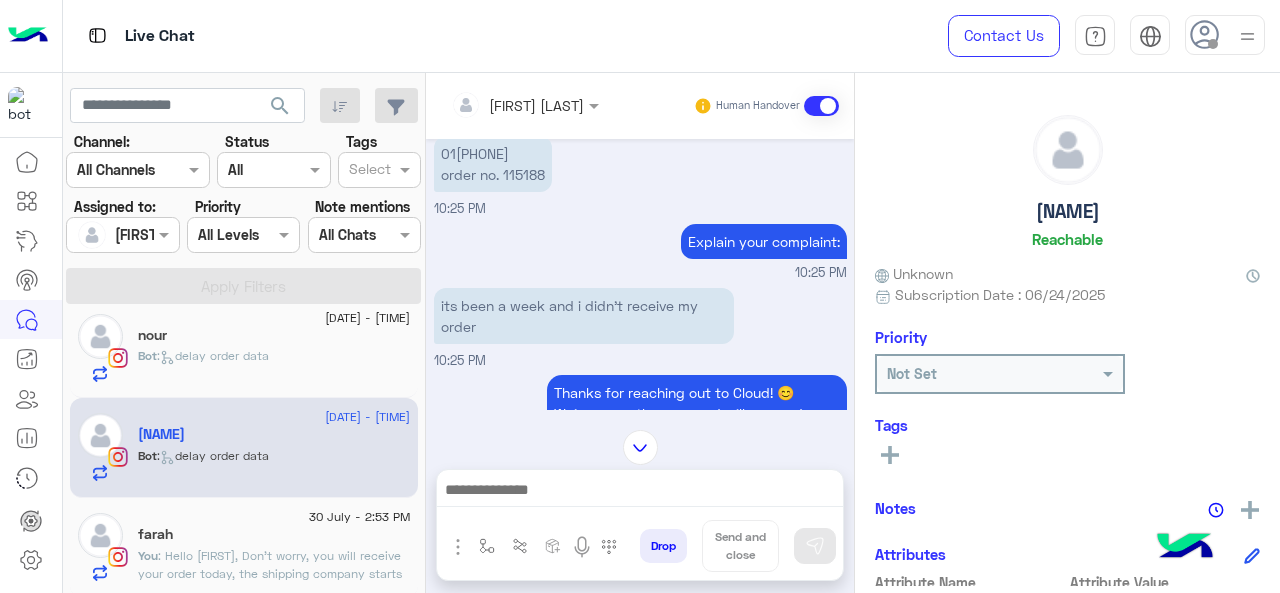 scroll, scrollTop: 516, scrollLeft: 0, axis: vertical 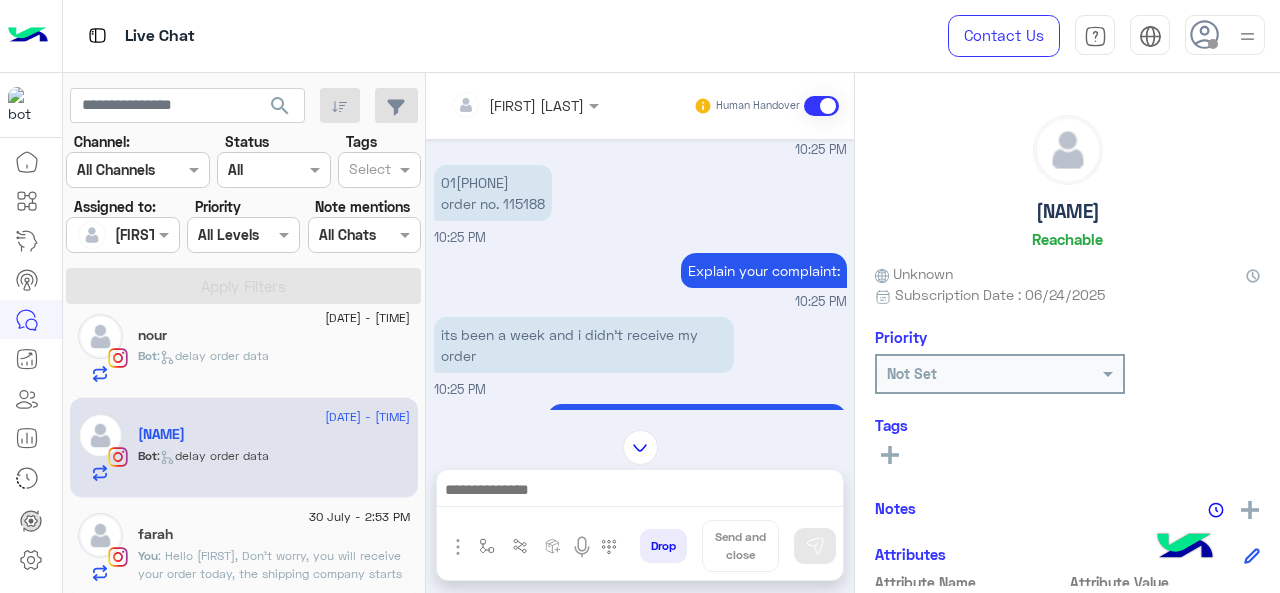 click on "01[PHONE] order no. [ORDER_NUMBER]" at bounding box center (493, 193) 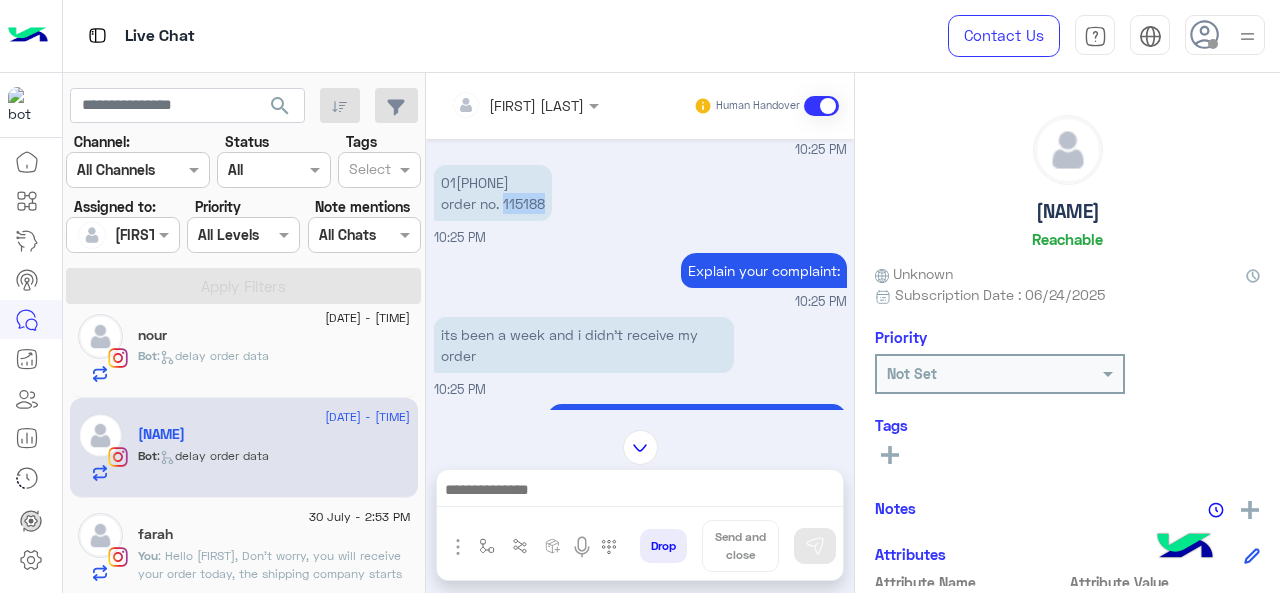 click on "01[PHONE] order no. [ORDER_NUMBER]" at bounding box center [493, 193] 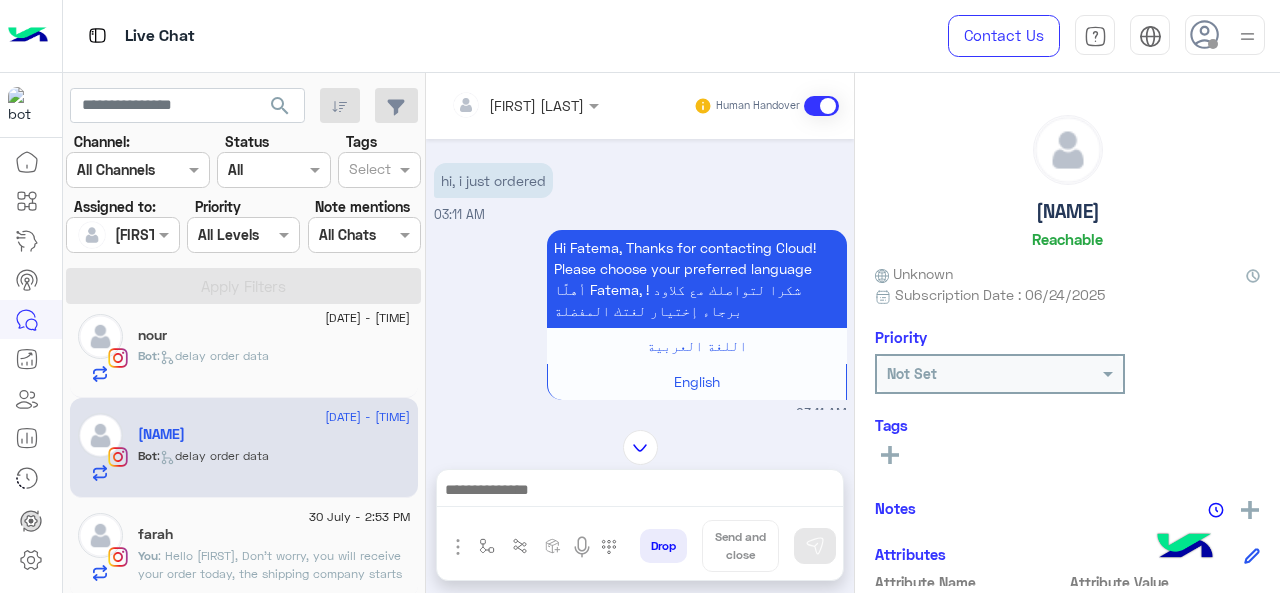scroll, scrollTop: 0, scrollLeft: 0, axis: both 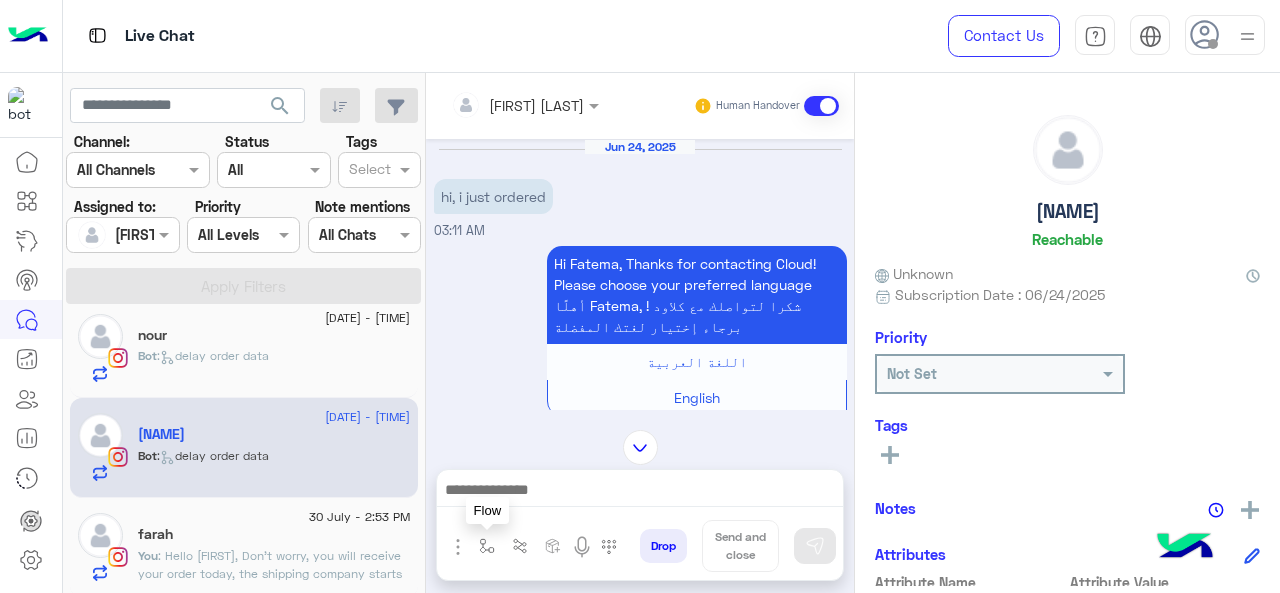 click at bounding box center [487, 546] 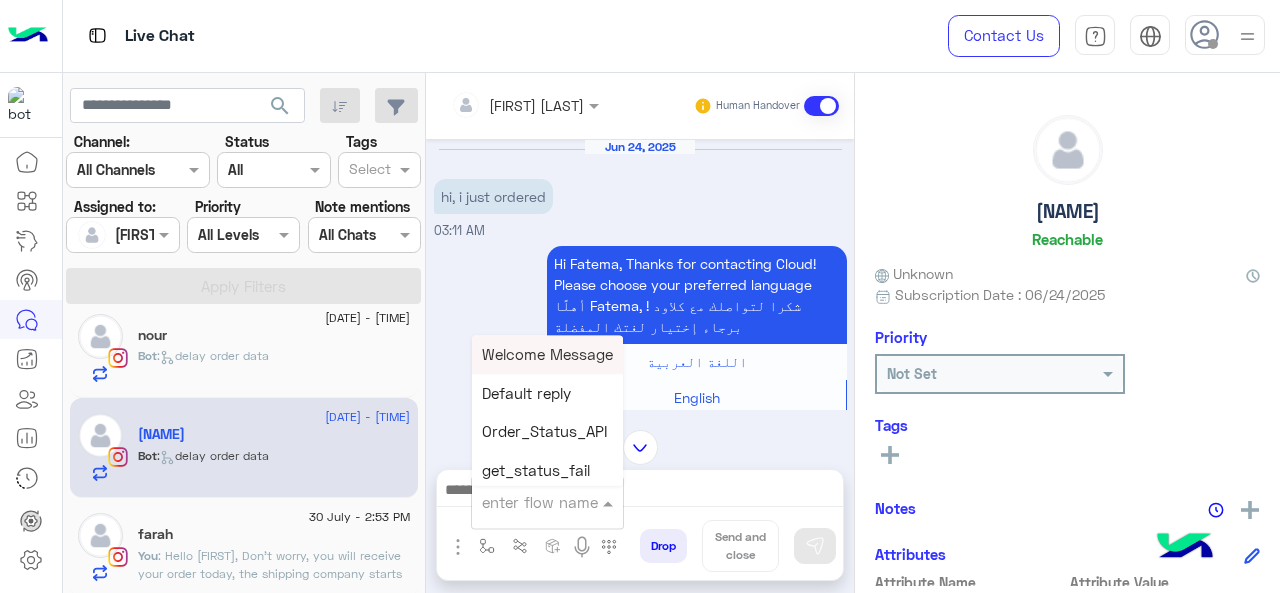 click on "enter flow name" at bounding box center (547, 502) 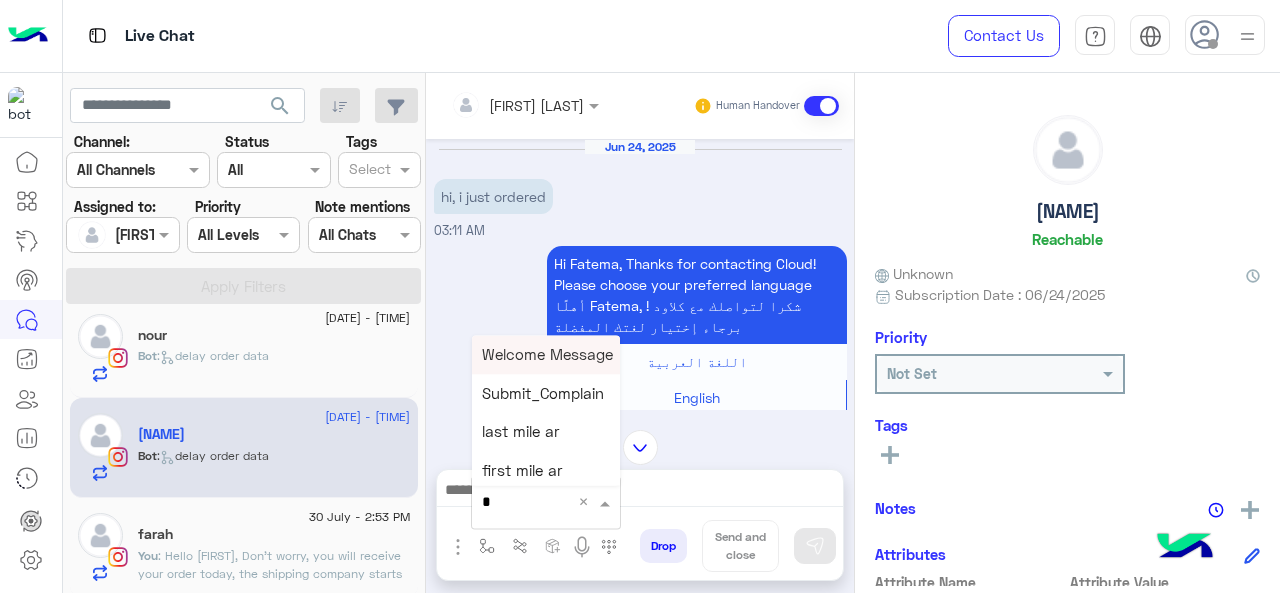 type on "*" 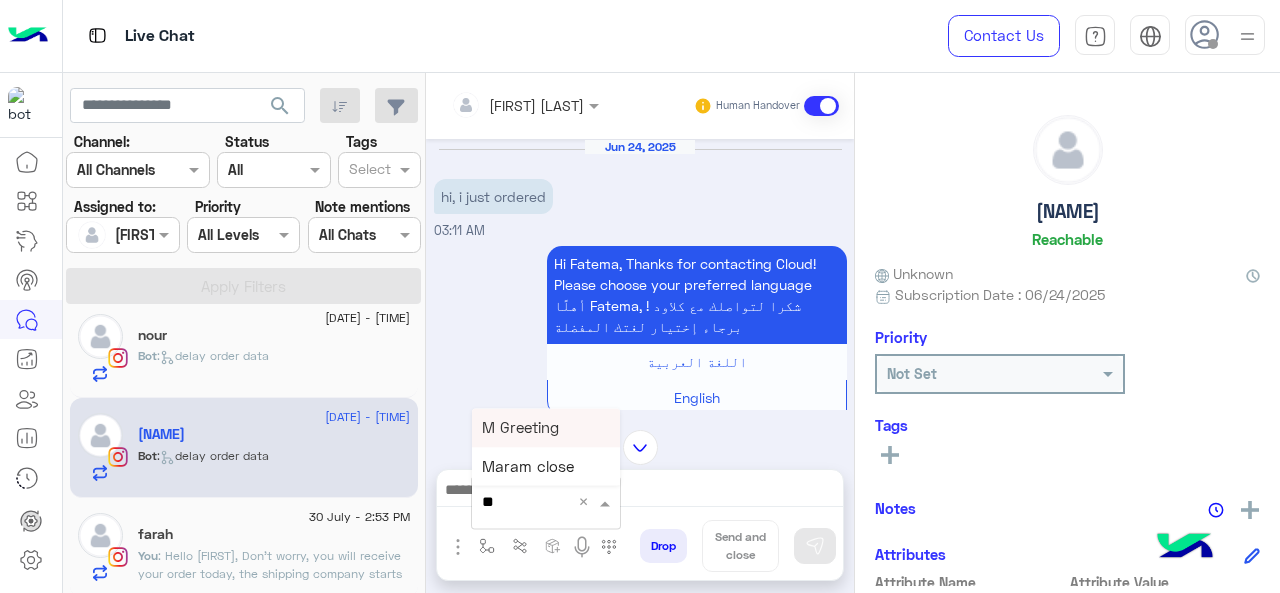 click on "M Greeting" at bounding box center (546, 427) 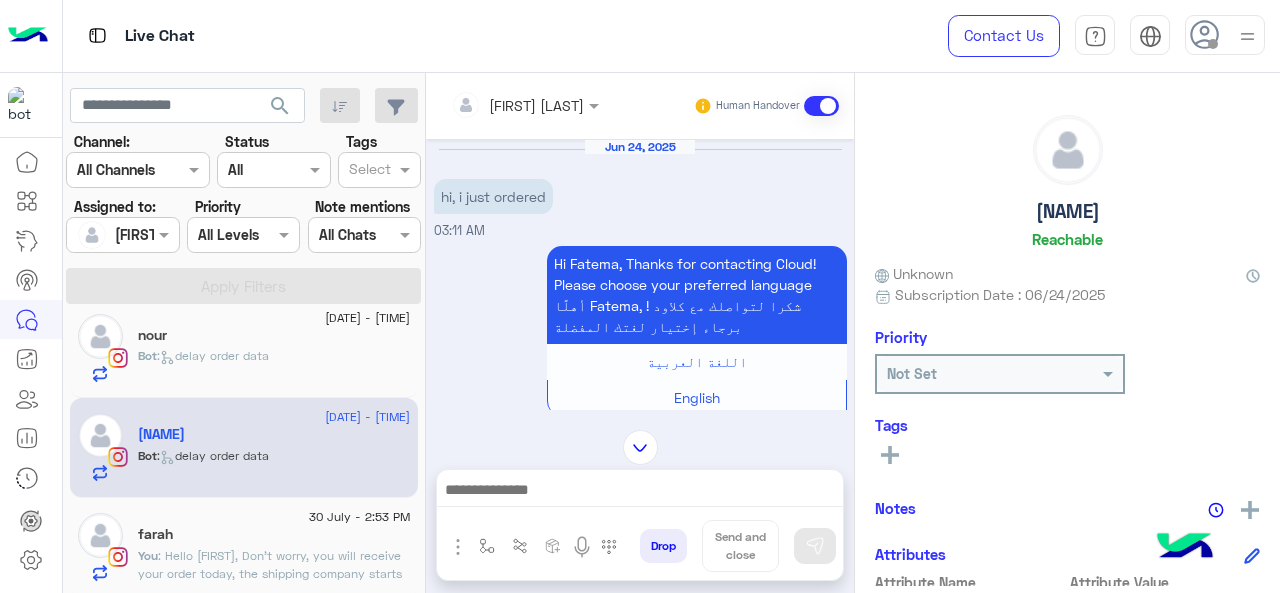 type on "**********" 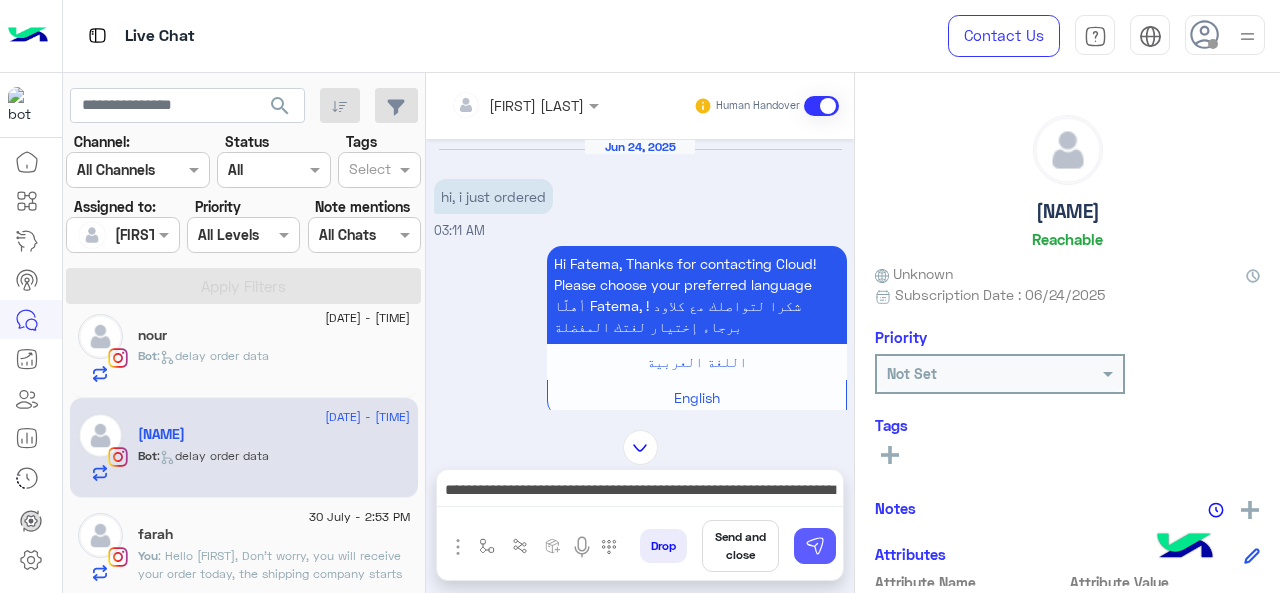 click at bounding box center (815, 546) 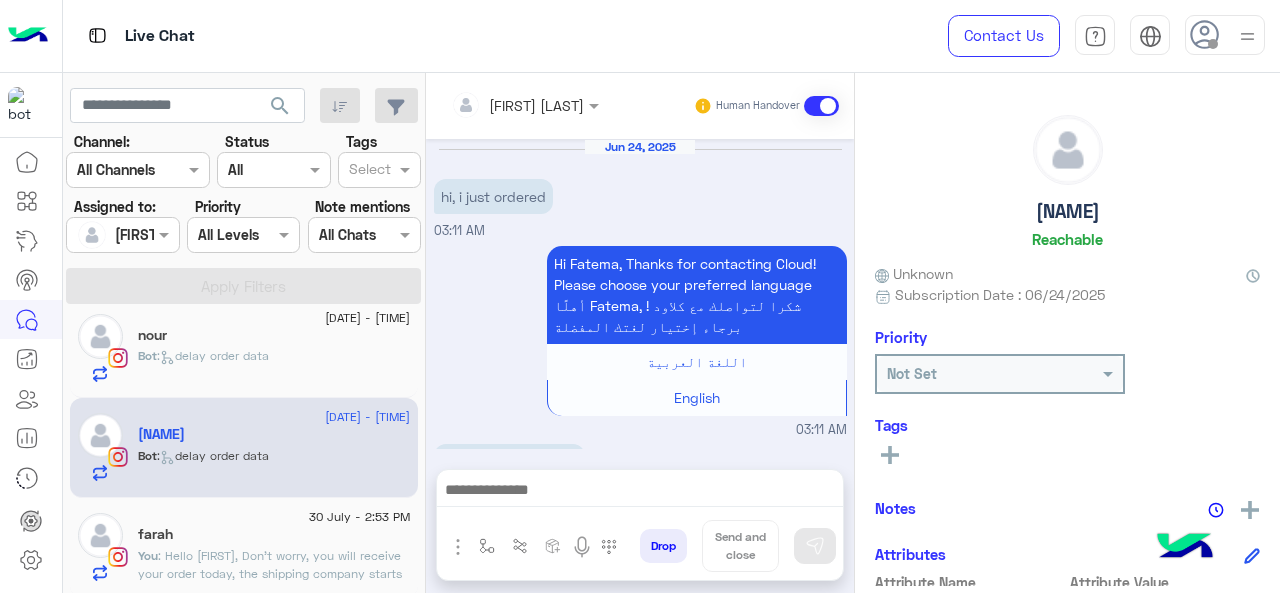 scroll, scrollTop: 4521, scrollLeft: 0, axis: vertical 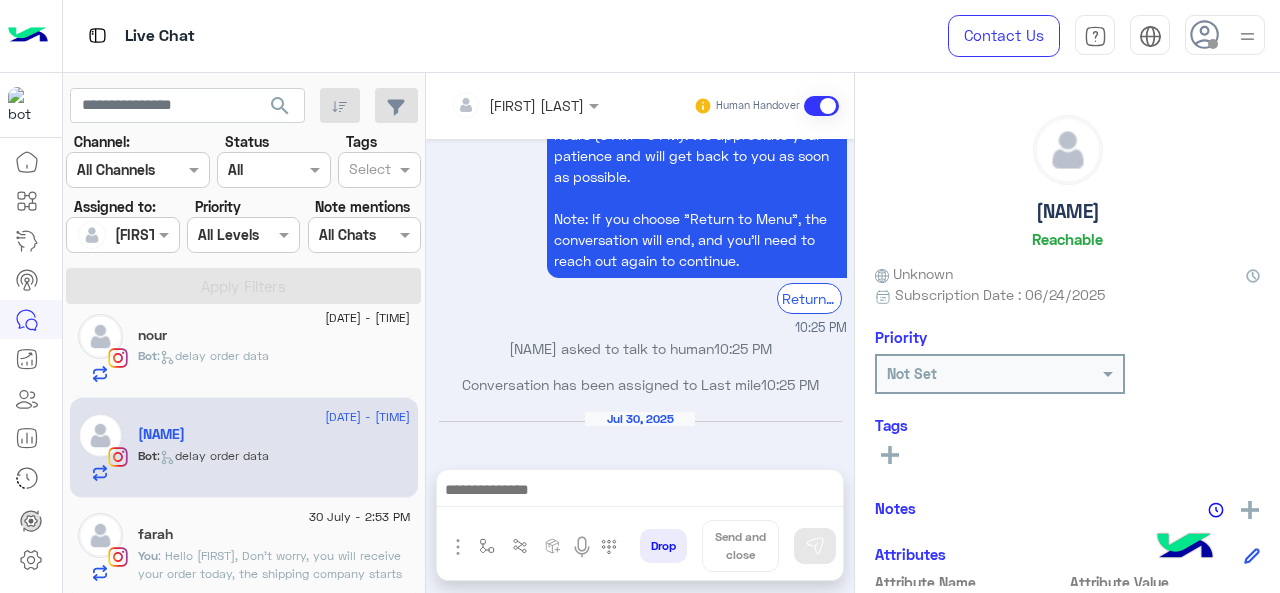 click at bounding box center (640, 492) 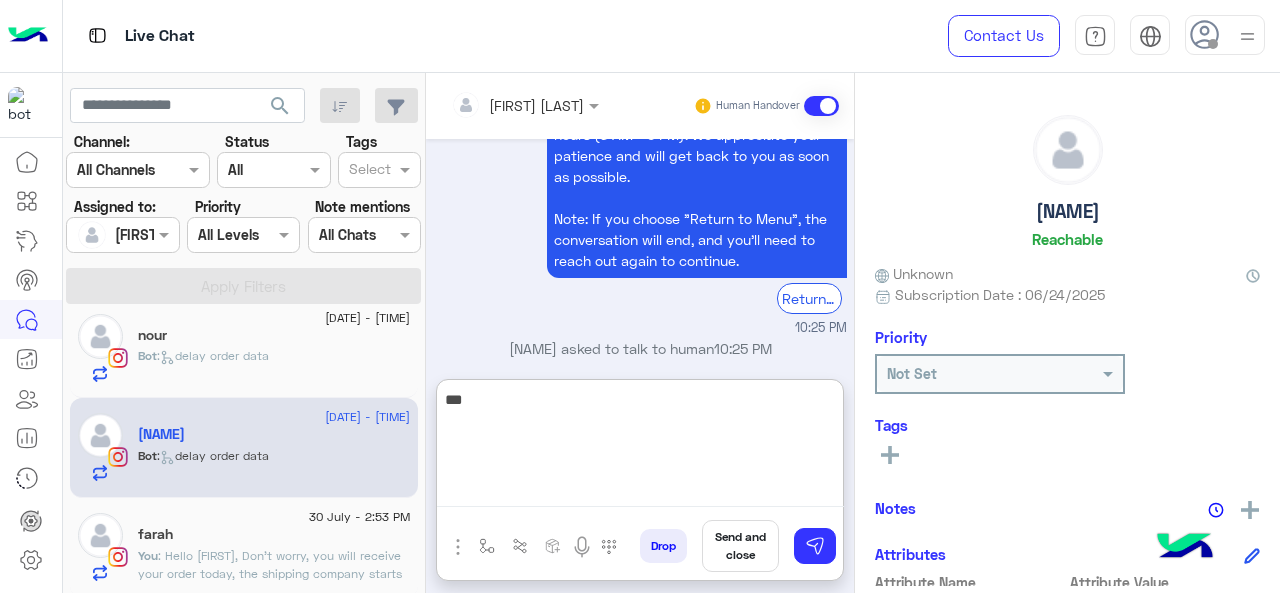scroll, scrollTop: 4732, scrollLeft: 0, axis: vertical 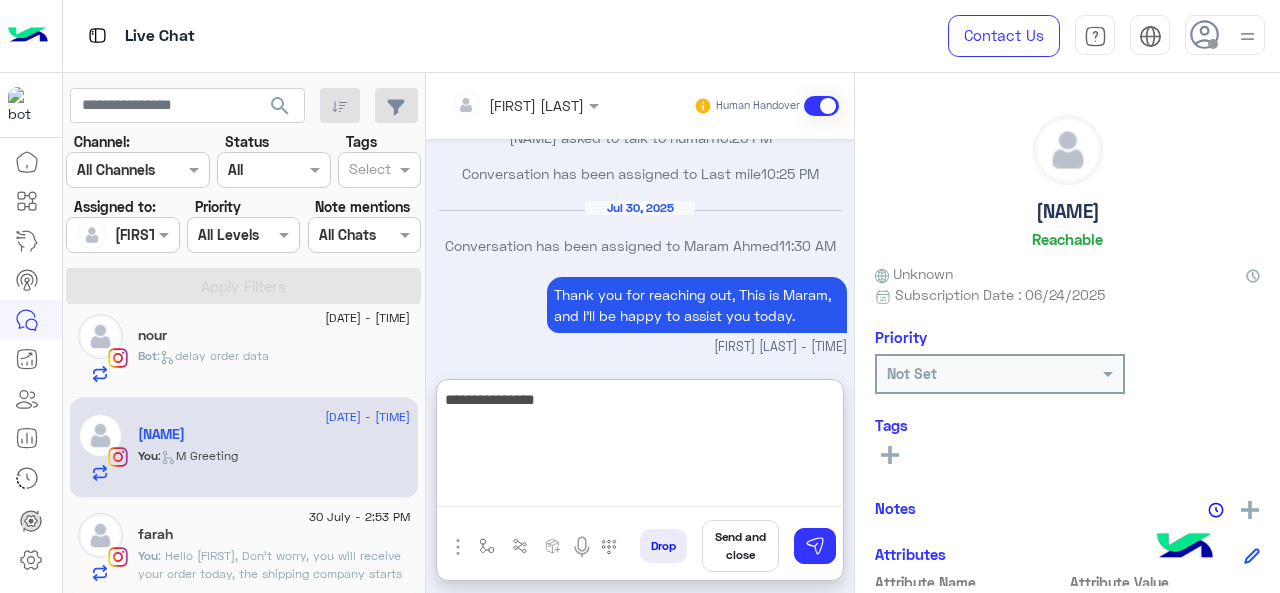 paste on "**********" 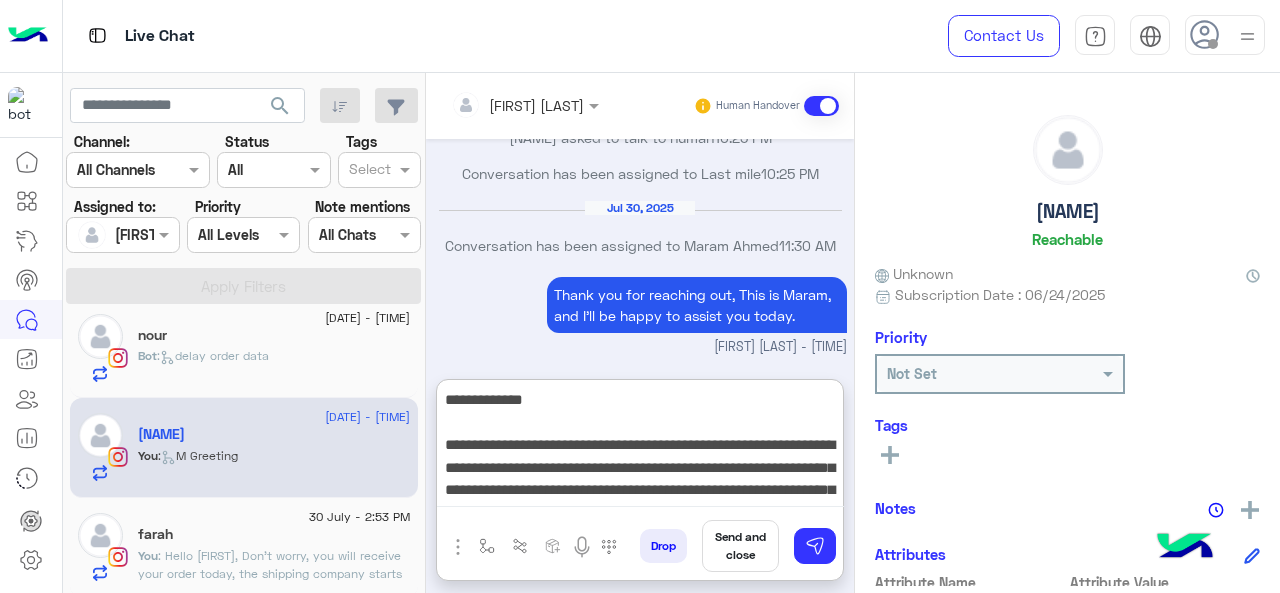 scroll, scrollTop: 60, scrollLeft: 0, axis: vertical 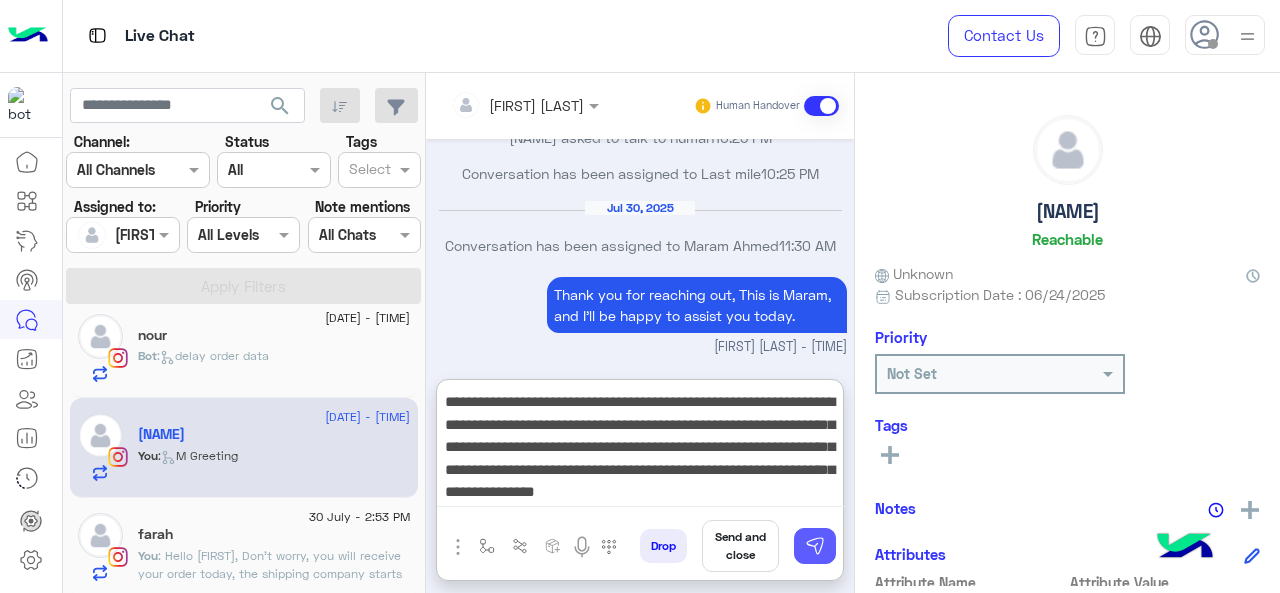 type on "**********" 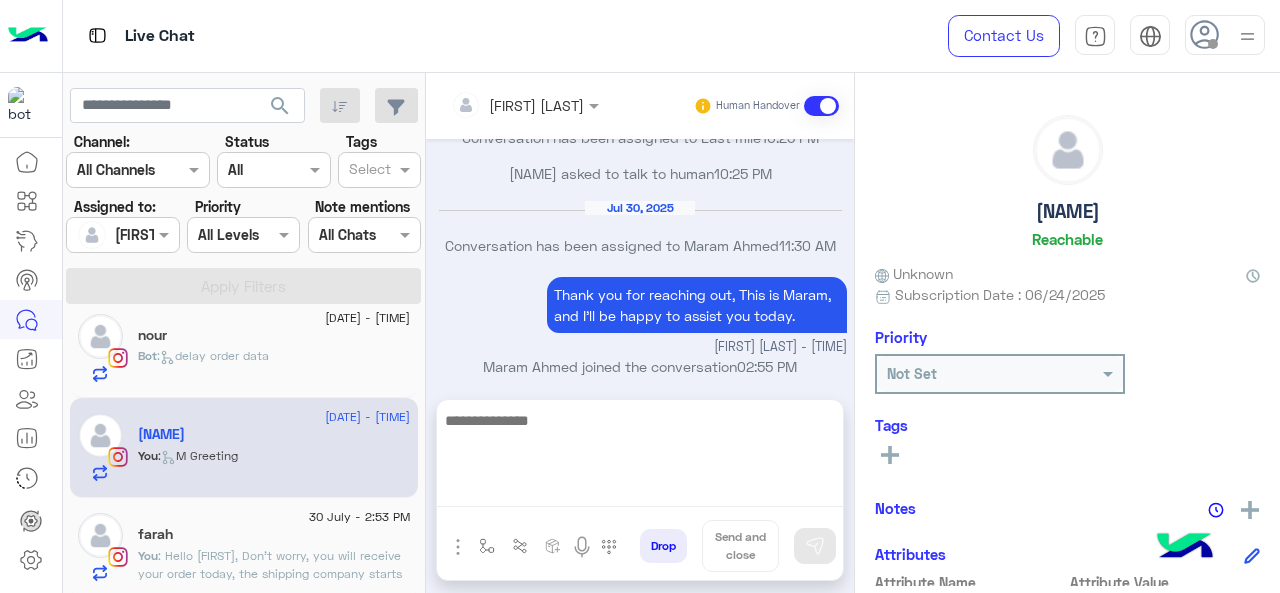 scroll, scrollTop: 4874, scrollLeft: 0, axis: vertical 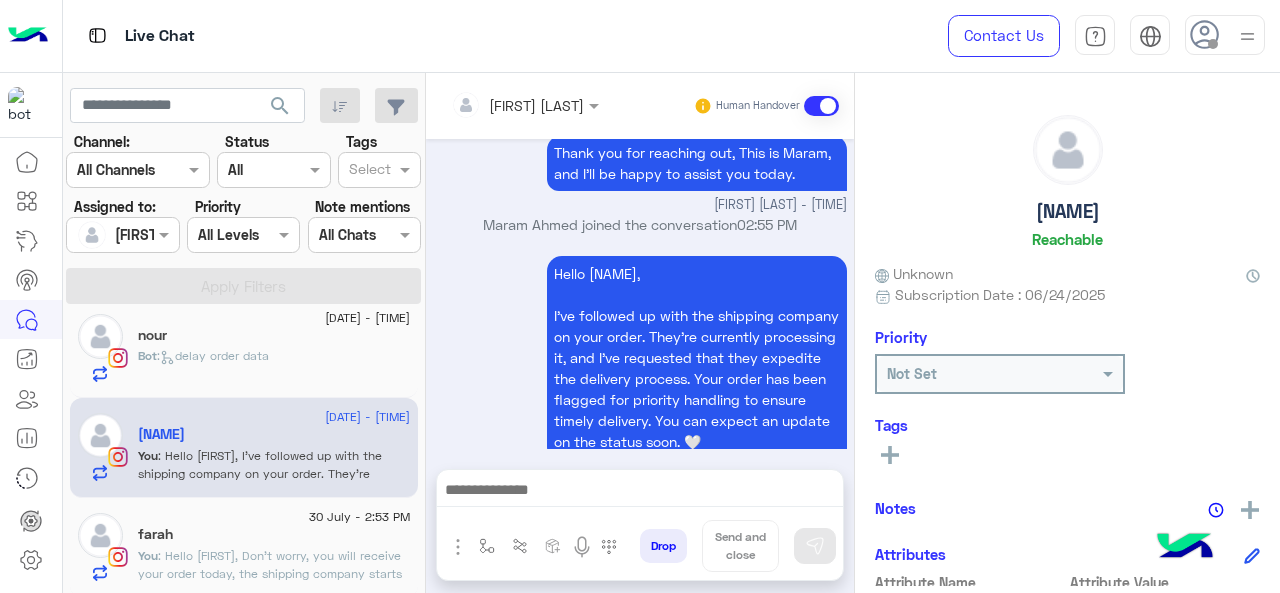 click on ": Hello [FIRST],
Don't worry, you will receive your order today, the shipping company starts to deliver the order from 5-9 PM. 😊" 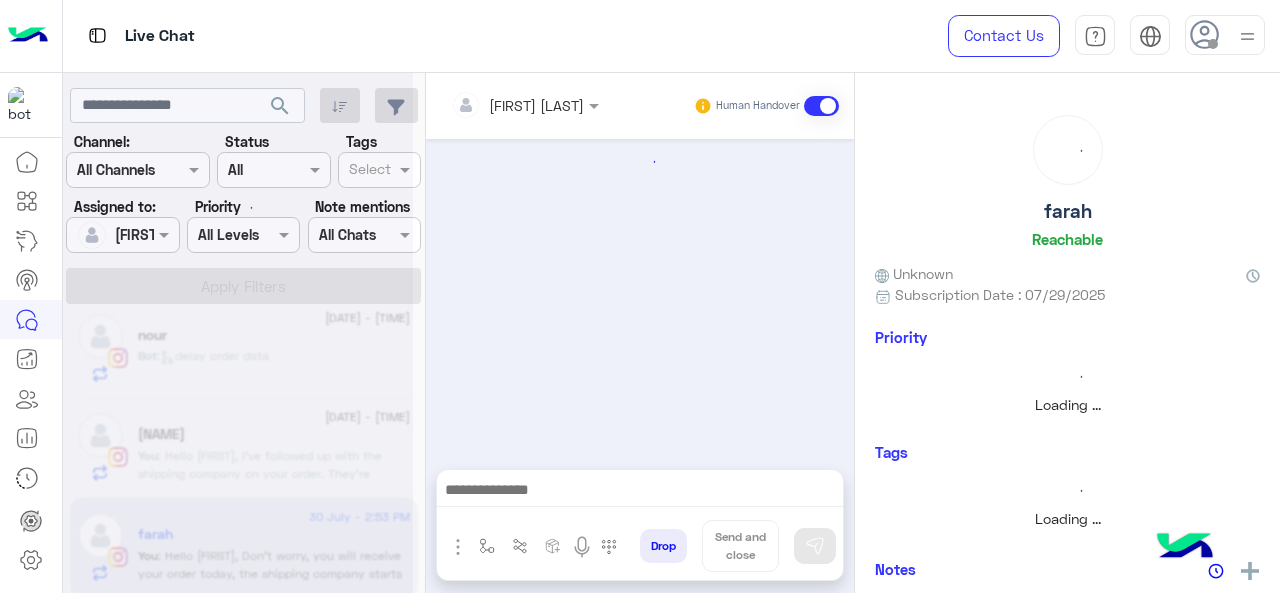 scroll, scrollTop: 863, scrollLeft: 0, axis: vertical 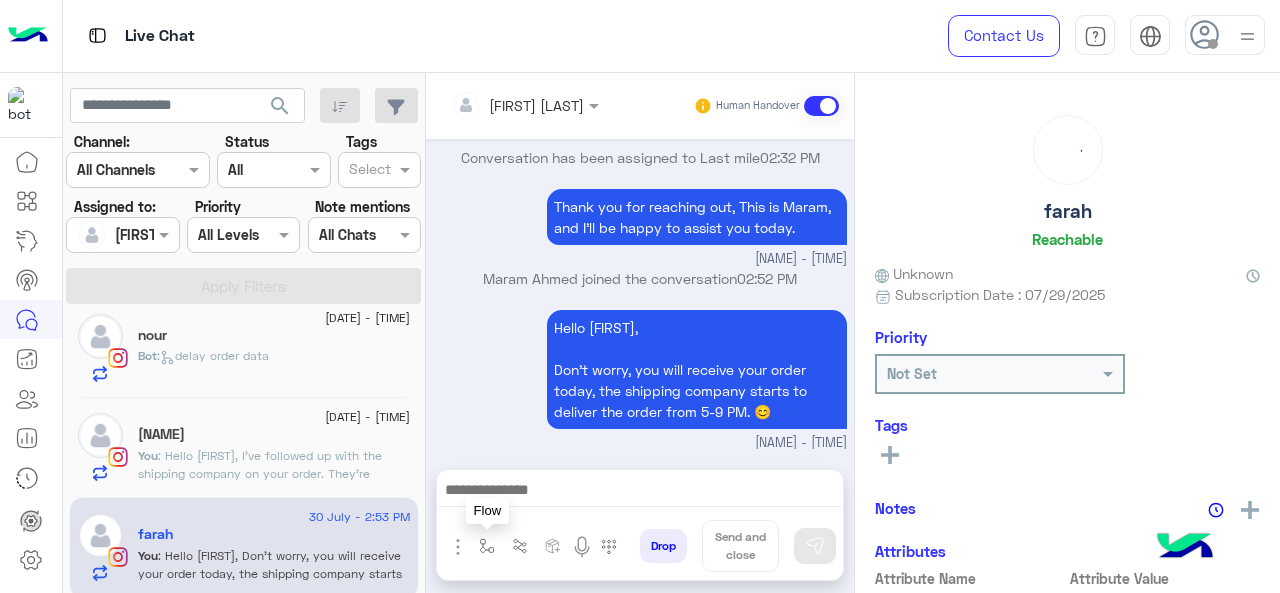 click at bounding box center (487, 546) 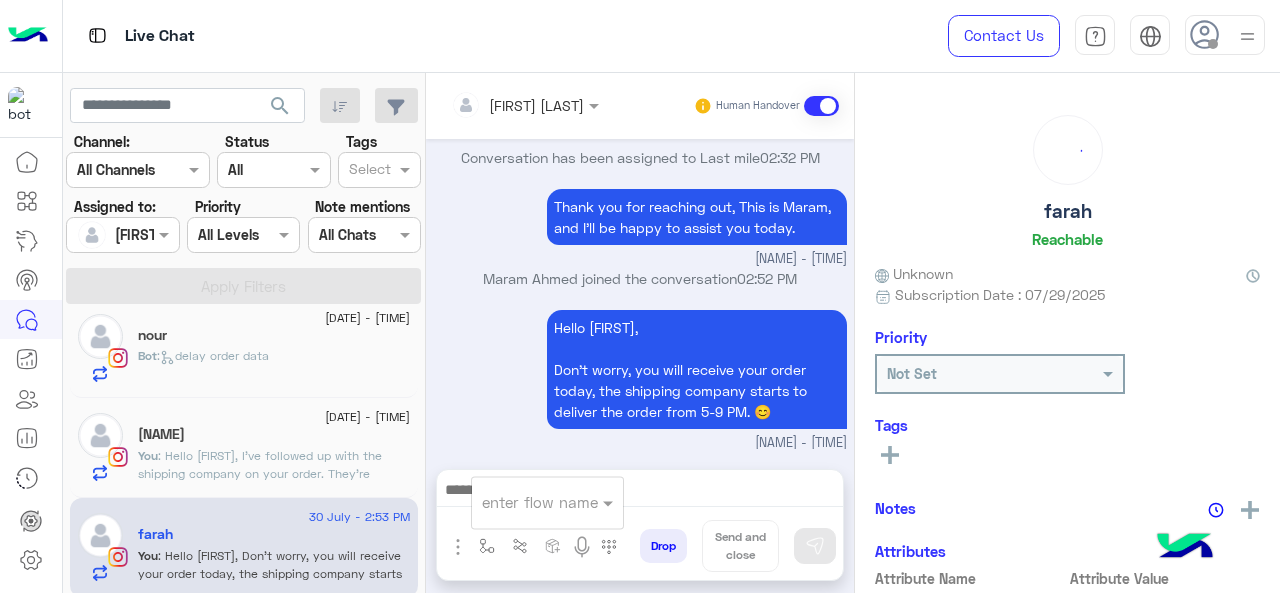 click on "enter flow name" at bounding box center (547, 502) 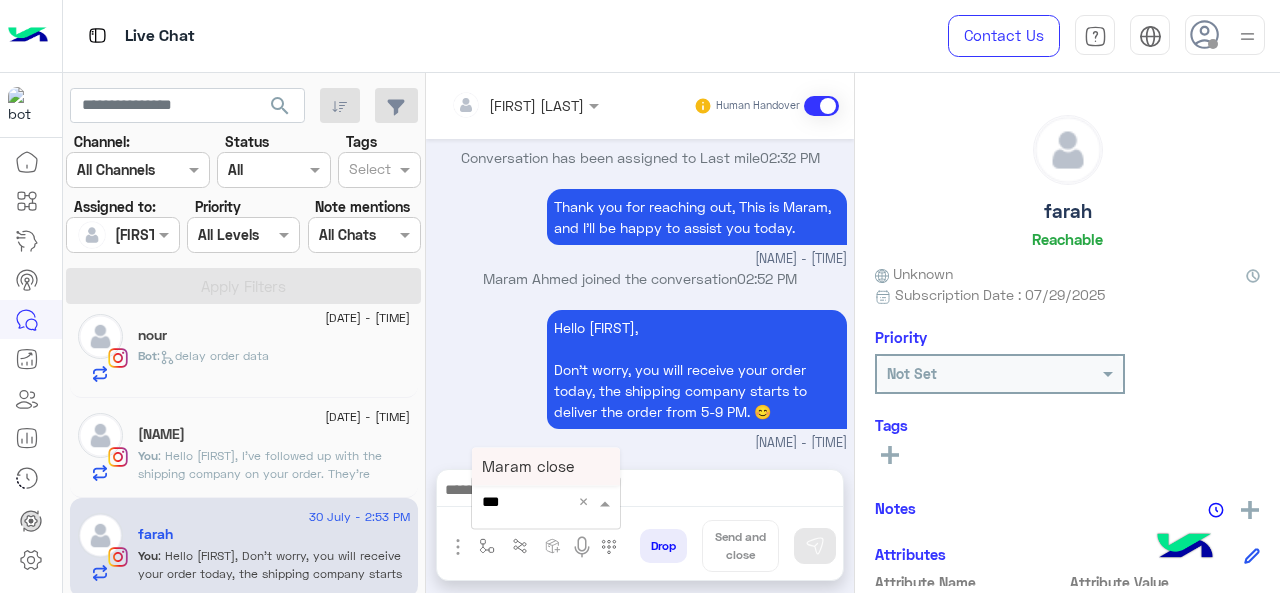 type on "****" 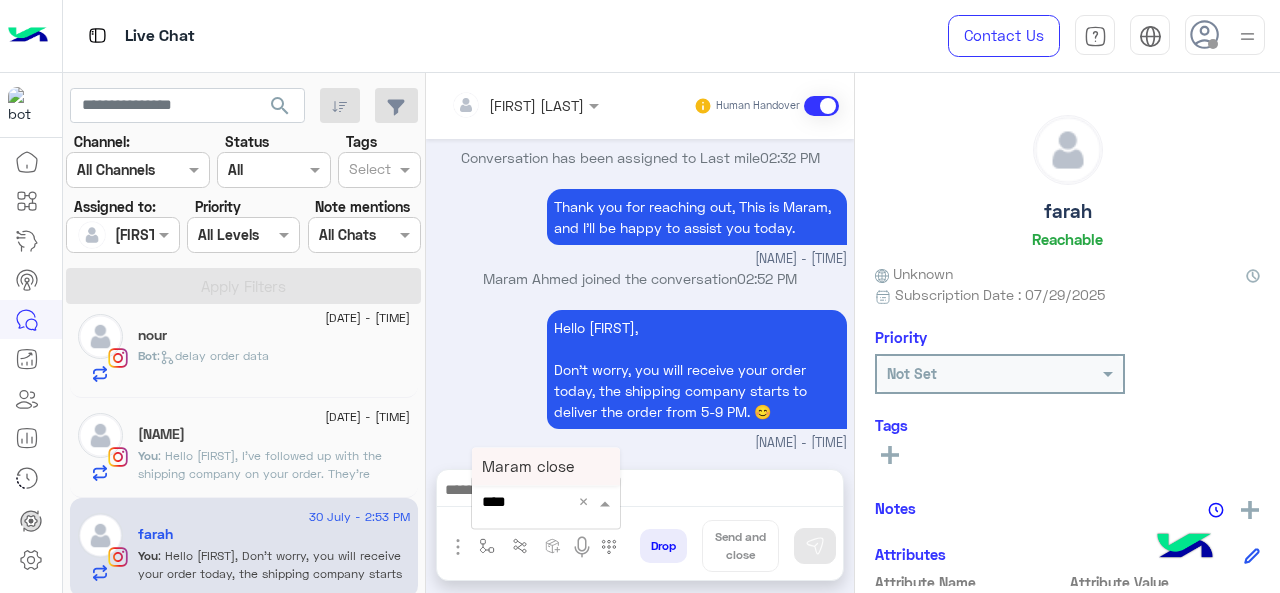 click on "Maram close" at bounding box center [528, 466] 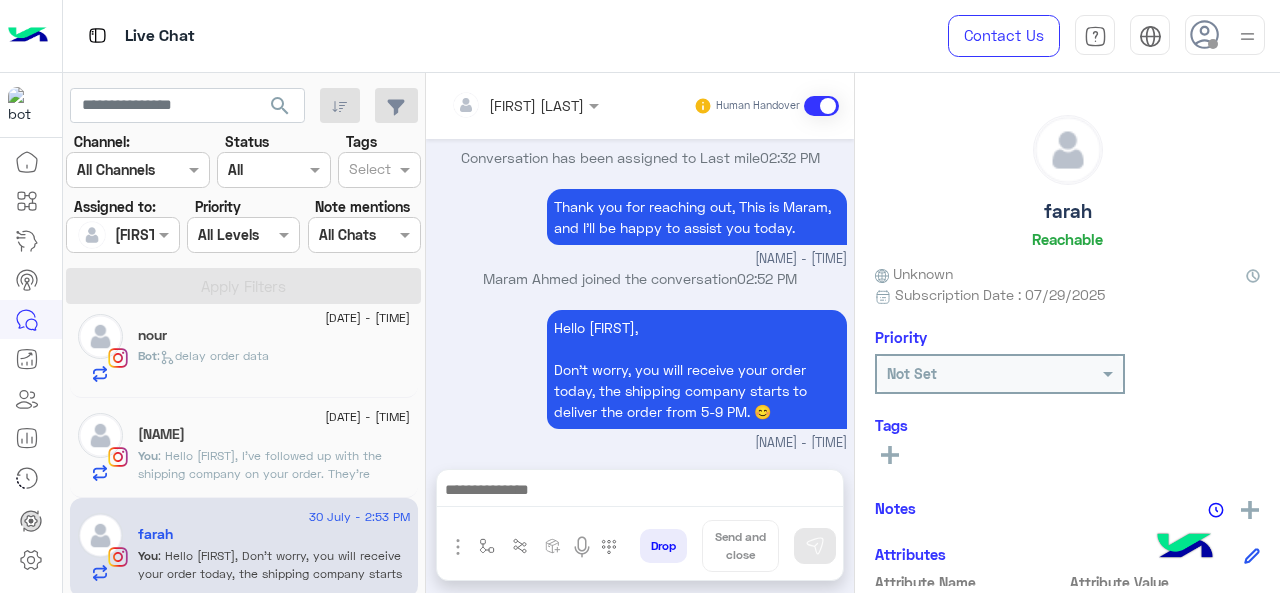 type on "**********" 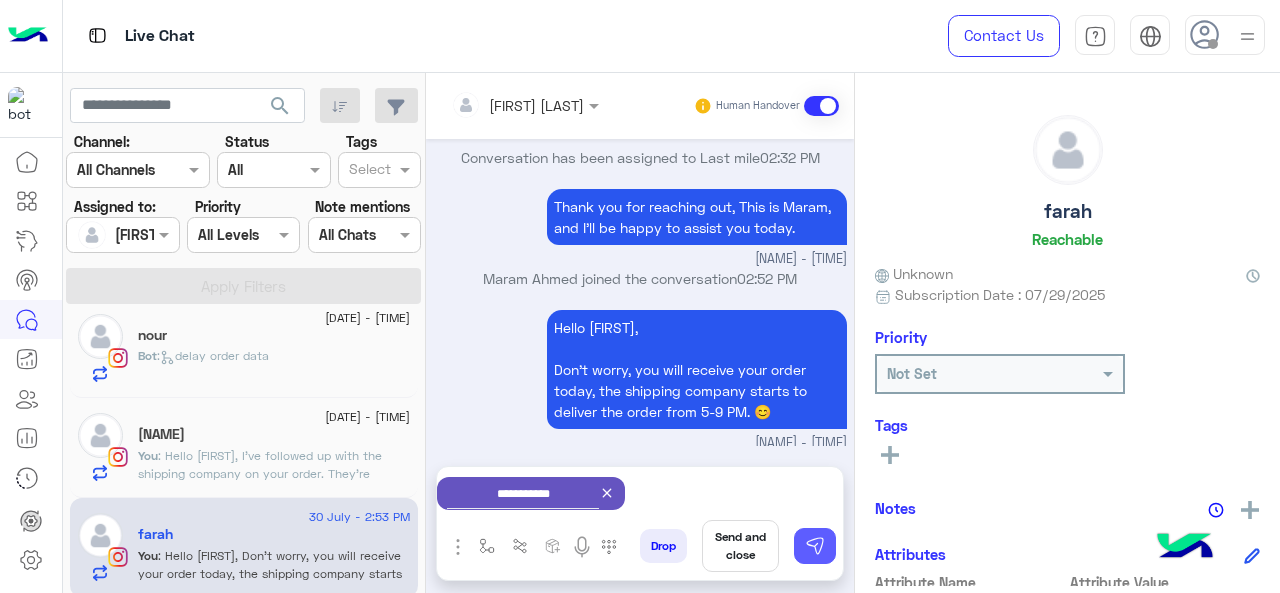 click at bounding box center (815, 546) 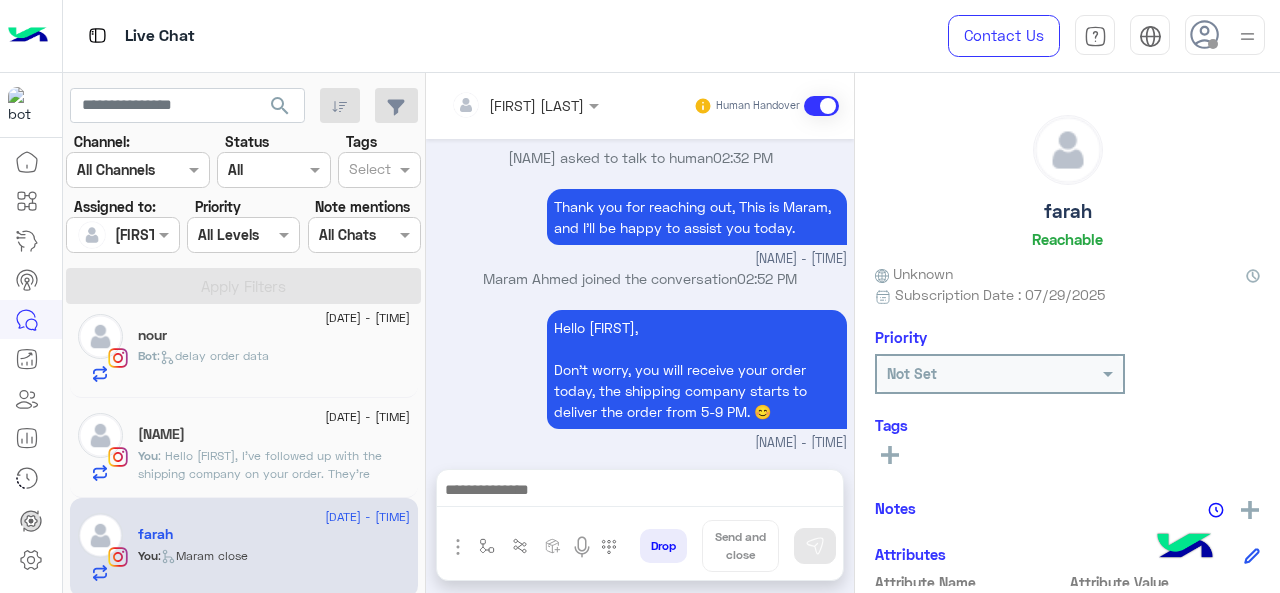 scroll, scrollTop: 1110, scrollLeft: 0, axis: vertical 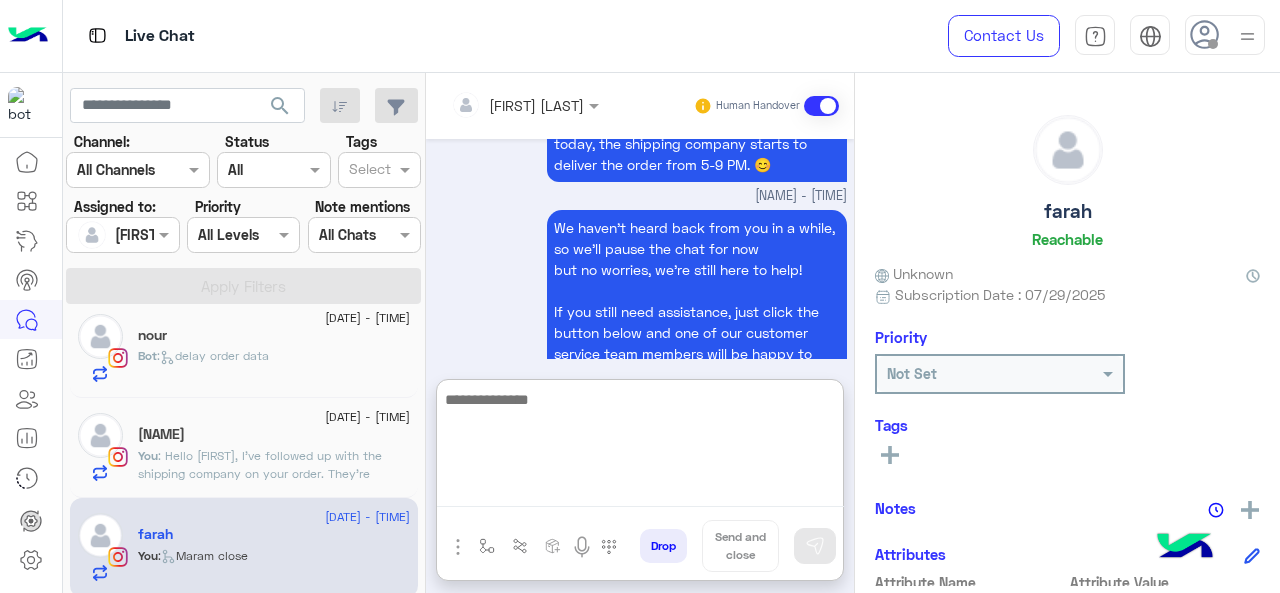 drag, startPoint x: 498, startPoint y: 497, endPoint x: 459, endPoint y: 458, distance: 55.154327 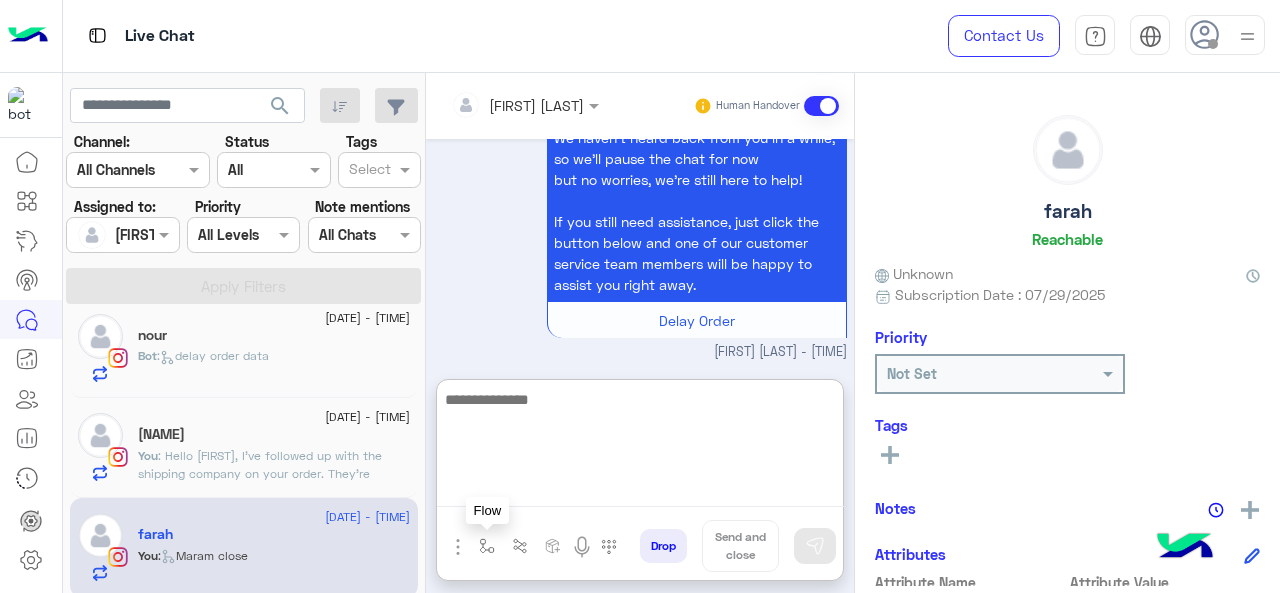 click at bounding box center (487, 546) 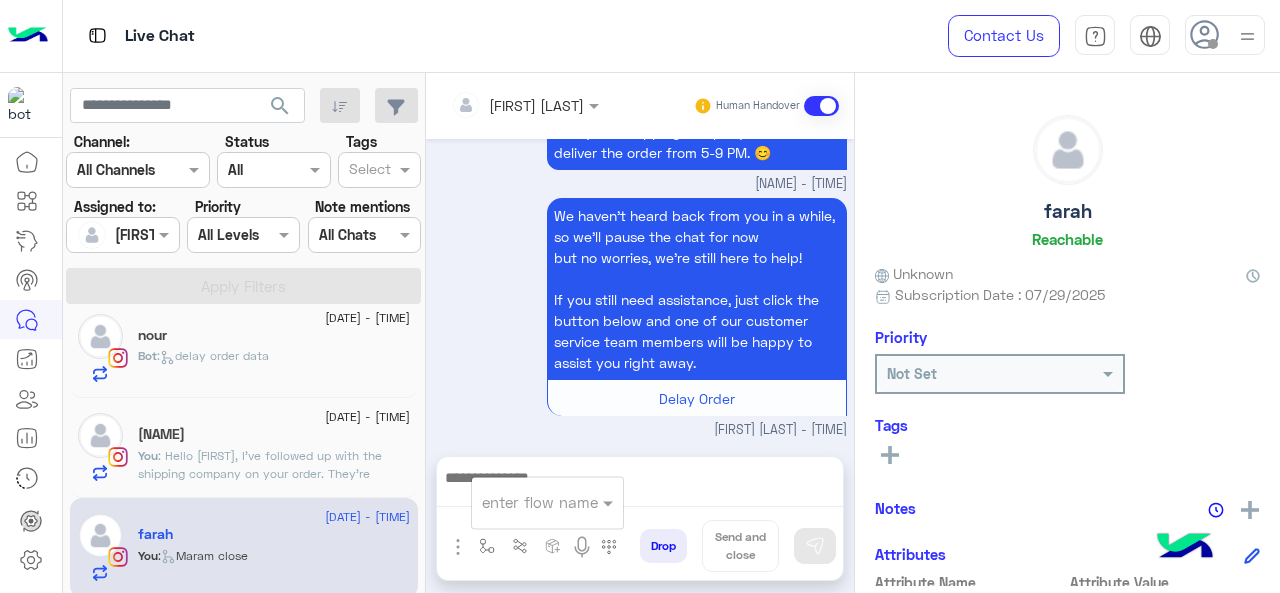 scroll, scrollTop: 1110, scrollLeft: 0, axis: vertical 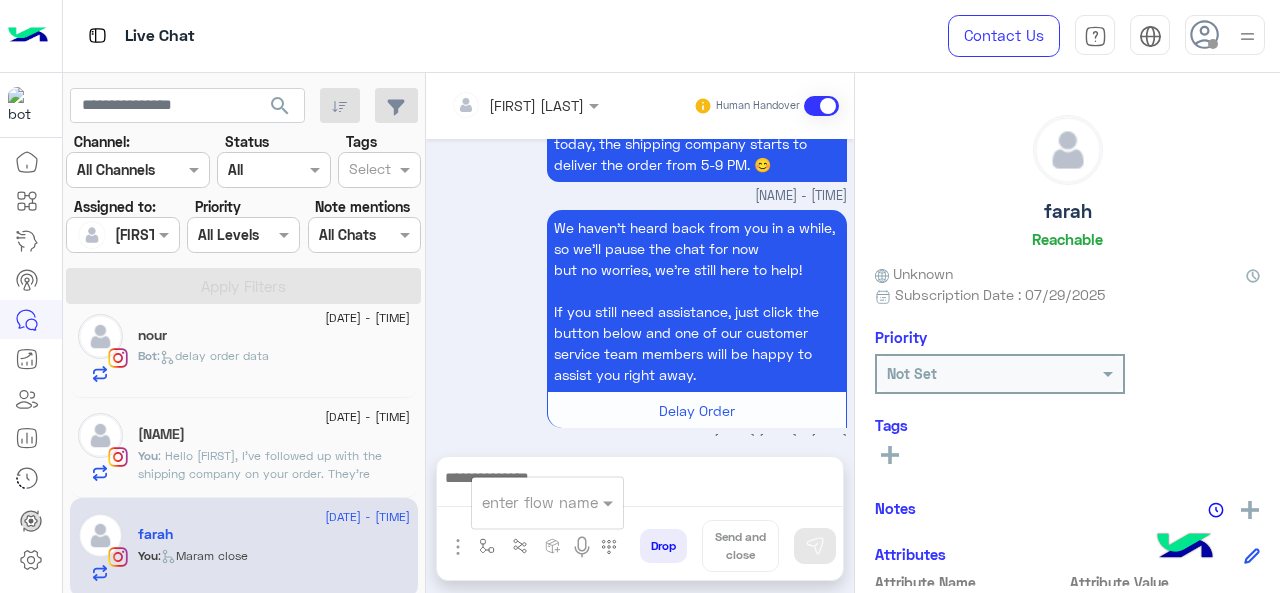 click at bounding box center (523, 502) 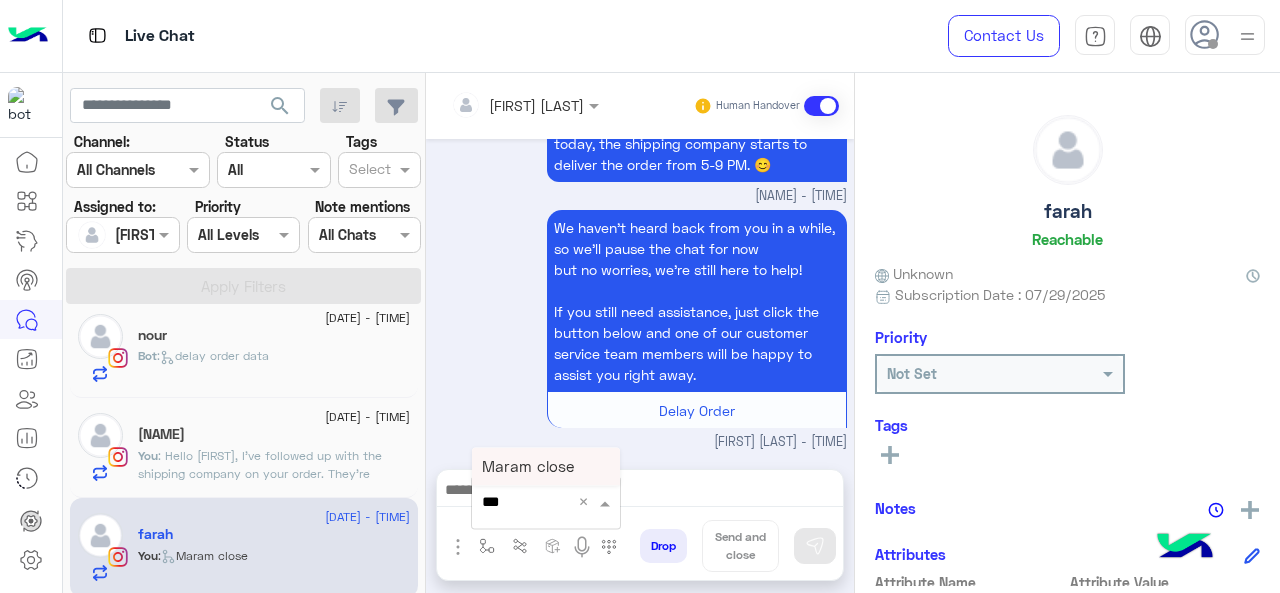 type on "****" 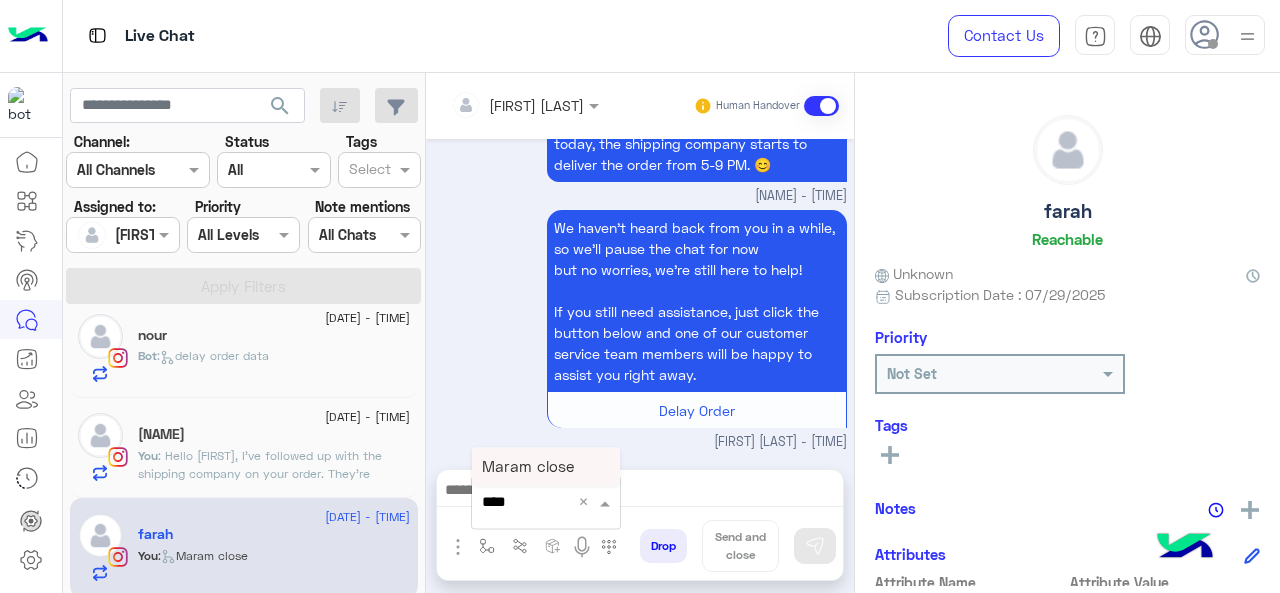 click on "Maram close" at bounding box center [546, 466] 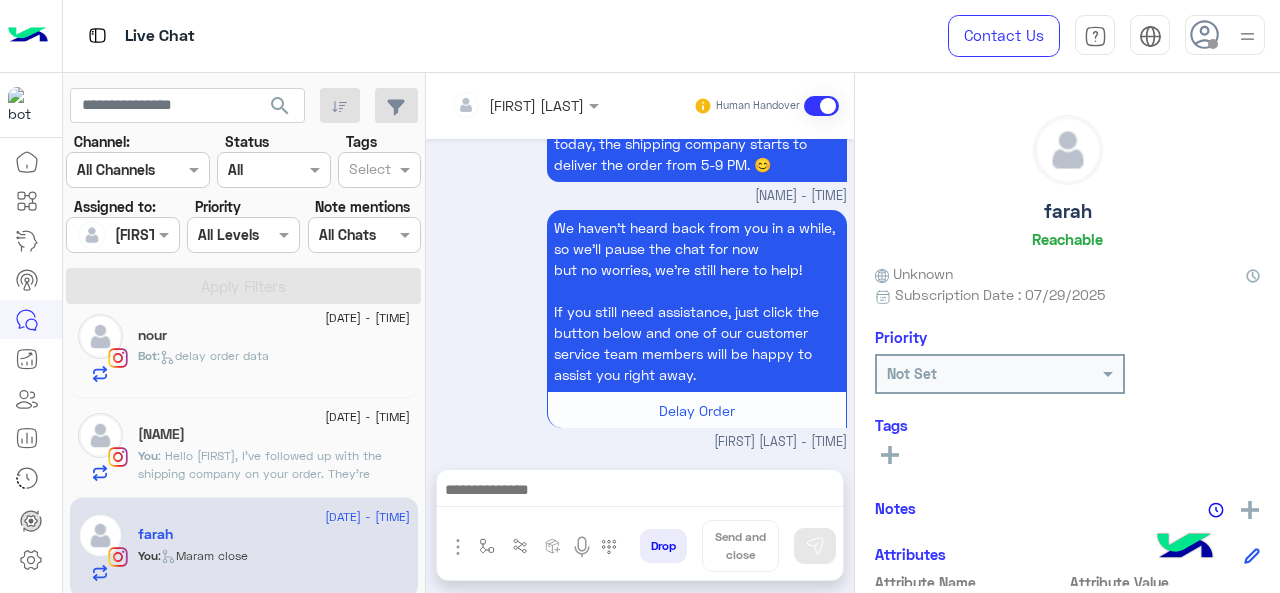 type on "**********" 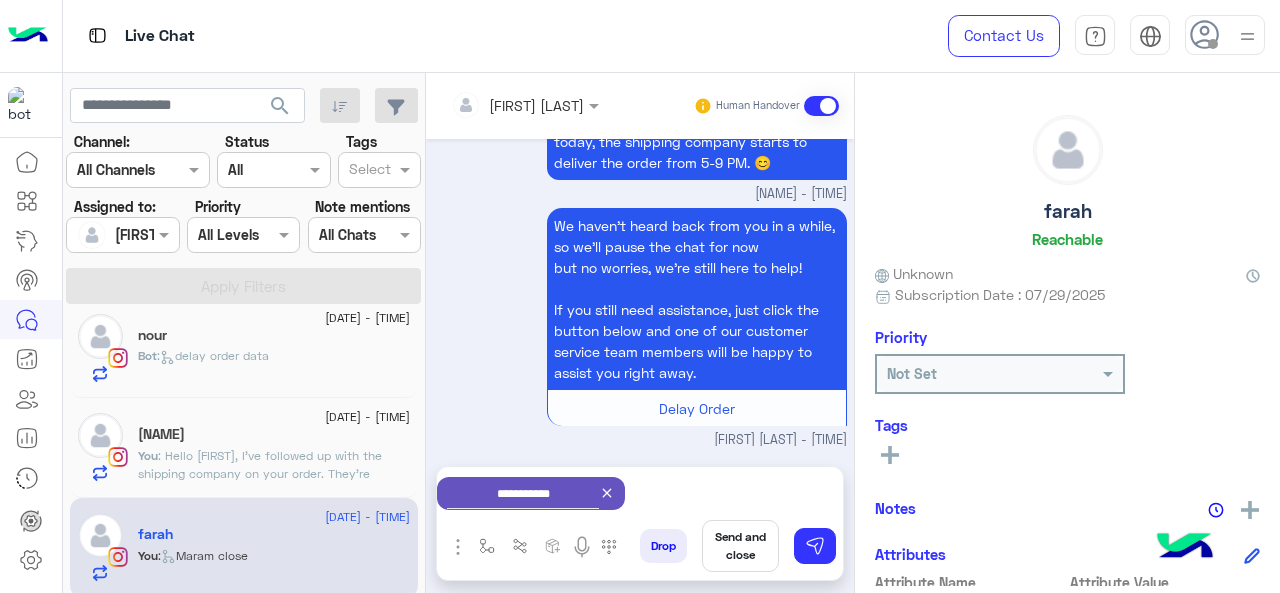 click on "Send and close" at bounding box center [740, 546] 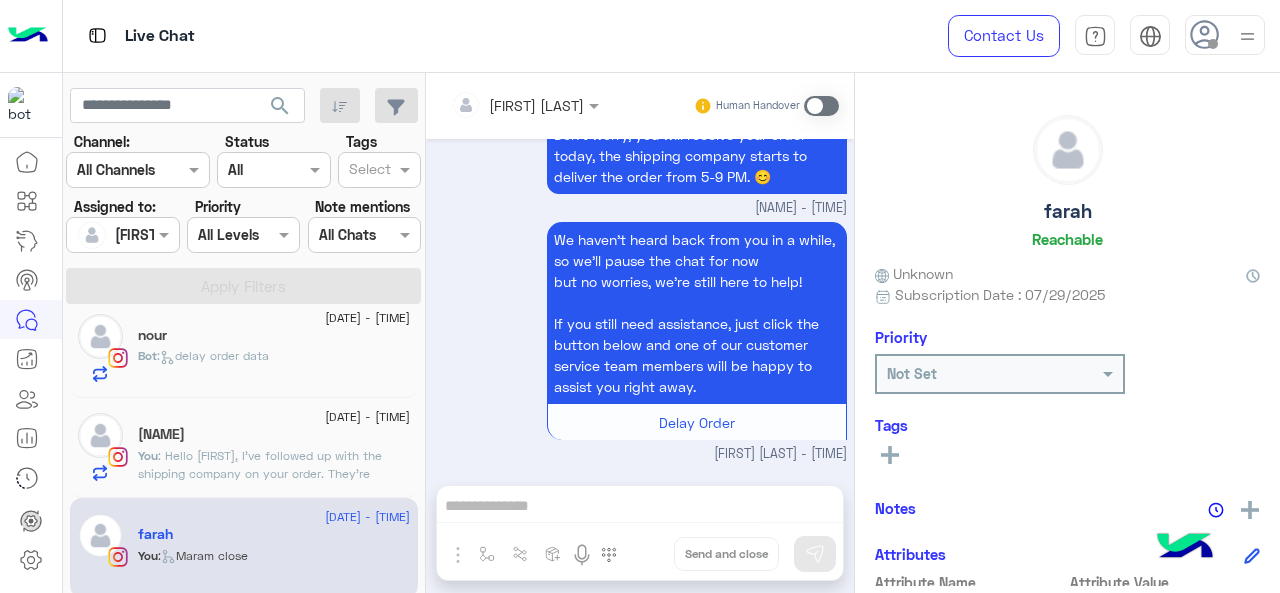 scroll, scrollTop: 1130, scrollLeft: 0, axis: vertical 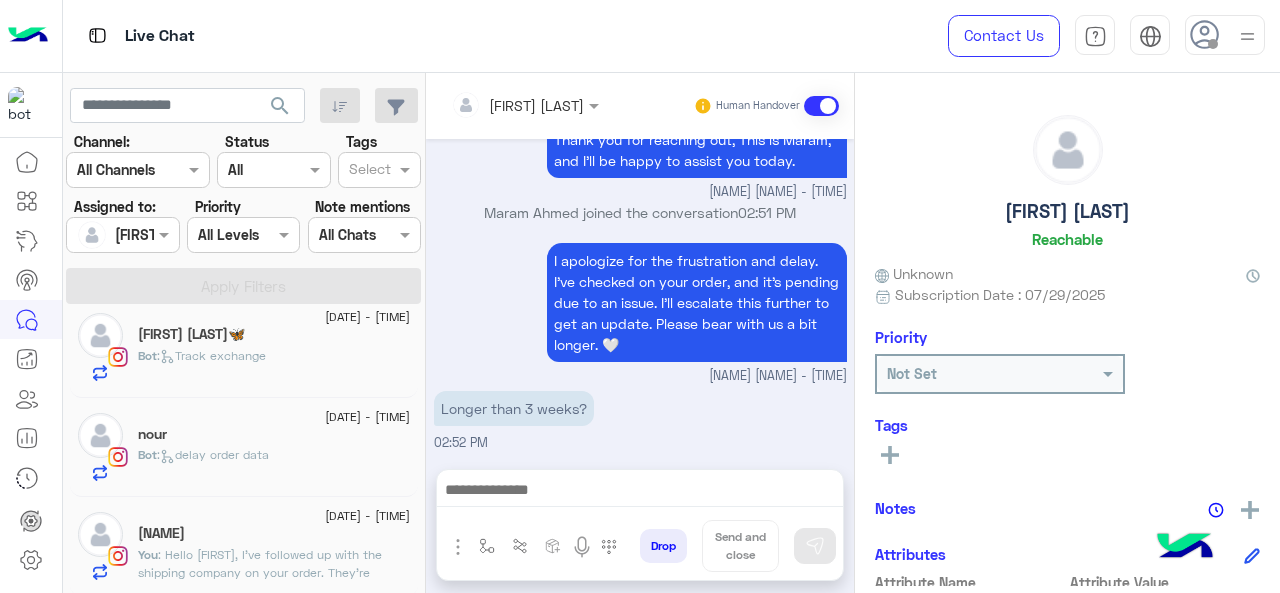 click on ":   delay order data" 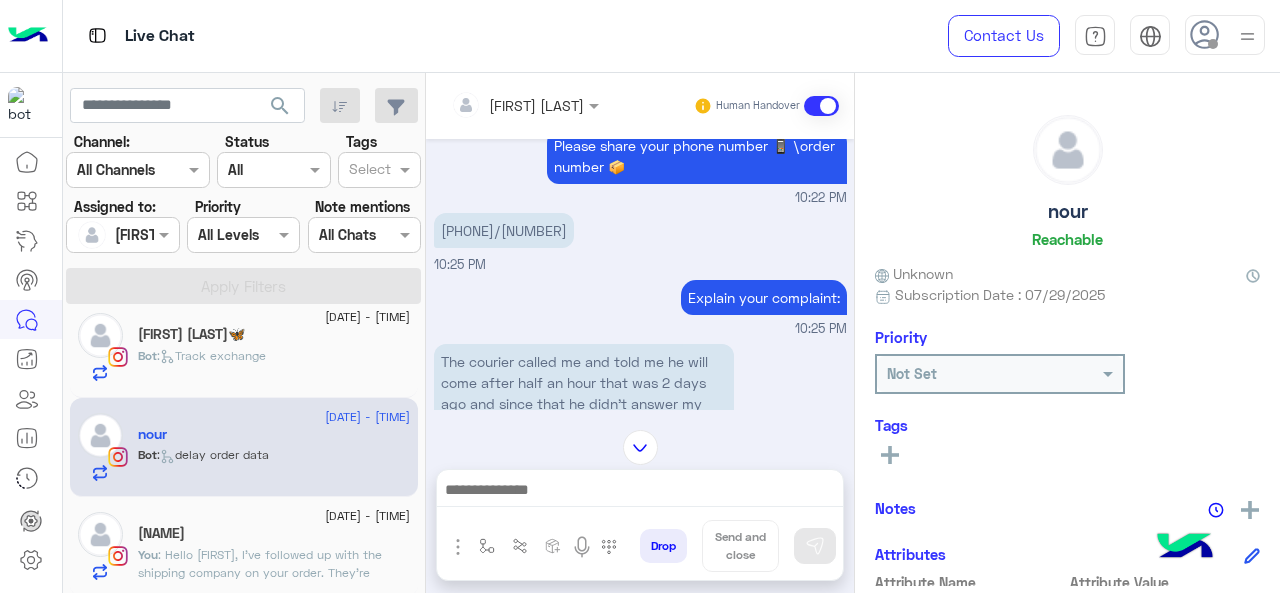 scroll, scrollTop: 436, scrollLeft: 0, axis: vertical 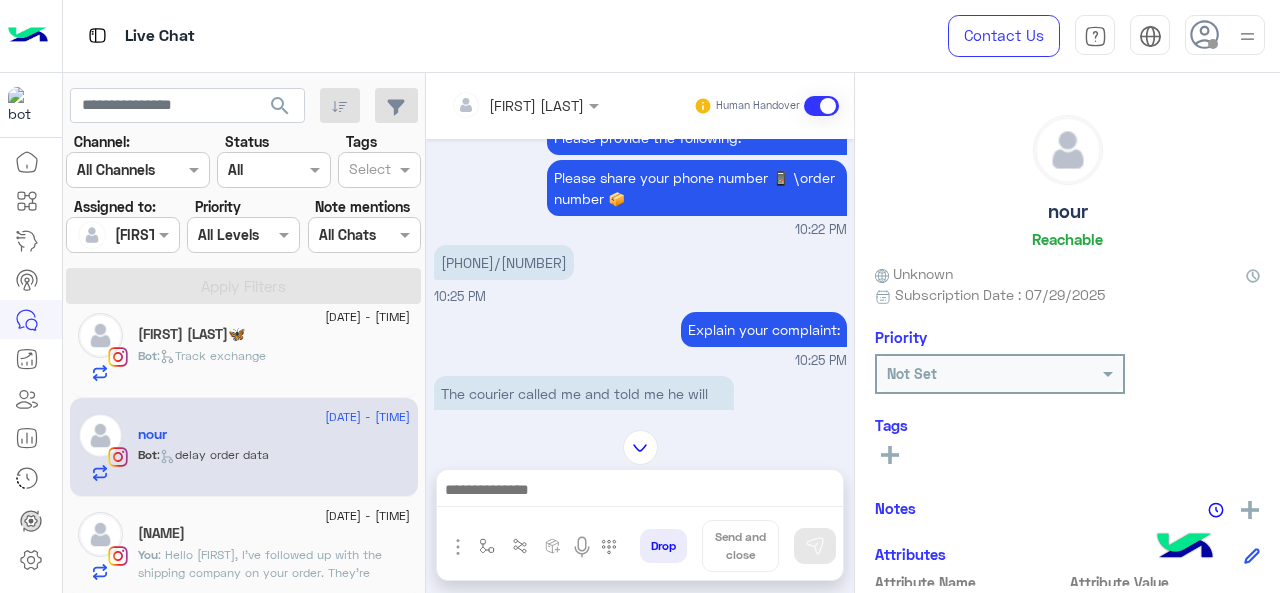 click on "[PHONE]/[NUMBER]" at bounding box center (504, 262) 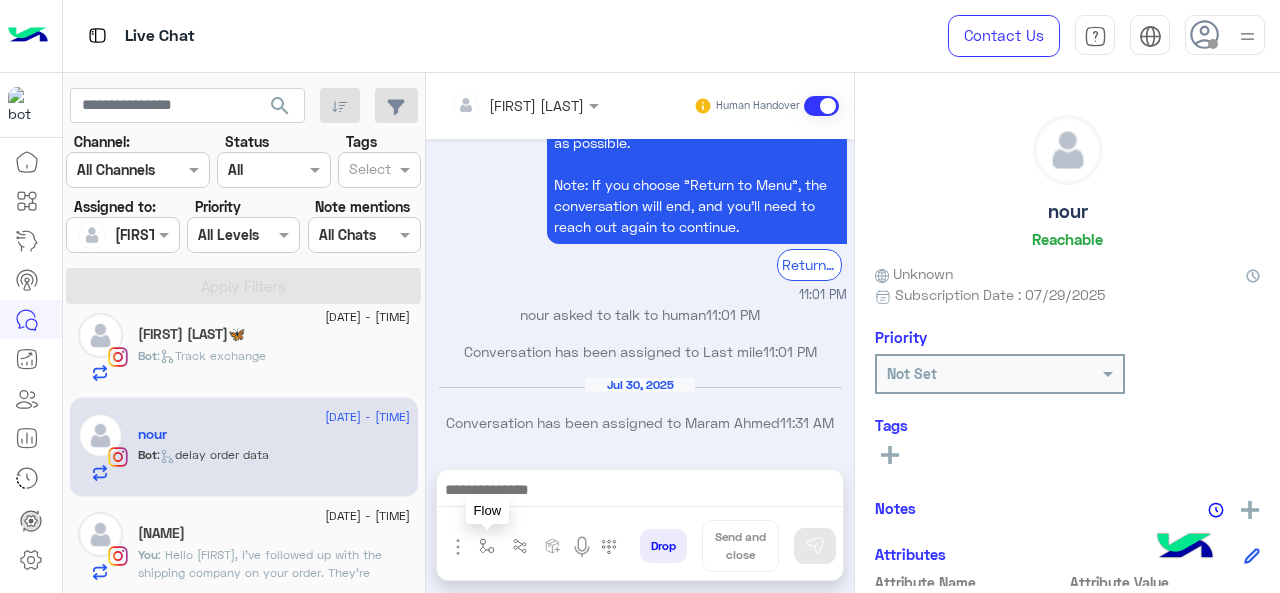 click at bounding box center (487, 546) 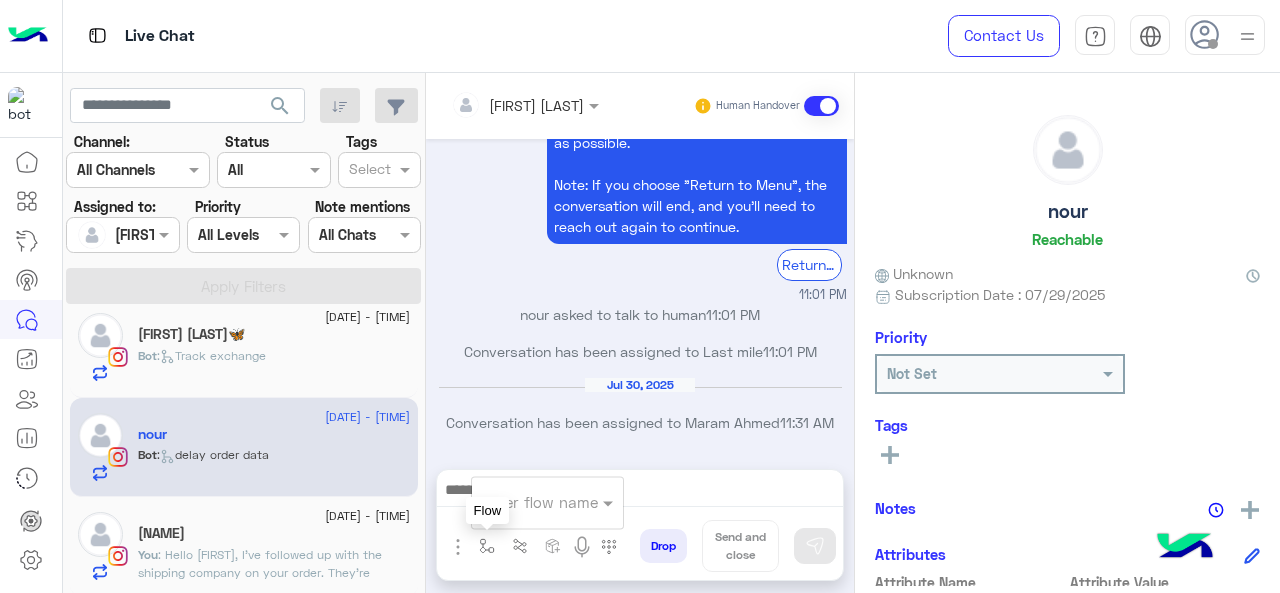 click at bounding box center [523, 502] 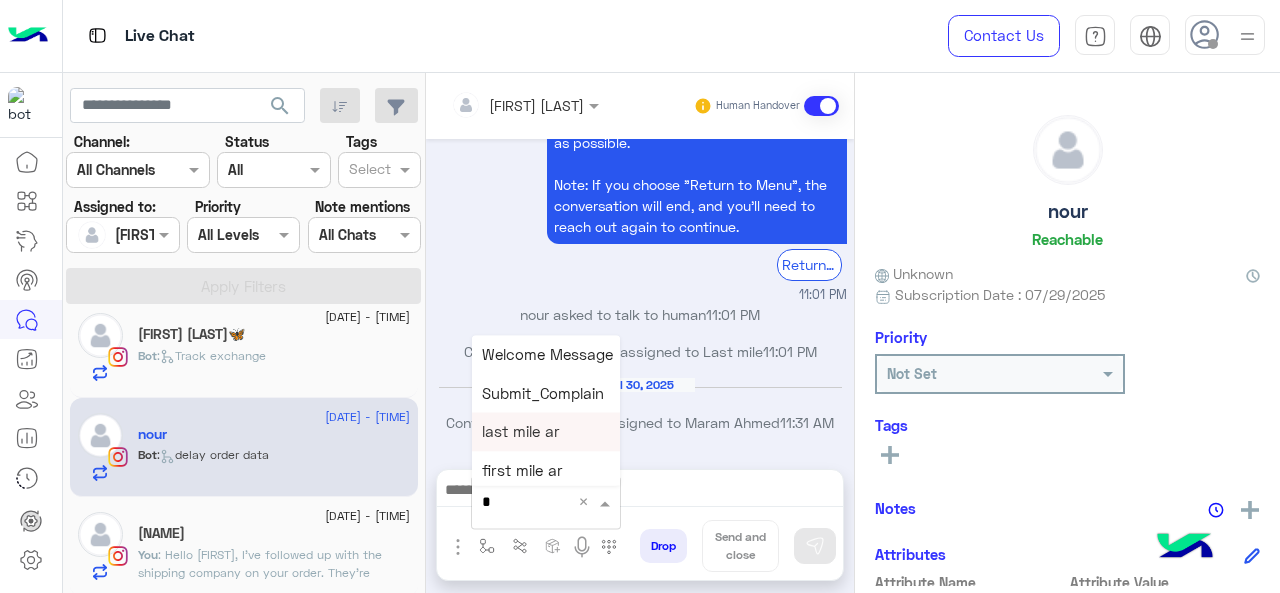 type on "*" 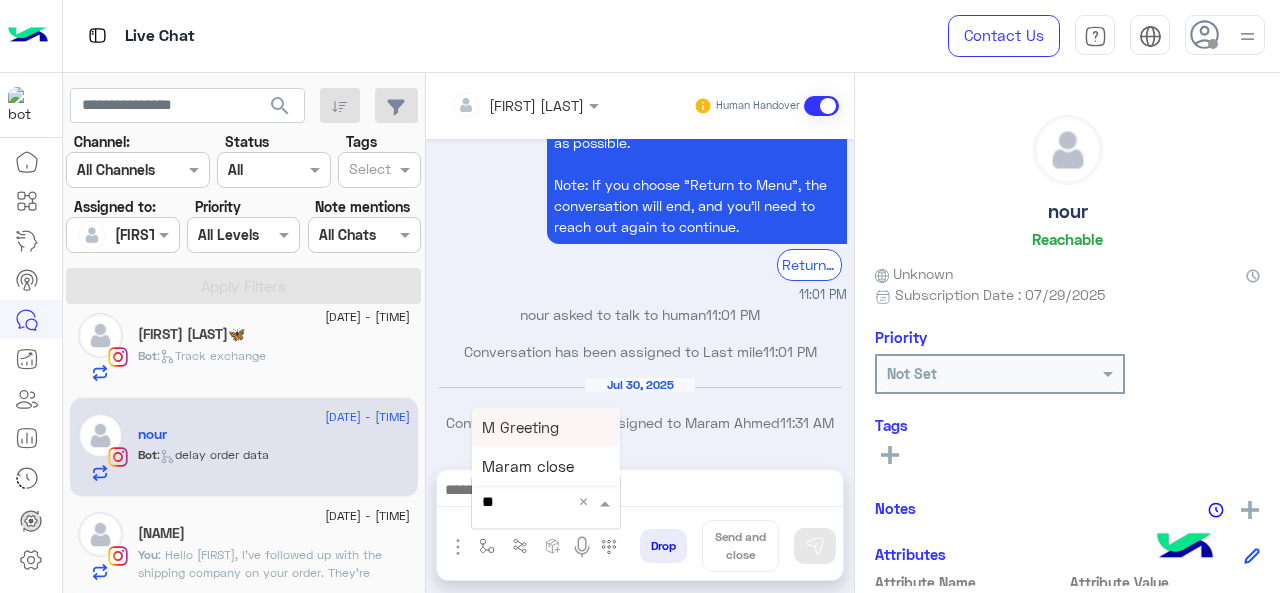 drag, startPoint x: 567, startPoint y: 439, endPoint x: 688, endPoint y: 467, distance: 124.197426 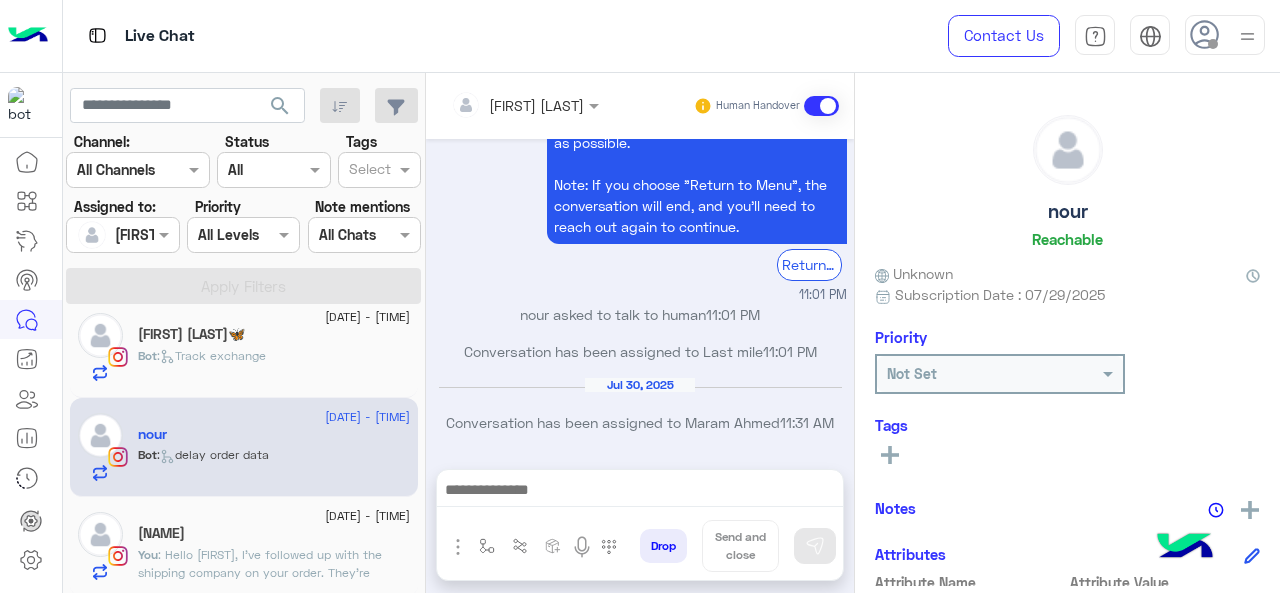 type on "**********" 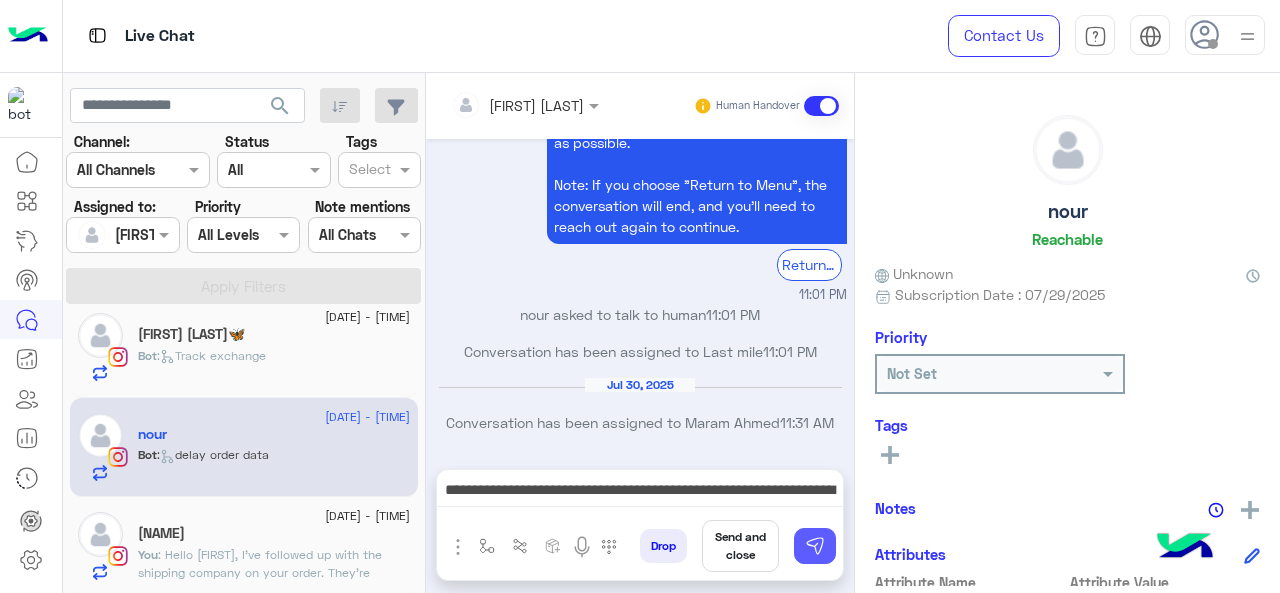 click at bounding box center [815, 546] 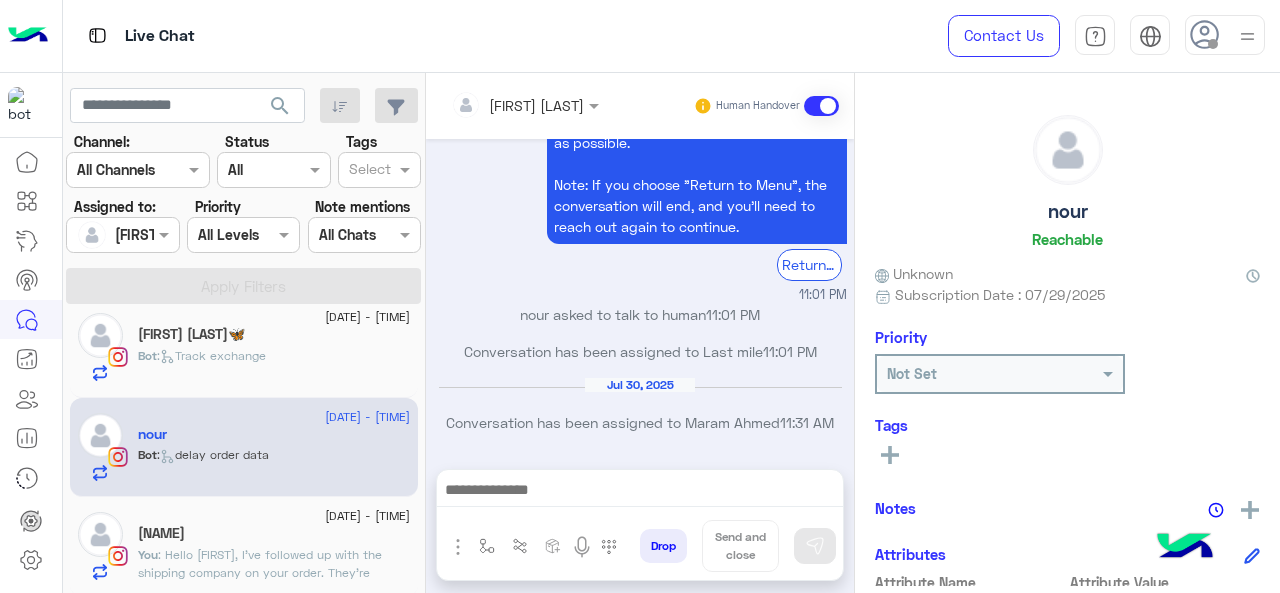 click at bounding box center [640, 492] 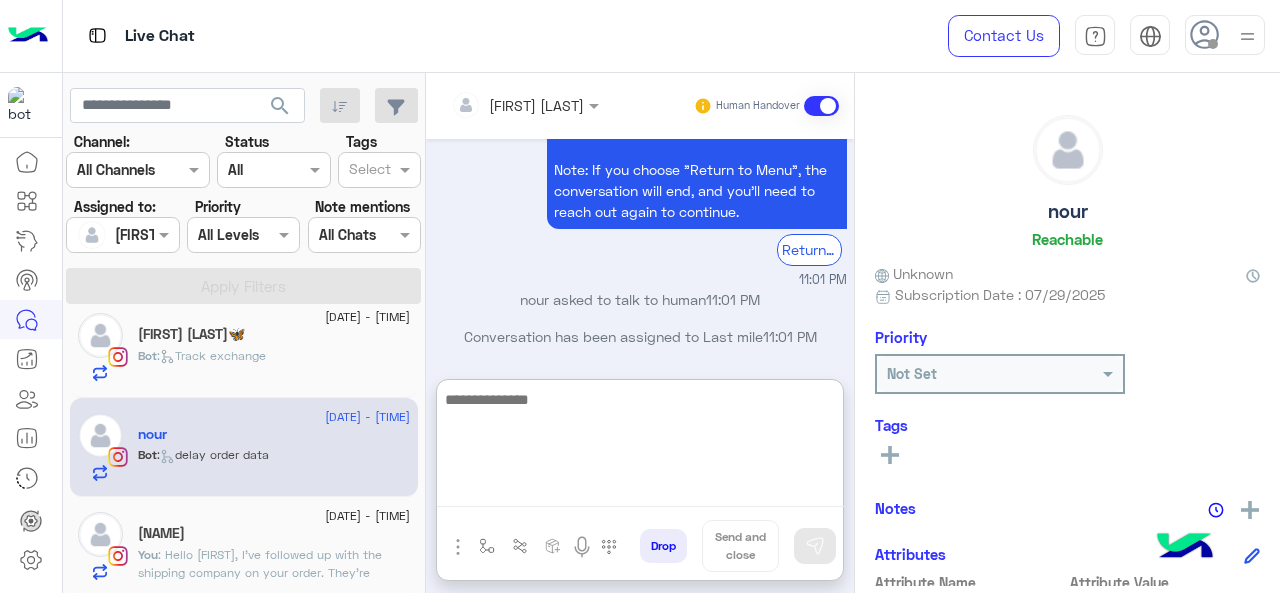 drag, startPoint x: 579, startPoint y: 487, endPoint x: 474, endPoint y: 402, distance: 135.09256 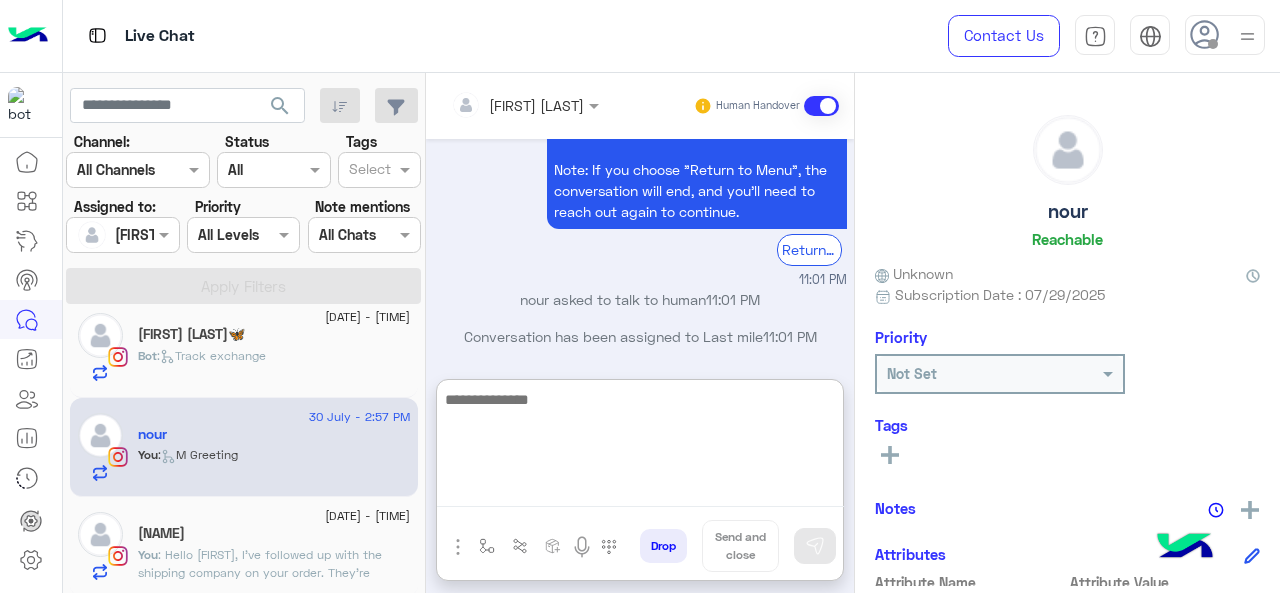 scroll, scrollTop: 1148, scrollLeft: 0, axis: vertical 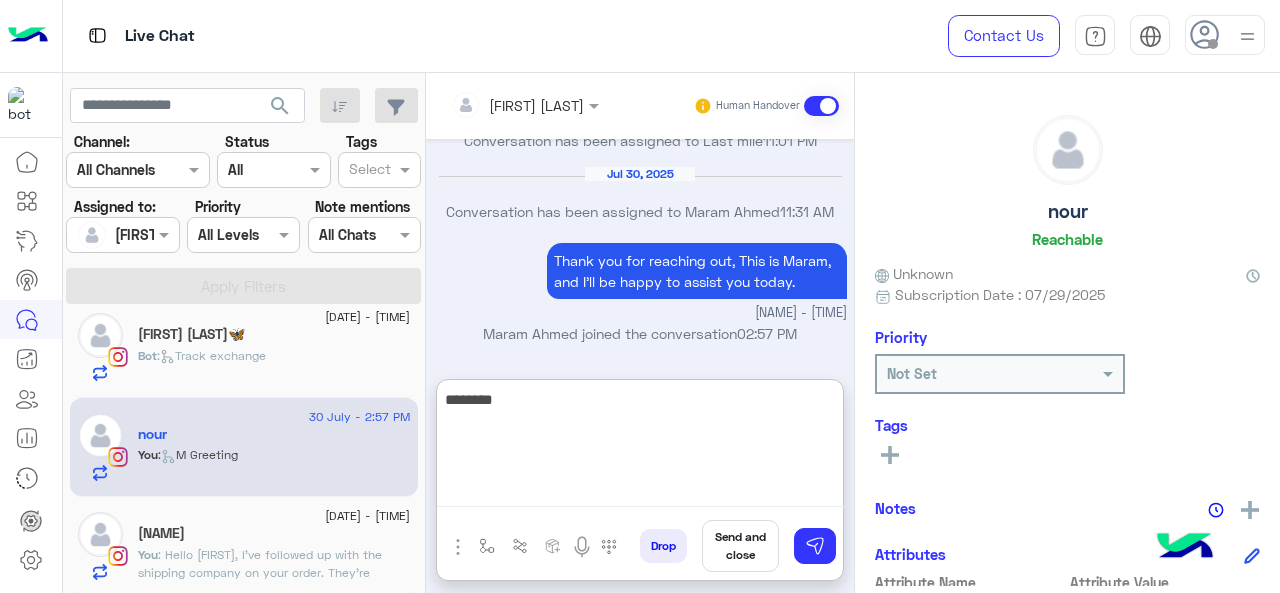 paste on "**********" 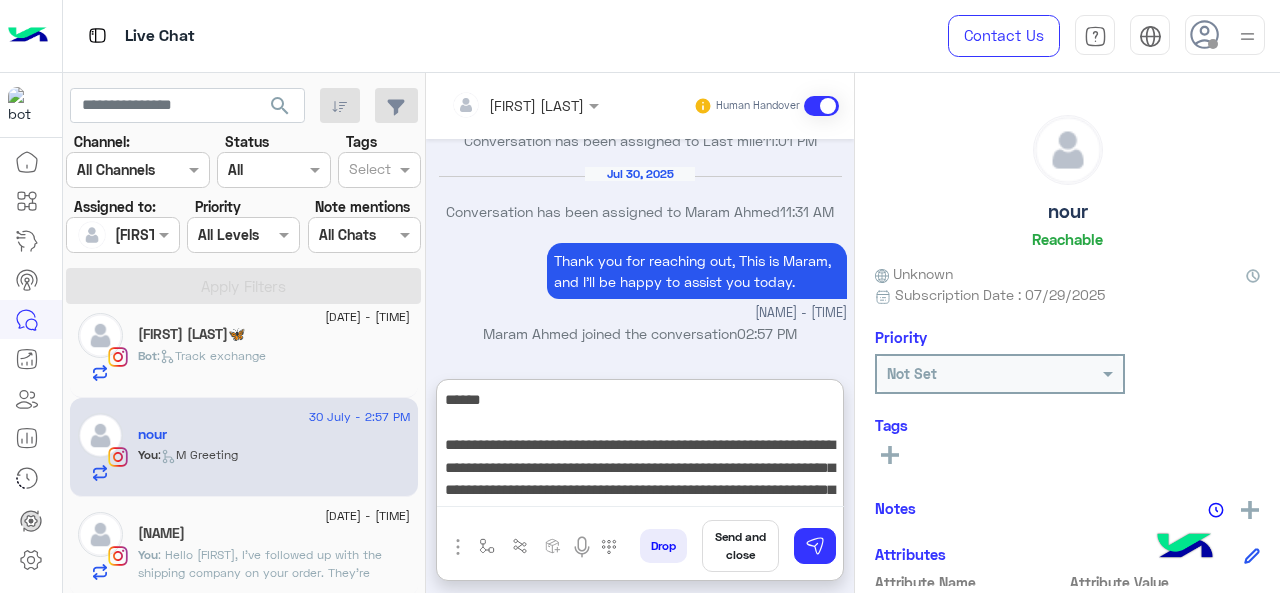 scroll, scrollTop: 60, scrollLeft: 0, axis: vertical 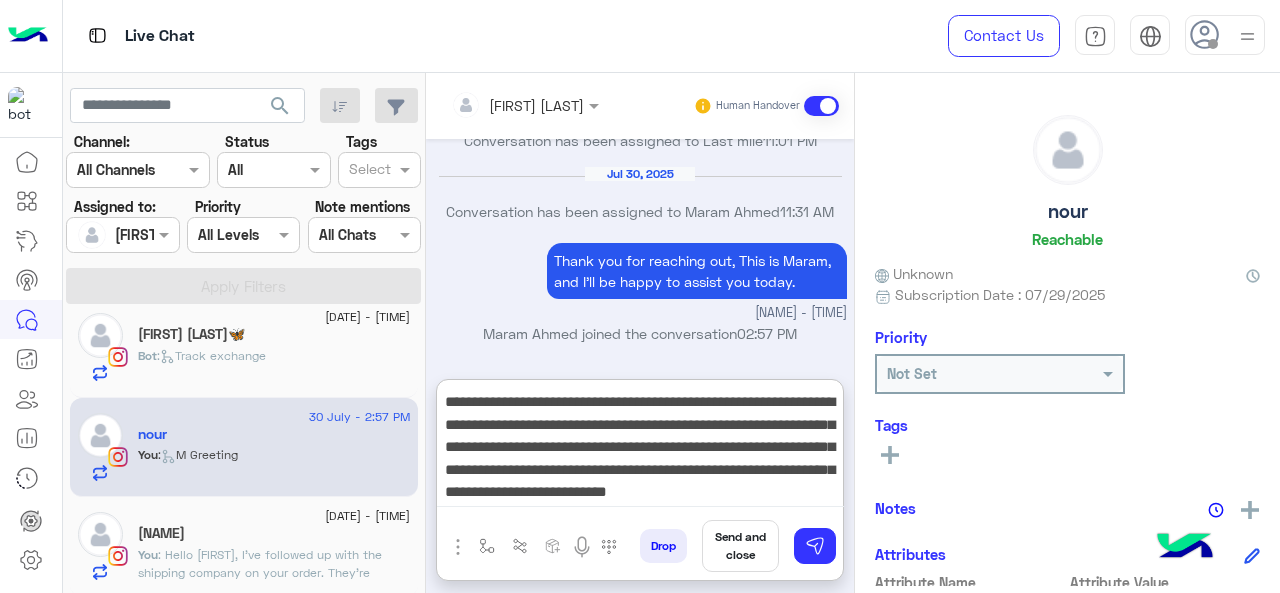 click on "**********" at bounding box center (640, 447) 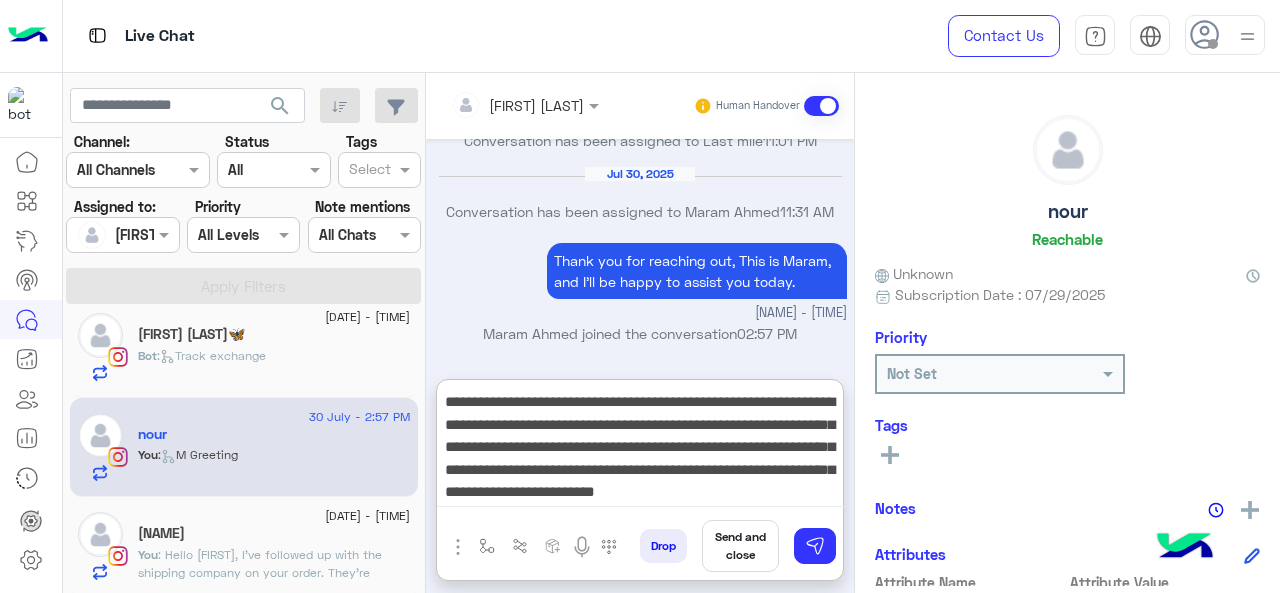 click on "**********" at bounding box center [640, 447] 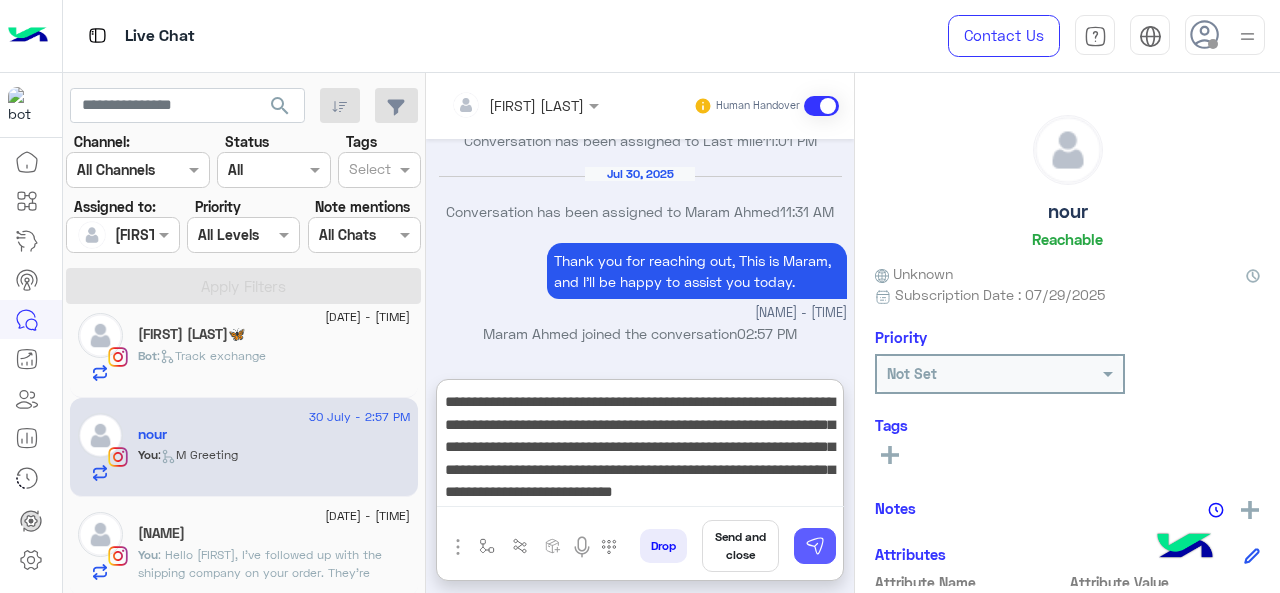 type on "**********" 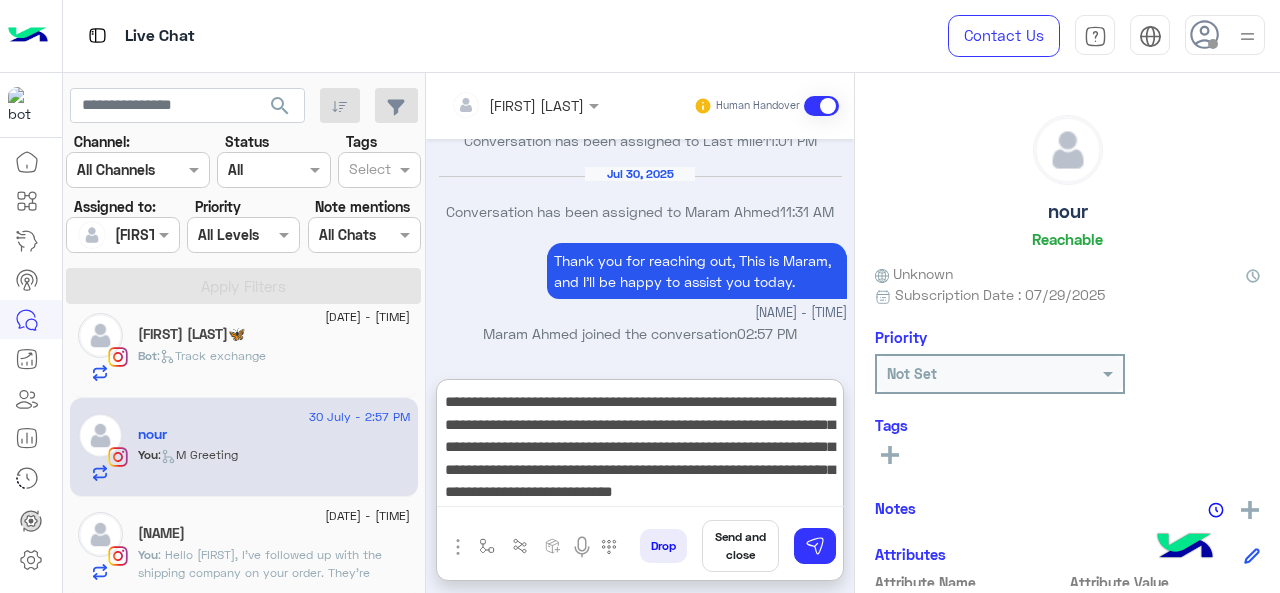 type 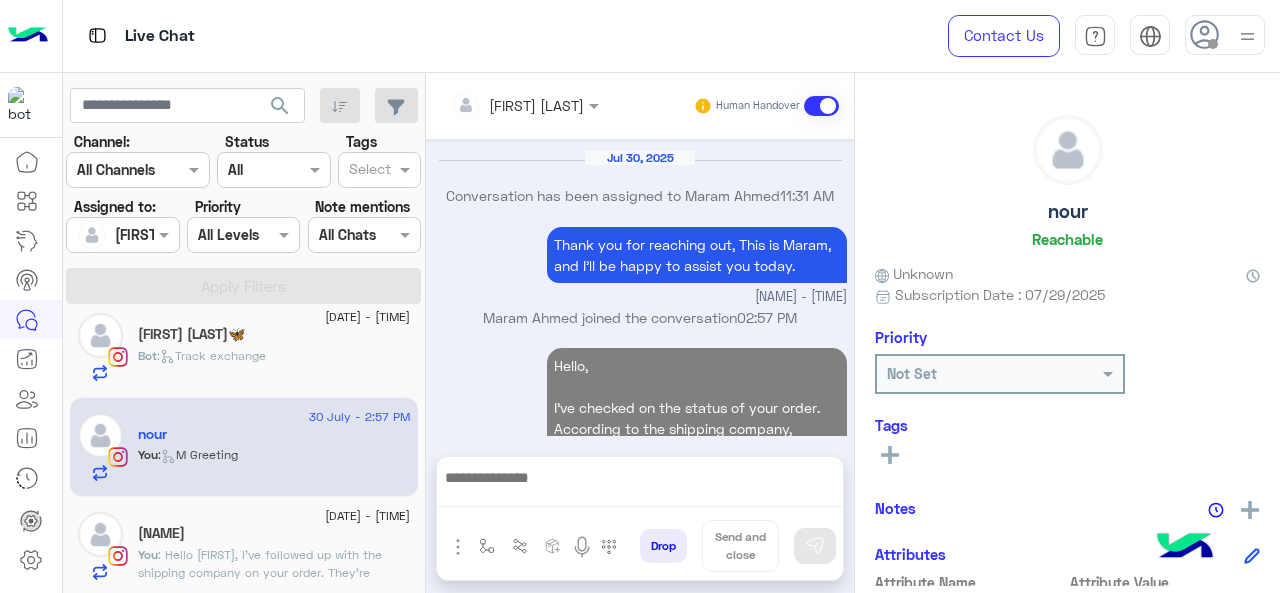 scroll, scrollTop: 1311, scrollLeft: 0, axis: vertical 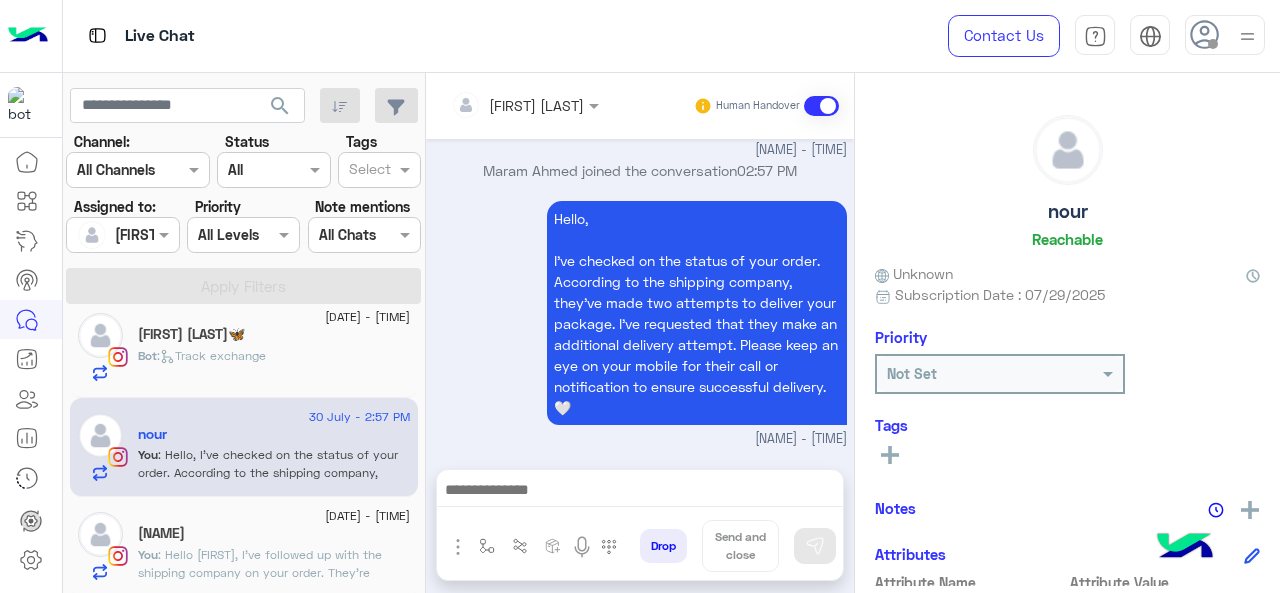 click on "You  : Hello [FIRST],
I've followed up with the shipping company on your order. They're currently processing it, and I've requested that they expedite the delivery process. Your order has been flagged for priority handling to ensure timely delivery. You can expect an update on the status soon. 🤍" 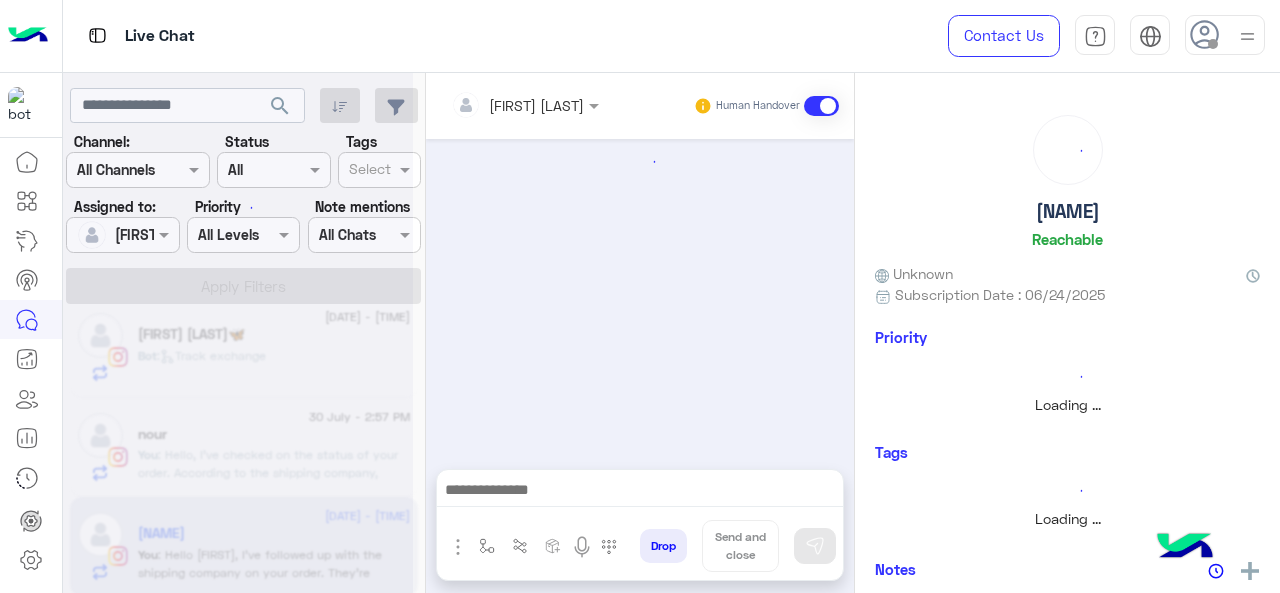 scroll, scrollTop: 0, scrollLeft: 0, axis: both 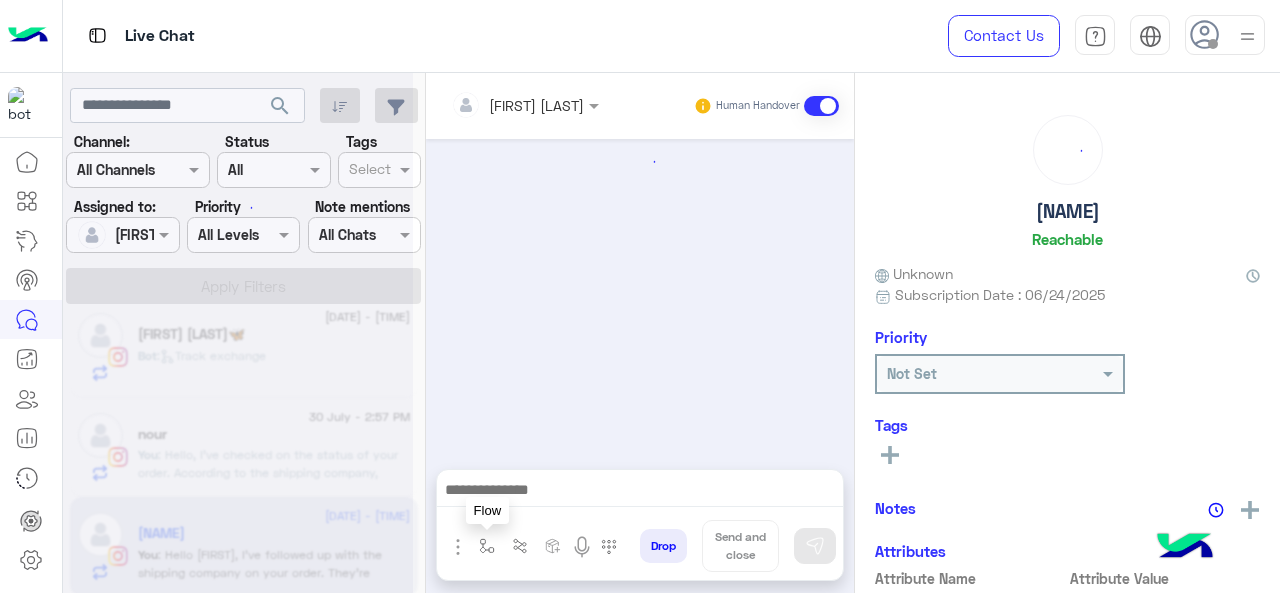 click at bounding box center [487, 546] 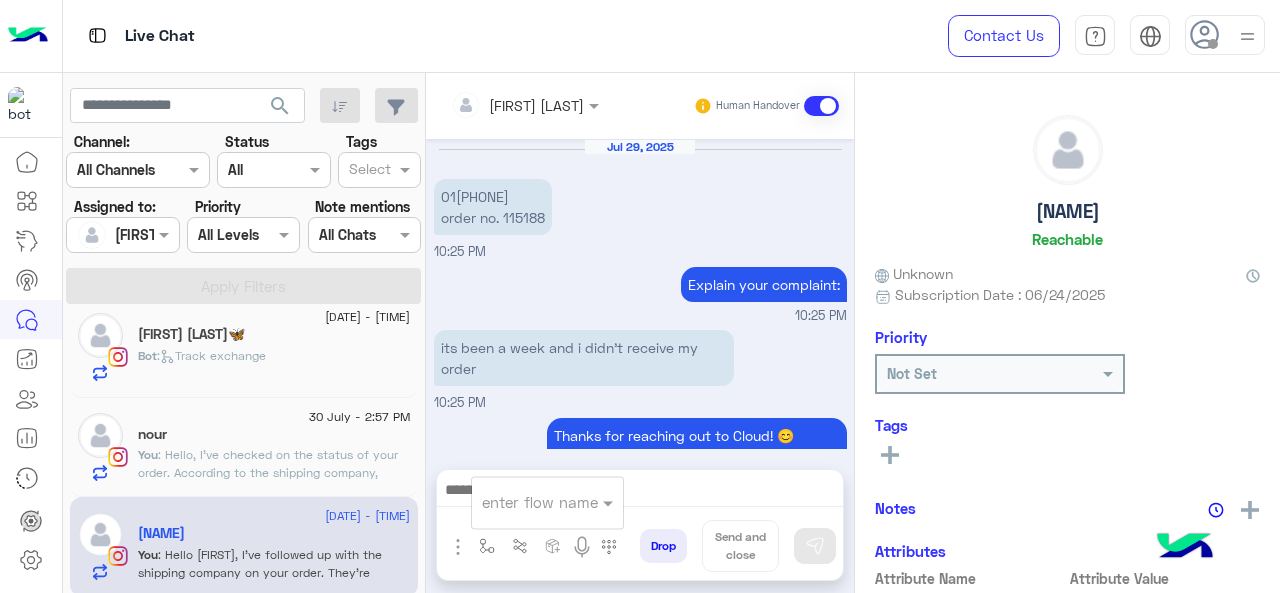 scroll, scrollTop: 746, scrollLeft: 0, axis: vertical 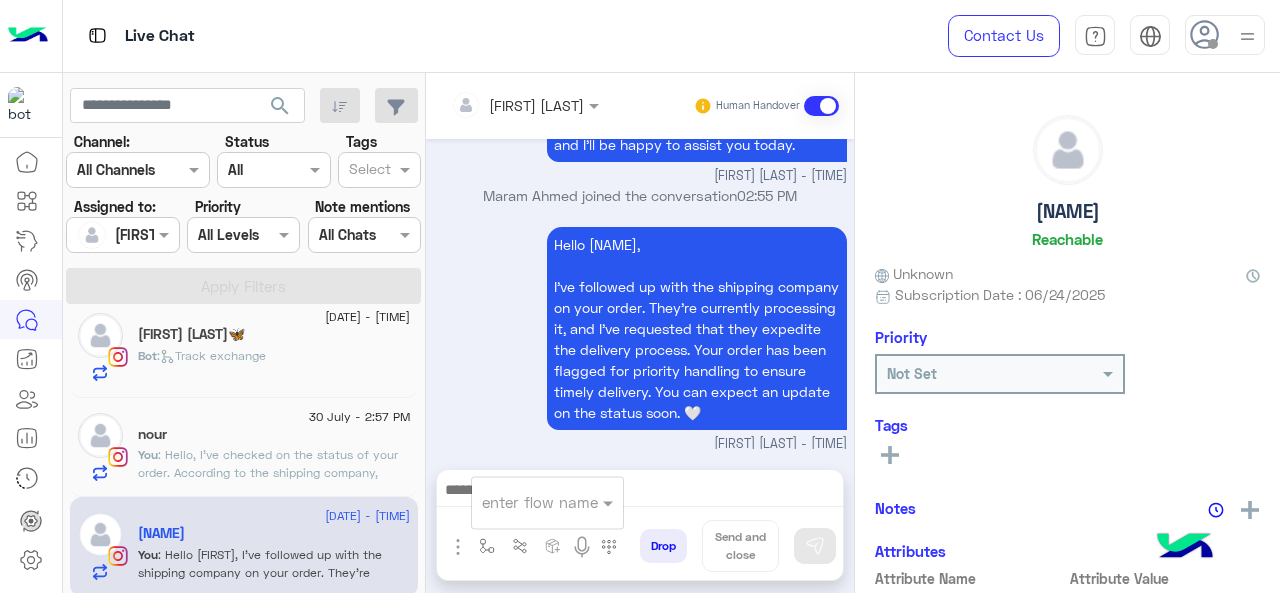 click on "enter flow name" at bounding box center [540, 502] 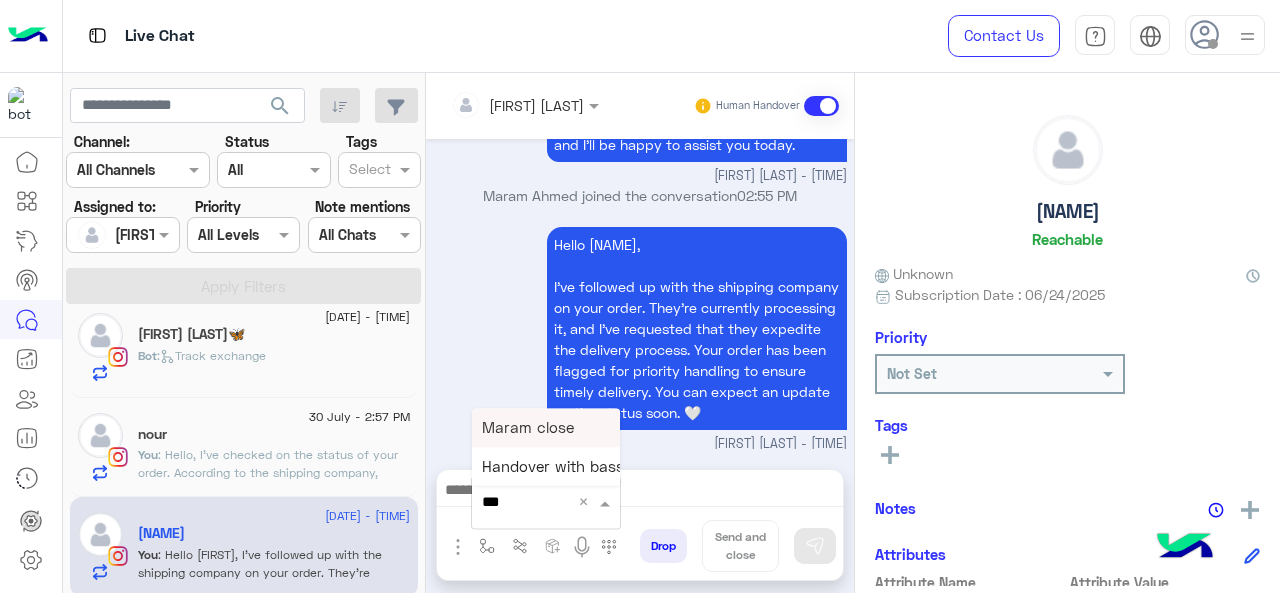 type on "****" 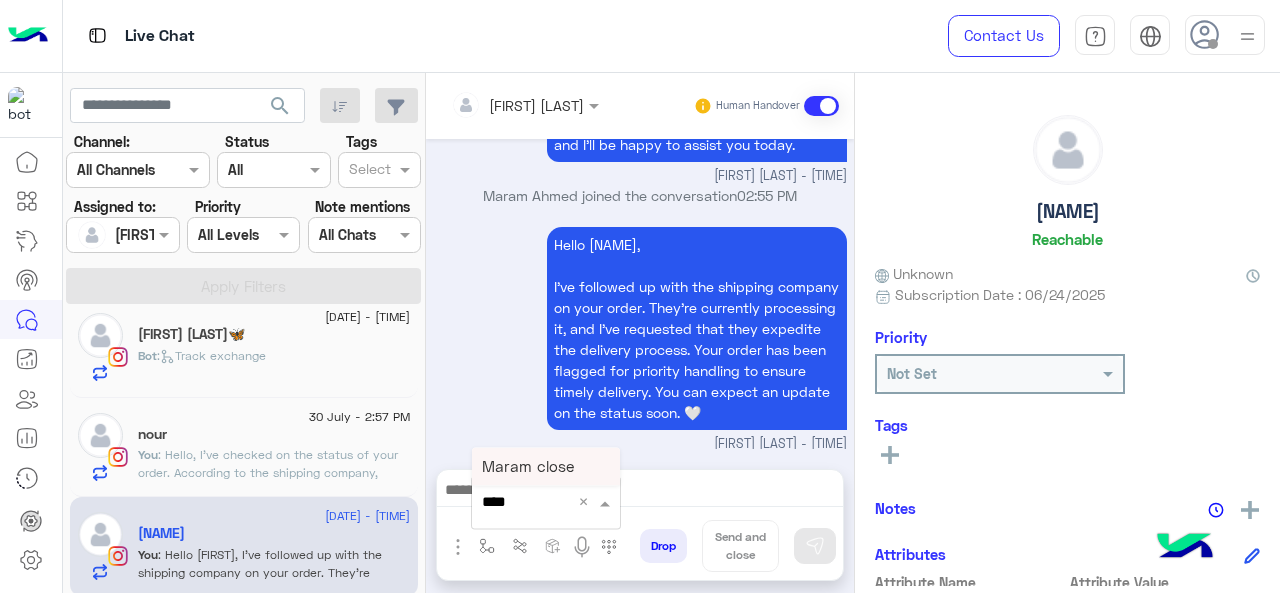 click on "Maram close" at bounding box center [528, 466] 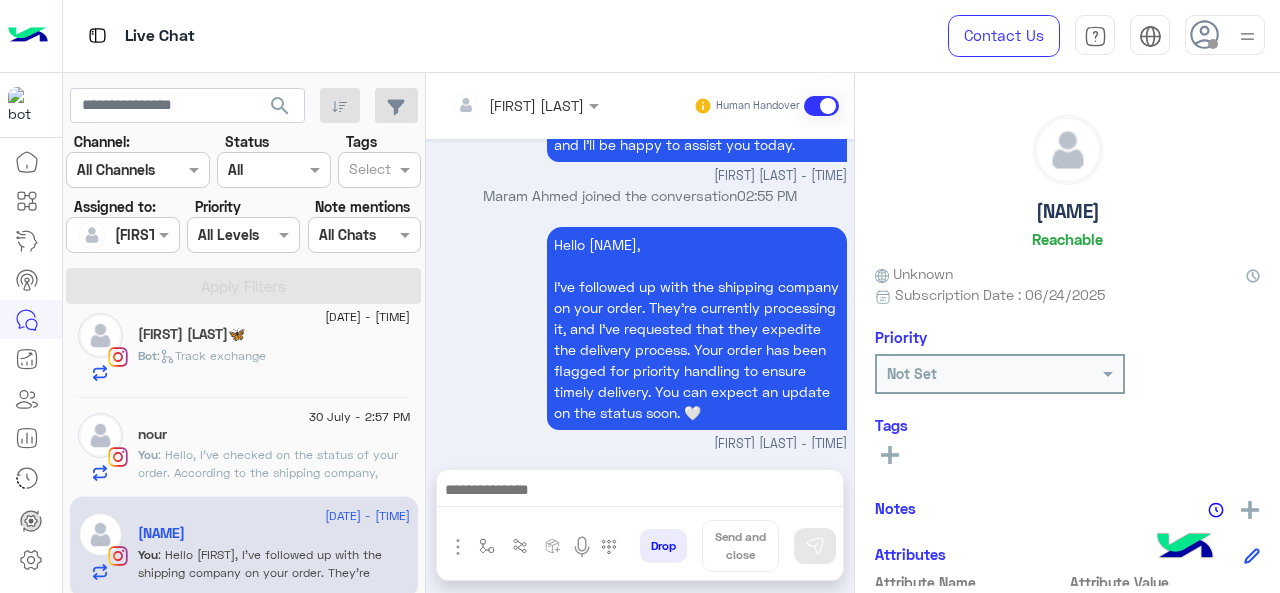 type on "**********" 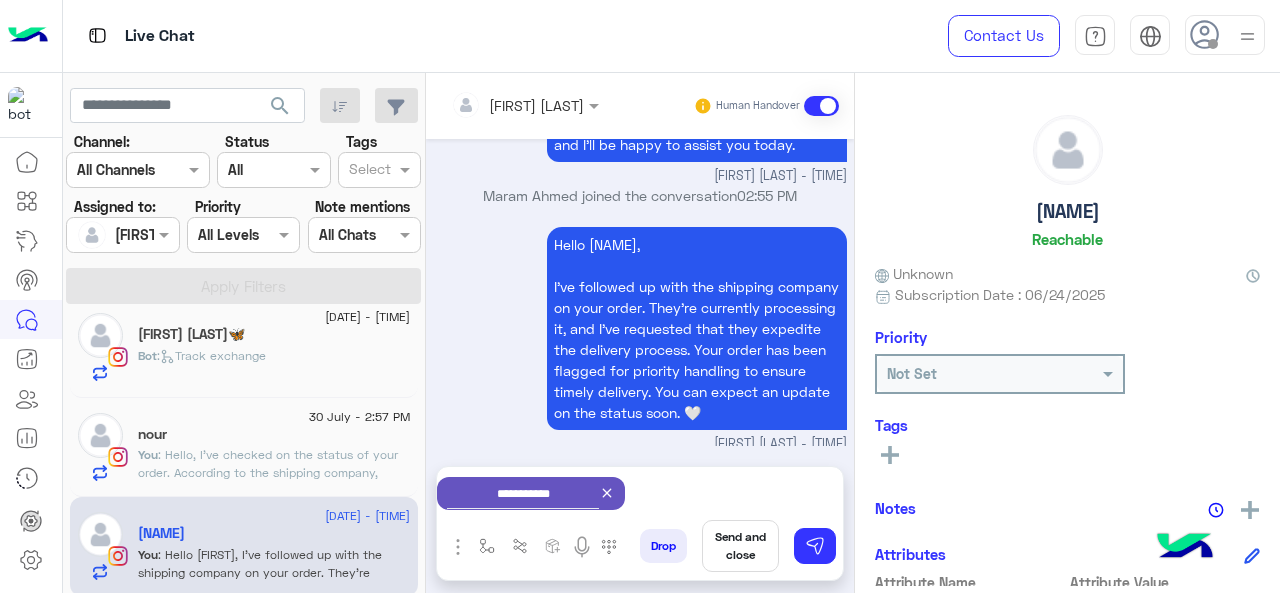 click on "Send and close" at bounding box center [740, 546] 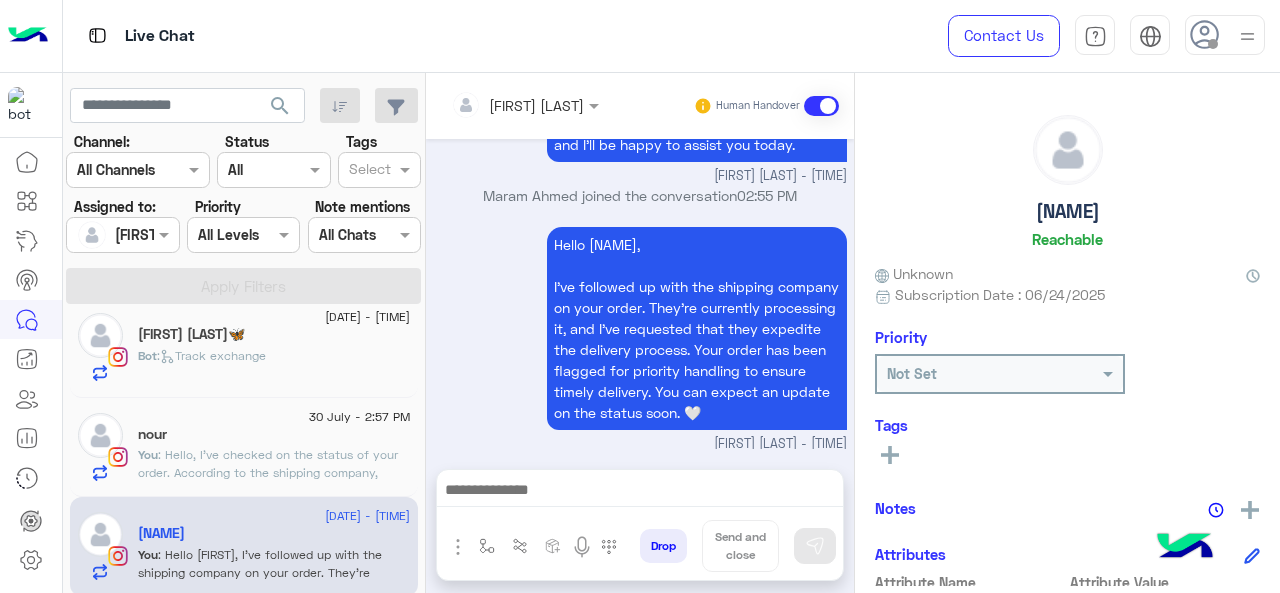 scroll, scrollTop: 768, scrollLeft: 0, axis: vertical 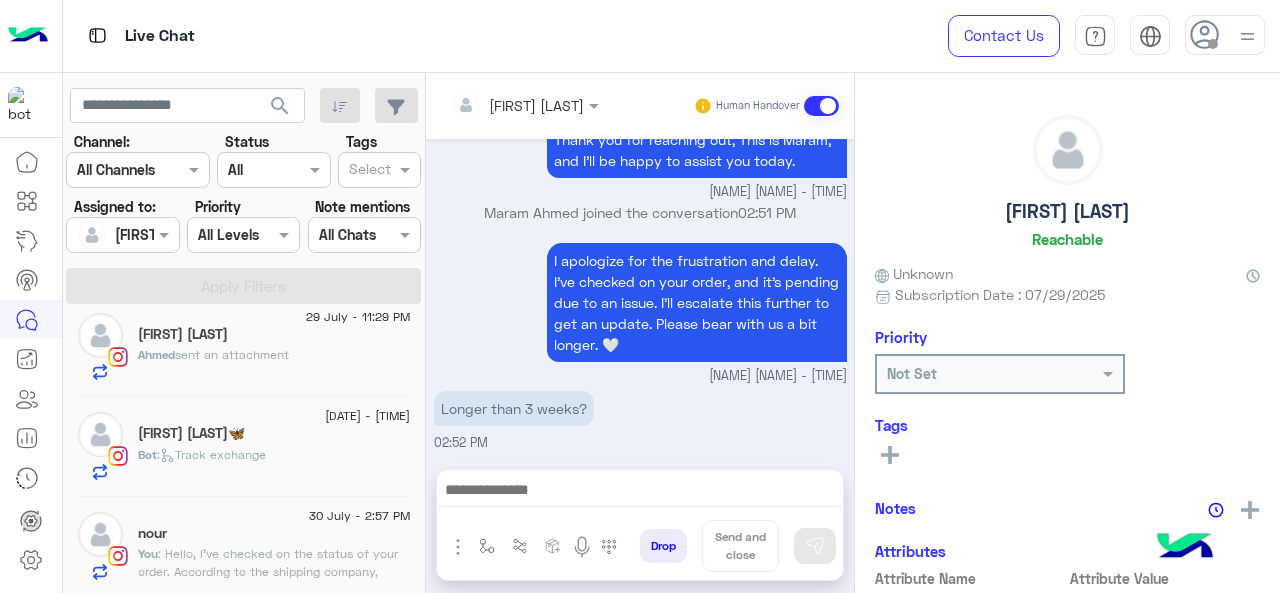 click on ":   Track exchange" 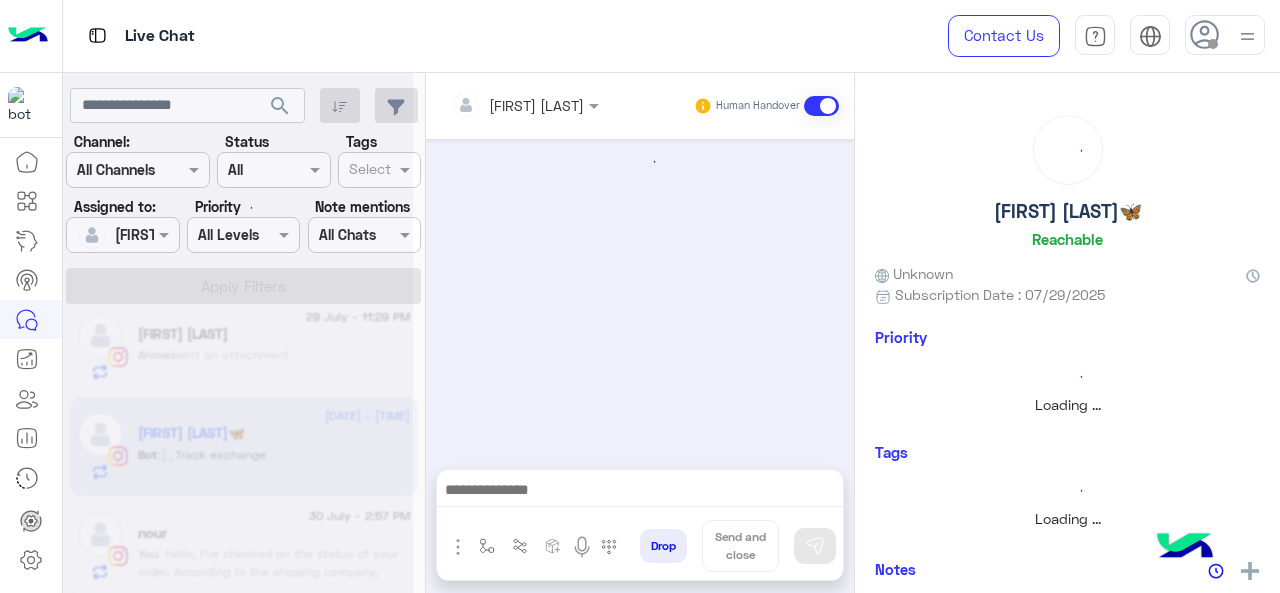 scroll, scrollTop: 810, scrollLeft: 0, axis: vertical 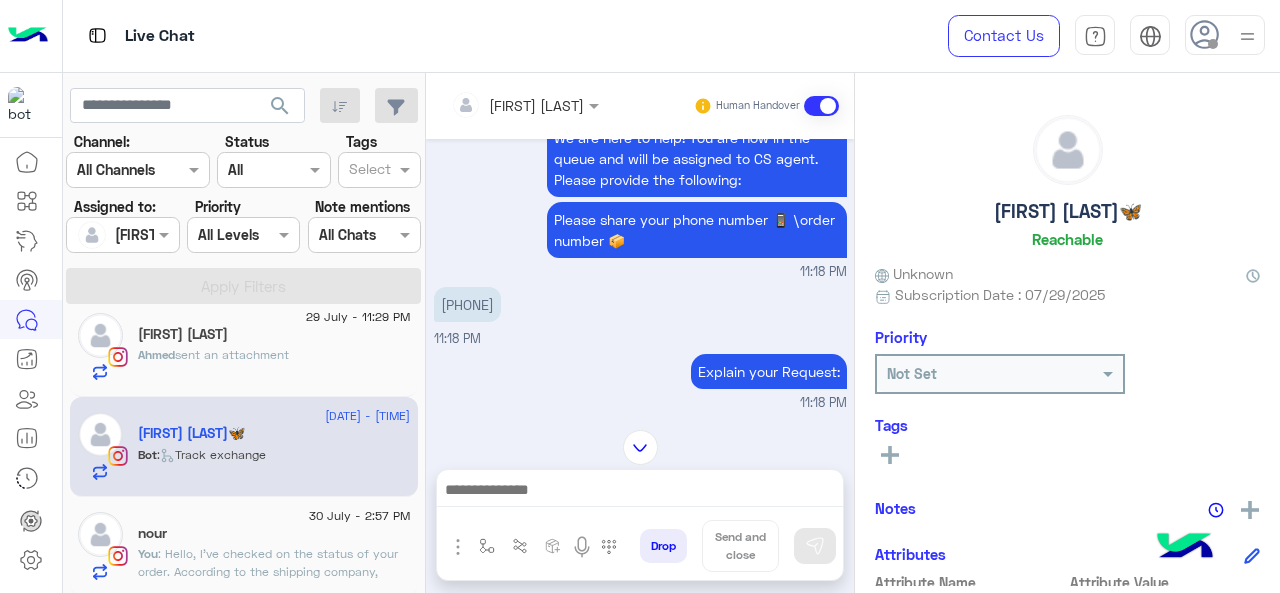 drag, startPoint x: 455, startPoint y: 321, endPoint x: 536, endPoint y: 321, distance: 81 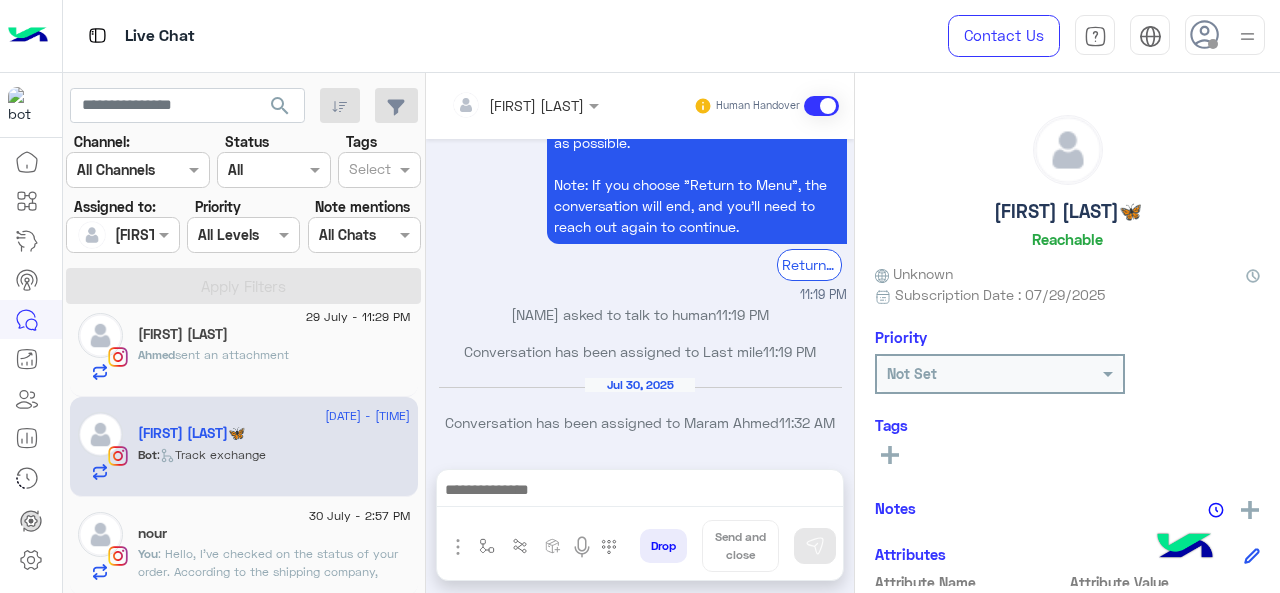 scroll, scrollTop: 211, scrollLeft: 0, axis: vertical 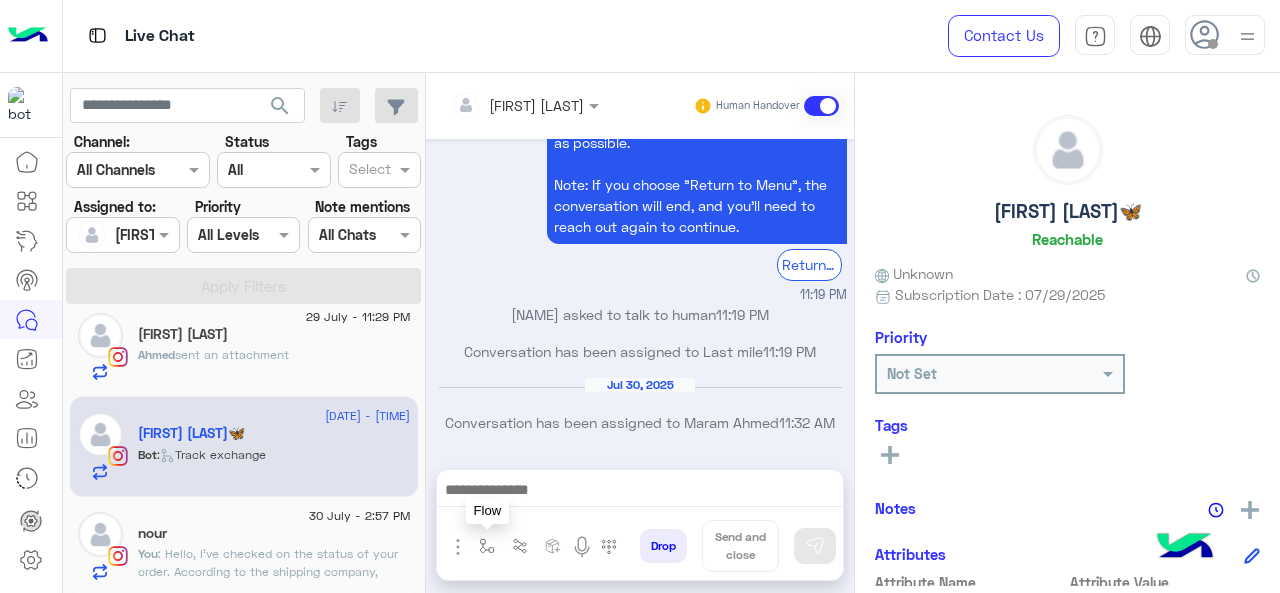 click at bounding box center [487, 546] 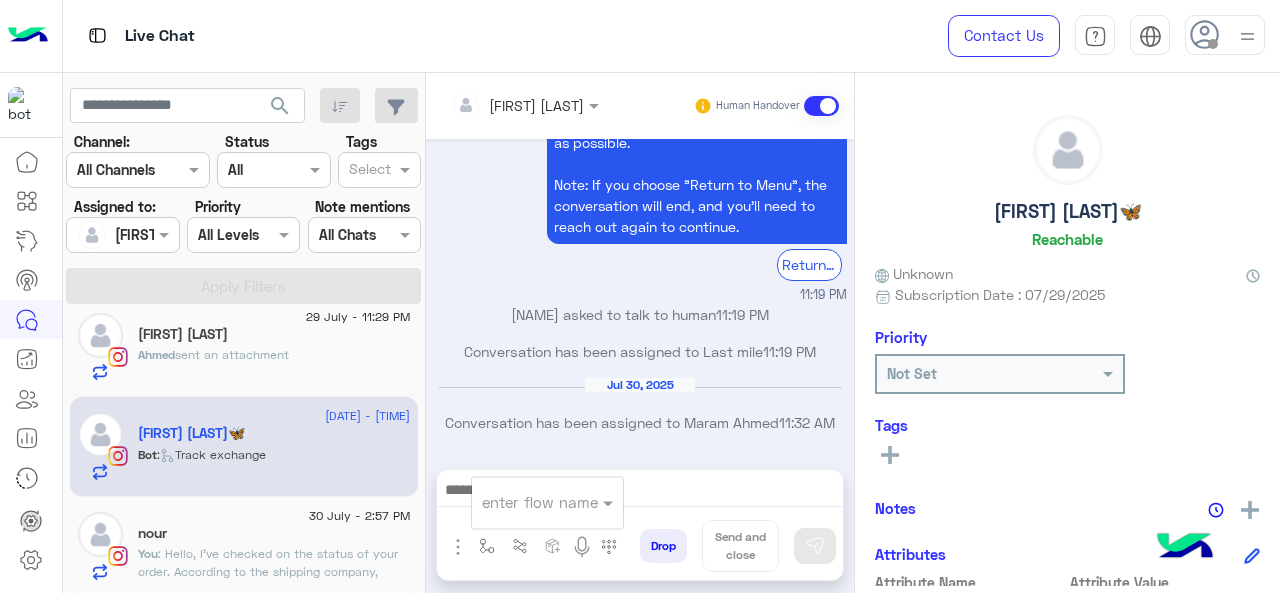 click at bounding box center [523, 502] 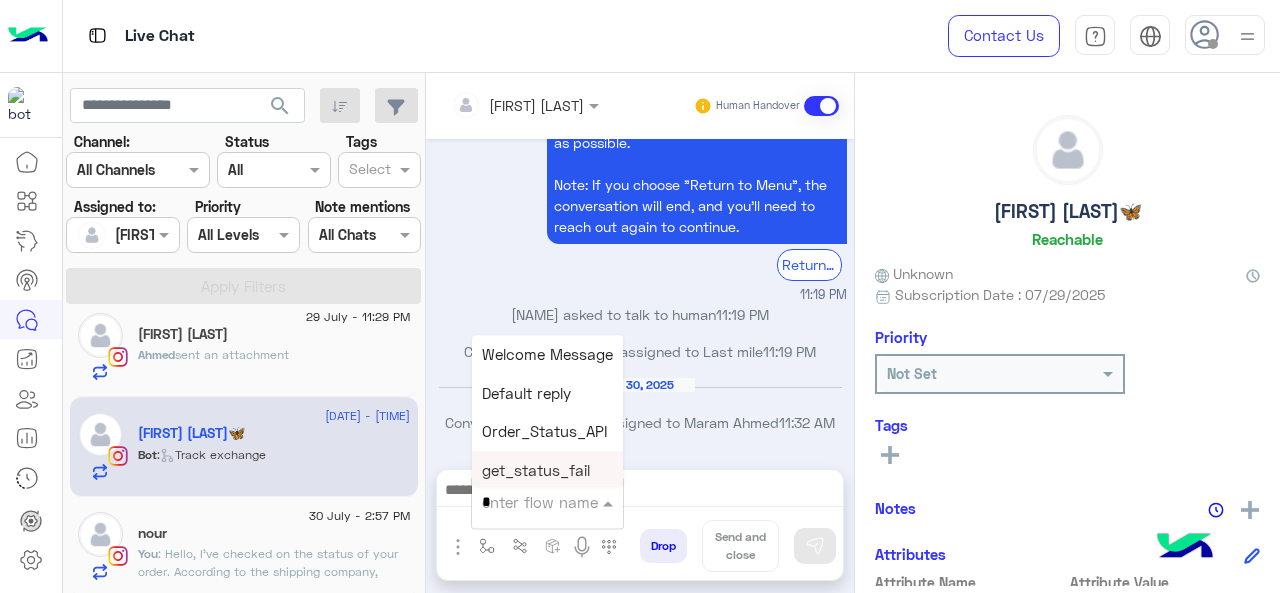 type on "*" 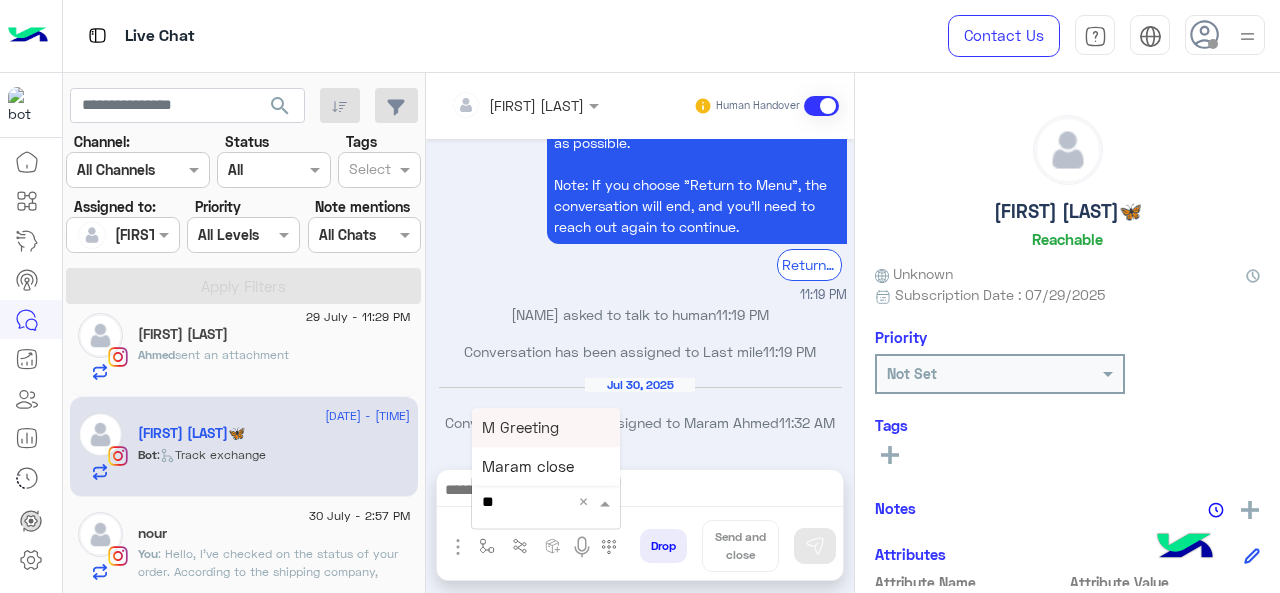 drag, startPoint x: 522, startPoint y: 420, endPoint x: 531, endPoint y: 426, distance: 10.816654 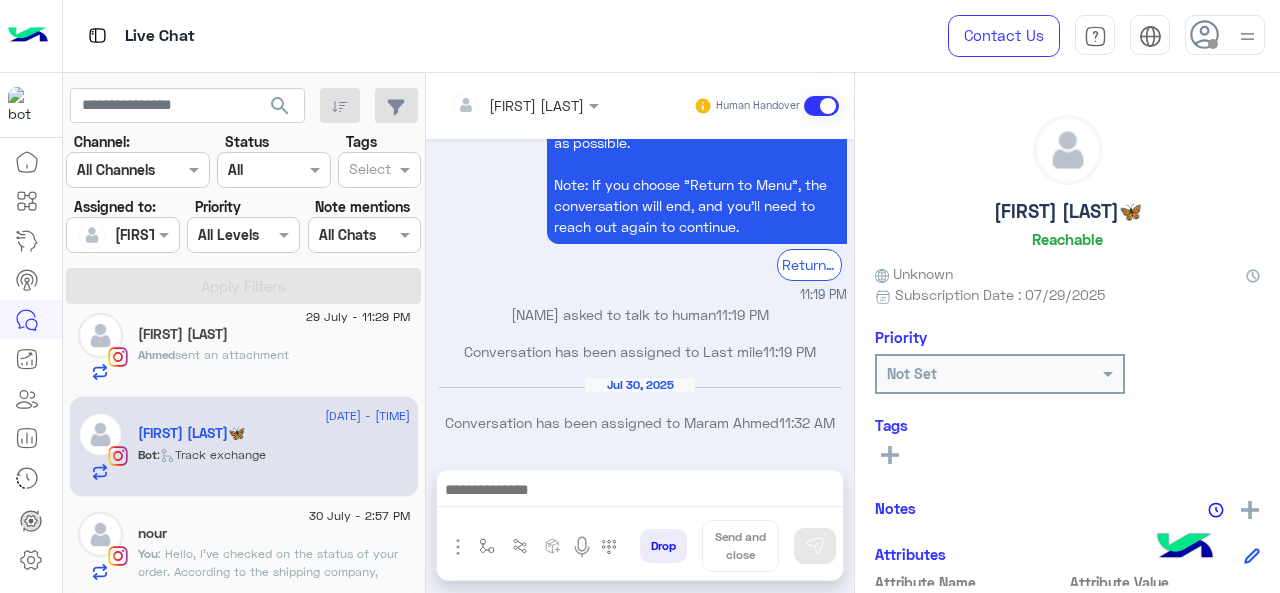 type on "**********" 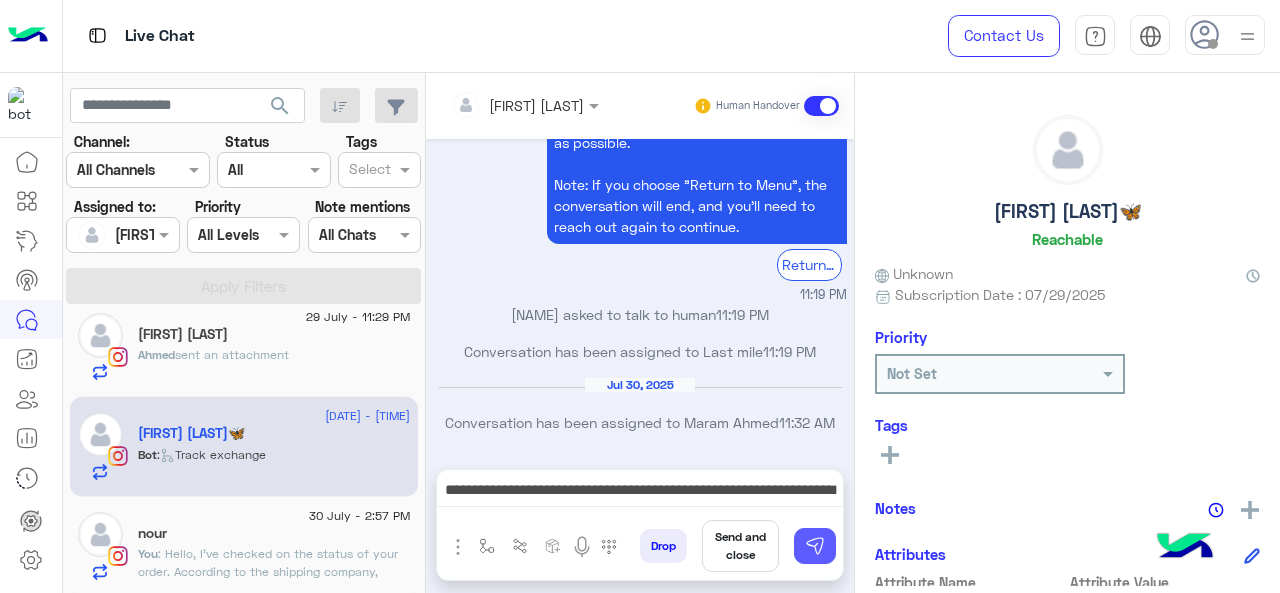 click at bounding box center [815, 546] 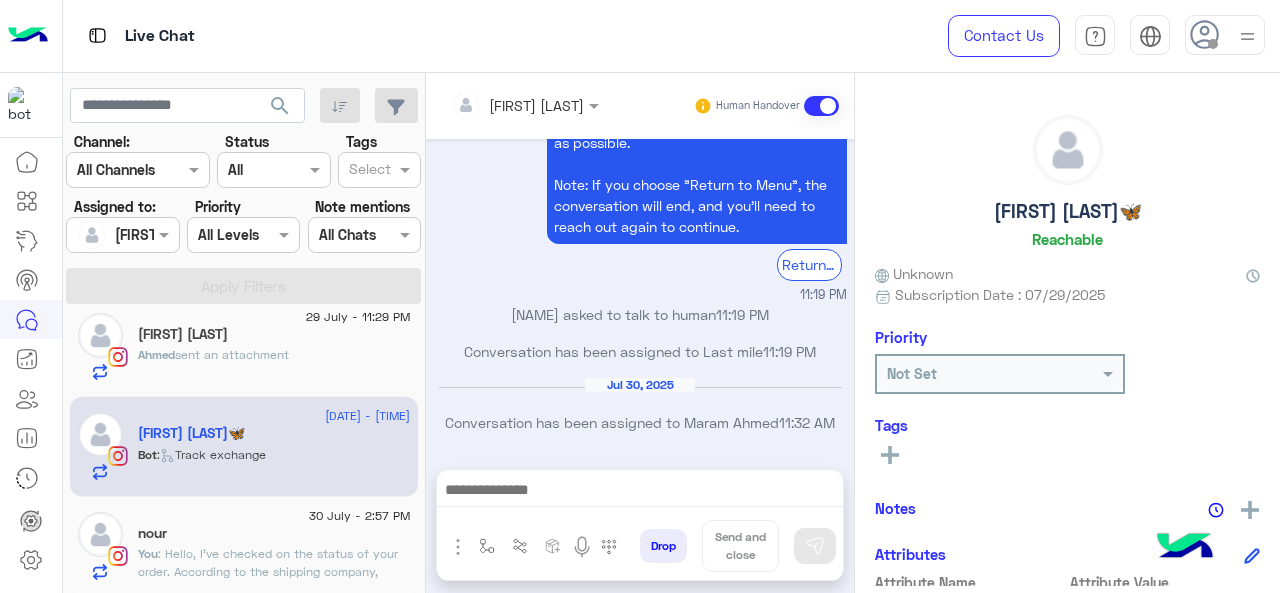 click at bounding box center [640, 492] 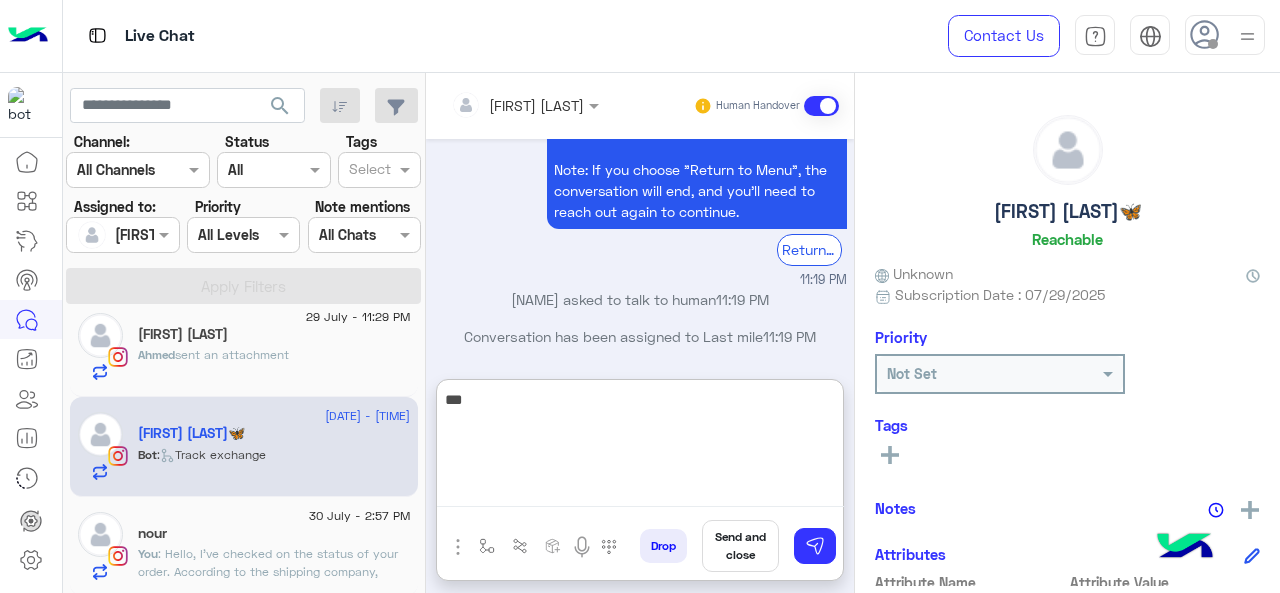scroll, scrollTop: 1022, scrollLeft: 0, axis: vertical 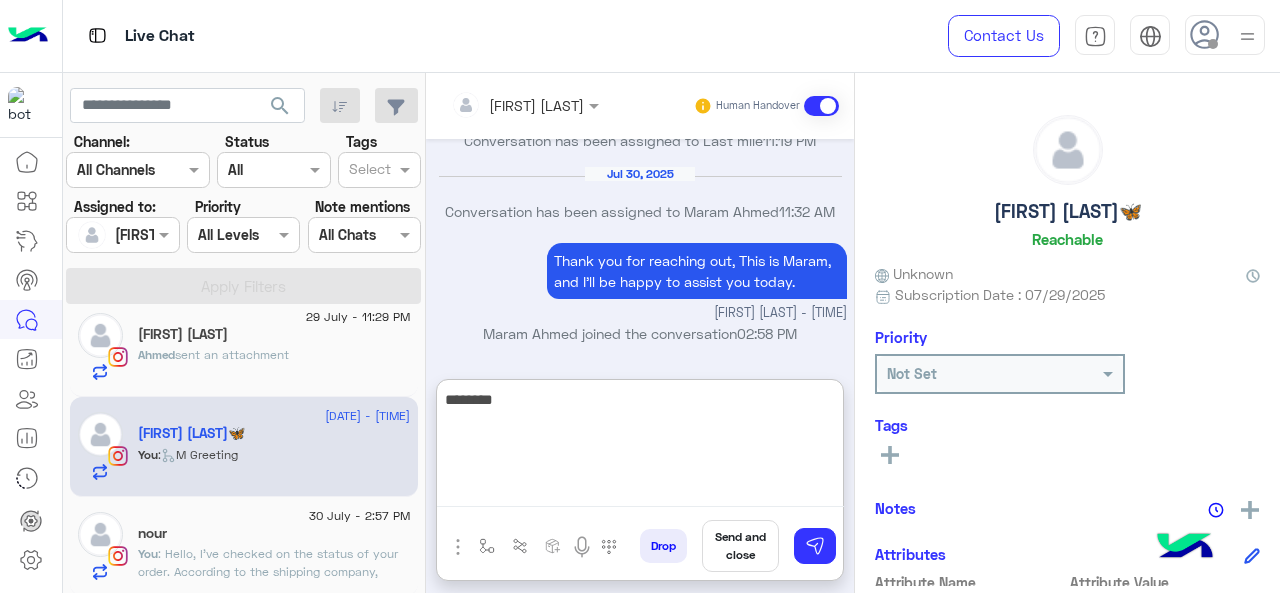 paste on "**********" 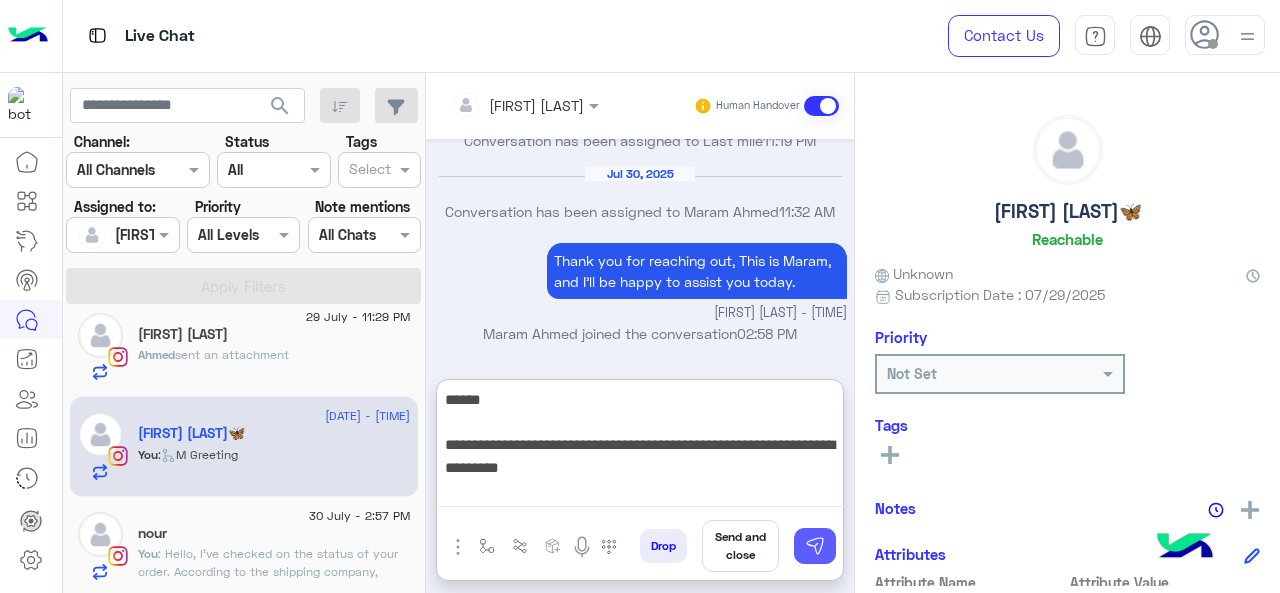 type on "**********" 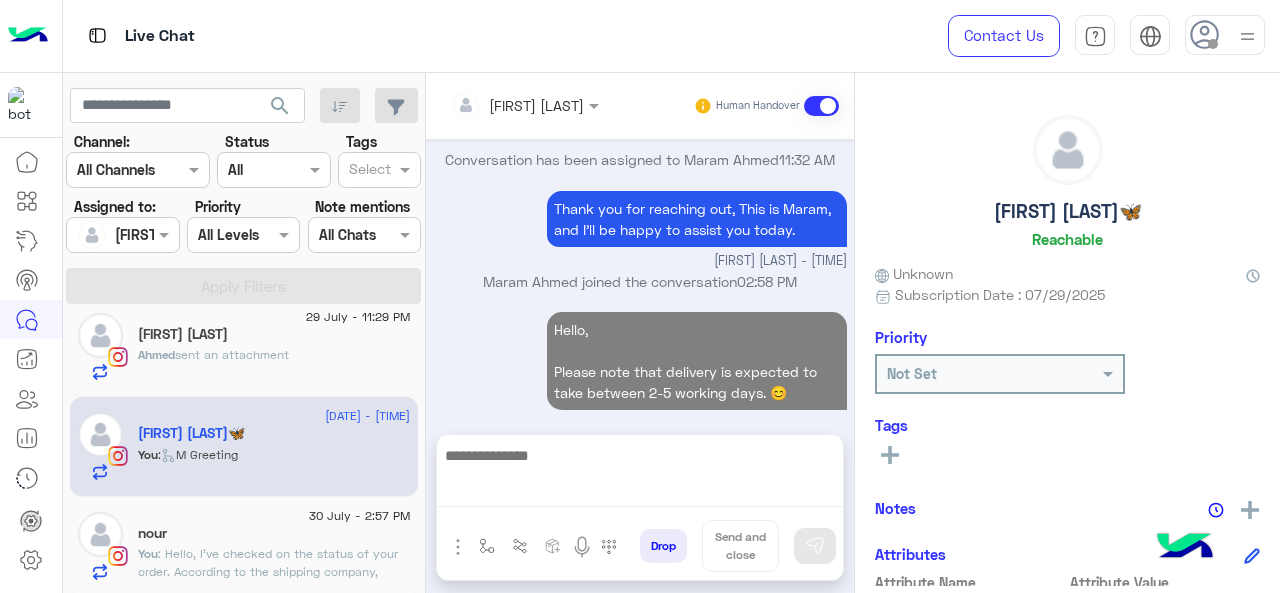 scroll, scrollTop: 1058, scrollLeft: 0, axis: vertical 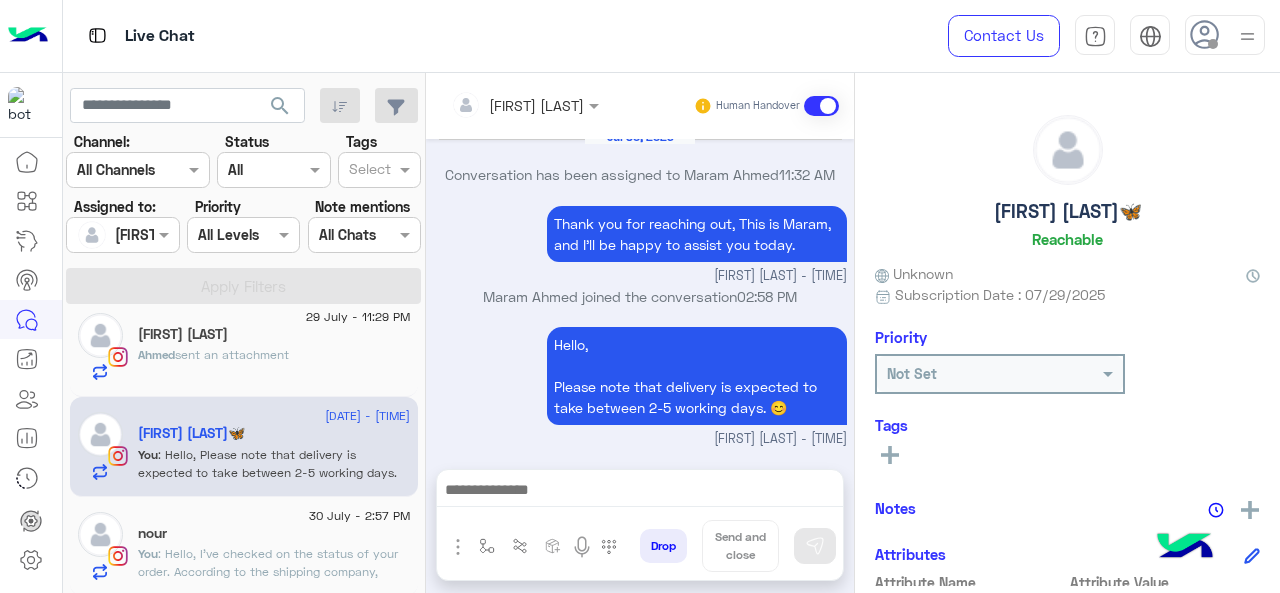 click on ": Hello,
I've checked on the status of your order. According to the shipping company, they've made two attempts to deliver your package. I've requested that they make an additional delivery attempt. Please keep an eye on your mobile for their call or notification to ensure successful delivery. 🤍" 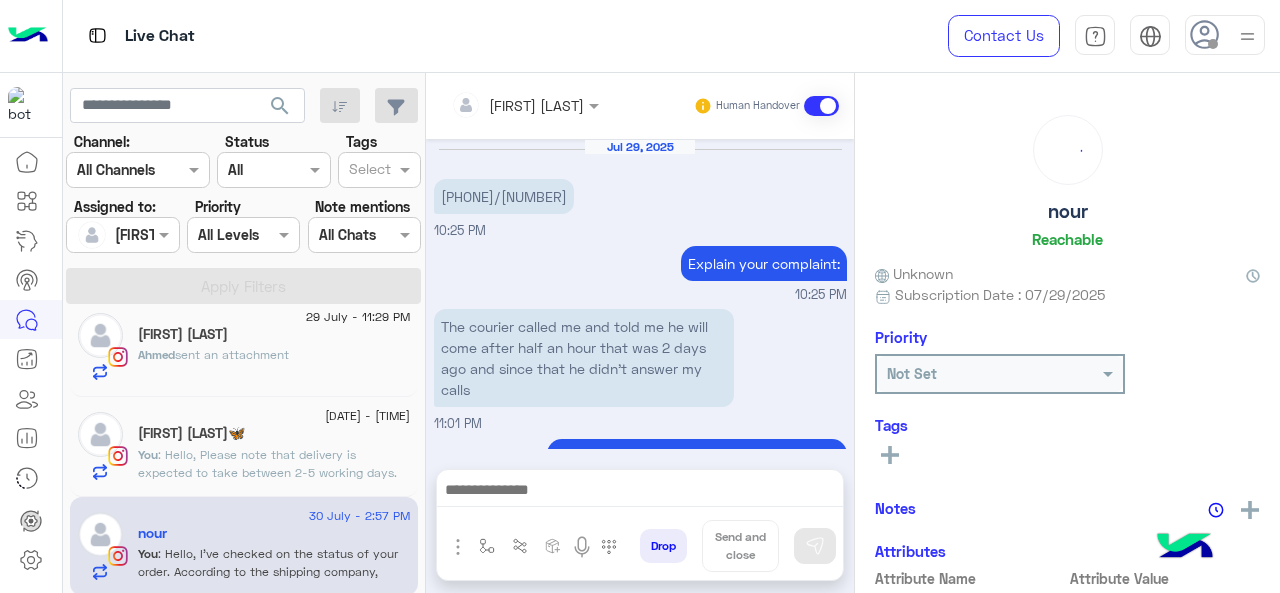 scroll, scrollTop: 788, scrollLeft: 0, axis: vertical 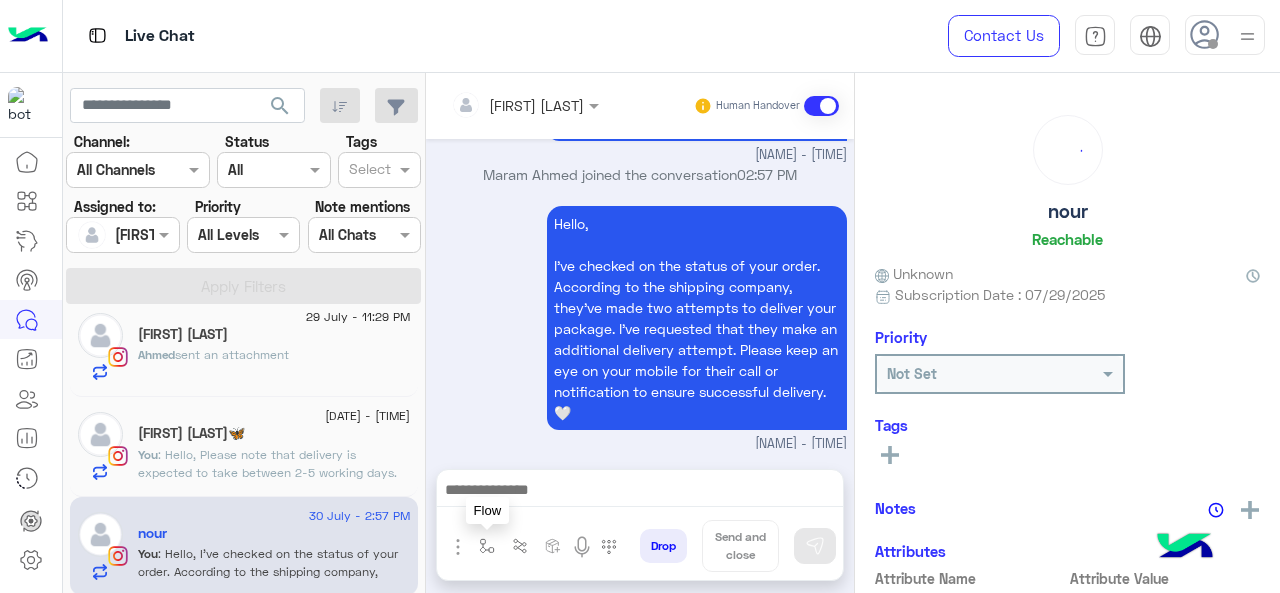 click at bounding box center (487, 546) 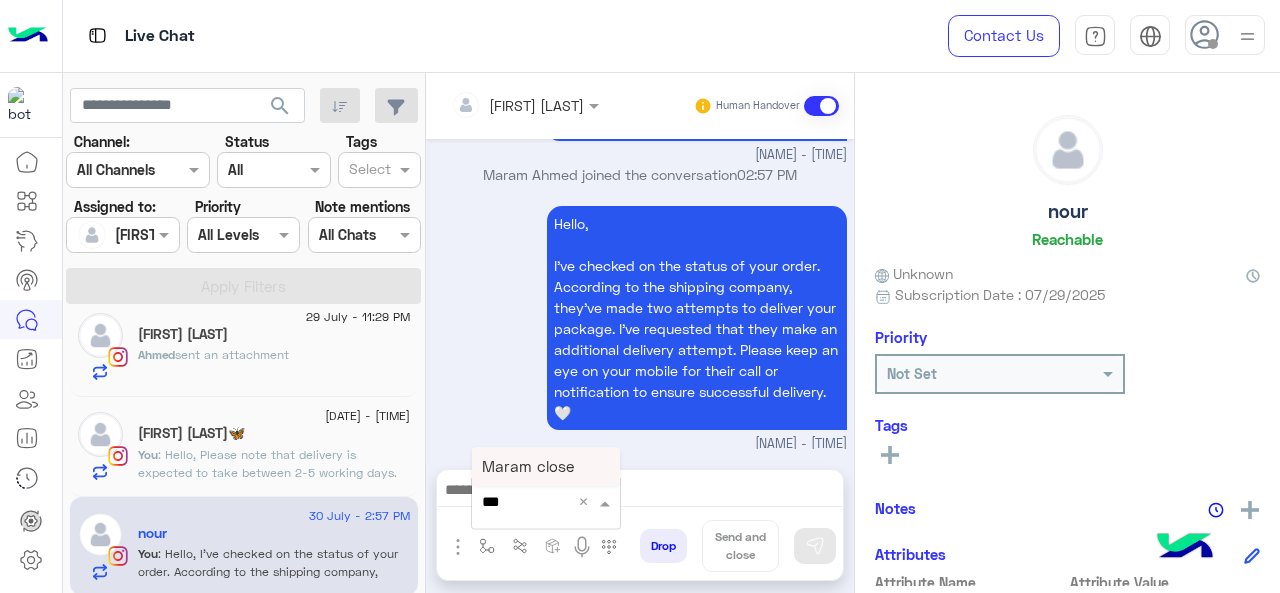type on "****" 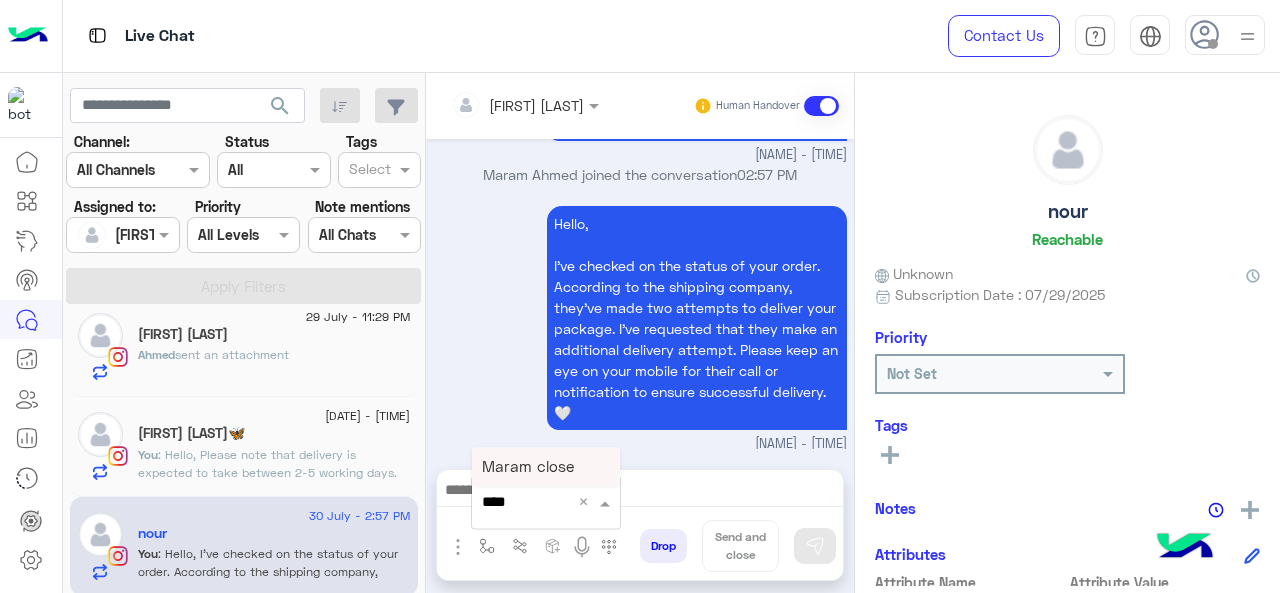 click on "Maram close" at bounding box center [546, 466] 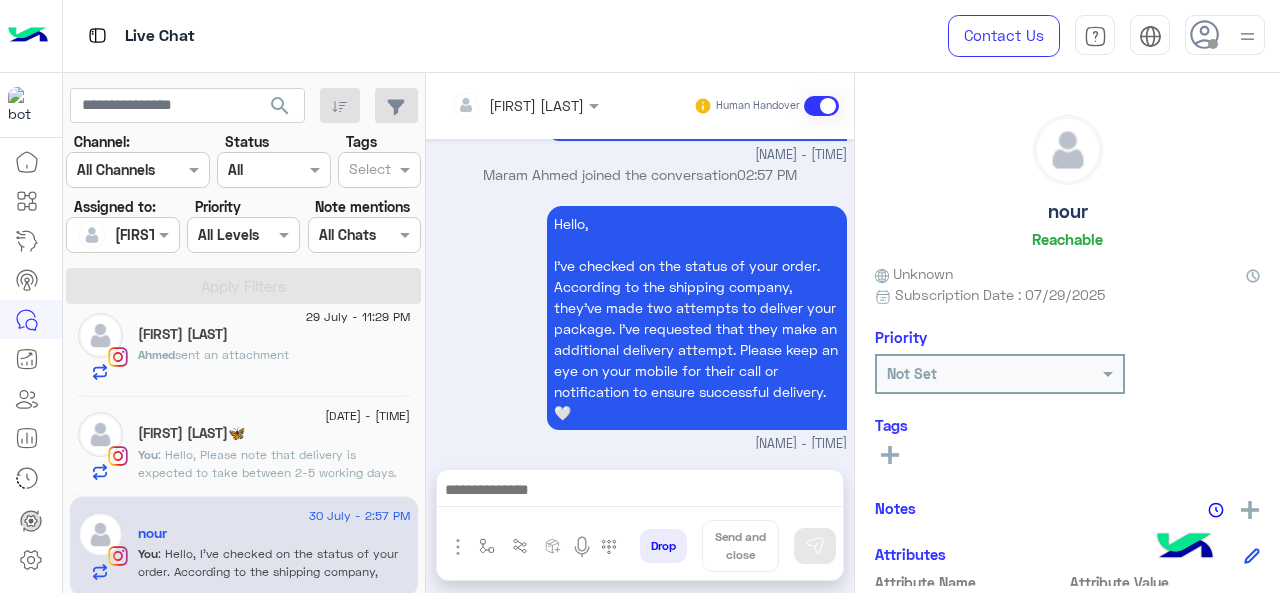 type on "**********" 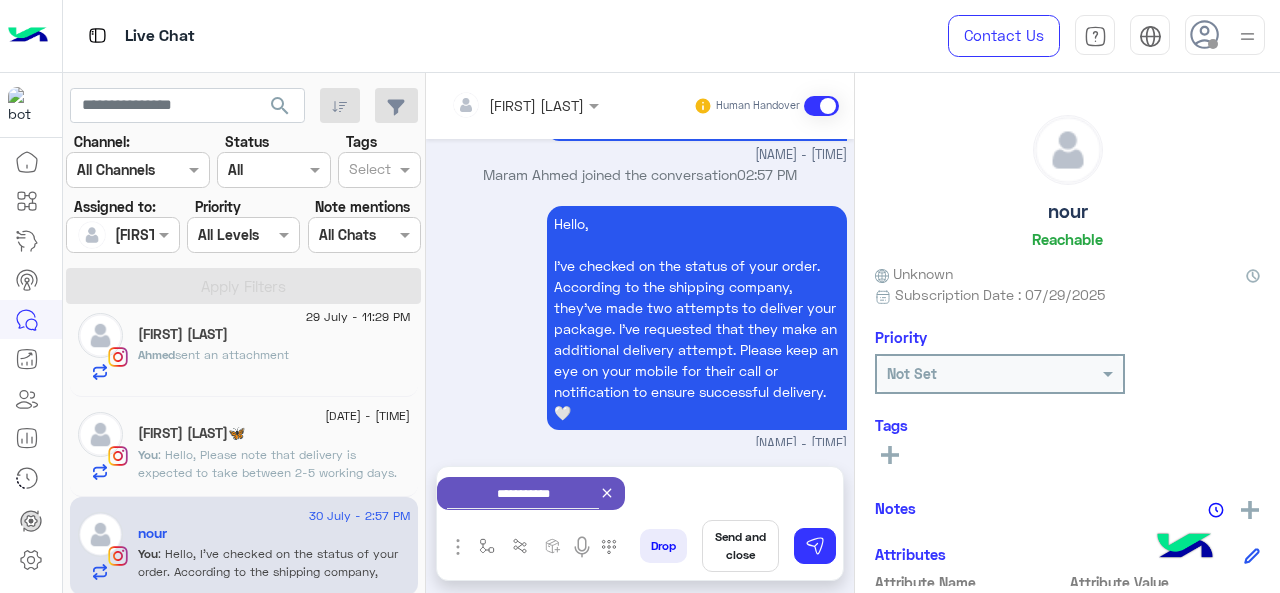 click on "Send and close" at bounding box center [740, 546] 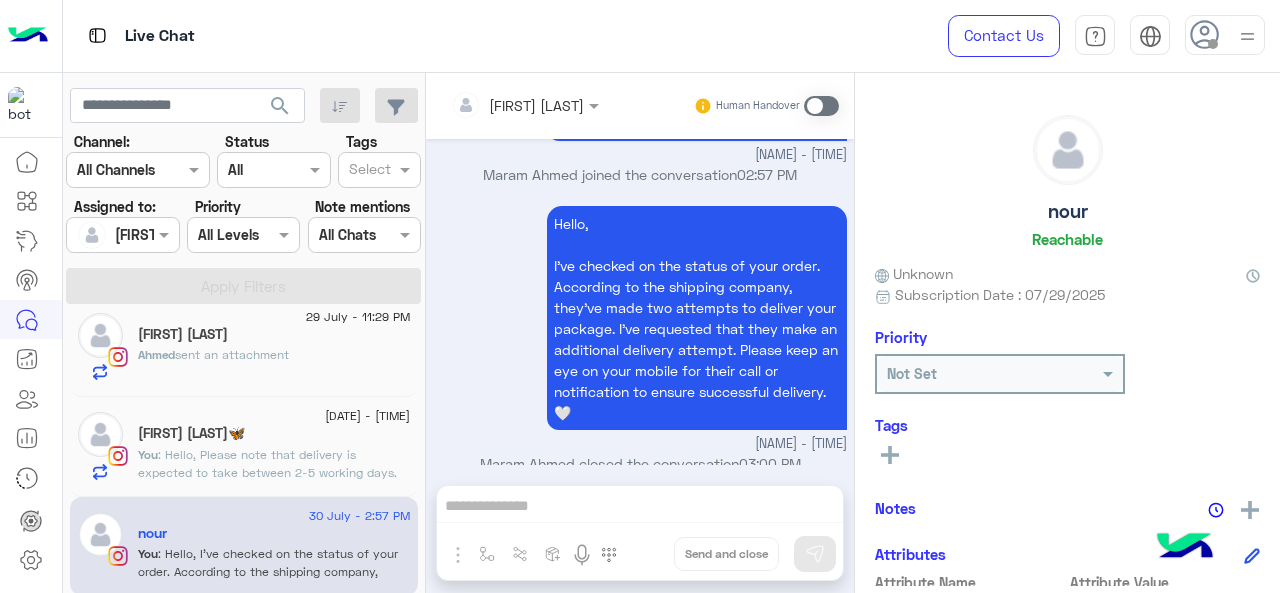 scroll, scrollTop: 810, scrollLeft: 0, axis: vertical 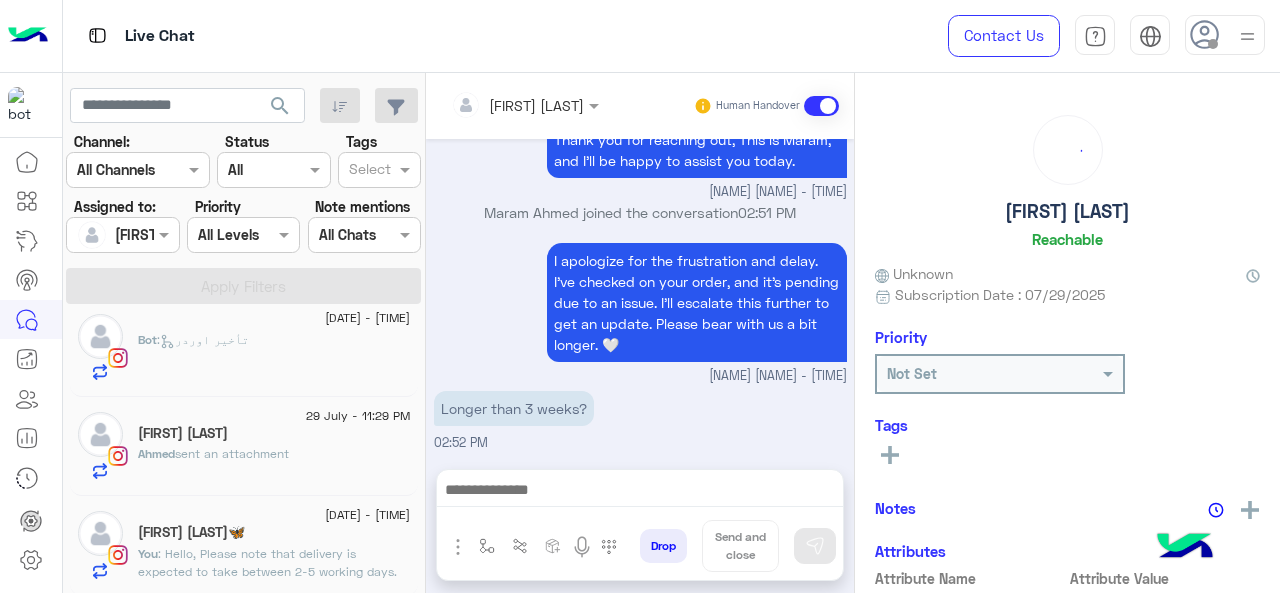 click on ": Hello,
Please note that delivery is expected to take between 2-5 working days. 😊" 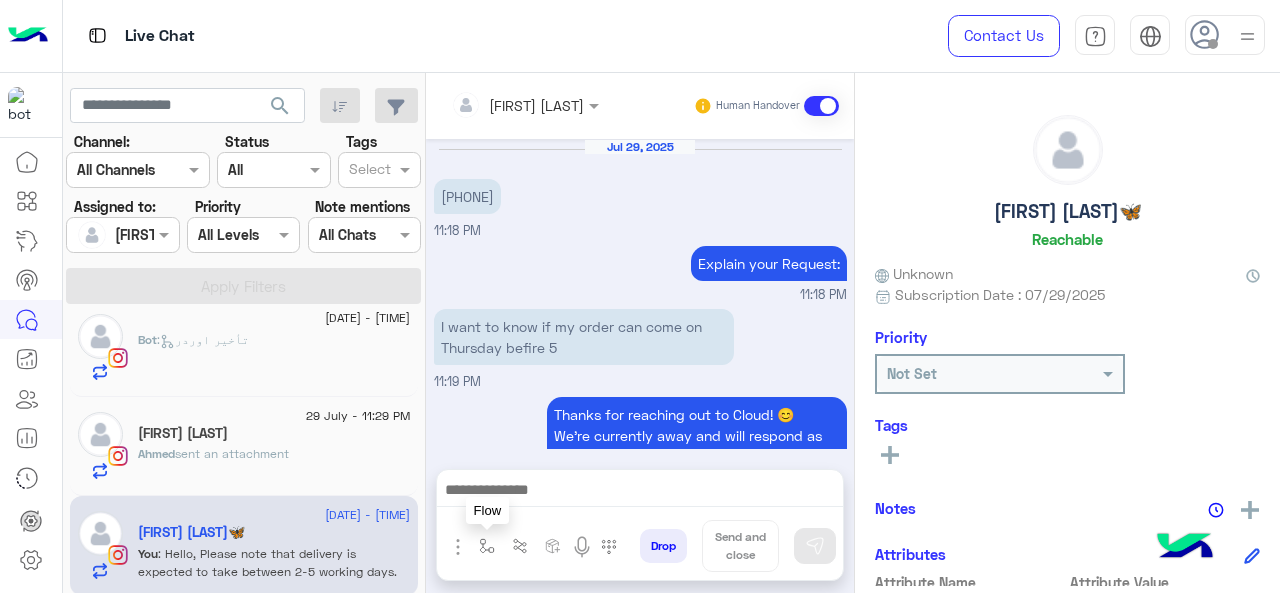 scroll, scrollTop: 620, scrollLeft: 0, axis: vertical 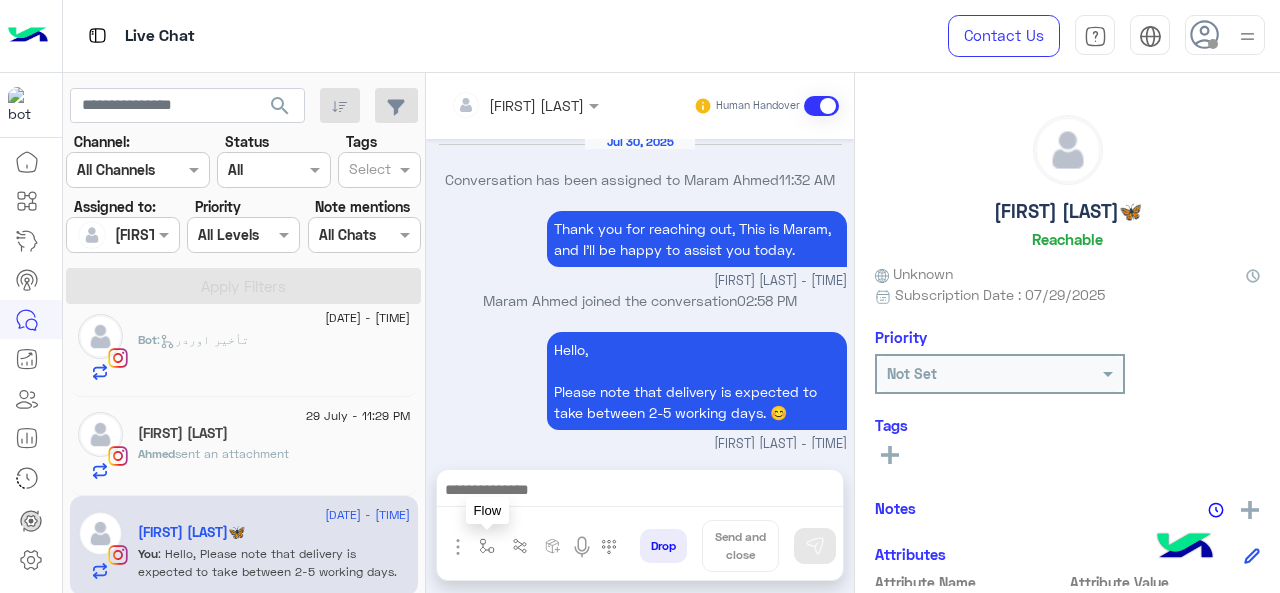 click at bounding box center (487, 546) 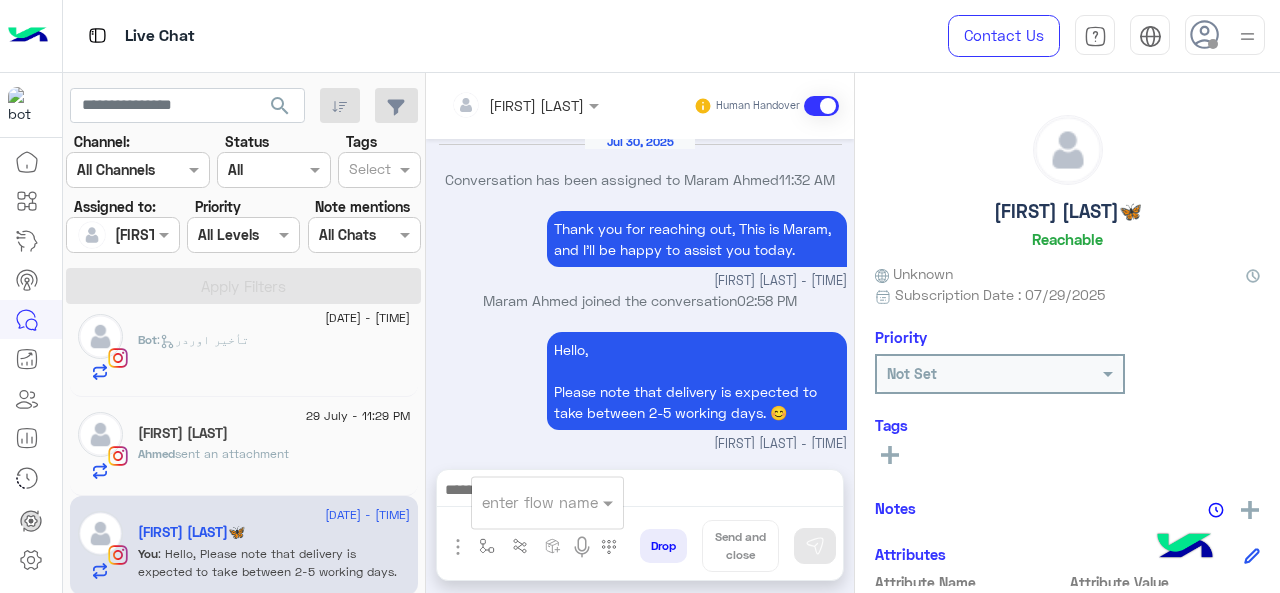 click on "enter flow name" at bounding box center [547, 502] 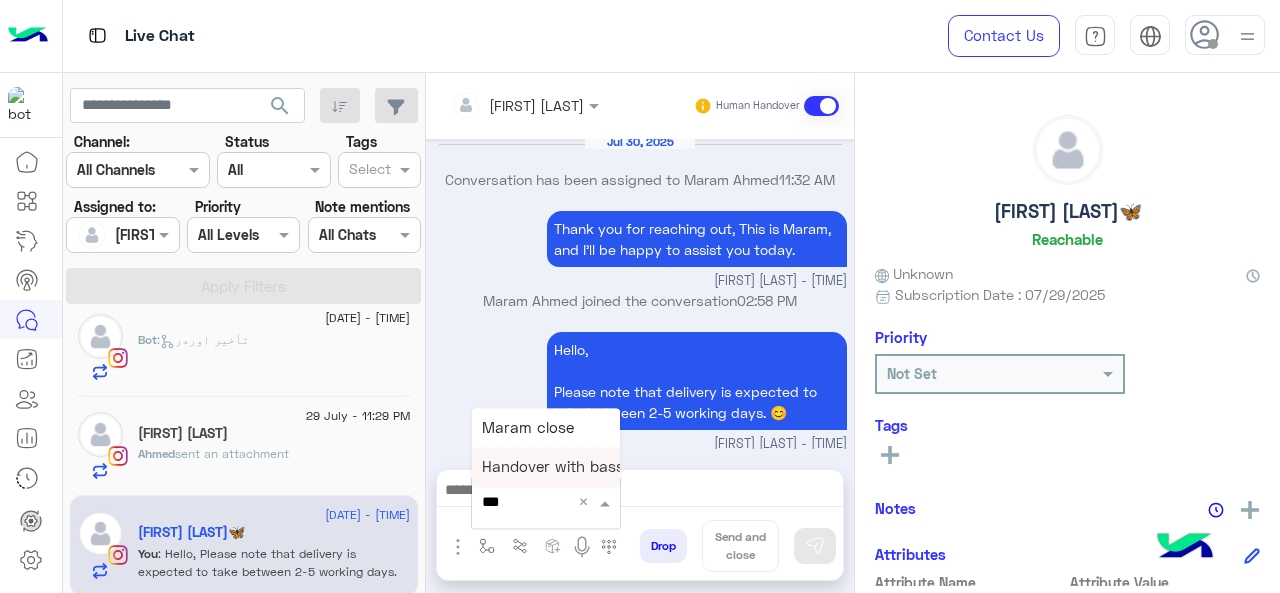 type on "****" 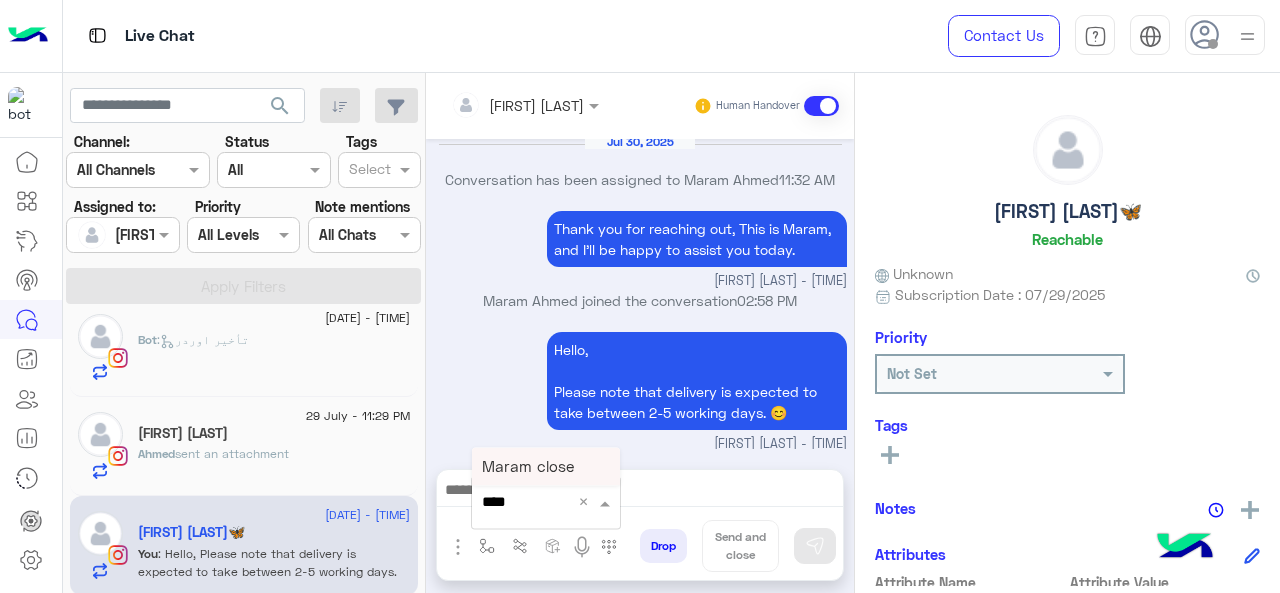 click on "Maram close" at bounding box center (546, 466) 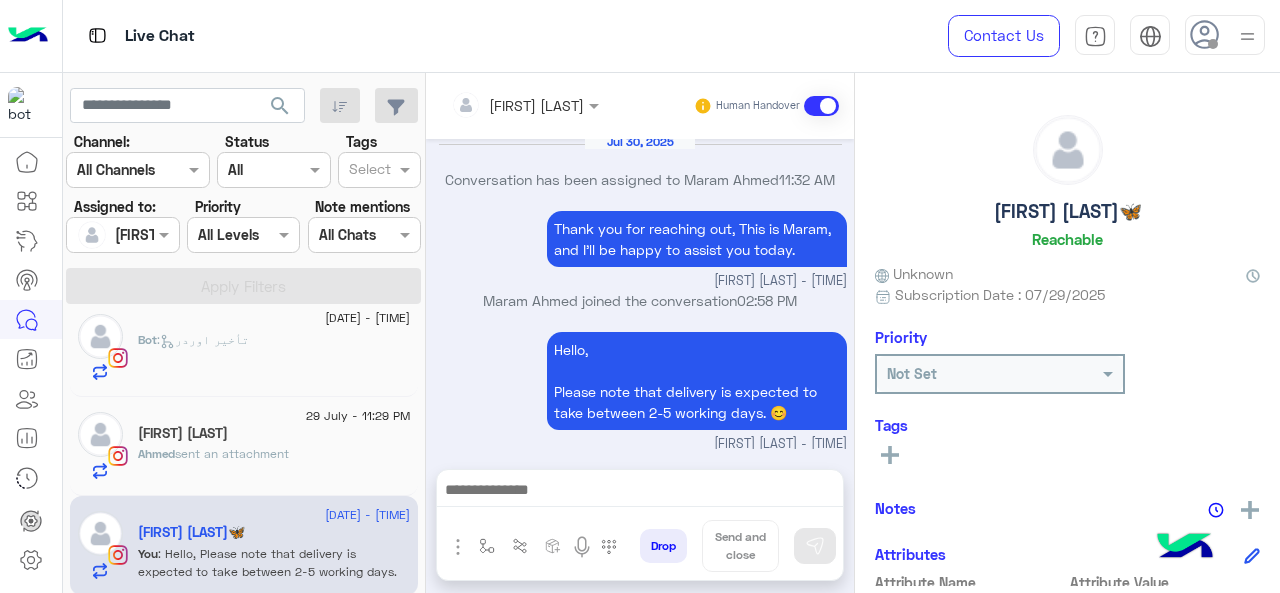 type on "**********" 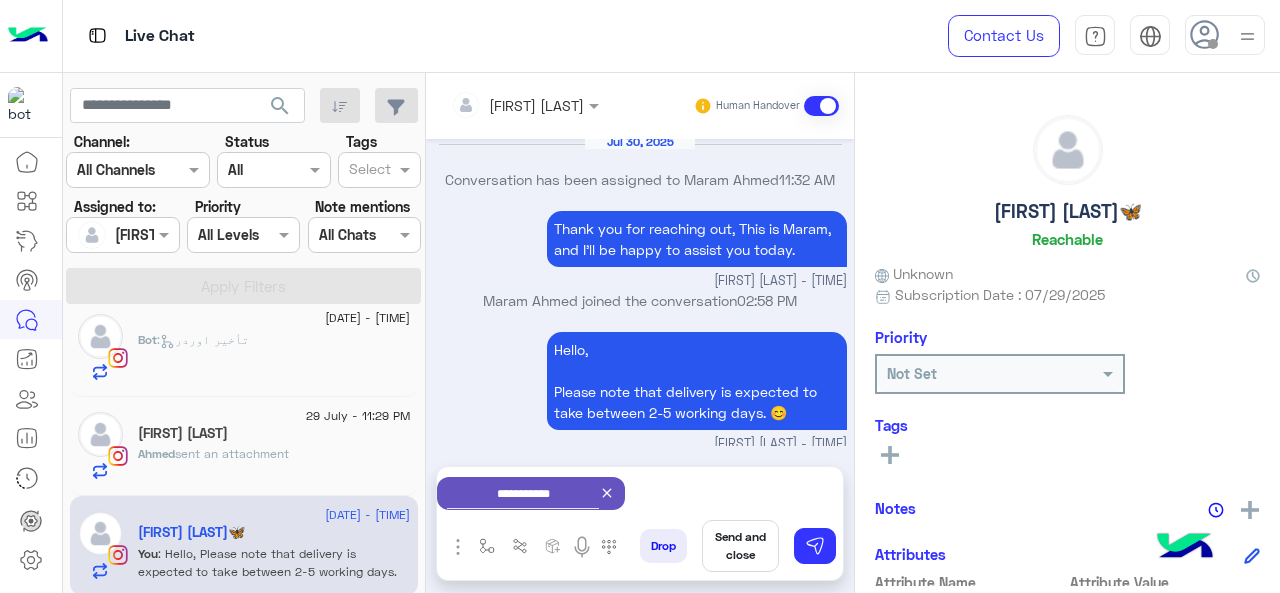 click on "Send and close" at bounding box center [740, 546] 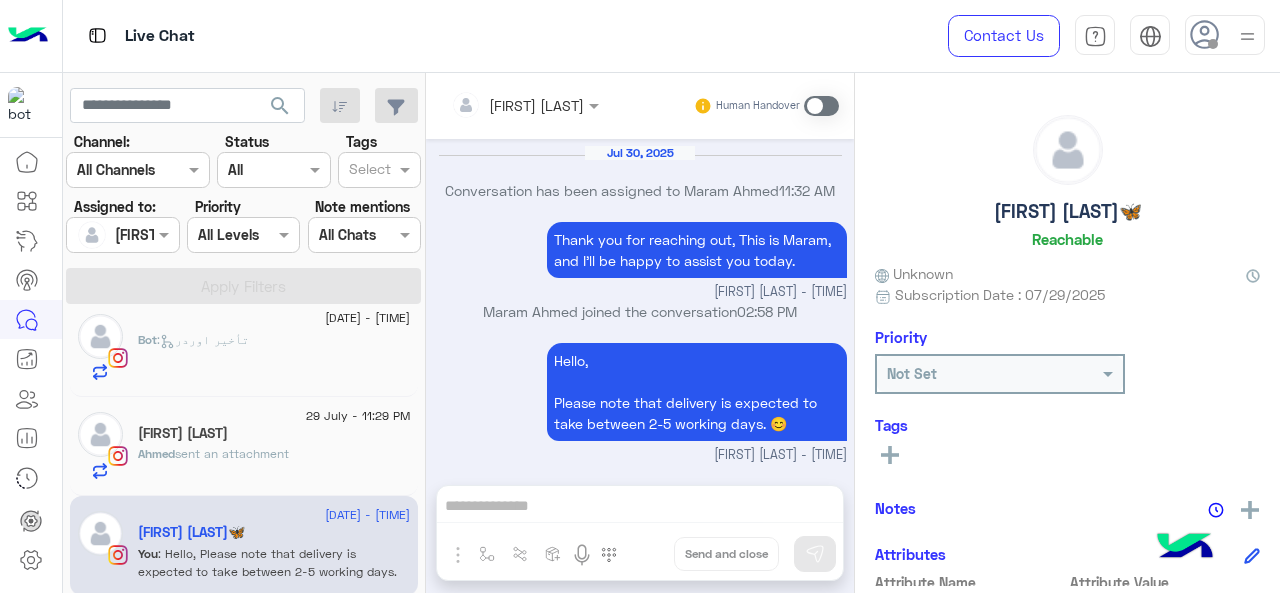 scroll, scrollTop: 605, scrollLeft: 0, axis: vertical 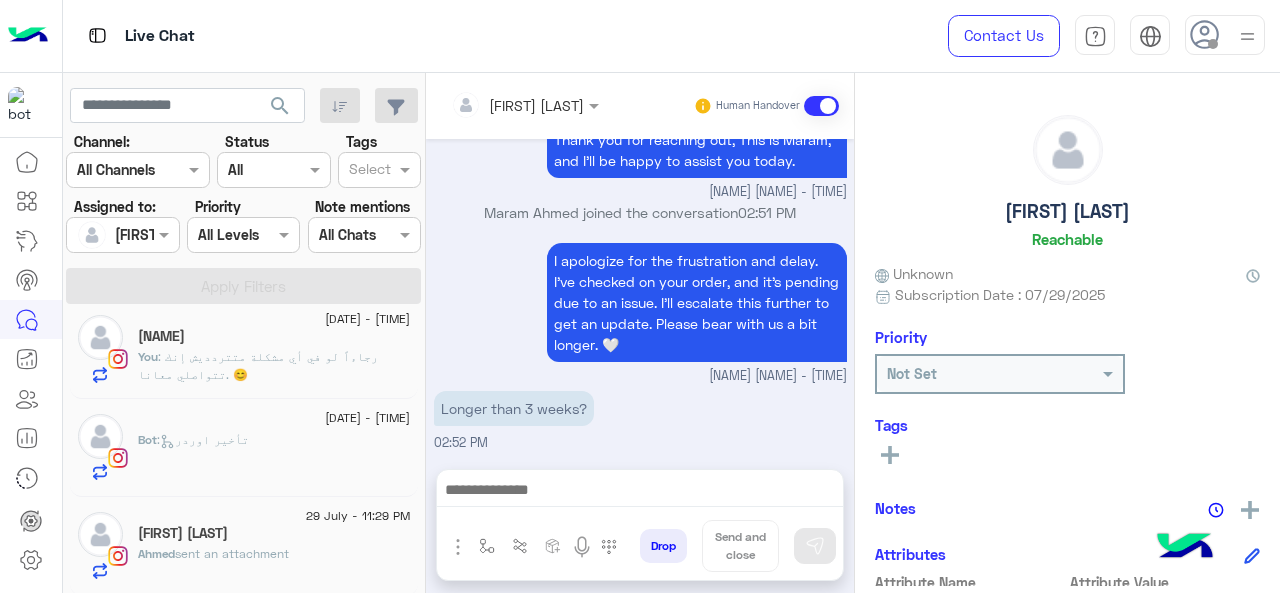 click on "29 July - 11:29 PM" 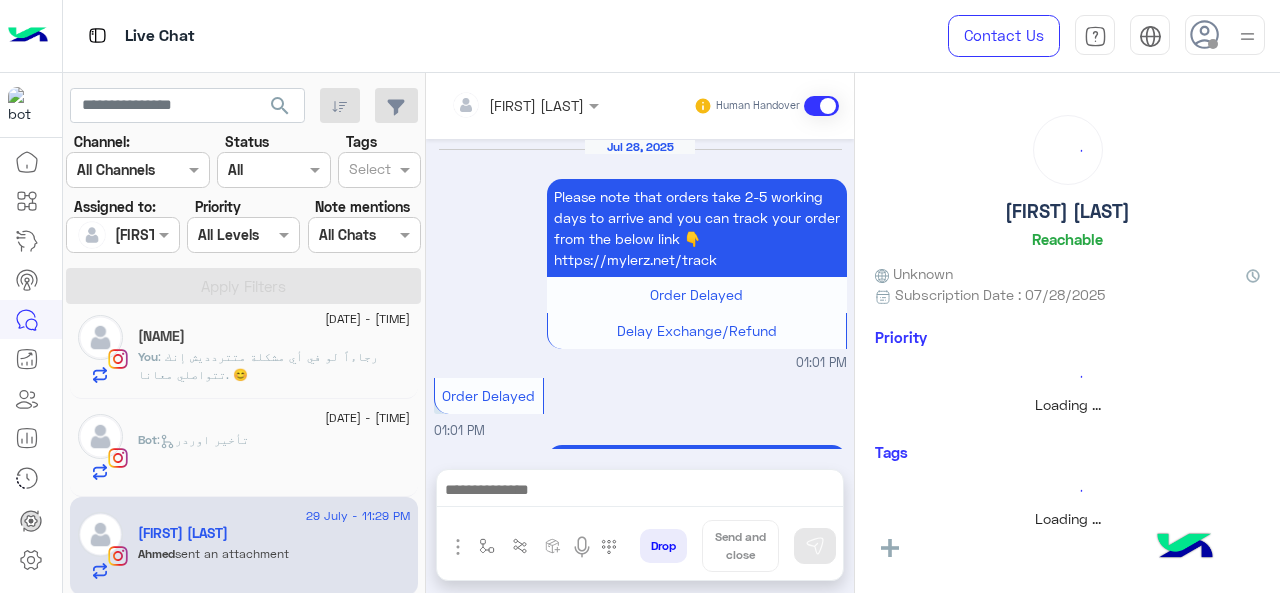 scroll, scrollTop: 1215, scrollLeft: 0, axis: vertical 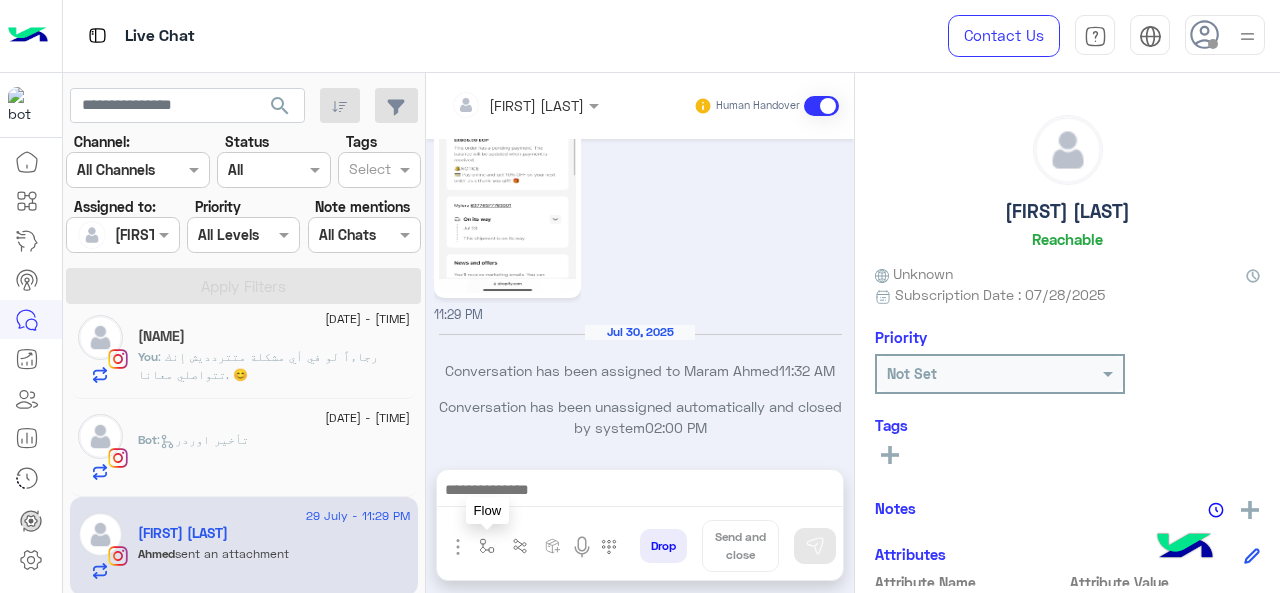 click at bounding box center [487, 546] 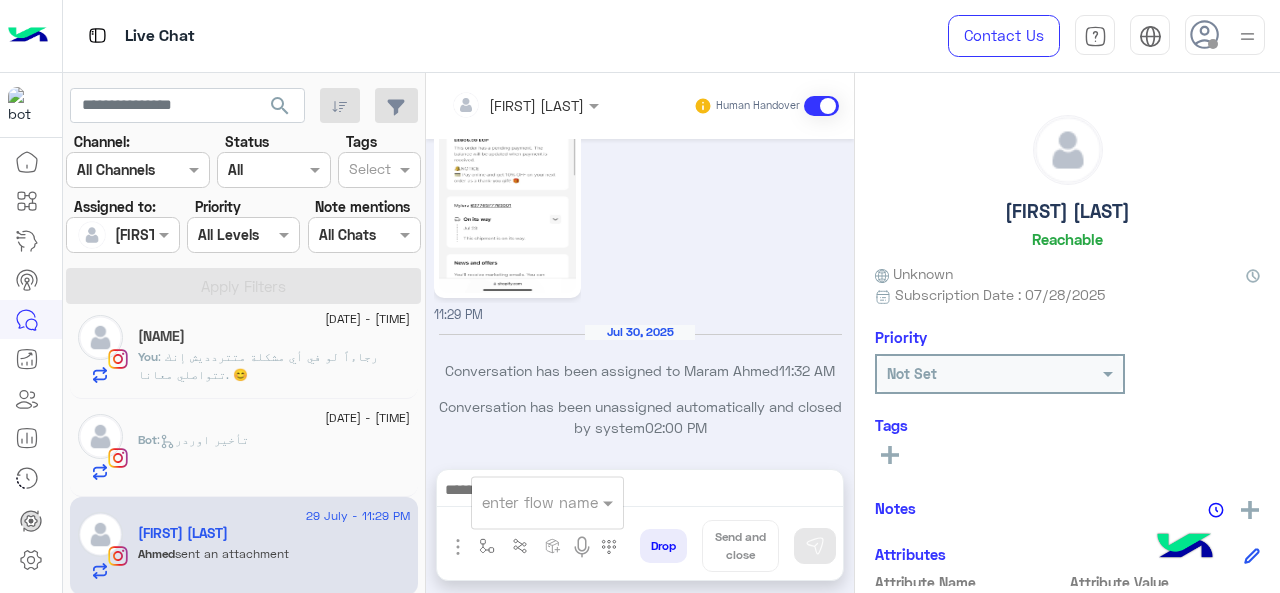 click at bounding box center (523, 502) 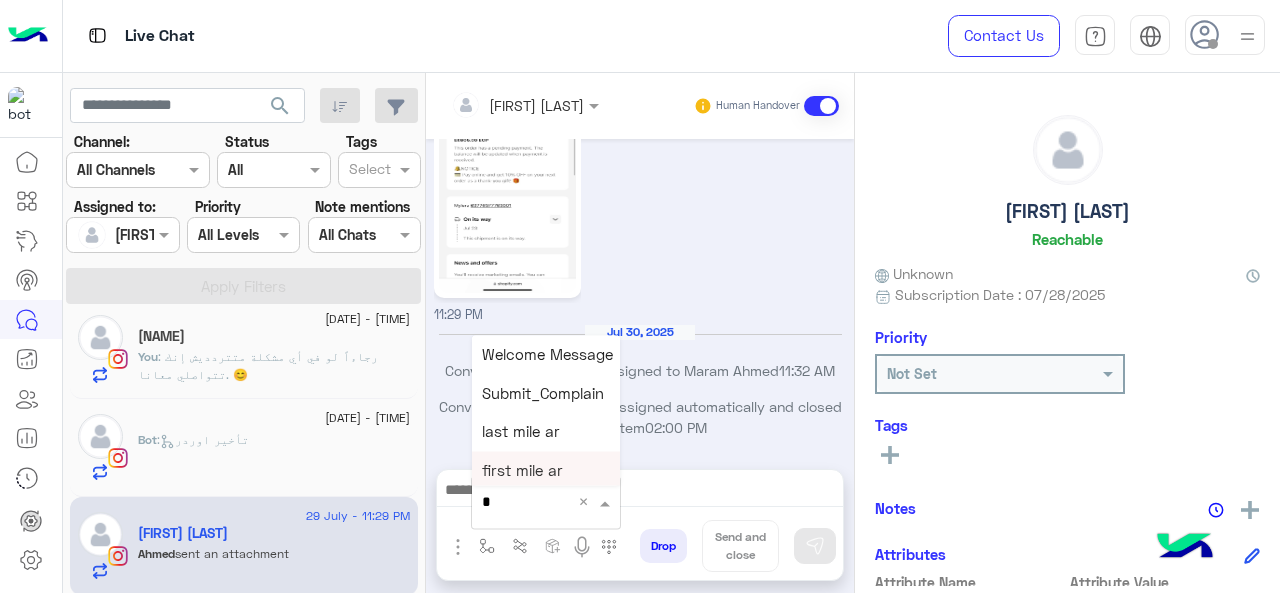 type on "*" 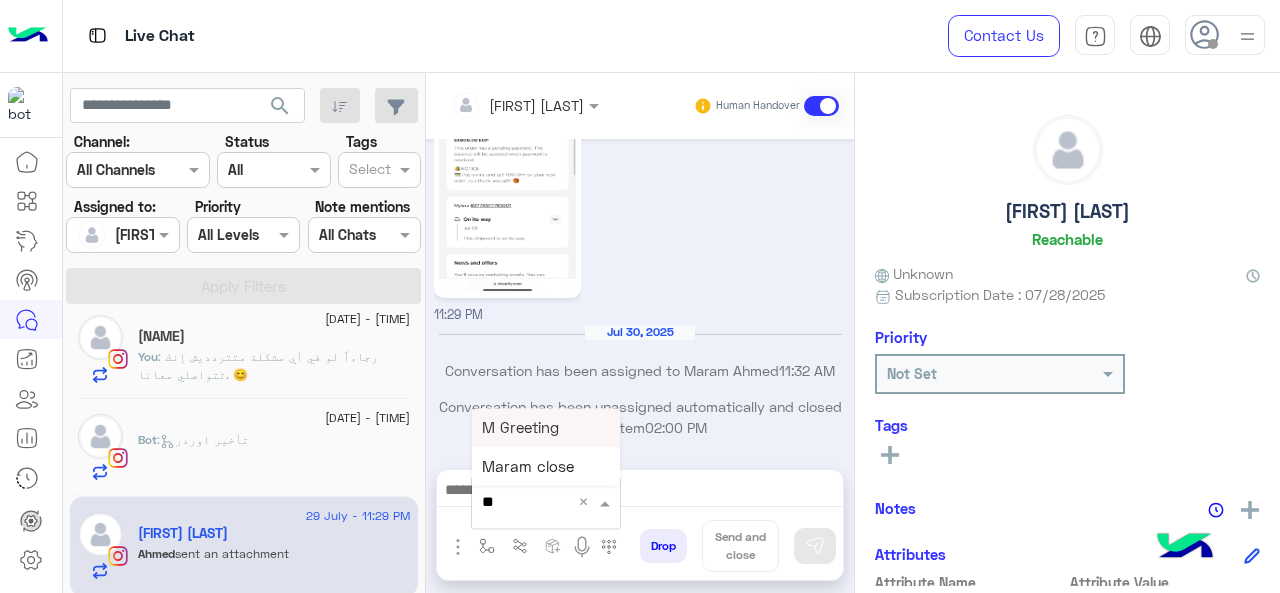 click on "M Greeting" at bounding box center (546, 427) 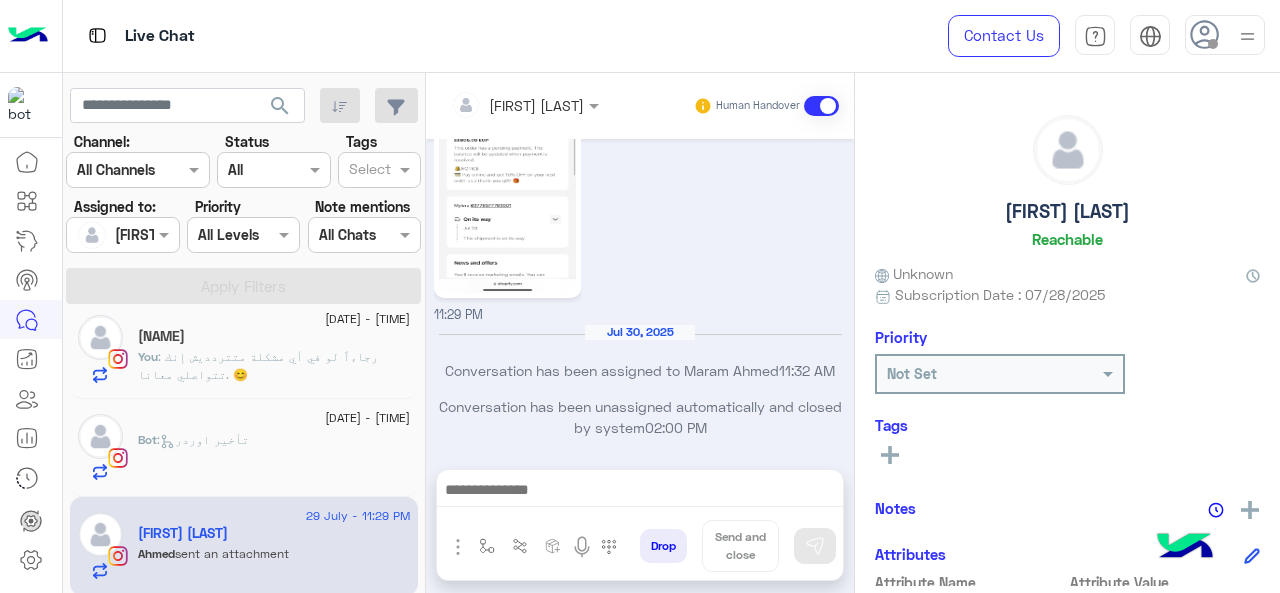 type on "**********" 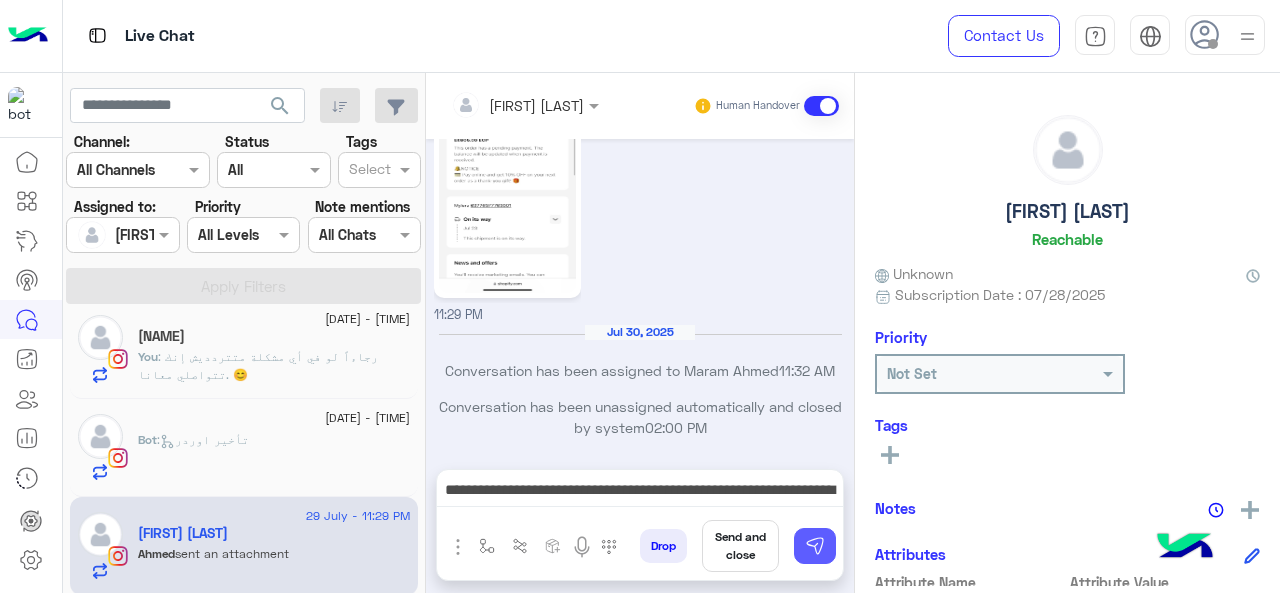 click at bounding box center [815, 546] 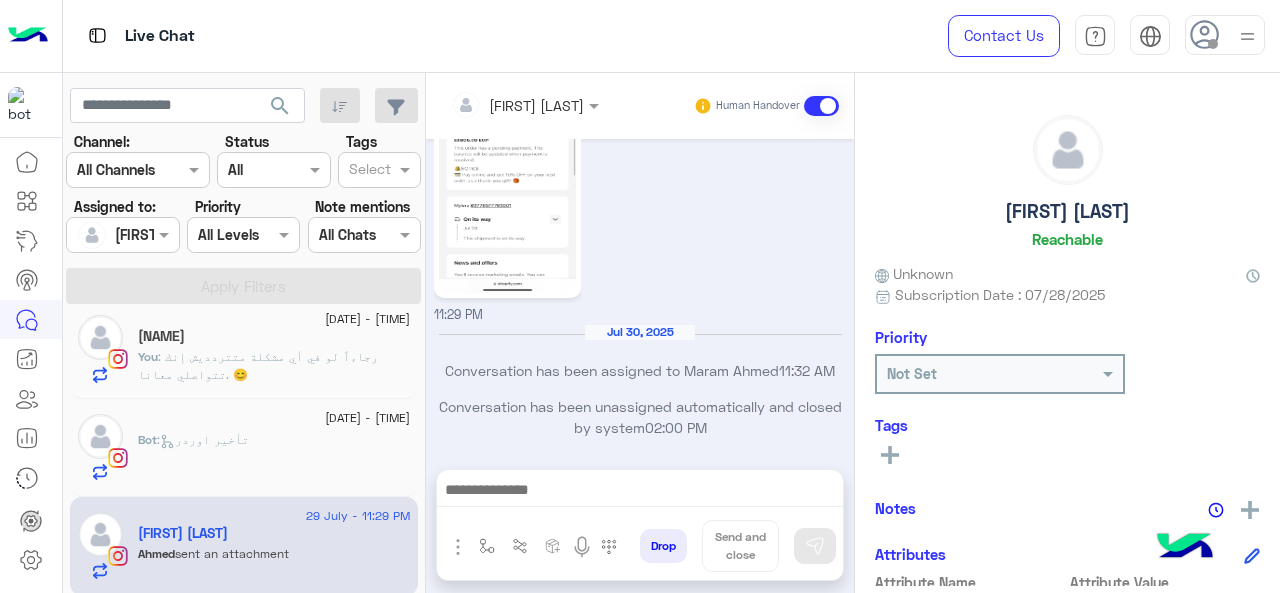 click at bounding box center [640, 492] 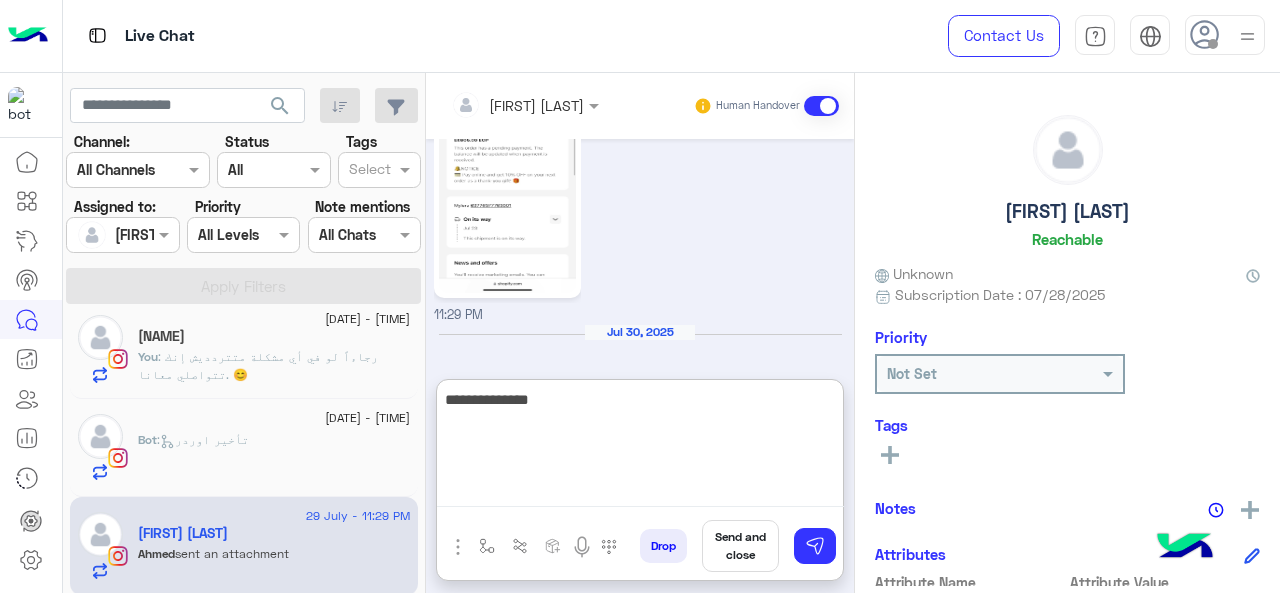paste on "**********" 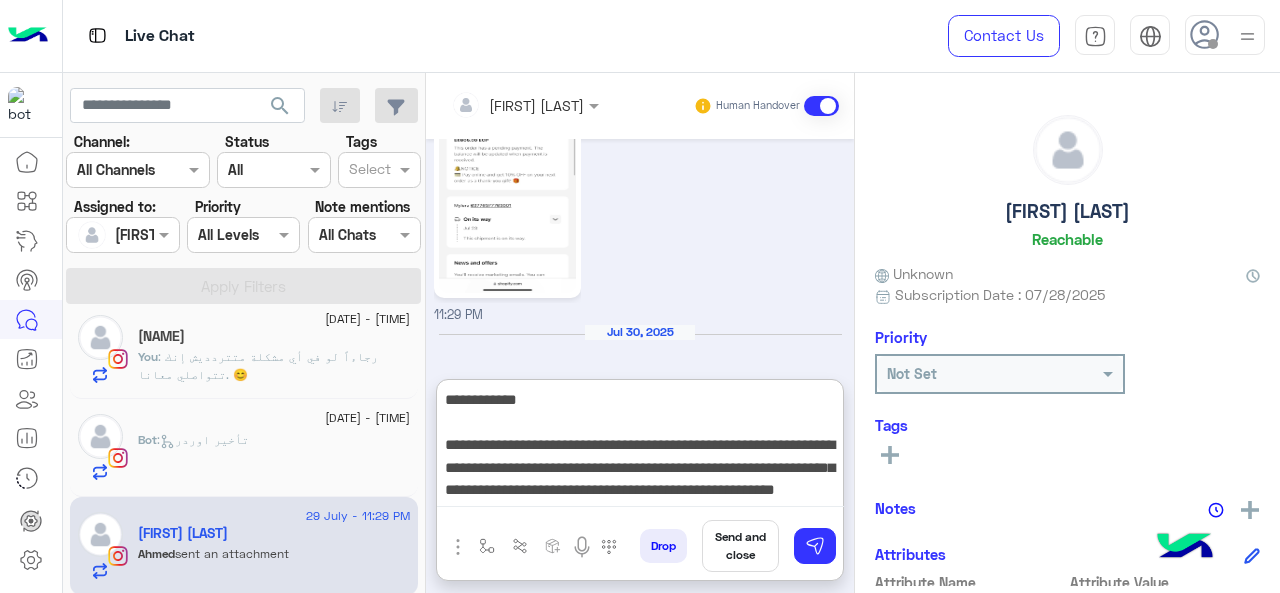 scroll, scrollTop: 15, scrollLeft: 0, axis: vertical 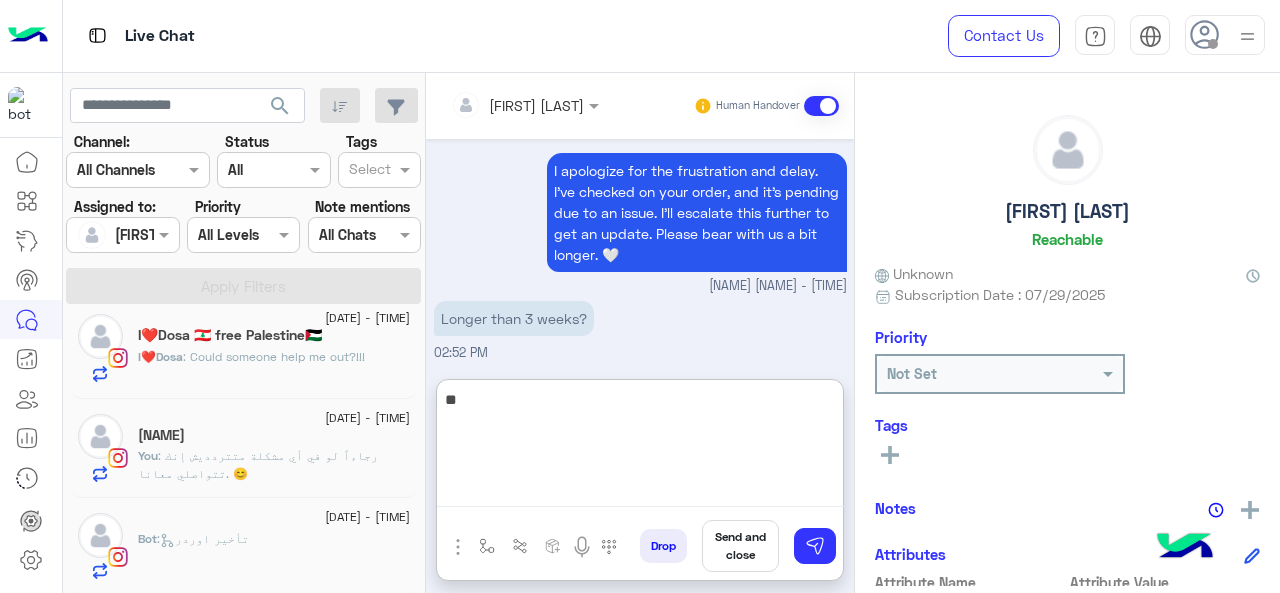 type on "**" 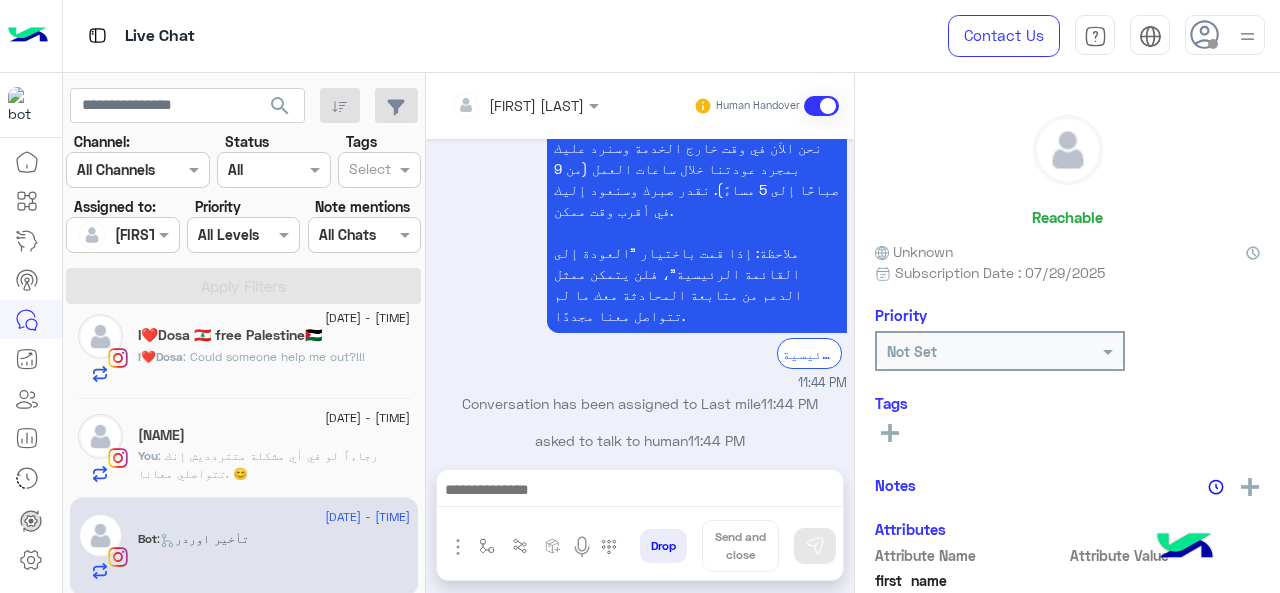 scroll, scrollTop: 610, scrollLeft: 0, axis: vertical 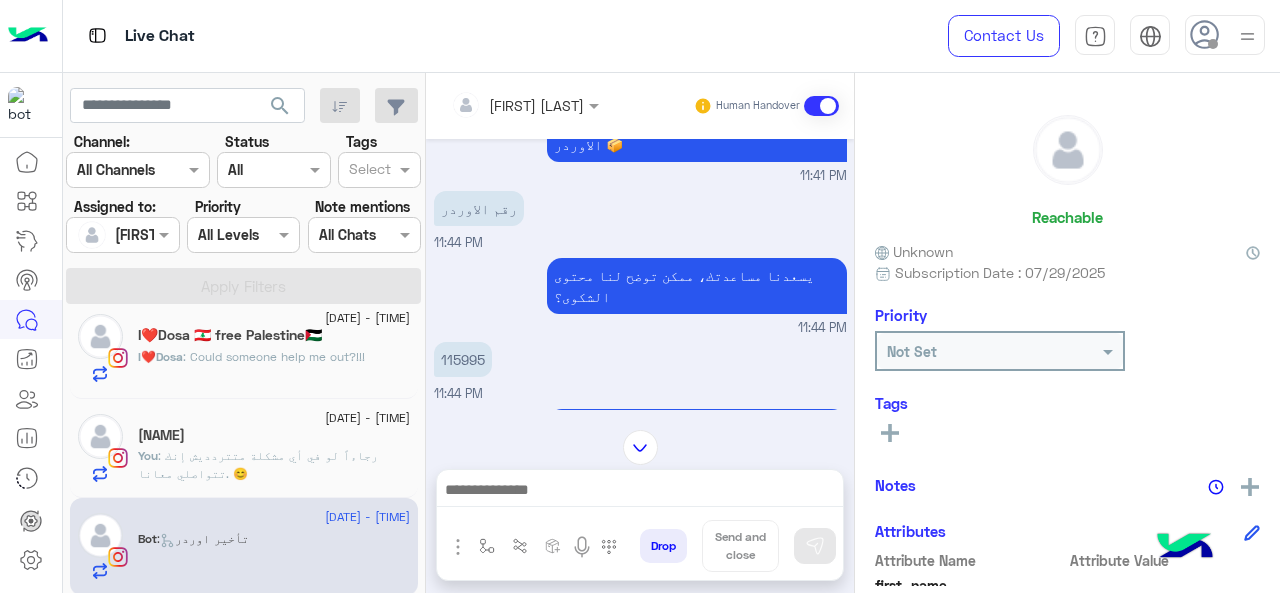 click on "115995" at bounding box center (463, 359) 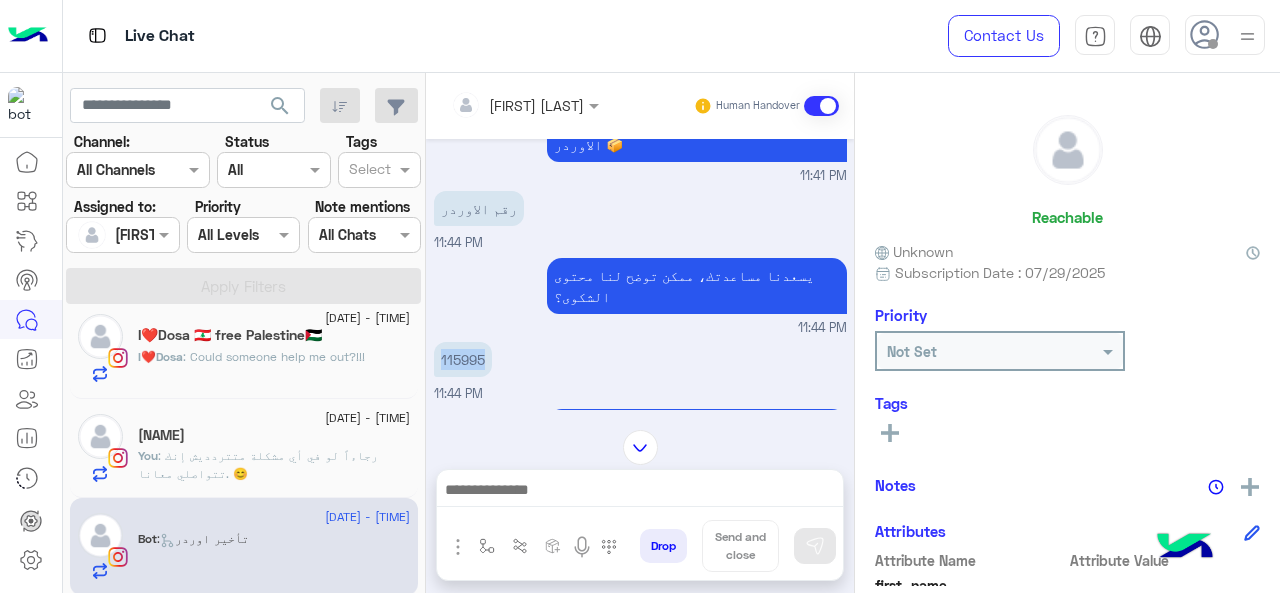 click on "115995" at bounding box center [463, 359] 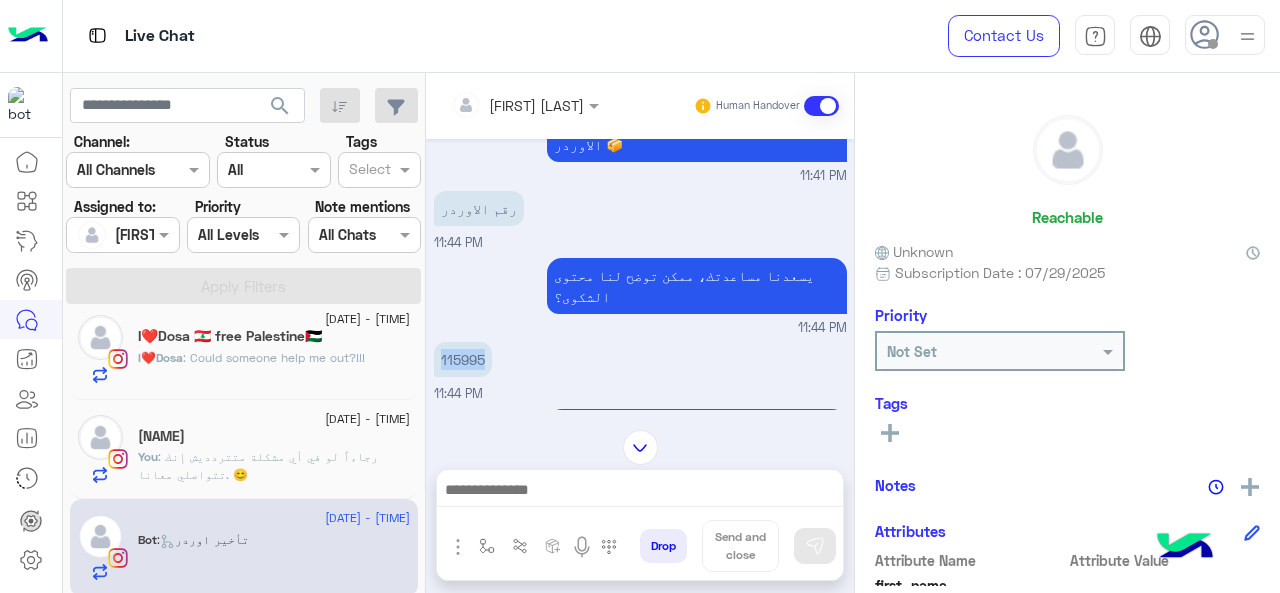 scroll, scrollTop: 119, scrollLeft: 0, axis: vertical 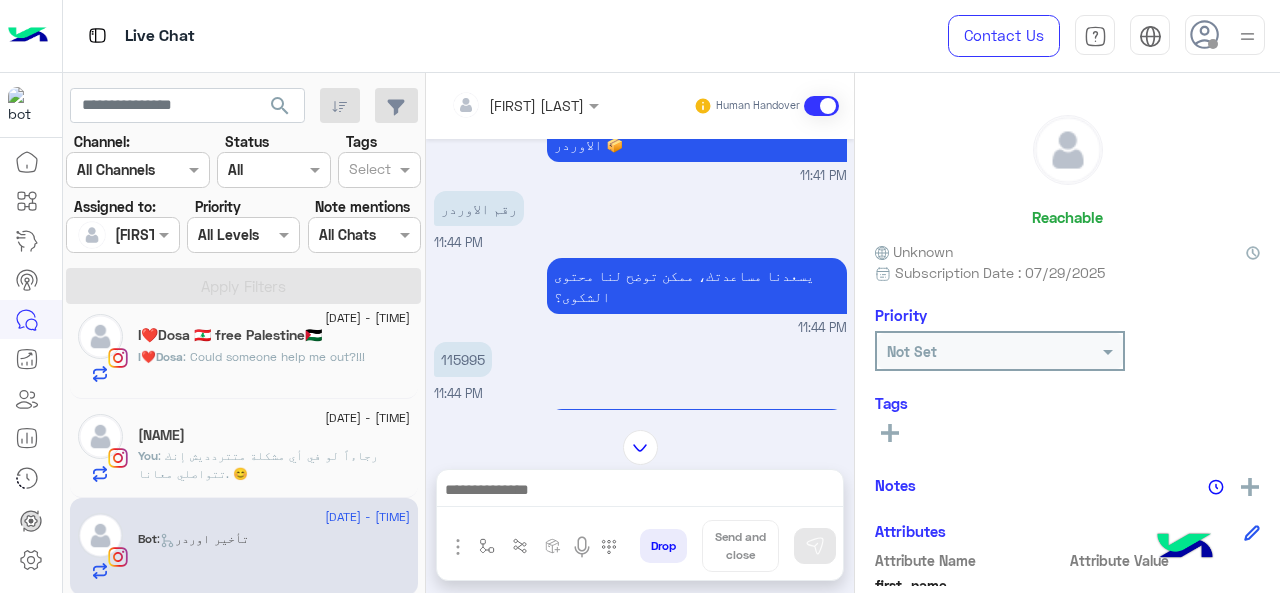 click on "You  : رجاءاً لو في أي مشكلة متتردديش إنك تتواصلي معانا. 😊" 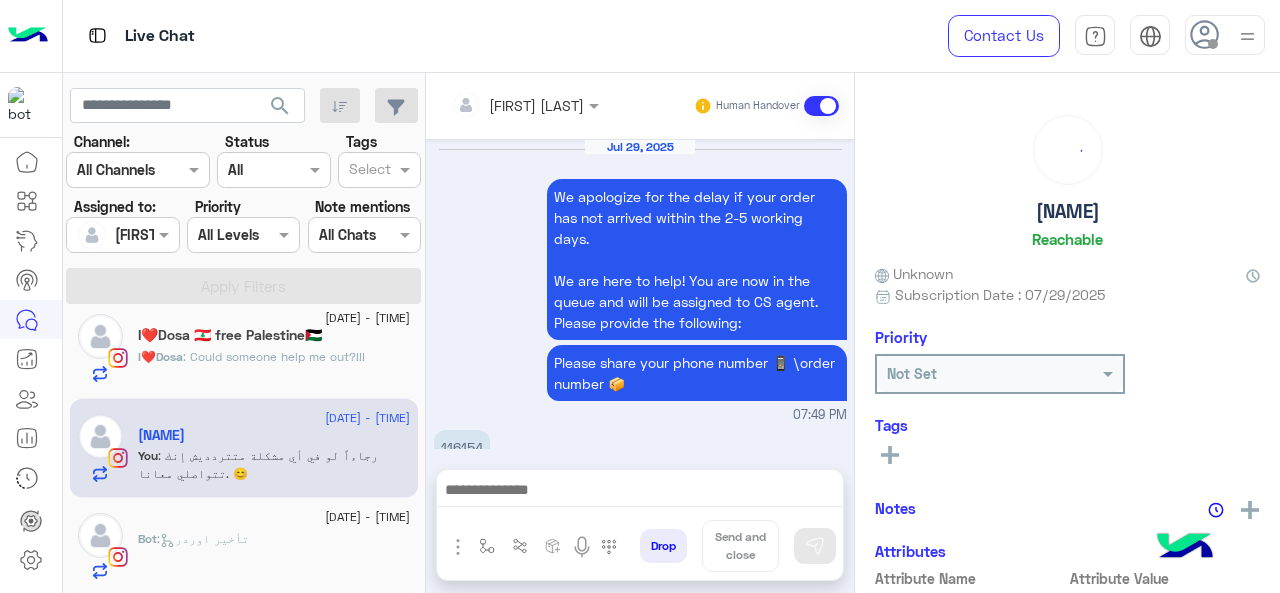 scroll, scrollTop: 756, scrollLeft: 0, axis: vertical 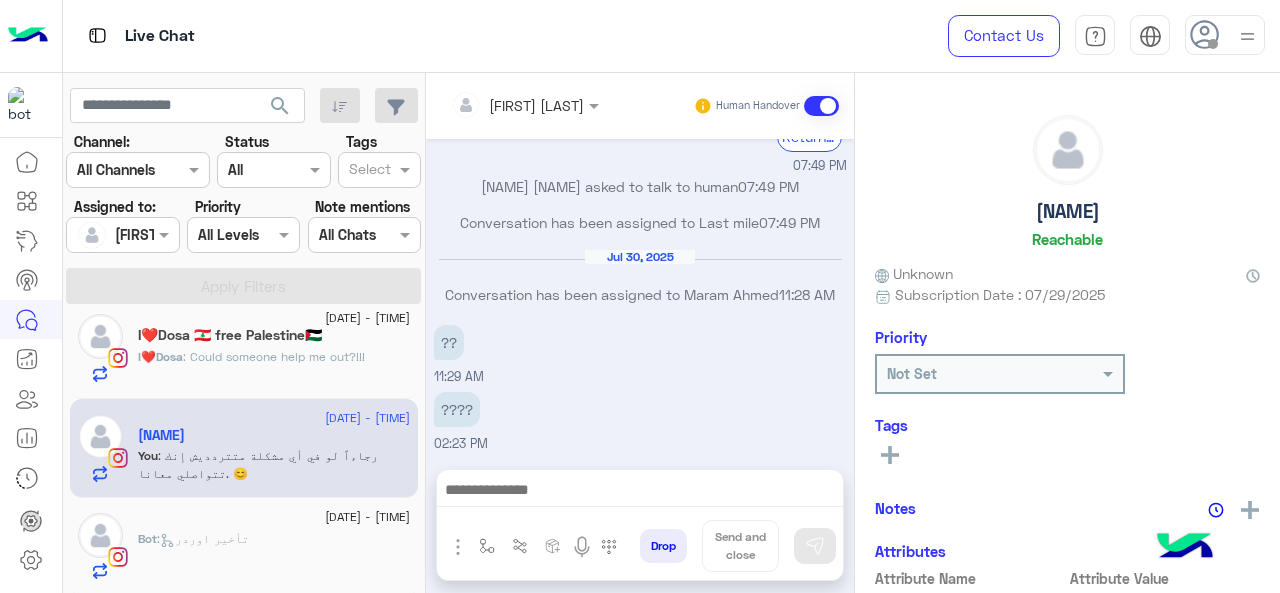 click on "Bot :   تأخير اوردر" 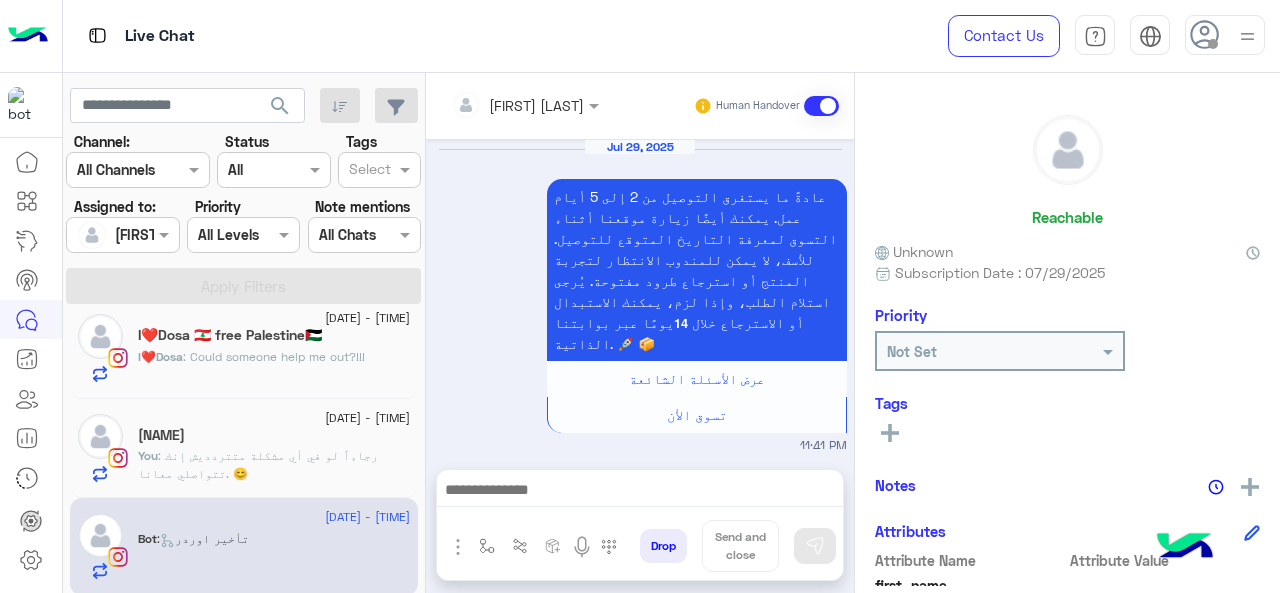 scroll, scrollTop: 910, scrollLeft: 0, axis: vertical 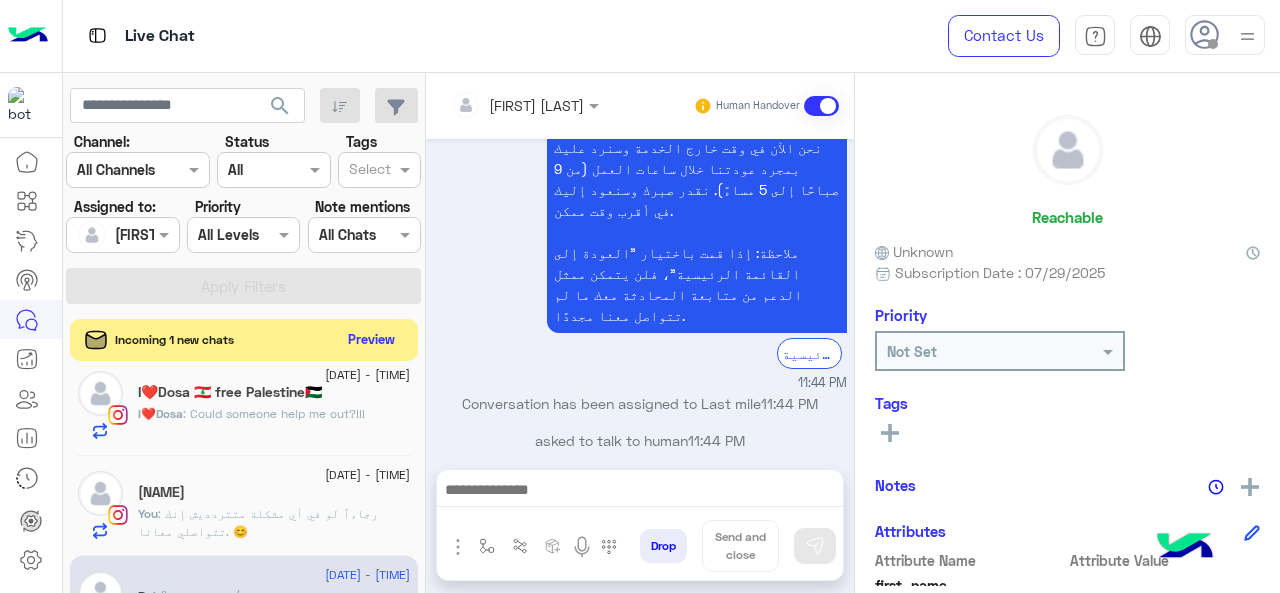click on "Preview" 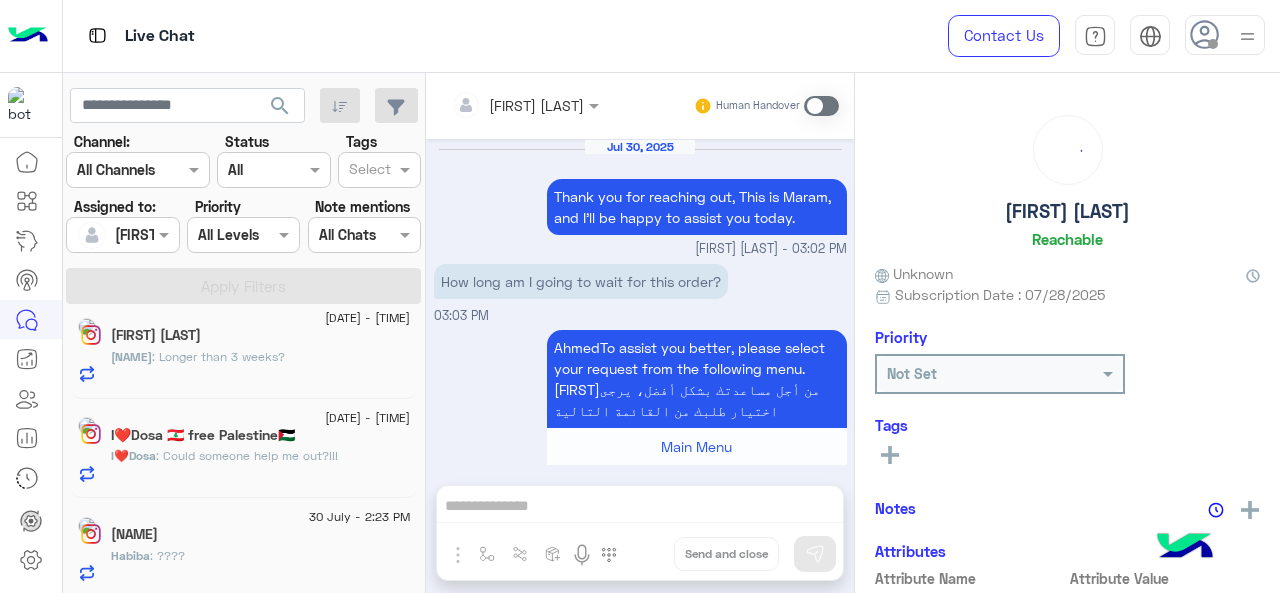 scroll, scrollTop: 854, scrollLeft: 0, axis: vertical 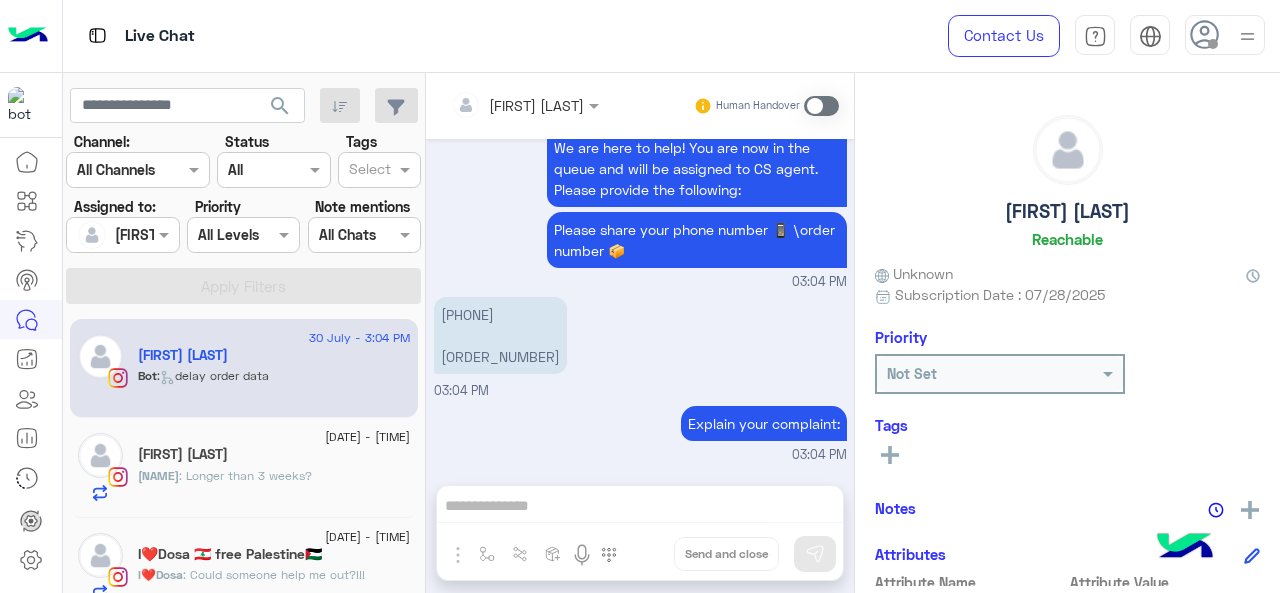 click on "Bot :   delay order data" 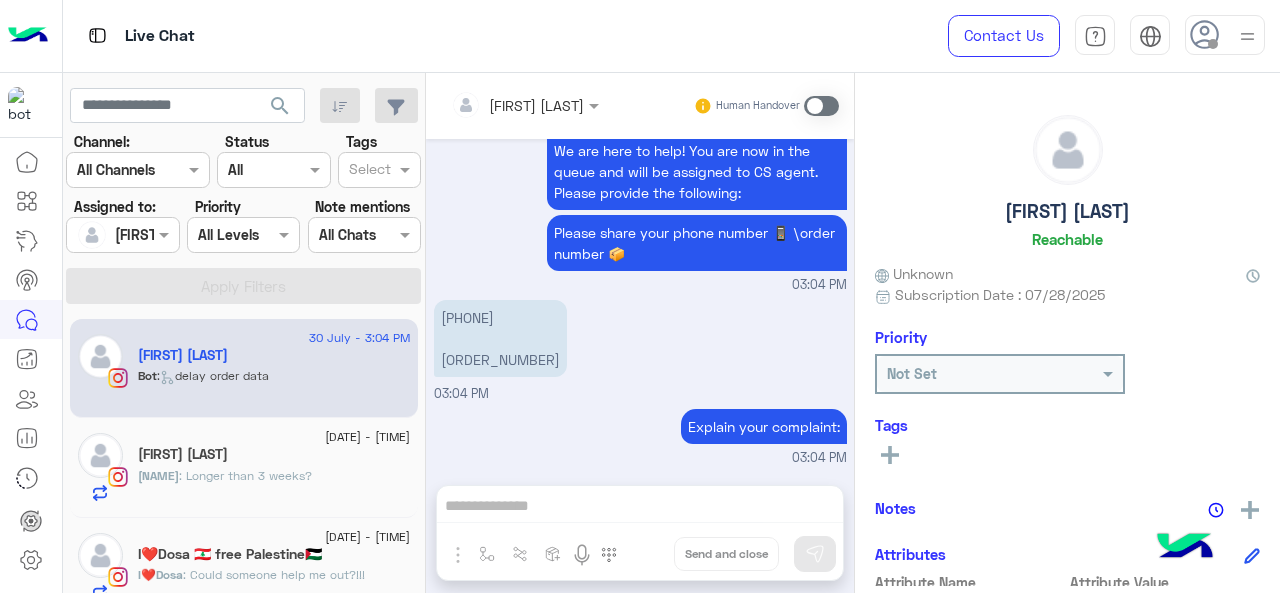 scroll, scrollTop: 2346, scrollLeft: 0, axis: vertical 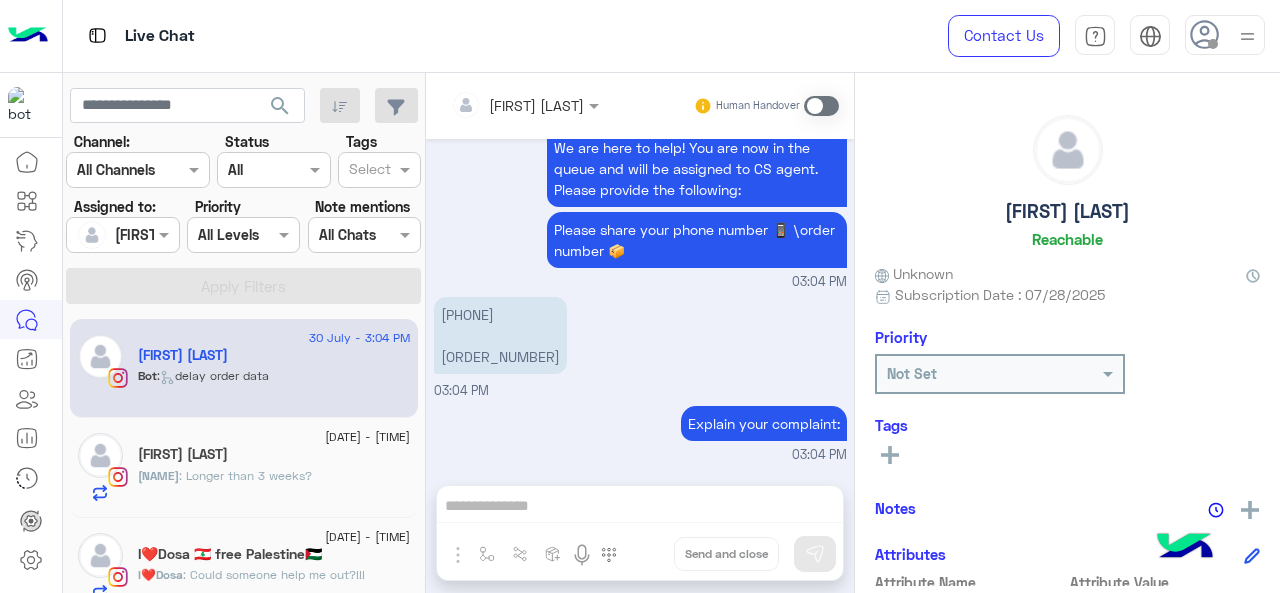 click at bounding box center (821, 106) 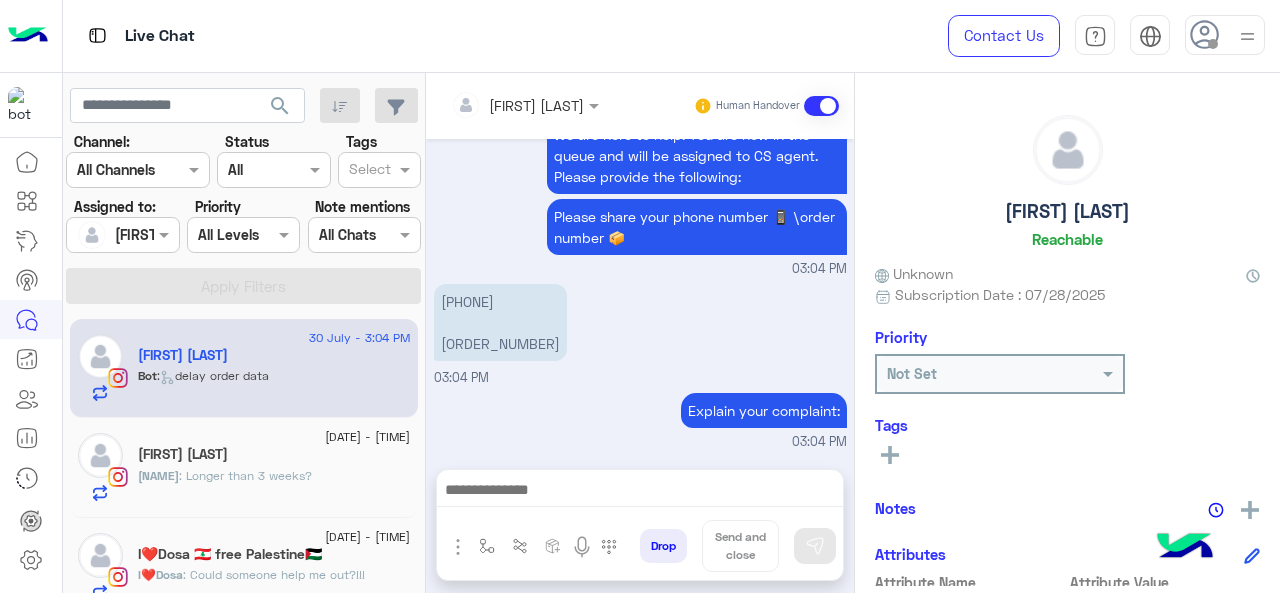 scroll, scrollTop: 2398, scrollLeft: 0, axis: vertical 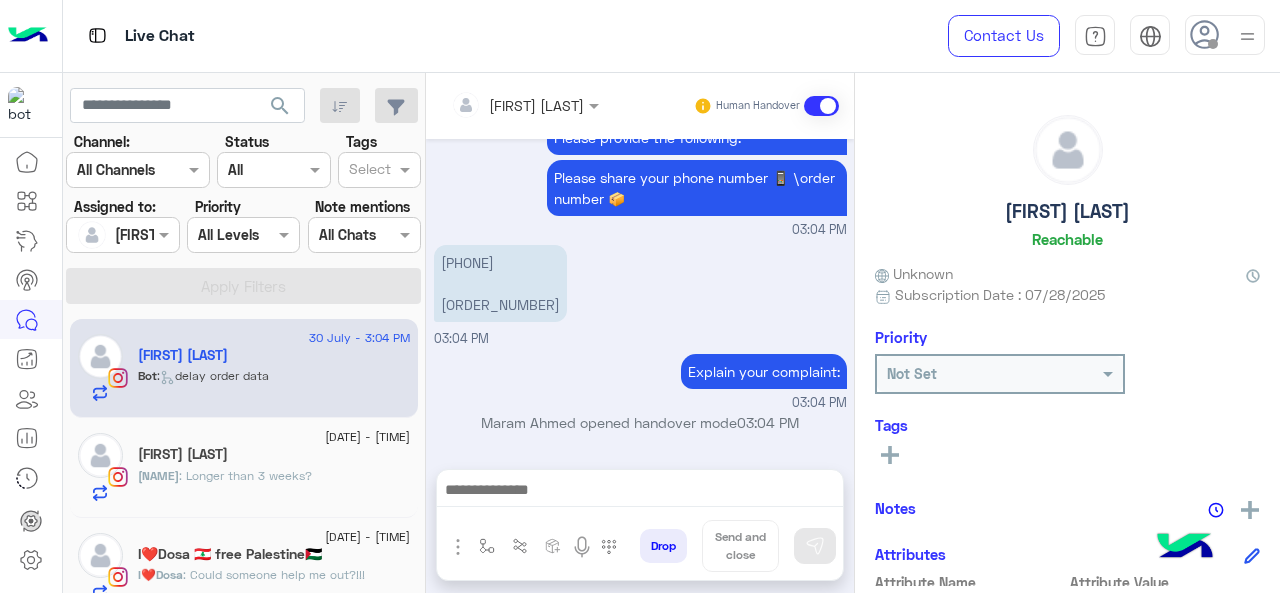 click on "01[PHONE] [ORDER_NUMBER]" at bounding box center (500, 283) 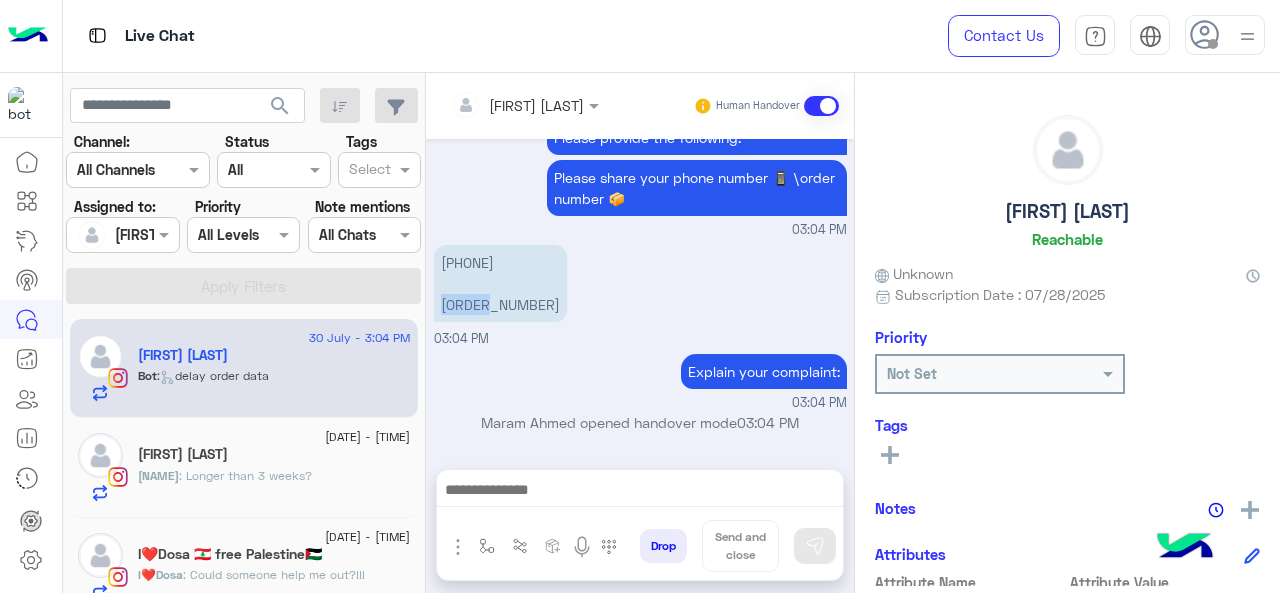 click on "01[PHONE] [ORDER_NUMBER]" at bounding box center (500, 283) 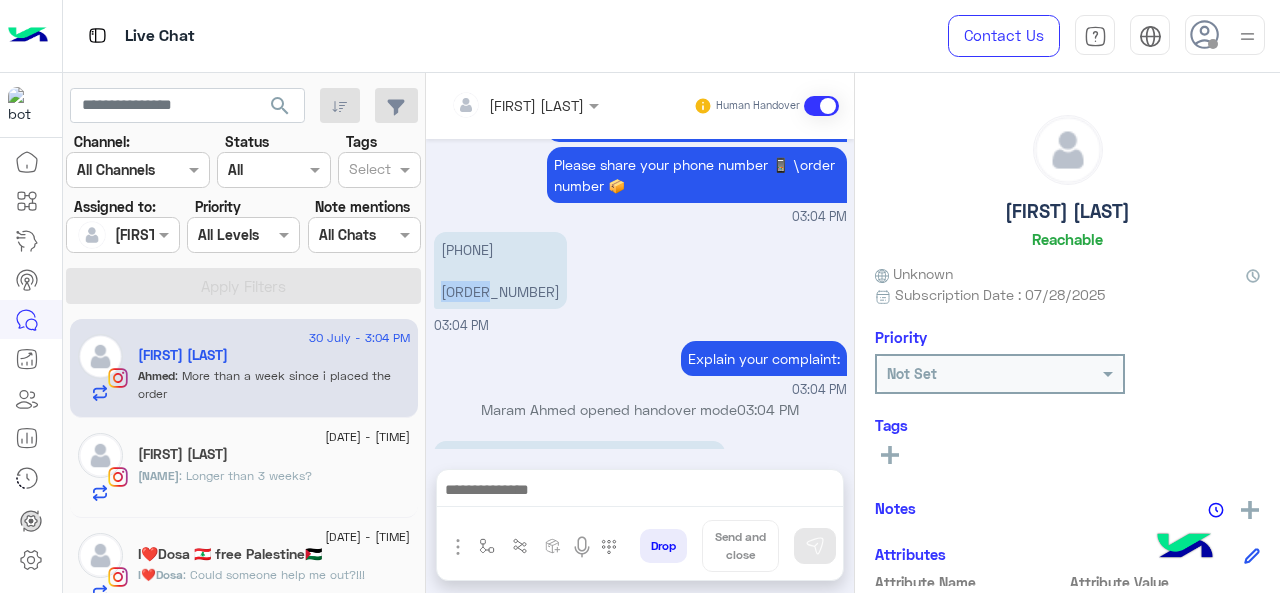 scroll, scrollTop: 2464, scrollLeft: 0, axis: vertical 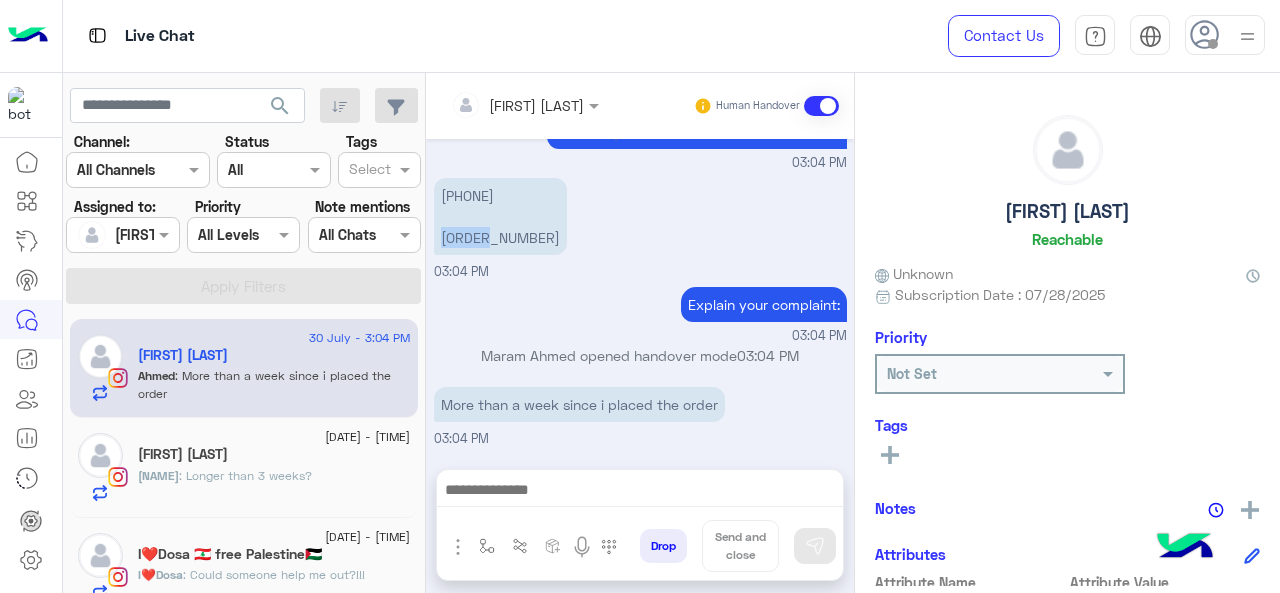 click at bounding box center (640, 495) 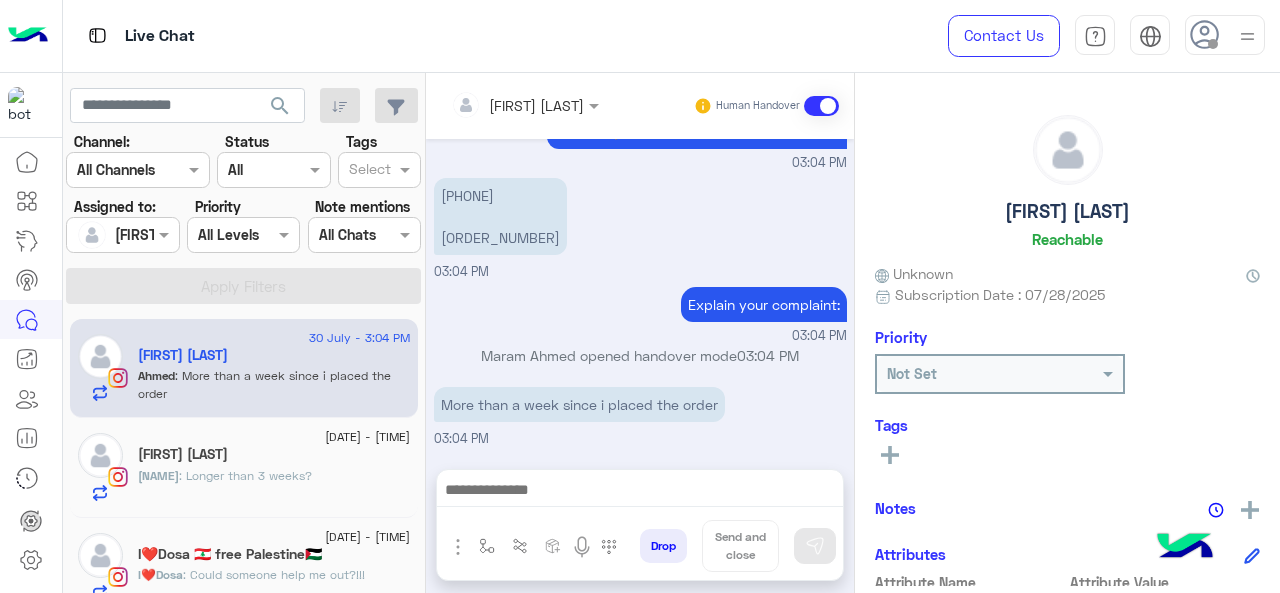 click at bounding box center (640, 492) 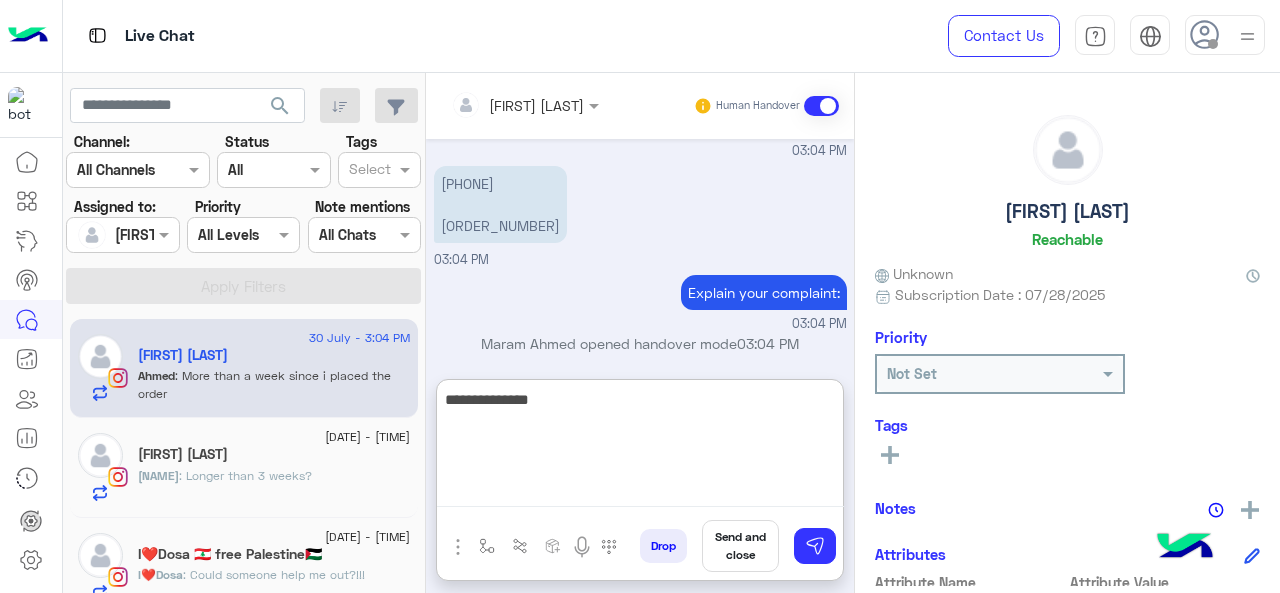 paste on "**********" 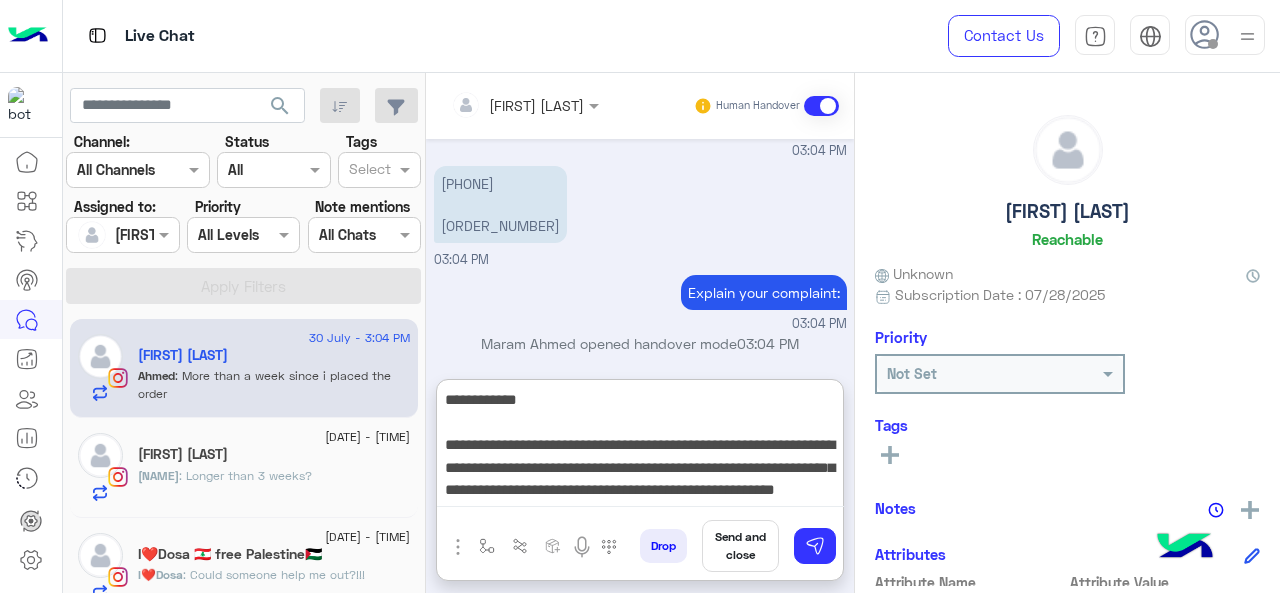 scroll, scrollTop: 15, scrollLeft: 0, axis: vertical 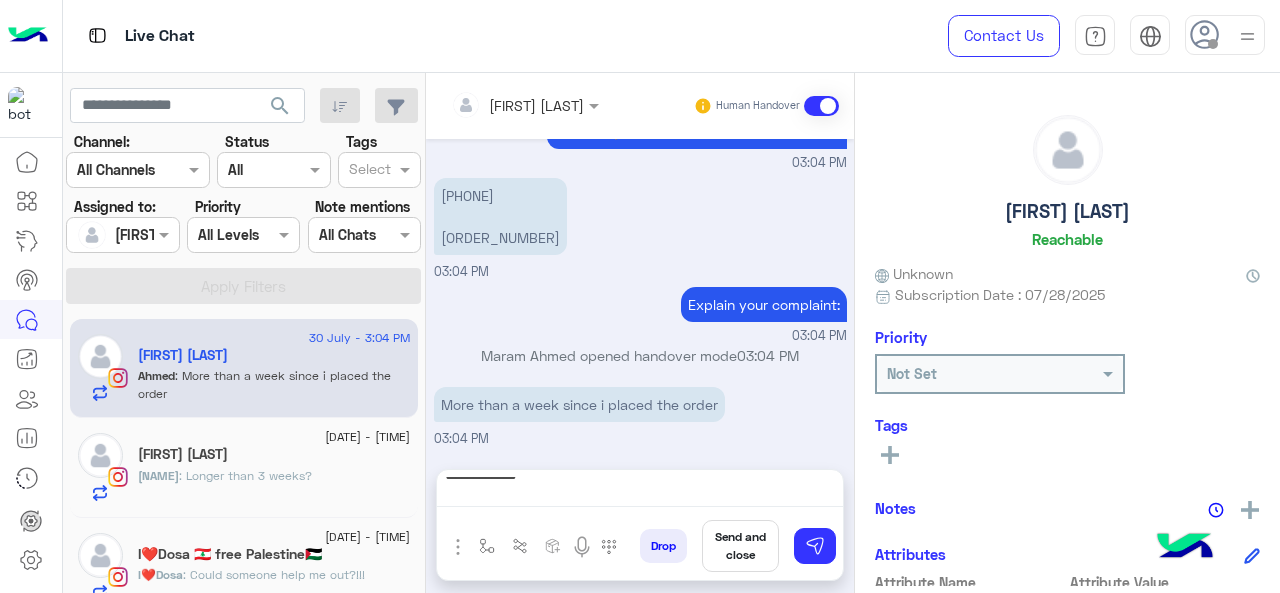 click on "**********" at bounding box center (640, 495) 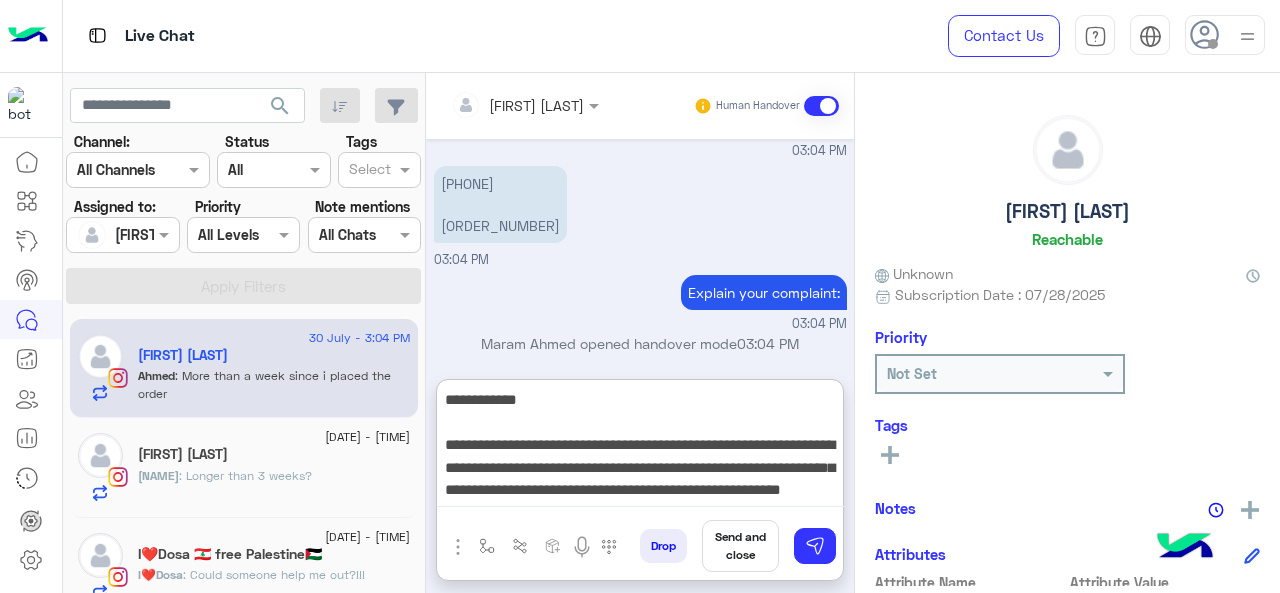 click on "**********" at bounding box center (640, 447) 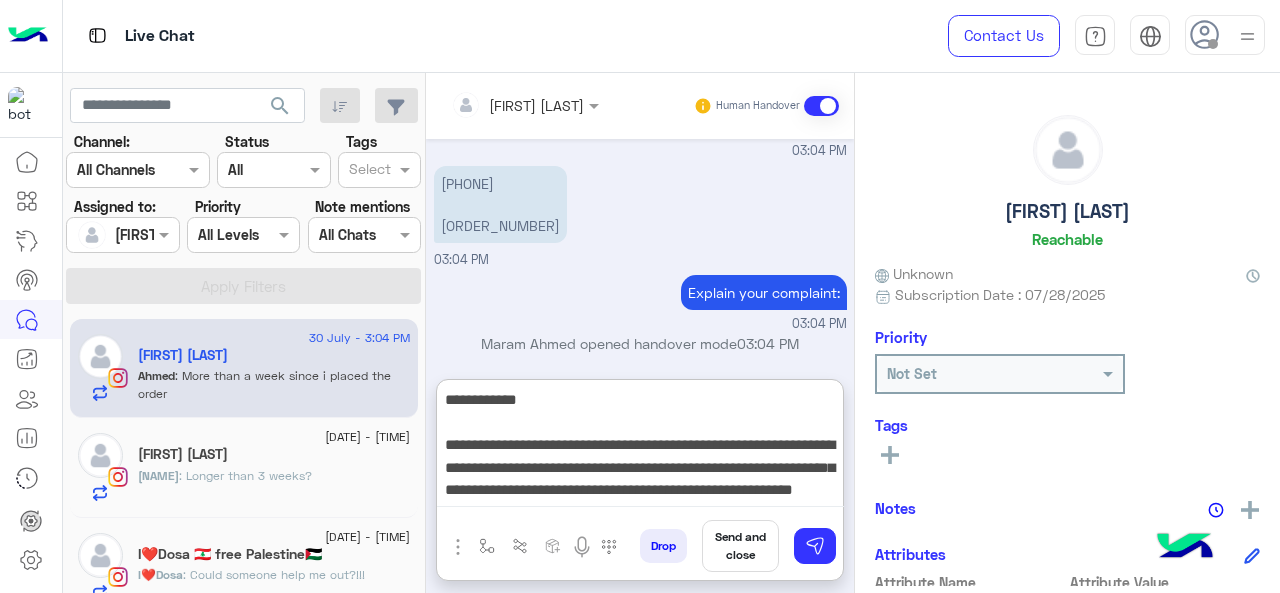 type on "**********" 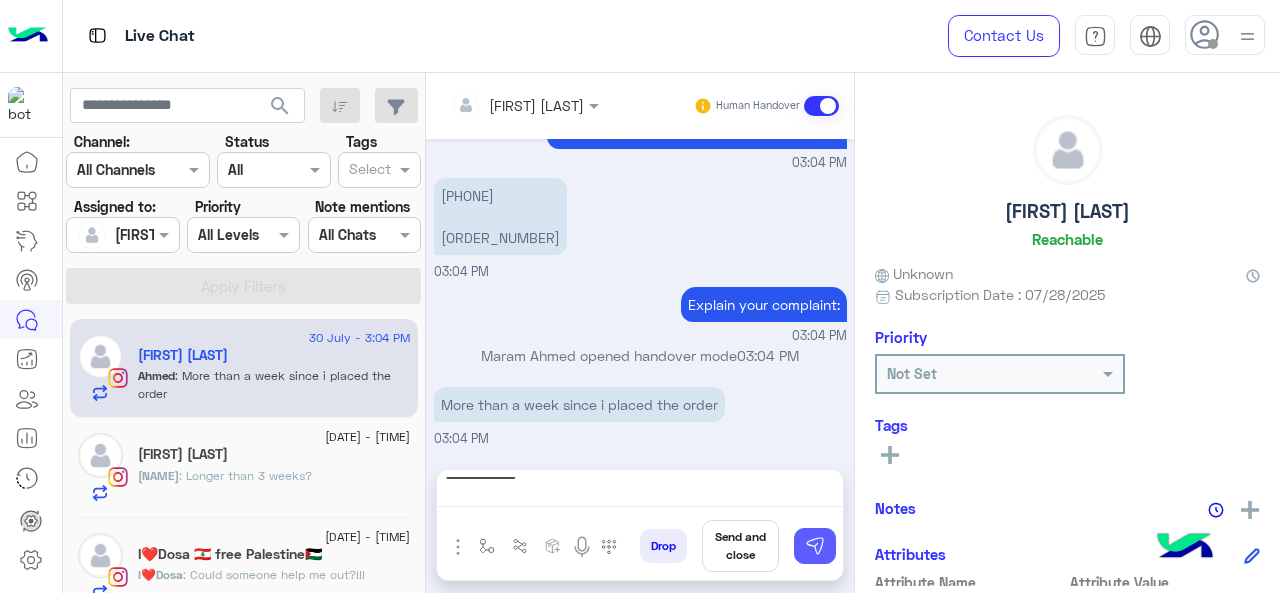 click at bounding box center [815, 546] 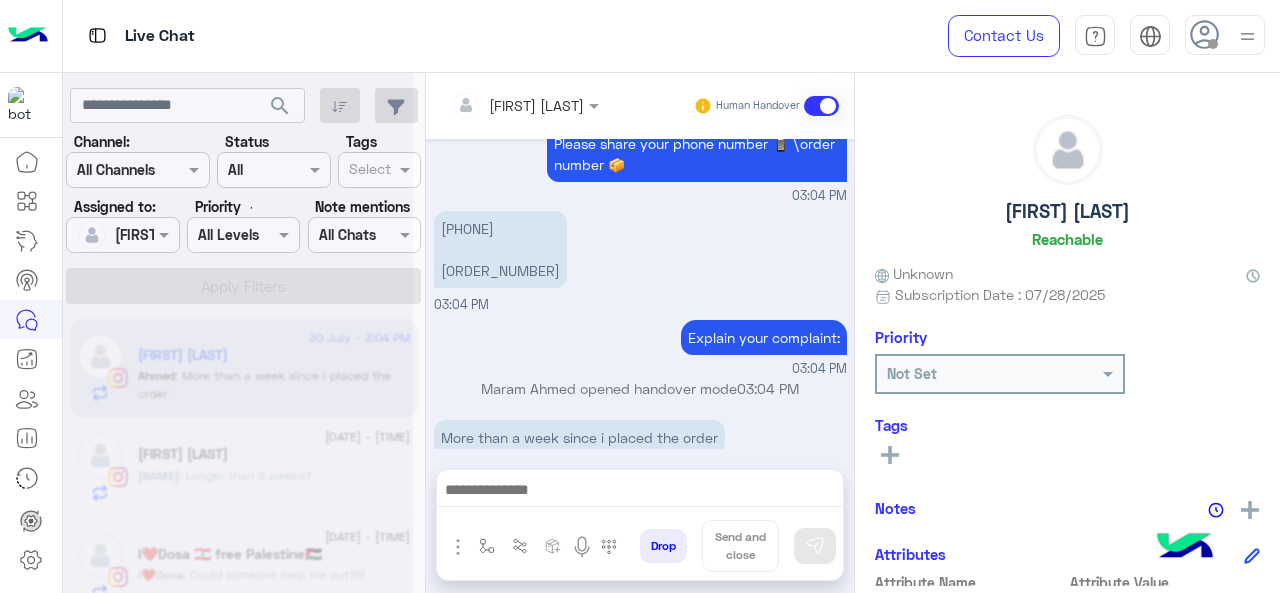 scroll, scrollTop: 0, scrollLeft: 0, axis: both 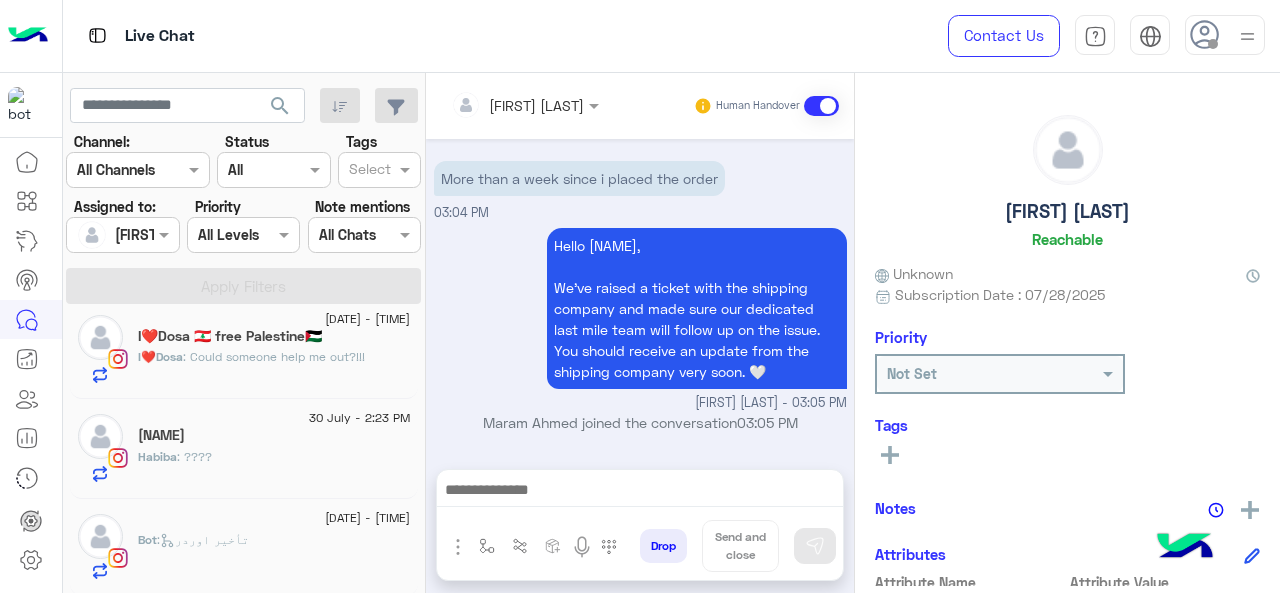 click on "[DATE] - [TIME]" 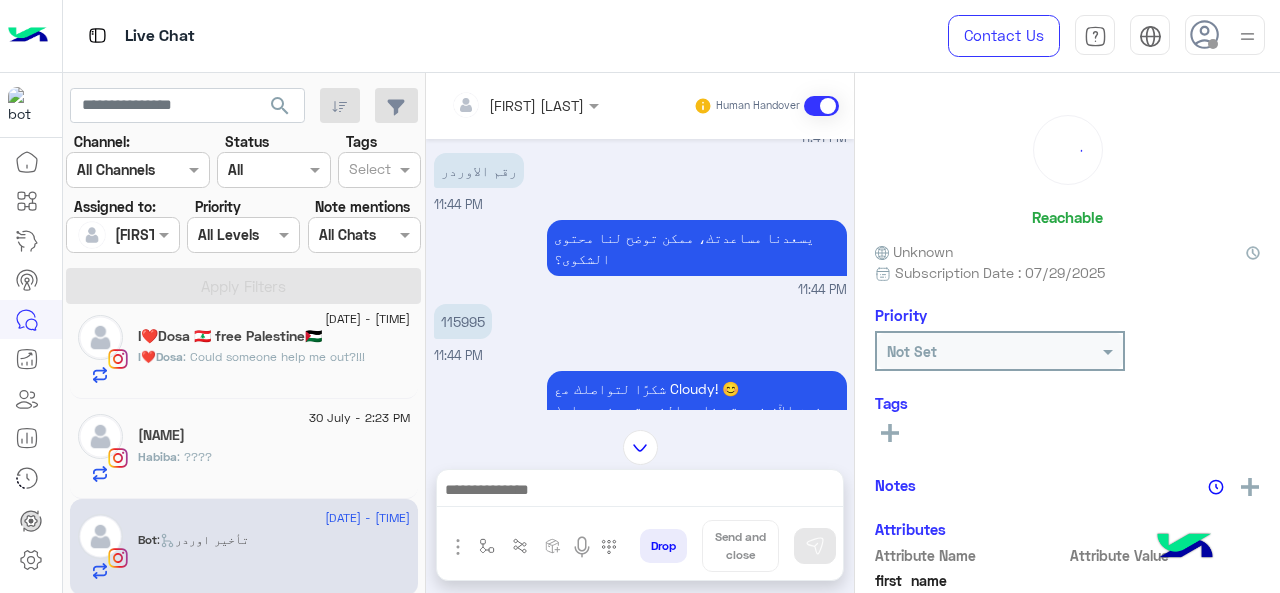 scroll, scrollTop: 610, scrollLeft: 0, axis: vertical 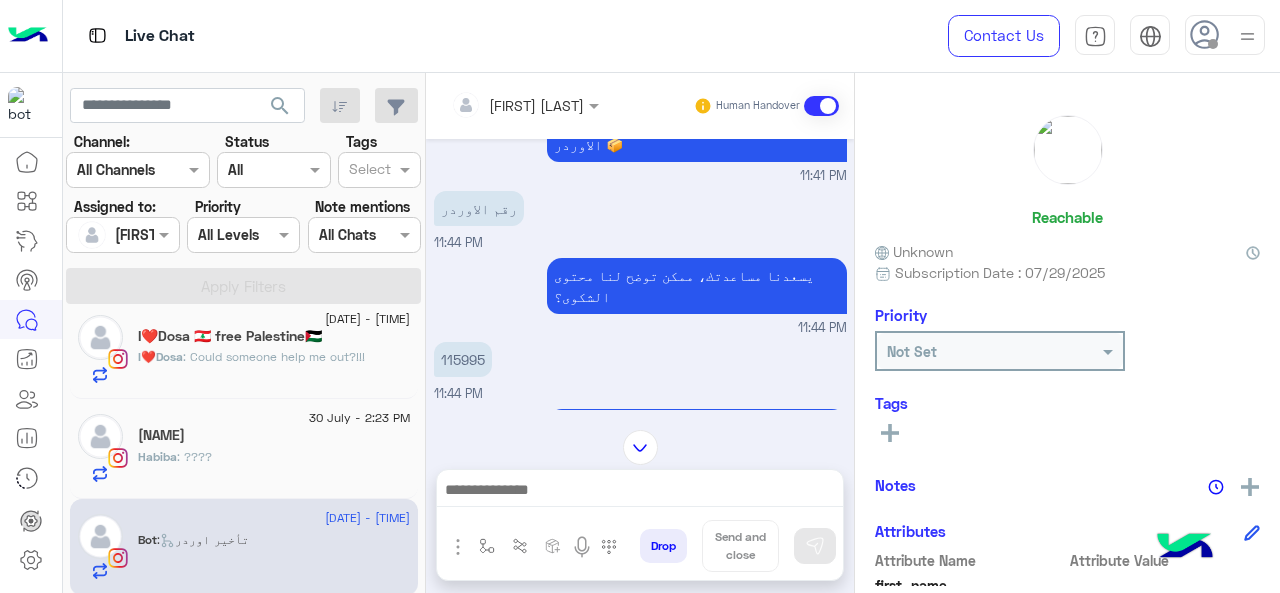 click on "115995" at bounding box center [463, 359] 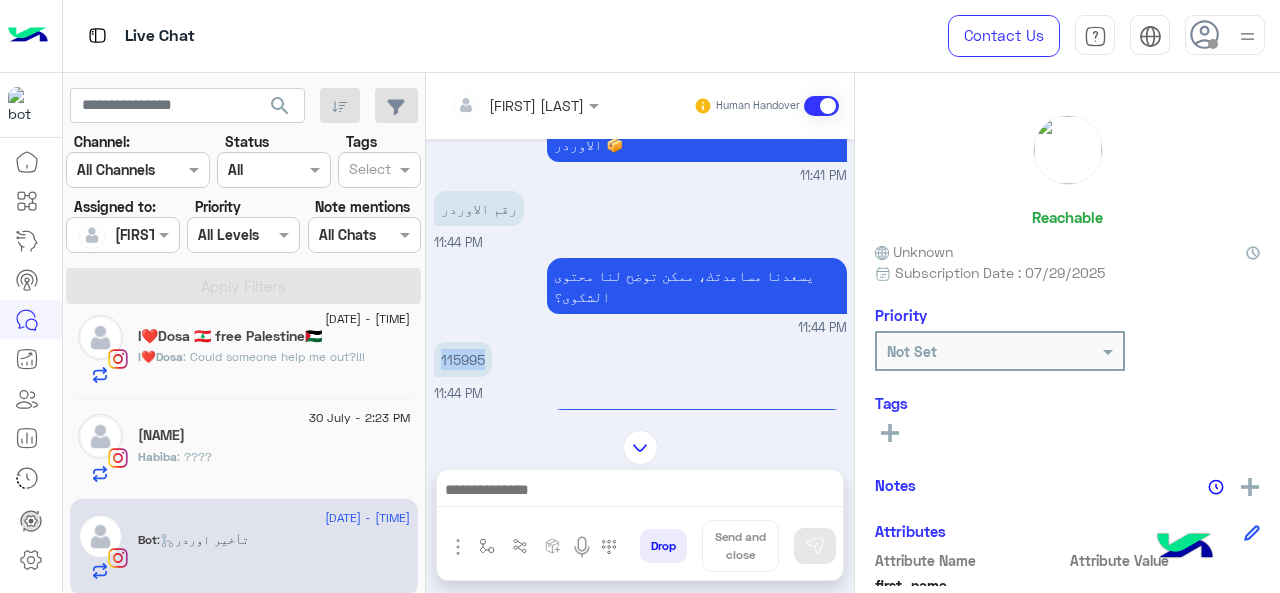 click on "115995" at bounding box center [463, 359] 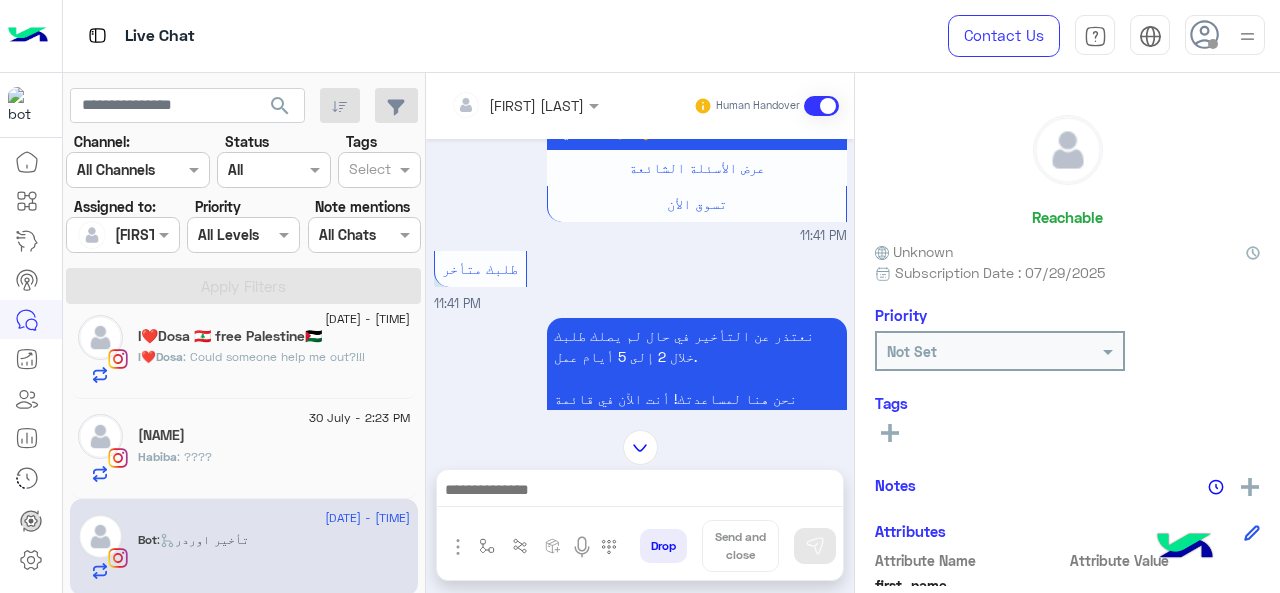 scroll, scrollTop: 811, scrollLeft: 0, axis: vertical 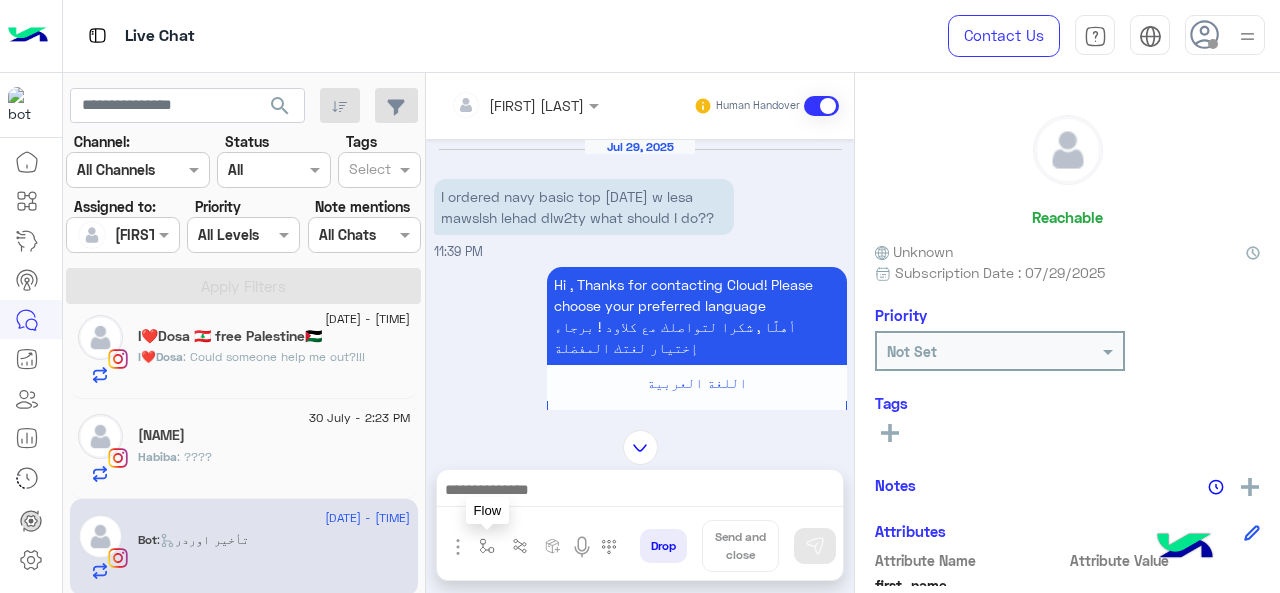 click at bounding box center [487, 546] 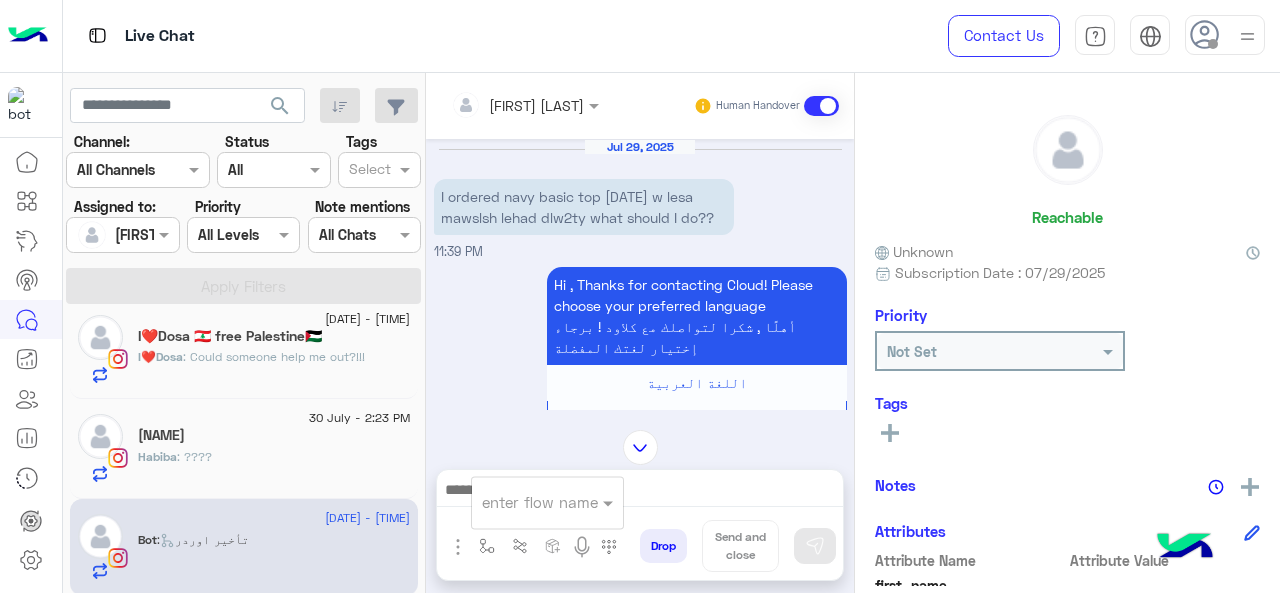 click on "enter flow name" at bounding box center [547, 502] 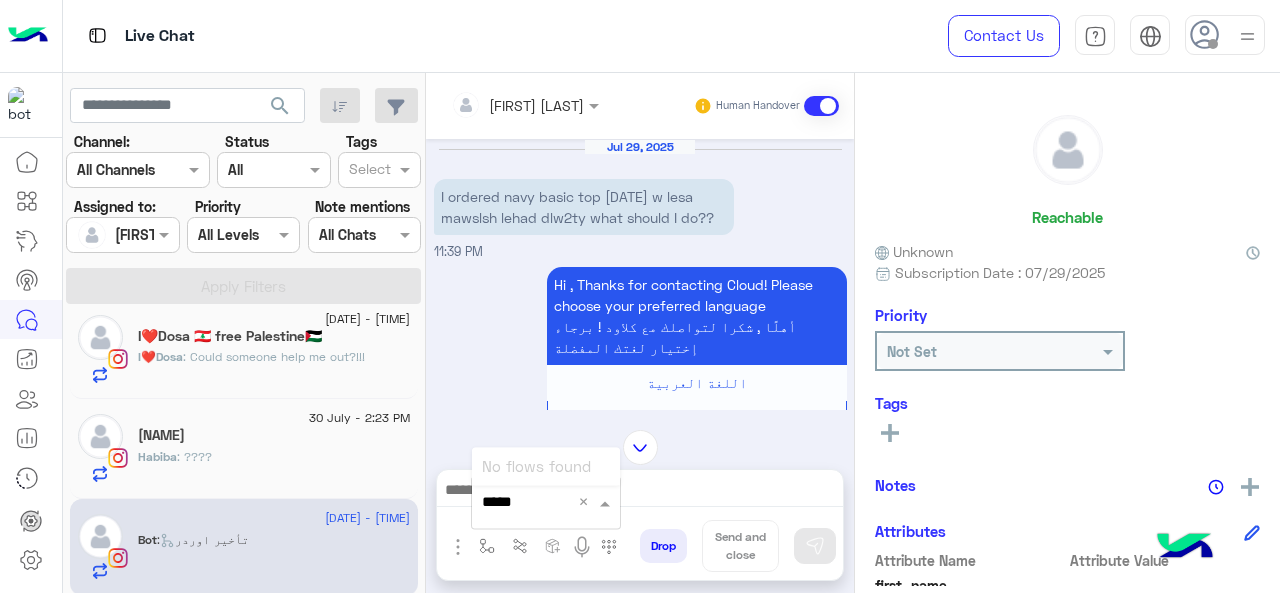 type on "****" 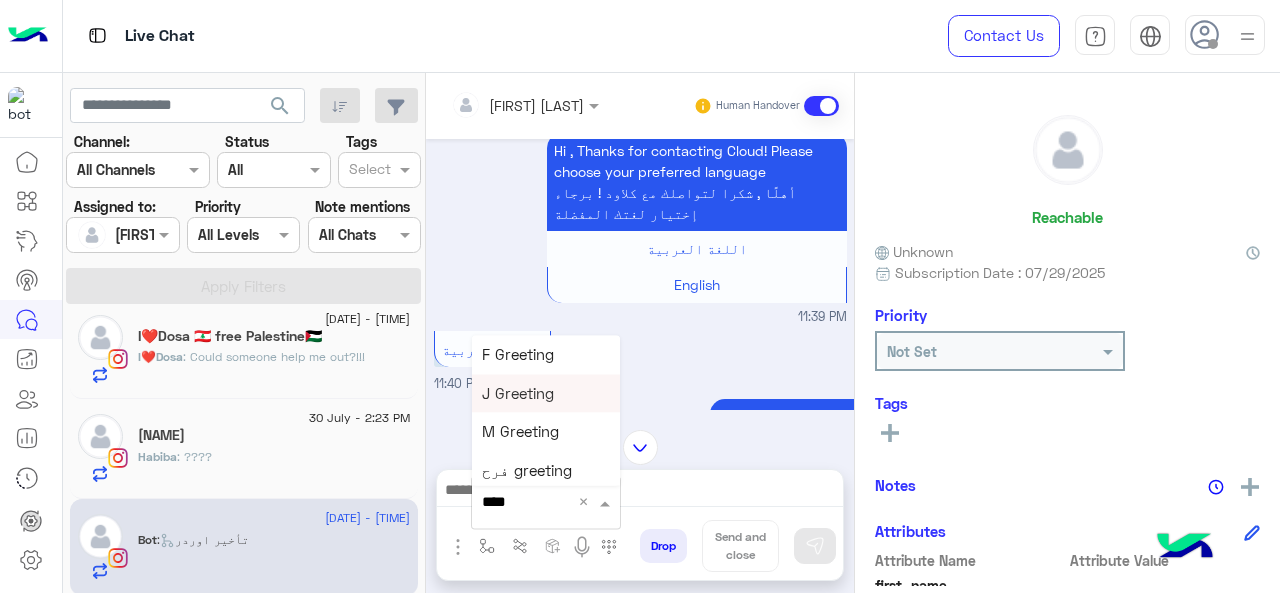 scroll, scrollTop: 200, scrollLeft: 0, axis: vertical 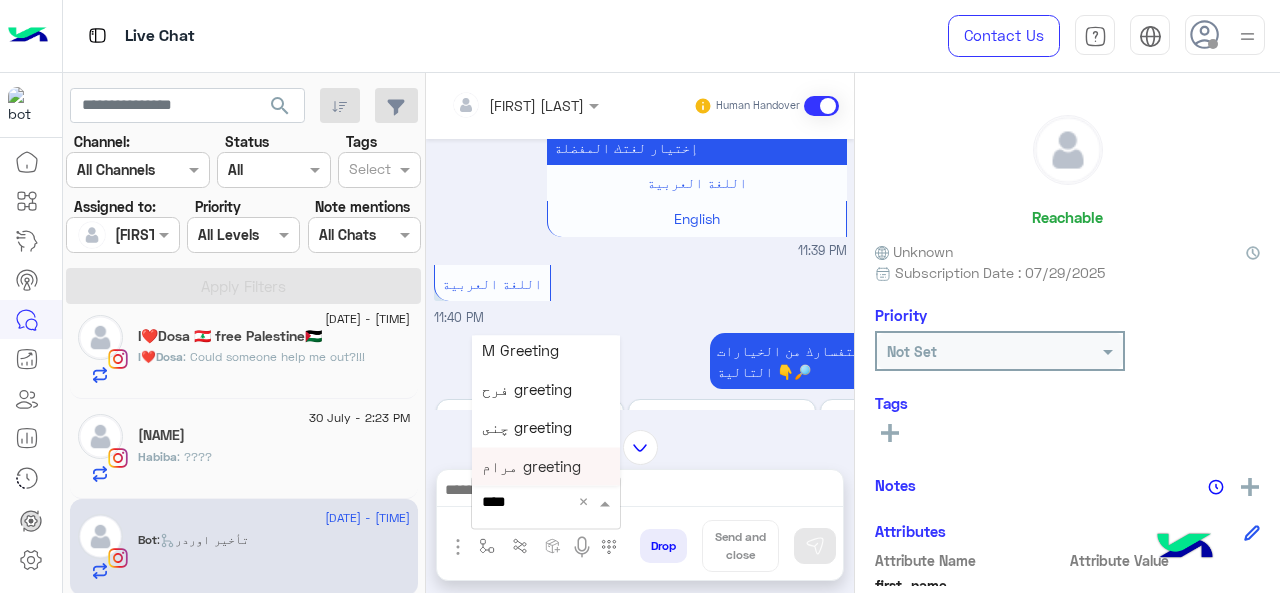 click on "مرام greeting" at bounding box center [531, 466] 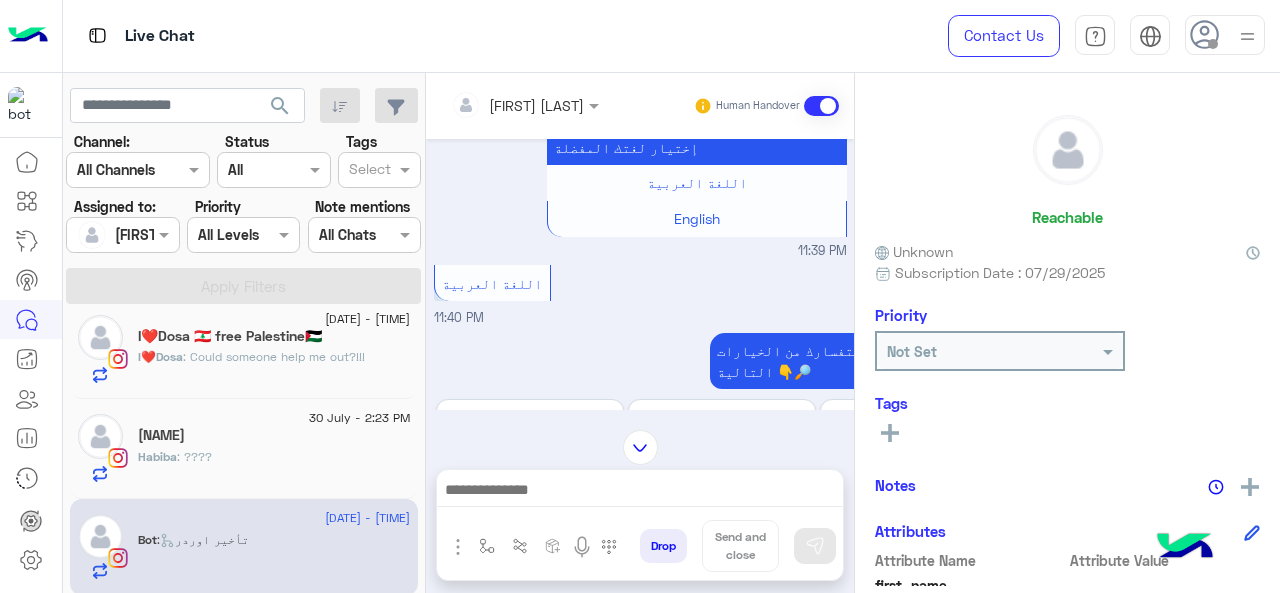 type on "**********" 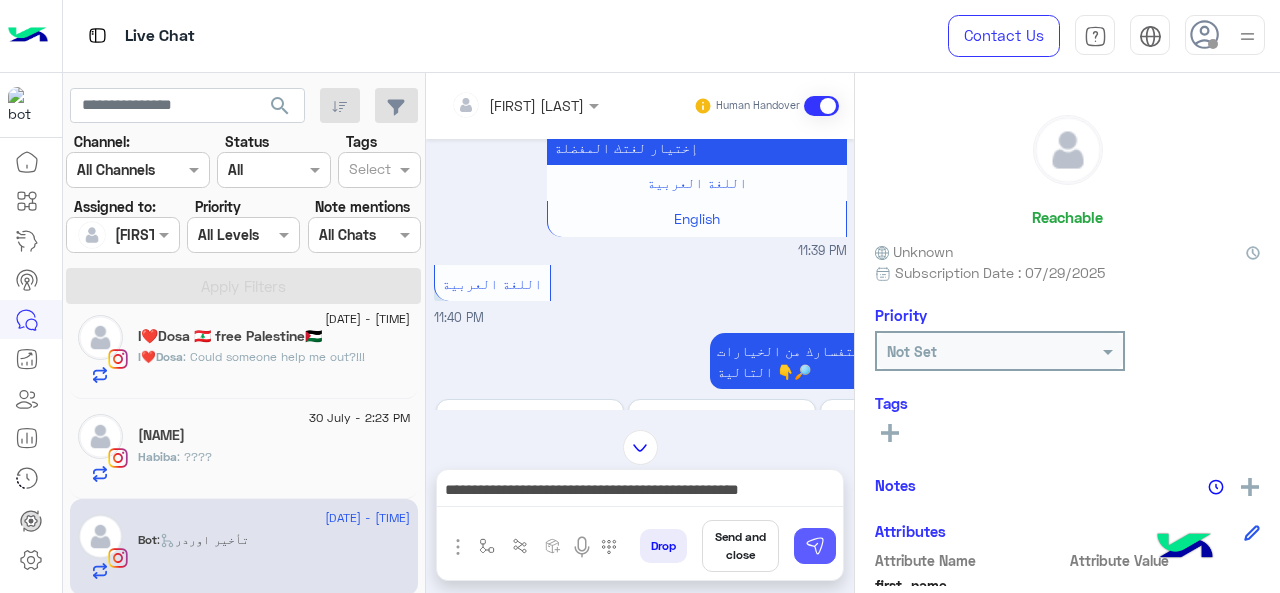 click at bounding box center (815, 546) 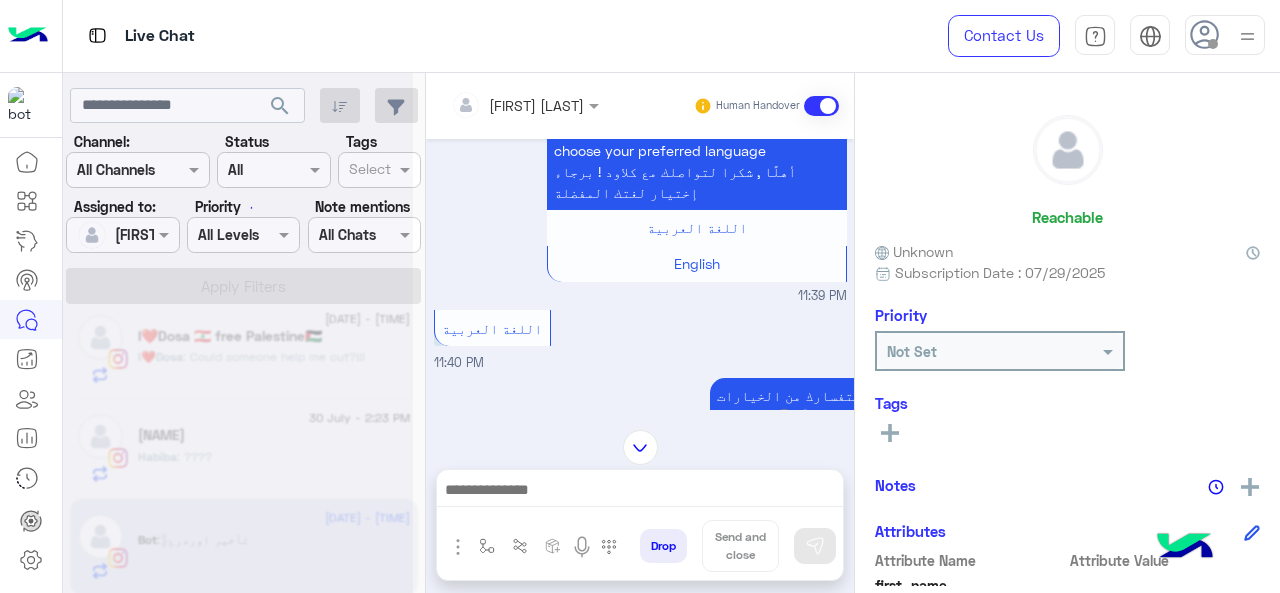 scroll, scrollTop: 244, scrollLeft: 0, axis: vertical 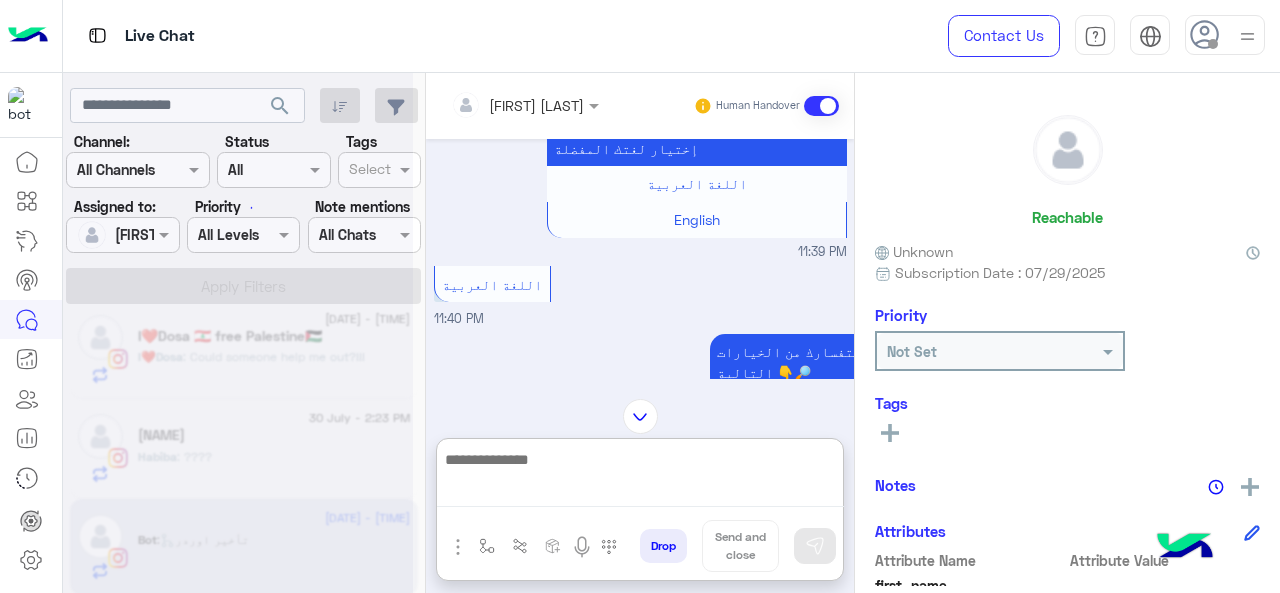 click at bounding box center (640, 477) 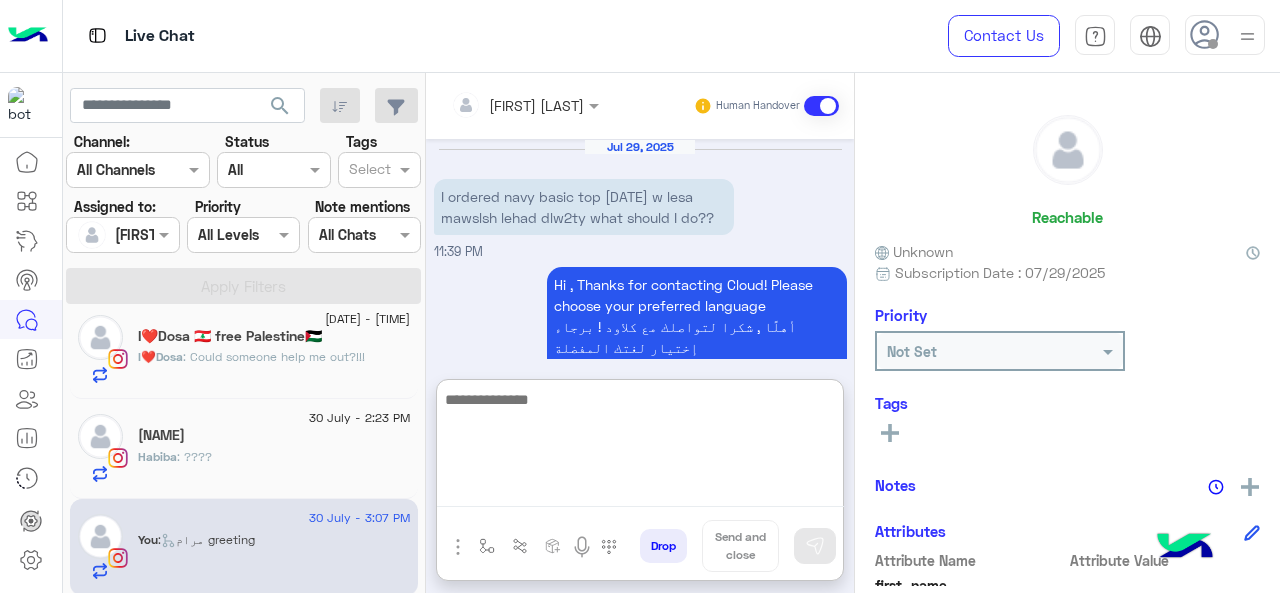 scroll, scrollTop: 2549, scrollLeft: 0, axis: vertical 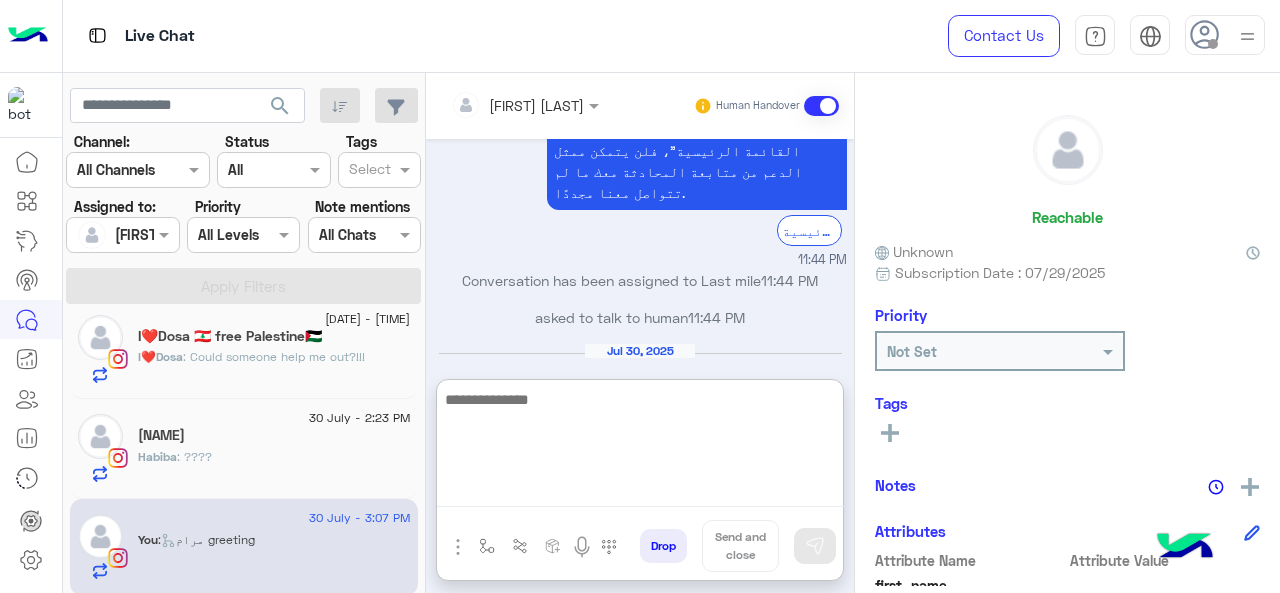 paste on "**********" 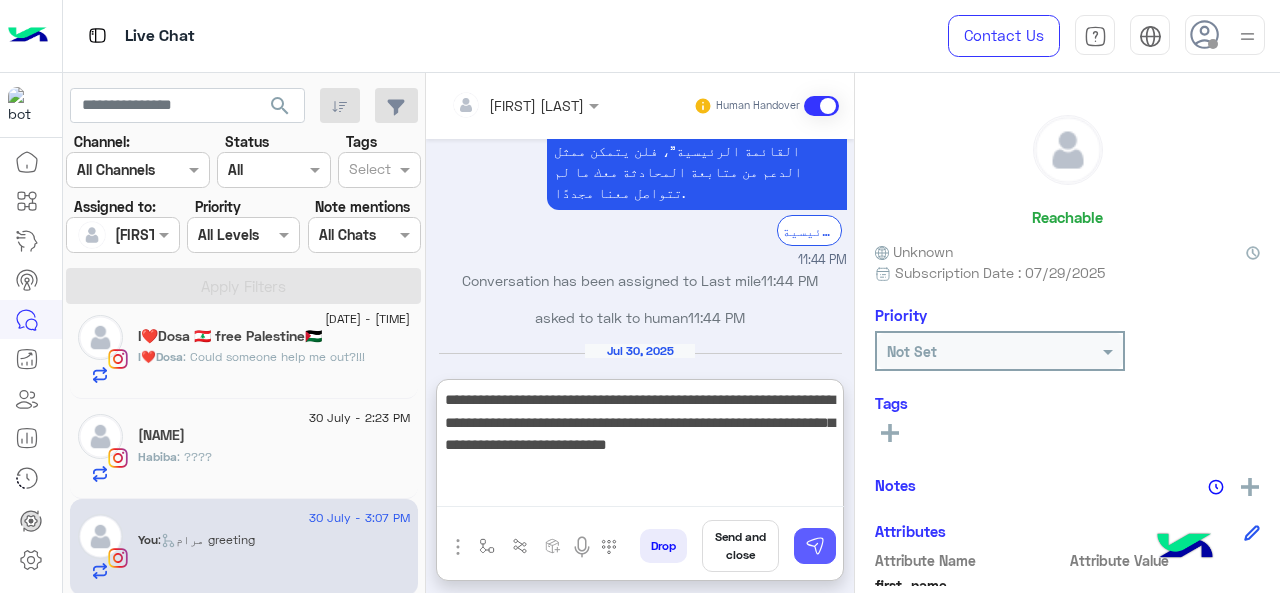 type on "**********" 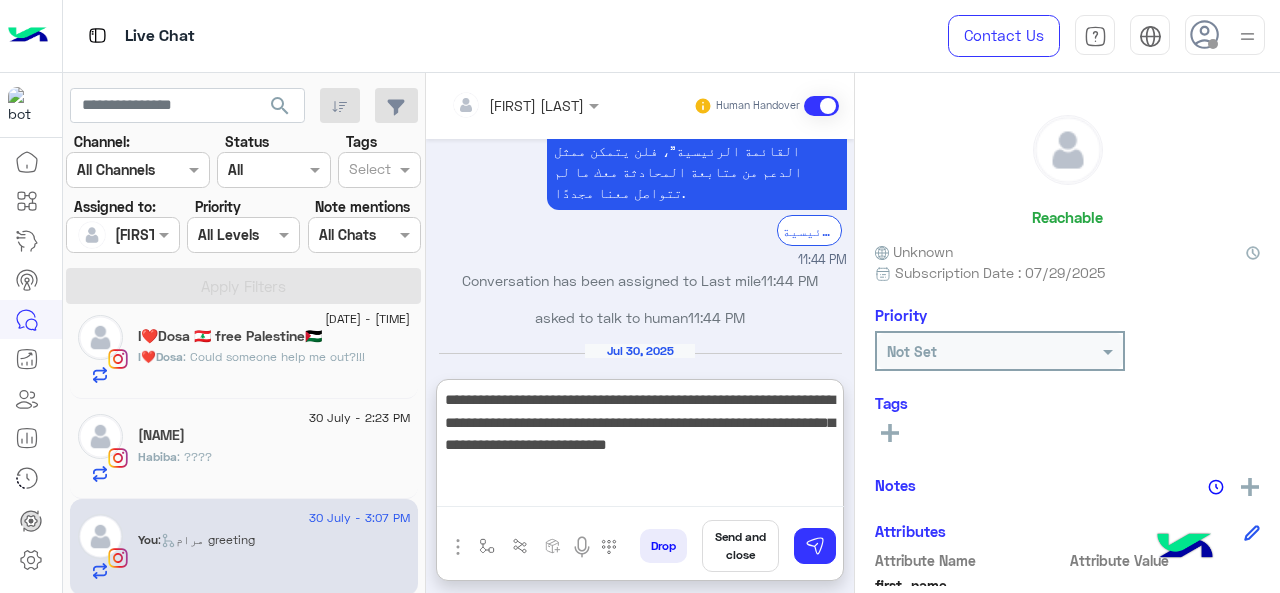 type 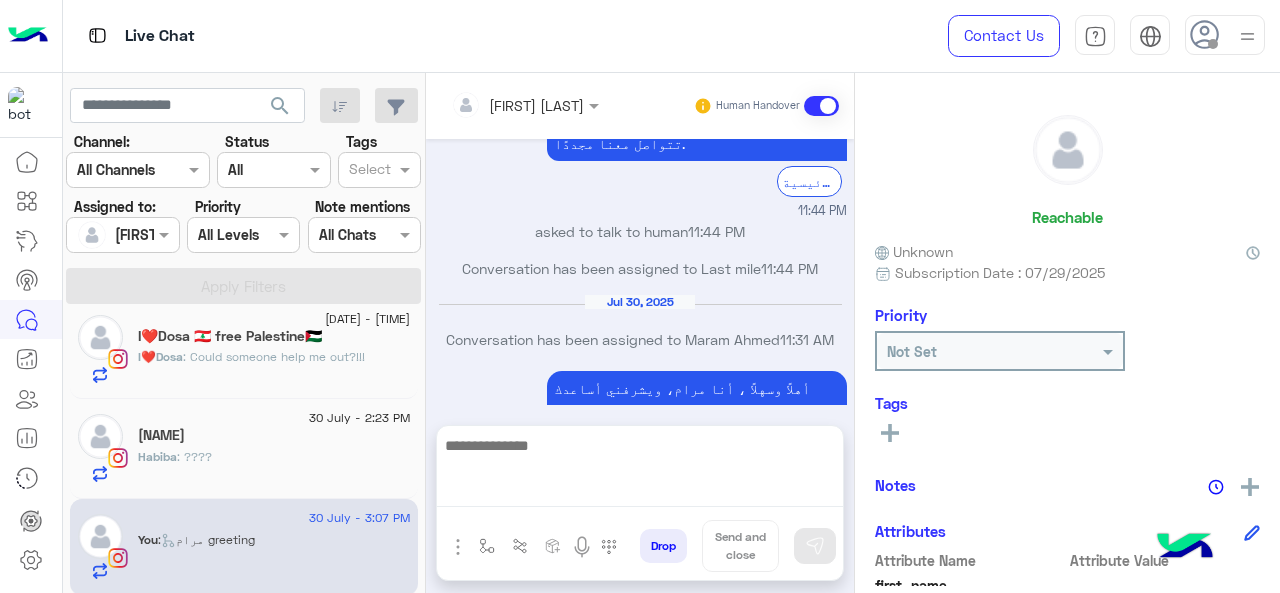 scroll, scrollTop: 2586, scrollLeft: 0, axis: vertical 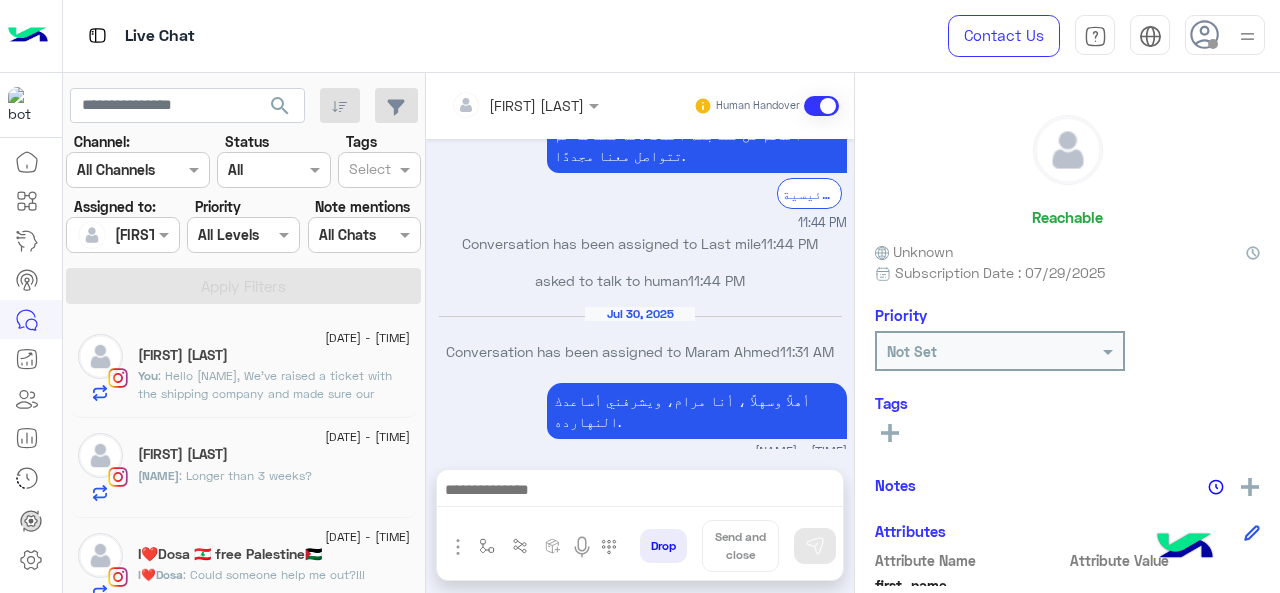 click on "You  : Hello [FIRST],
We’ve raised a ticket with the shipping company and made sure our dedicated last mile team will follow up on the issue. You should receive an update from the shipping company very soon. 🤍" 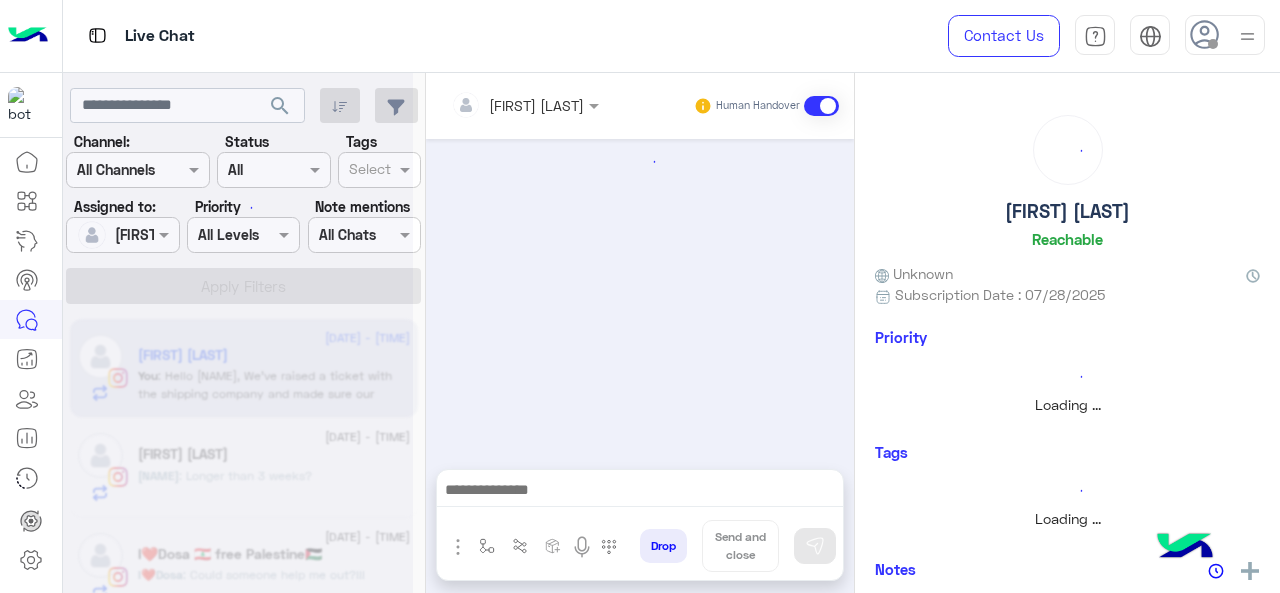 scroll, scrollTop: 0, scrollLeft: 0, axis: both 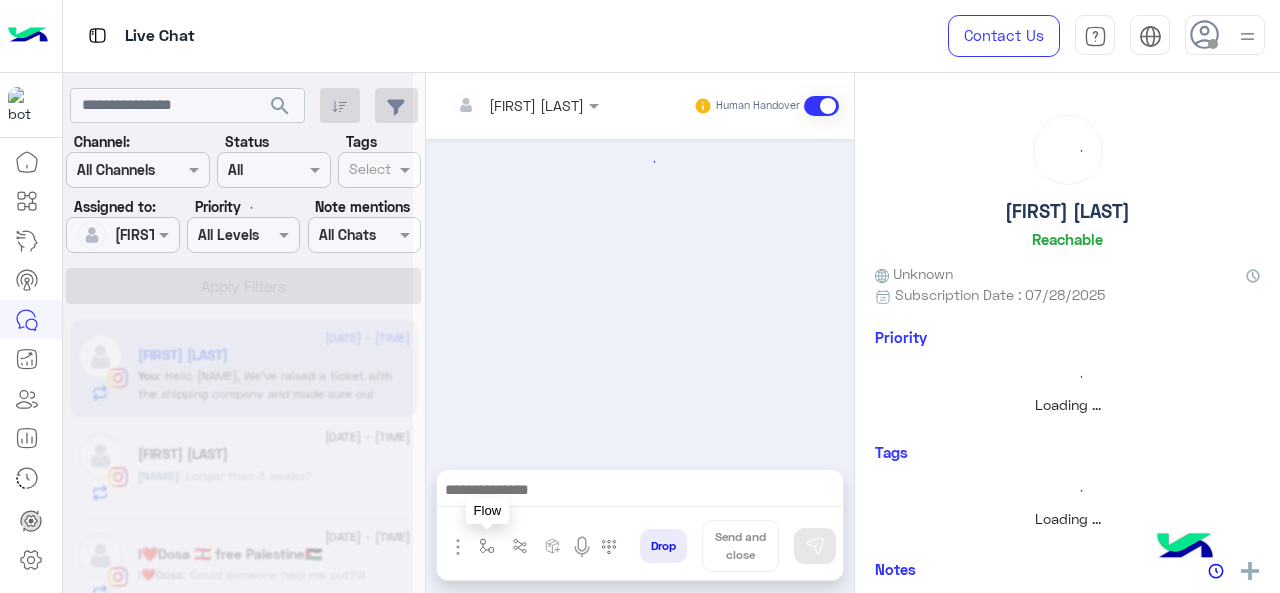 click at bounding box center [487, 546] 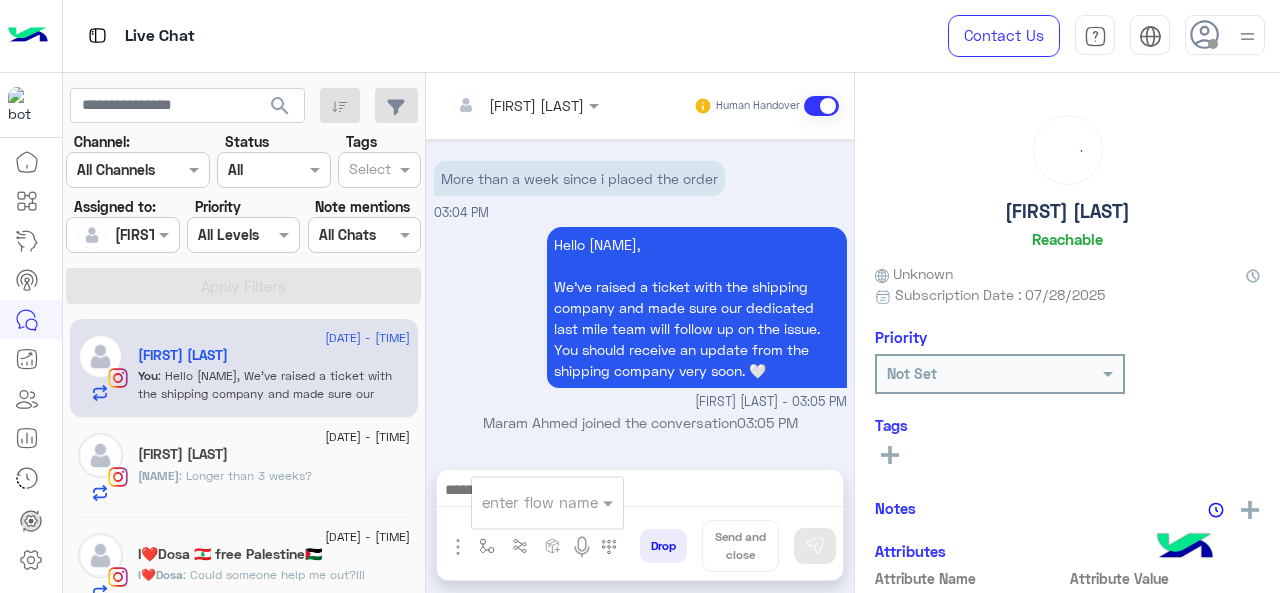 drag, startPoint x: 518, startPoint y: 506, endPoint x: 642, endPoint y: 449, distance: 136.47343 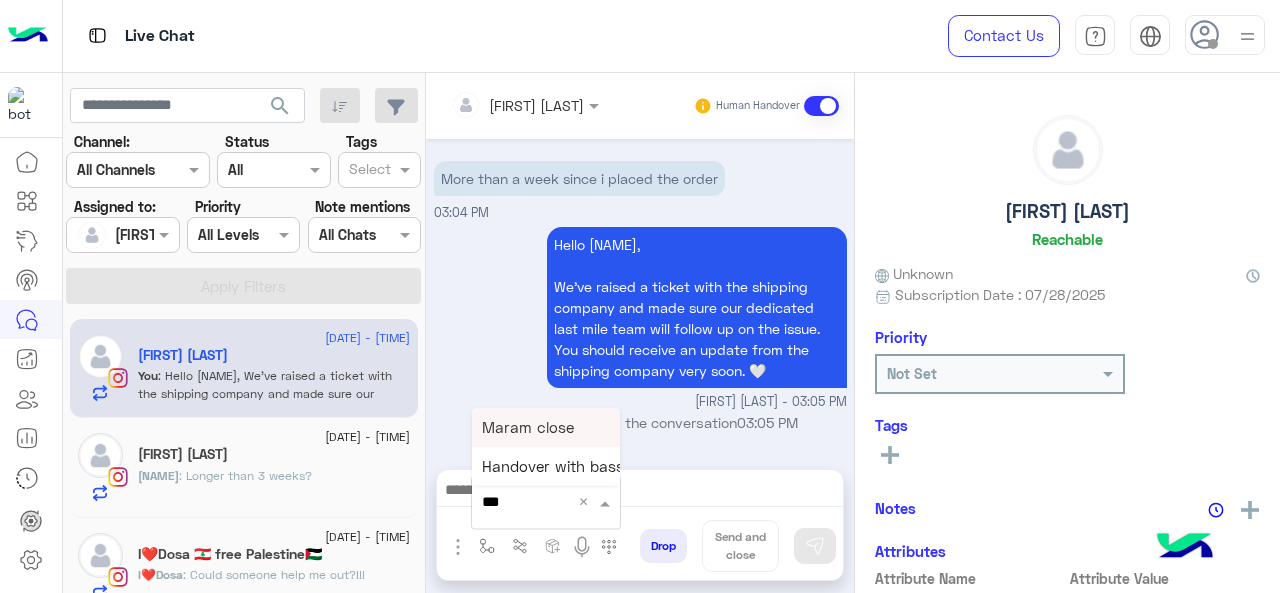type on "****" 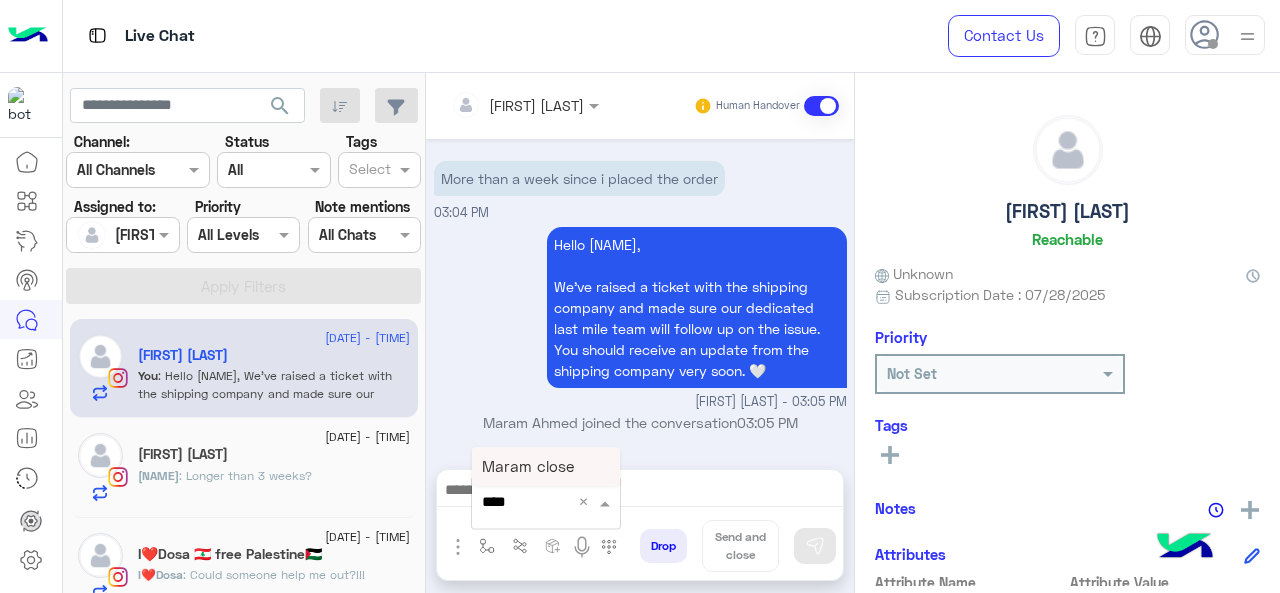 click on "Maram close" at bounding box center [528, 466] 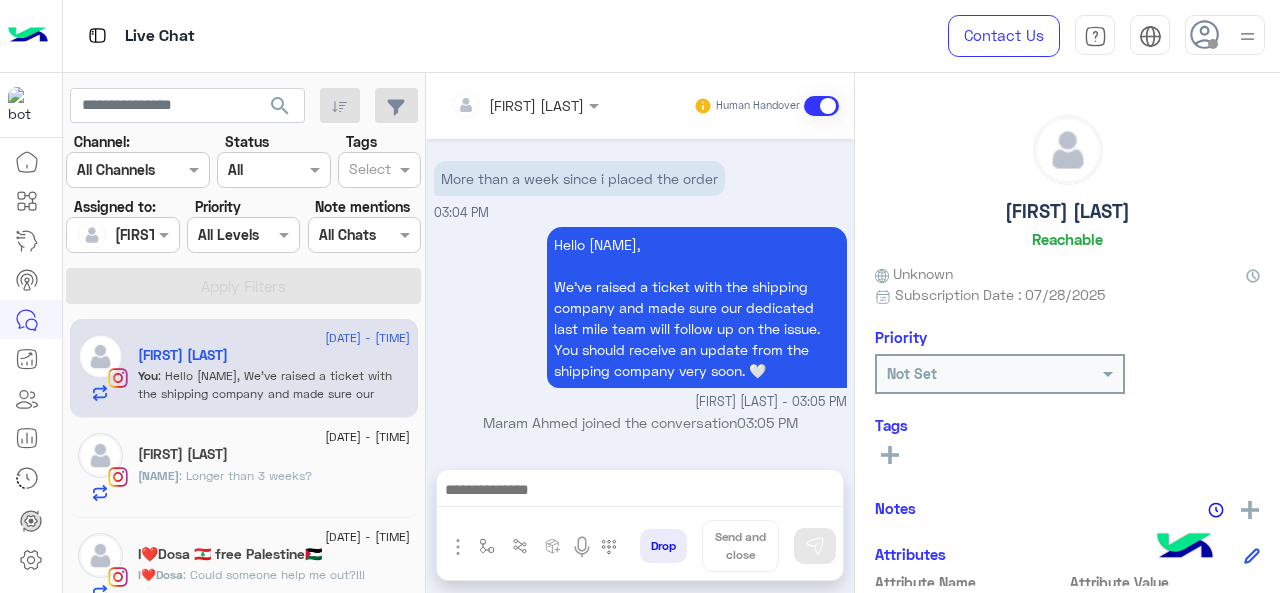 type on "**********" 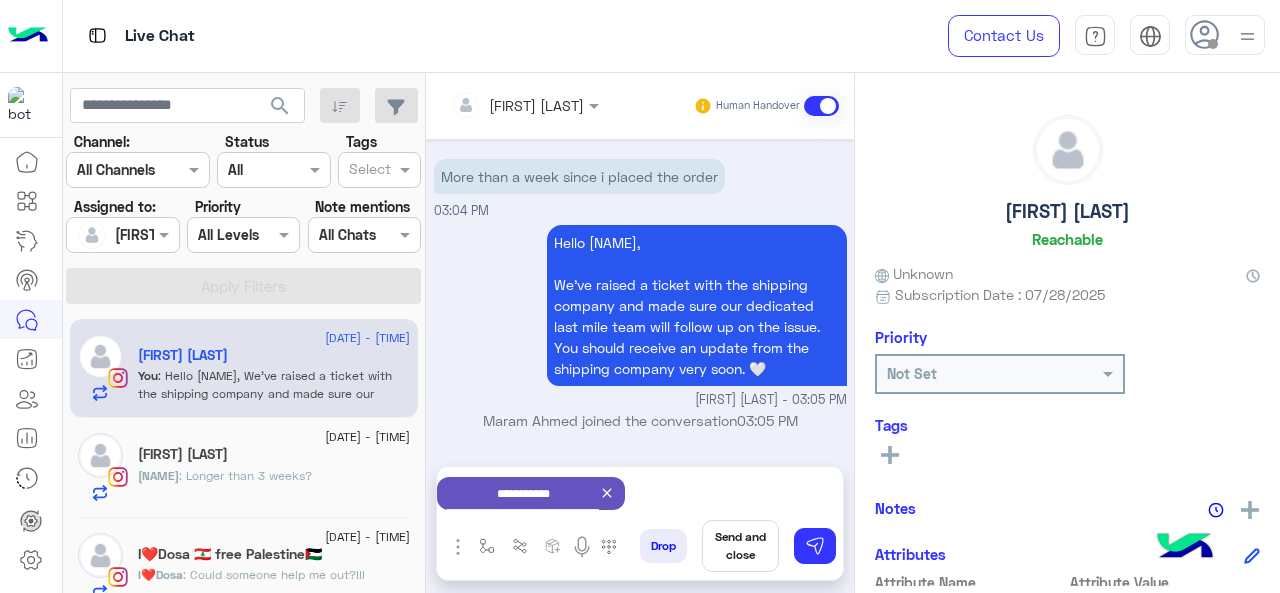click on "Send and close" at bounding box center [740, 546] 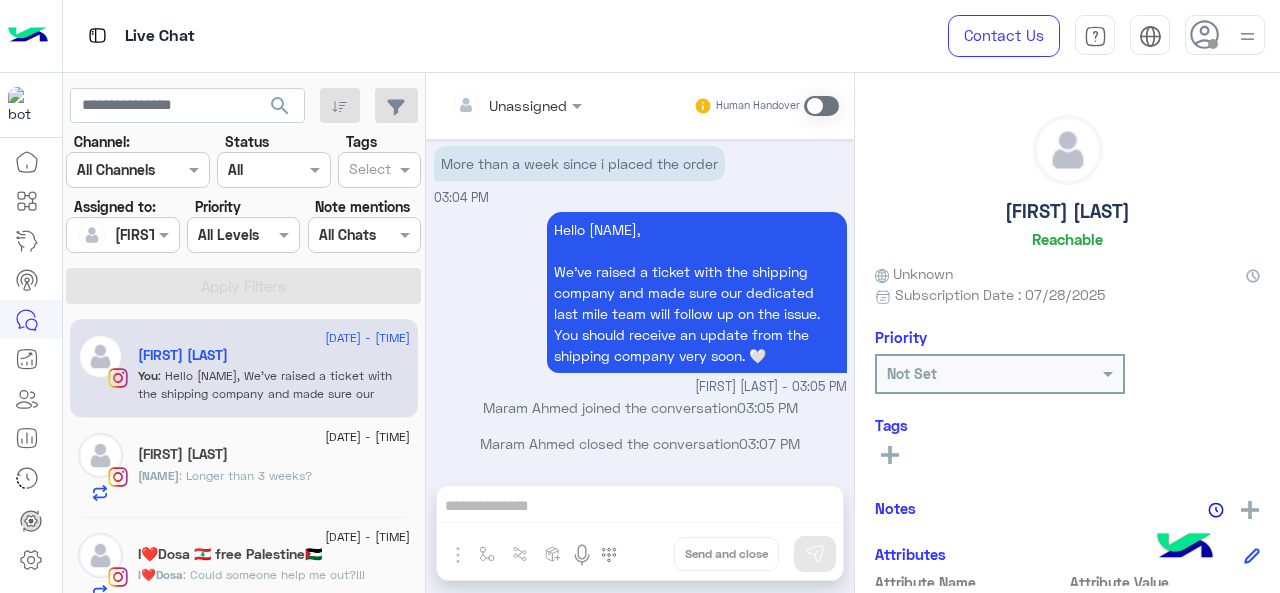 scroll, scrollTop: 834, scrollLeft: 0, axis: vertical 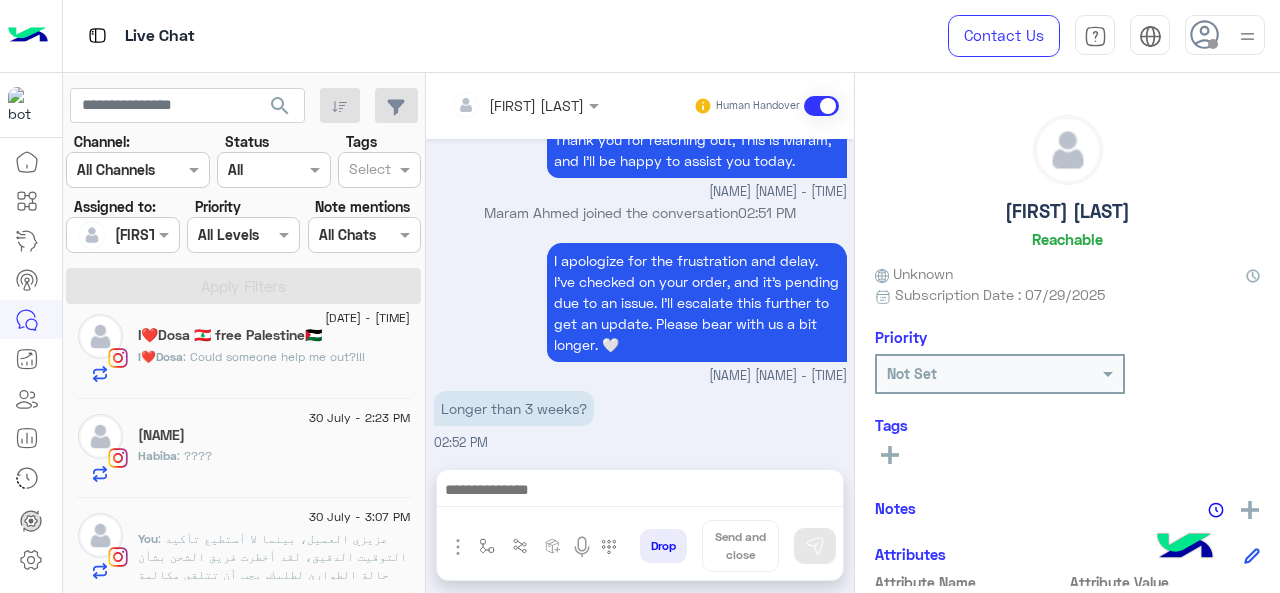 click on "[NAME]" 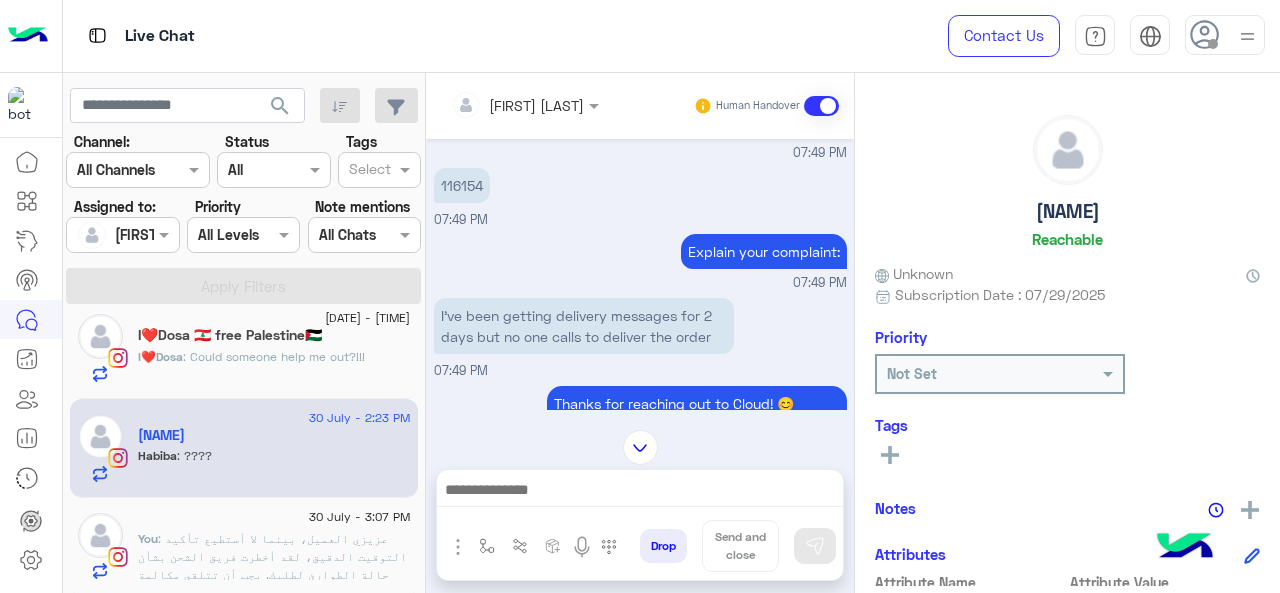 scroll, scrollTop: 256, scrollLeft: 0, axis: vertical 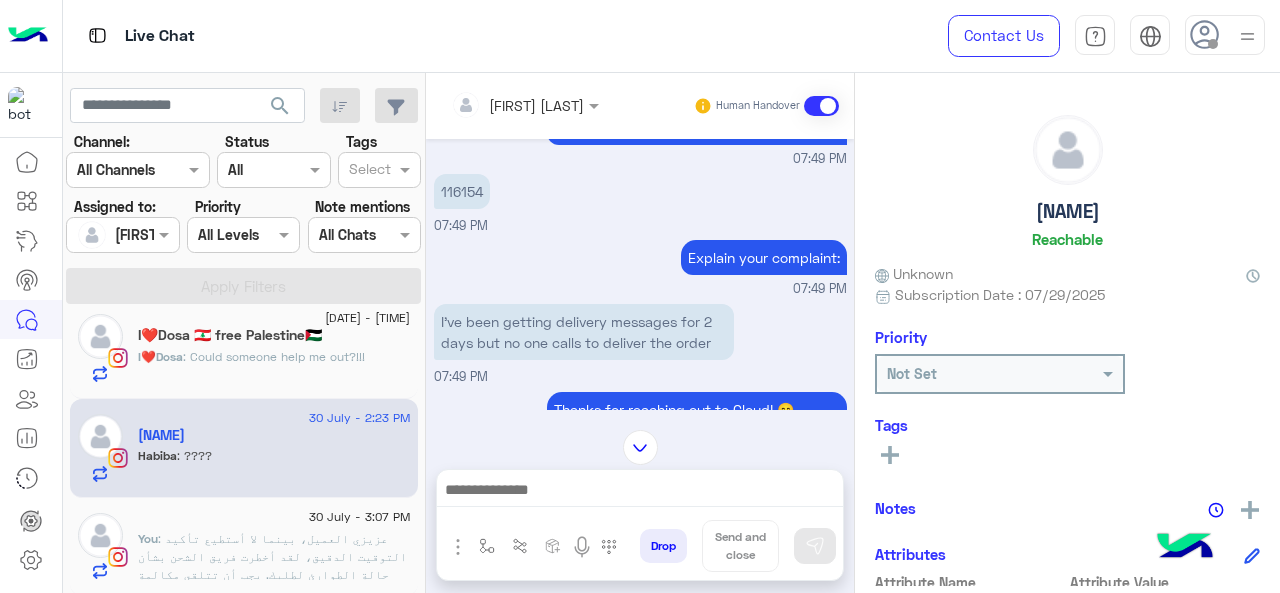 click on "116154" at bounding box center (462, 191) 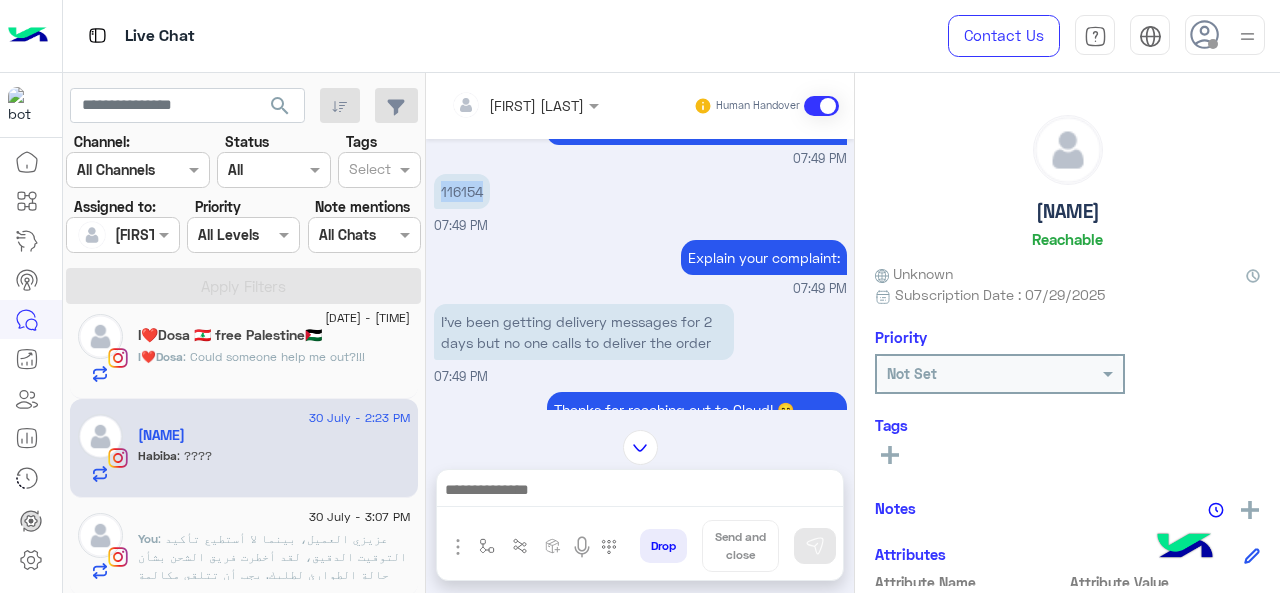 click on "116154" at bounding box center (462, 191) 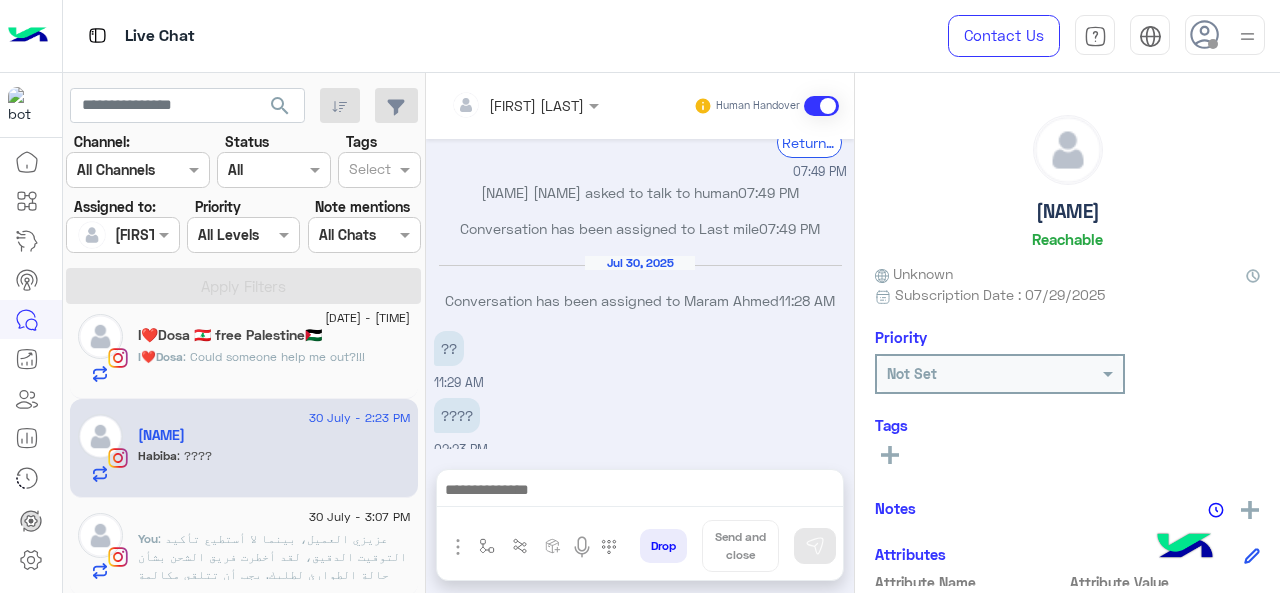 scroll, scrollTop: 756, scrollLeft: 0, axis: vertical 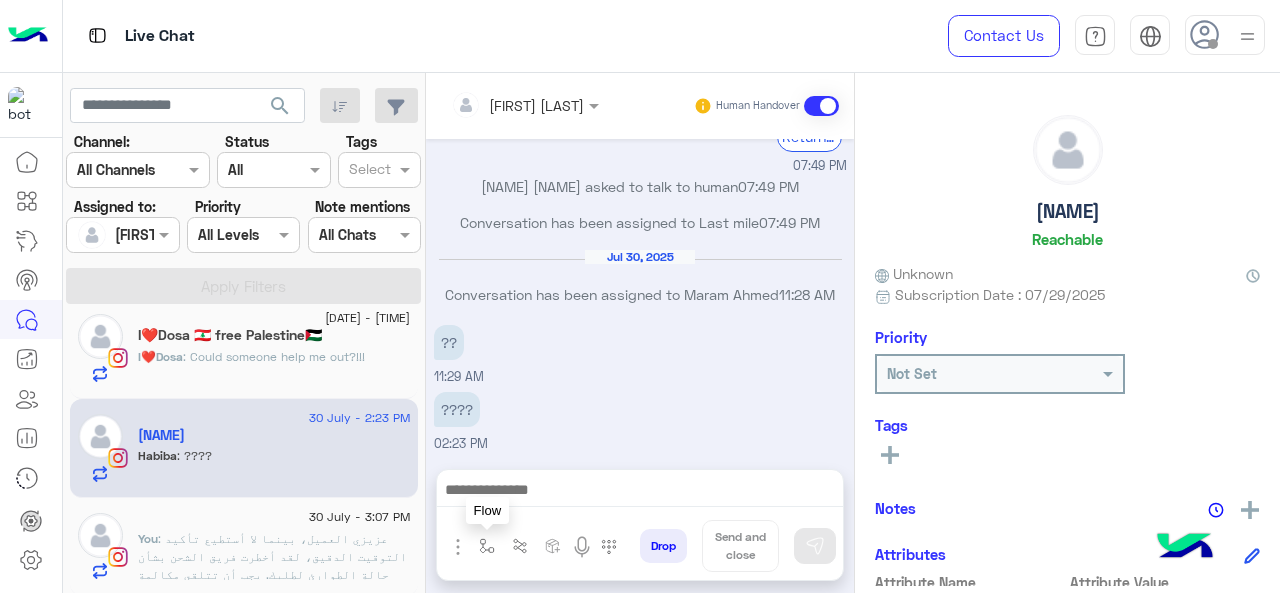 click at bounding box center [487, 546] 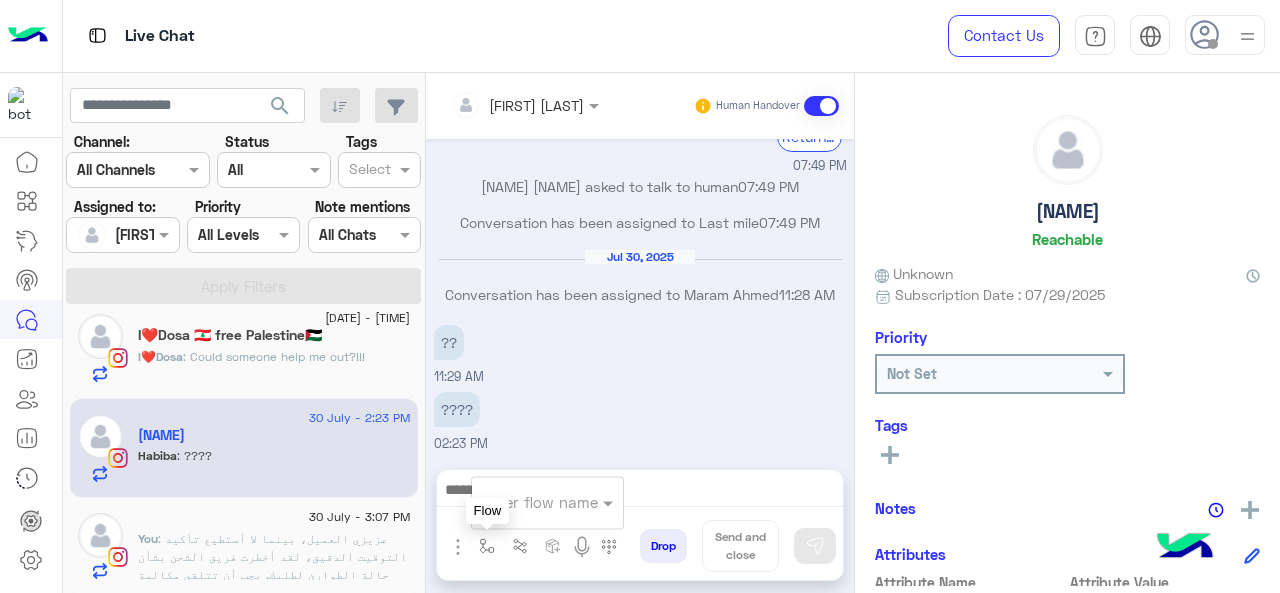 click on "enter flow name" at bounding box center [547, 502] 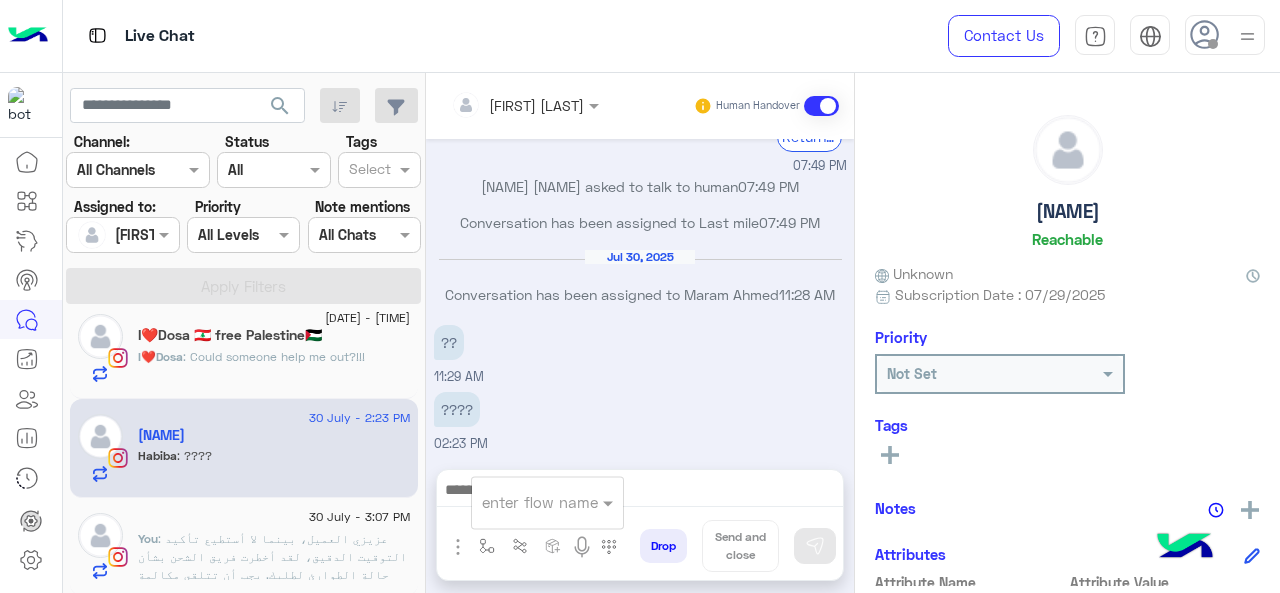 click at bounding box center (523, 502) 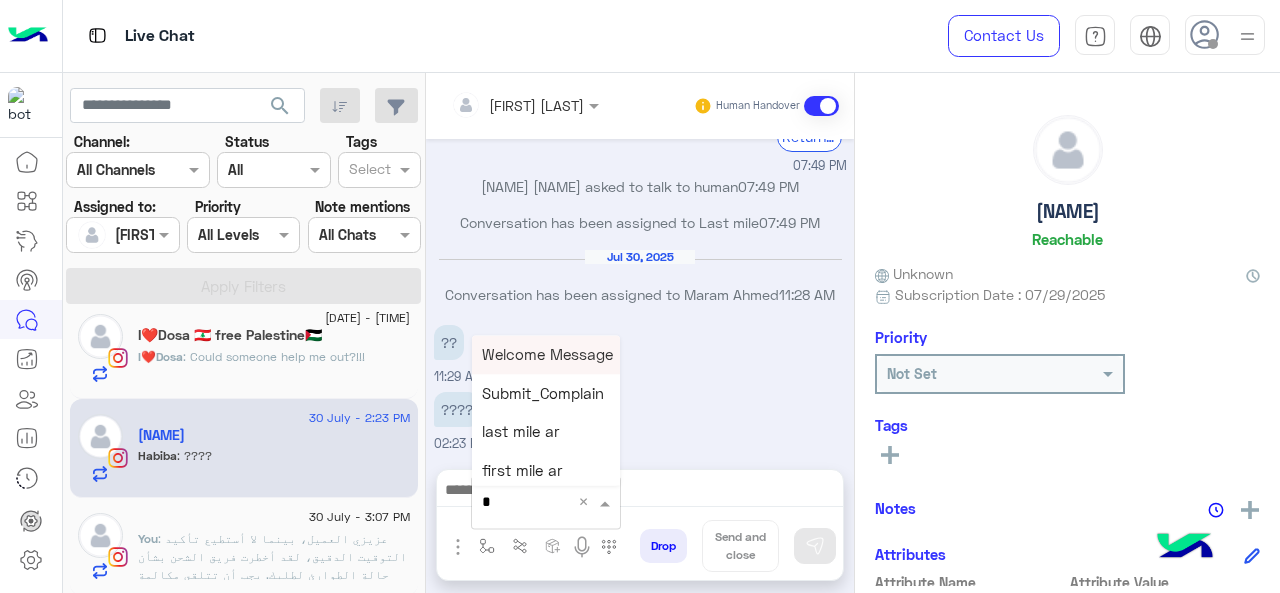 type on "*" 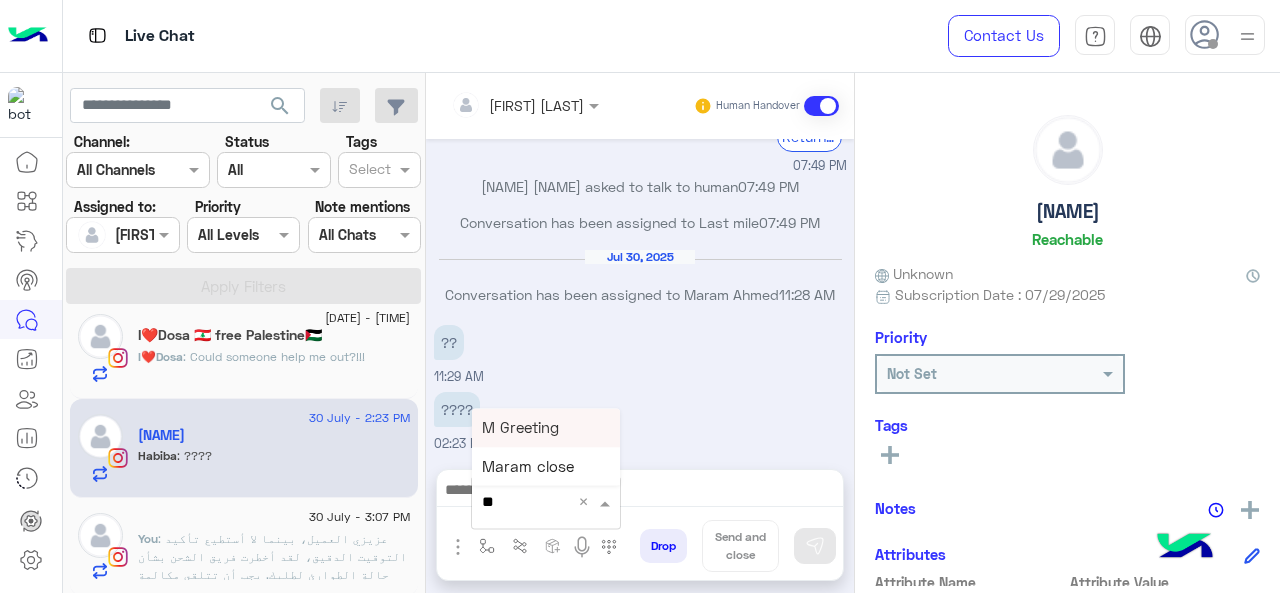 click on "M Greeting" at bounding box center [520, 427] 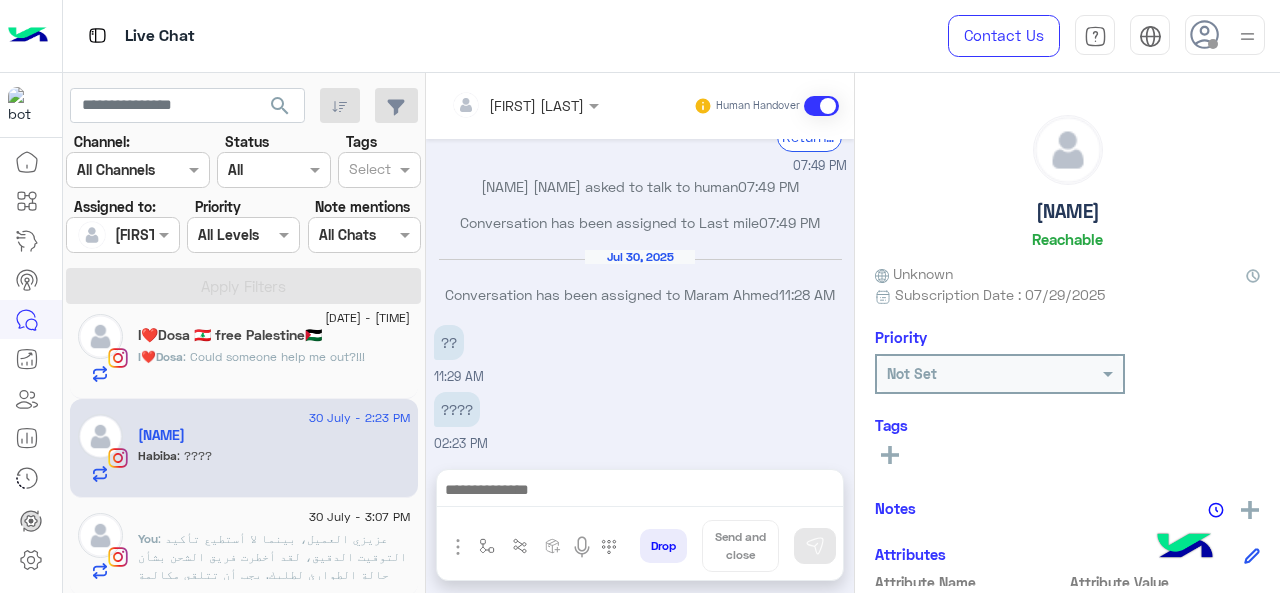 type on "**********" 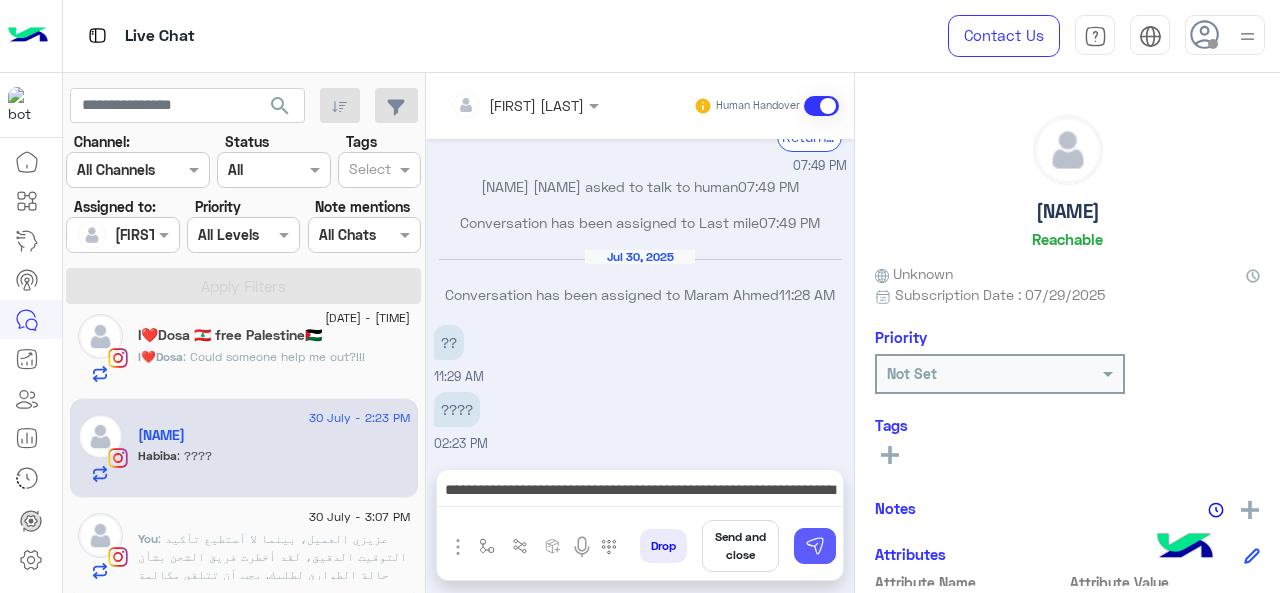 click at bounding box center (815, 546) 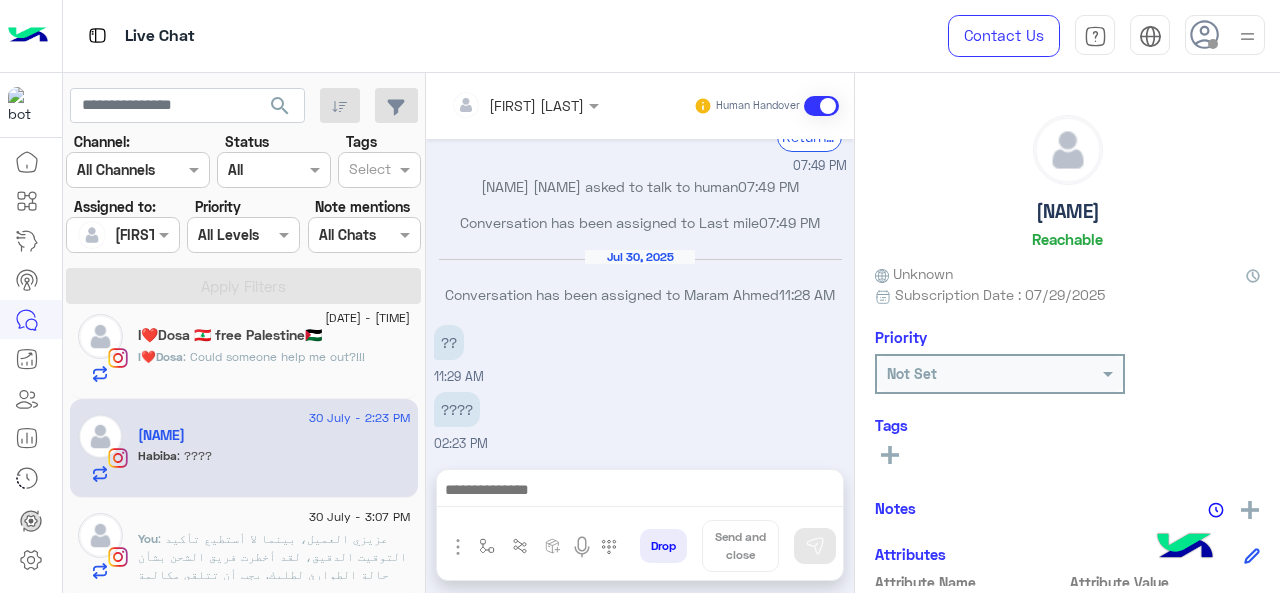 click at bounding box center (640, 492) 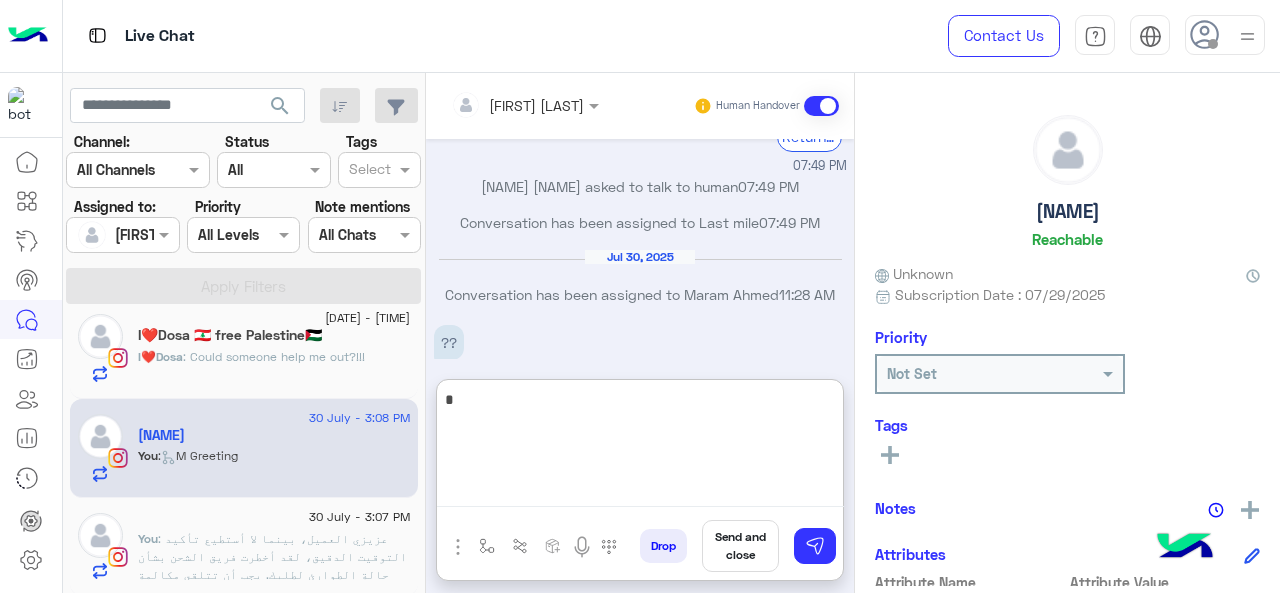 scroll, scrollTop: 967, scrollLeft: 0, axis: vertical 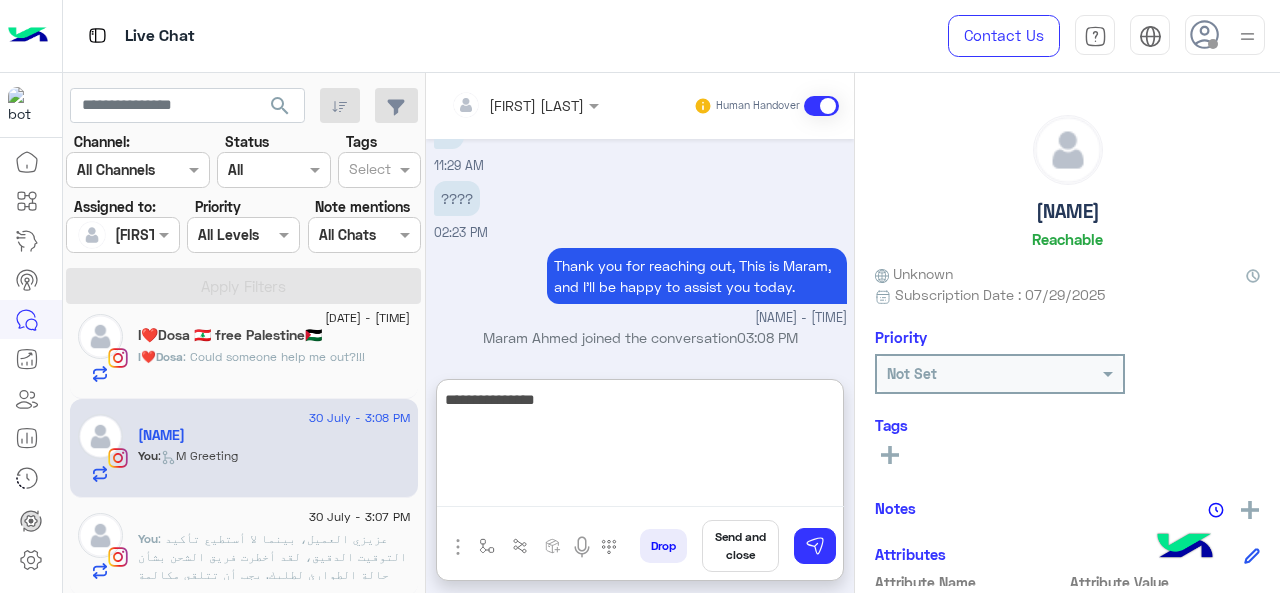 paste on "**********" 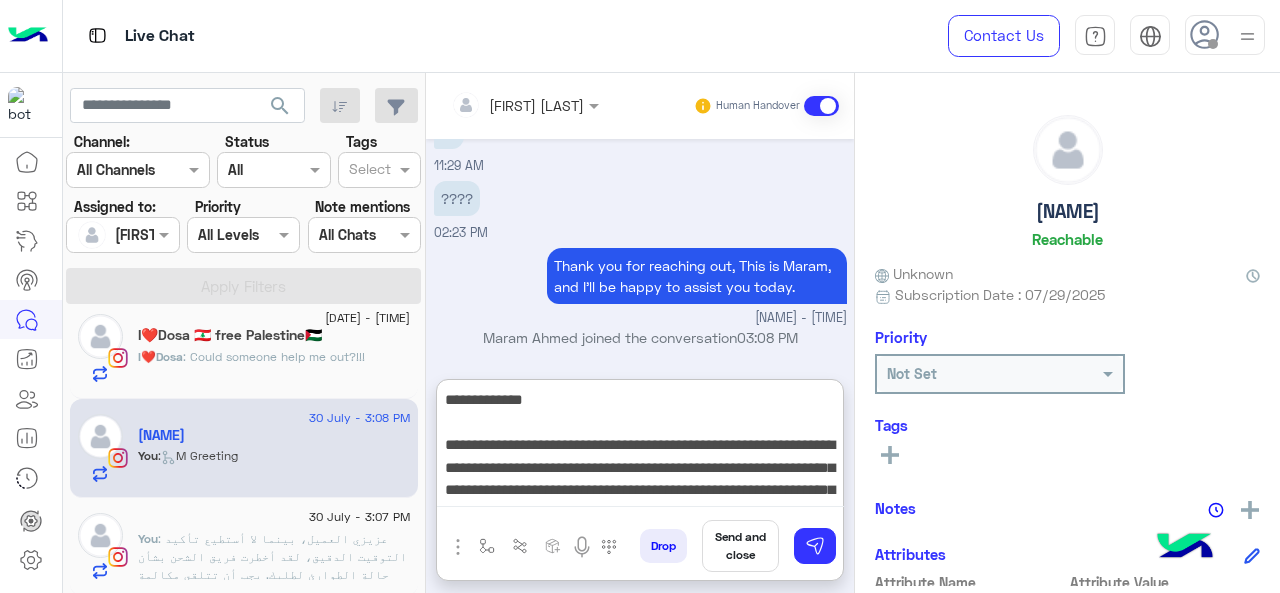 scroll, scrollTop: 60, scrollLeft: 0, axis: vertical 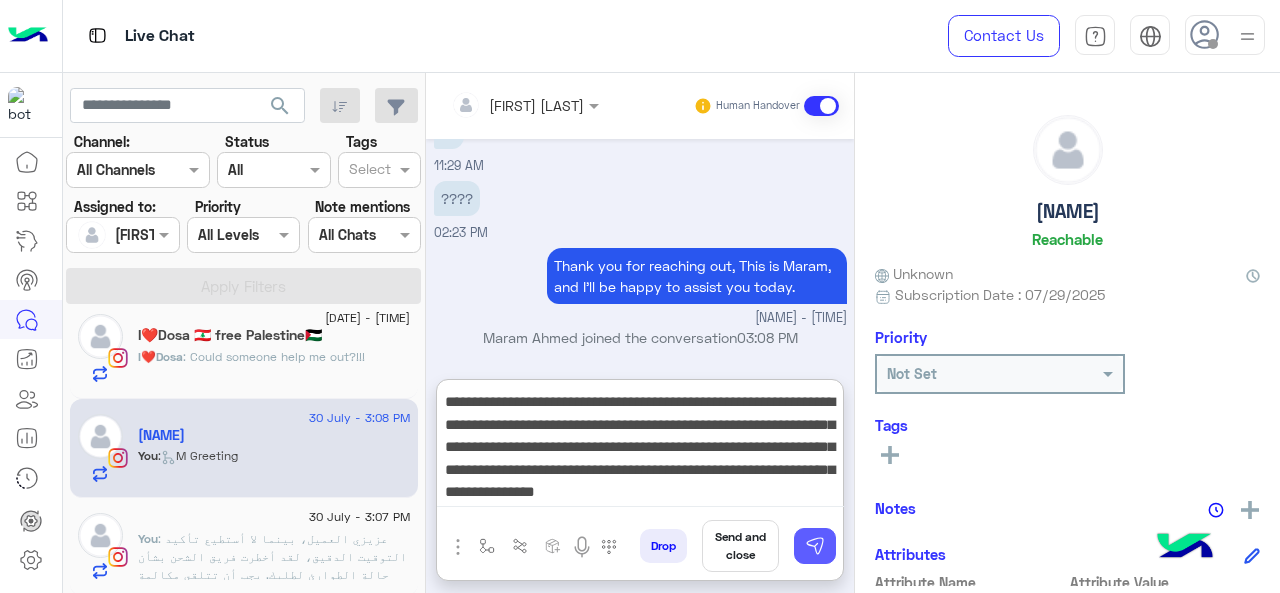 type on "**********" 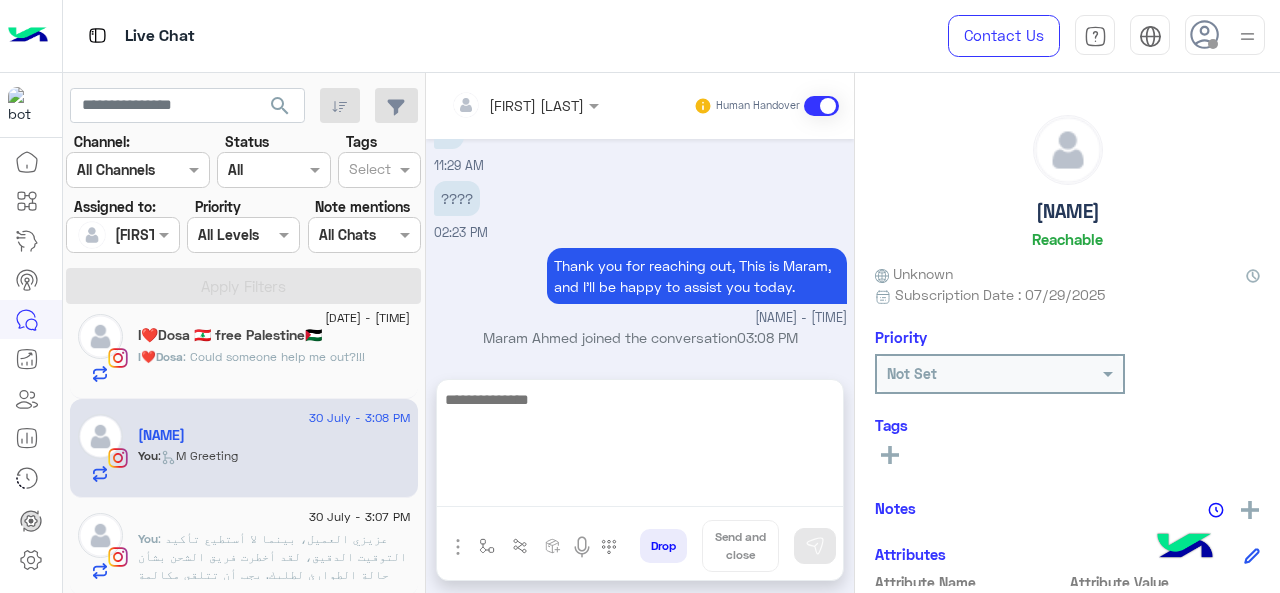 scroll, scrollTop: 0, scrollLeft: 0, axis: both 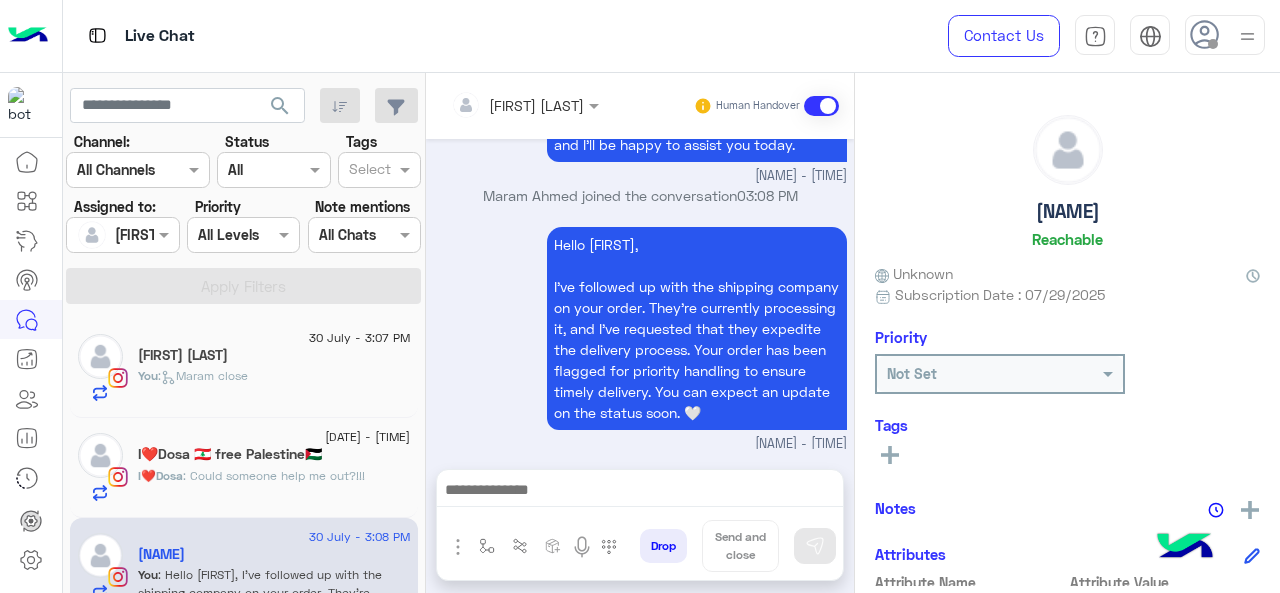 click on "You  :   Maram close" 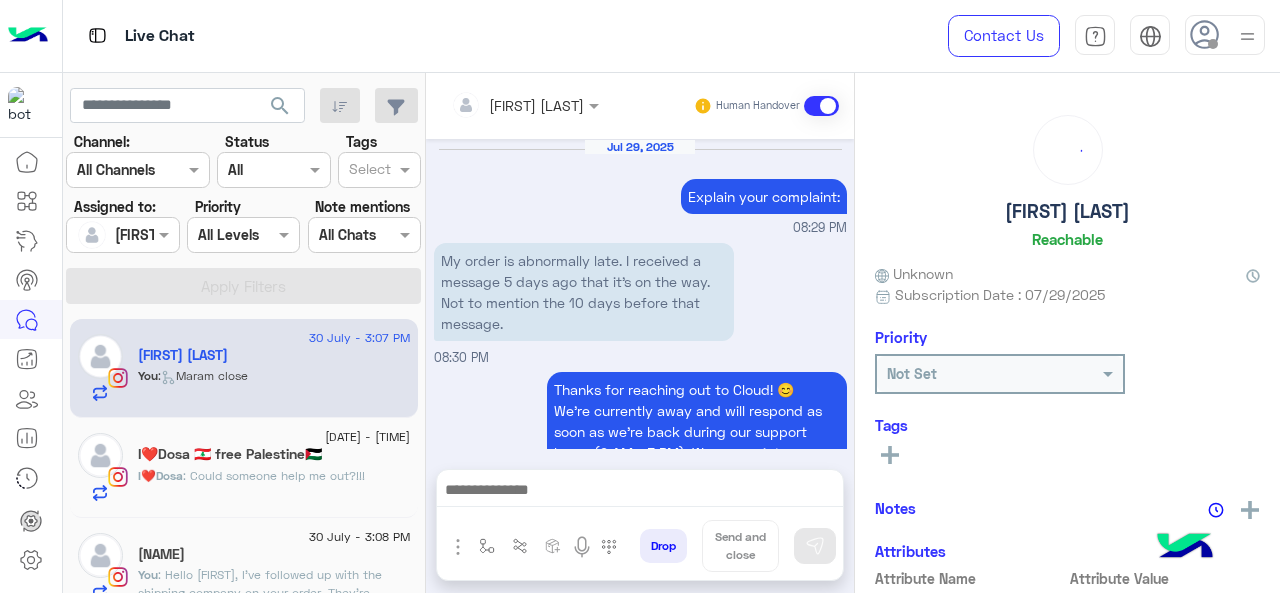 scroll, scrollTop: 684, scrollLeft: 0, axis: vertical 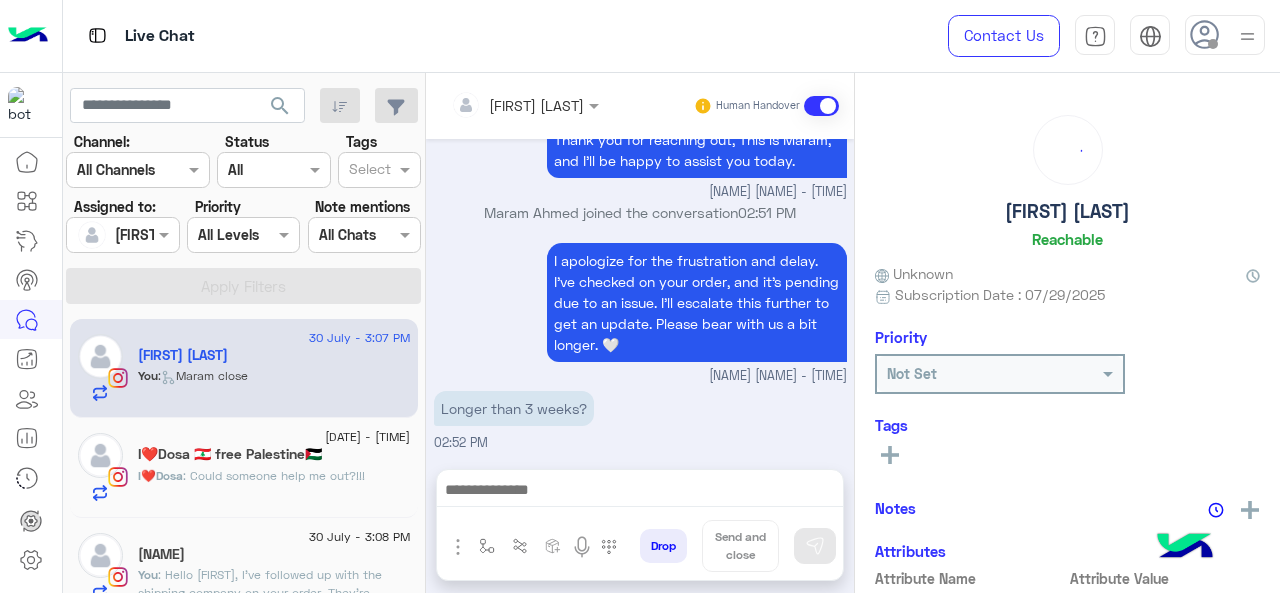 click at bounding box center [640, 492] 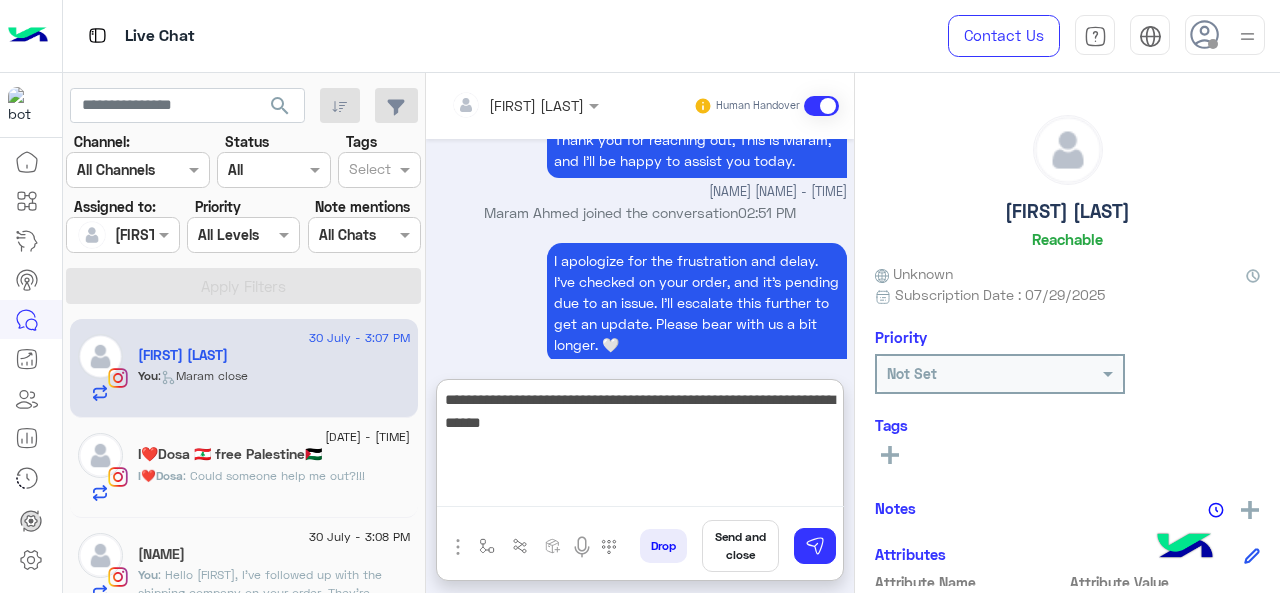 click on "**********" at bounding box center [640, 447] 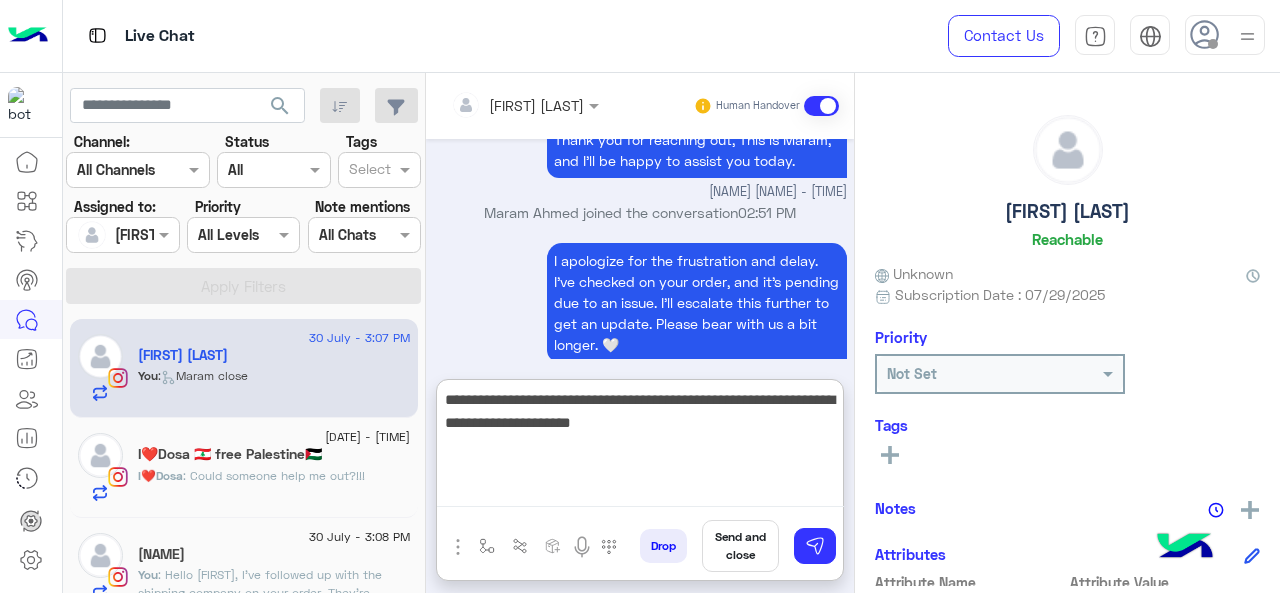 click on "**********" at bounding box center [640, 447] 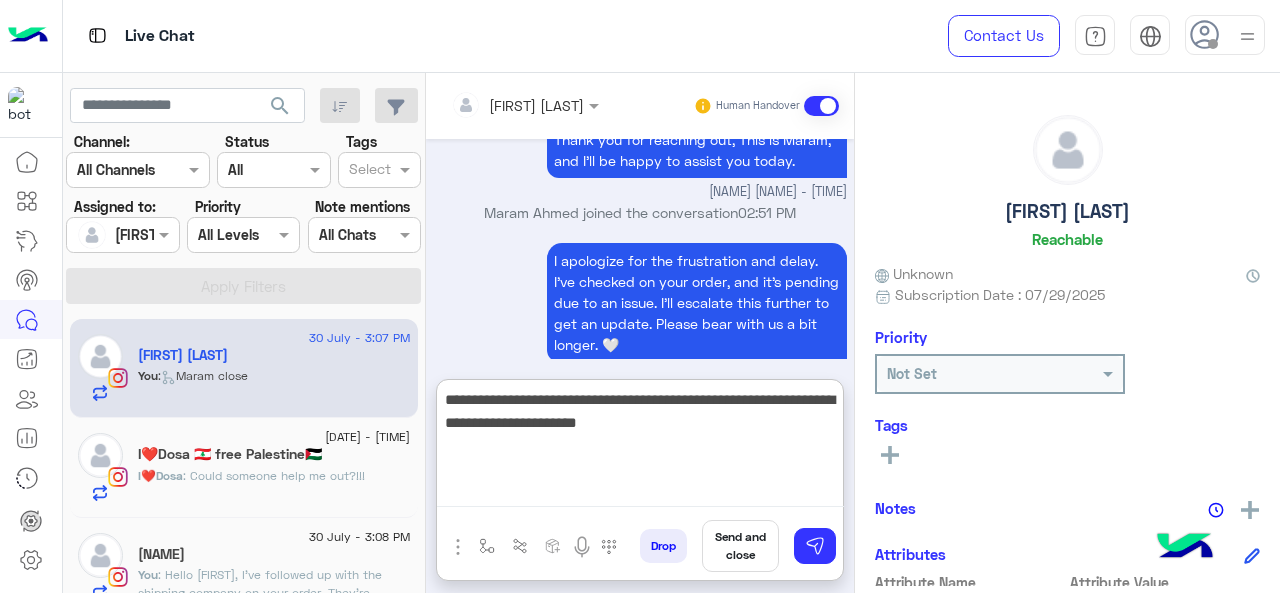 type 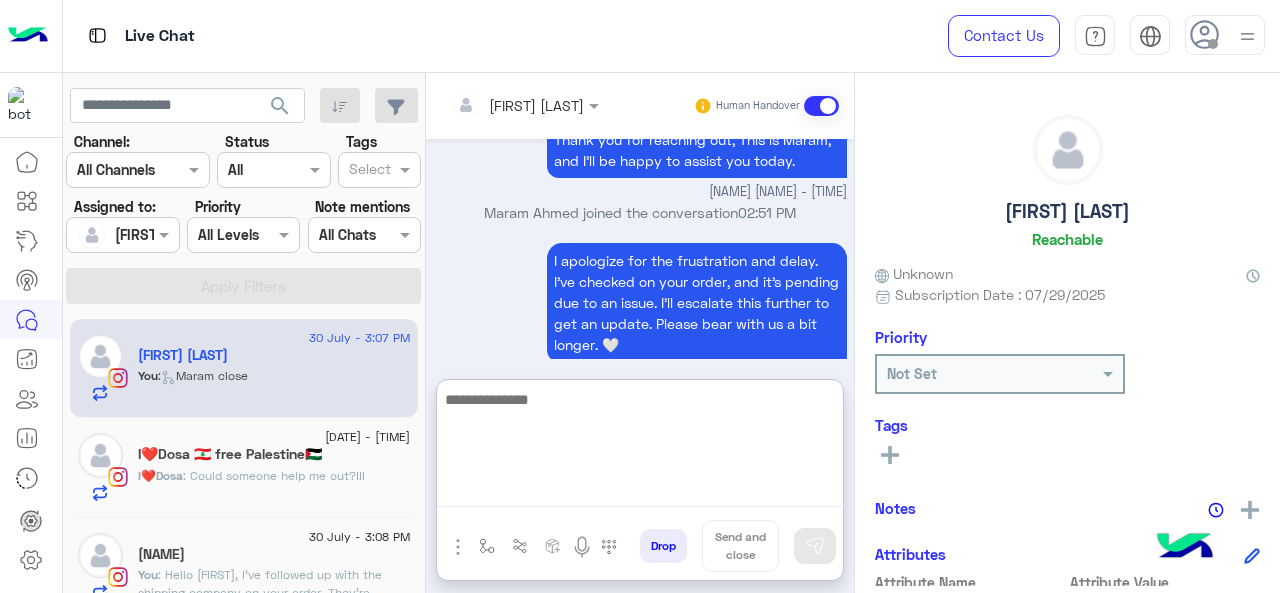 scroll, scrollTop: 858, scrollLeft: 0, axis: vertical 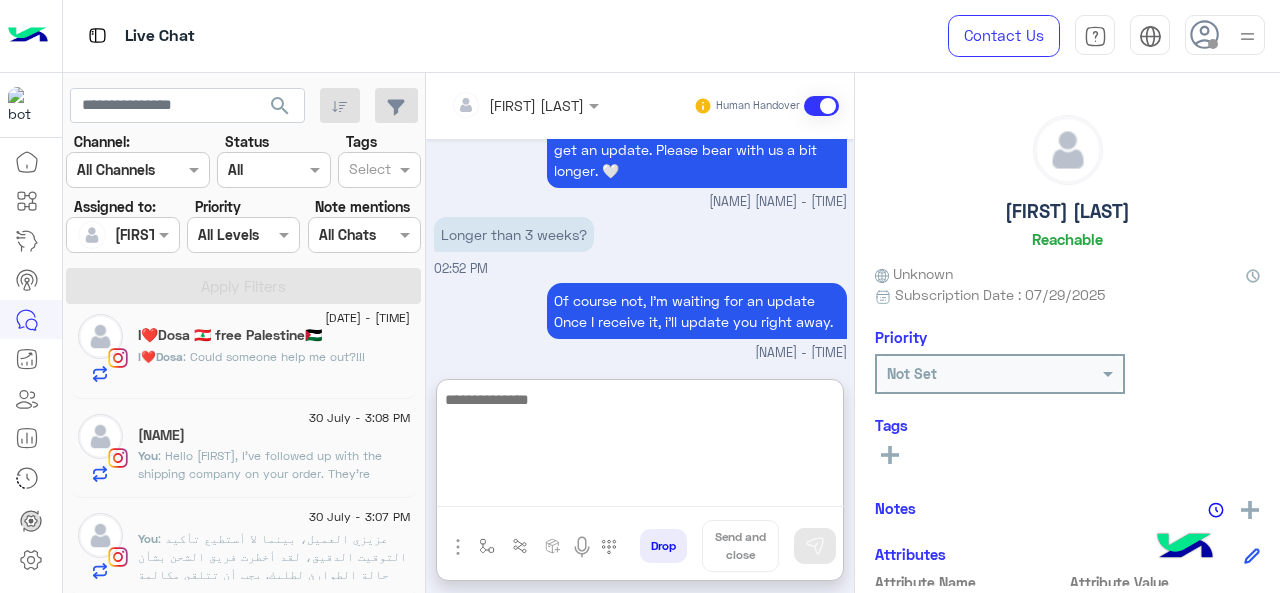 click on "30 July - 3:07 PM" 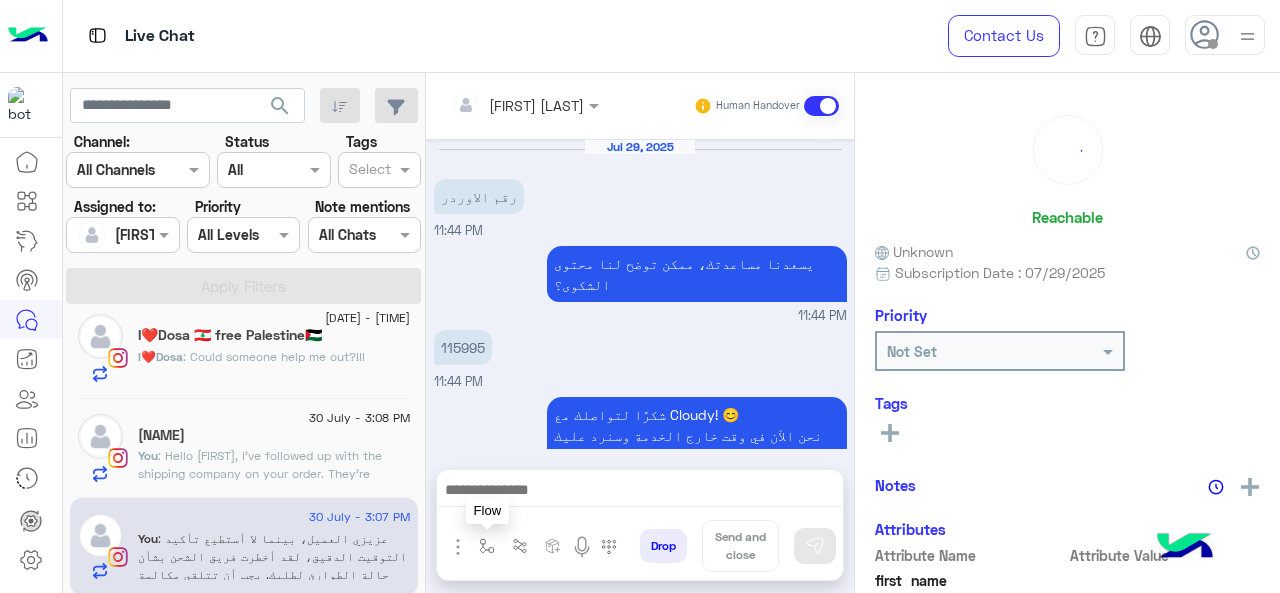 scroll, scrollTop: 578, scrollLeft: 0, axis: vertical 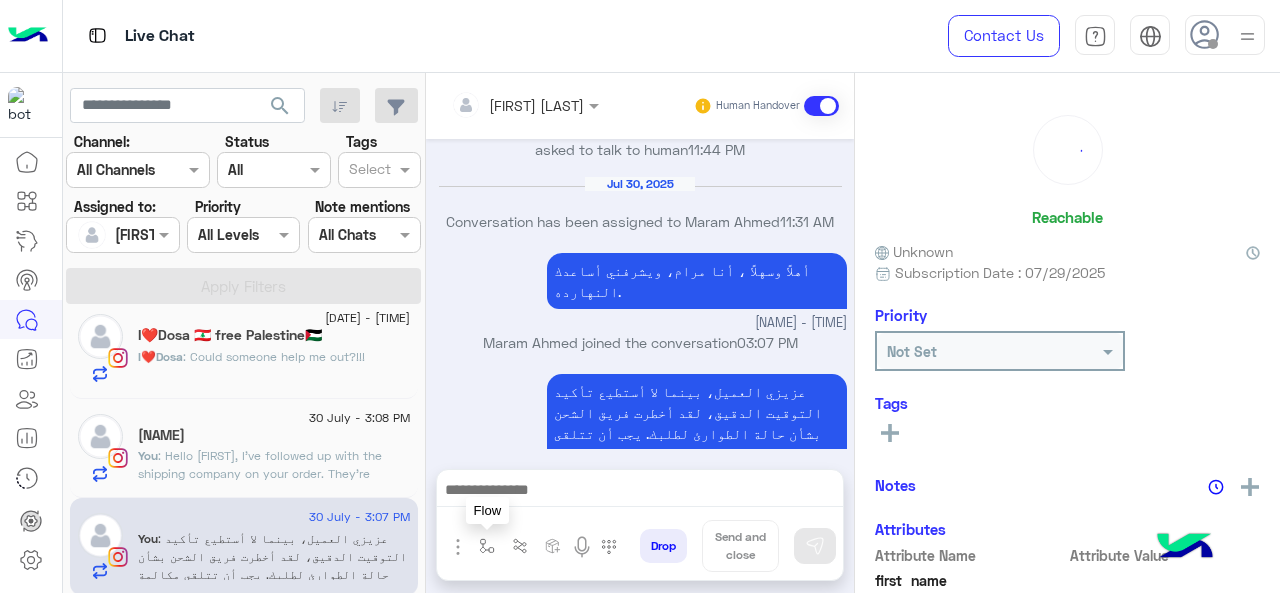 click at bounding box center [487, 546] 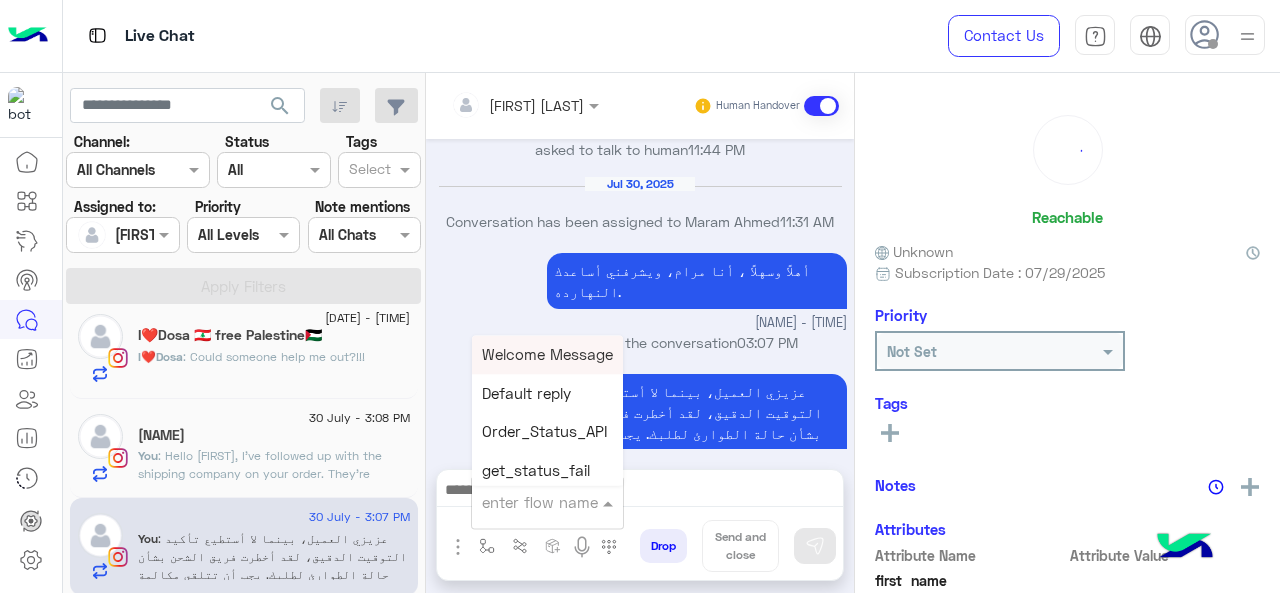 click at bounding box center [523, 502] 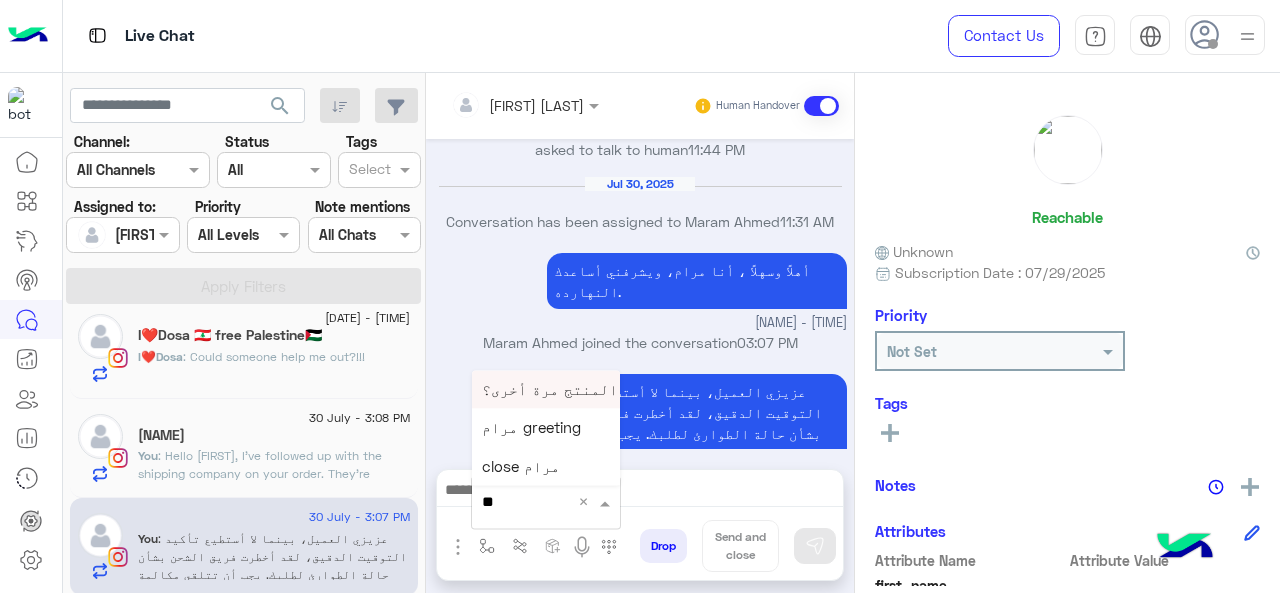 type on "***" 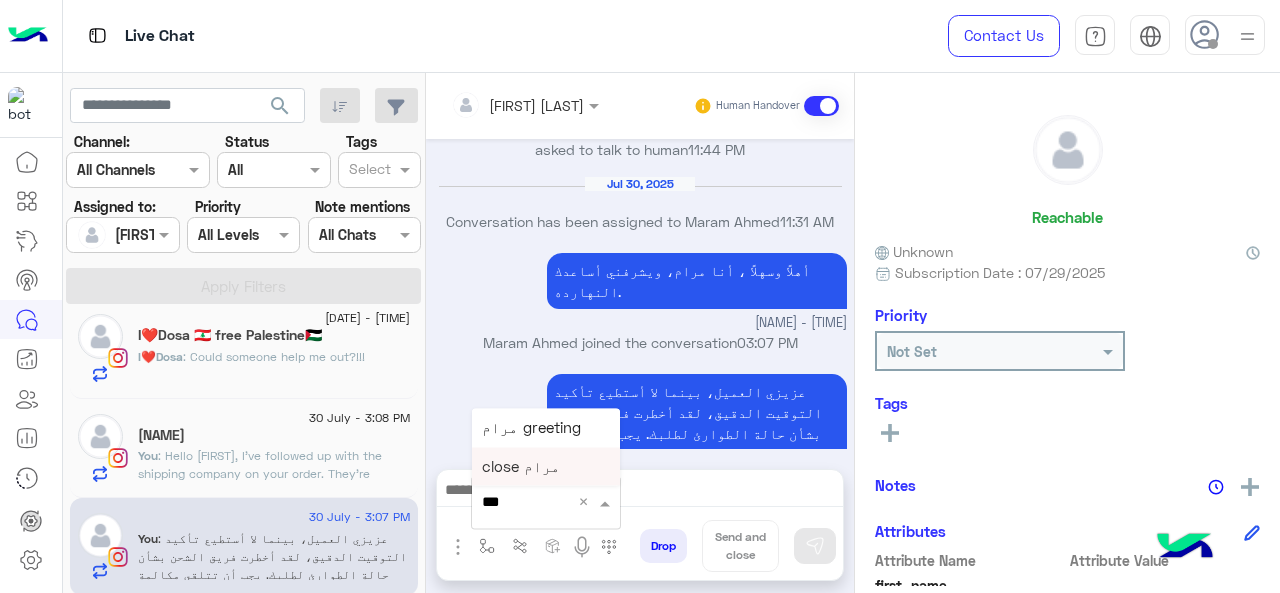 click on "close مرام" at bounding box center (521, 466) 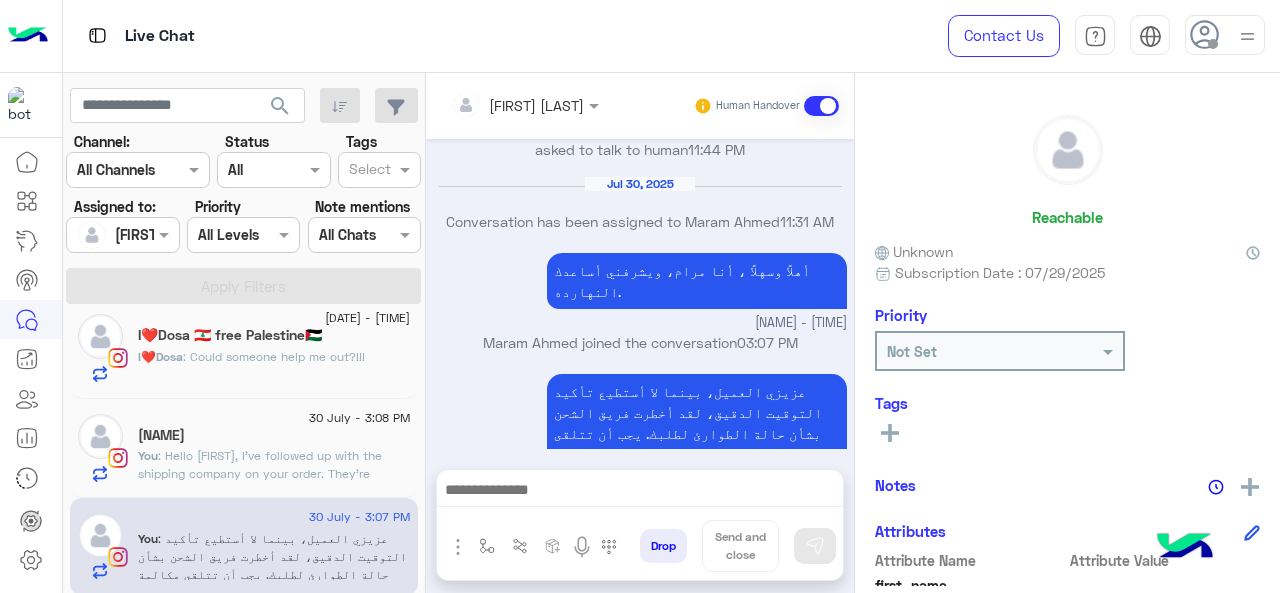 type on "**********" 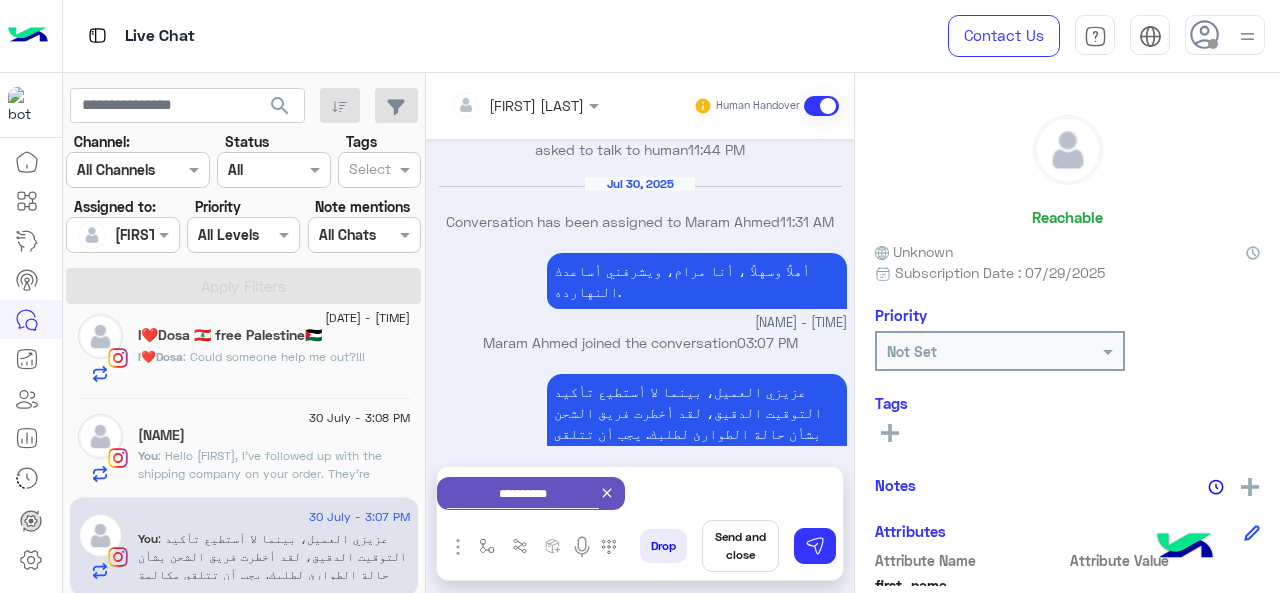 click on "Send and close" at bounding box center [740, 546] 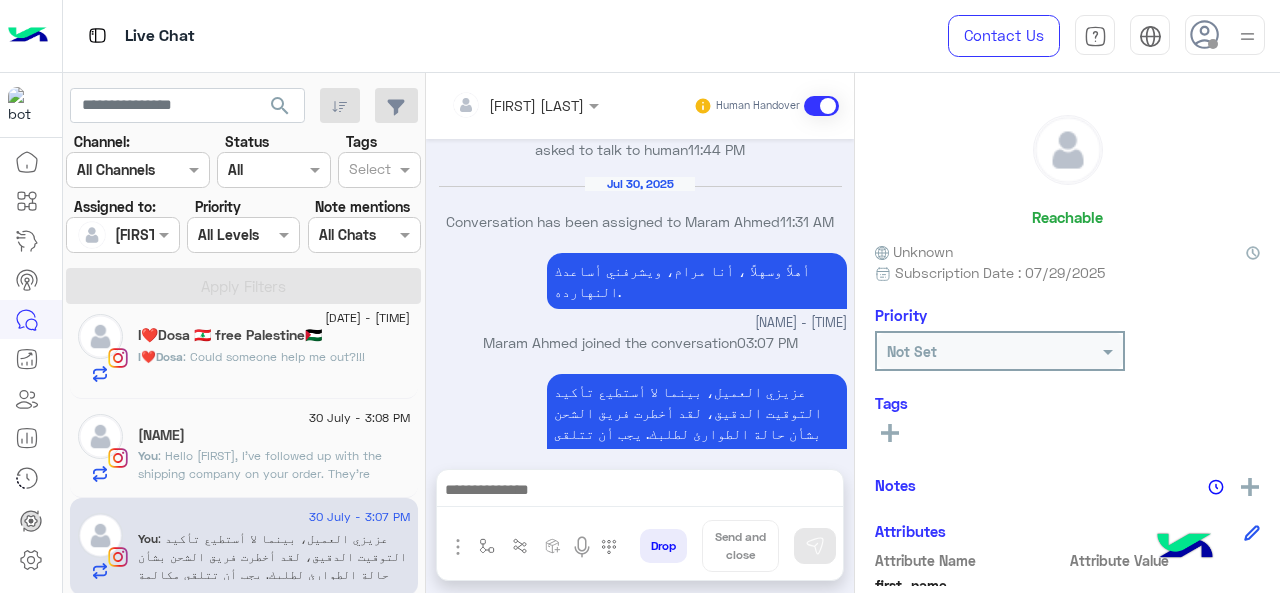scroll, scrollTop: 600, scrollLeft: 0, axis: vertical 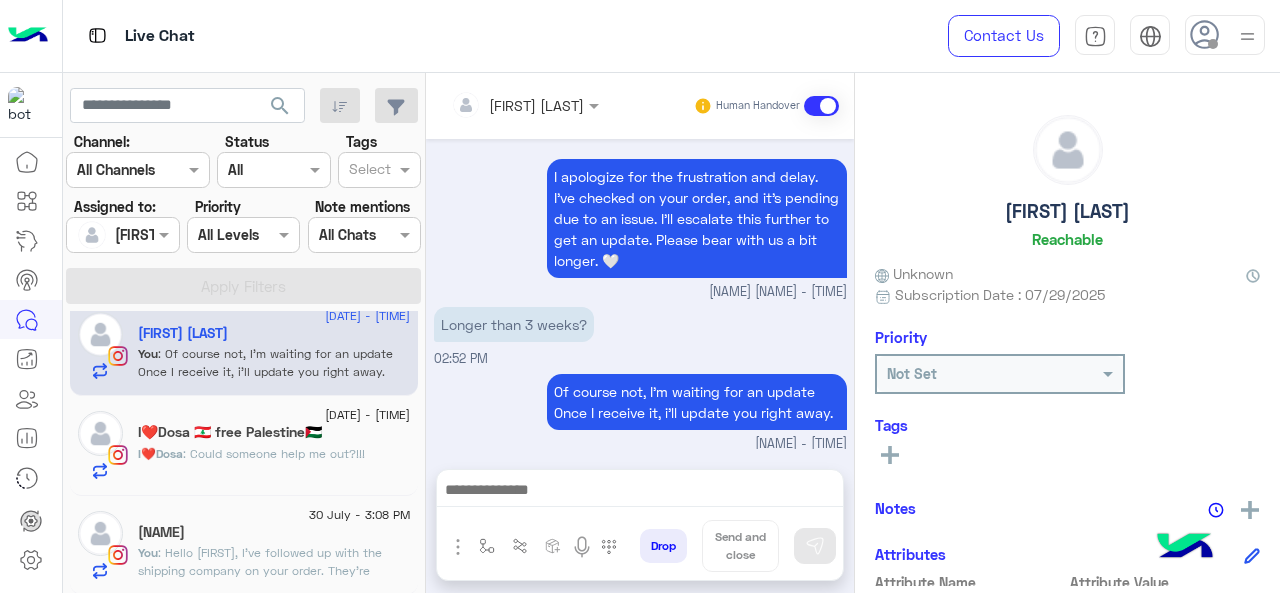 click on "[NAME]" 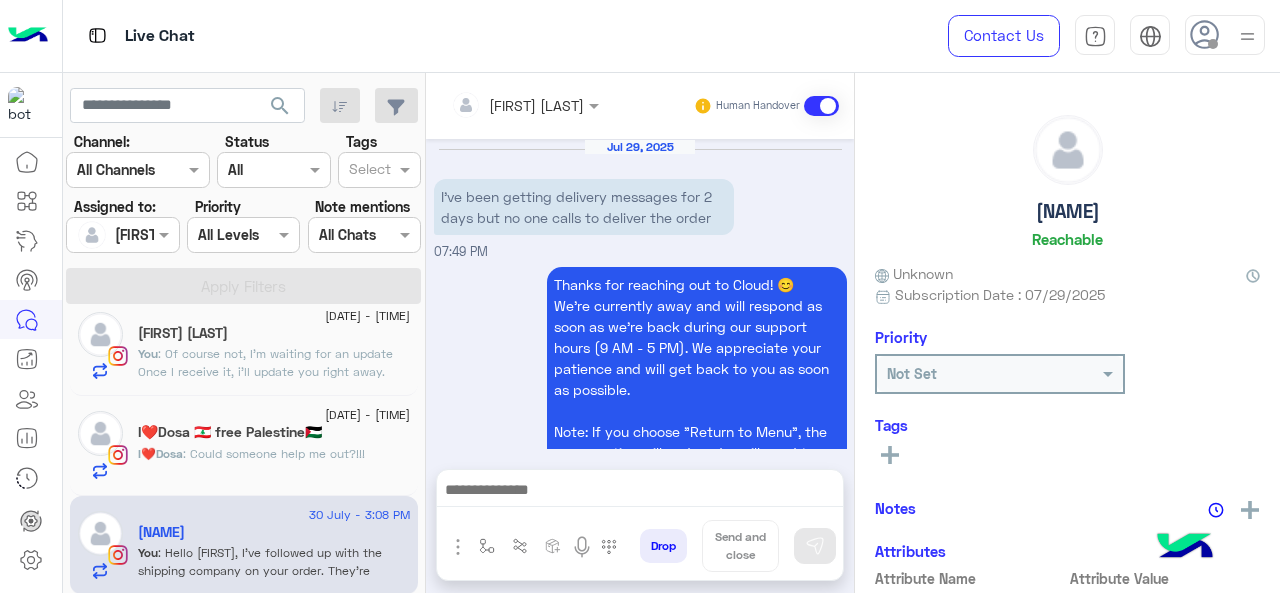 scroll, scrollTop: 728, scrollLeft: 0, axis: vertical 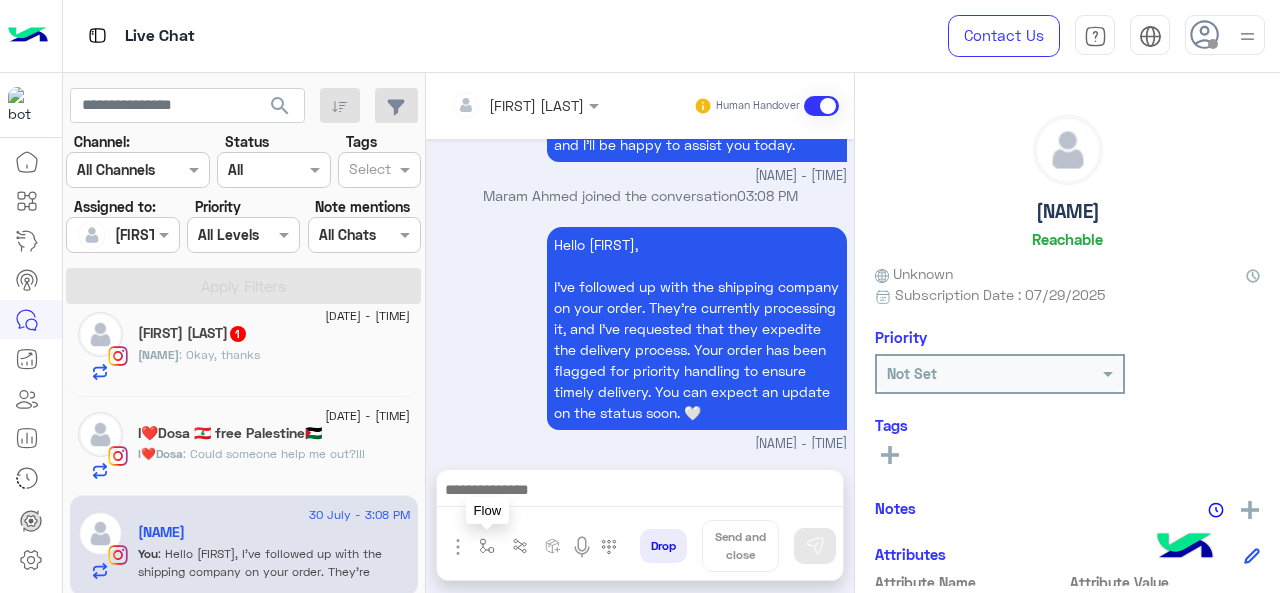 click at bounding box center [487, 546] 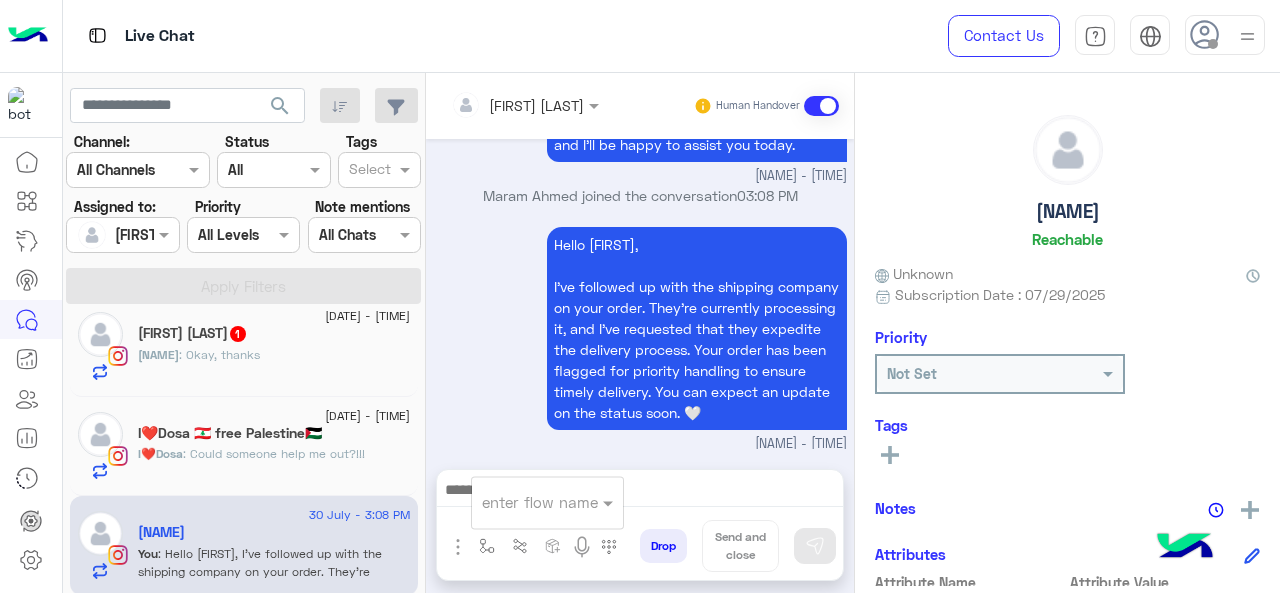 click on "enter flow name" at bounding box center [547, 502] 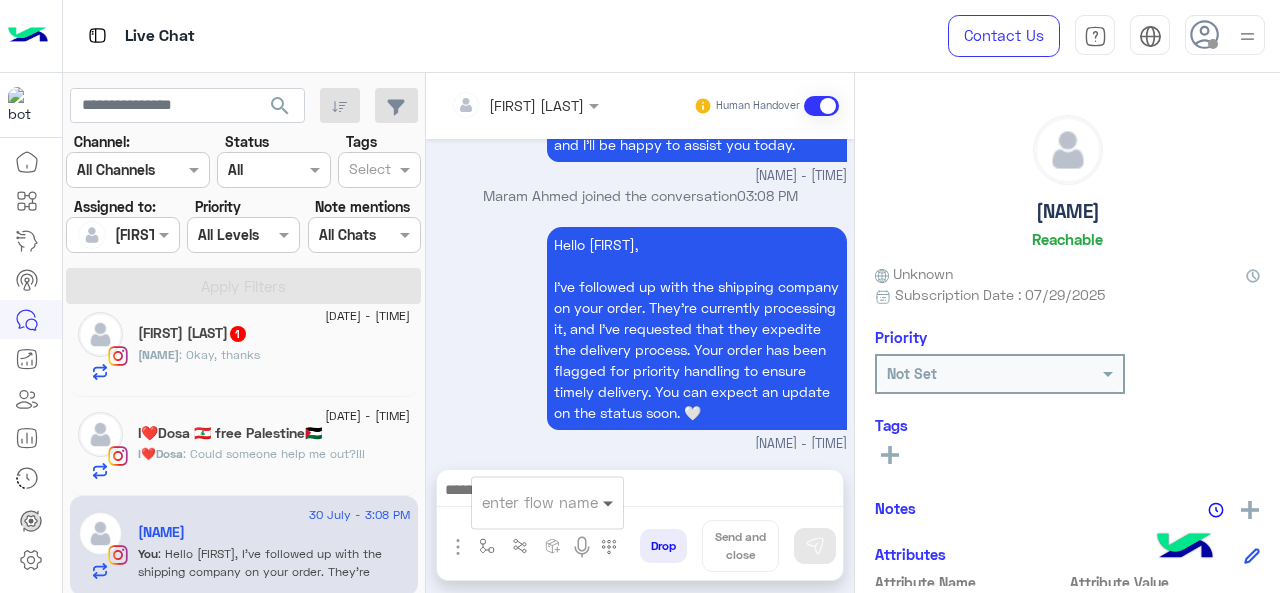 click at bounding box center [610, 502] 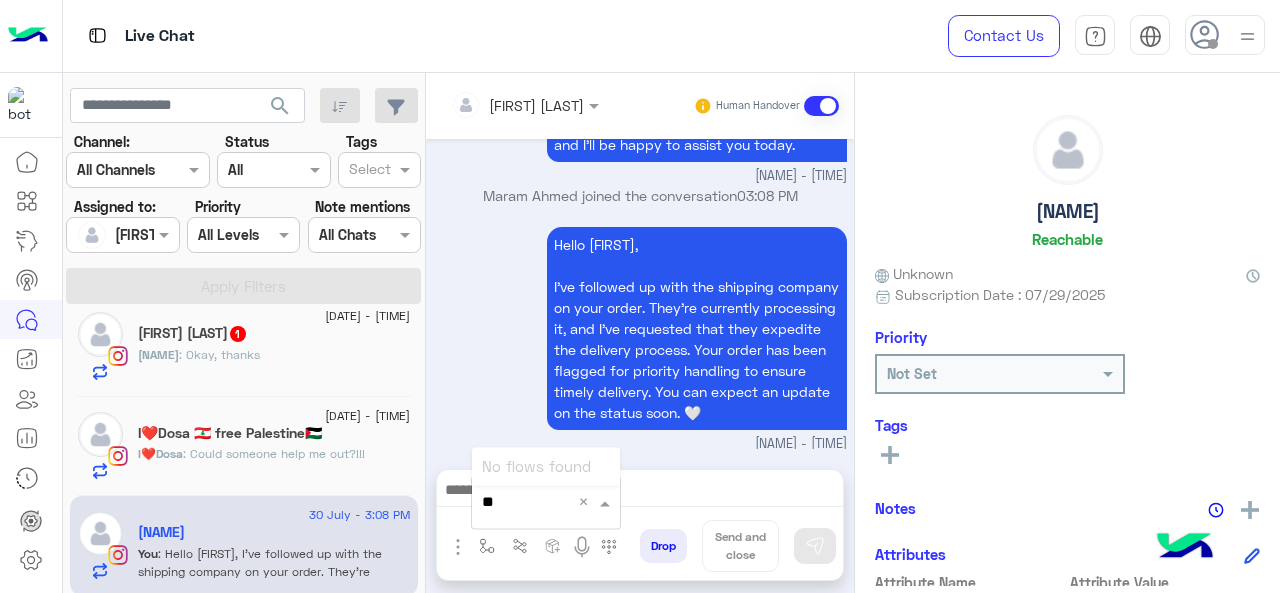 type on "*" 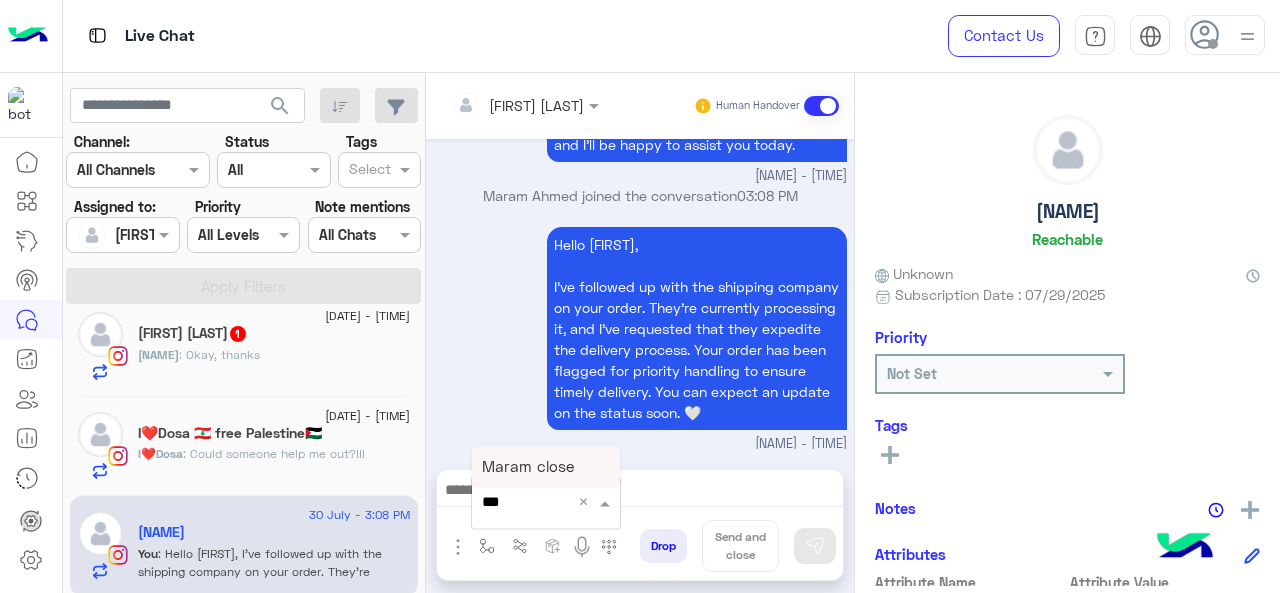 type on "****" 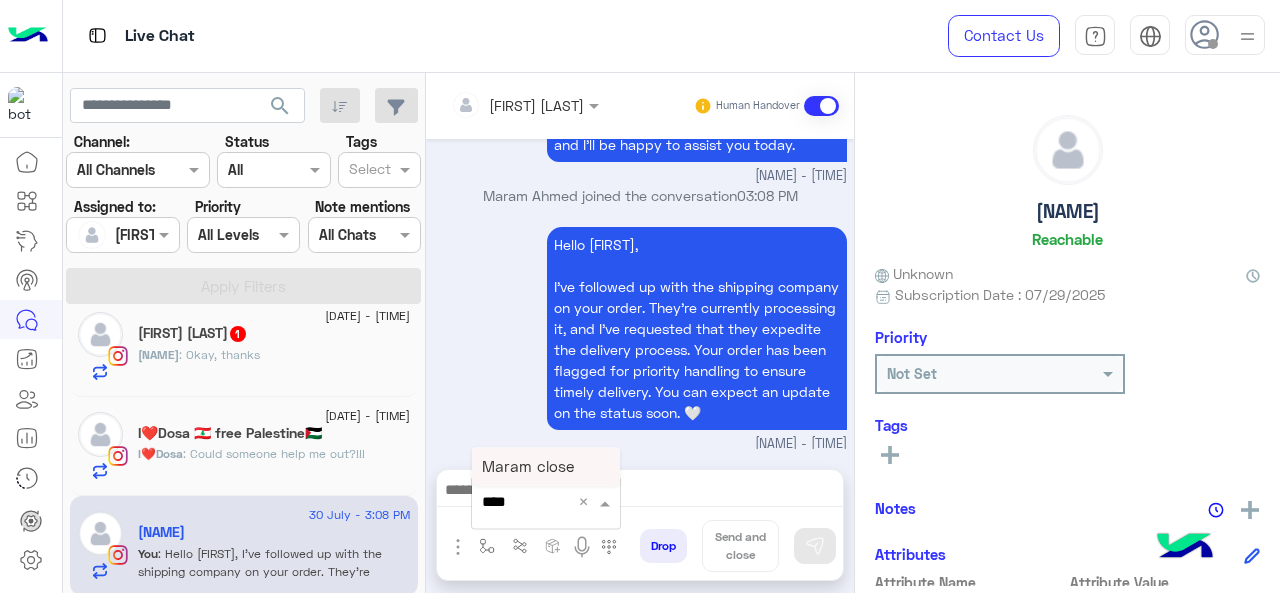 click on "Maram close" at bounding box center (528, 466) 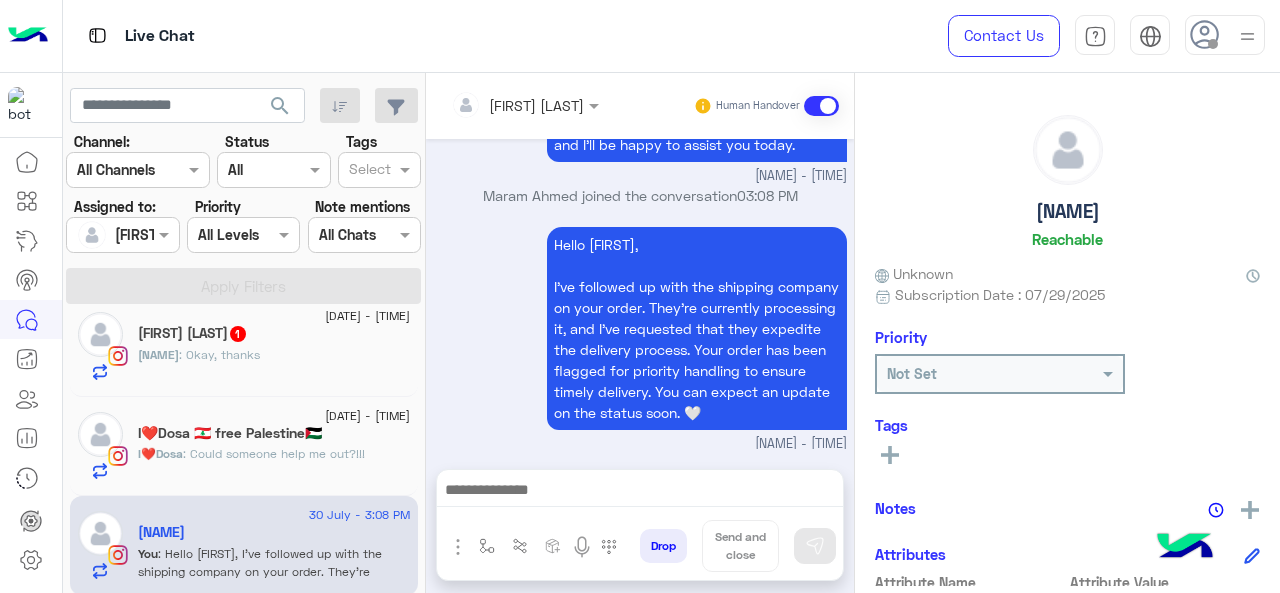 type on "**********" 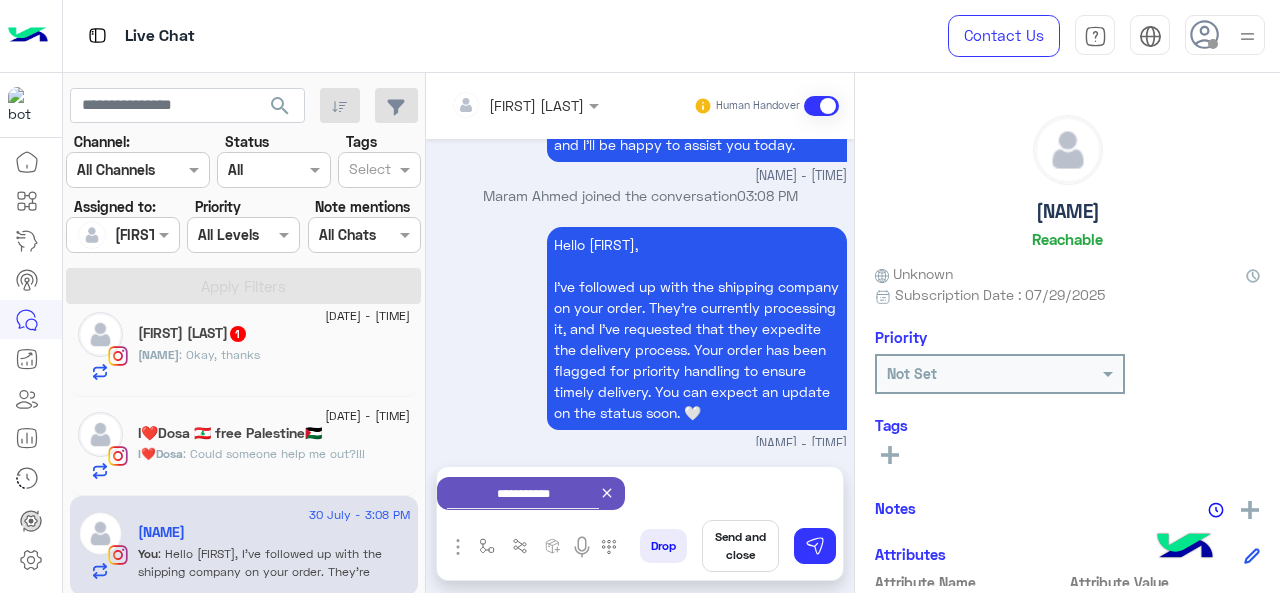 click on "Send and close" at bounding box center [740, 546] 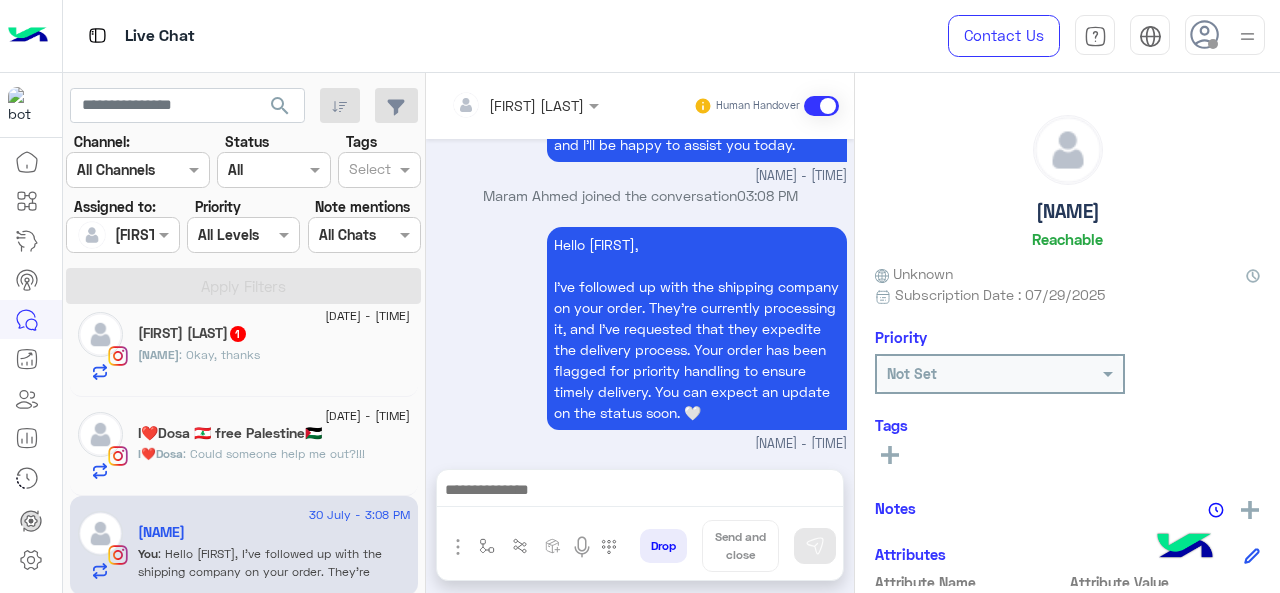 scroll, scrollTop: 749, scrollLeft: 0, axis: vertical 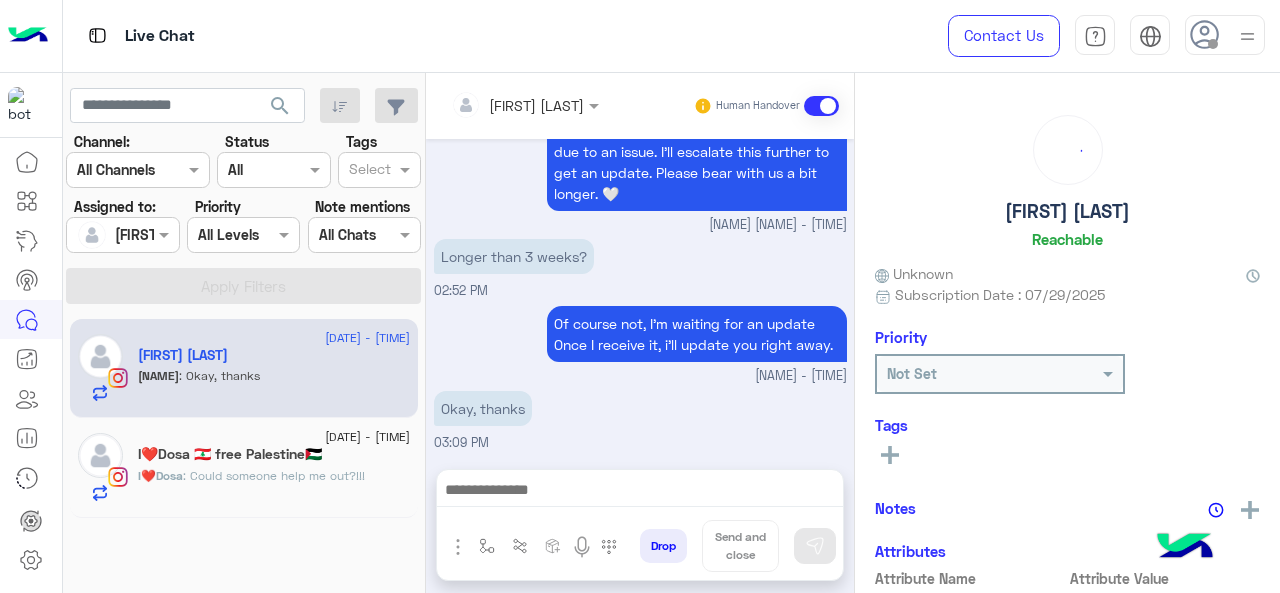 click on "I❤️Dosa 🇱🇧 free Palestine🇵🇸" 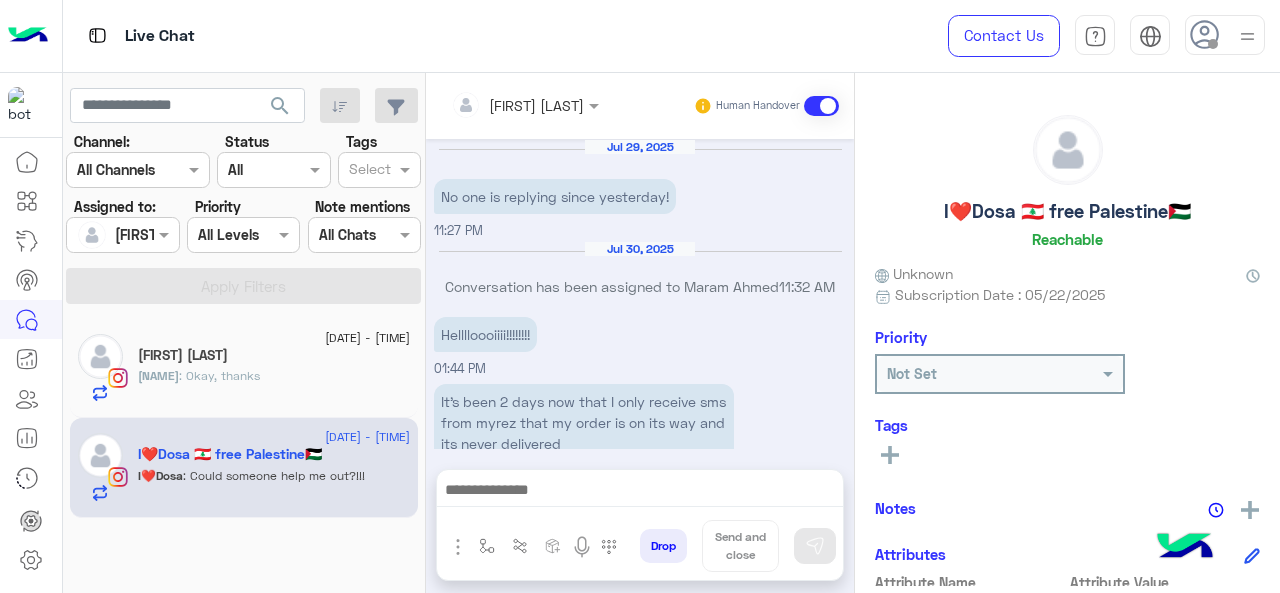 scroll, scrollTop: 904, scrollLeft: 0, axis: vertical 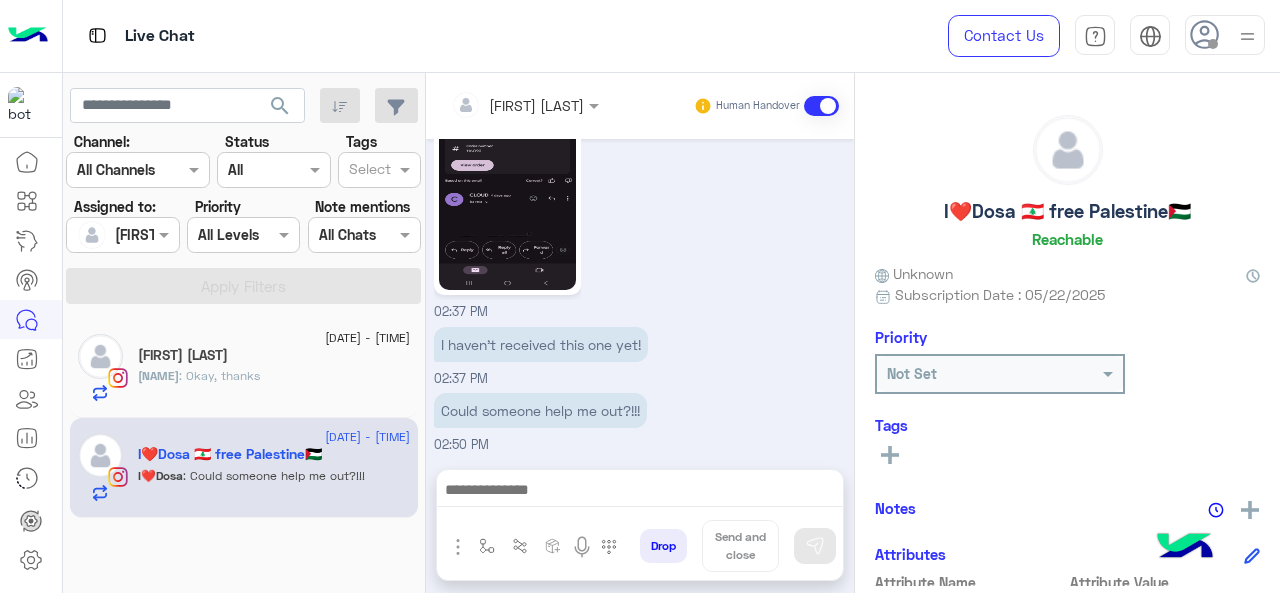 click at bounding box center [525, 104] 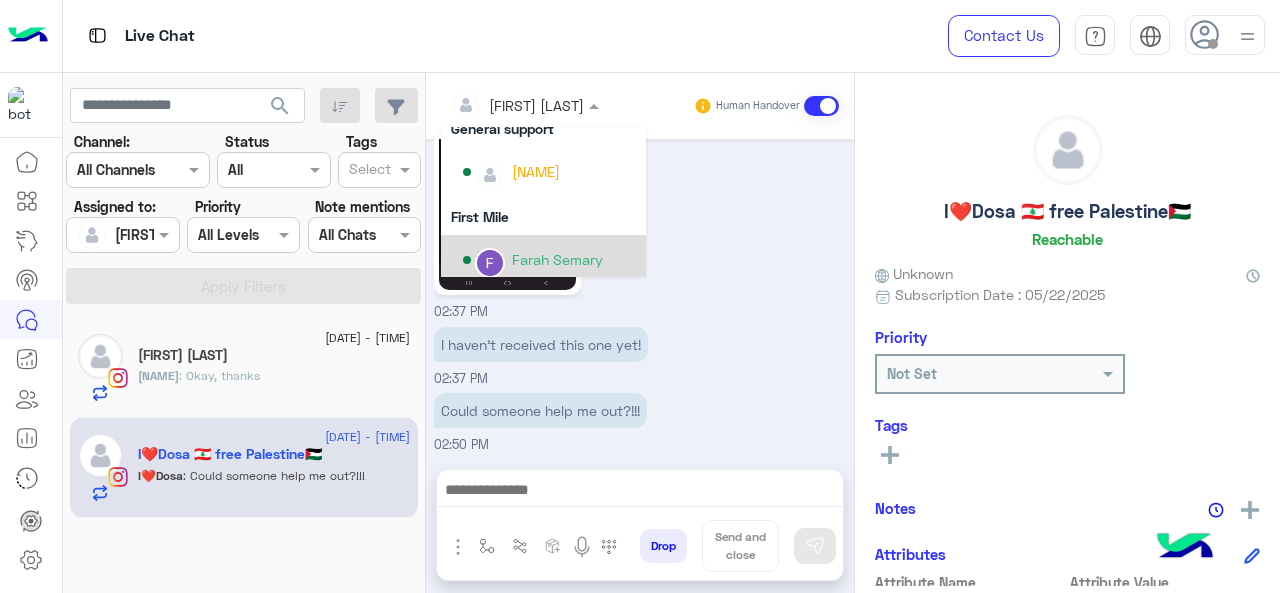 scroll, scrollTop: 154, scrollLeft: 0, axis: vertical 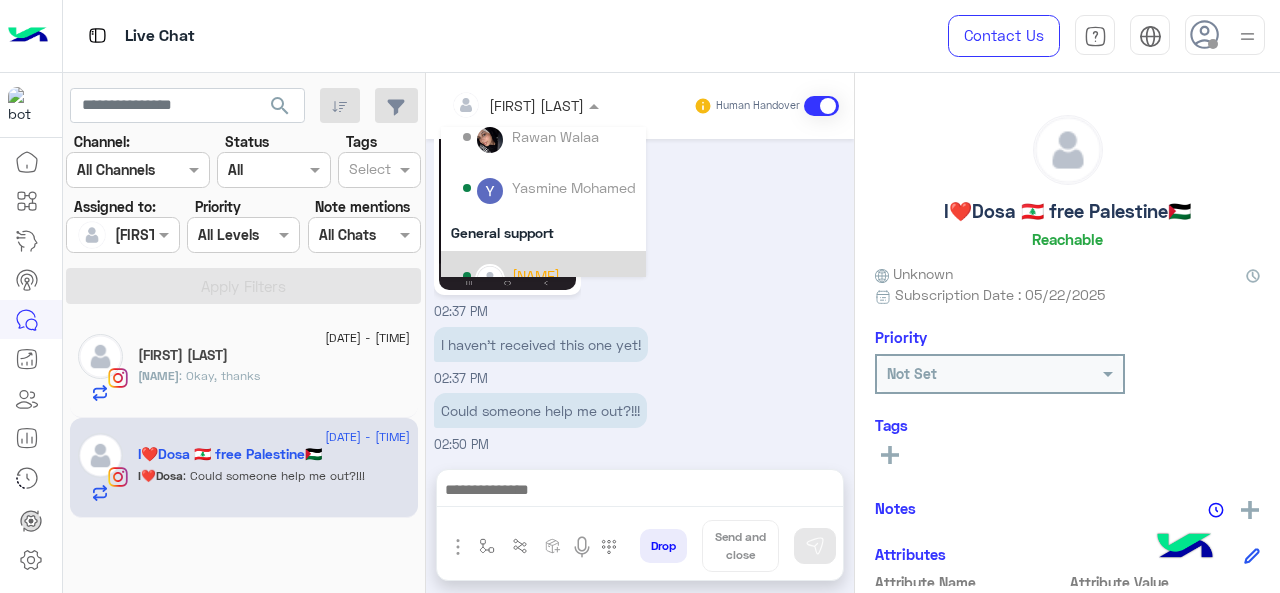 click on "[NAME]" at bounding box center (536, 275) 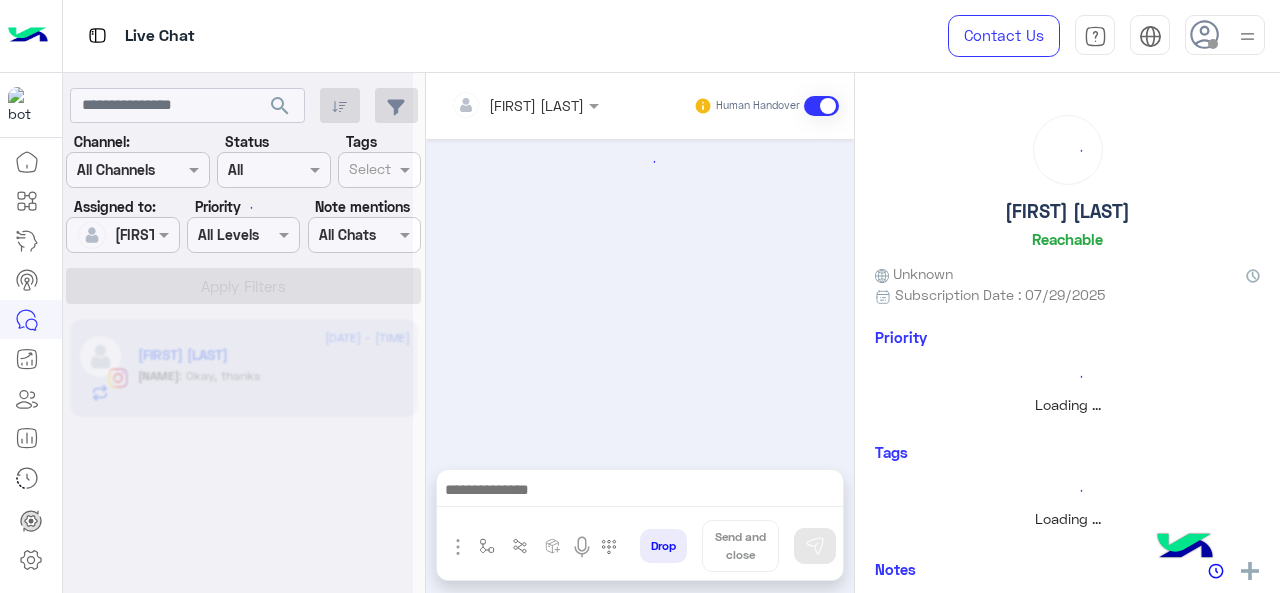 scroll, scrollTop: 0, scrollLeft: 0, axis: both 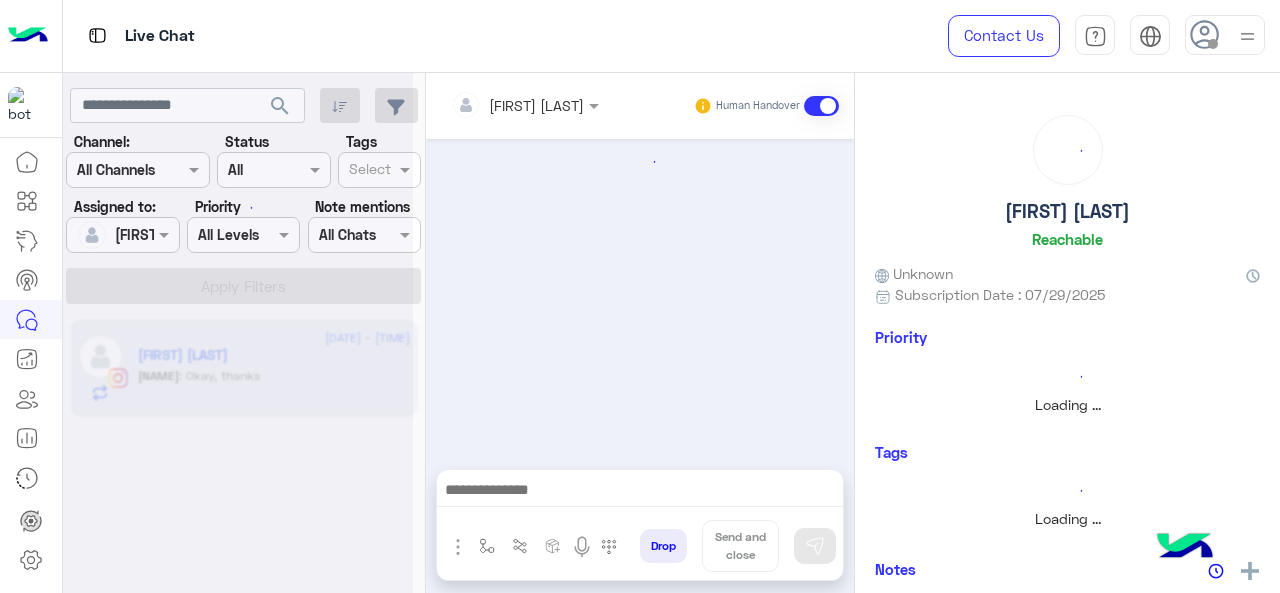 click 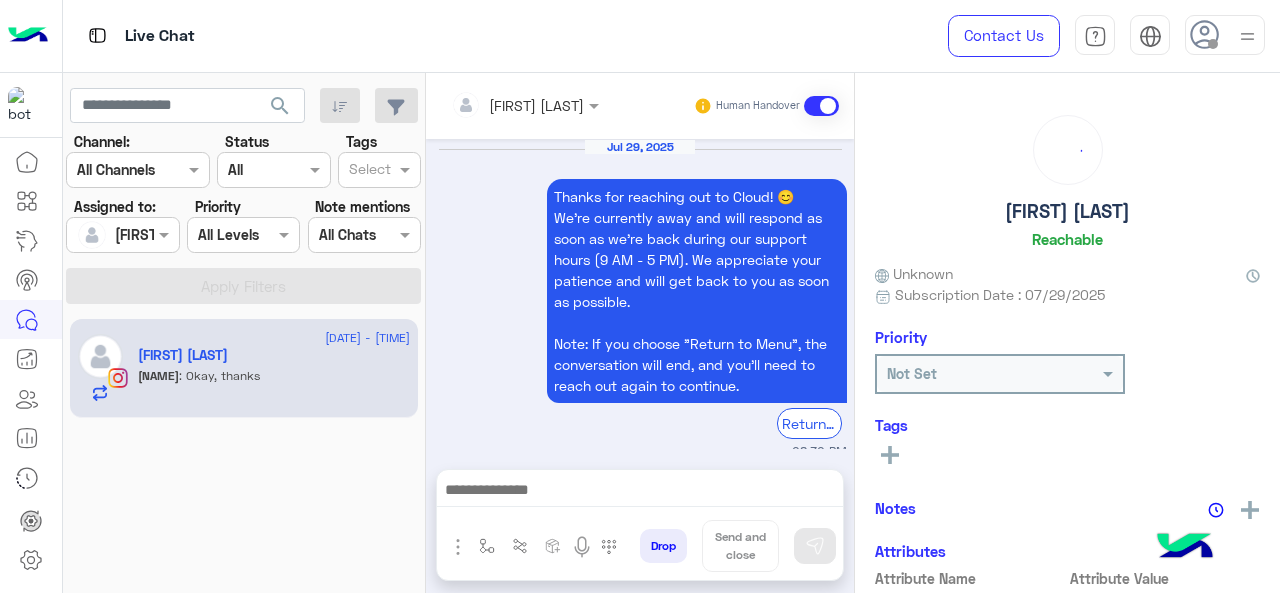 scroll, scrollTop: 642, scrollLeft: 0, axis: vertical 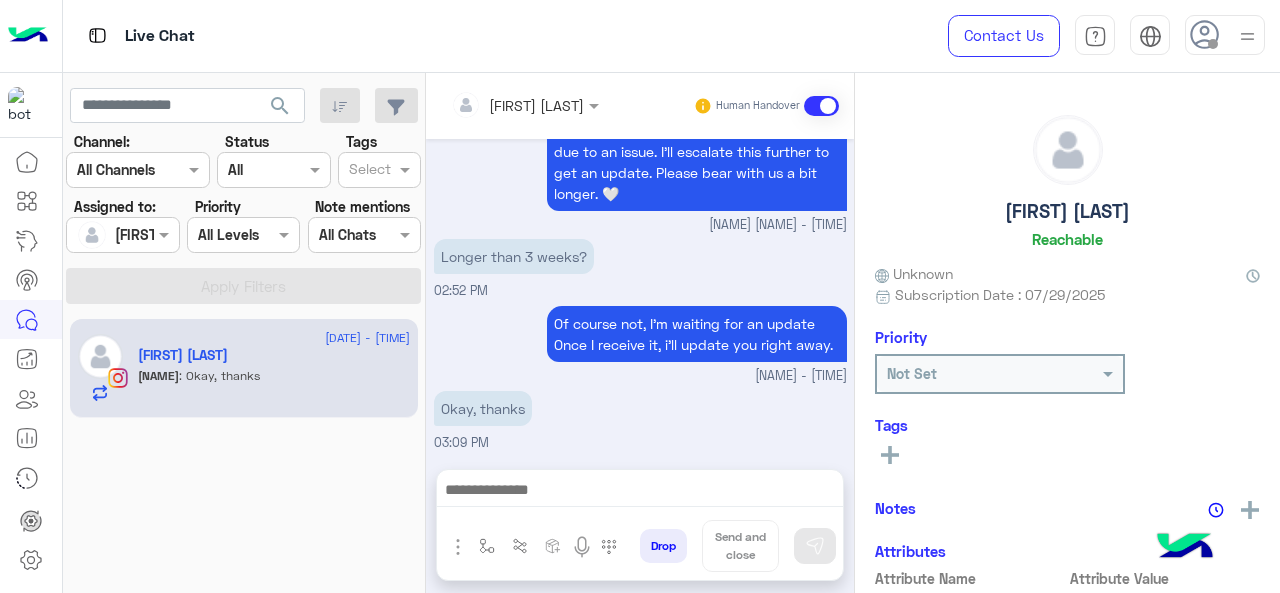 click on "Assigned on Maram Ahmed" at bounding box center (122, 235) 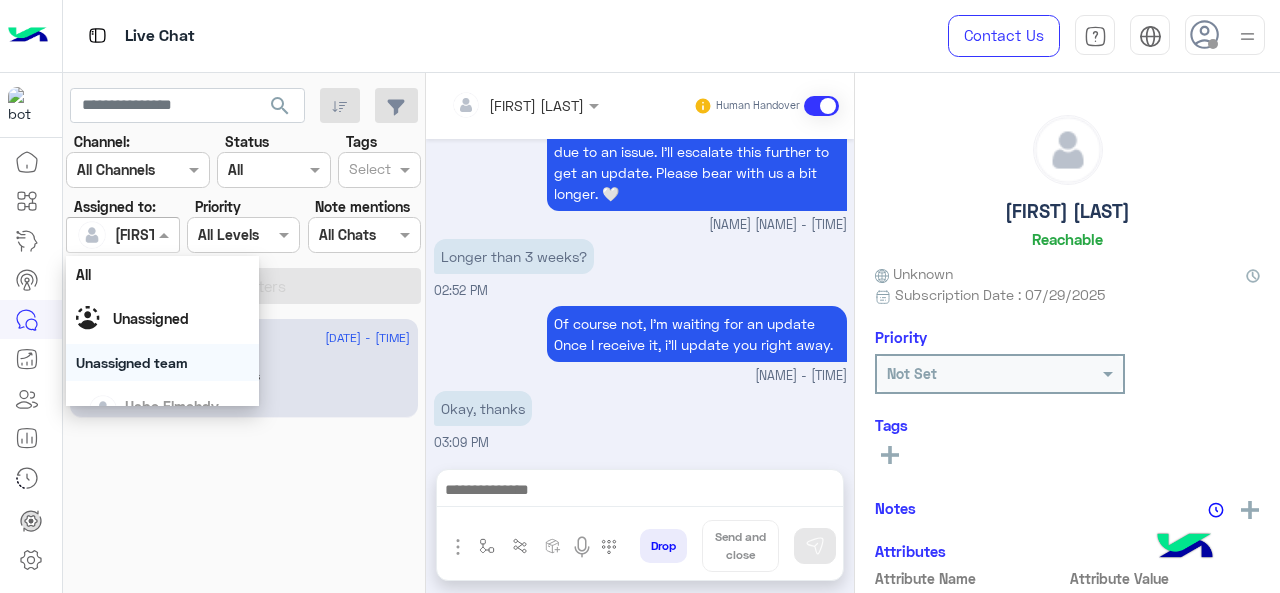 scroll, scrollTop: 392, scrollLeft: 0, axis: vertical 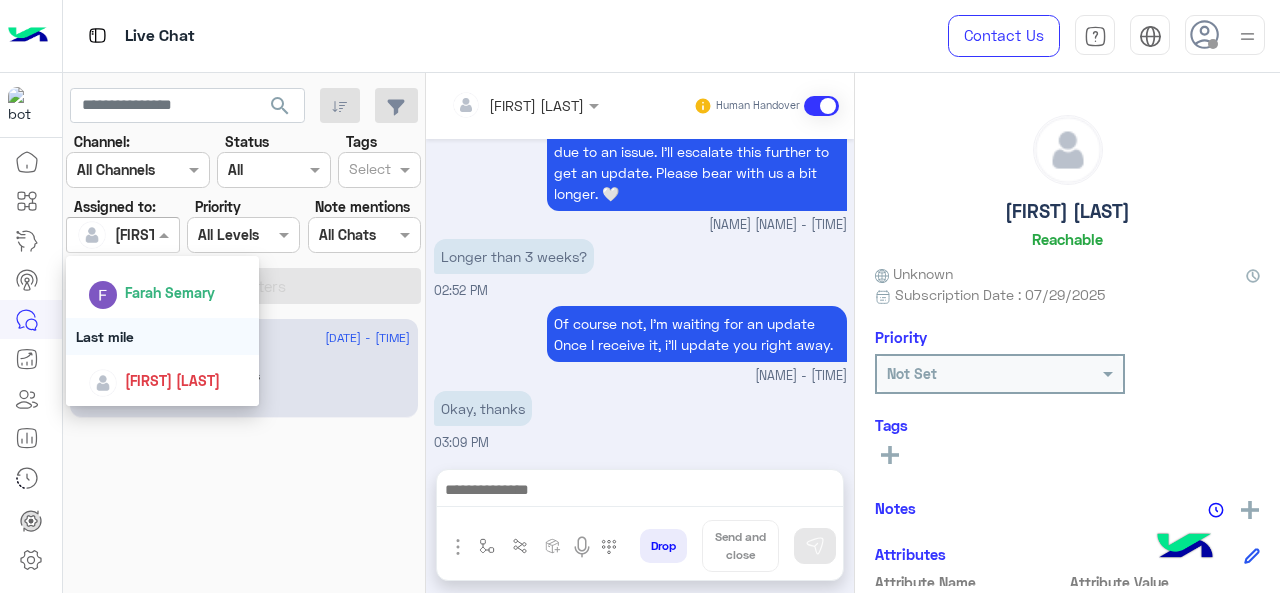 click on "Last mile" at bounding box center (163, 336) 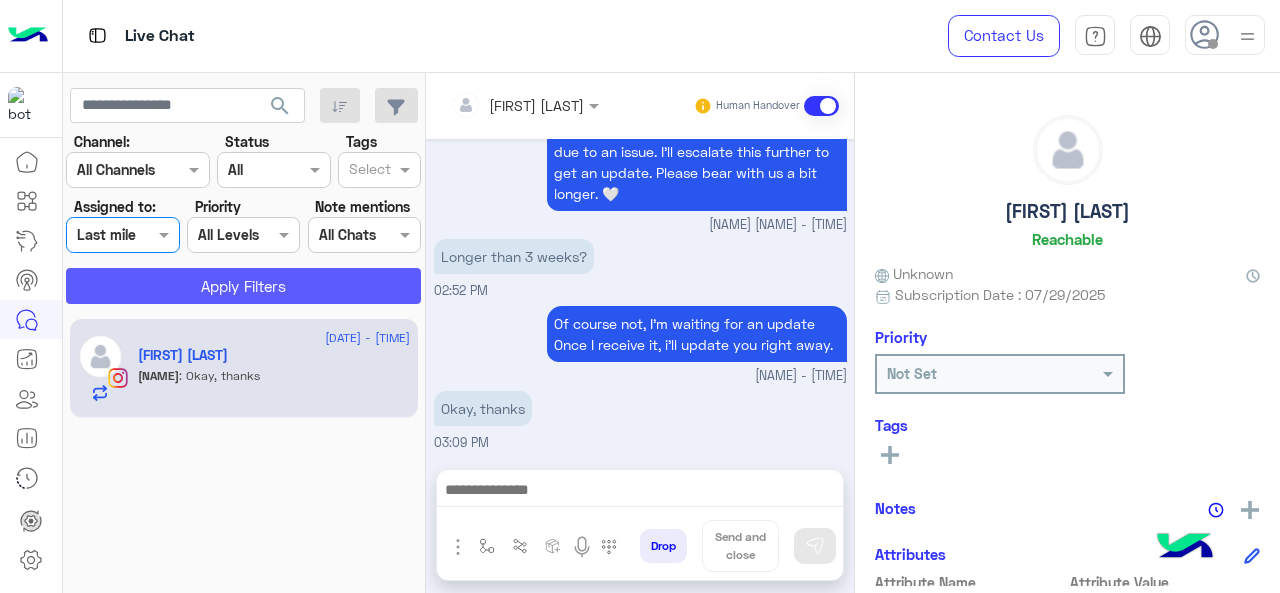 click on "Apply Filters" 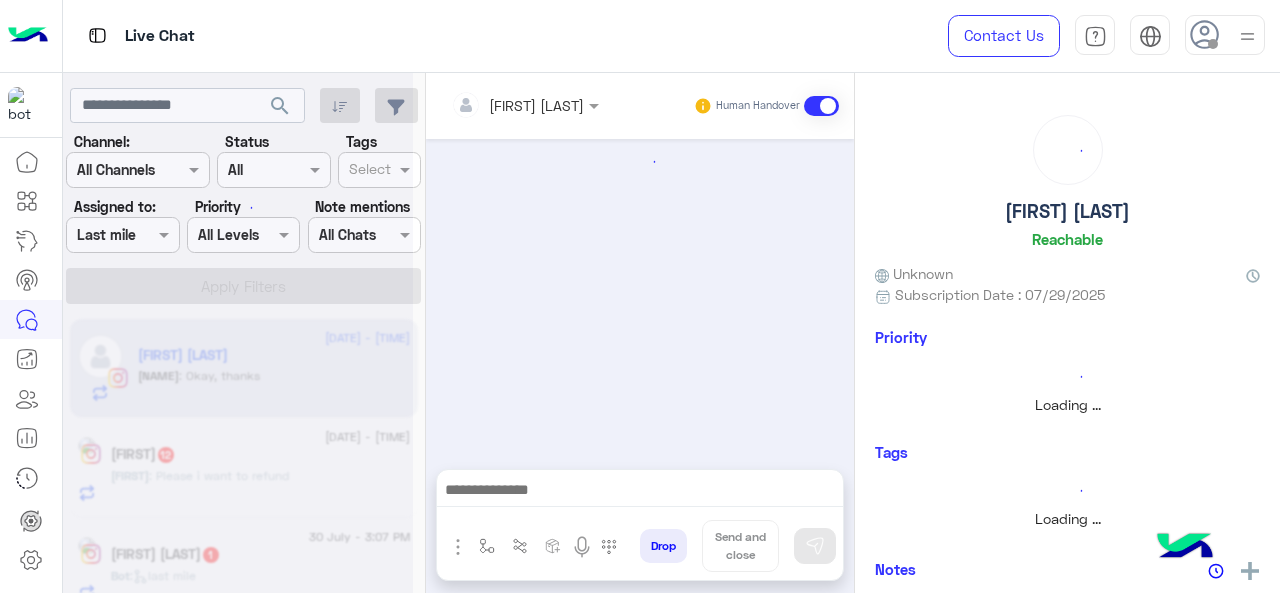 scroll, scrollTop: 642, scrollLeft: 0, axis: vertical 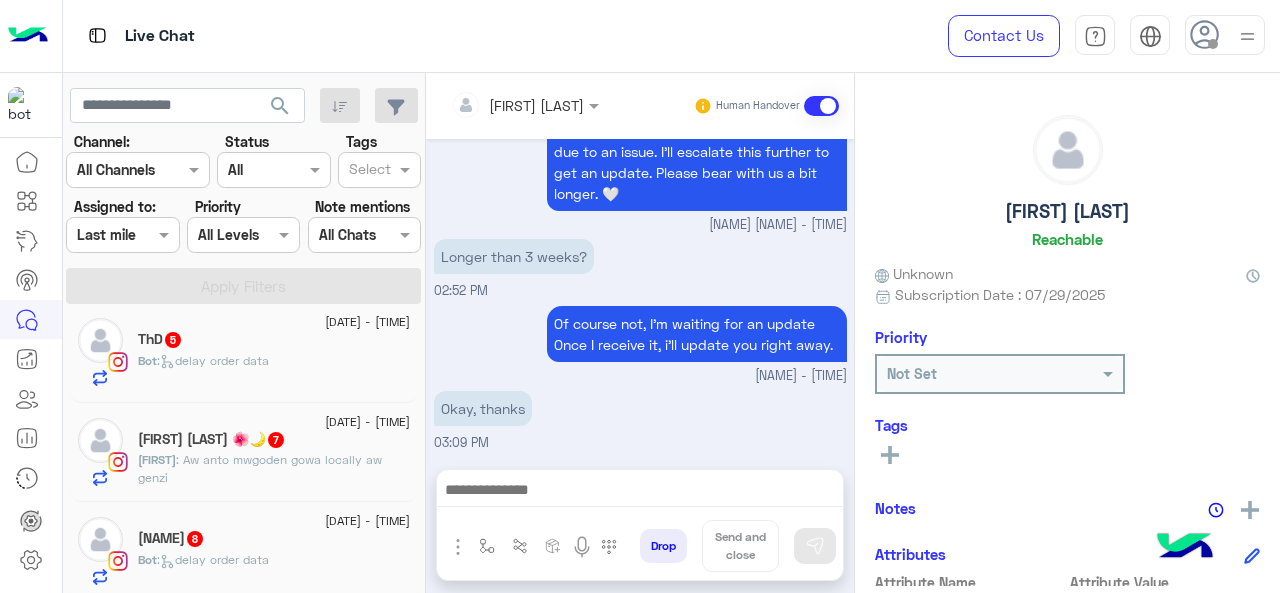 click on "[FIRST] 8" 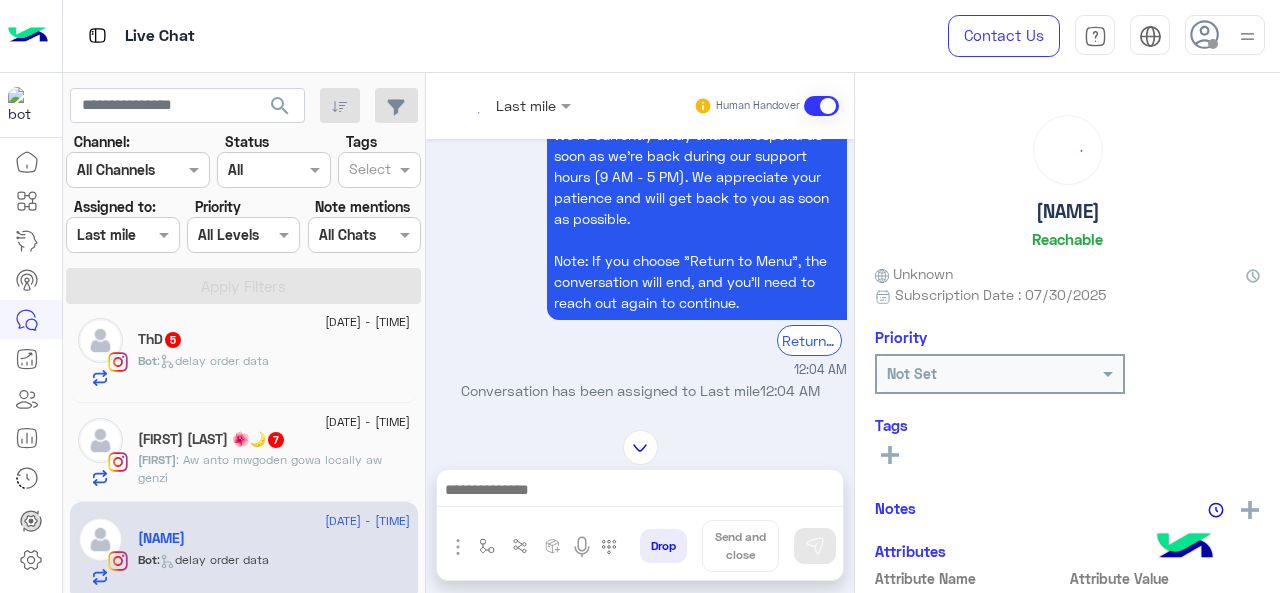 scroll, scrollTop: 676, scrollLeft: 0, axis: vertical 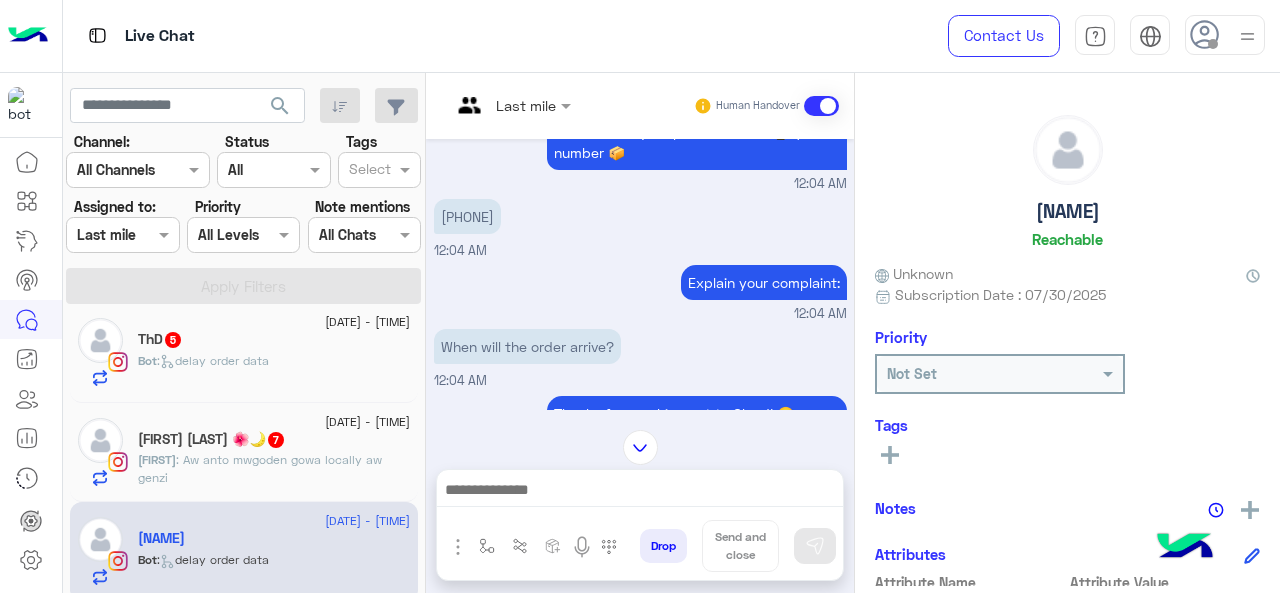 click at bounding box center (511, 104) 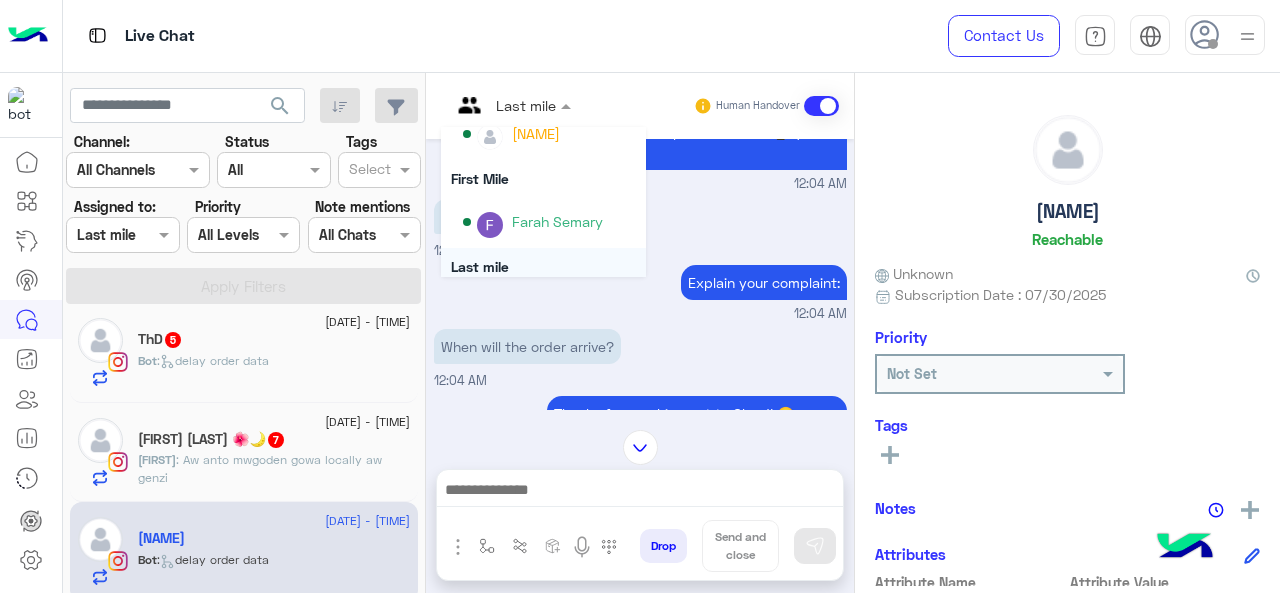 scroll, scrollTop: 254, scrollLeft: 0, axis: vertical 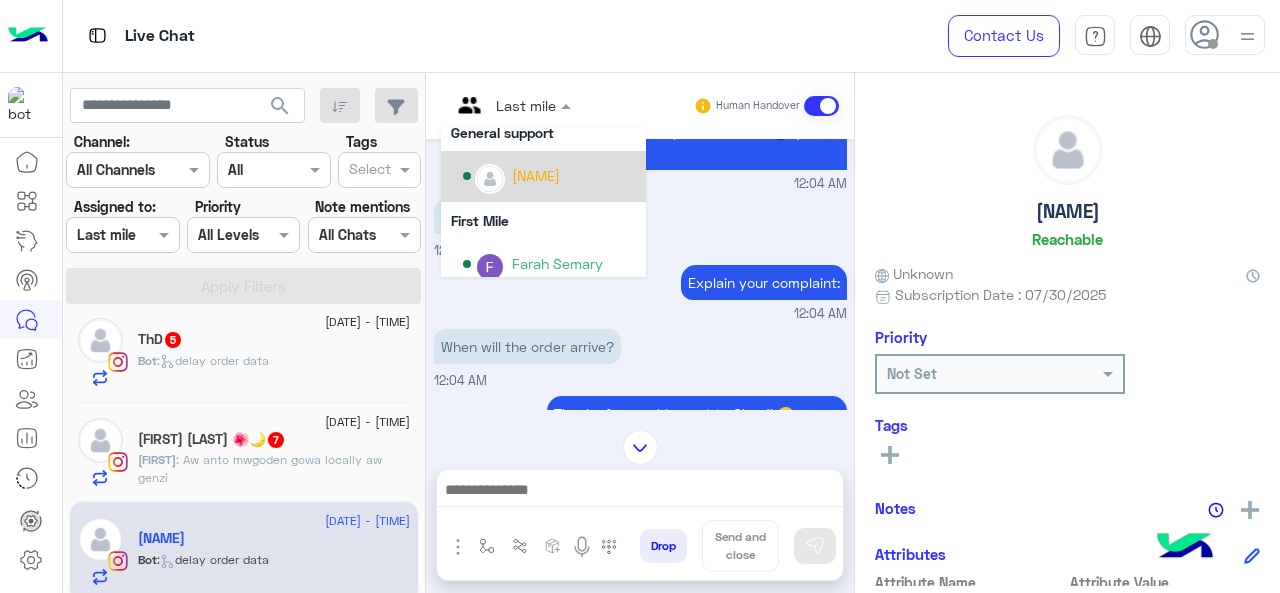 click on "[NAME]" at bounding box center (549, 176) 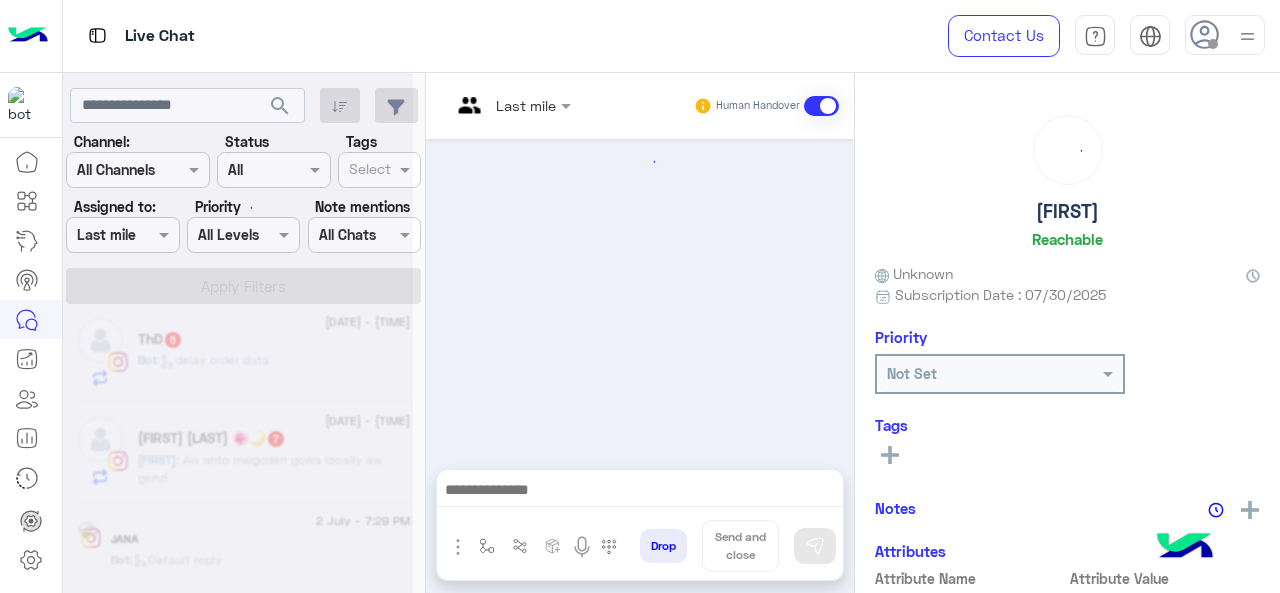 scroll, scrollTop: 802, scrollLeft: 0, axis: vertical 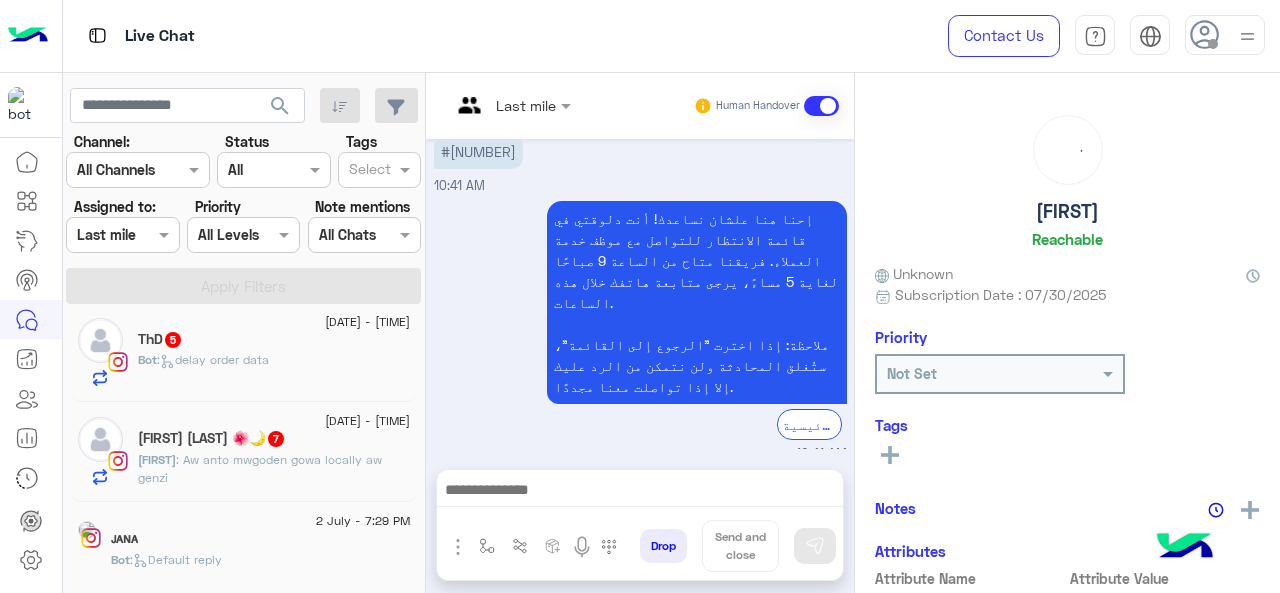 click on ": Aw anto mwgoden gowa locally aw genzi" 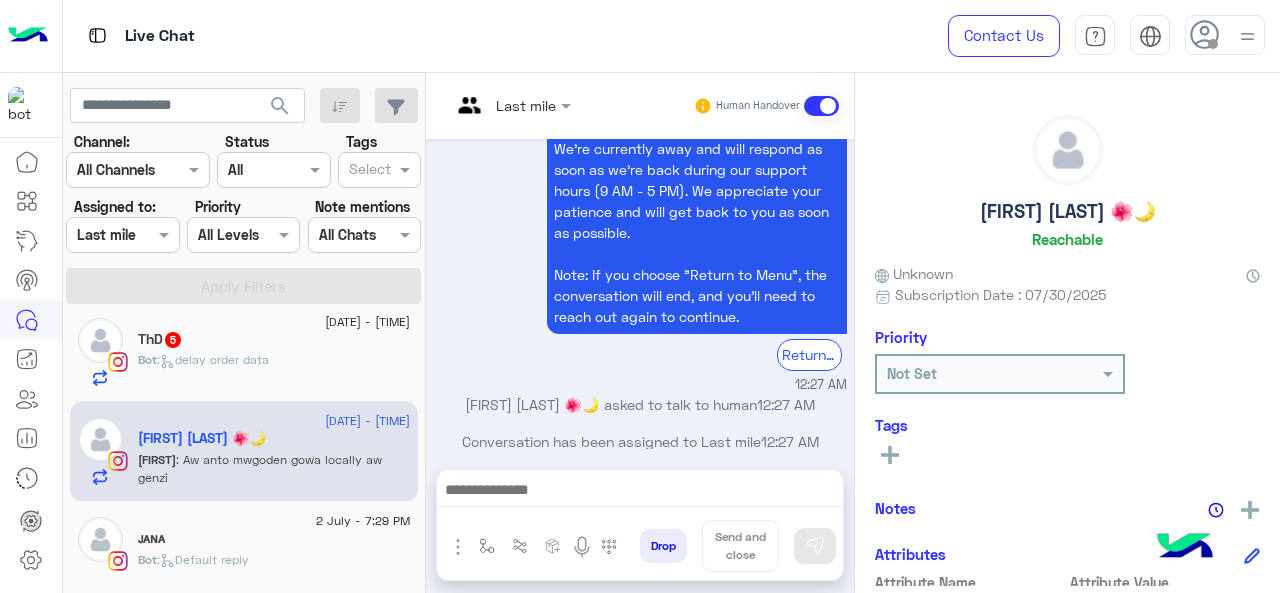 scroll, scrollTop: 805, scrollLeft: 0, axis: vertical 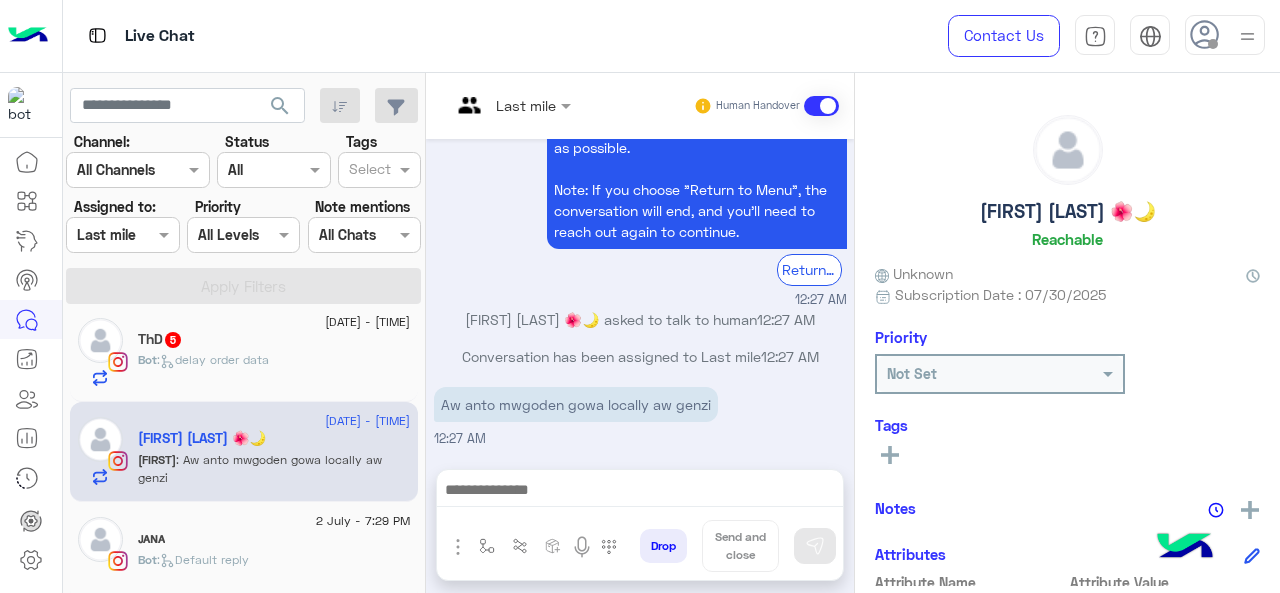 click at bounding box center [511, 104] 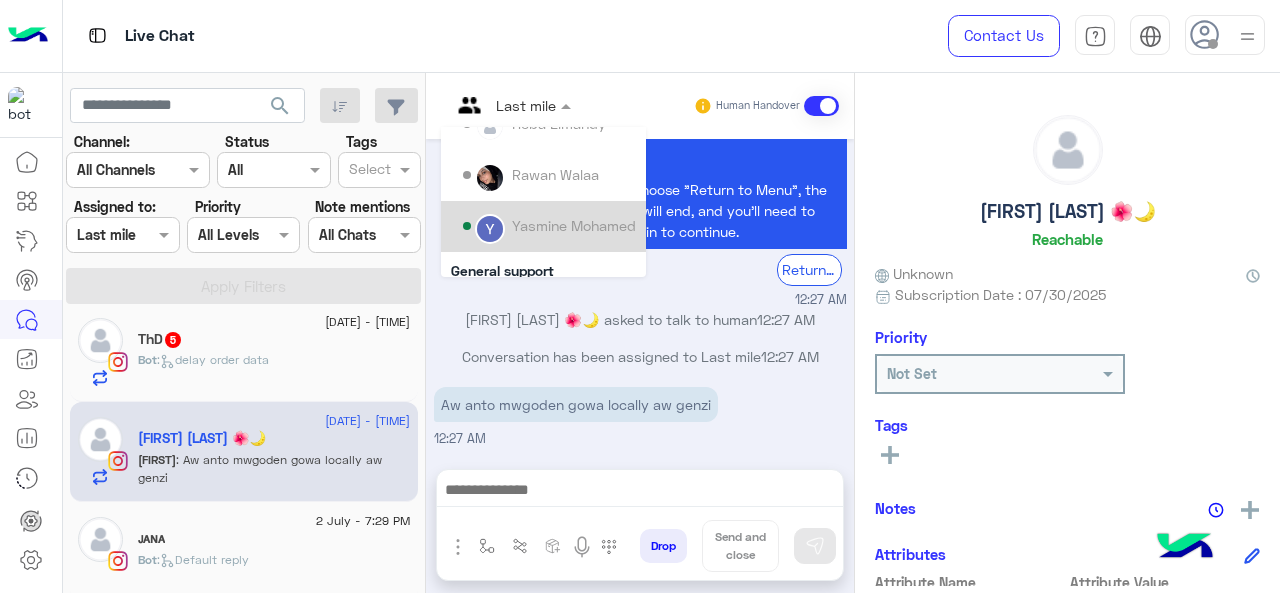 scroll, scrollTop: 200, scrollLeft: 0, axis: vertical 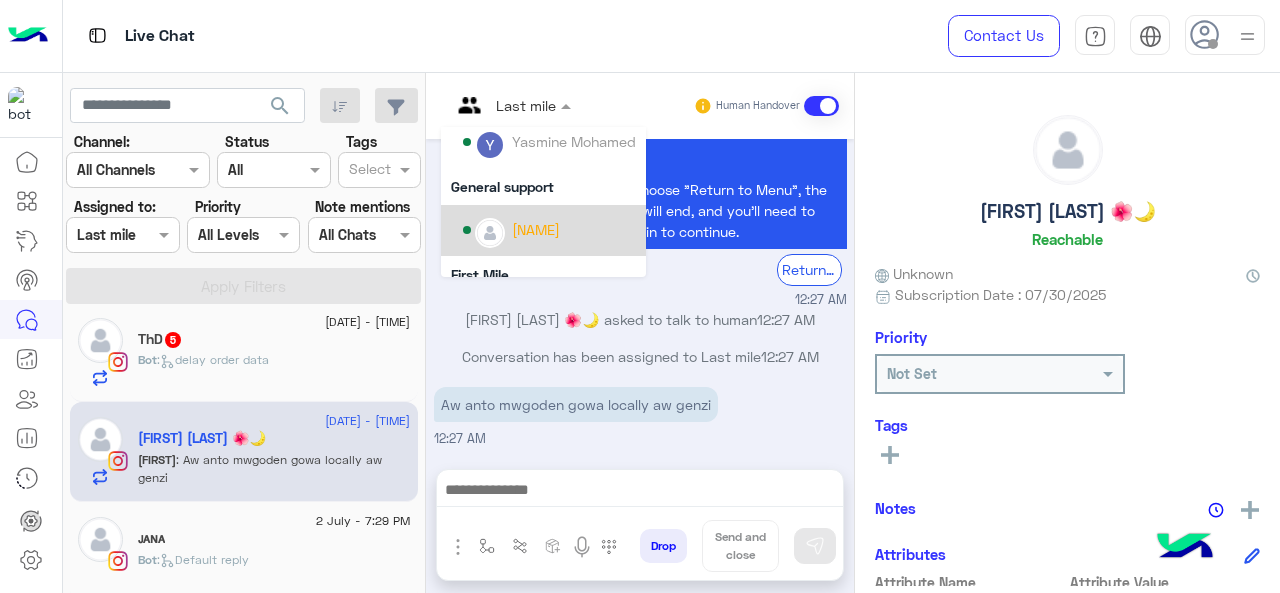 click on "[NAME]" at bounding box center (536, 229) 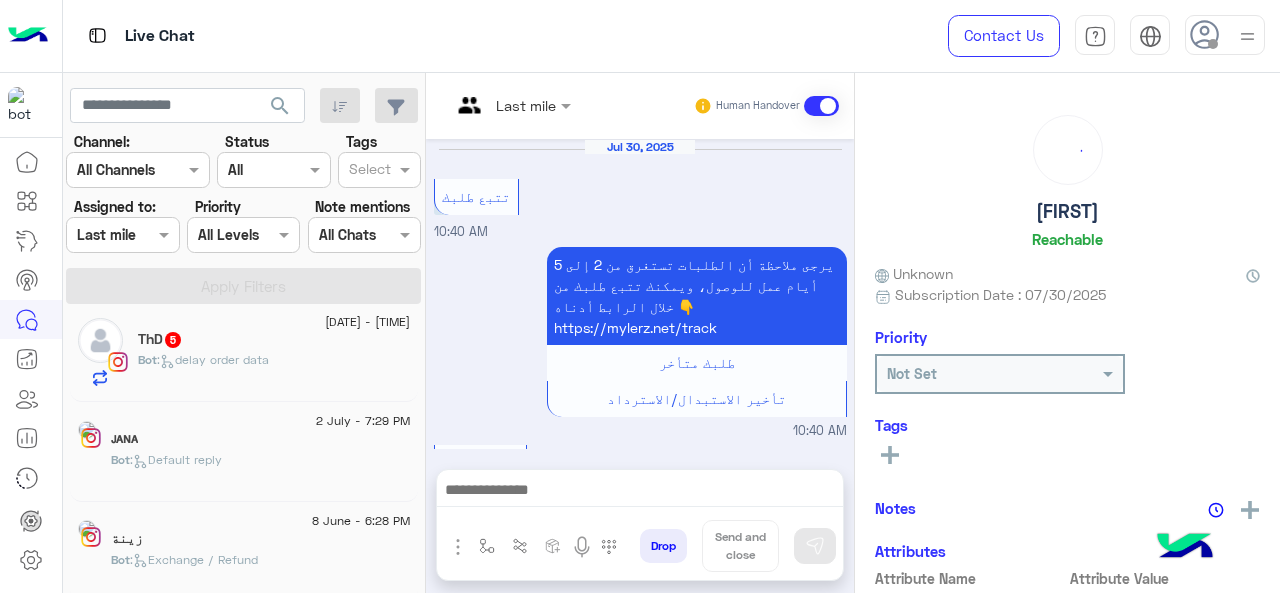 scroll, scrollTop: 802, scrollLeft: 0, axis: vertical 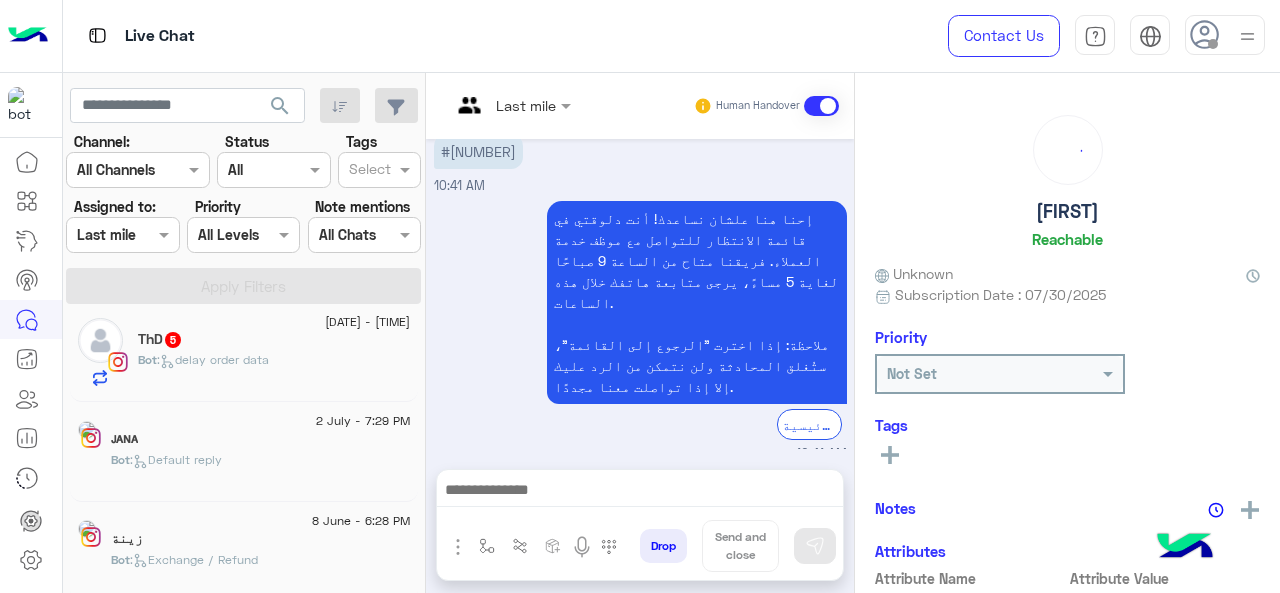 click on "ThD   5" 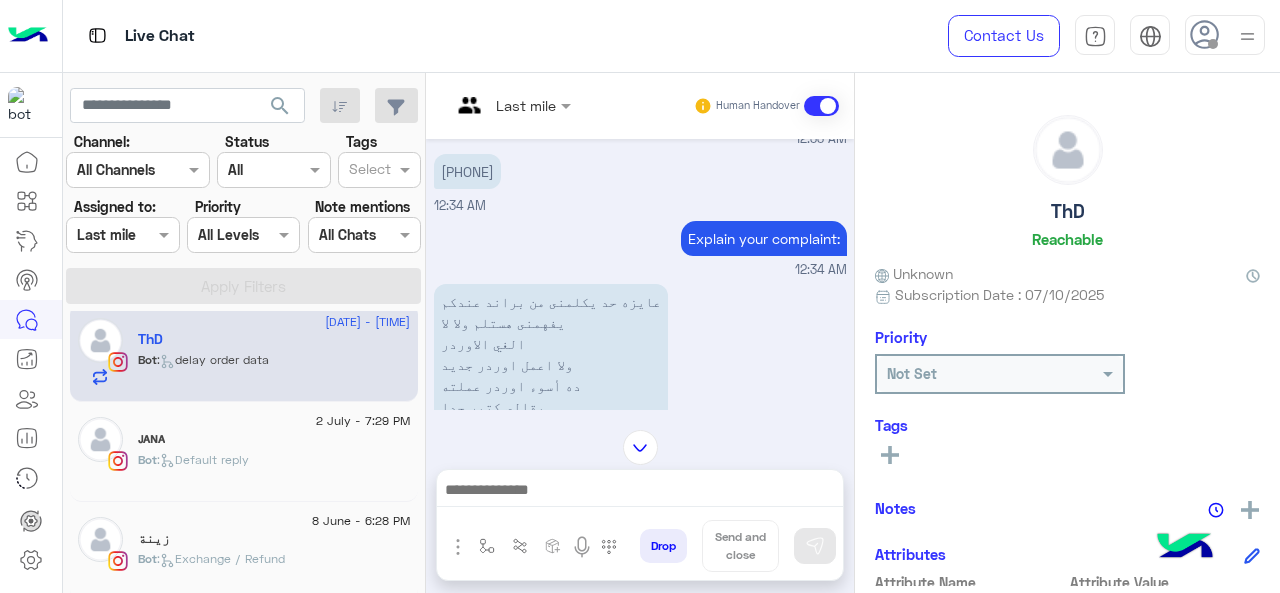 scroll, scrollTop: 695, scrollLeft: 0, axis: vertical 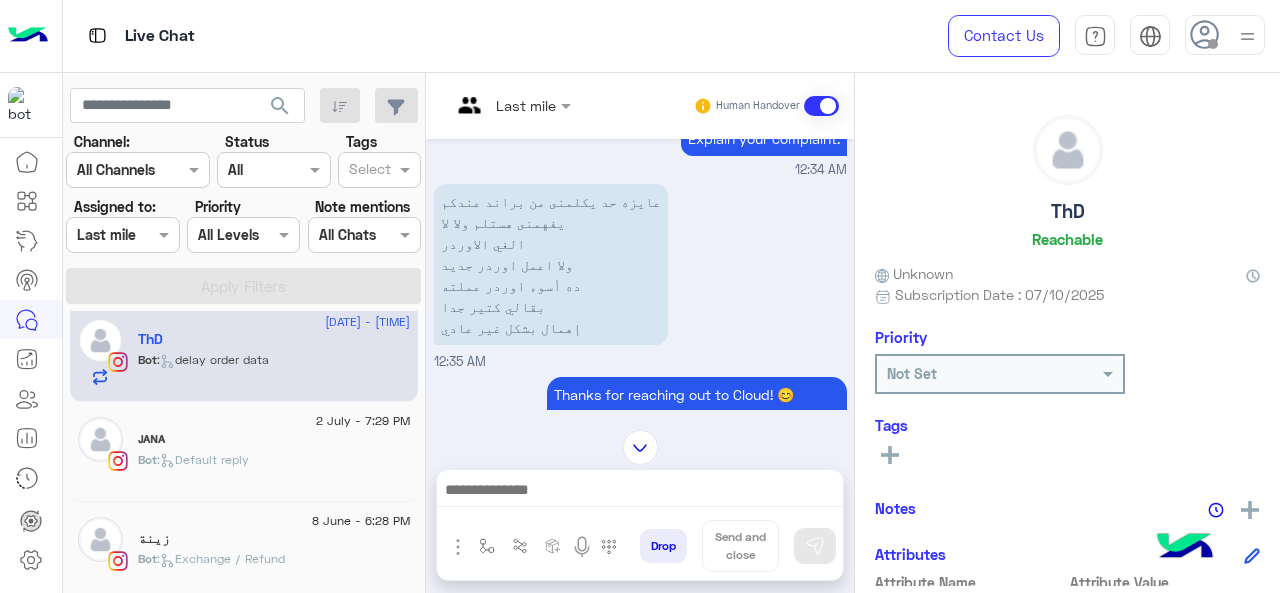 click at bounding box center (487, 105) 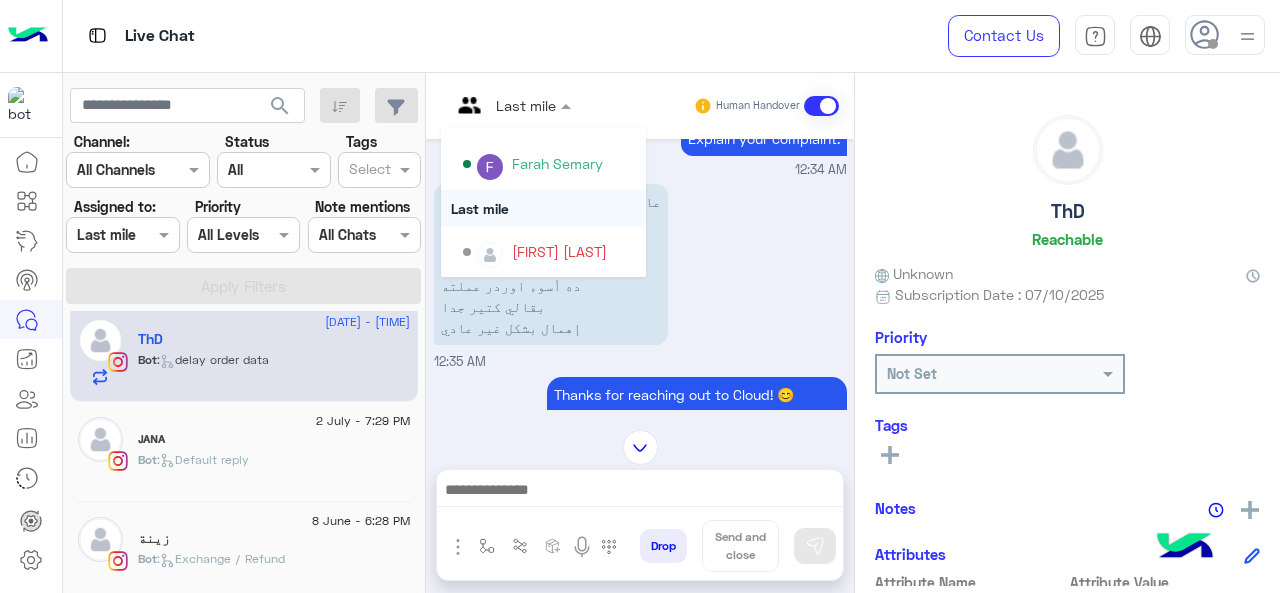 scroll, scrollTop: 154, scrollLeft: 0, axis: vertical 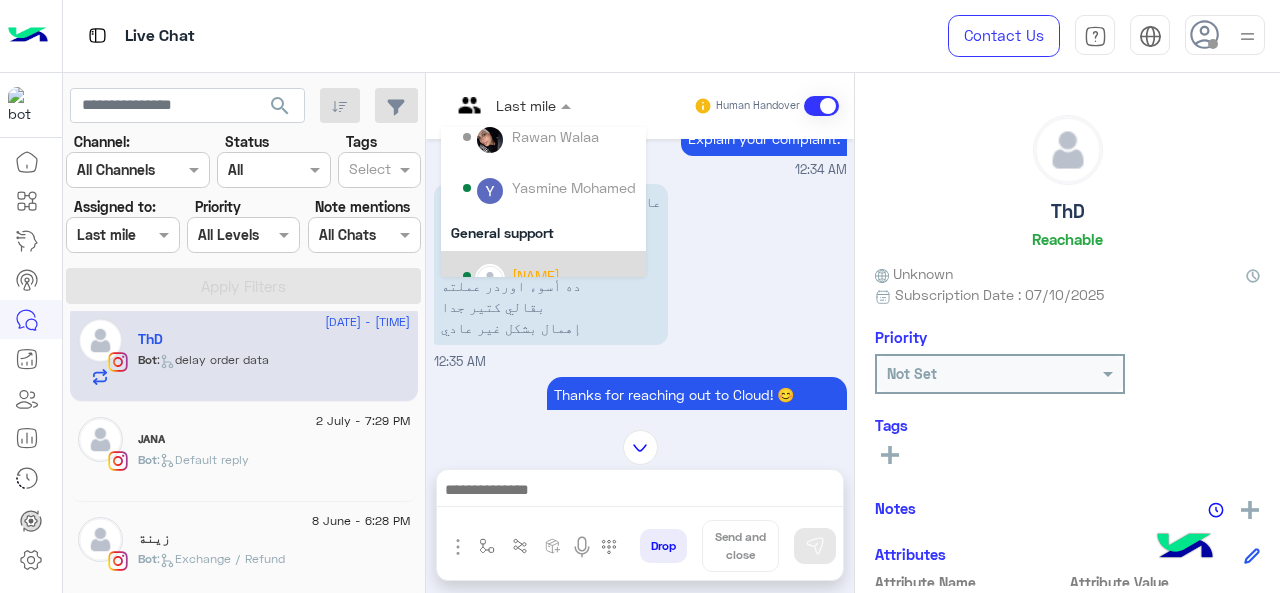 click on "[NAME]" at bounding box center (536, 275) 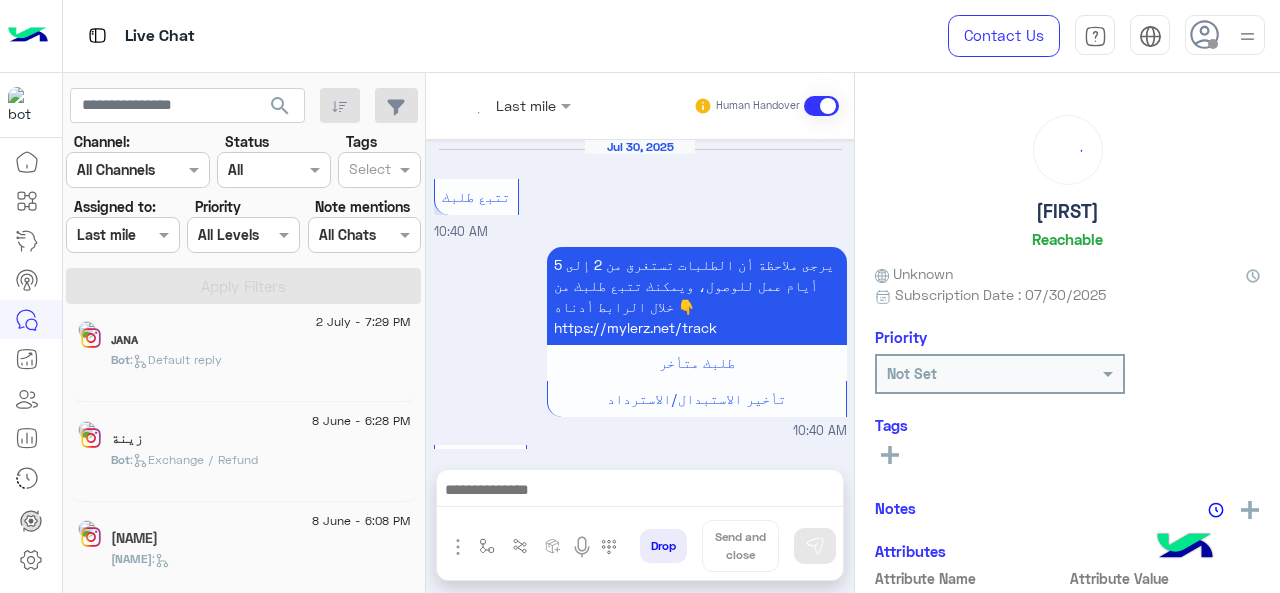 scroll, scrollTop: 802, scrollLeft: 0, axis: vertical 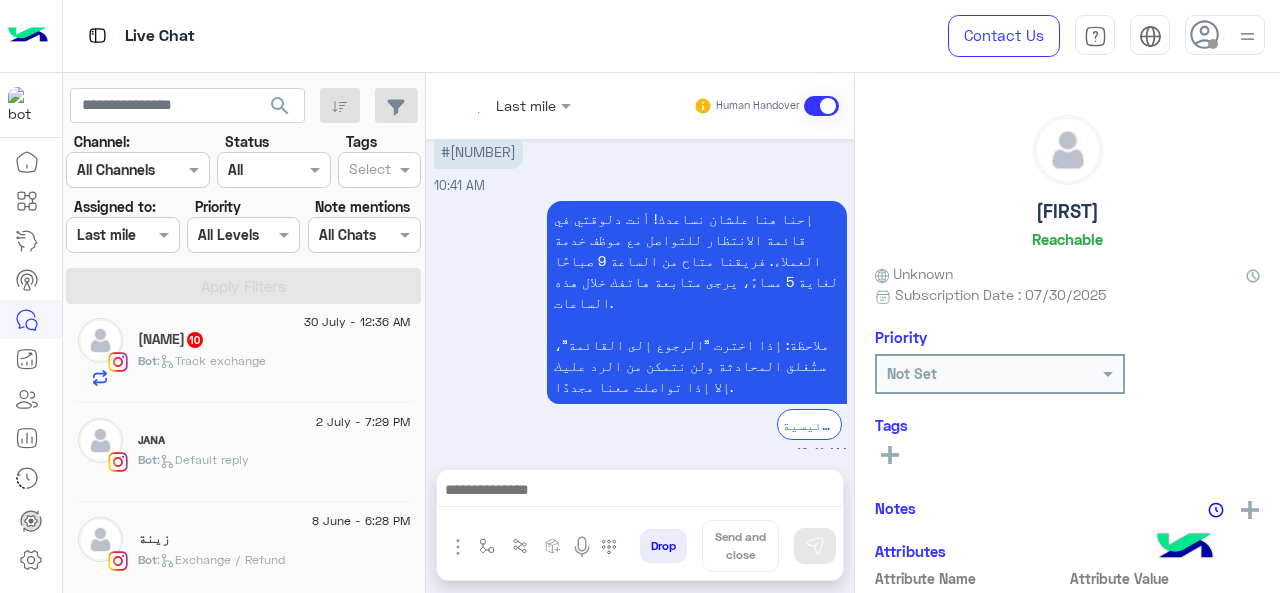 click on "Bot :   Track exchange" 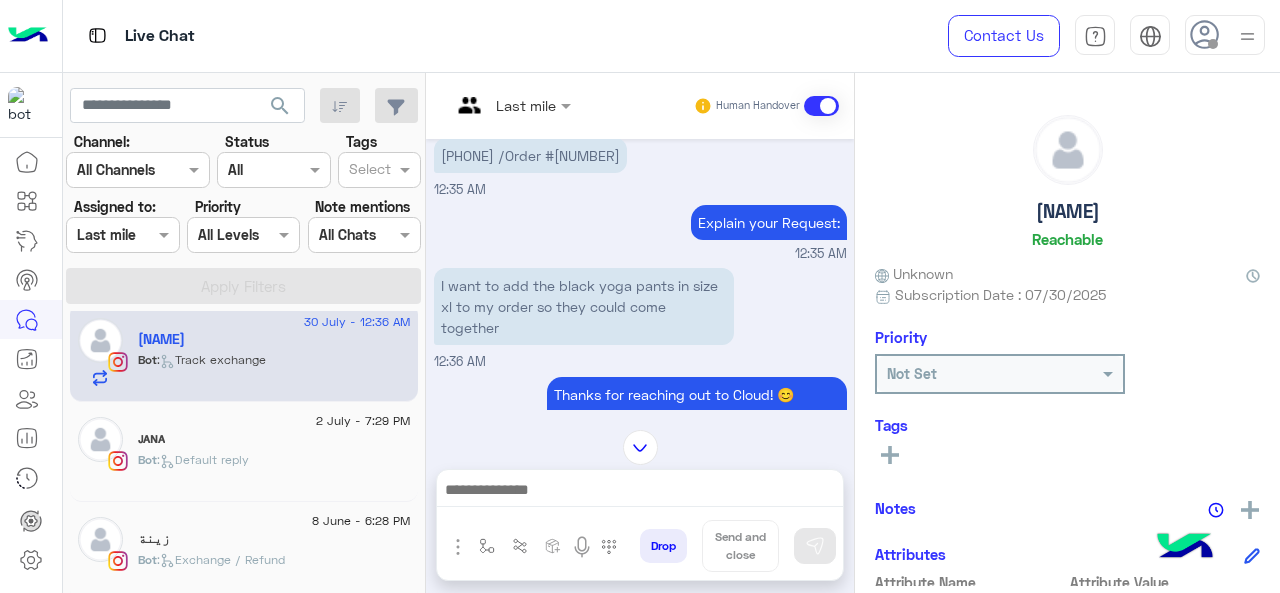 click at bounding box center [511, 104] 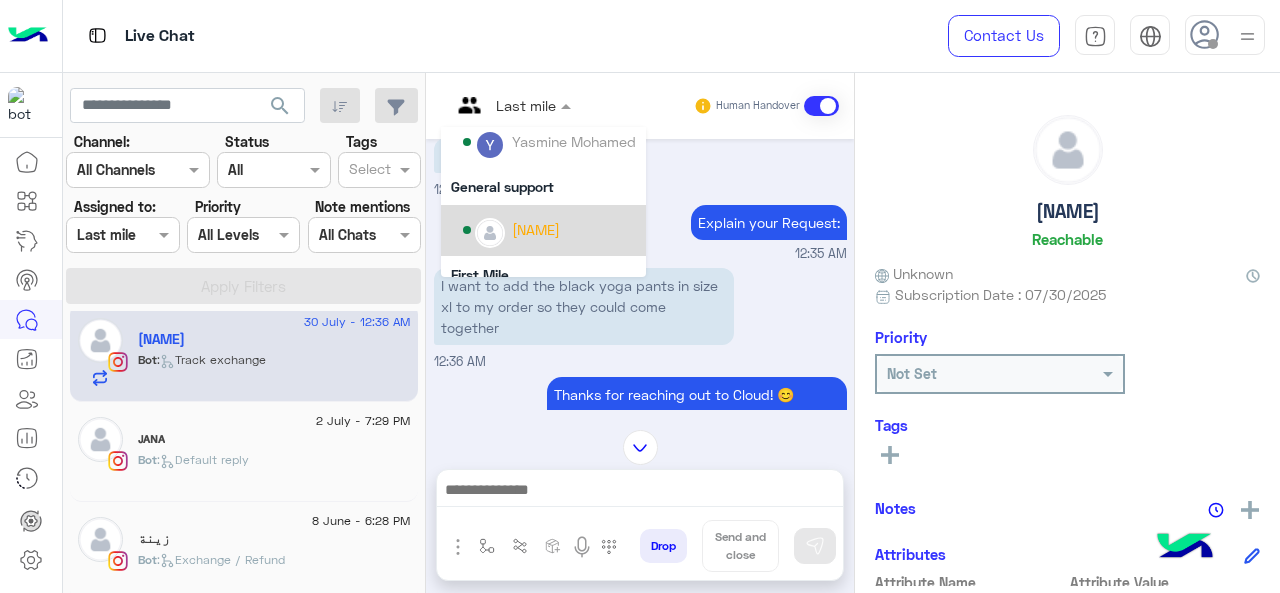 click on "[NAME]" at bounding box center (536, 229) 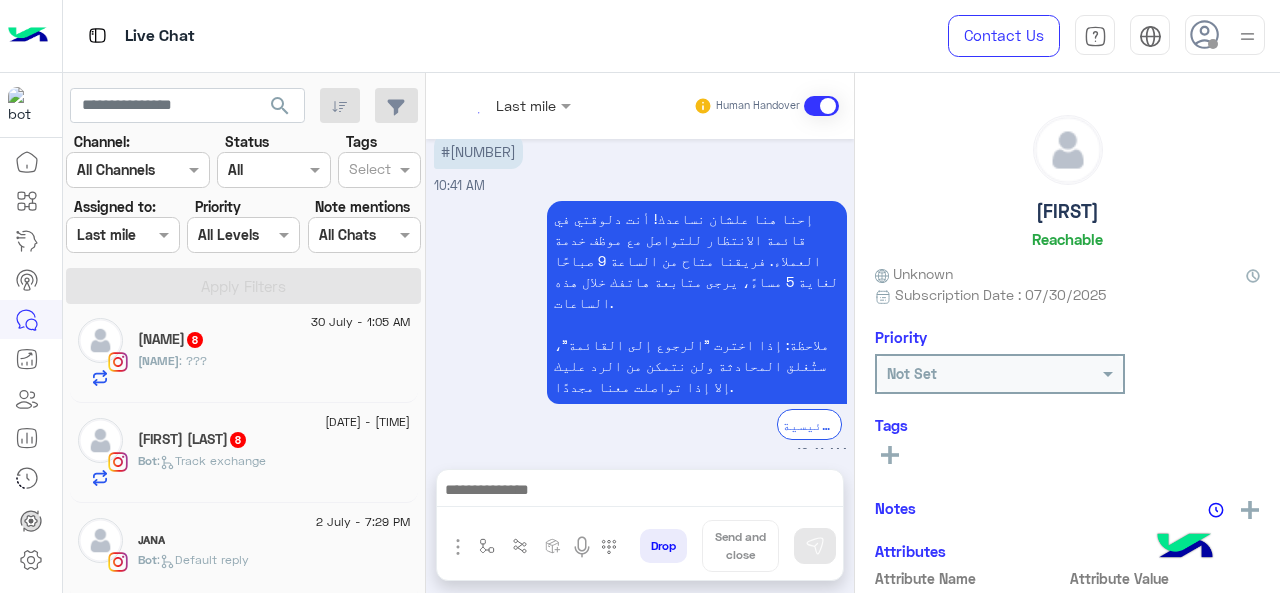 click on ":   Track exchange" 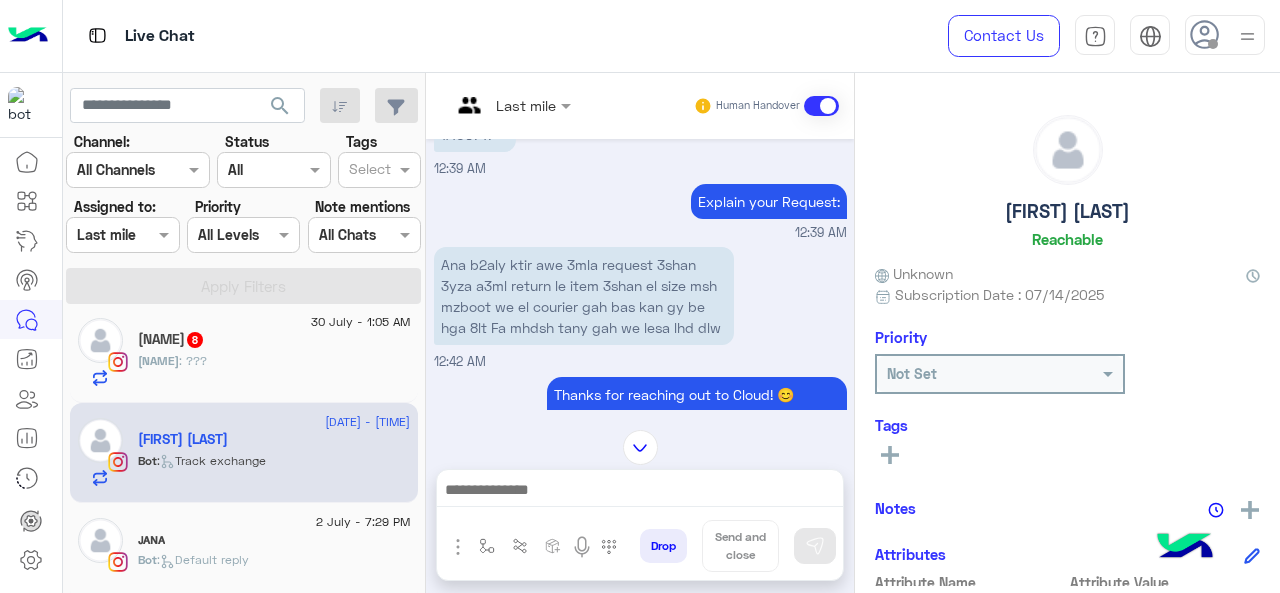 drag, startPoint x: 520, startPoint y: 107, endPoint x: 530, endPoint y: 119, distance: 15.6205 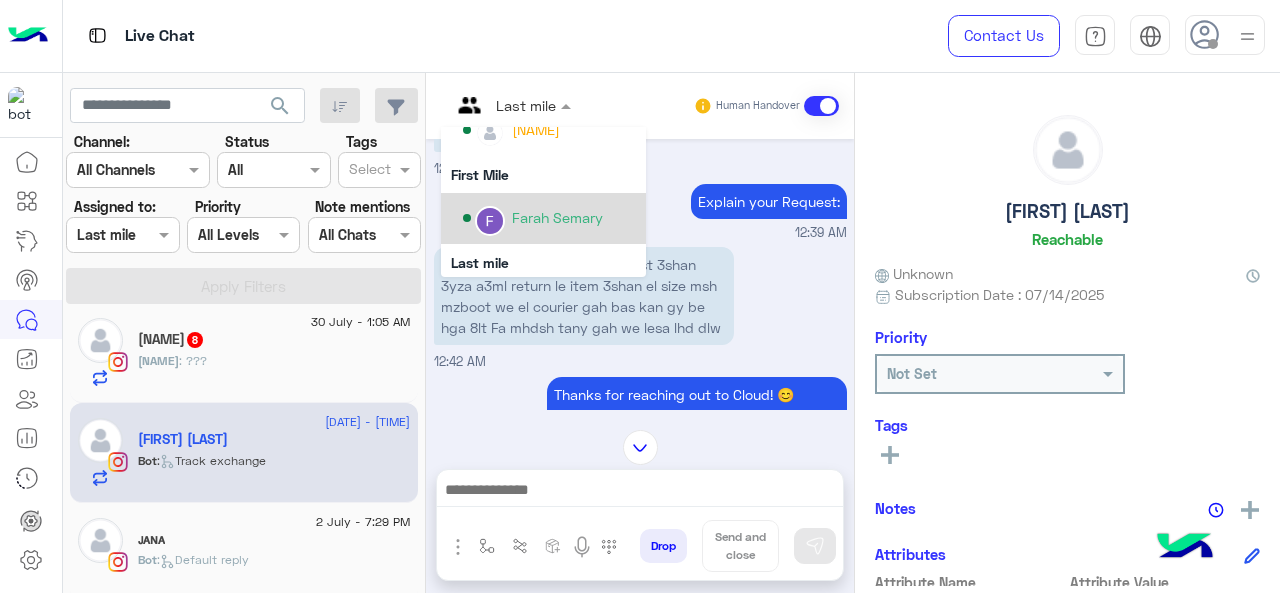 click on "Farah Semary" at bounding box center [557, 217] 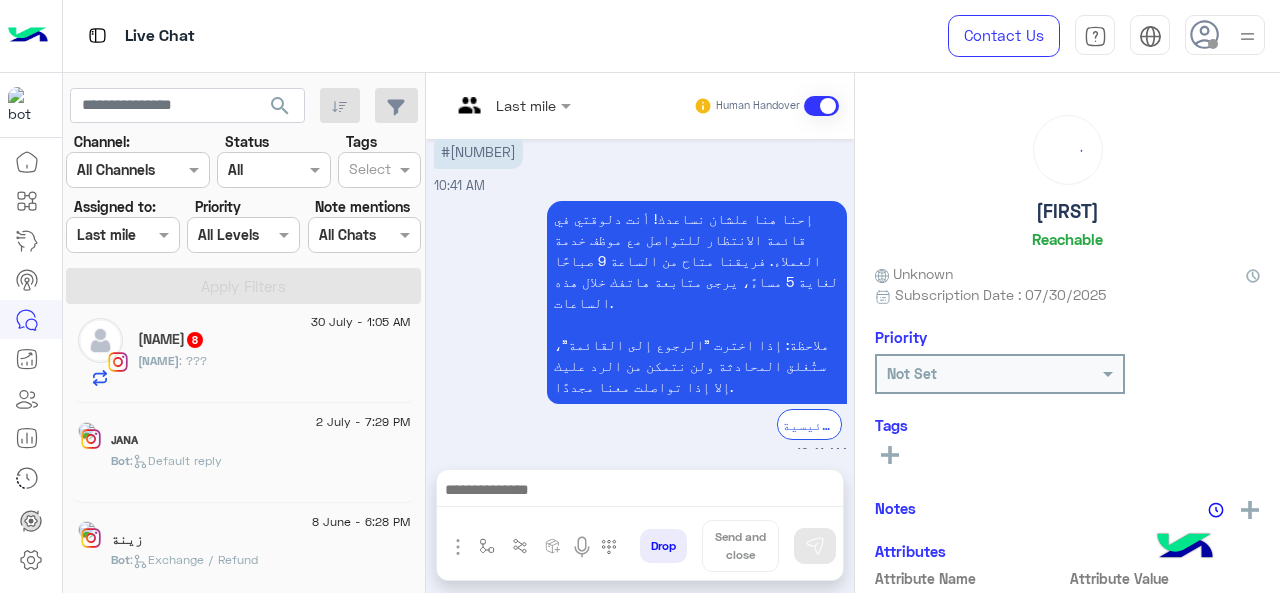 click on "8" 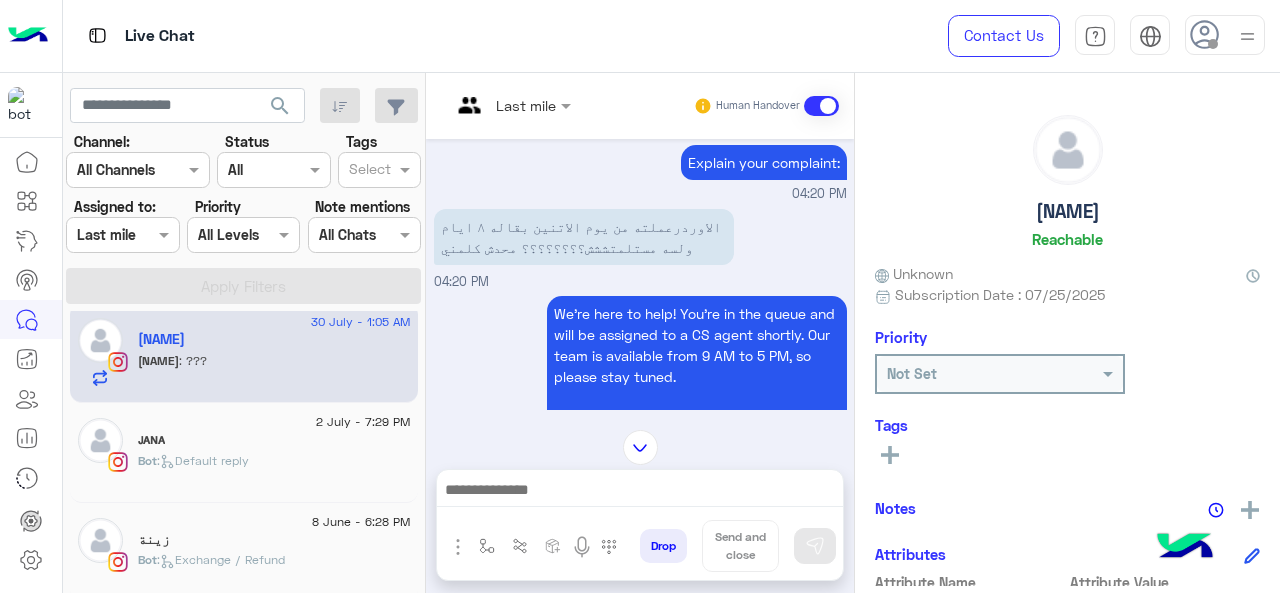 click at bounding box center (511, 104) 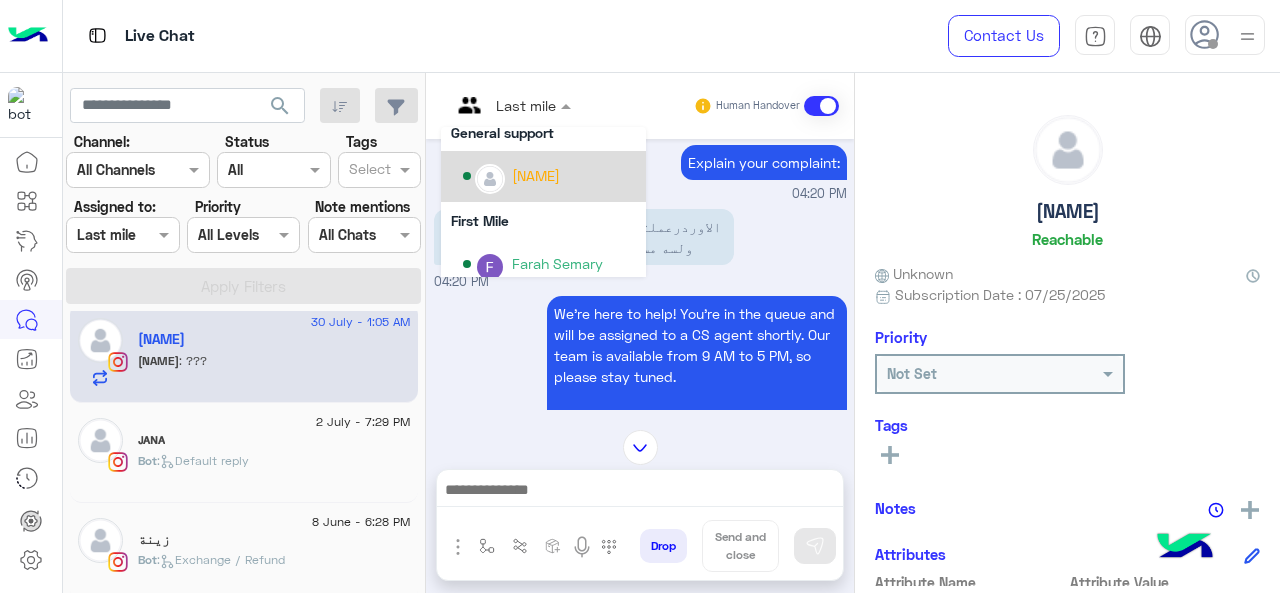 click on "[NAME]" at bounding box center [549, 176] 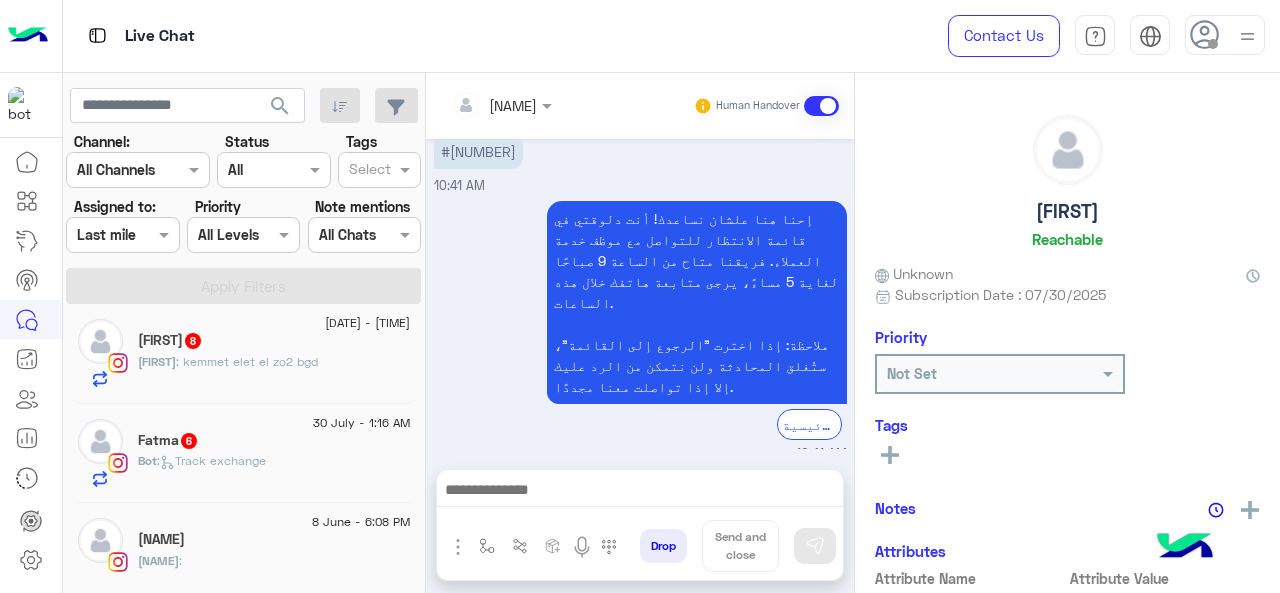 click on ":   Track exchange" 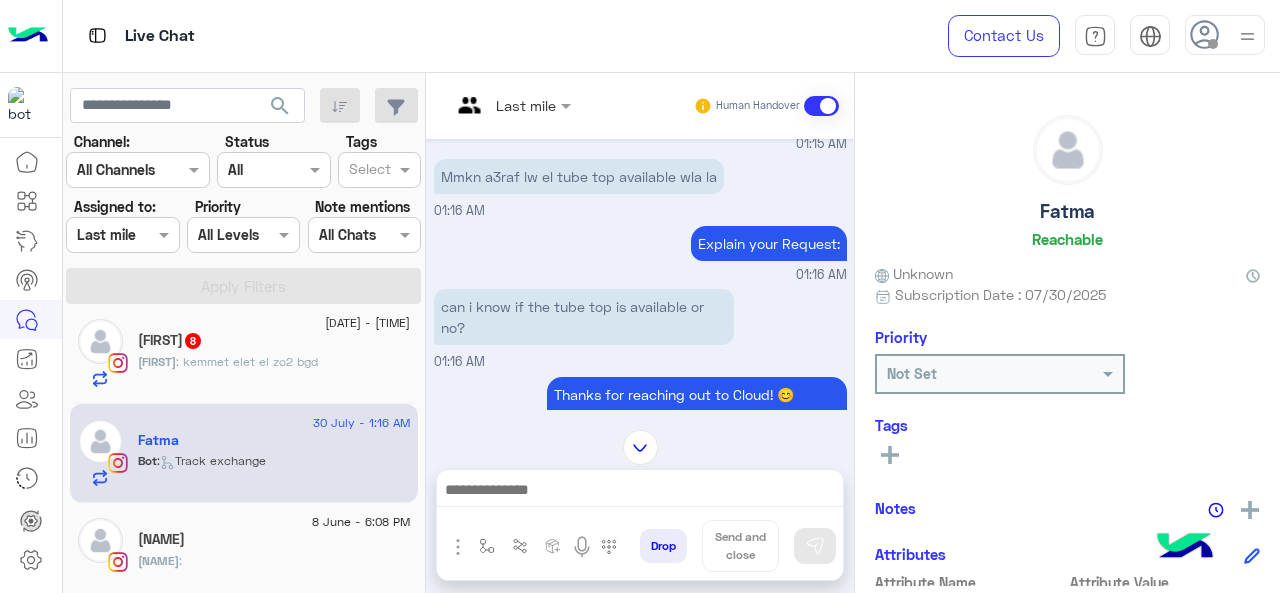 click at bounding box center (511, 104) 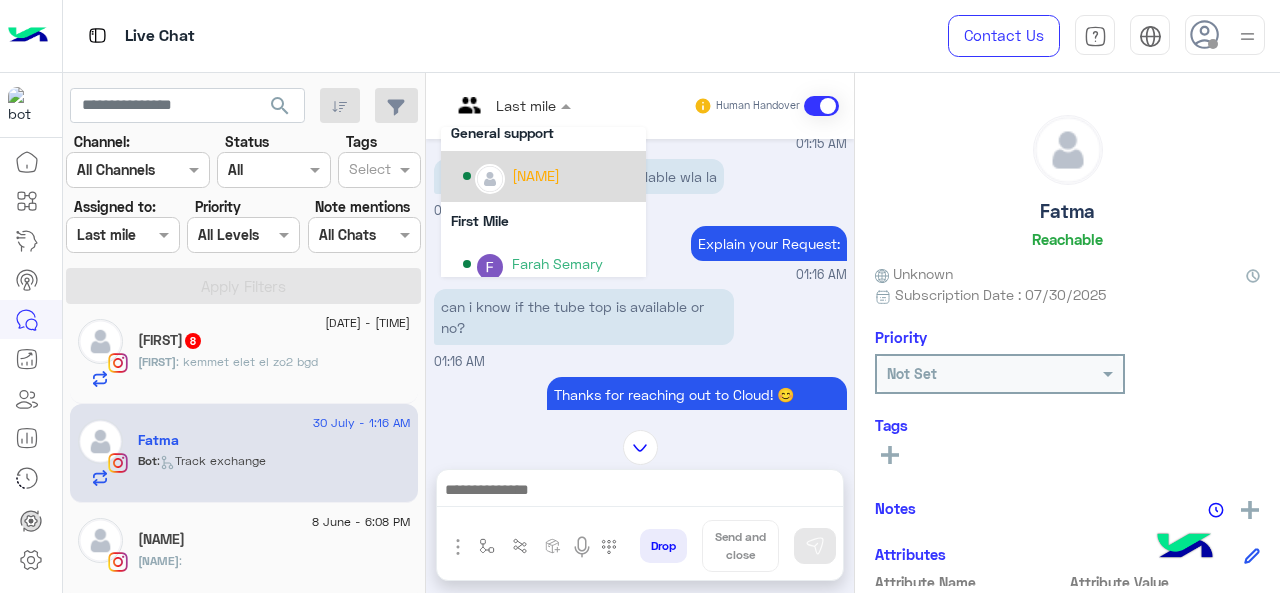 click on "[NAME]" at bounding box center [549, 176] 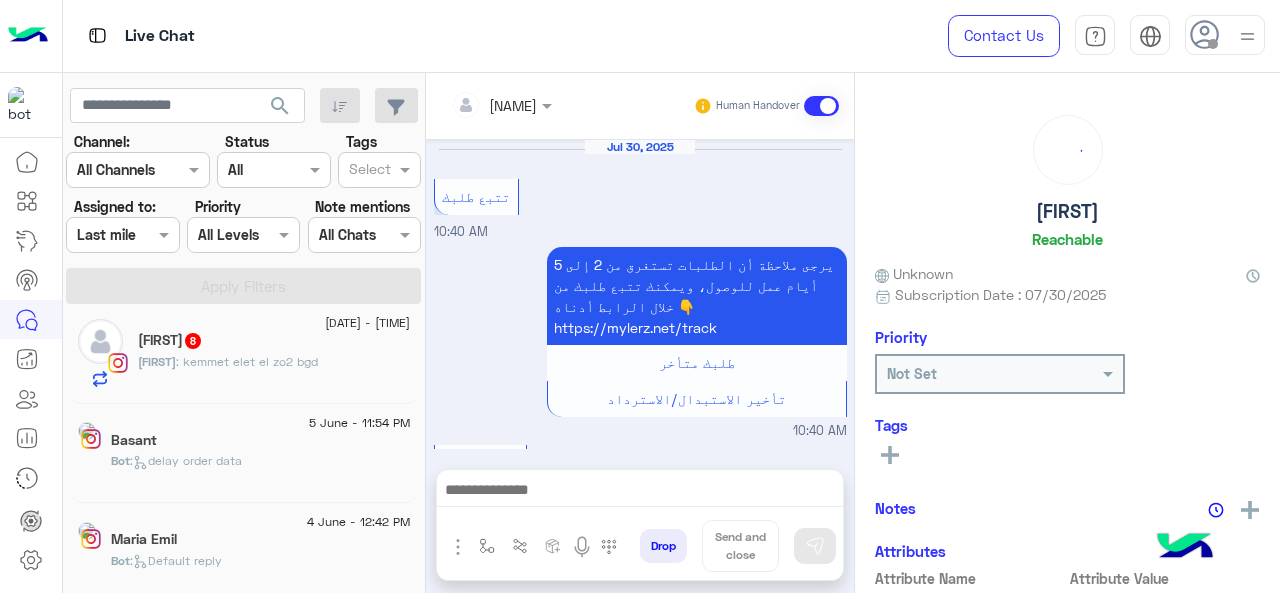 scroll, scrollTop: 802, scrollLeft: 0, axis: vertical 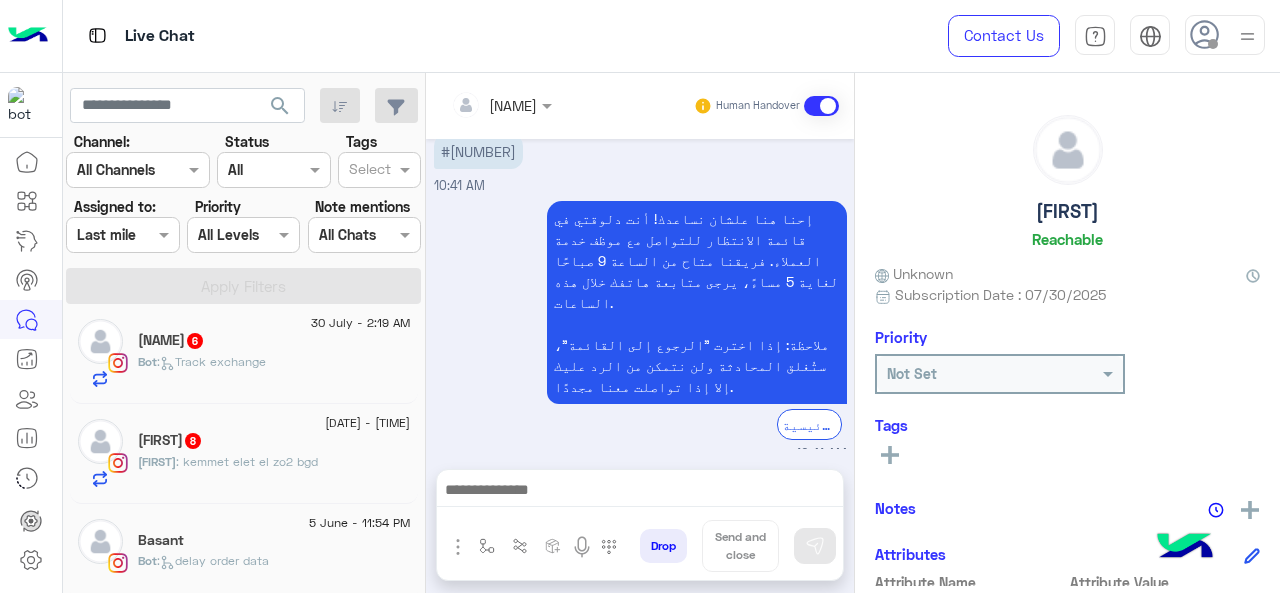 click on "[NAME] [NUMBER]" 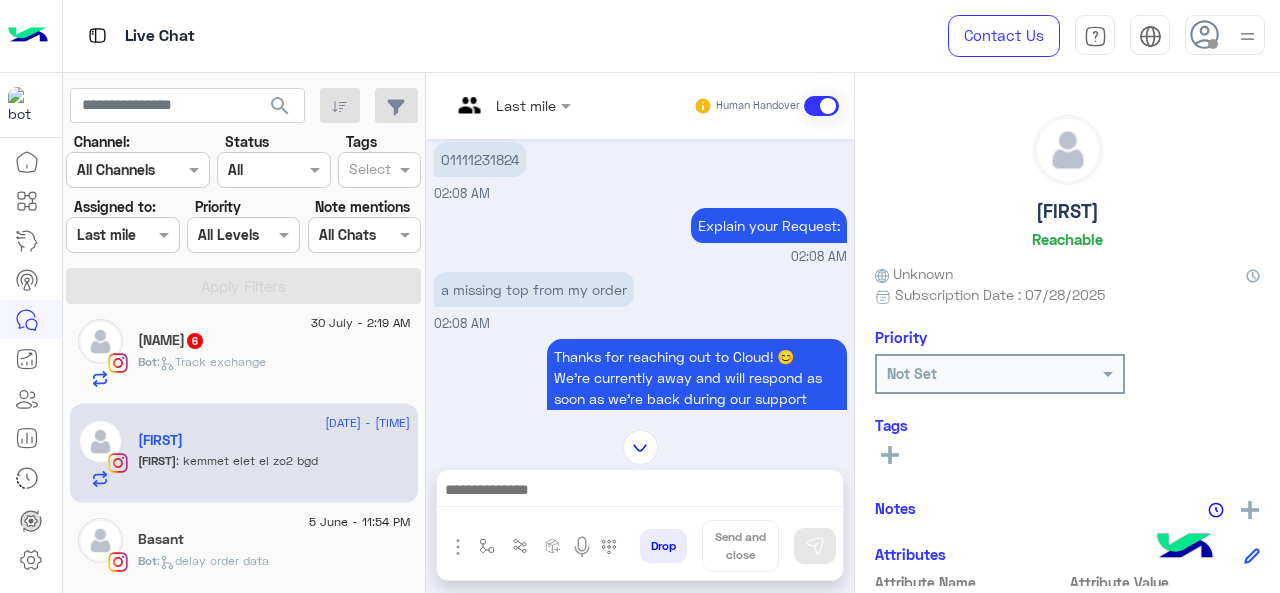 scroll, scrollTop: 146, scrollLeft: 0, axis: vertical 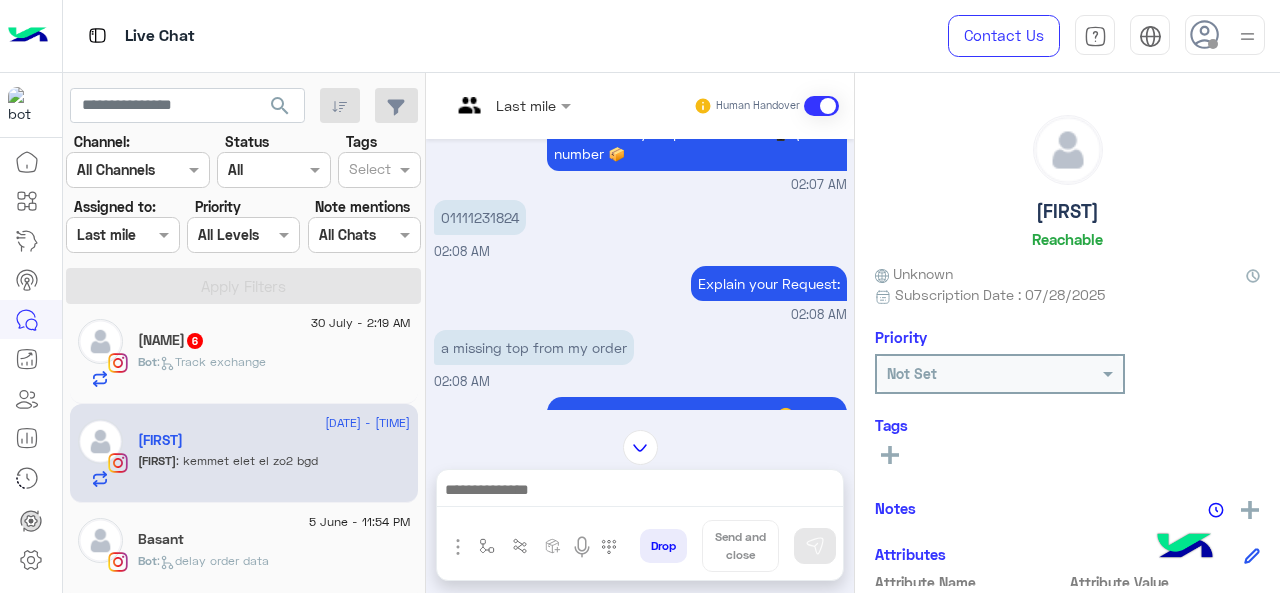 click 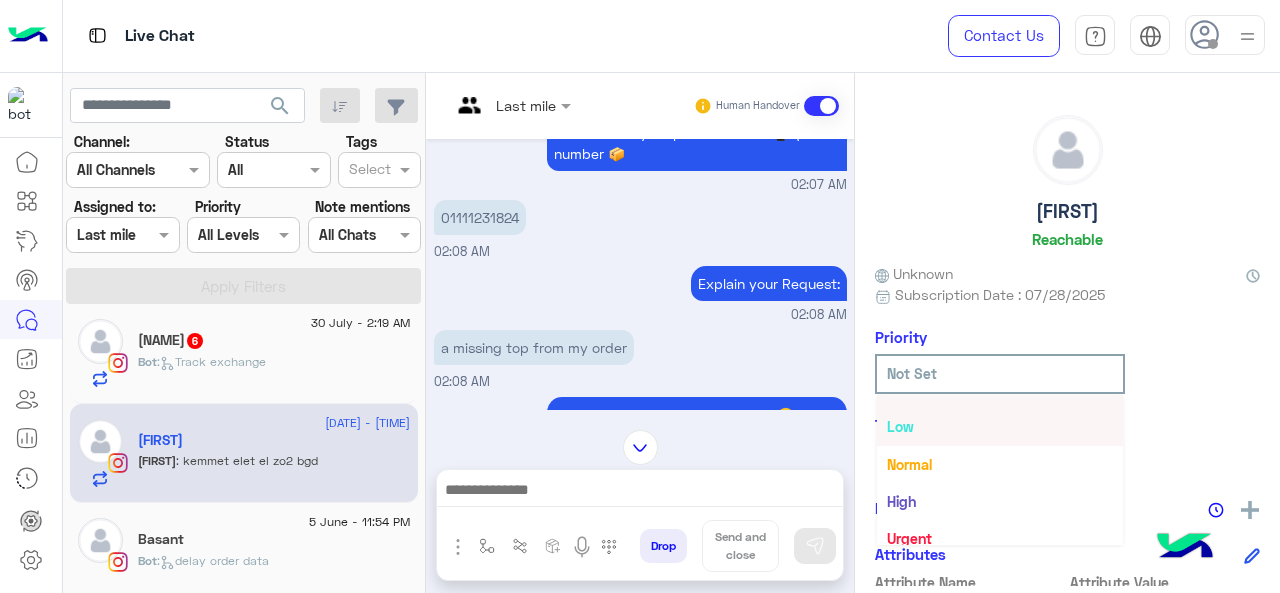 scroll, scrollTop: 36, scrollLeft: 0, axis: vertical 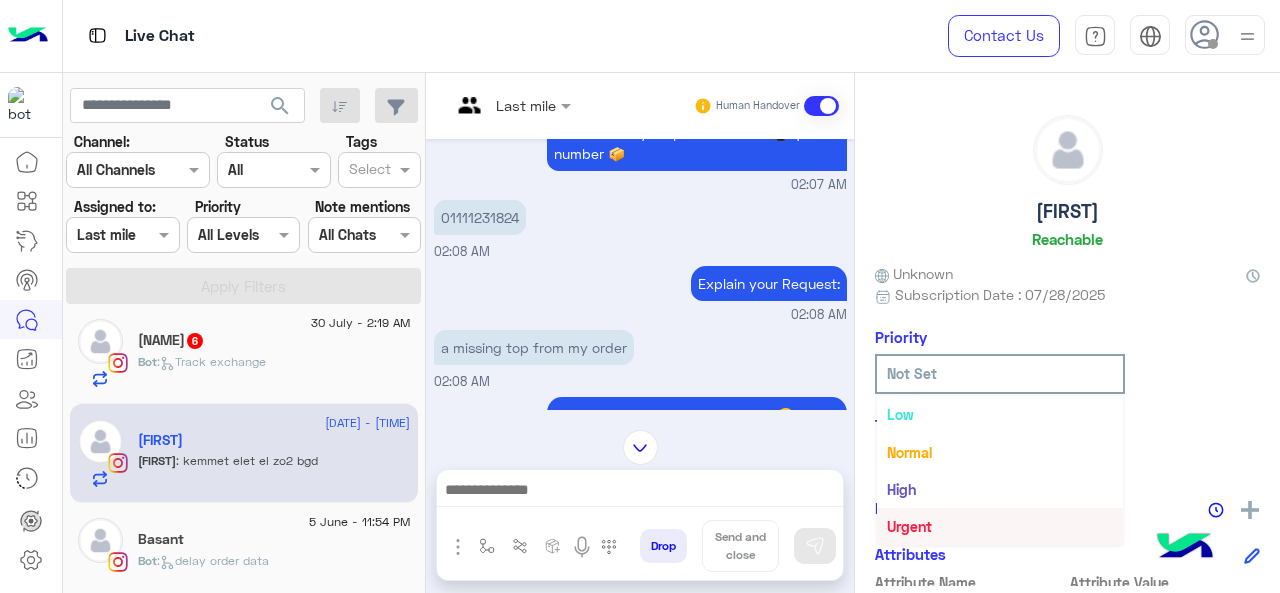 click on "Urgent" at bounding box center (1000, 526) 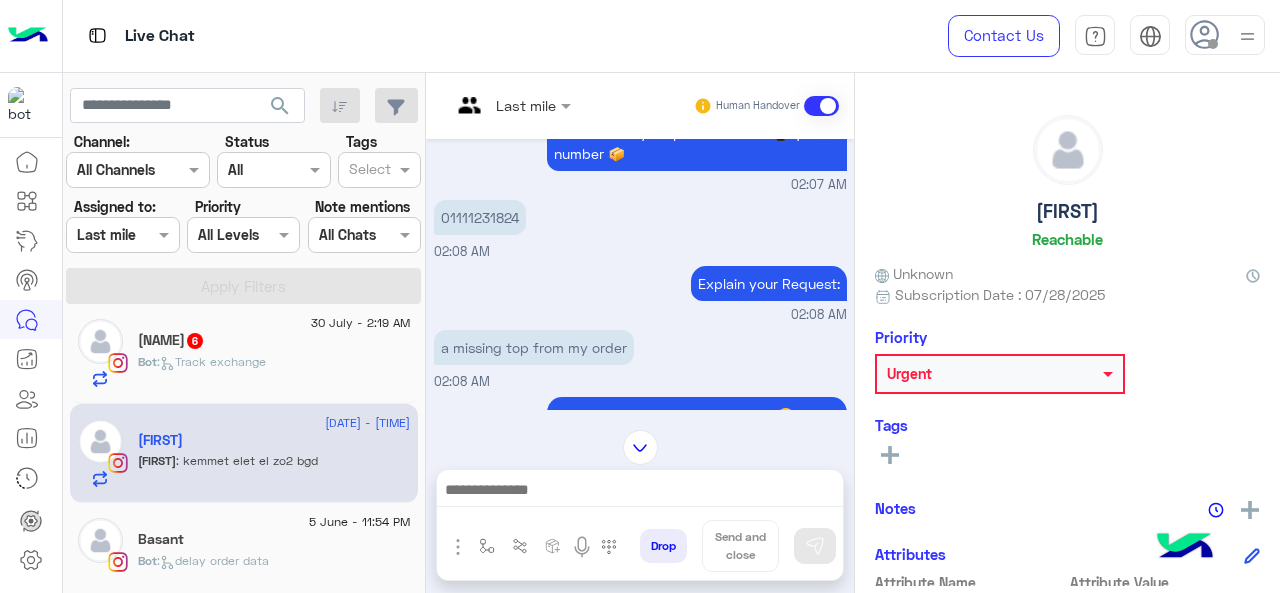 click at bounding box center (487, 105) 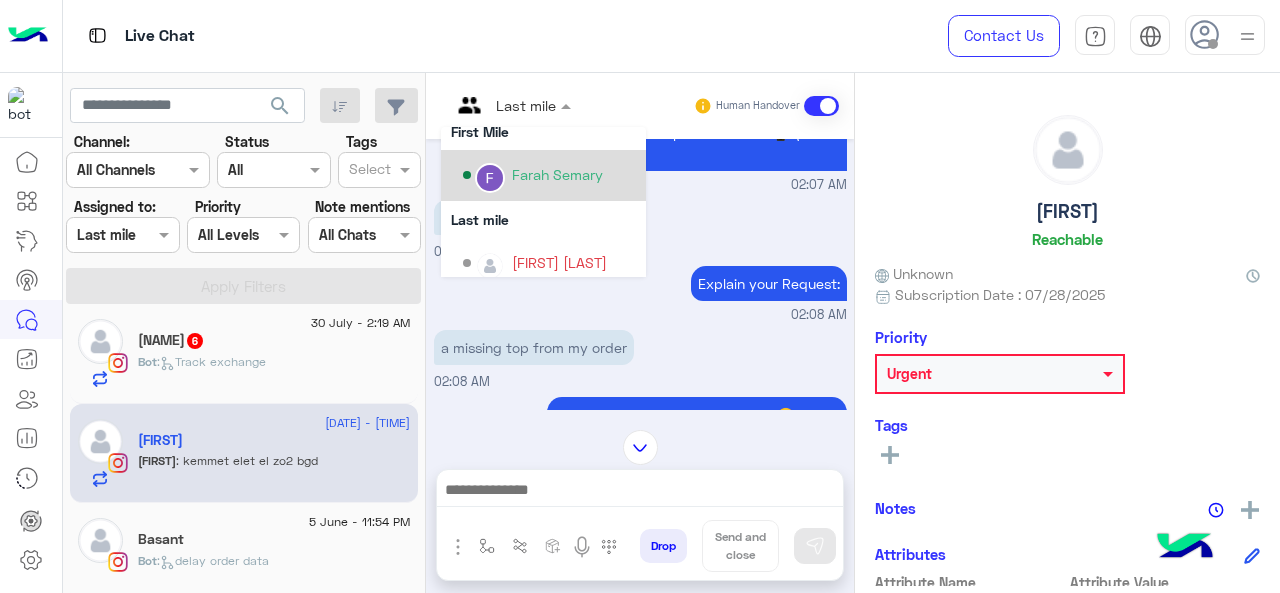 scroll, scrollTop: 354, scrollLeft: 0, axis: vertical 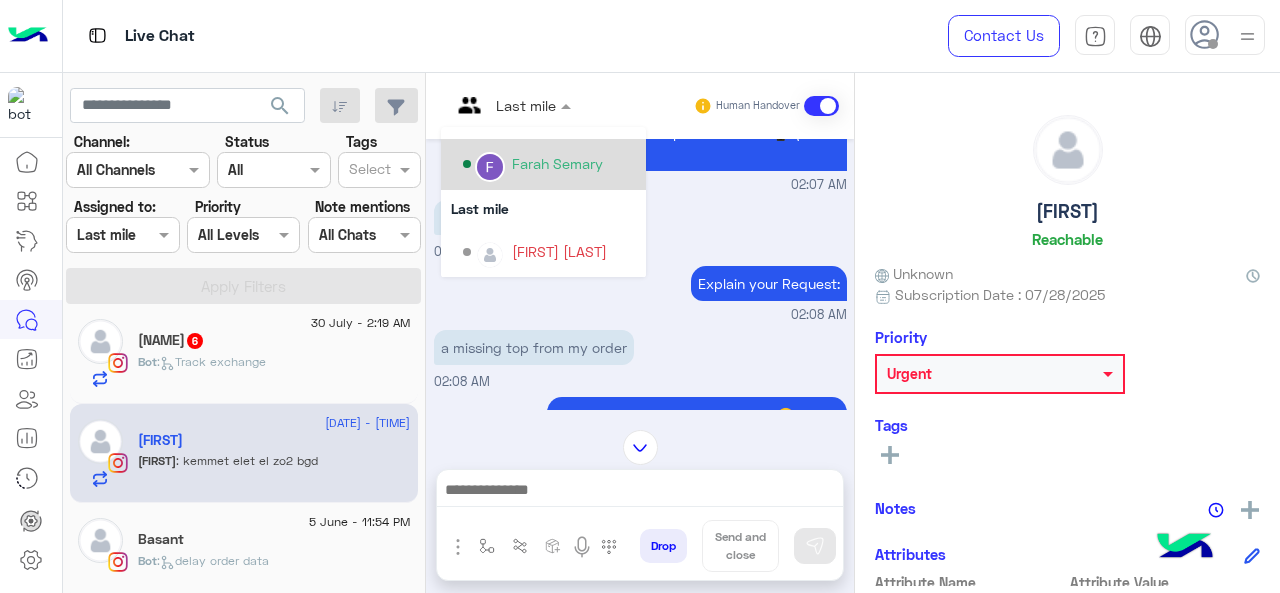 click on "Farah Semary" at bounding box center [549, 164] 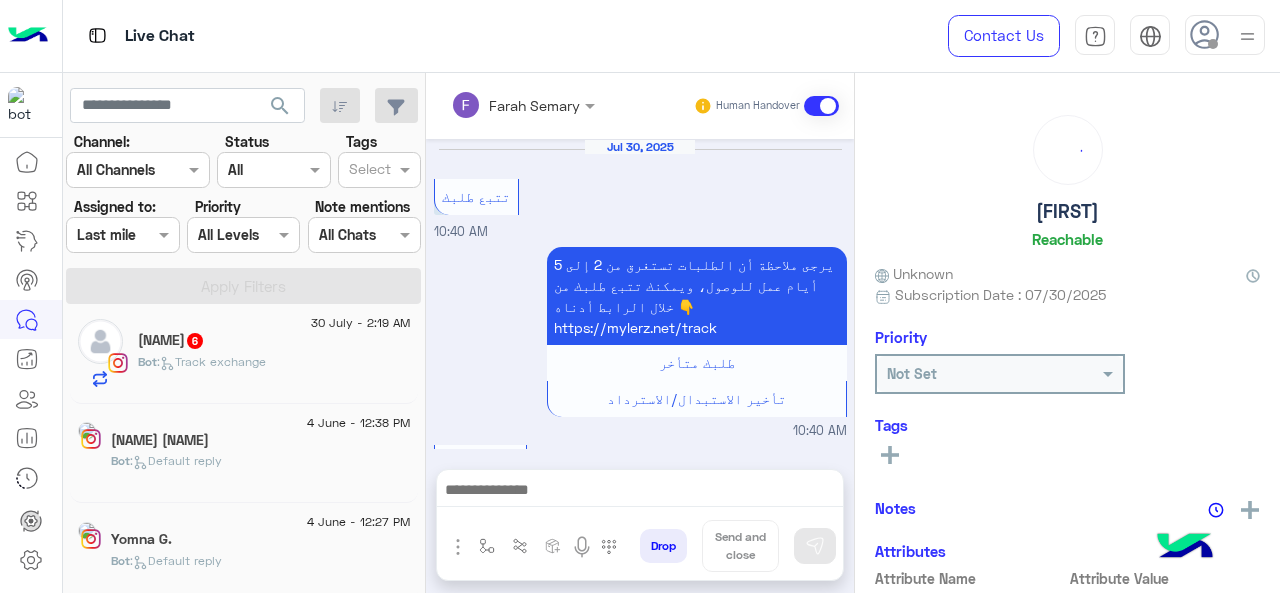 scroll, scrollTop: 802, scrollLeft: 0, axis: vertical 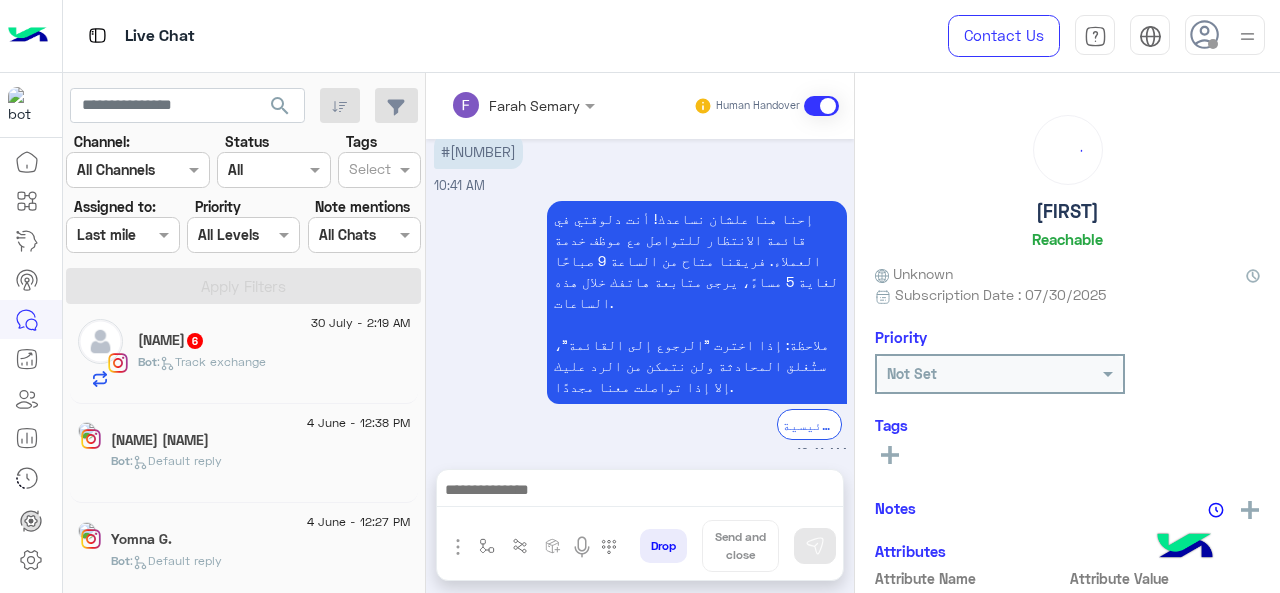 click on "[FIRST]   6" 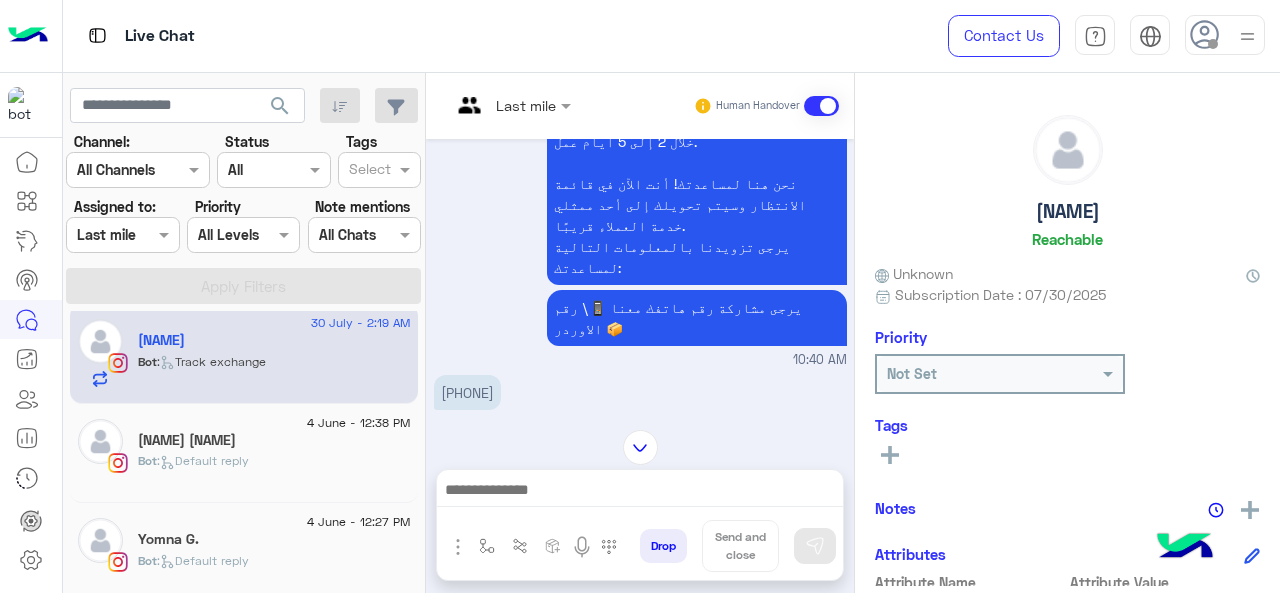 scroll, scrollTop: 1585, scrollLeft: 0, axis: vertical 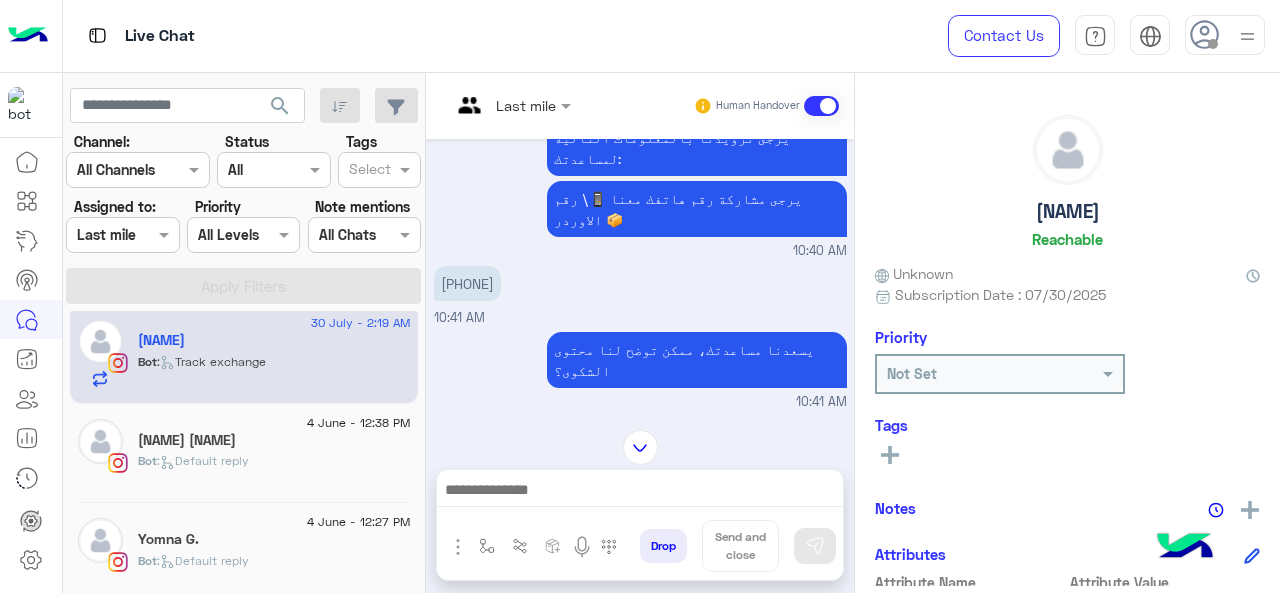 click on "#[NUMBER]" at bounding box center (478, 434) 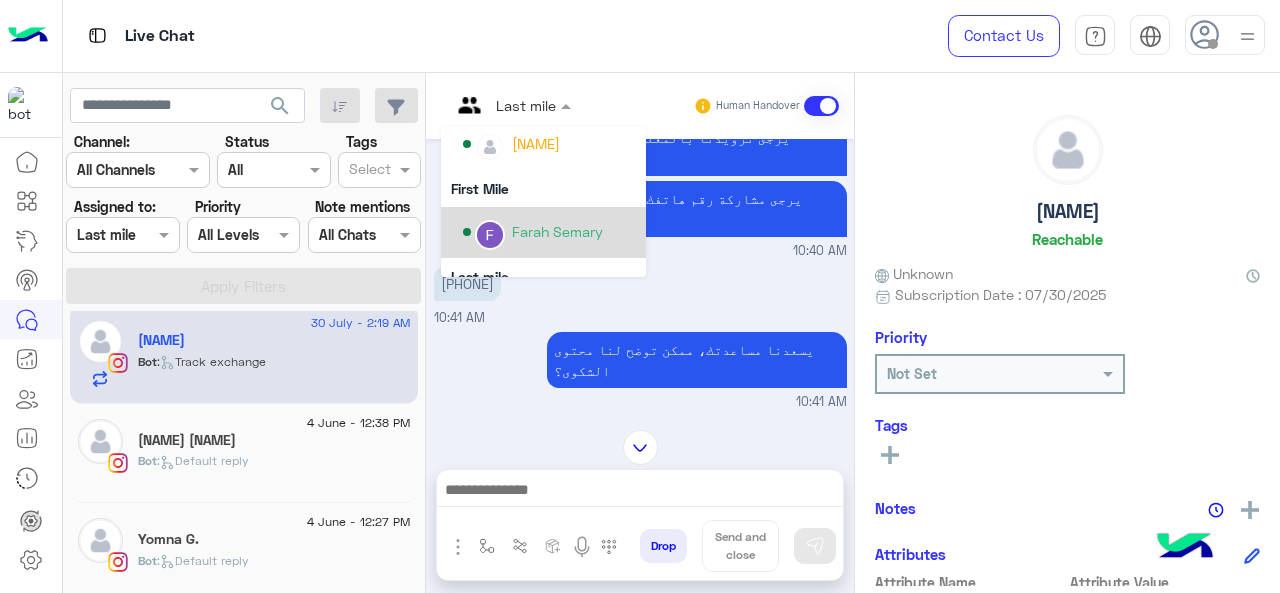 scroll, scrollTop: 254, scrollLeft: 0, axis: vertical 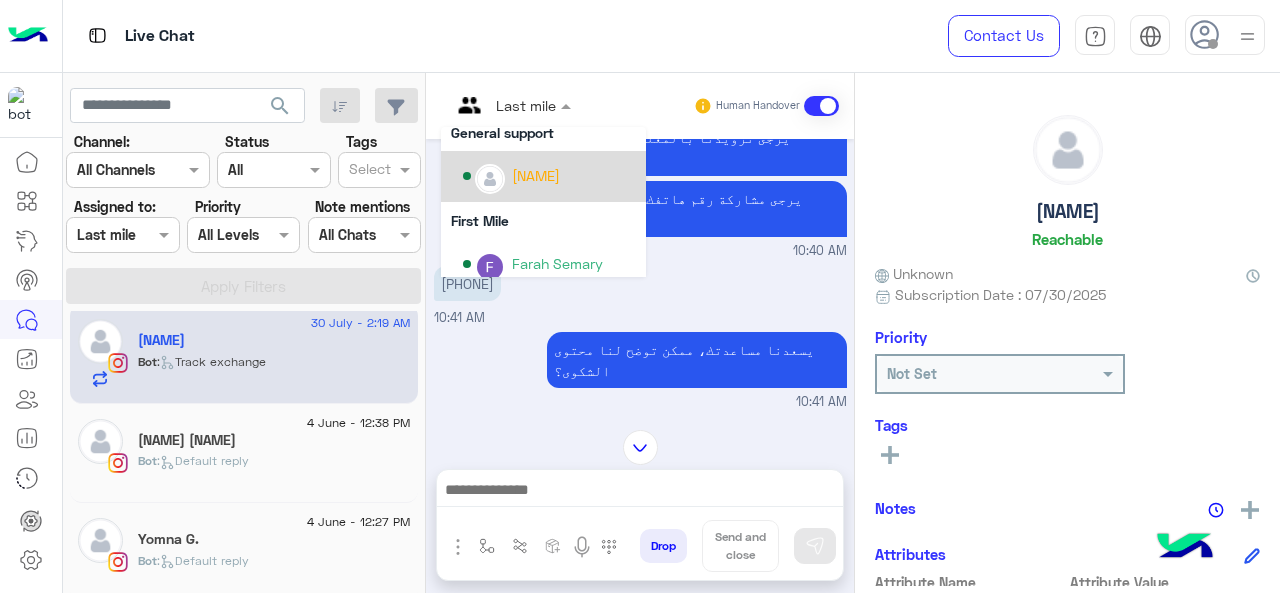 click on "[NAME]" at bounding box center [549, 176] 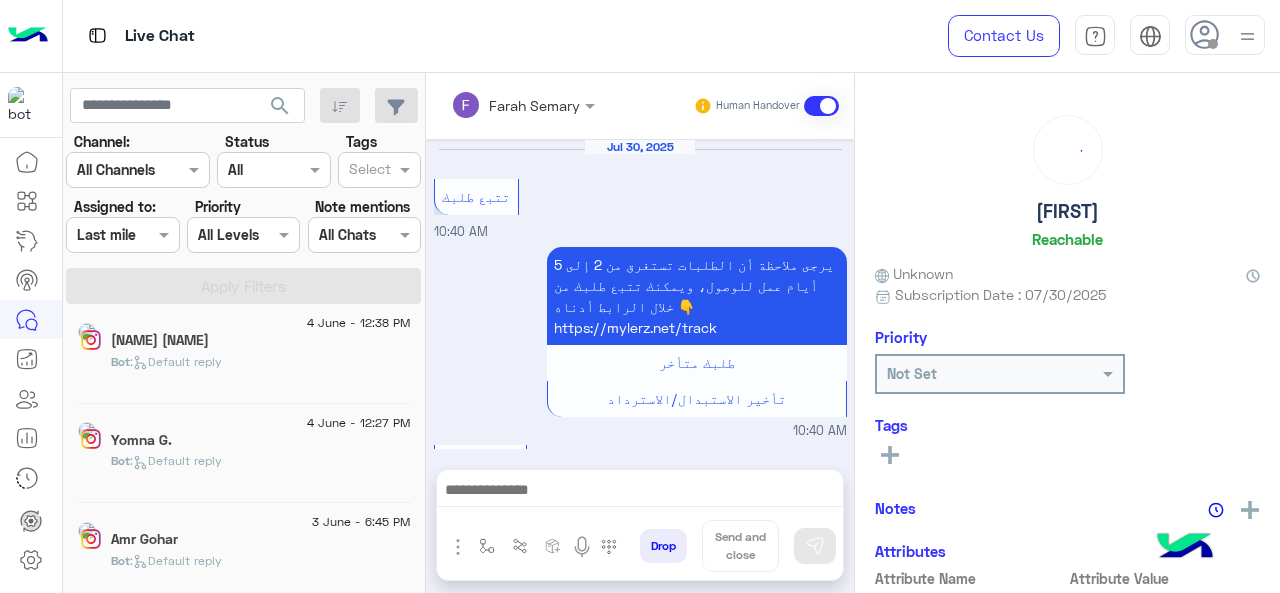 scroll, scrollTop: 802, scrollLeft: 0, axis: vertical 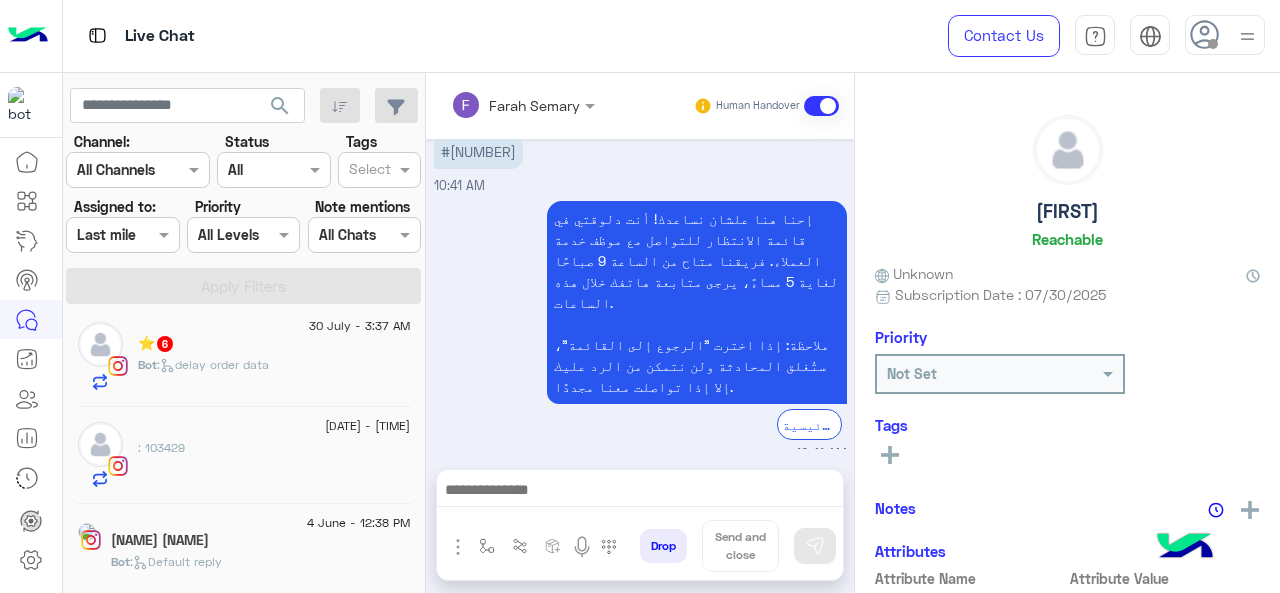click 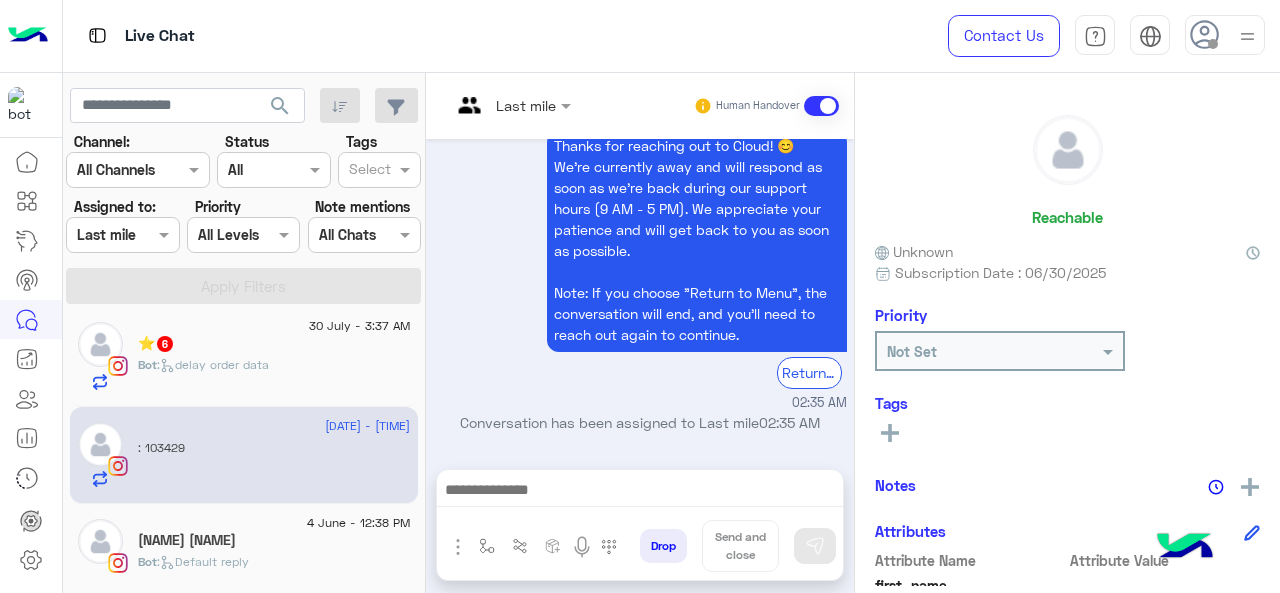 scroll, scrollTop: 784, scrollLeft: 0, axis: vertical 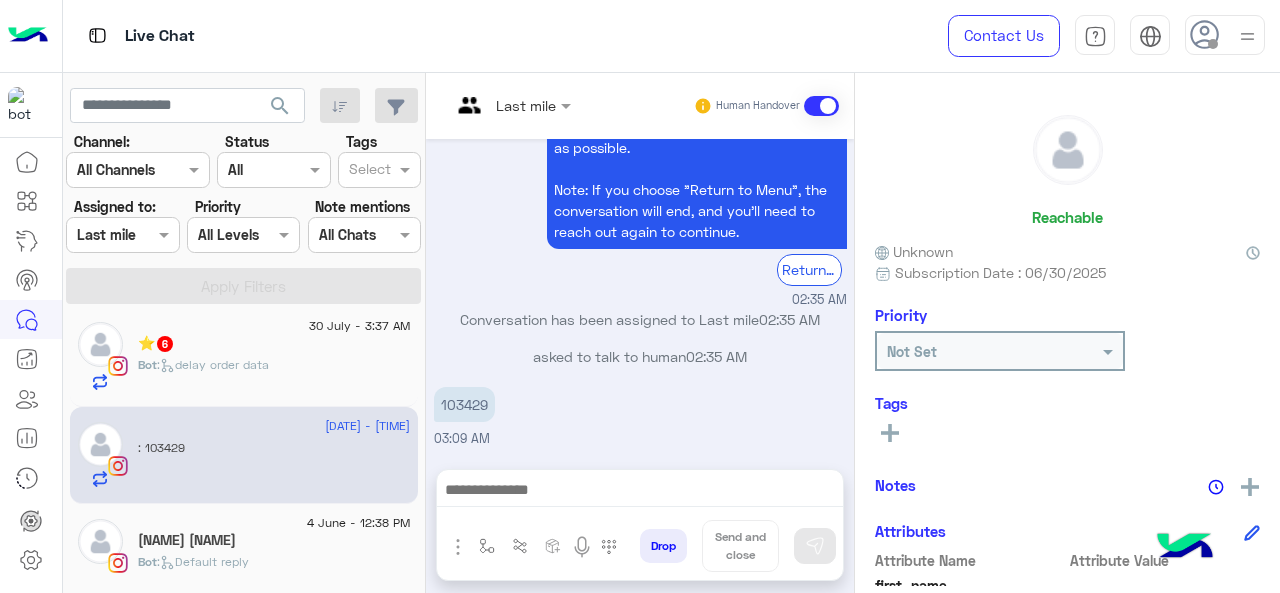 click at bounding box center [511, 104] 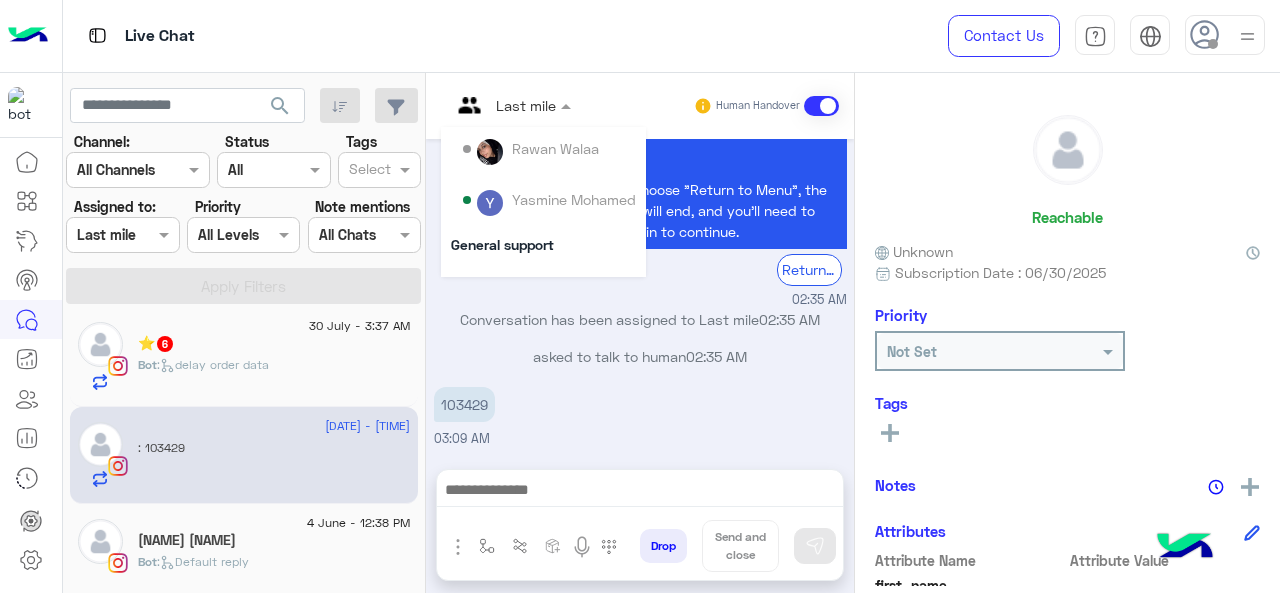 scroll, scrollTop: 354, scrollLeft: 0, axis: vertical 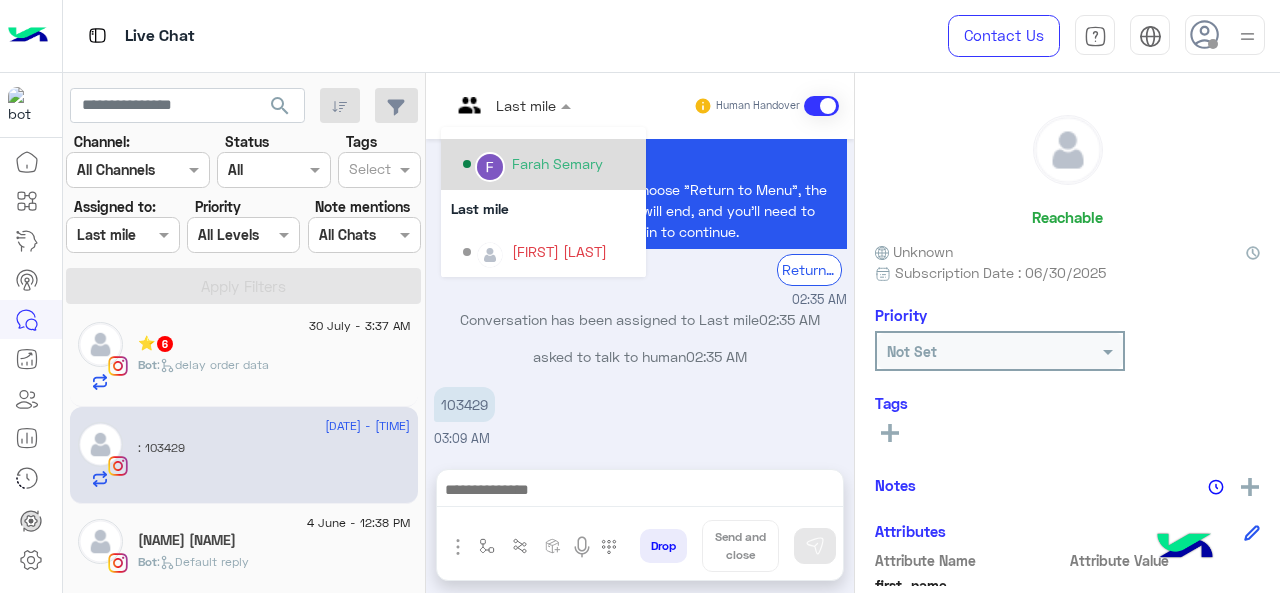 click on "Farah Semary" at bounding box center (549, 164) 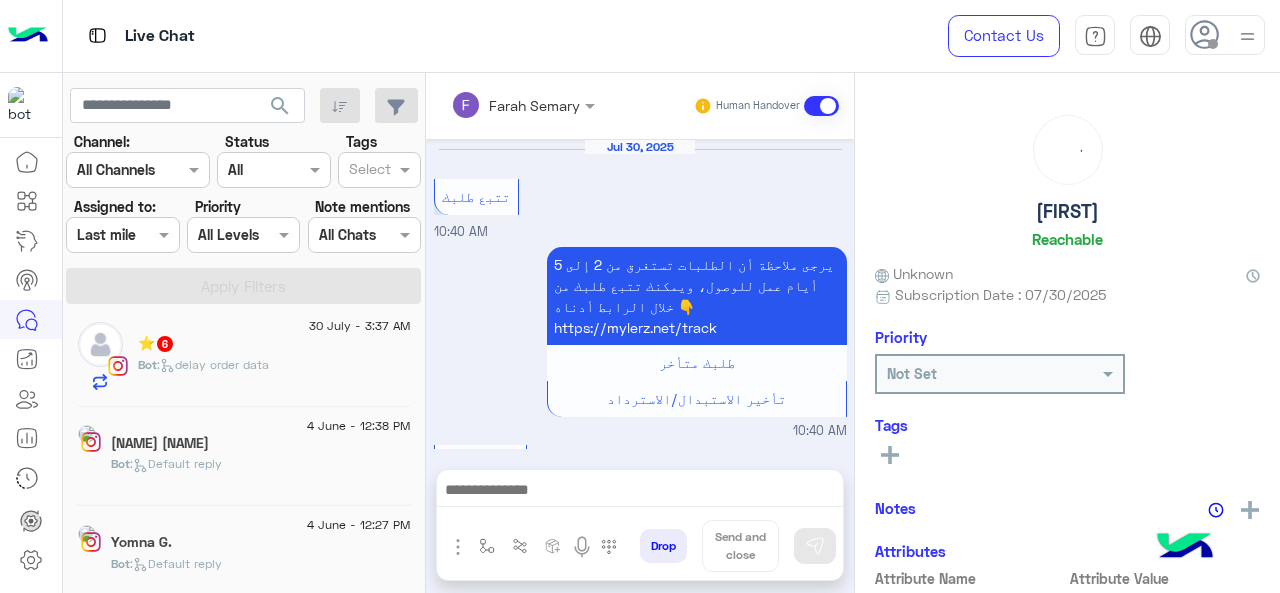 scroll, scrollTop: 802, scrollLeft: 0, axis: vertical 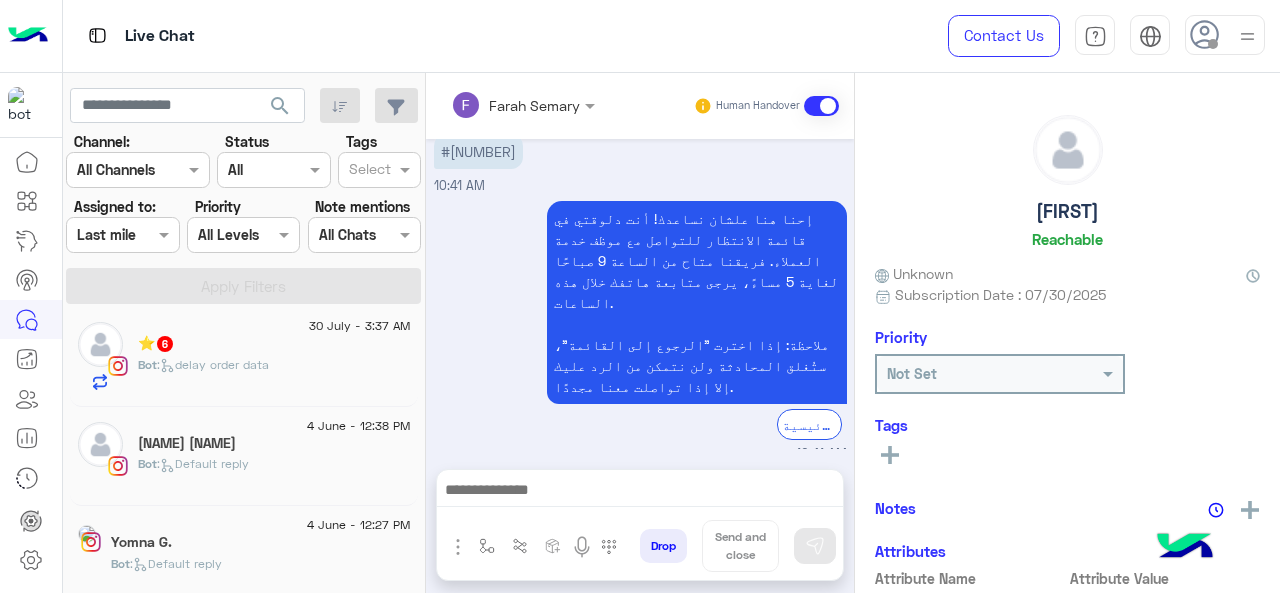 click on "⭐️   6" 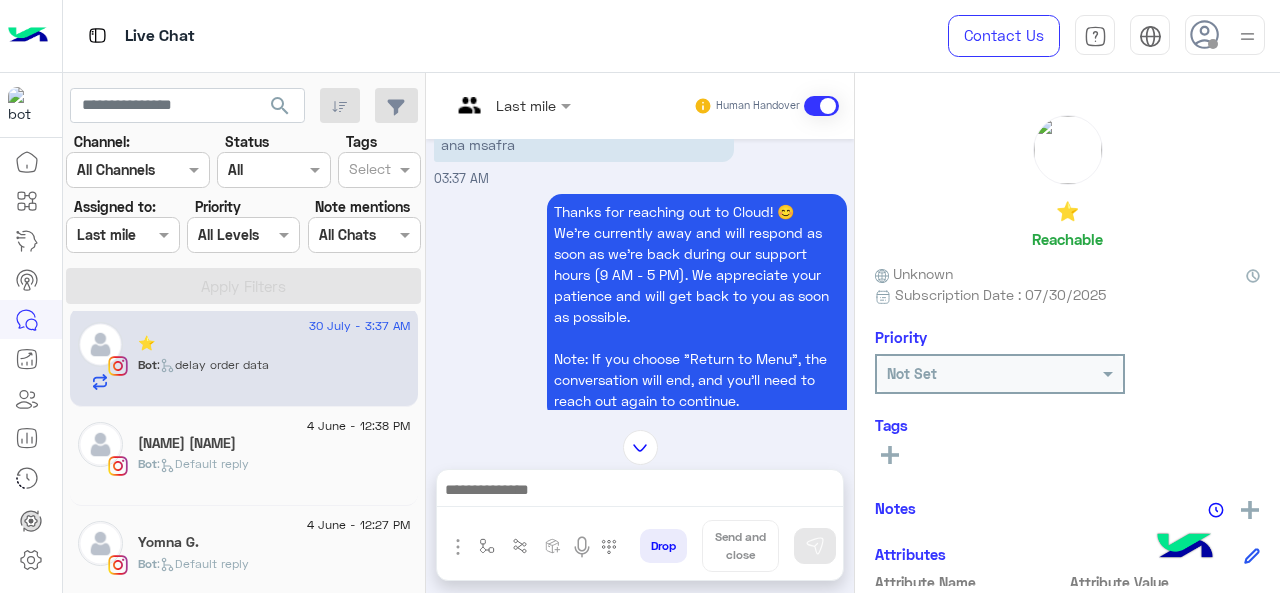 scroll, scrollTop: 695, scrollLeft: 0, axis: vertical 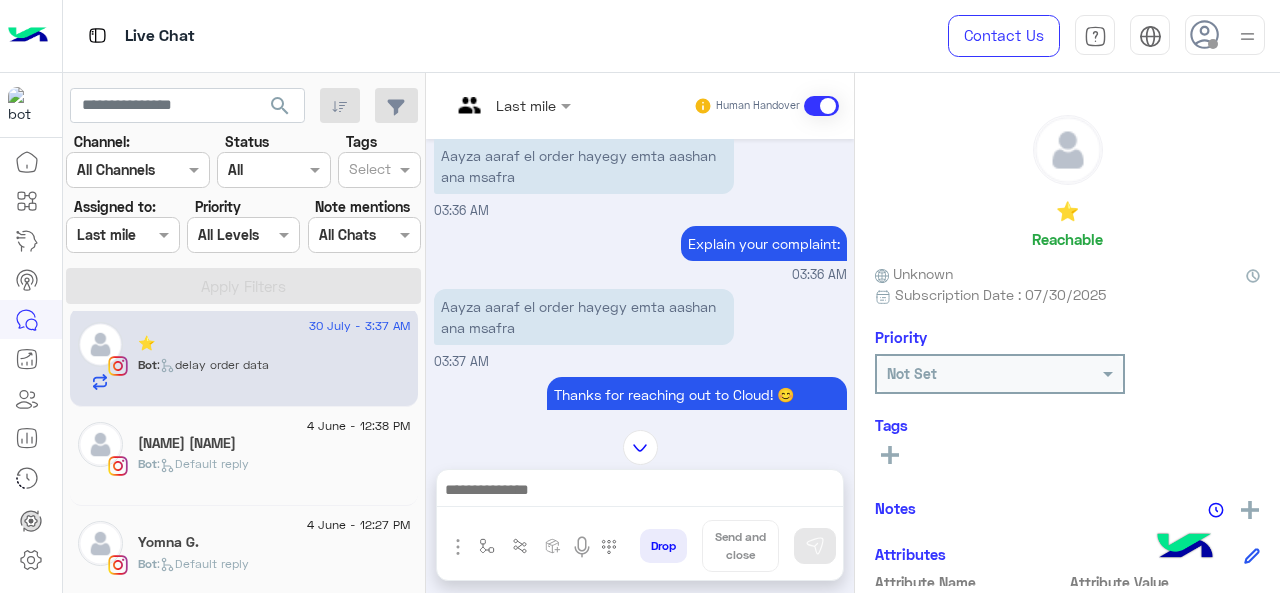 click on "Last mile Human Handover" at bounding box center (640, 106) 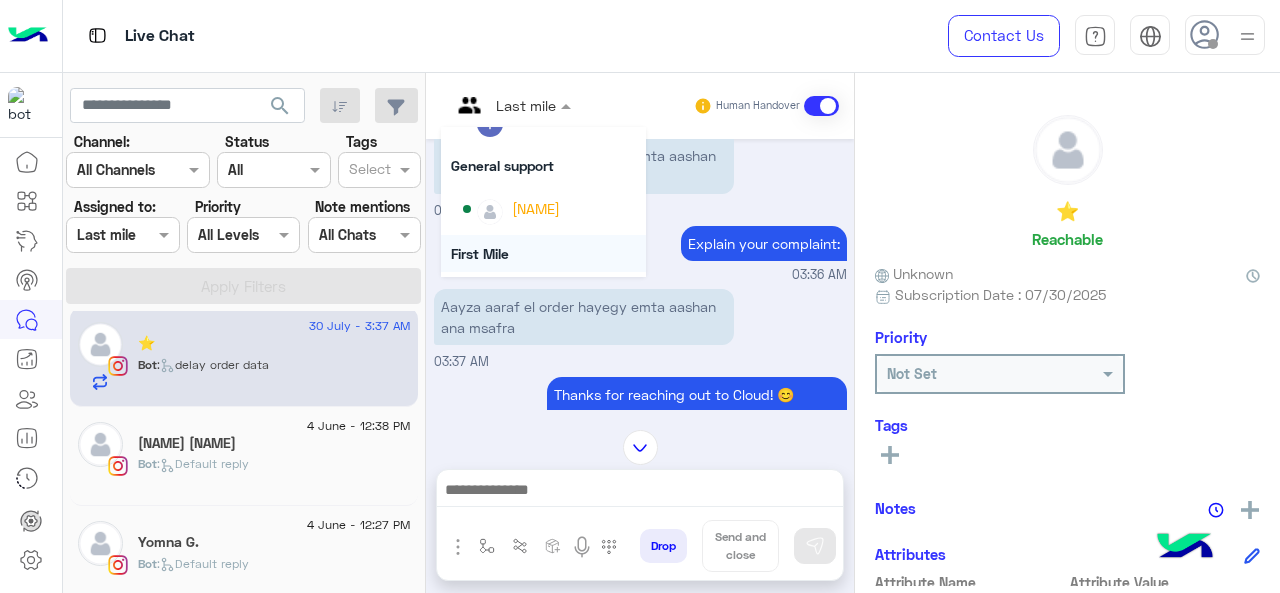 scroll, scrollTop: 300, scrollLeft: 0, axis: vertical 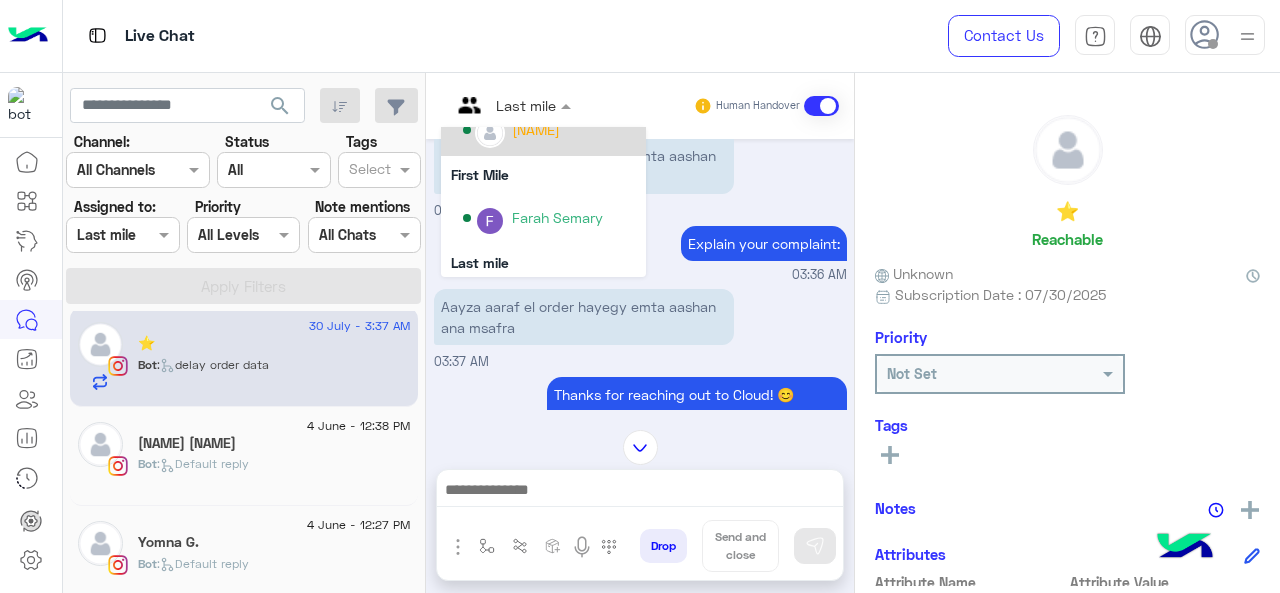 click on "[NAME]" at bounding box center [543, 130] 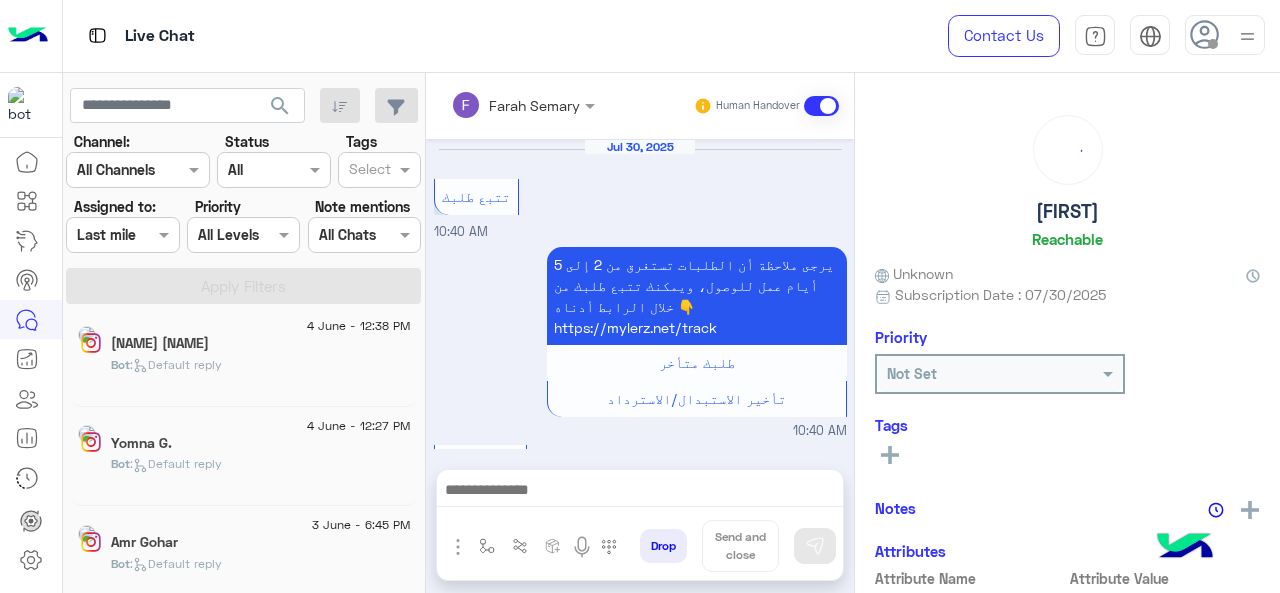 scroll, scrollTop: 802, scrollLeft: 0, axis: vertical 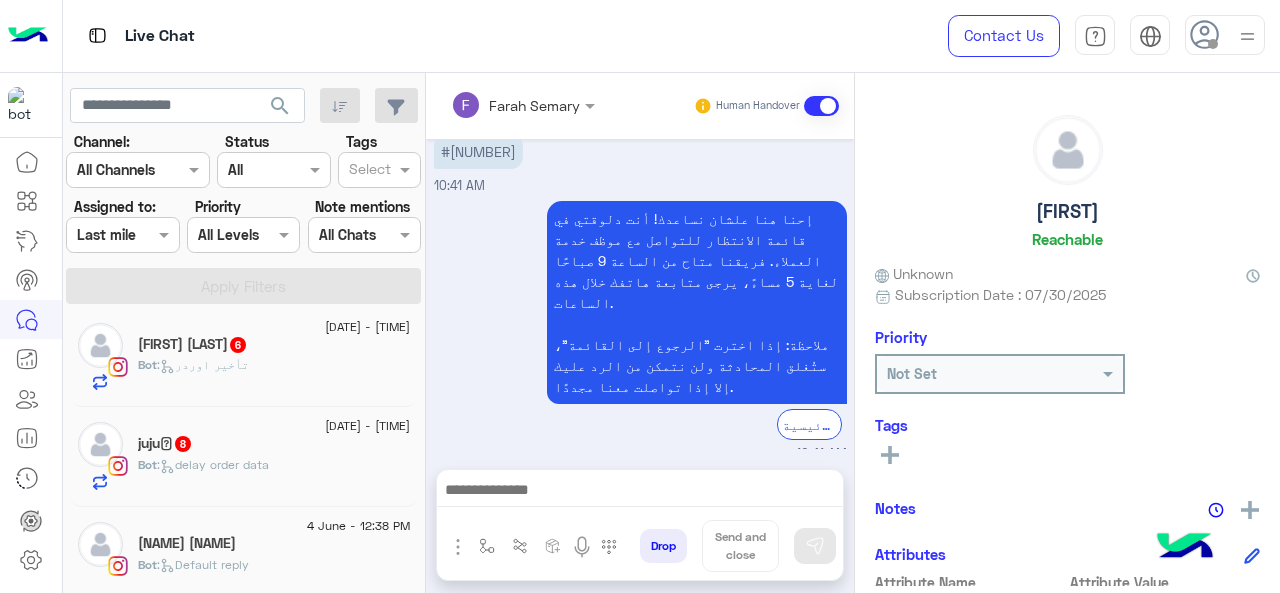 click on "[NAME]🩷 8" 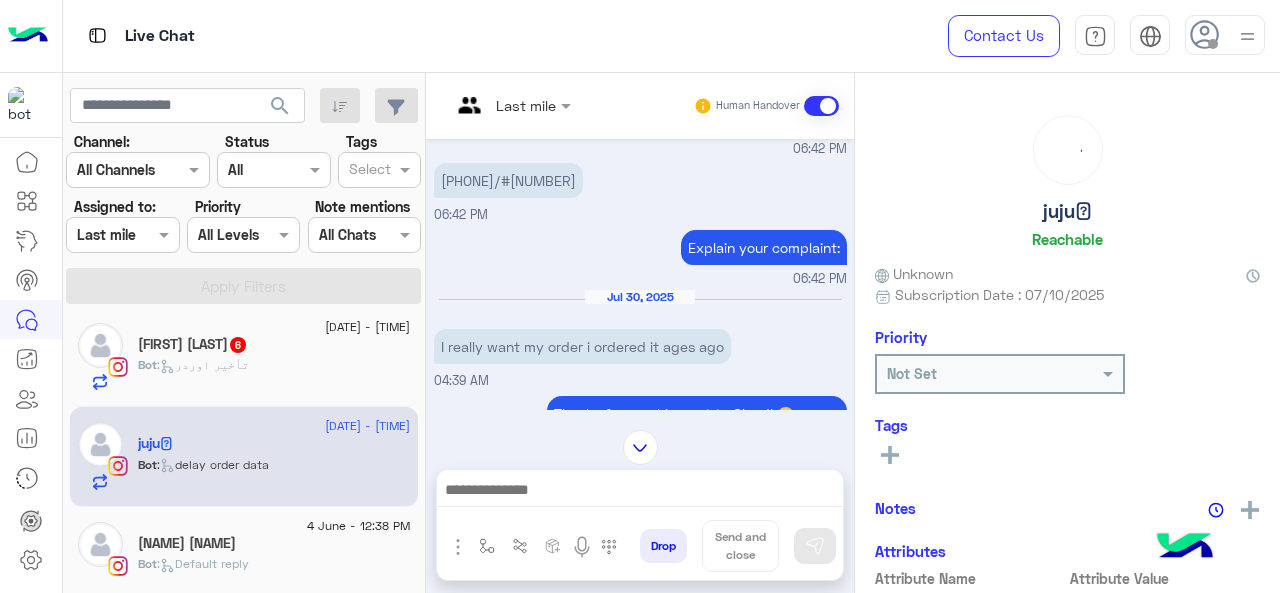 scroll, scrollTop: 662, scrollLeft: 0, axis: vertical 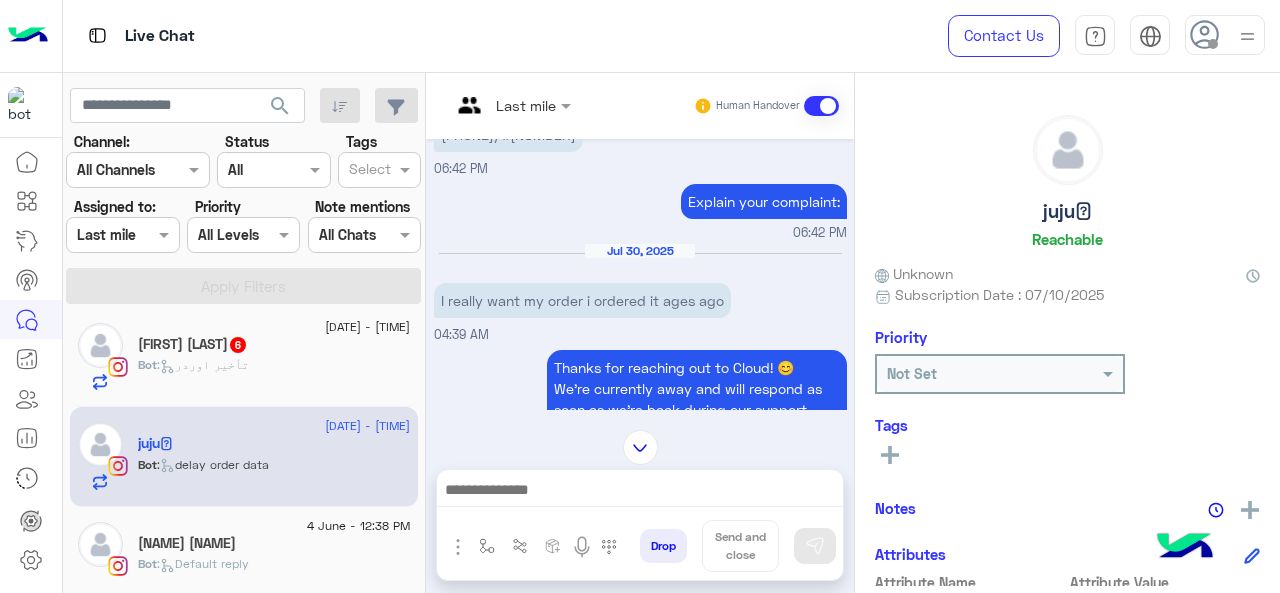 click at bounding box center [511, 104] 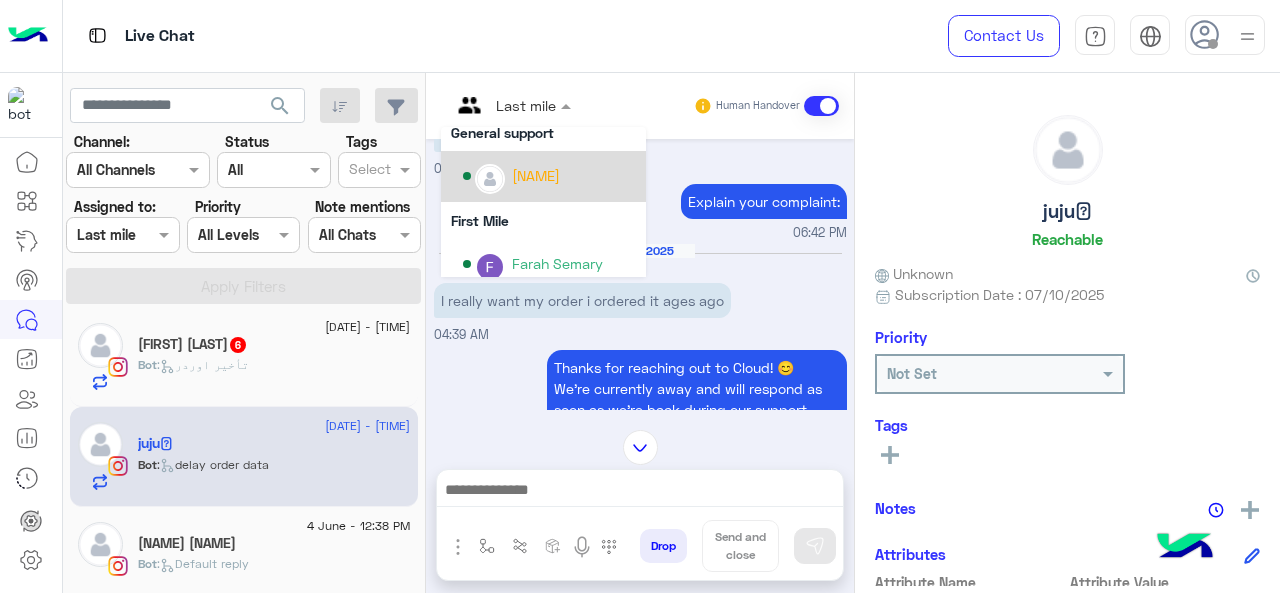 click on "[NAME]" at bounding box center [549, 176] 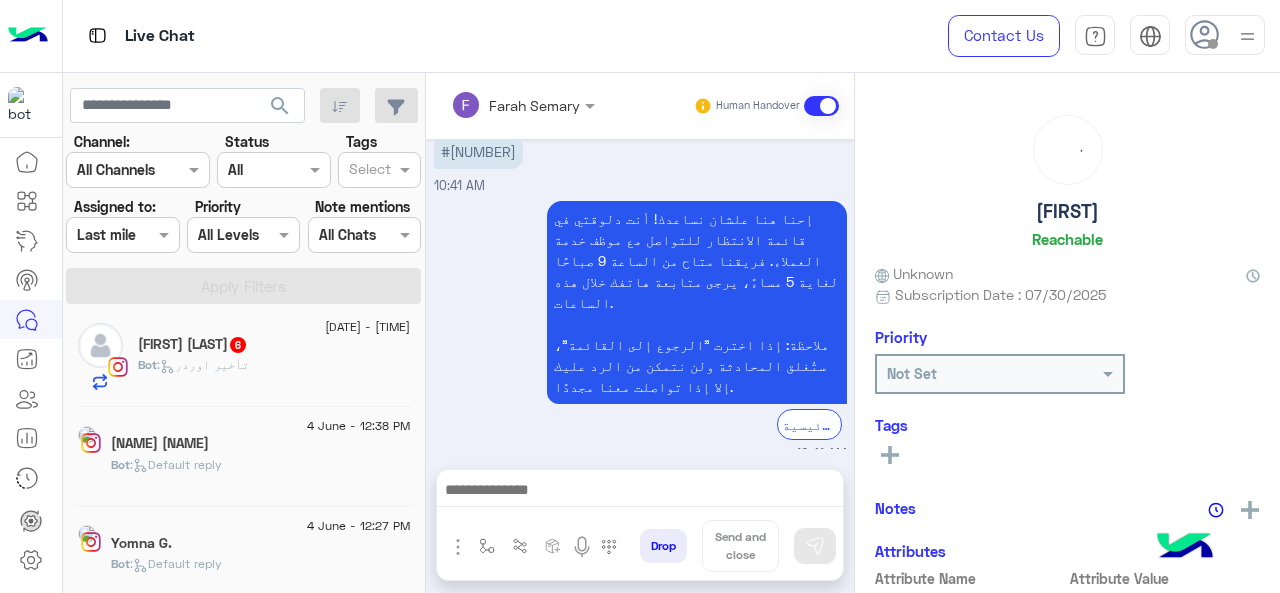 click on "Bot :   تأخير اوردر" 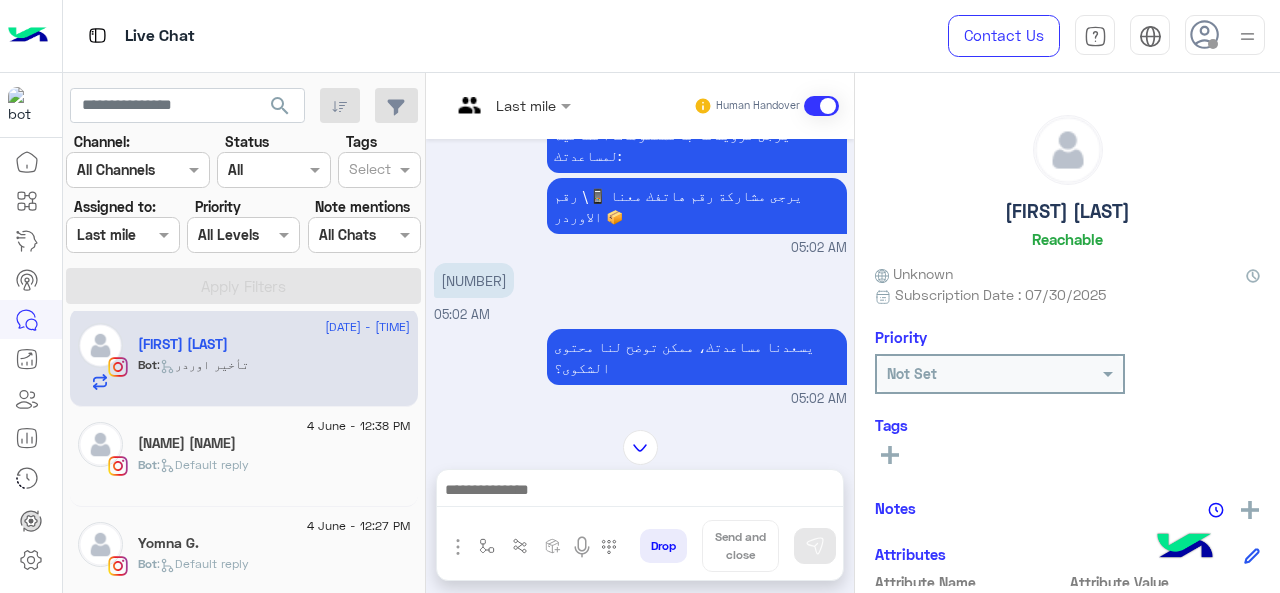 click at bounding box center [511, 104] 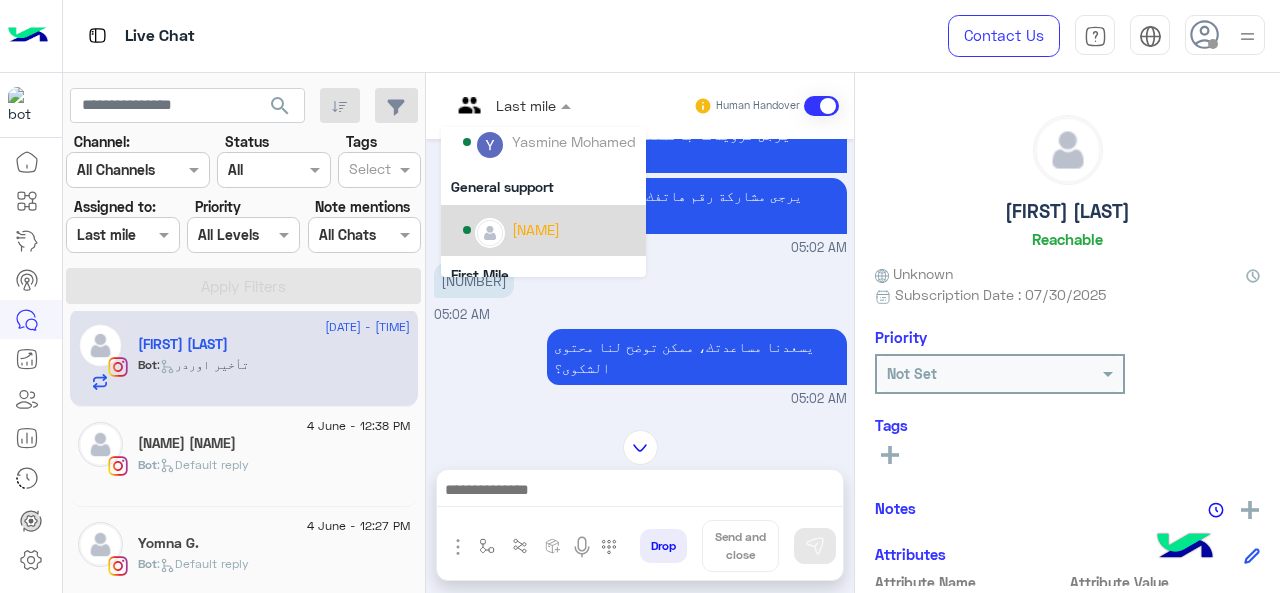 click on "[NAME]" at bounding box center (536, 229) 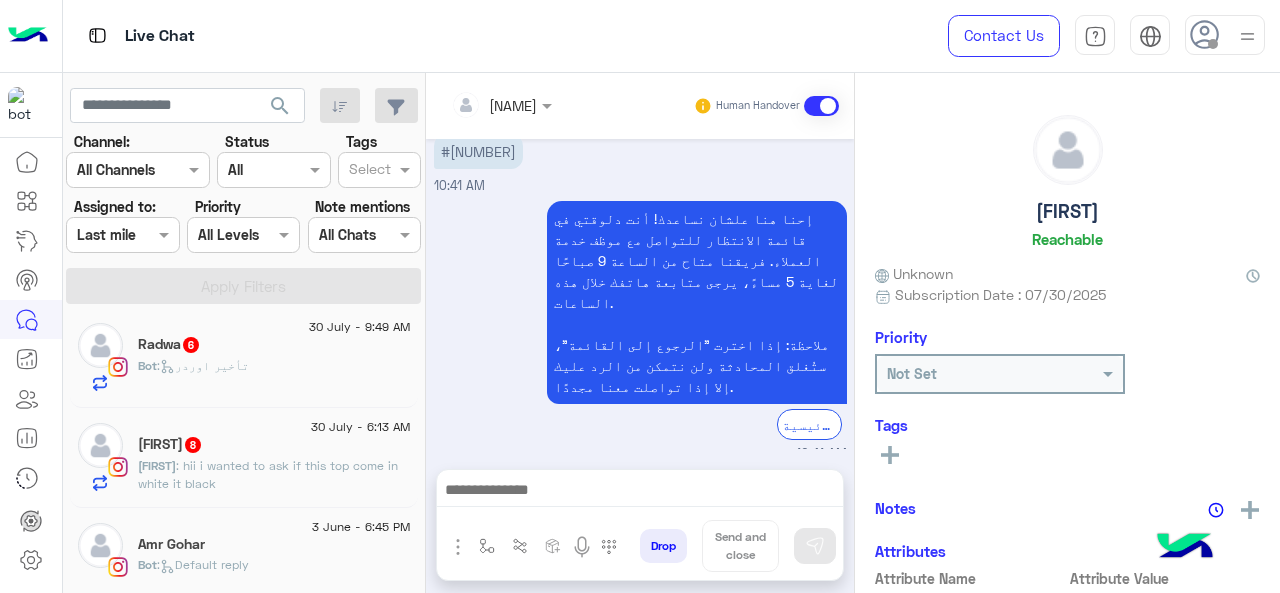 click on ": hii i wanted to ask if this top come in white it black" 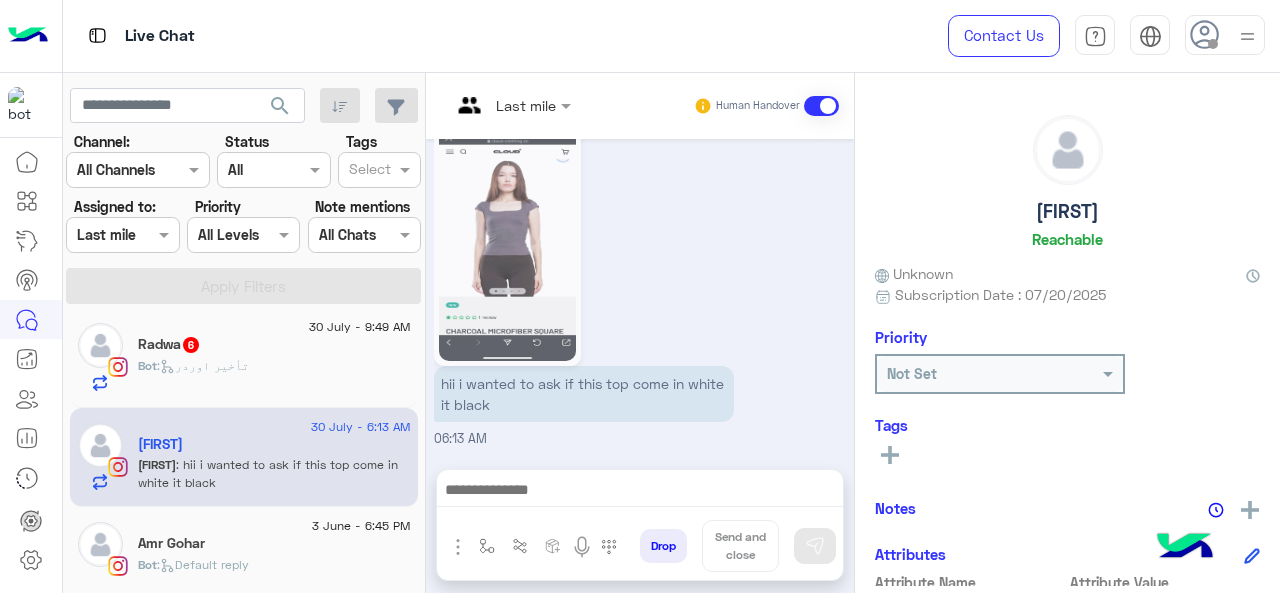 click at bounding box center (511, 104) 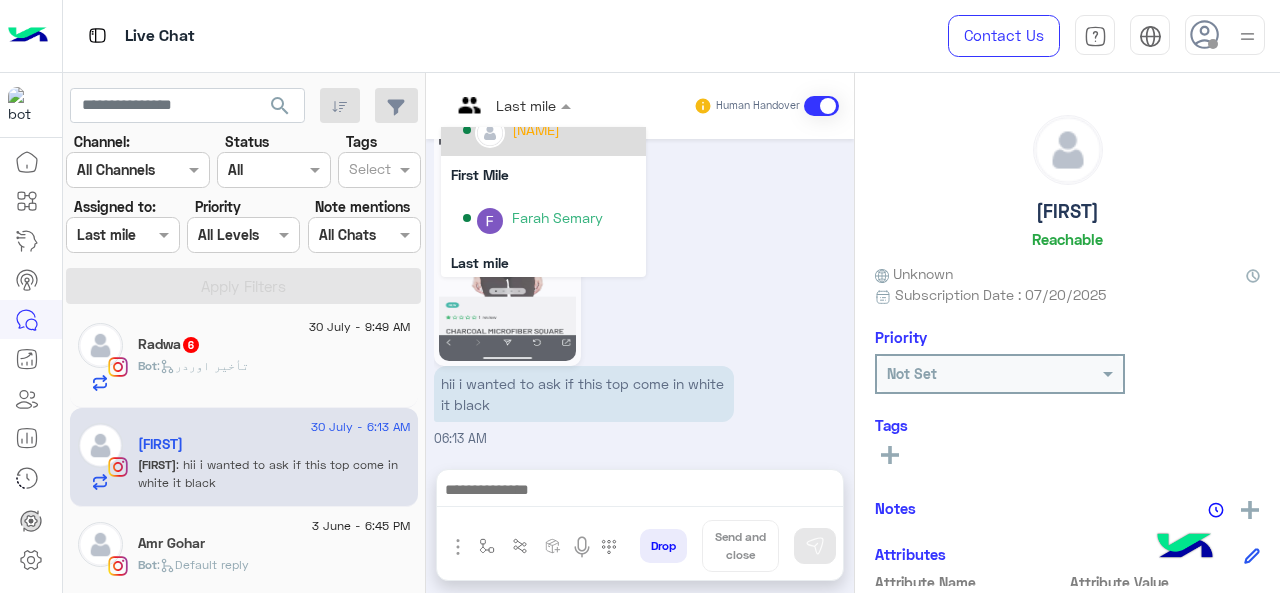 click on "[NAME]" at bounding box center (549, 130) 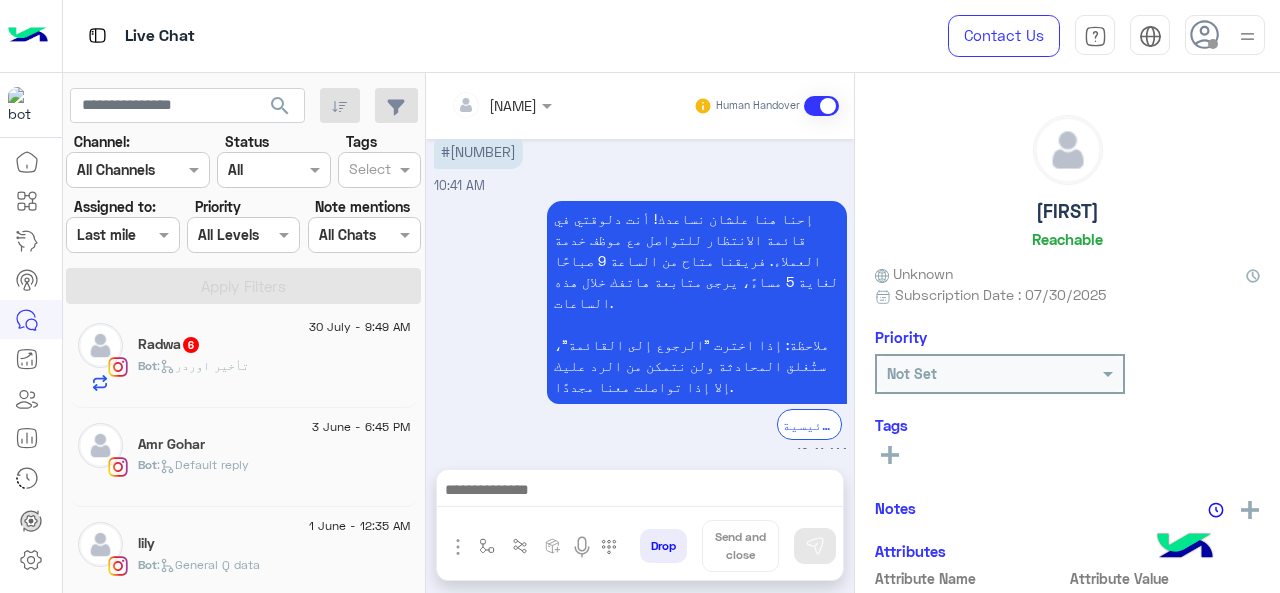 click on "Bot :   تأخير اوردر" 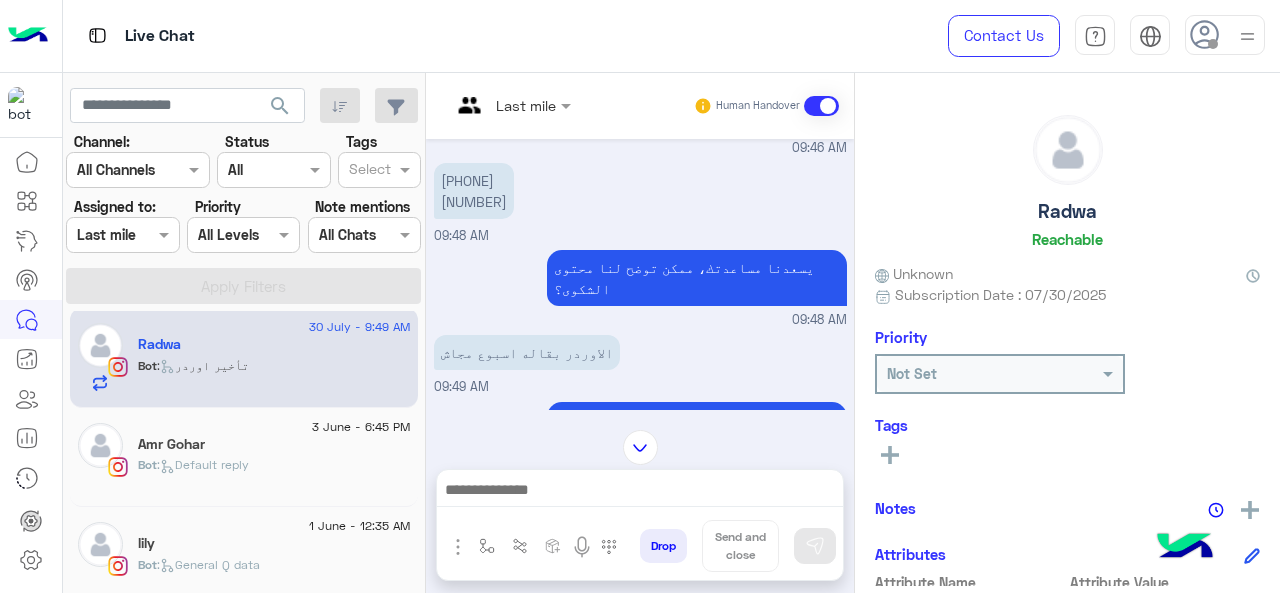 click at bounding box center [511, 104] 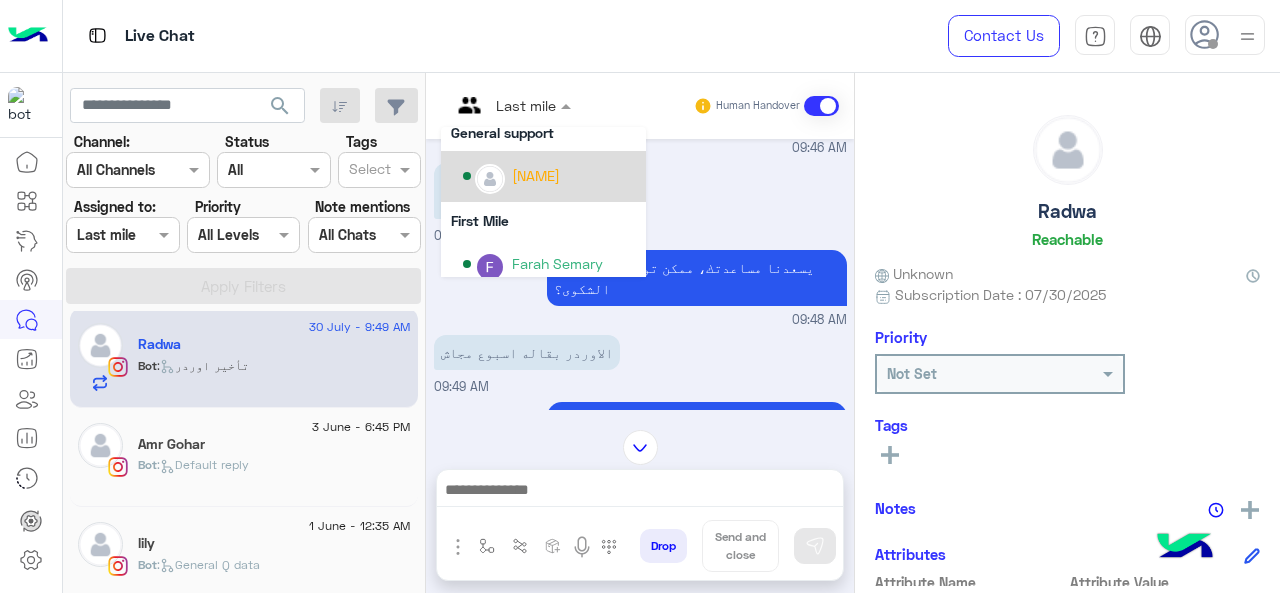 click on "[NAME]" at bounding box center [549, 176] 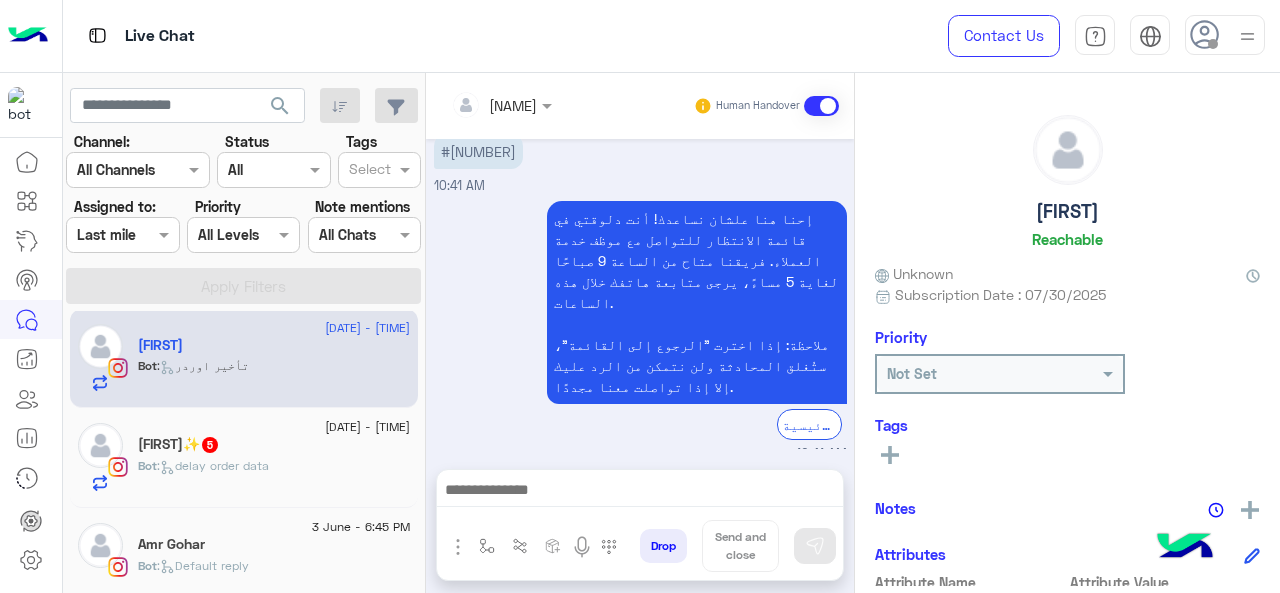 click on "Bot :   delay order data" 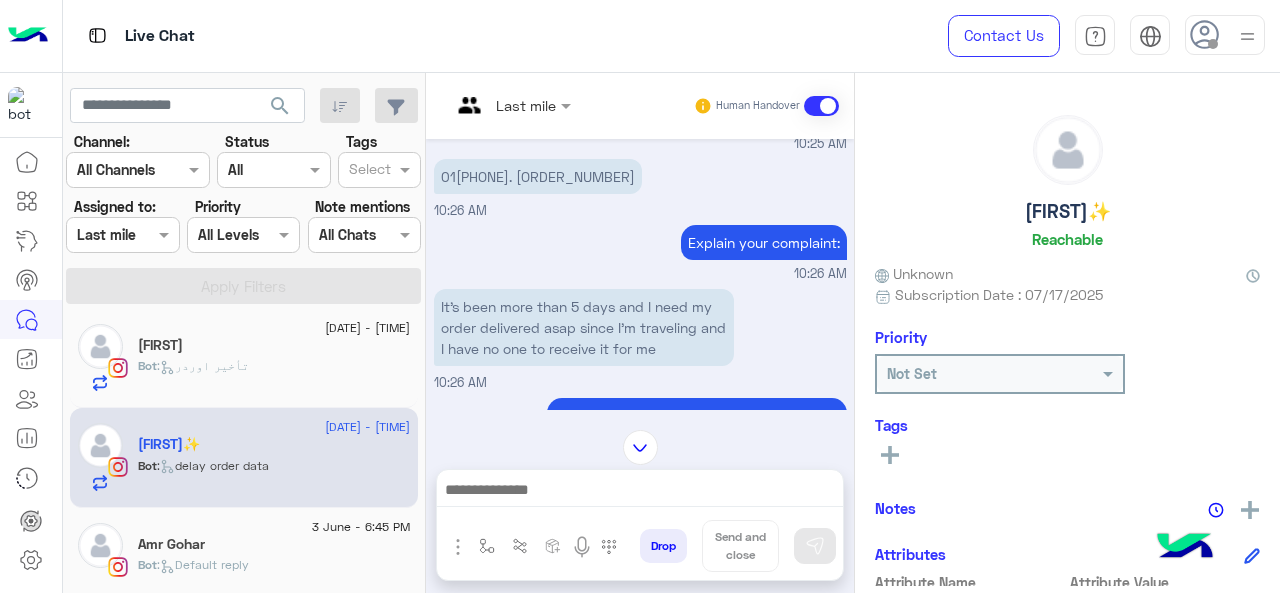 click at bounding box center (511, 104) 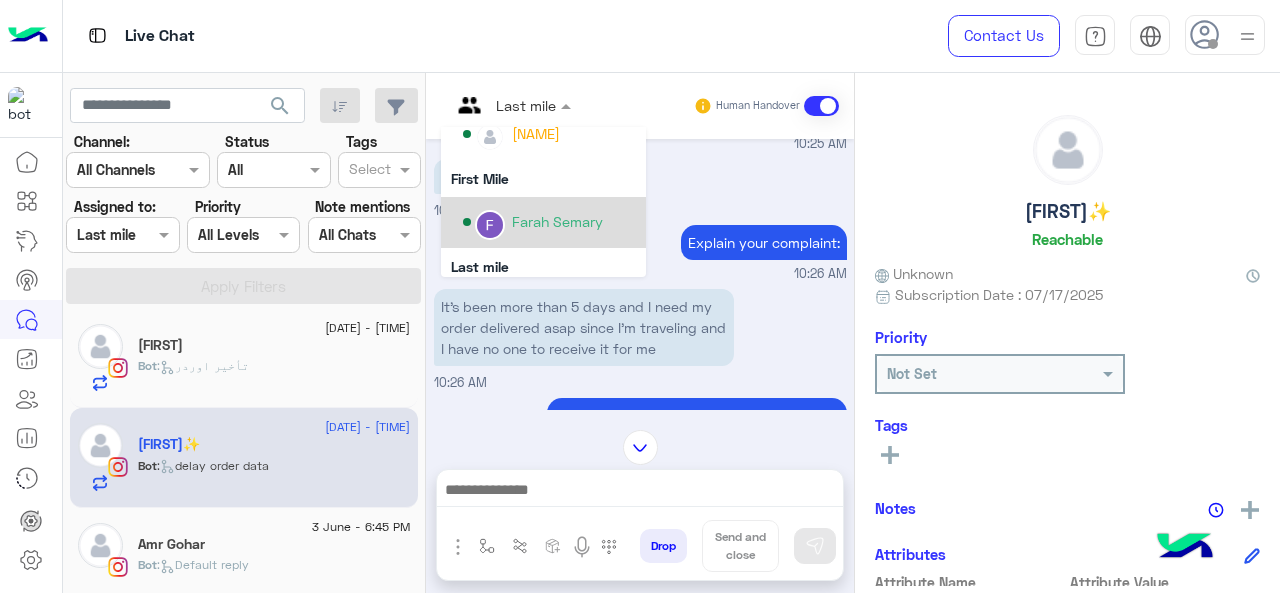 scroll, scrollTop: 254, scrollLeft: 0, axis: vertical 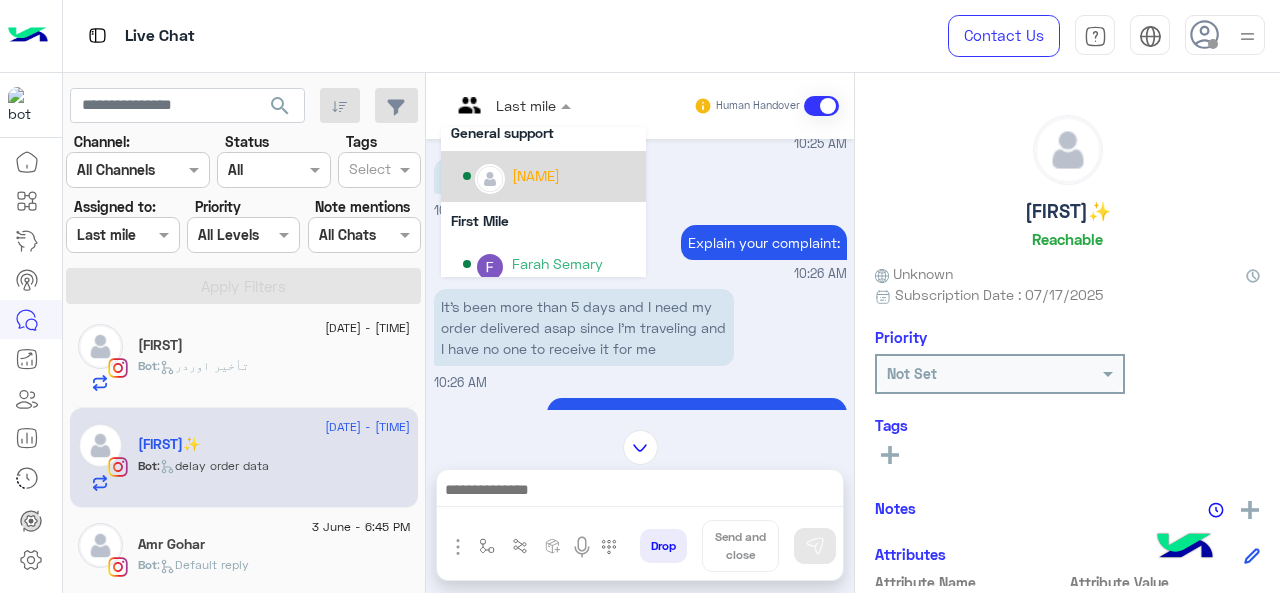 click on "[NAME]" at bounding box center (536, 175) 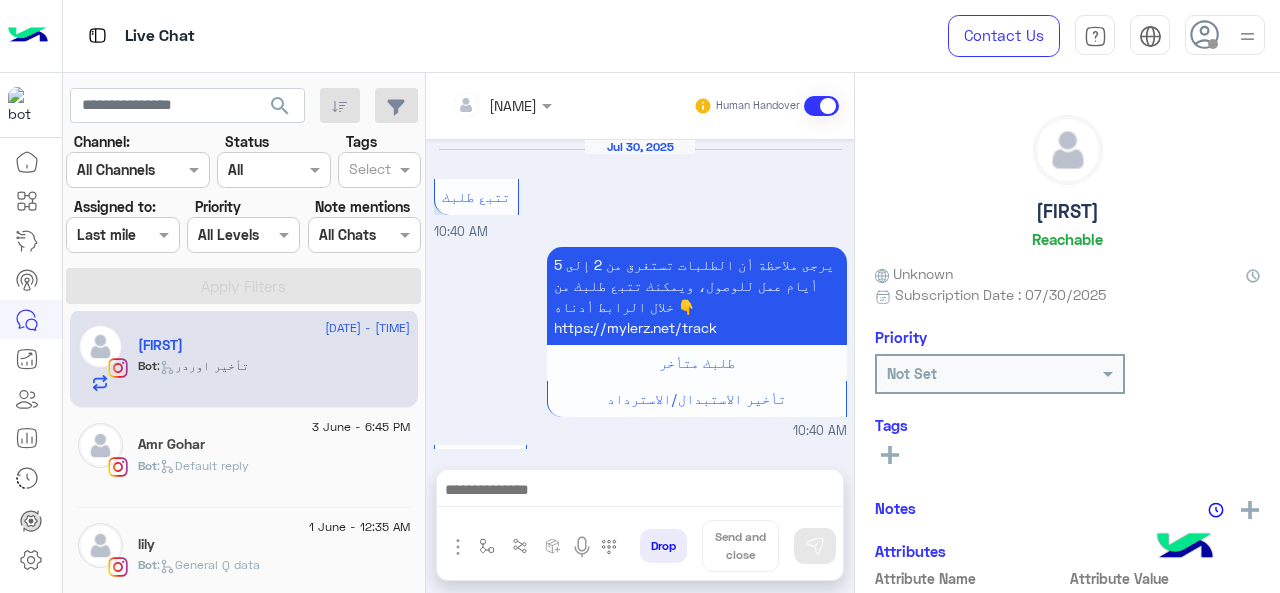 scroll, scrollTop: 802, scrollLeft: 0, axis: vertical 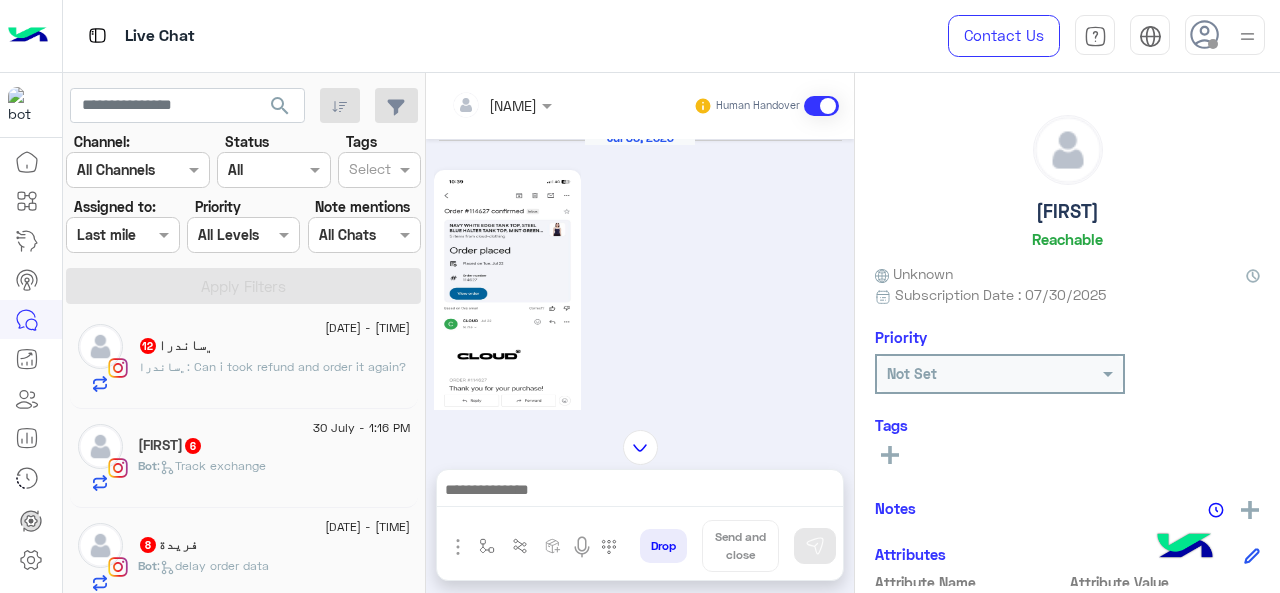 click at bounding box center [478, 105] 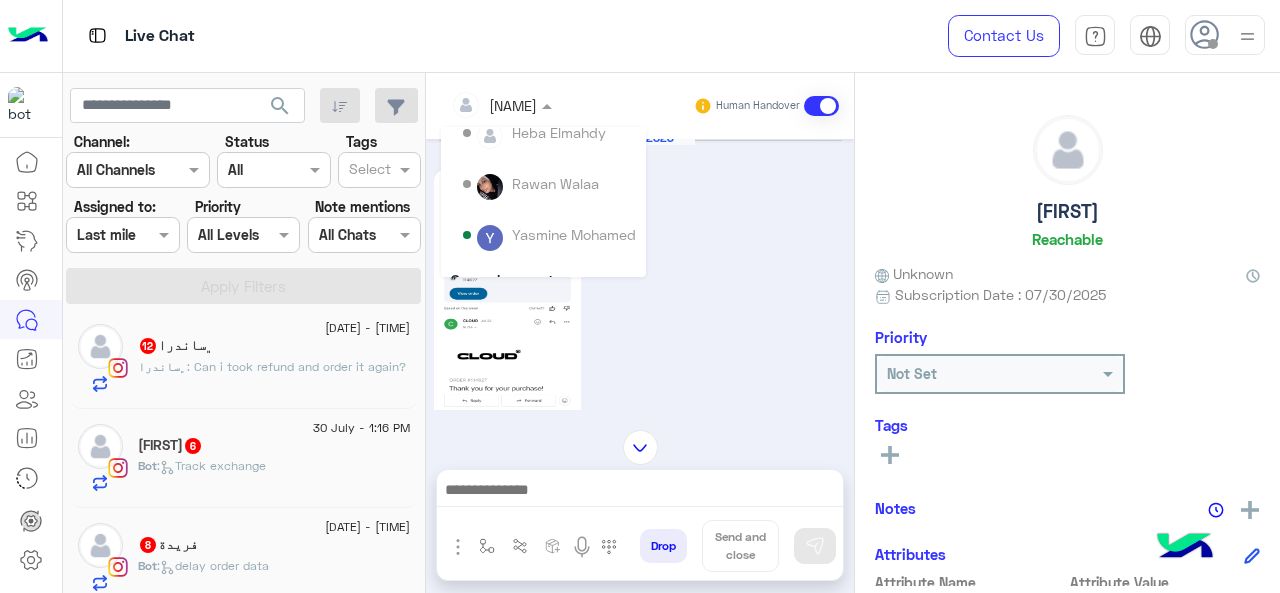 scroll, scrollTop: 200, scrollLeft: 0, axis: vertical 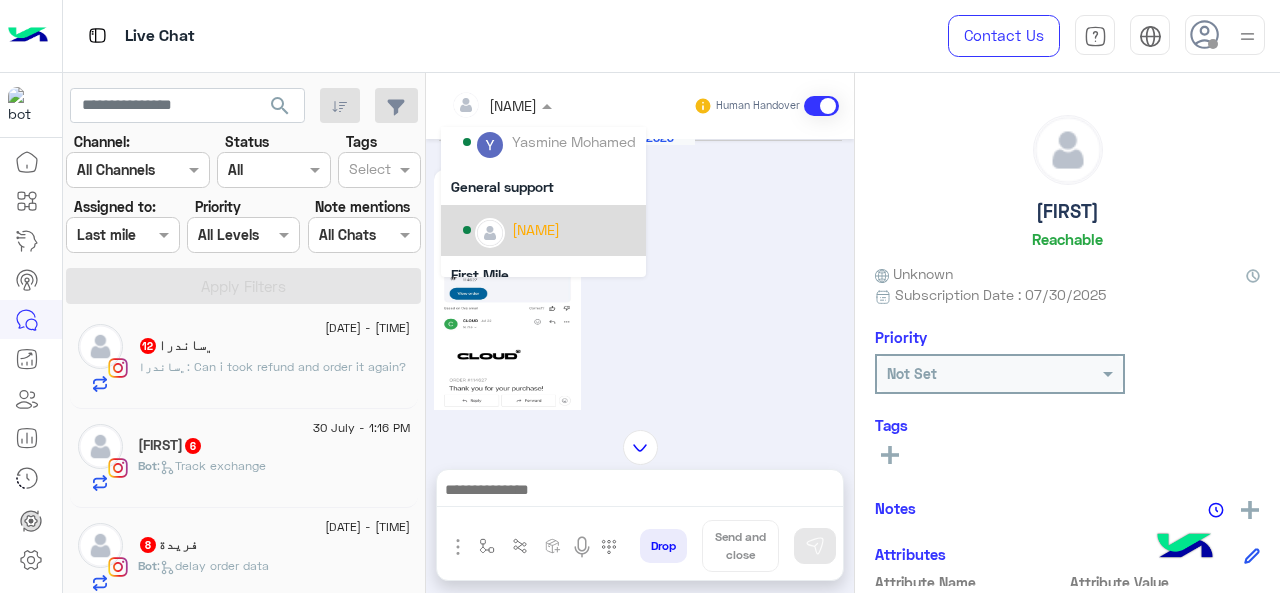 click on "[NAME]" at bounding box center [536, 229] 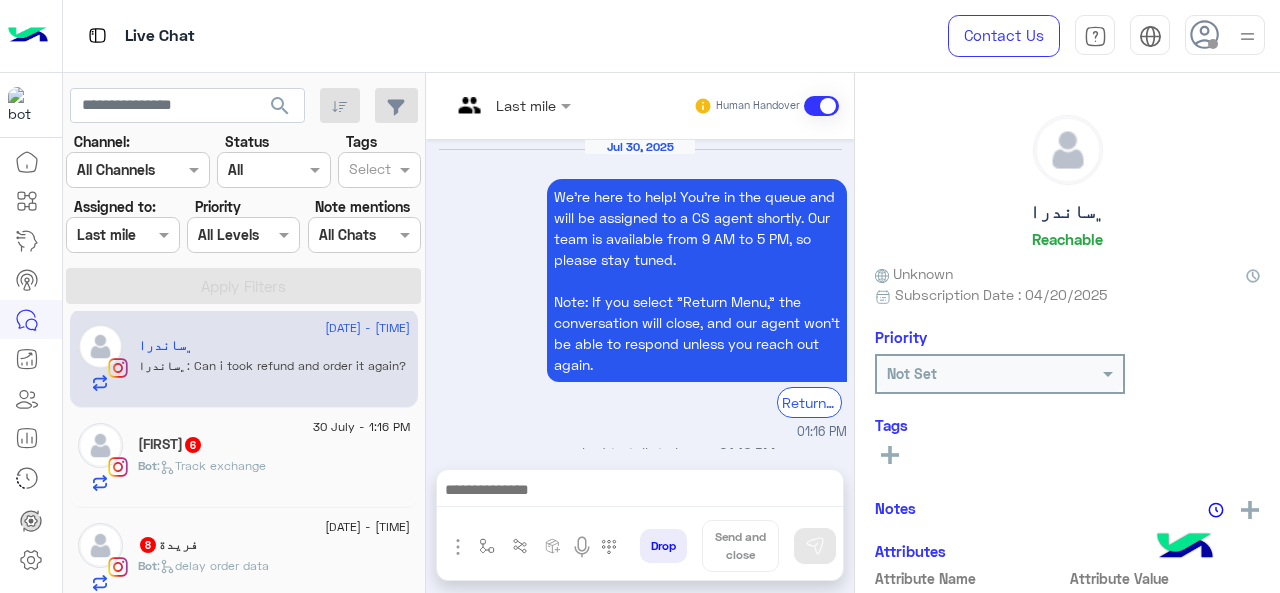 scroll, scrollTop: 528, scrollLeft: 0, axis: vertical 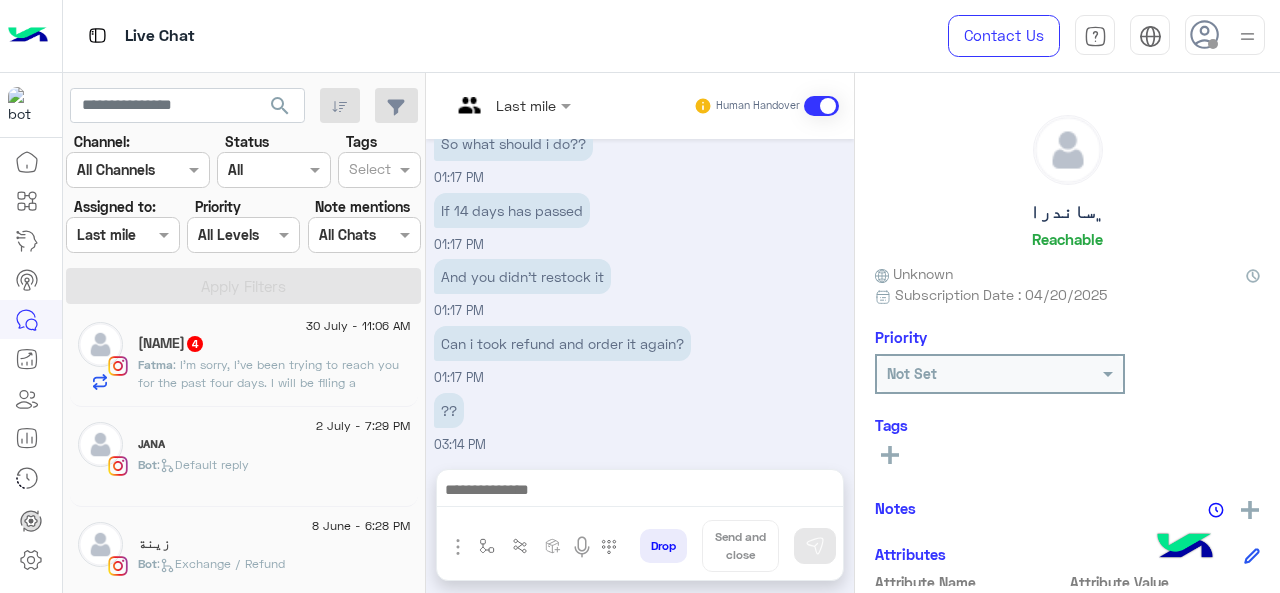 click on ": I’m sorry, I’ve been trying to reach you for the past four days. I will be filing a complaint with the Consumer Protection Authority and posting about this on social media" 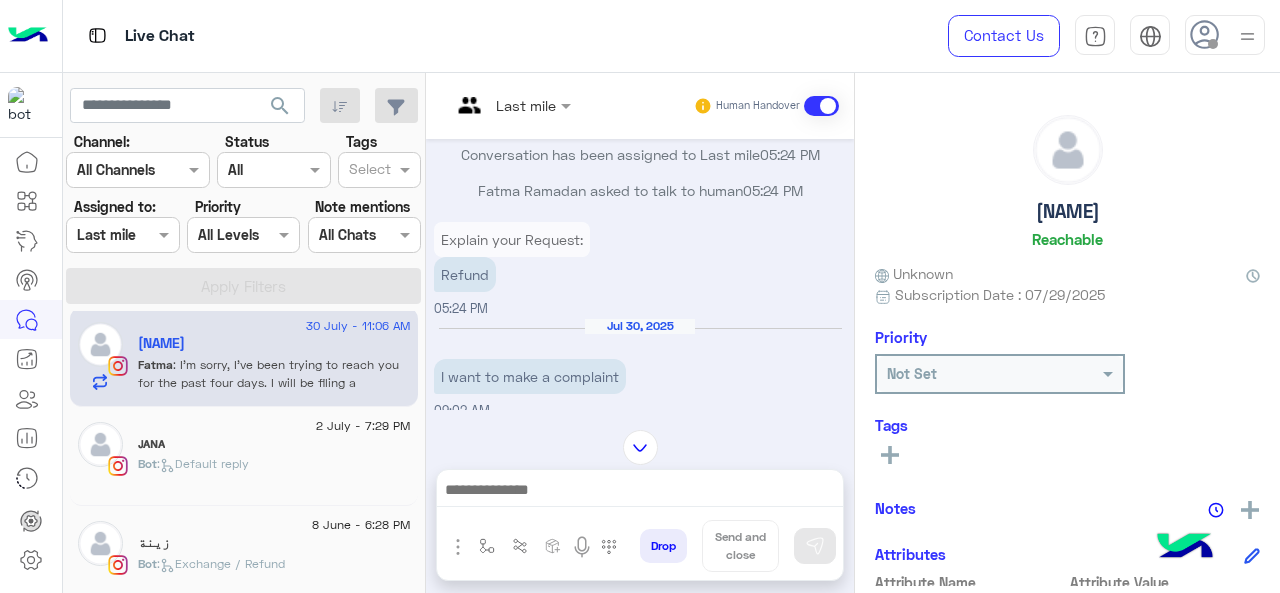 scroll, scrollTop: 0, scrollLeft: 0, axis: both 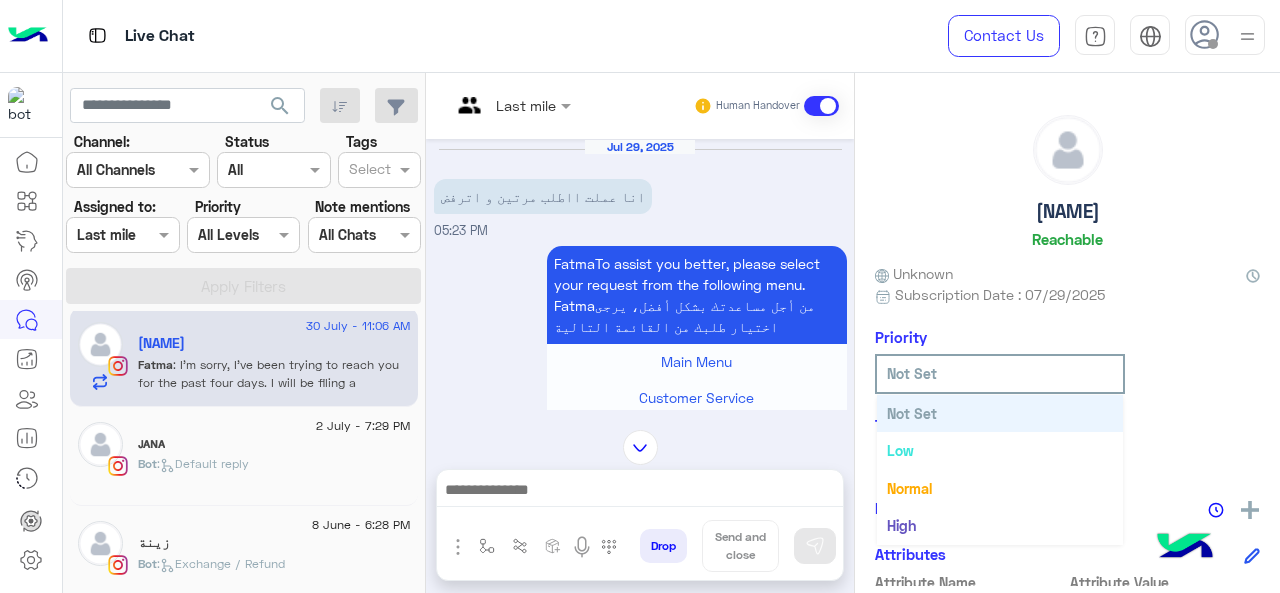 click on "Not Set" 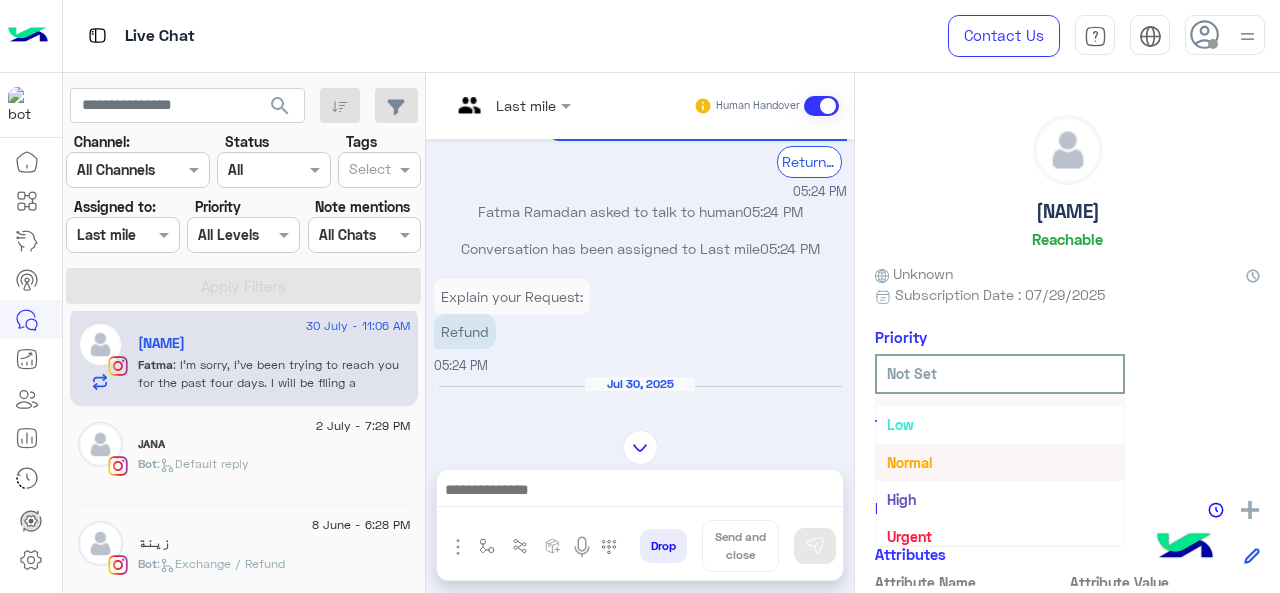 scroll, scrollTop: 36, scrollLeft: 0, axis: vertical 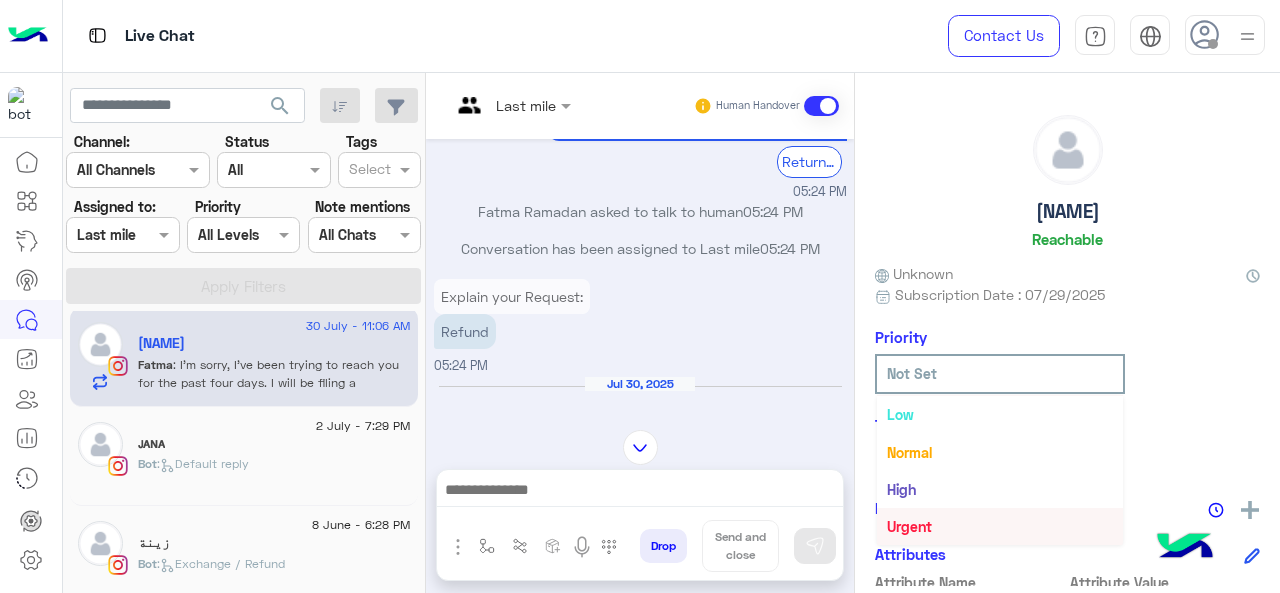 click on "Urgent" at bounding box center [1000, 526] 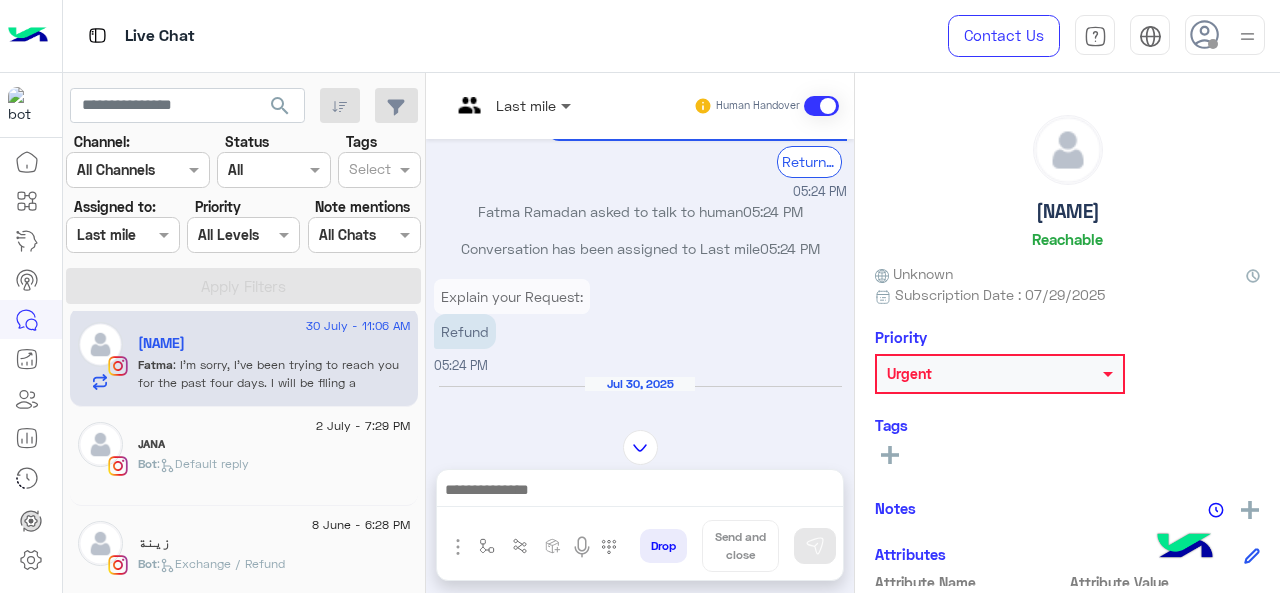 click at bounding box center [568, 105] 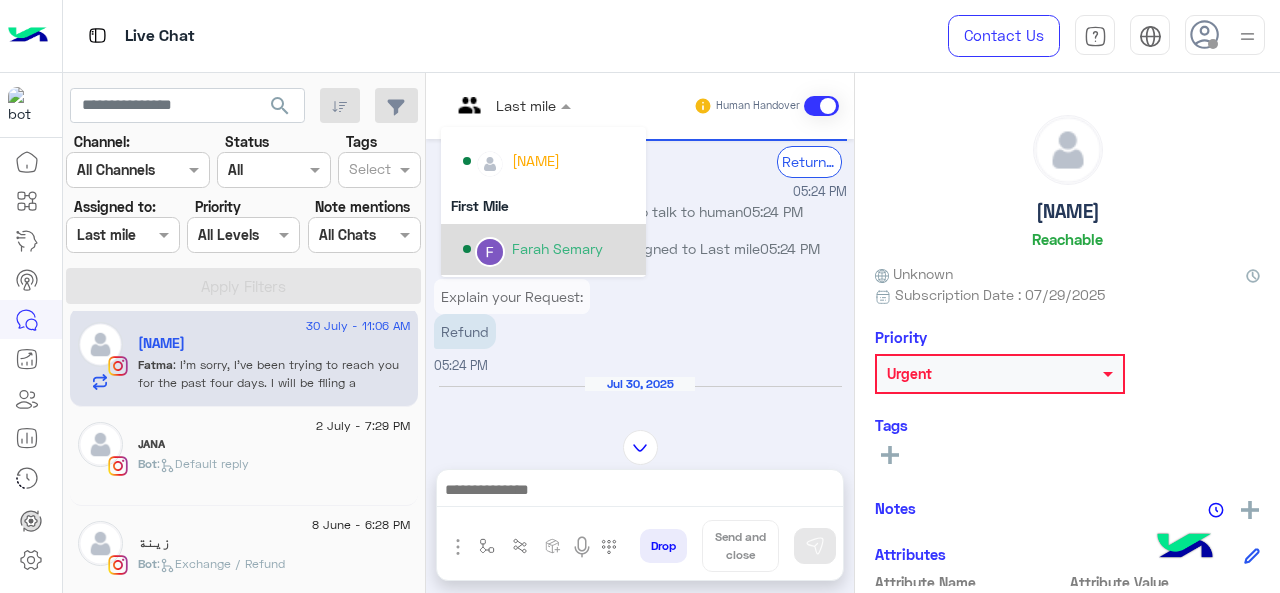 scroll, scrollTop: 354, scrollLeft: 0, axis: vertical 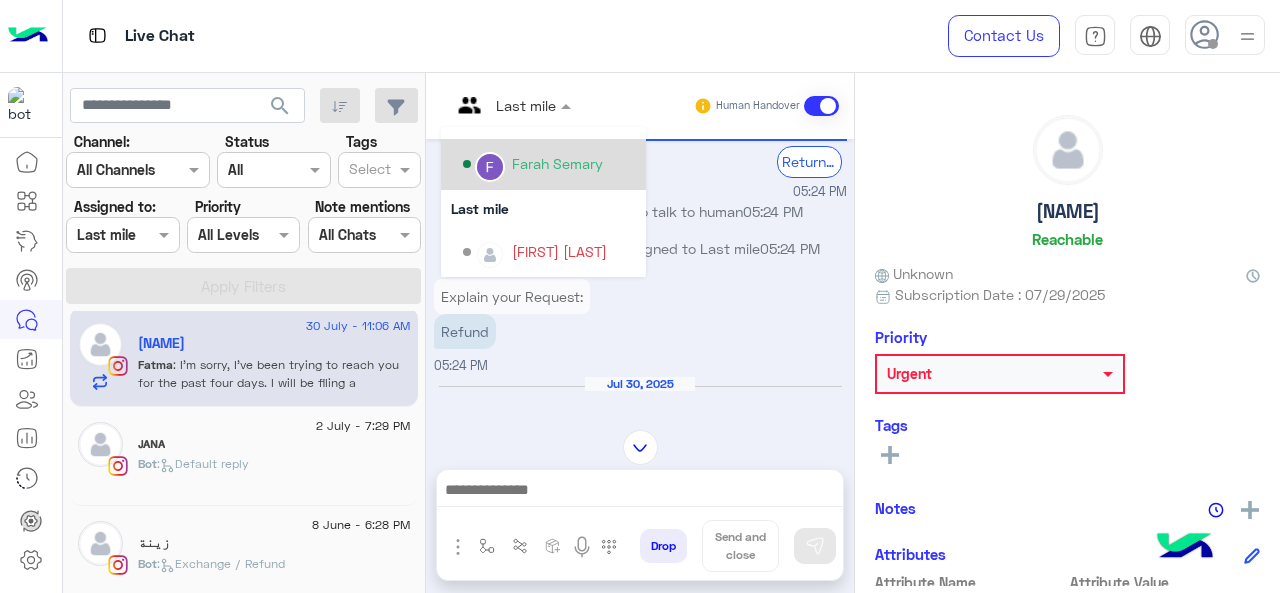 click on "Farah Semary" at bounding box center (557, 163) 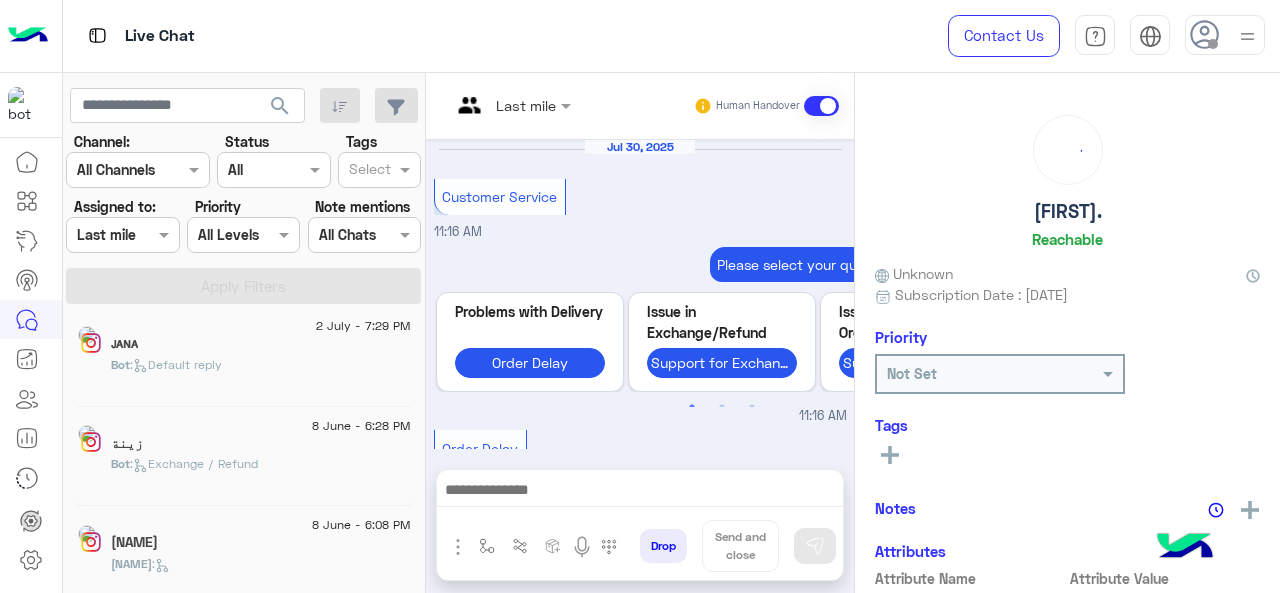 scroll, scrollTop: 890, scrollLeft: 0, axis: vertical 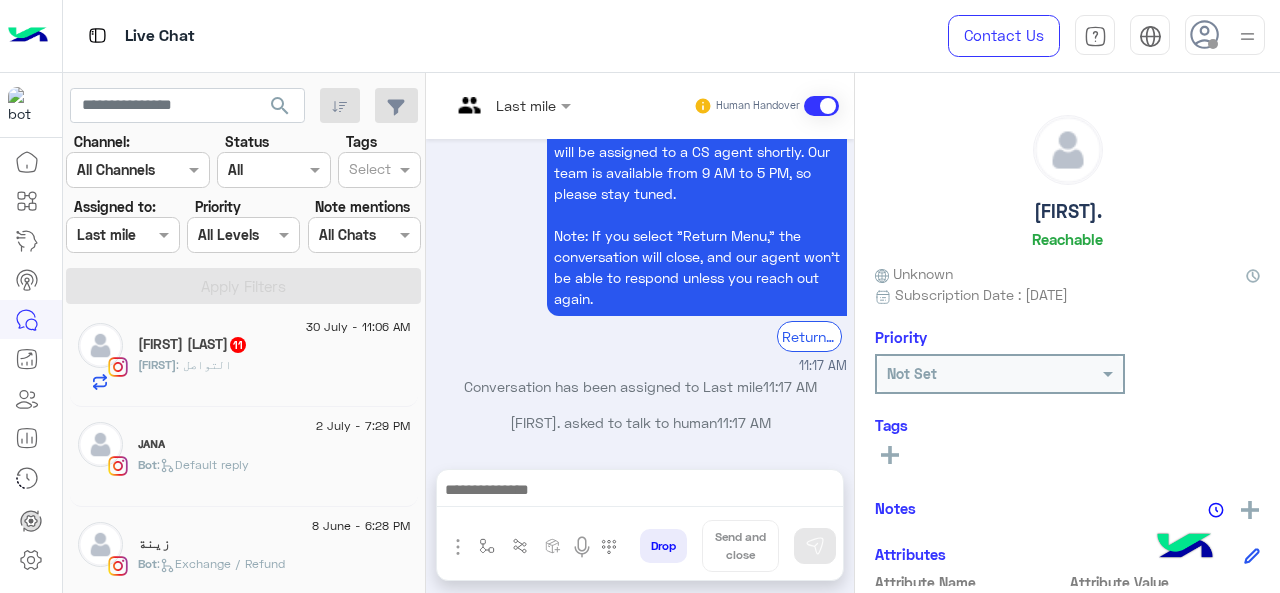 click on "[FIRST] : التواصل" 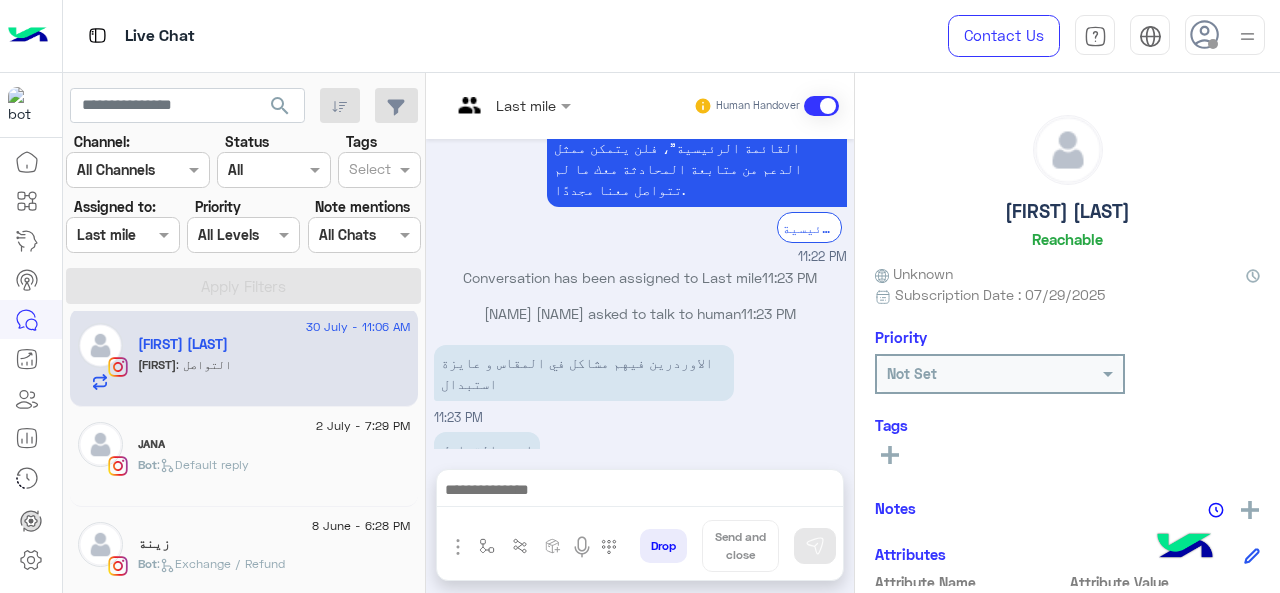 scroll, scrollTop: 829, scrollLeft: 0, axis: vertical 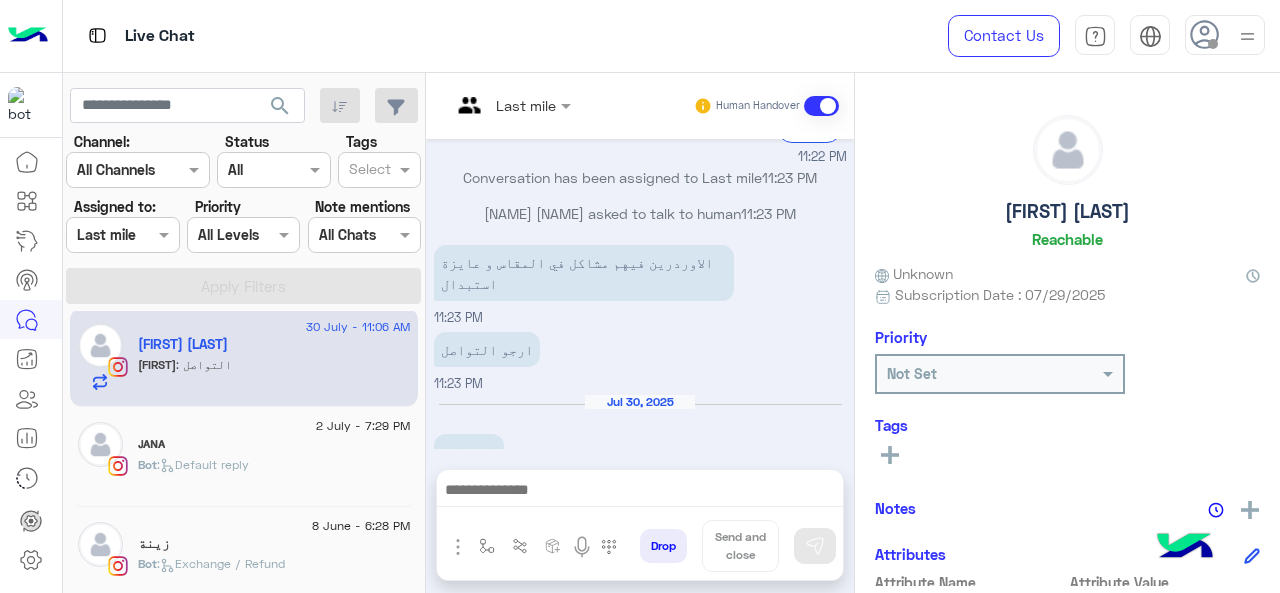 click at bounding box center (511, 104) 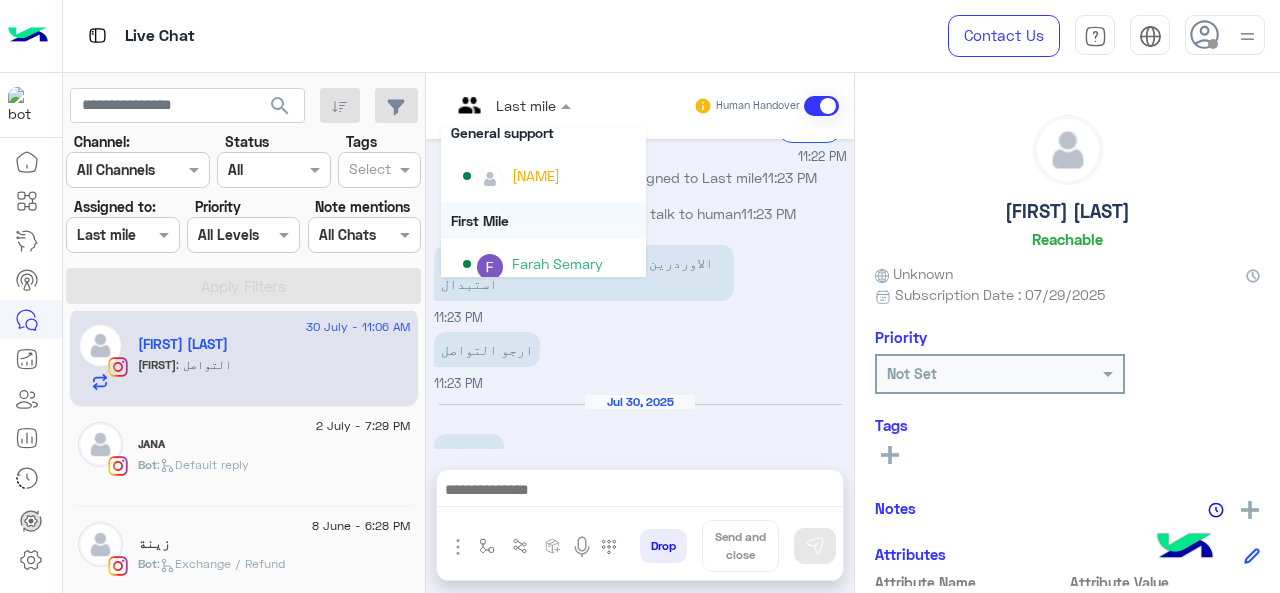 scroll, scrollTop: 300, scrollLeft: 0, axis: vertical 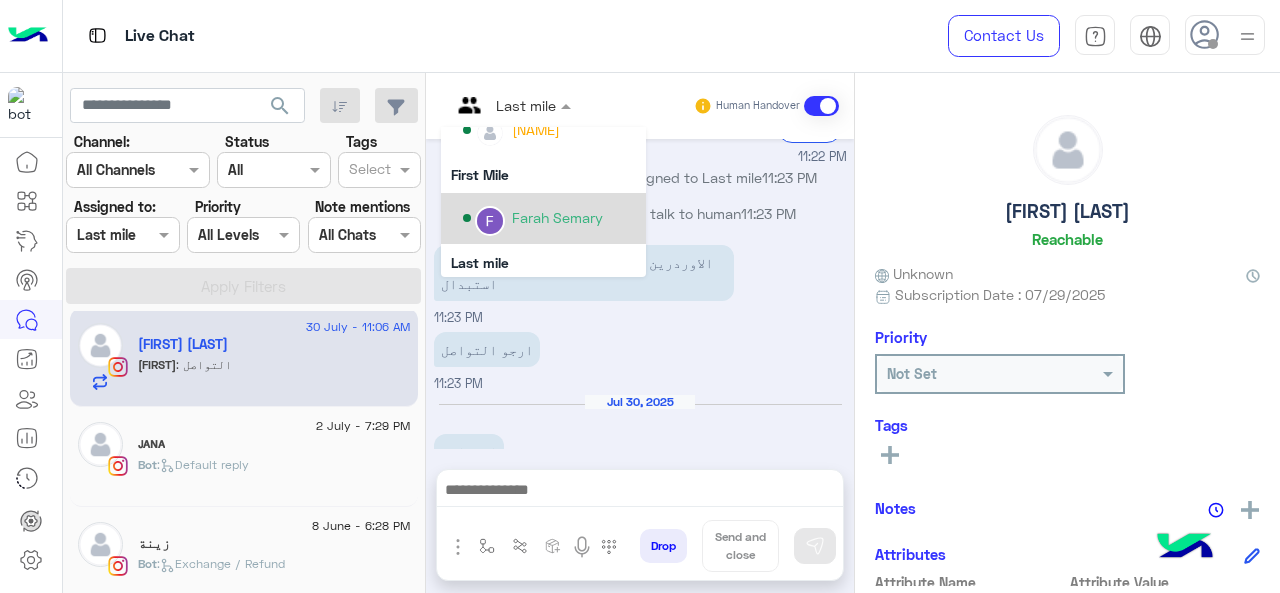 click on "Farah Semary" at bounding box center (557, 217) 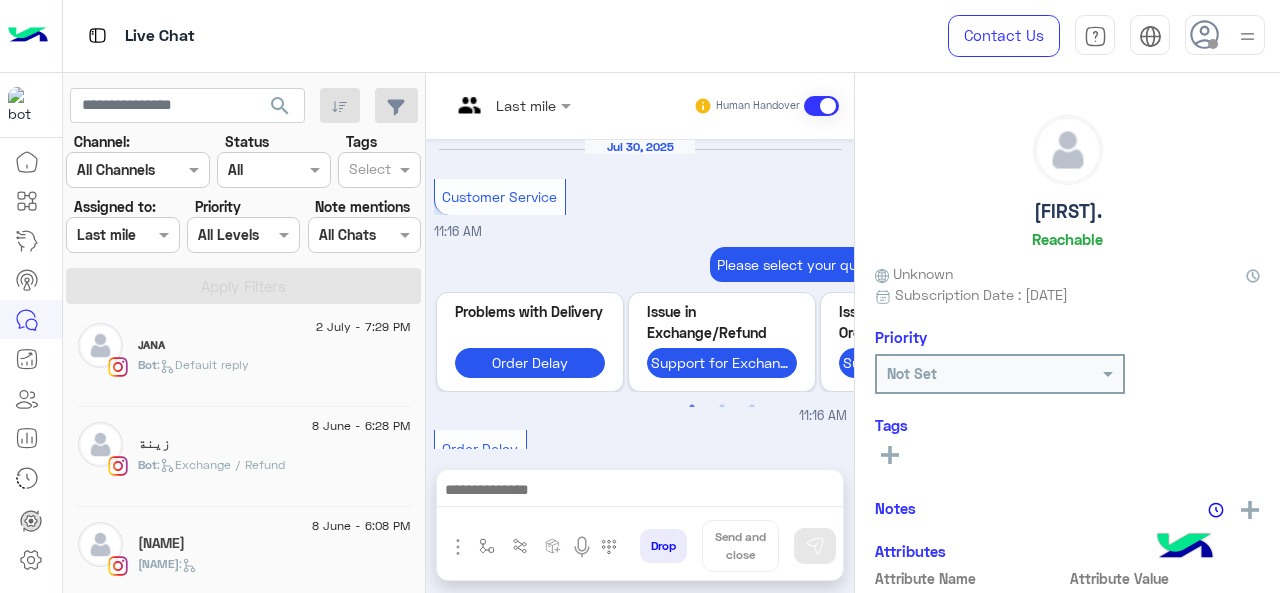scroll, scrollTop: 890, scrollLeft: 0, axis: vertical 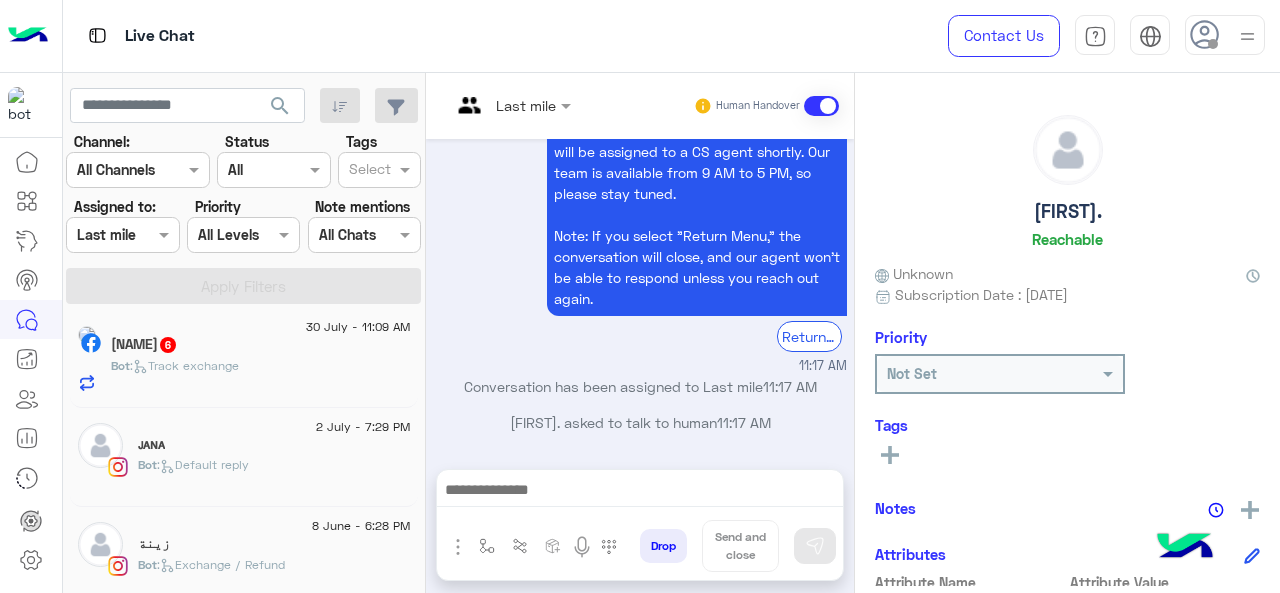 click on ":   Track exchange" 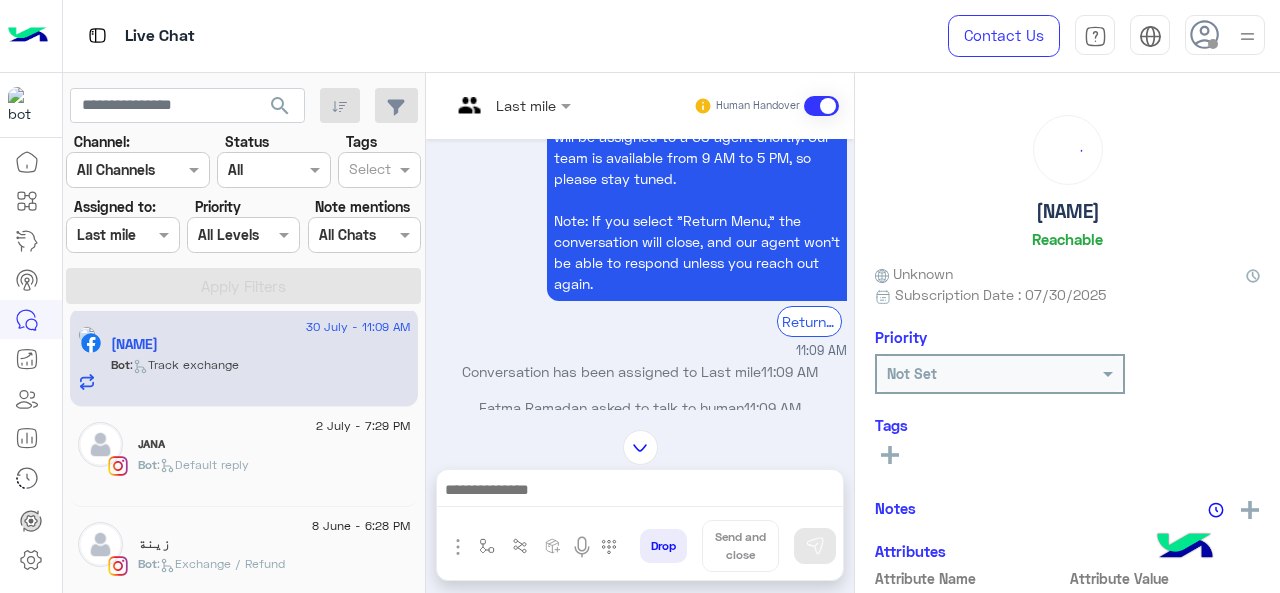 scroll, scrollTop: 506, scrollLeft: 0, axis: vertical 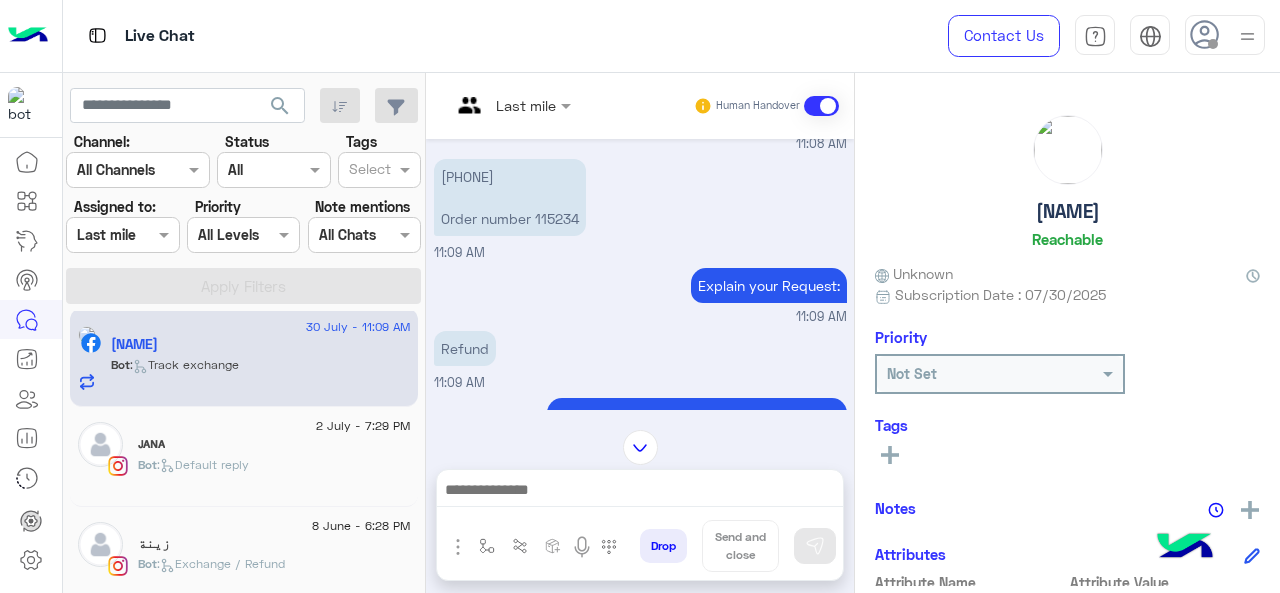 click at bounding box center [511, 104] 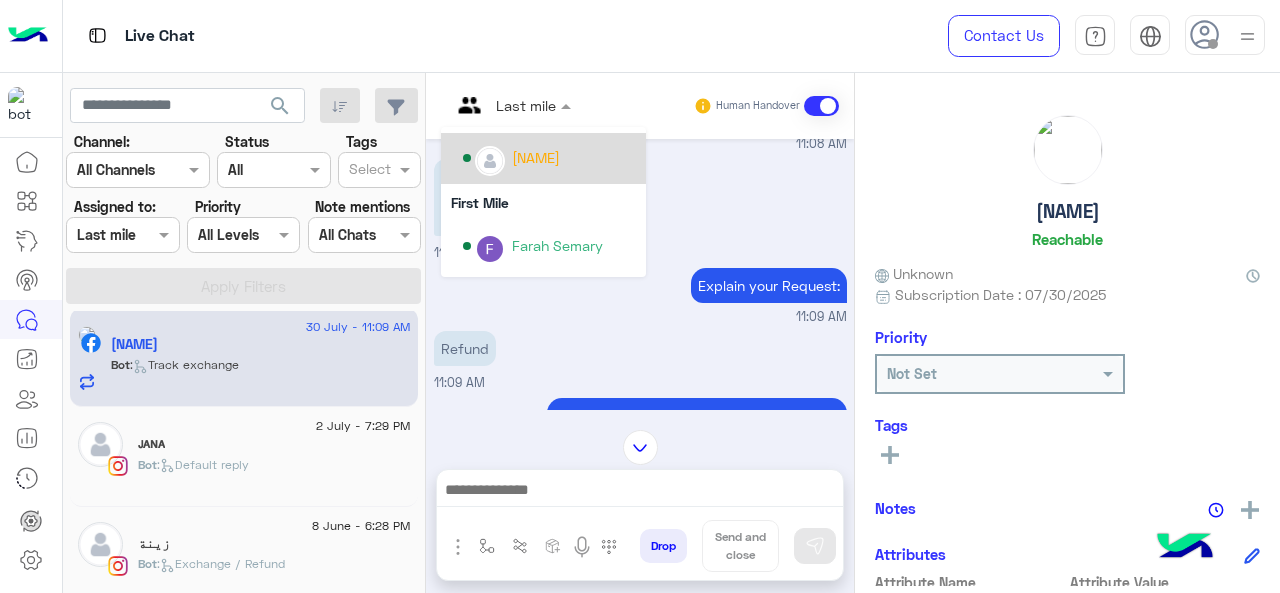 scroll, scrollTop: 300, scrollLeft: 0, axis: vertical 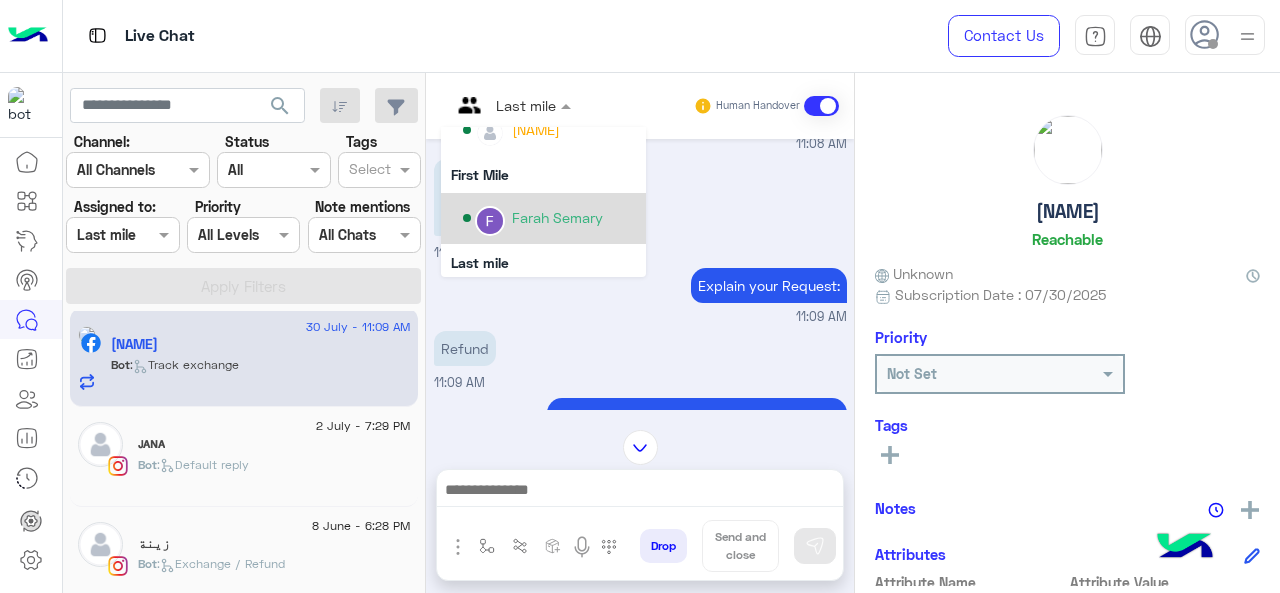 click on "Farah Semary" at bounding box center [549, 218] 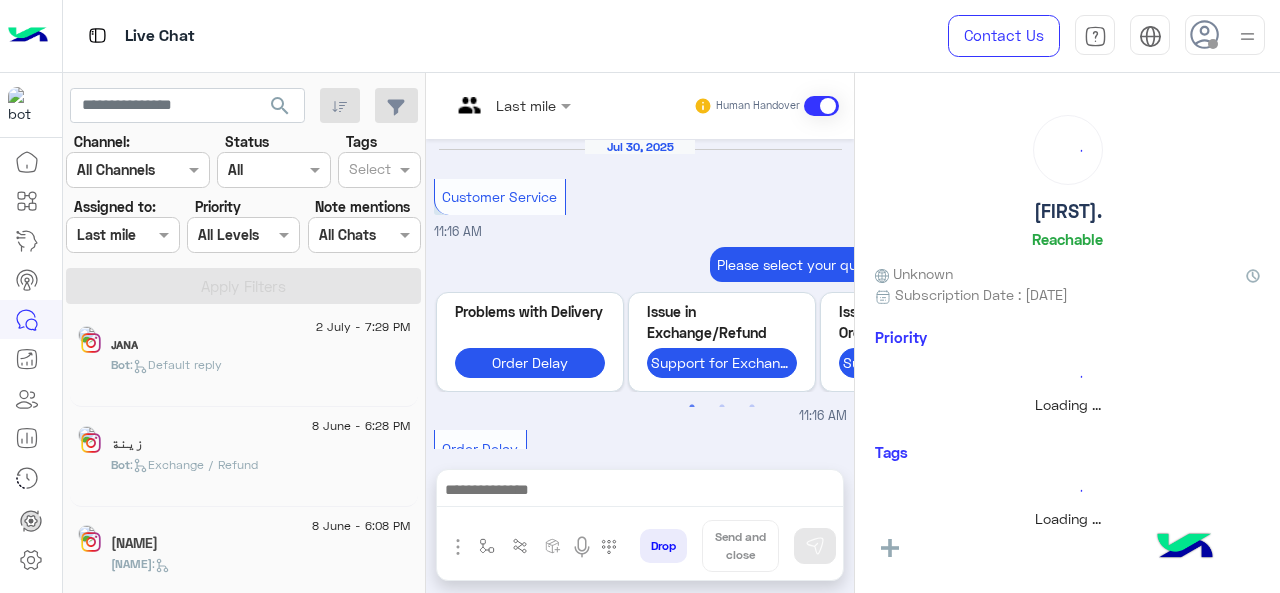 scroll, scrollTop: 890, scrollLeft: 0, axis: vertical 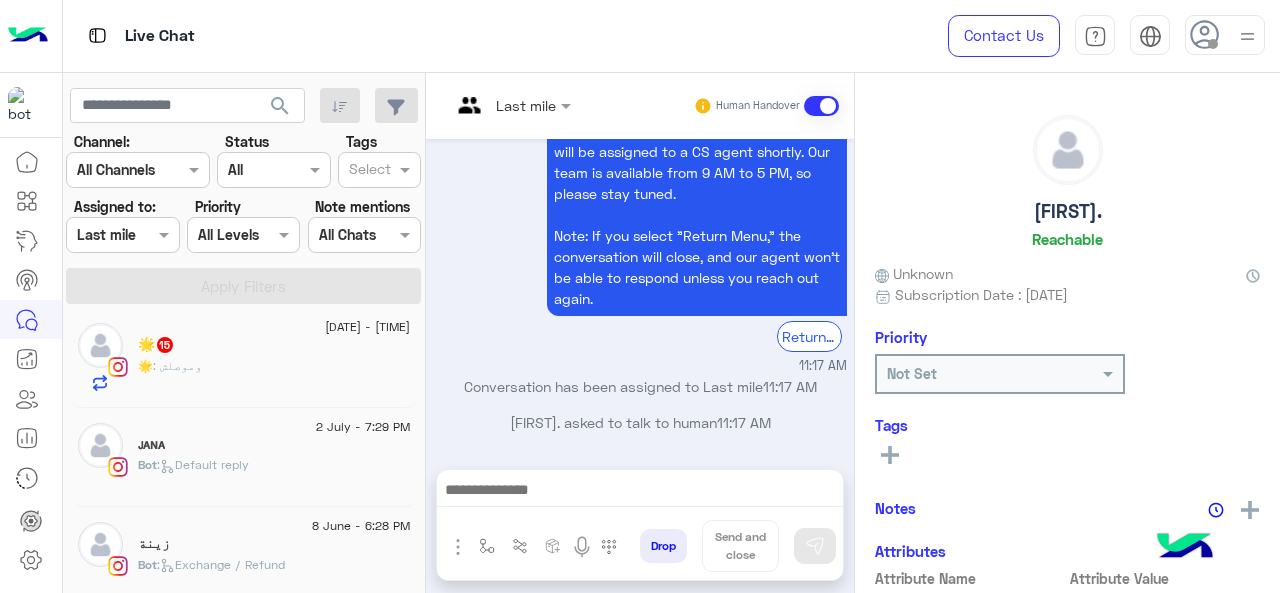click on "🌟 : وموصلش" 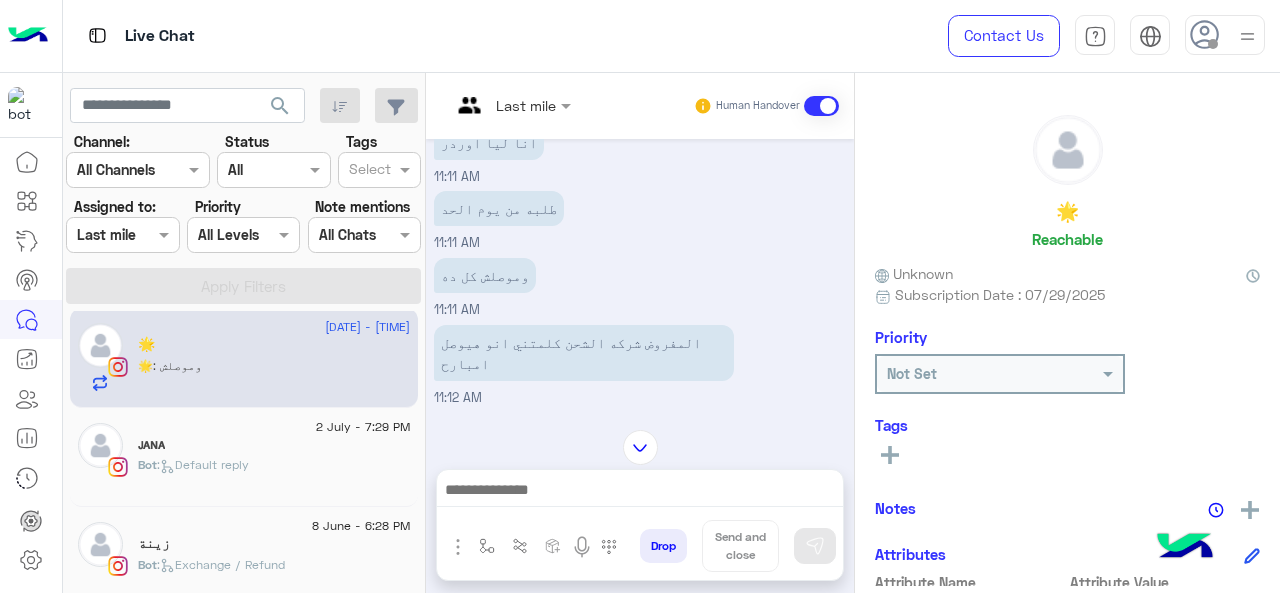 scroll, scrollTop: 602, scrollLeft: 0, axis: vertical 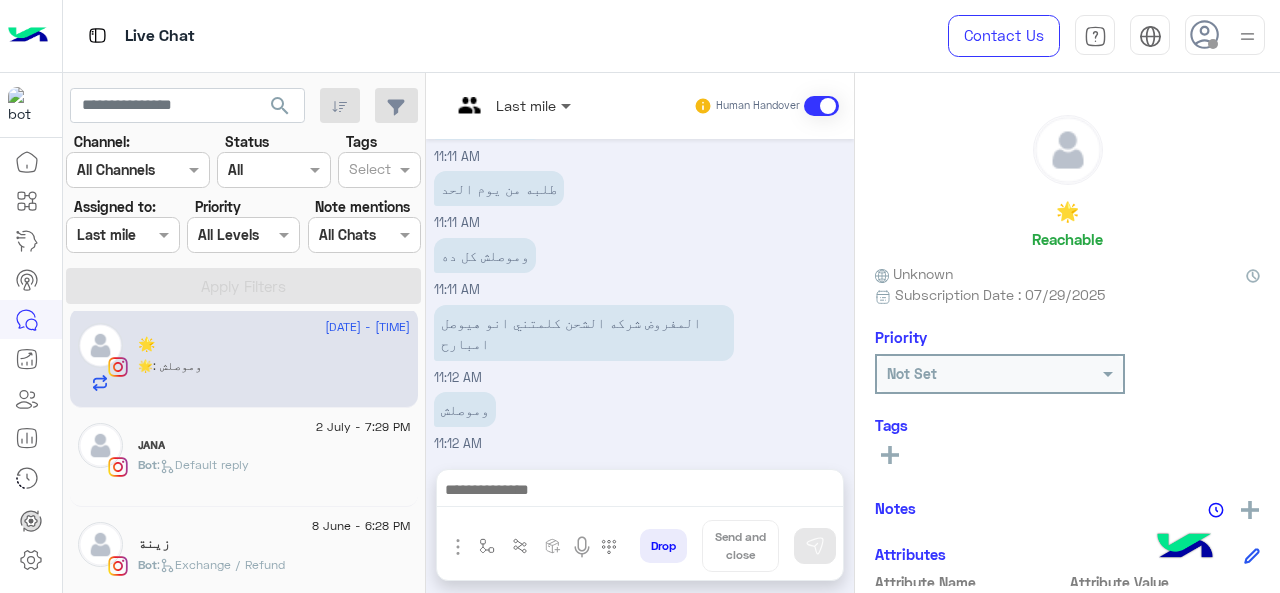click at bounding box center (568, 105) 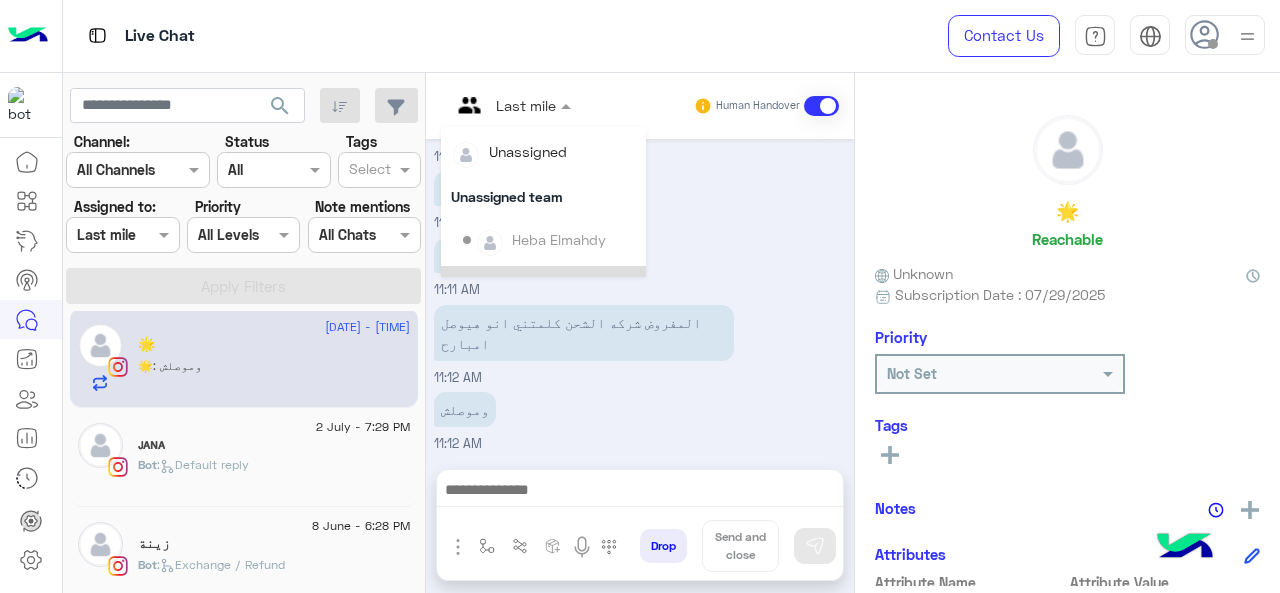 scroll, scrollTop: 354, scrollLeft: 0, axis: vertical 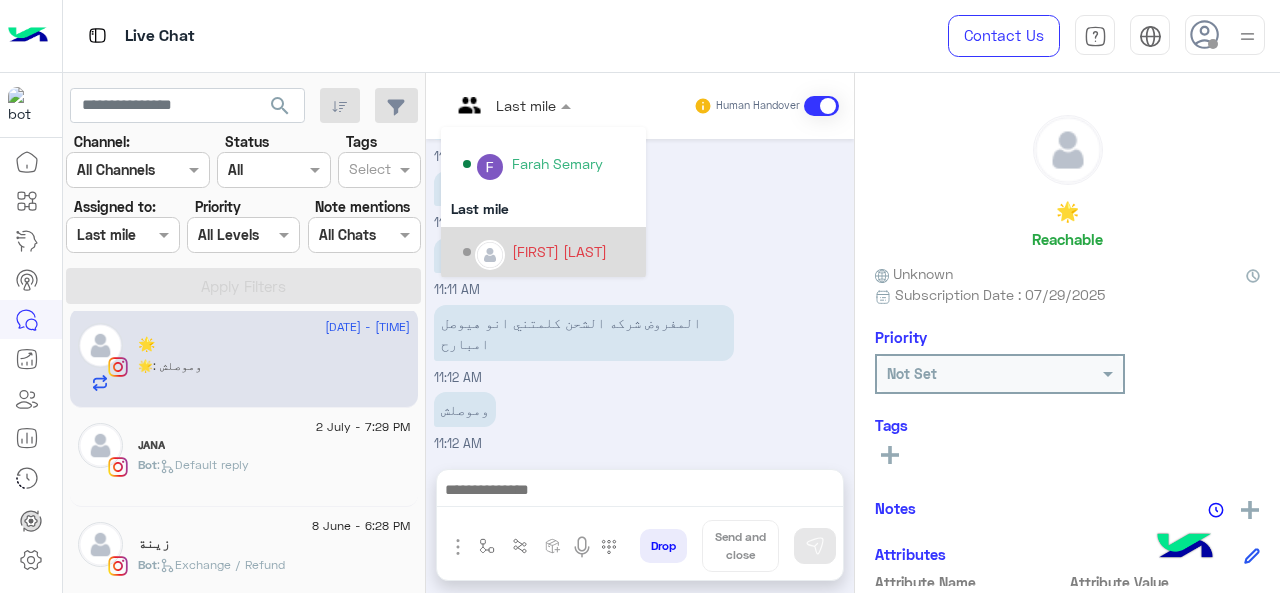 click on "[FIRST] [LAST]" at bounding box center (559, 251) 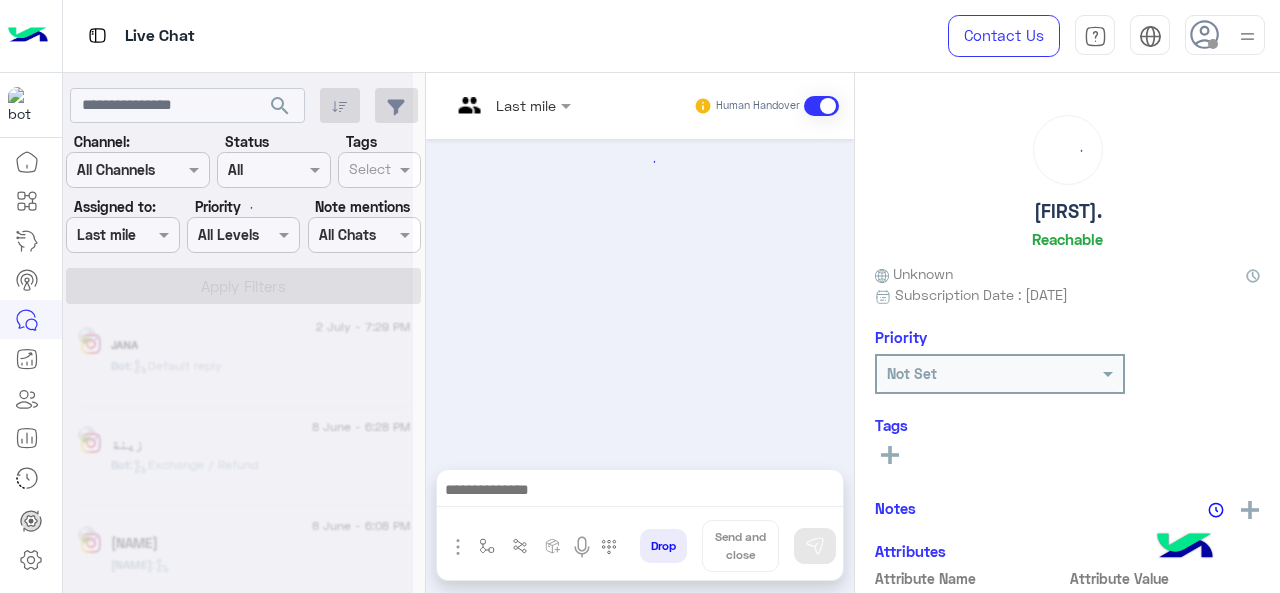 scroll, scrollTop: 890, scrollLeft: 0, axis: vertical 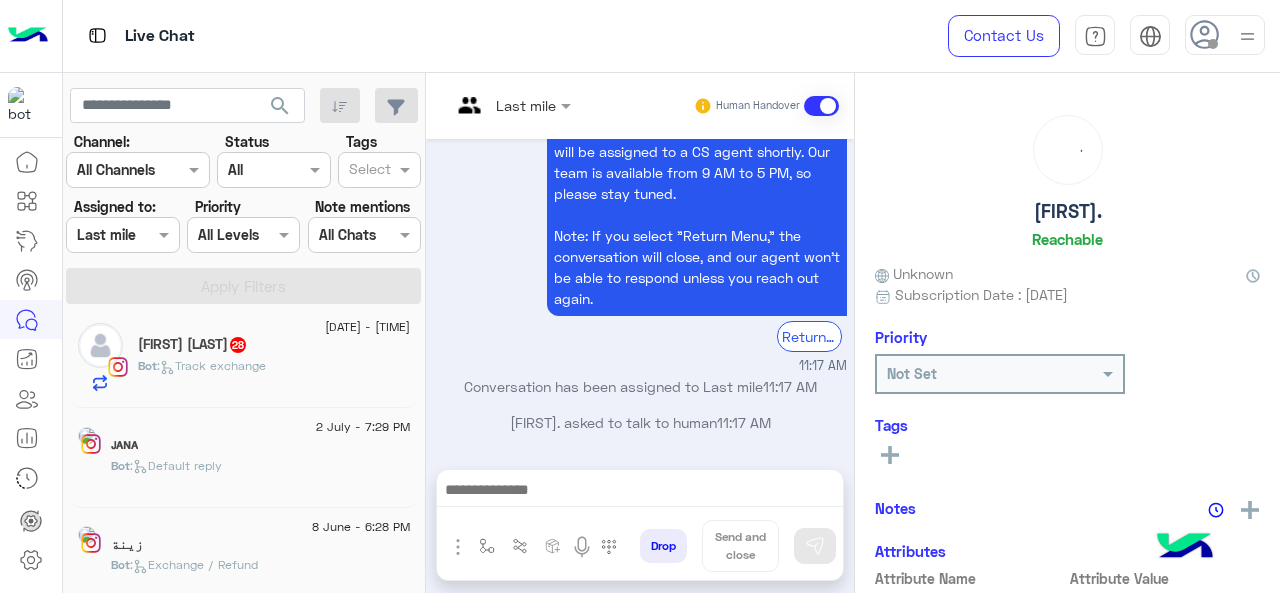 click on "Bot :   Track exchange" 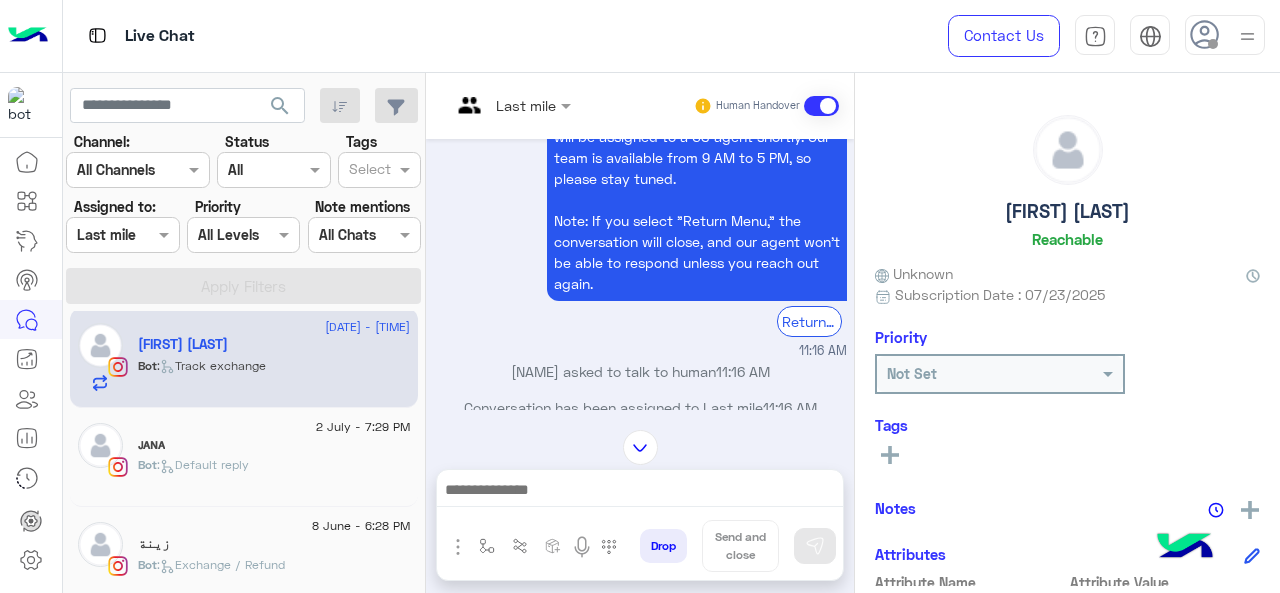 scroll, scrollTop: 485, scrollLeft: 0, axis: vertical 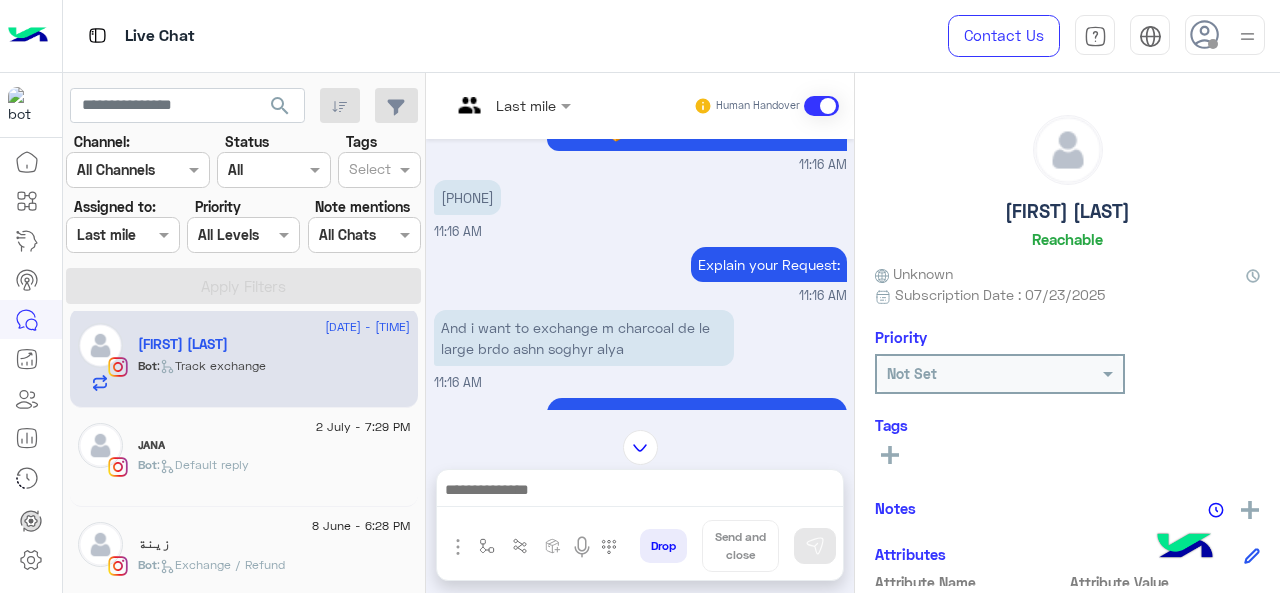 click at bounding box center [511, 104] 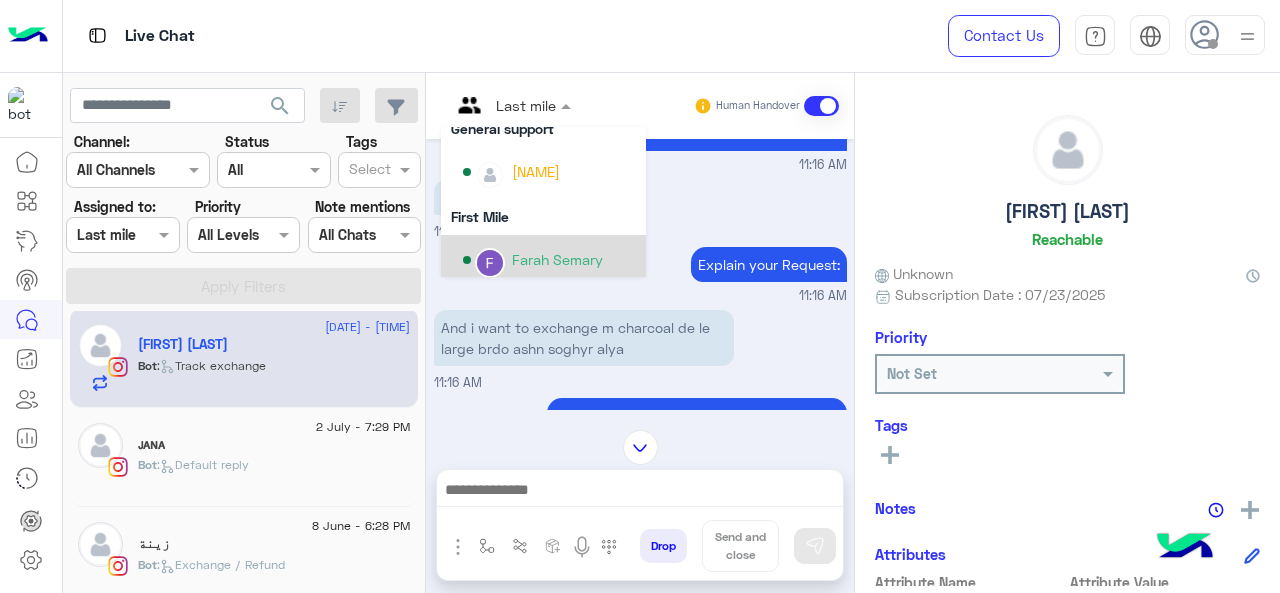 scroll, scrollTop: 300, scrollLeft: 0, axis: vertical 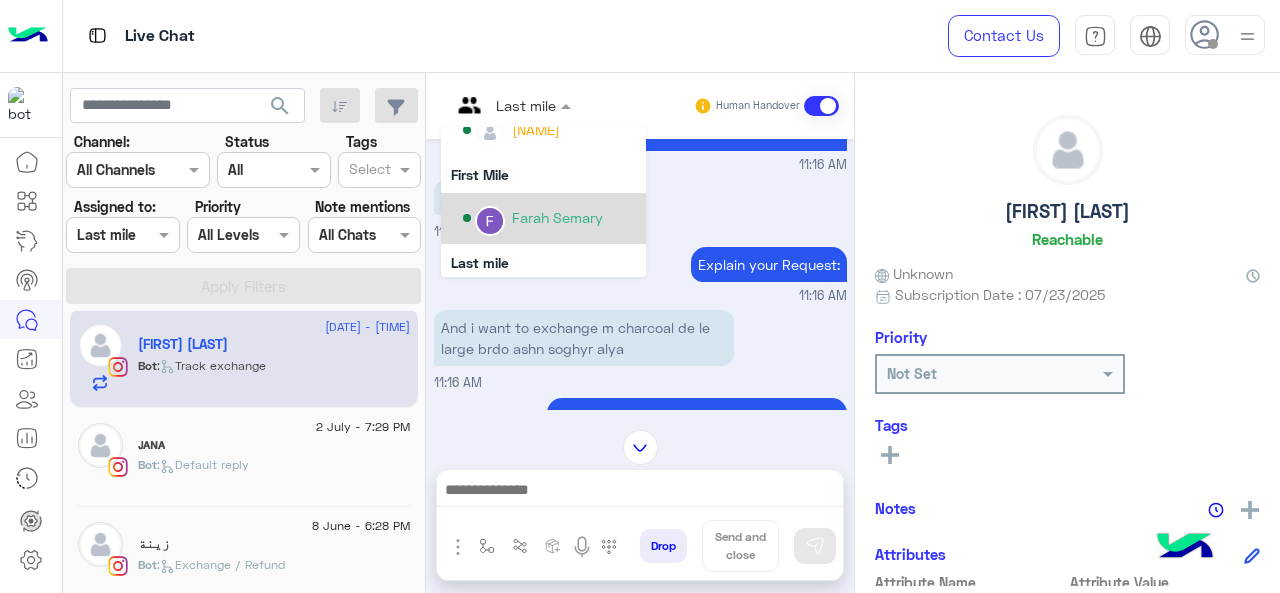 click on "Farah Semary" at bounding box center [557, 217] 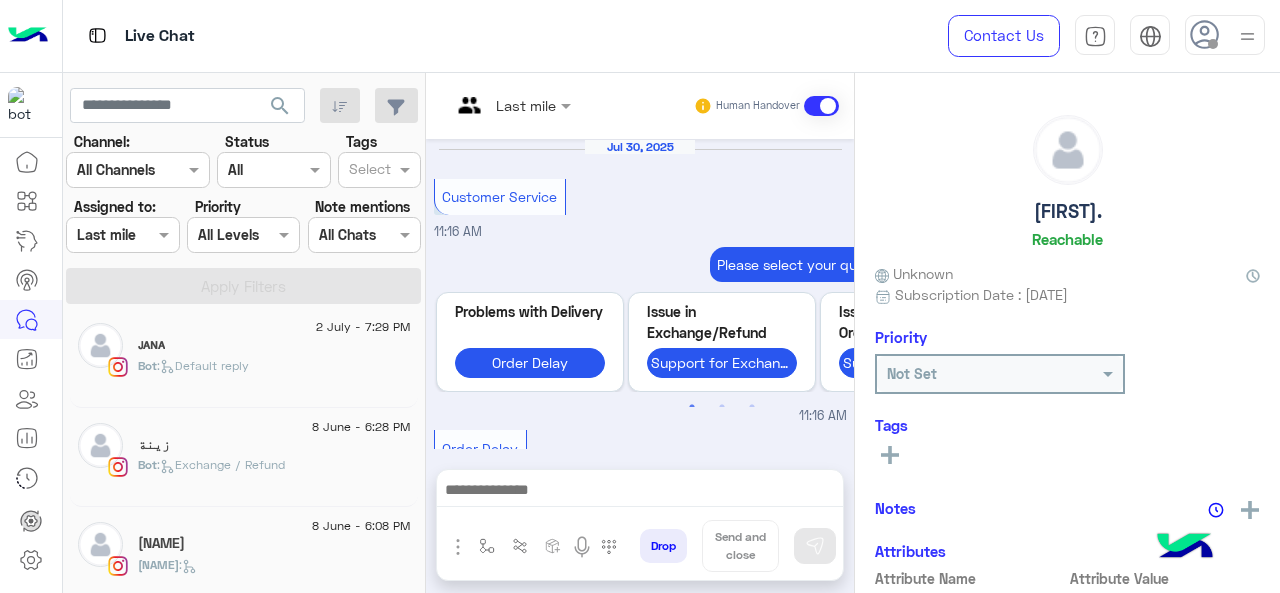 scroll, scrollTop: 890, scrollLeft: 0, axis: vertical 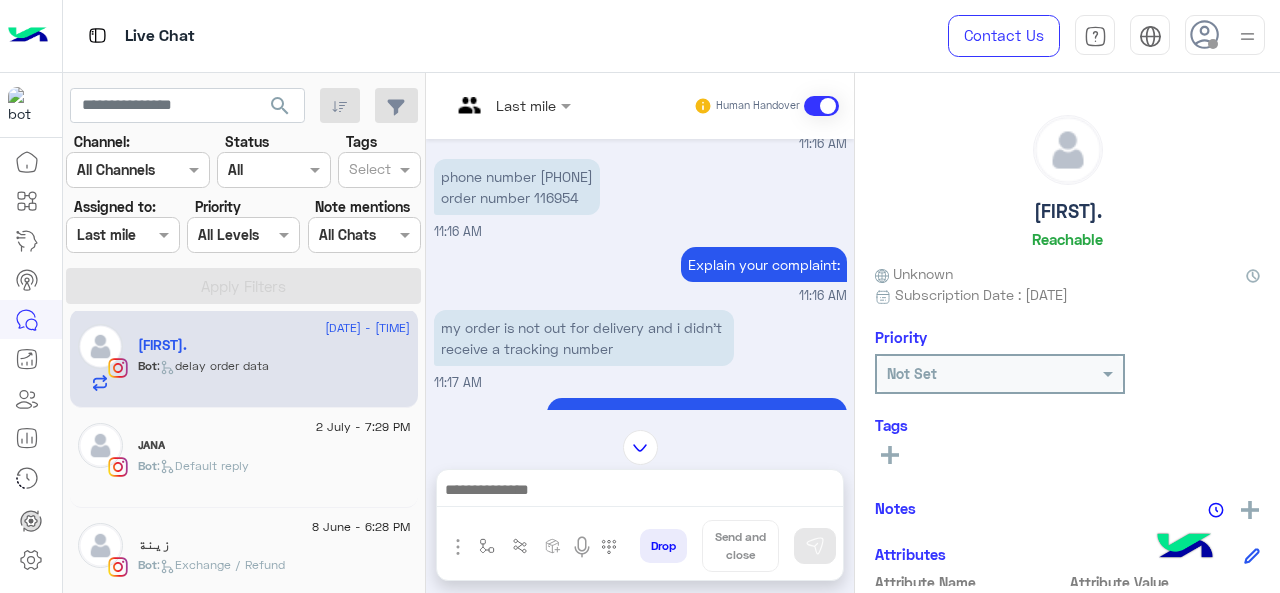 click on "Last mile" at bounding box center (503, 106) 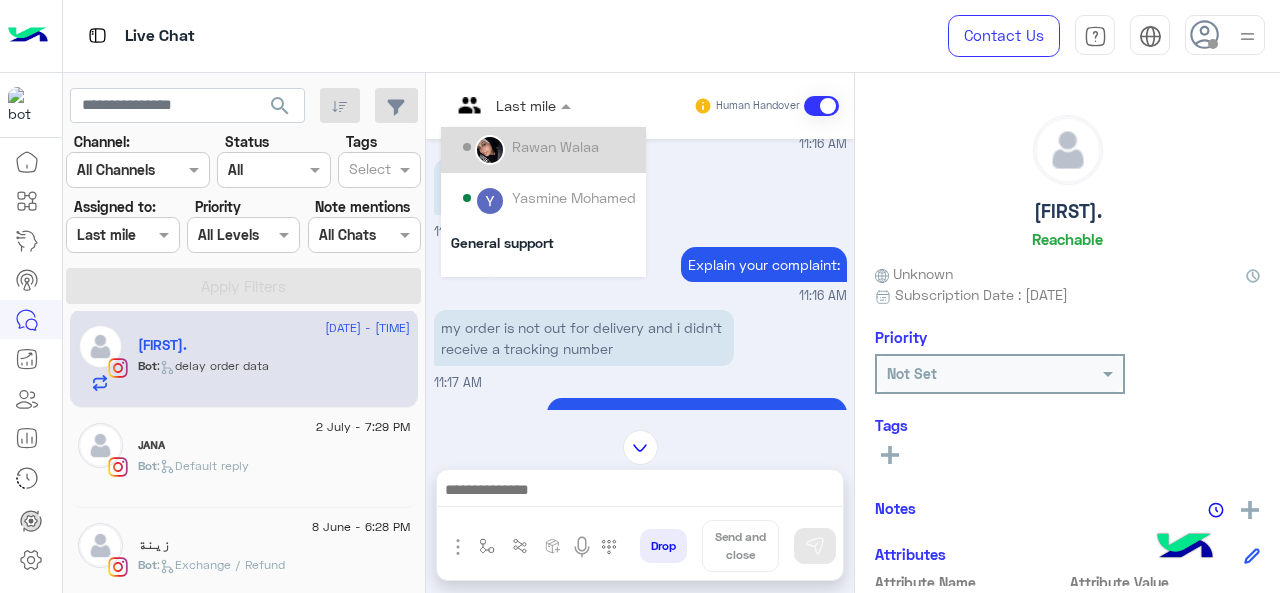 scroll, scrollTop: 200, scrollLeft: 0, axis: vertical 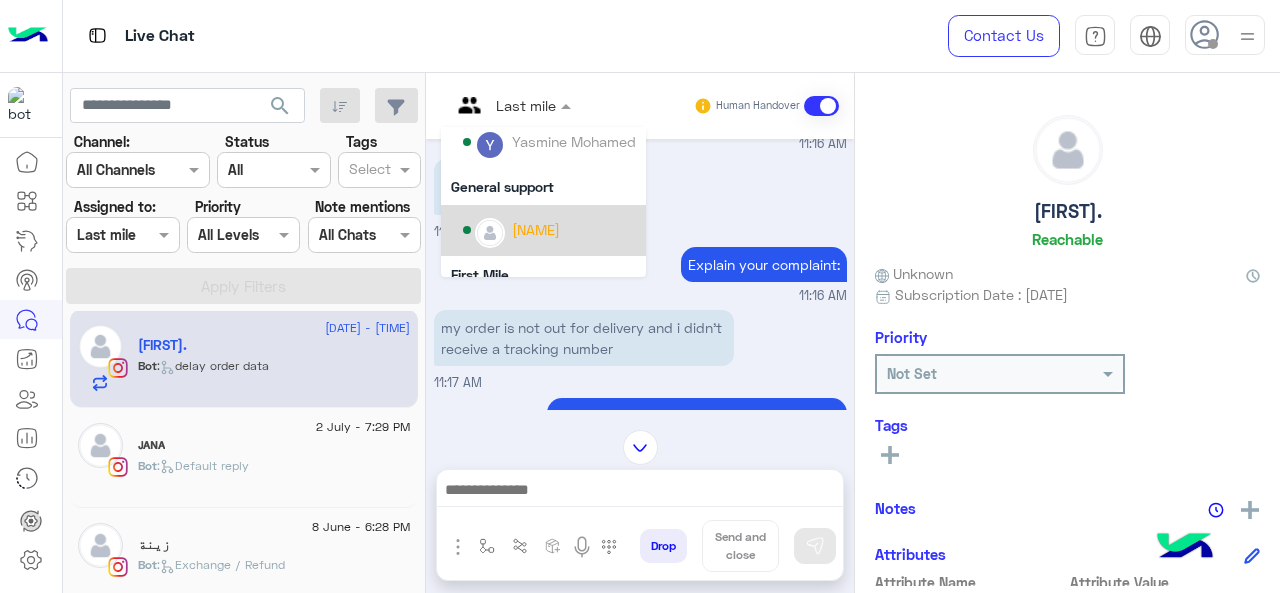 click on "[NAME]" at bounding box center (536, 229) 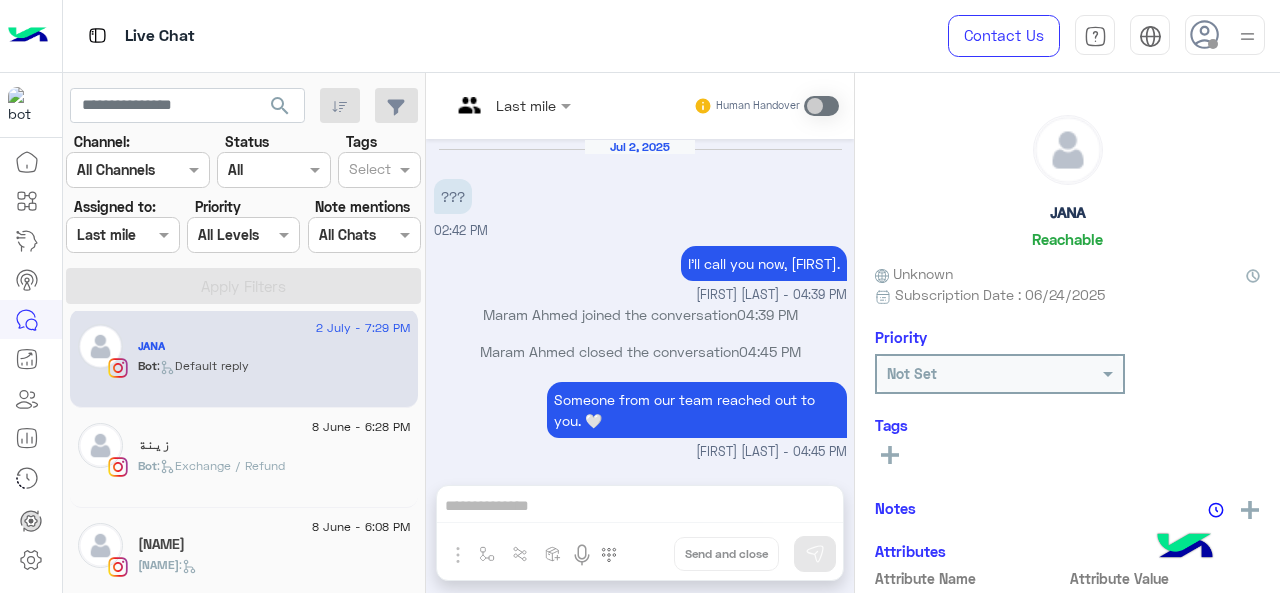 scroll, scrollTop: 601, scrollLeft: 0, axis: vertical 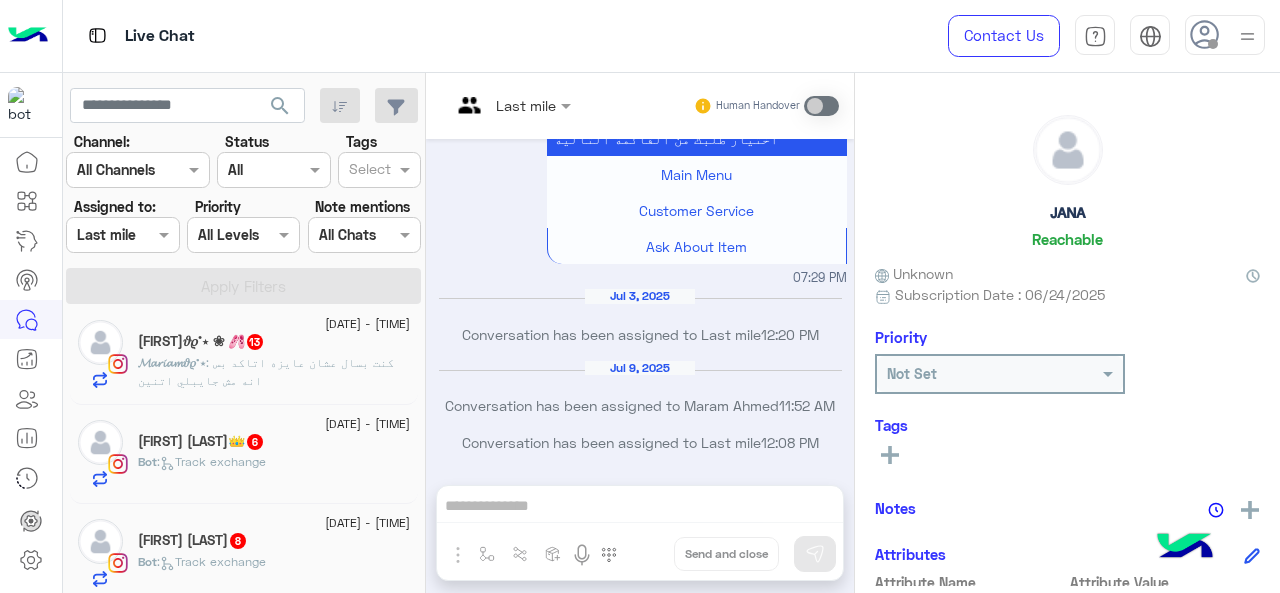 click on ":   Track exchange" 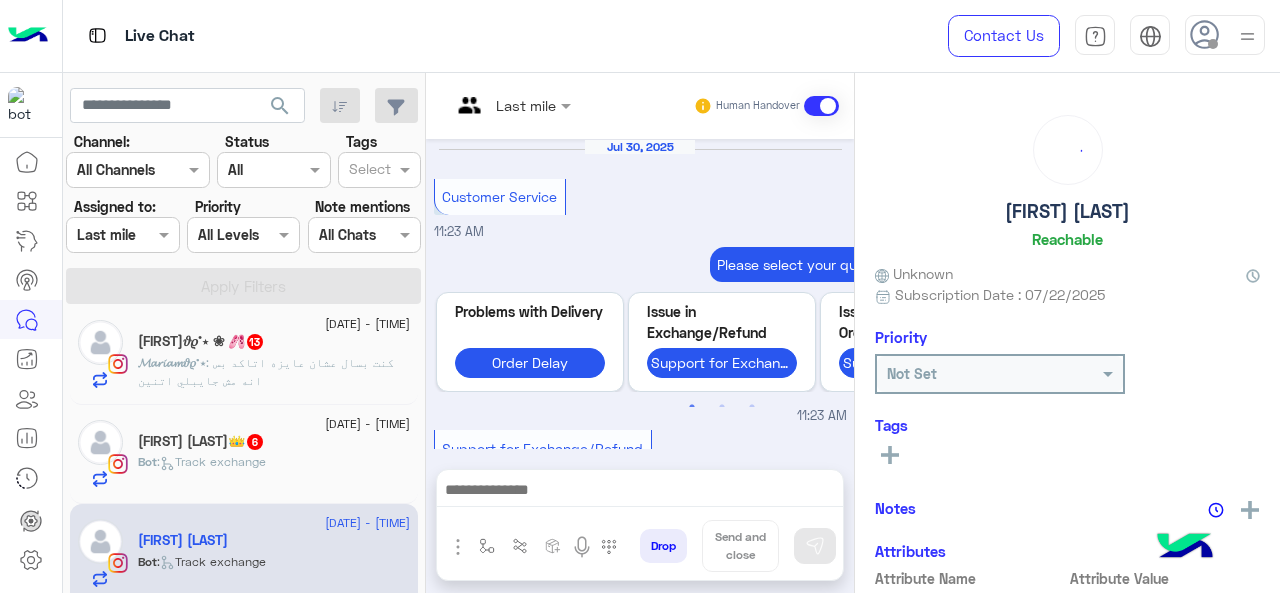 scroll, scrollTop: 806, scrollLeft: 0, axis: vertical 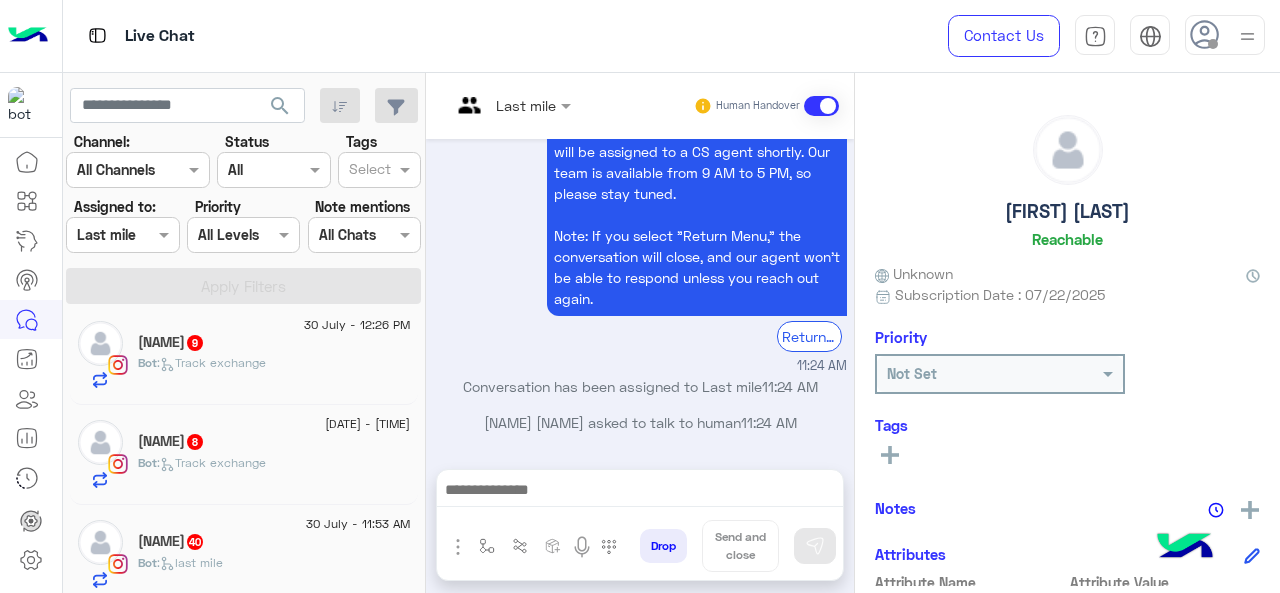 click on "30 July - 11:53 AM" 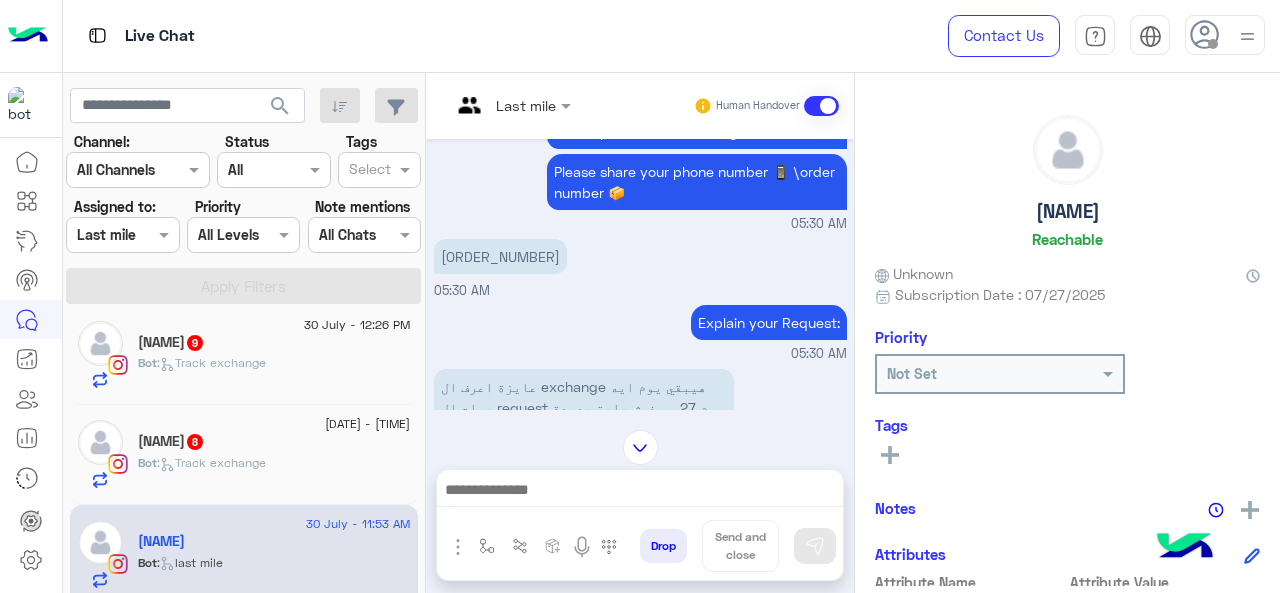 scroll, scrollTop: 207, scrollLeft: 0, axis: vertical 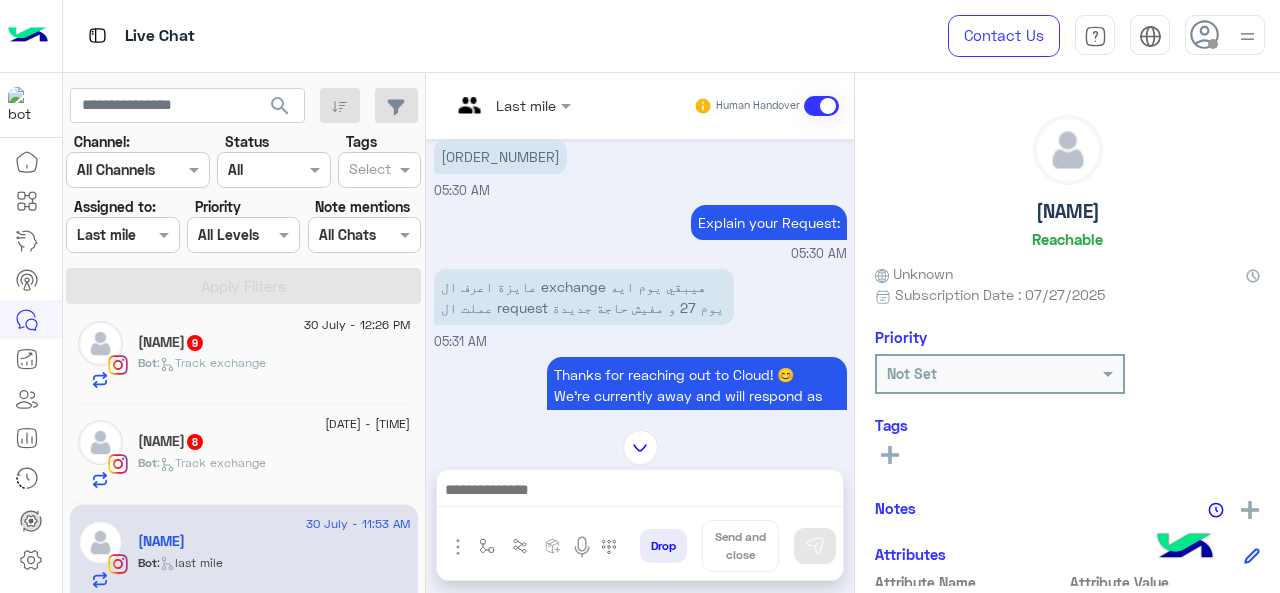 click at bounding box center [511, 104] 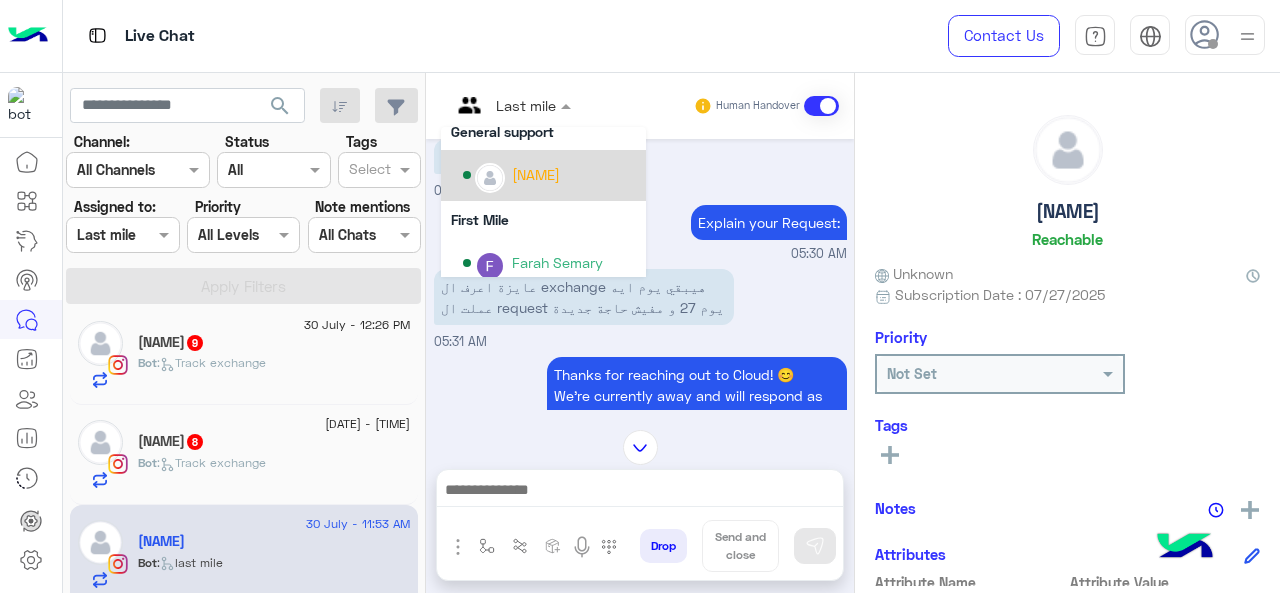 scroll, scrollTop: 300, scrollLeft: 0, axis: vertical 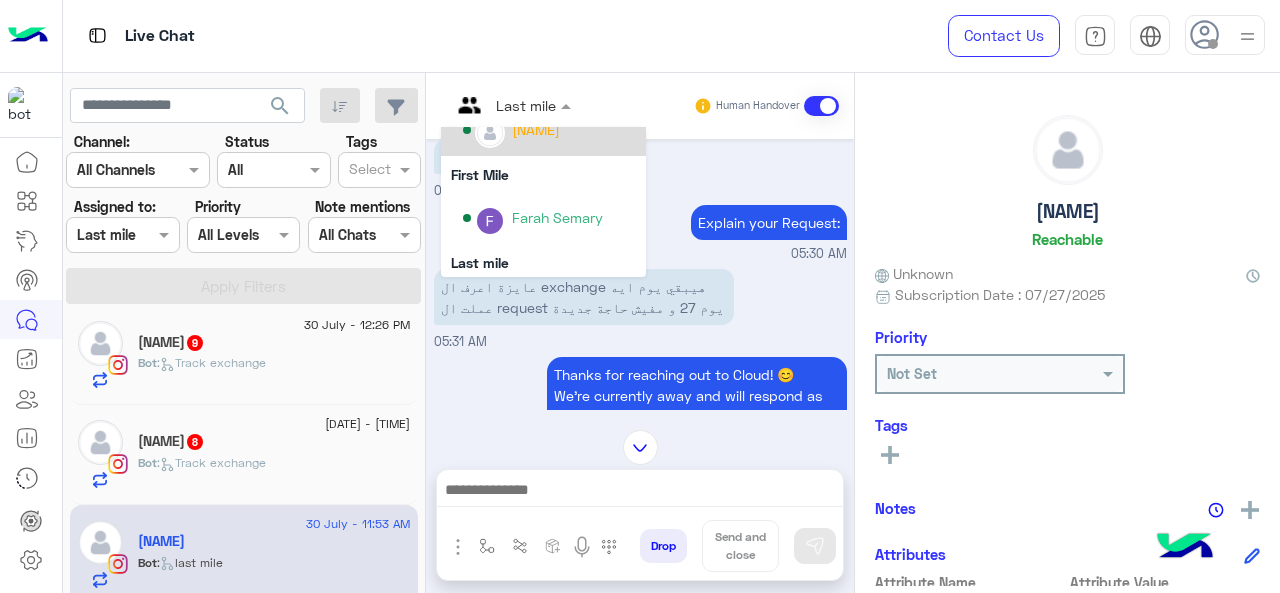 click on "[NAME]" at bounding box center (549, 130) 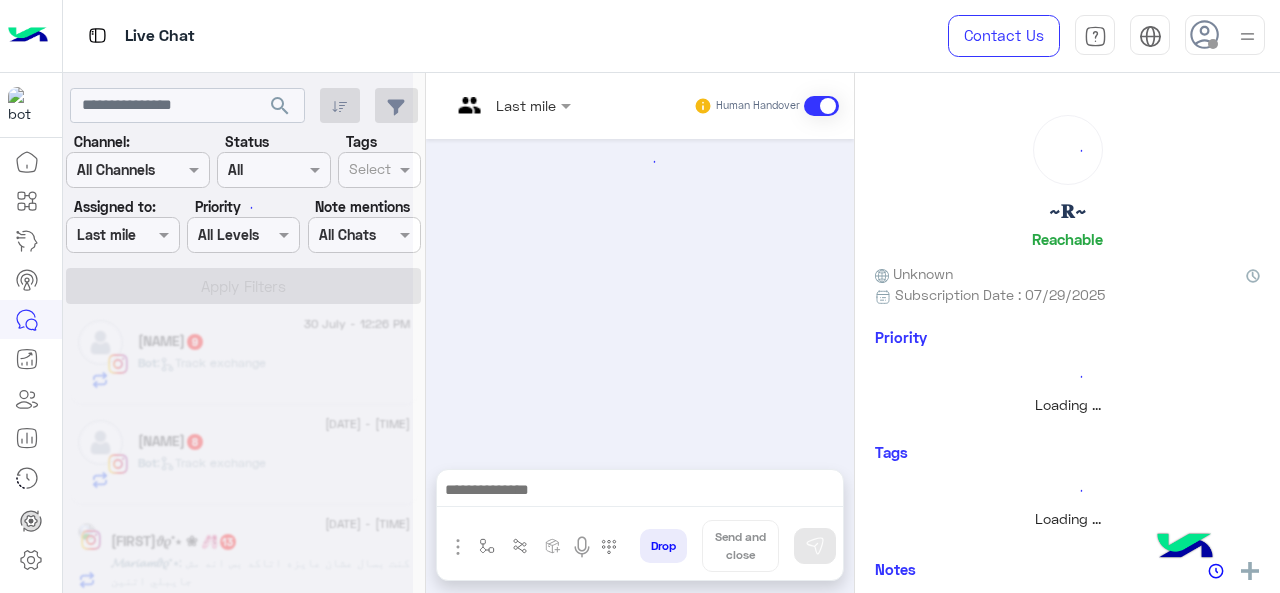 scroll, scrollTop: 0, scrollLeft: 0, axis: both 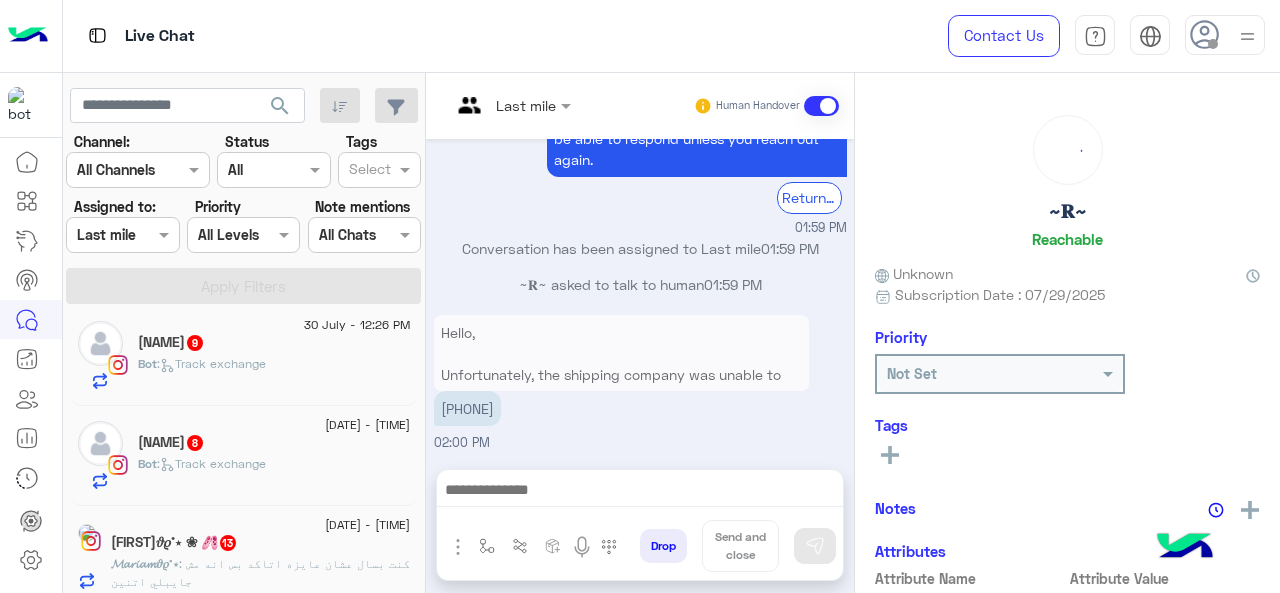click on "[NAME] [NUMBER]" 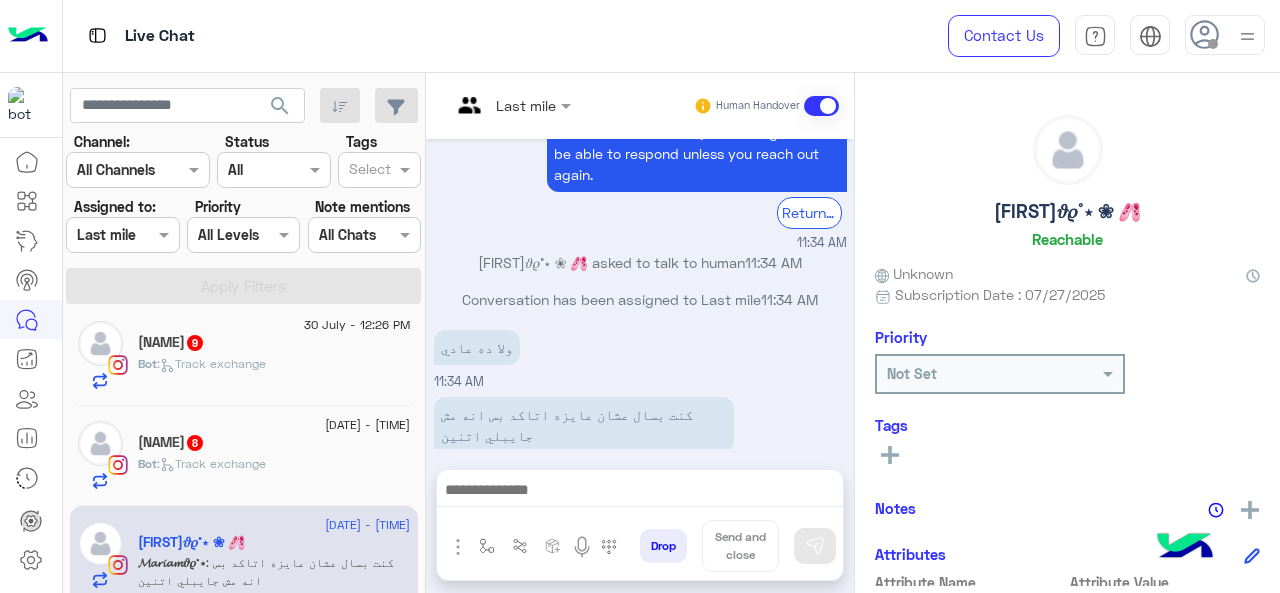 scroll, scrollTop: 886, scrollLeft: 0, axis: vertical 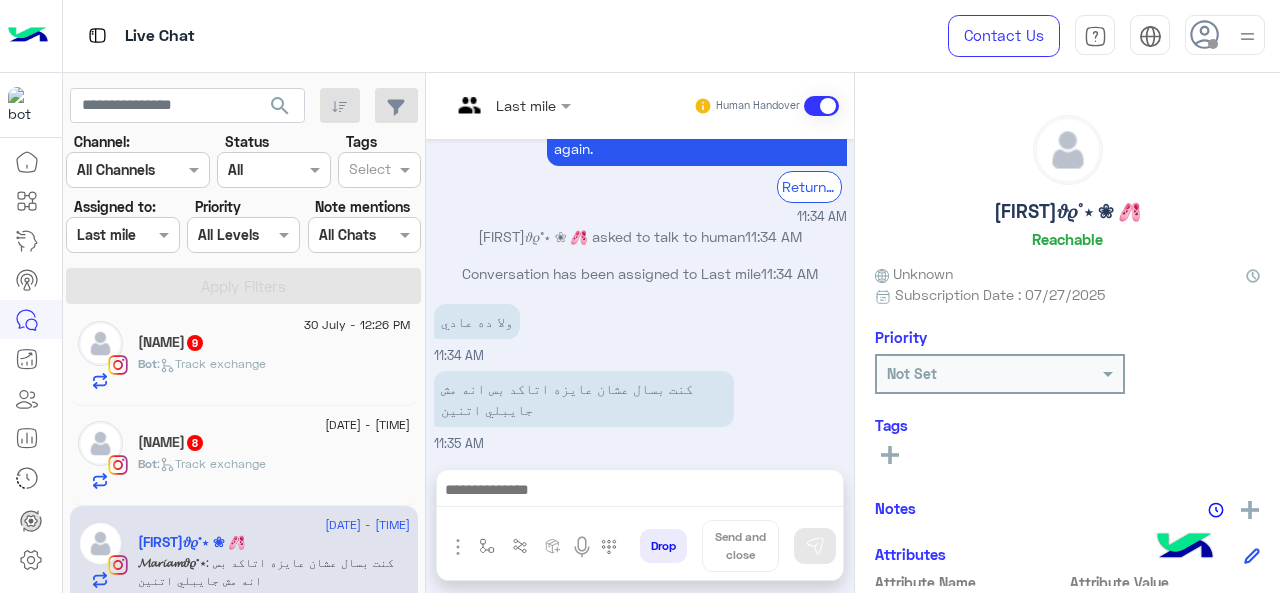 click at bounding box center (487, 105) 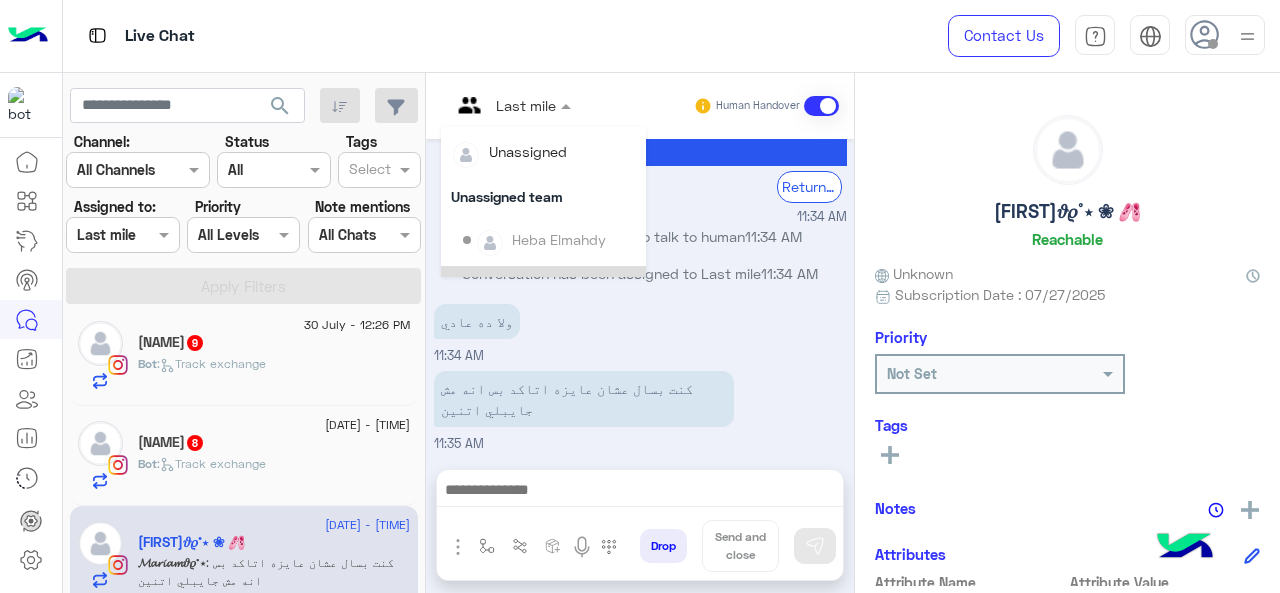 scroll, scrollTop: 200, scrollLeft: 0, axis: vertical 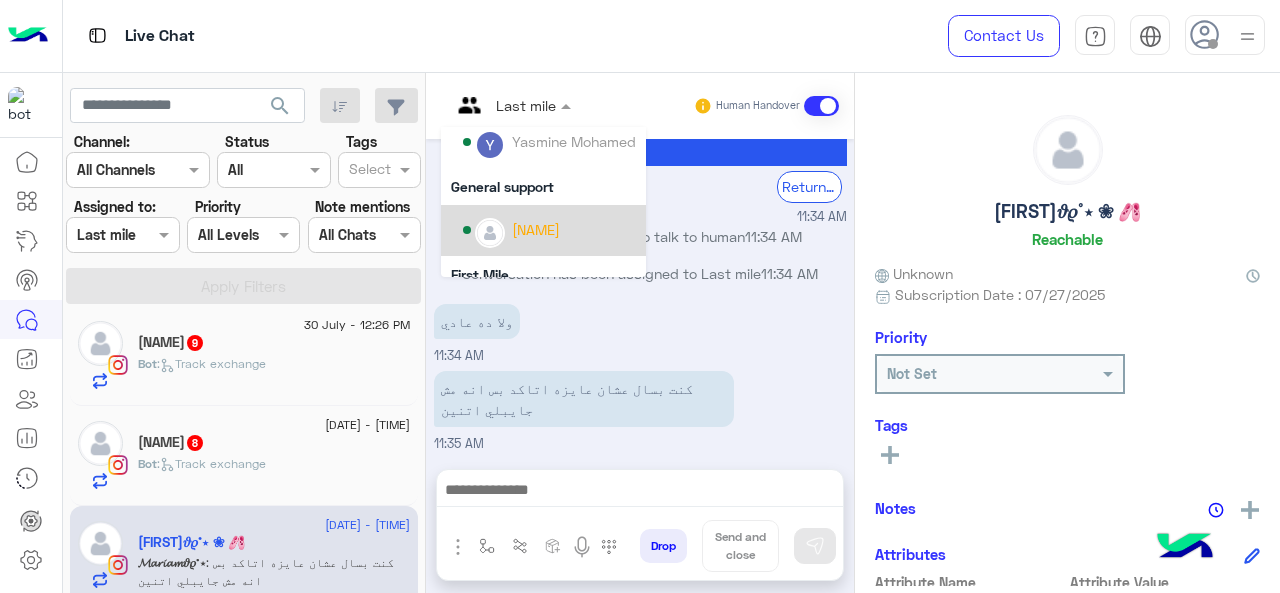 click on "[NAME]" at bounding box center (536, 229) 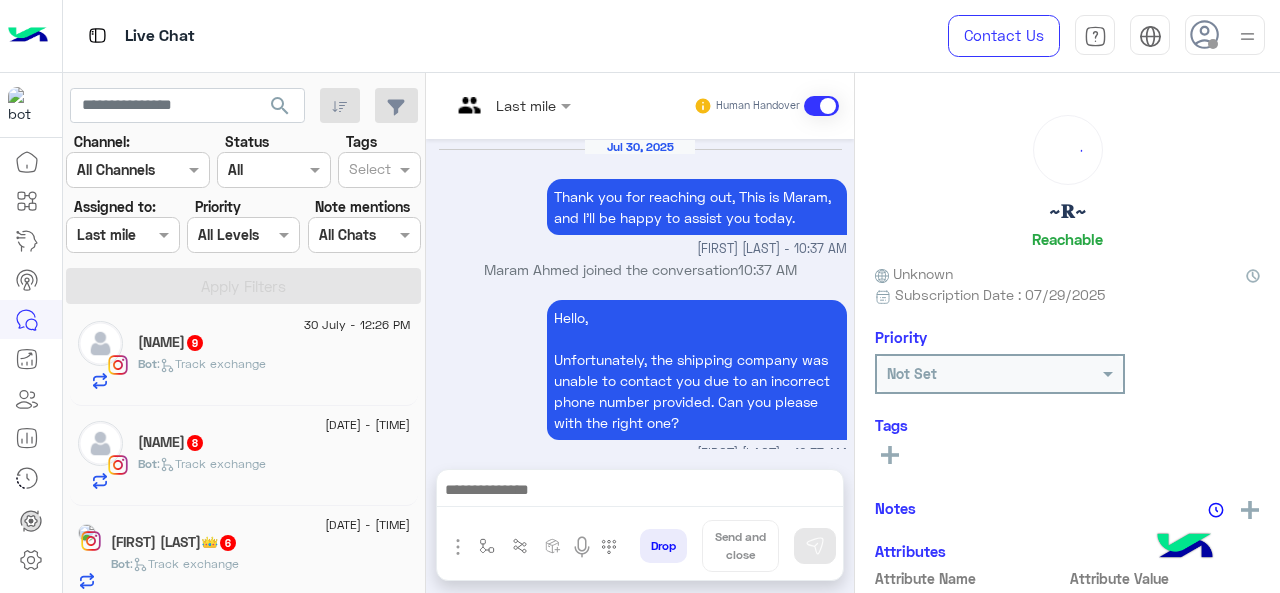 scroll, scrollTop: 845, scrollLeft: 0, axis: vertical 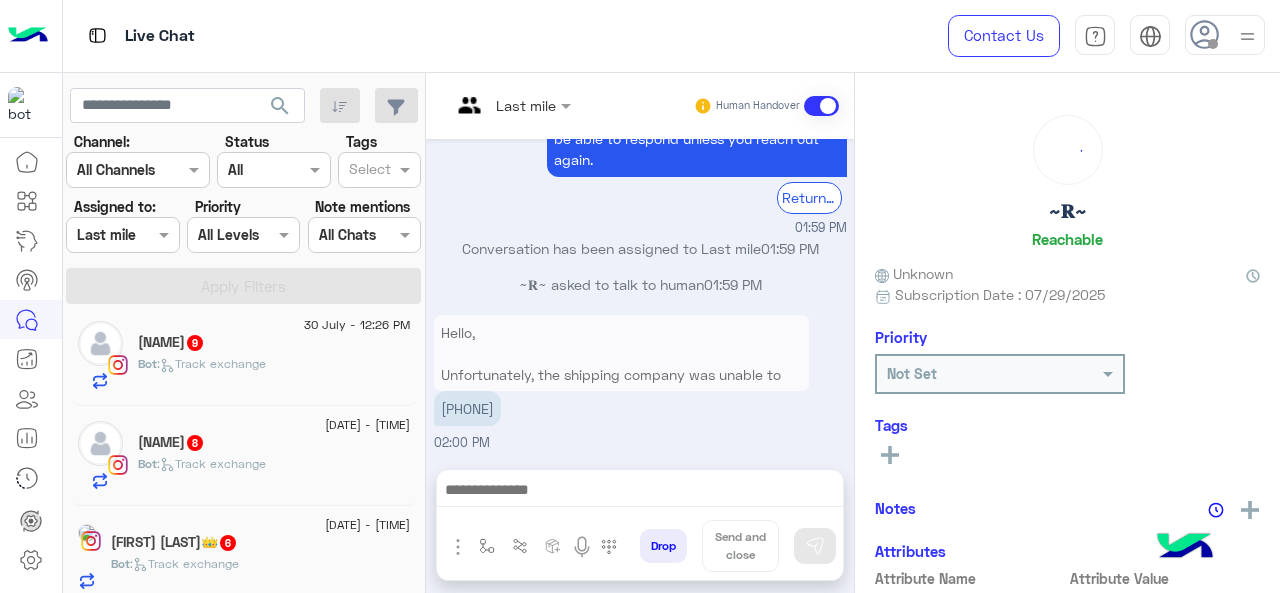 click on "6" 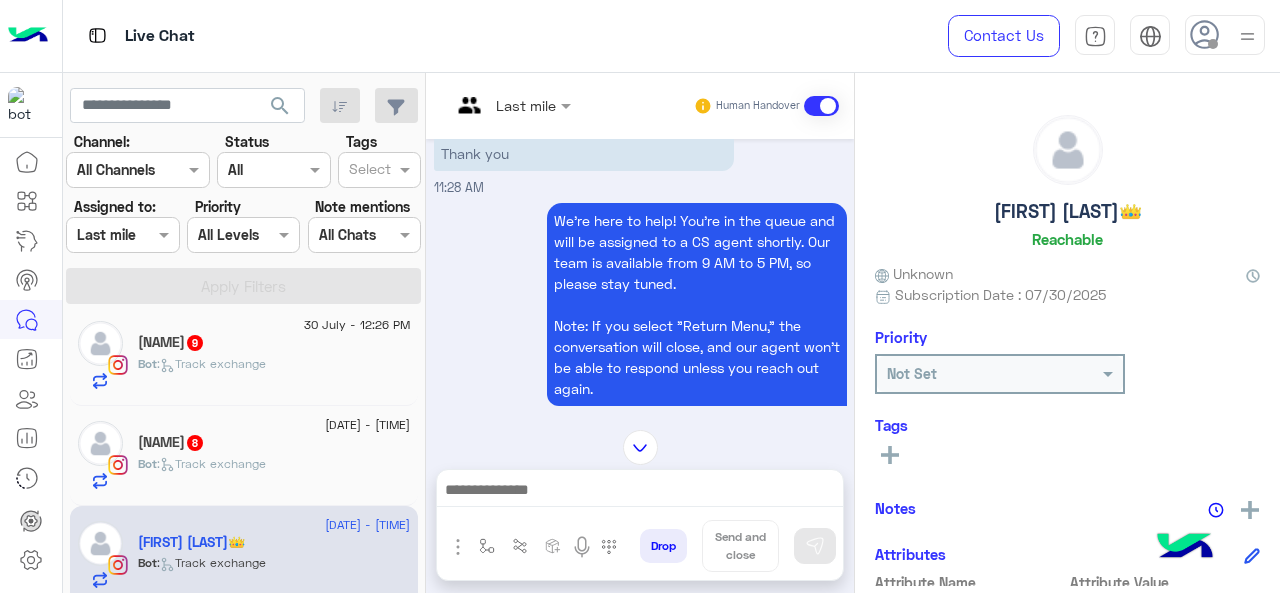 scroll, scrollTop: 674, scrollLeft: 0, axis: vertical 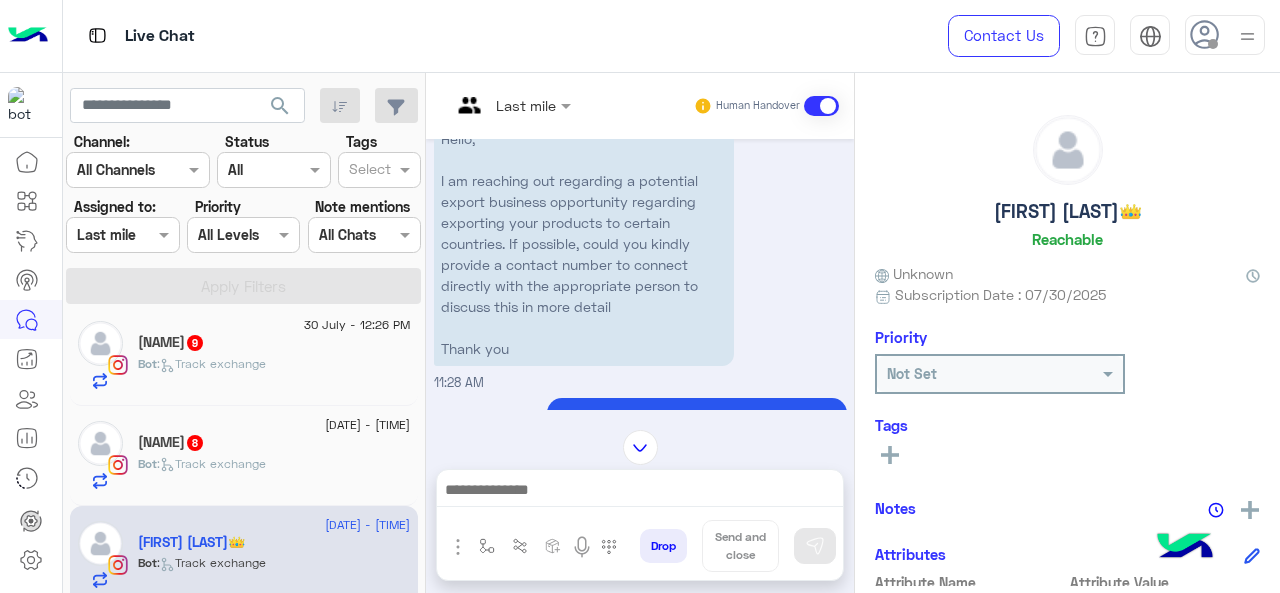 click at bounding box center (511, 104) 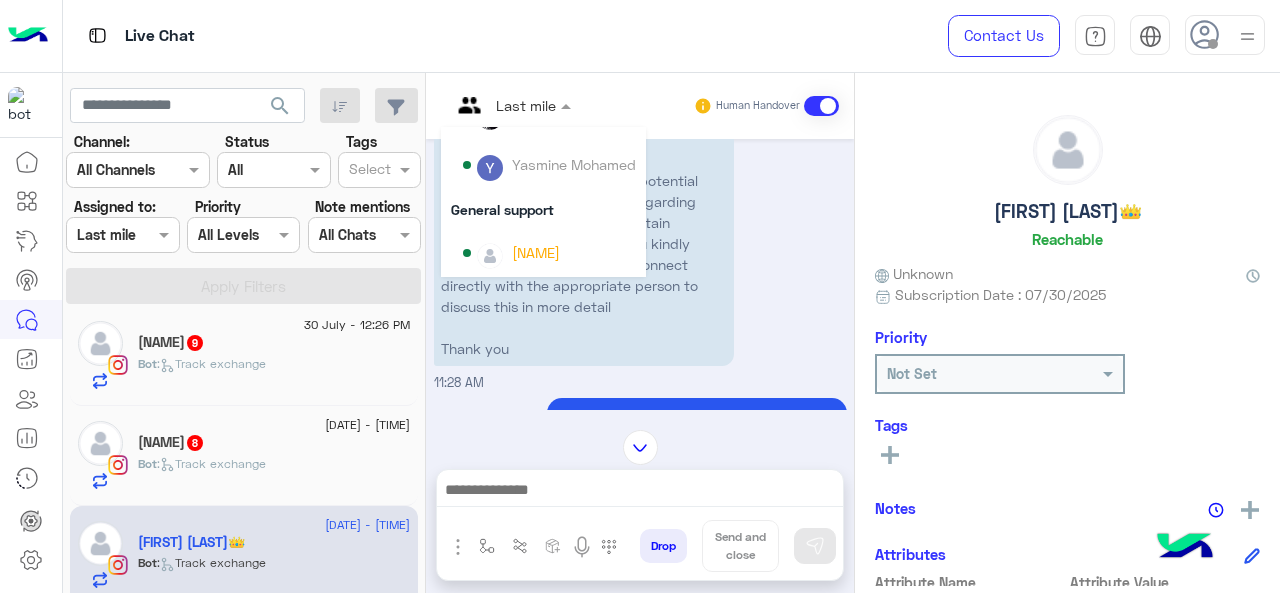 scroll, scrollTop: 200, scrollLeft: 0, axis: vertical 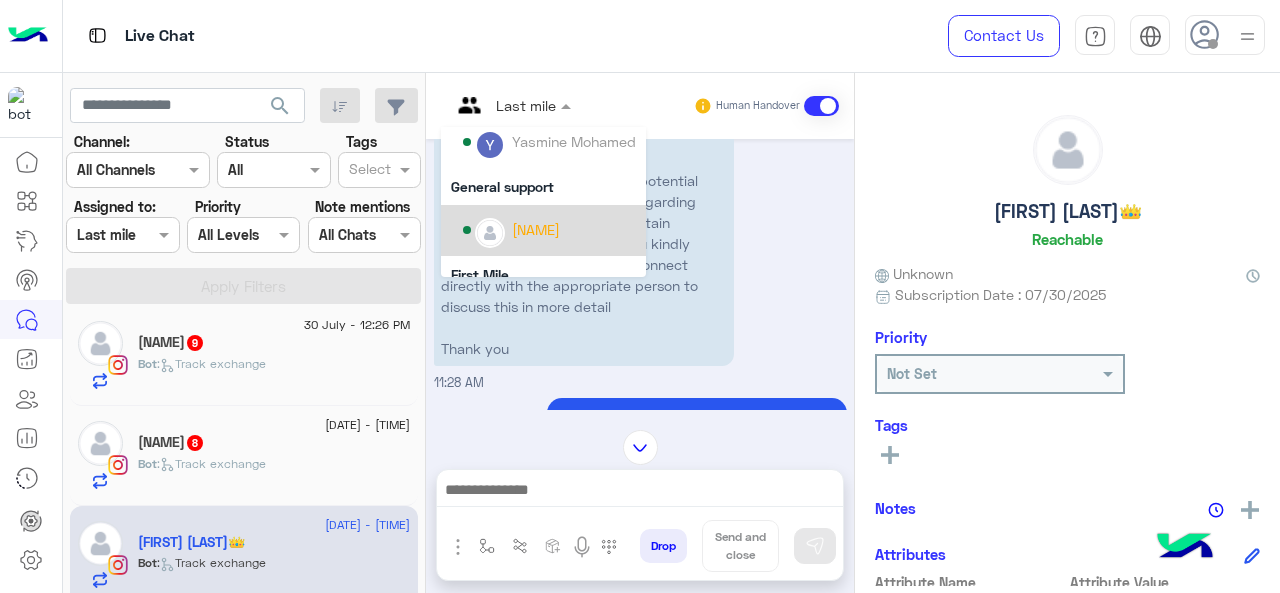 click on "[NAME]" at bounding box center [549, 230] 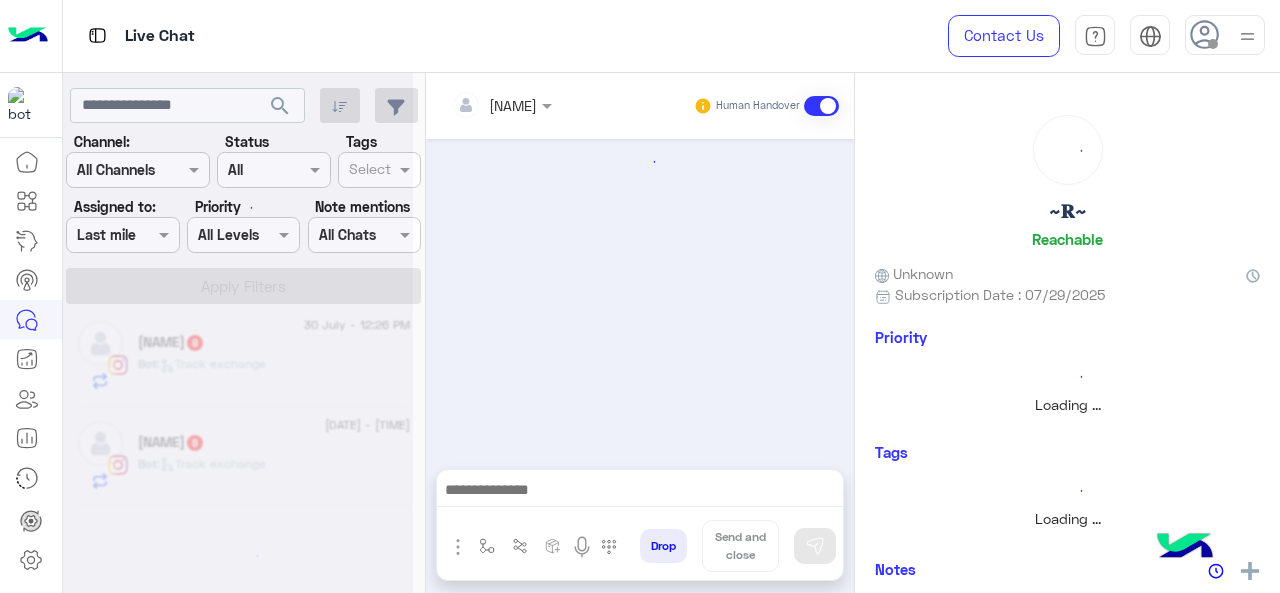 scroll, scrollTop: 0, scrollLeft: 0, axis: both 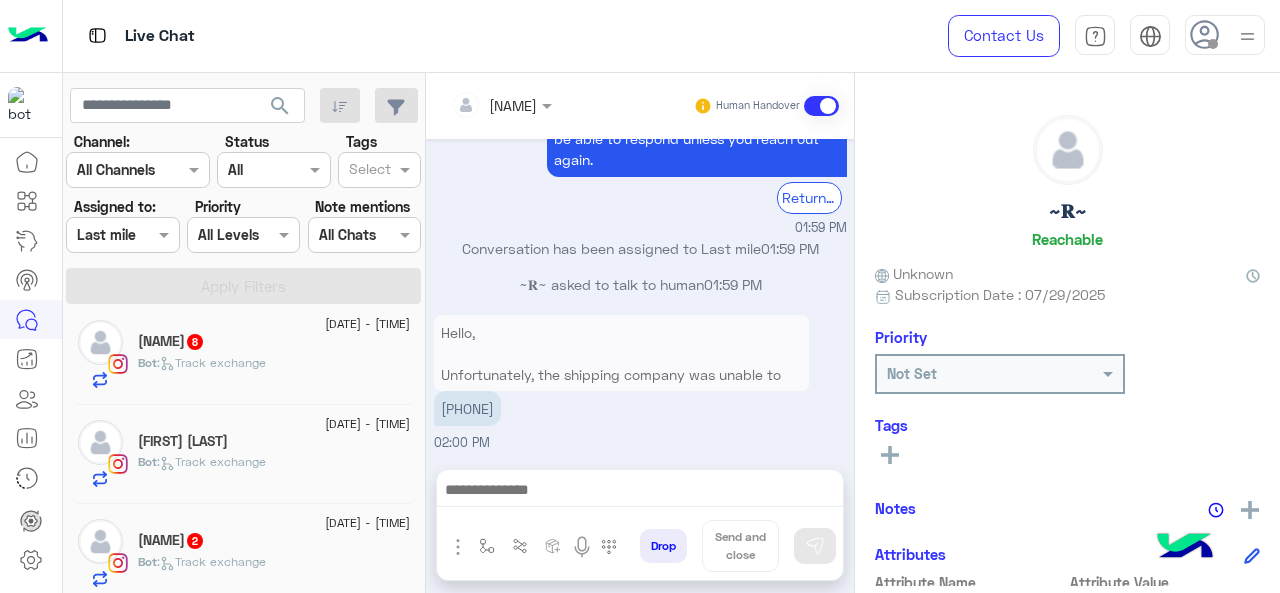 click on ":   Track exchange" 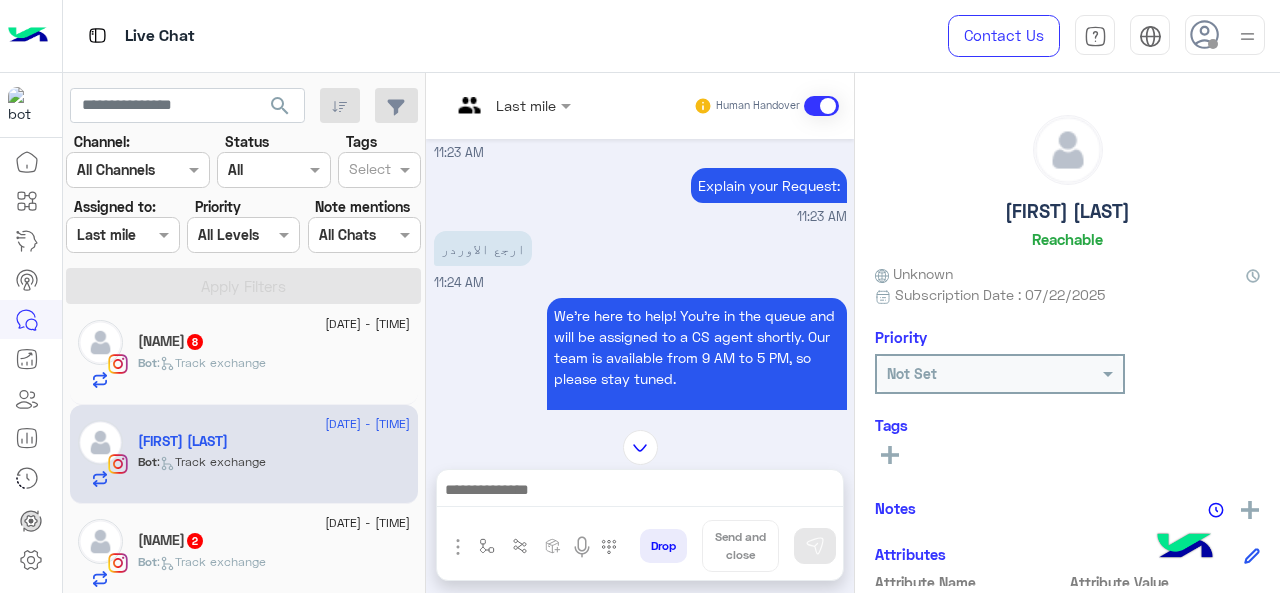 scroll, scrollTop: 506, scrollLeft: 0, axis: vertical 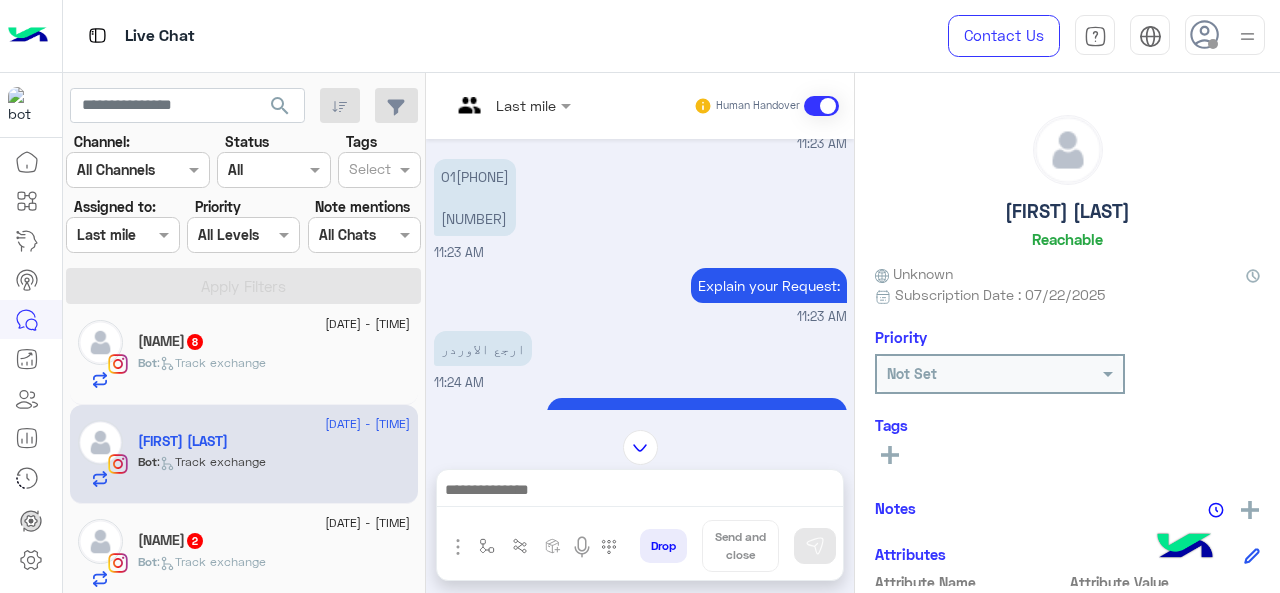 click at bounding box center (487, 105) 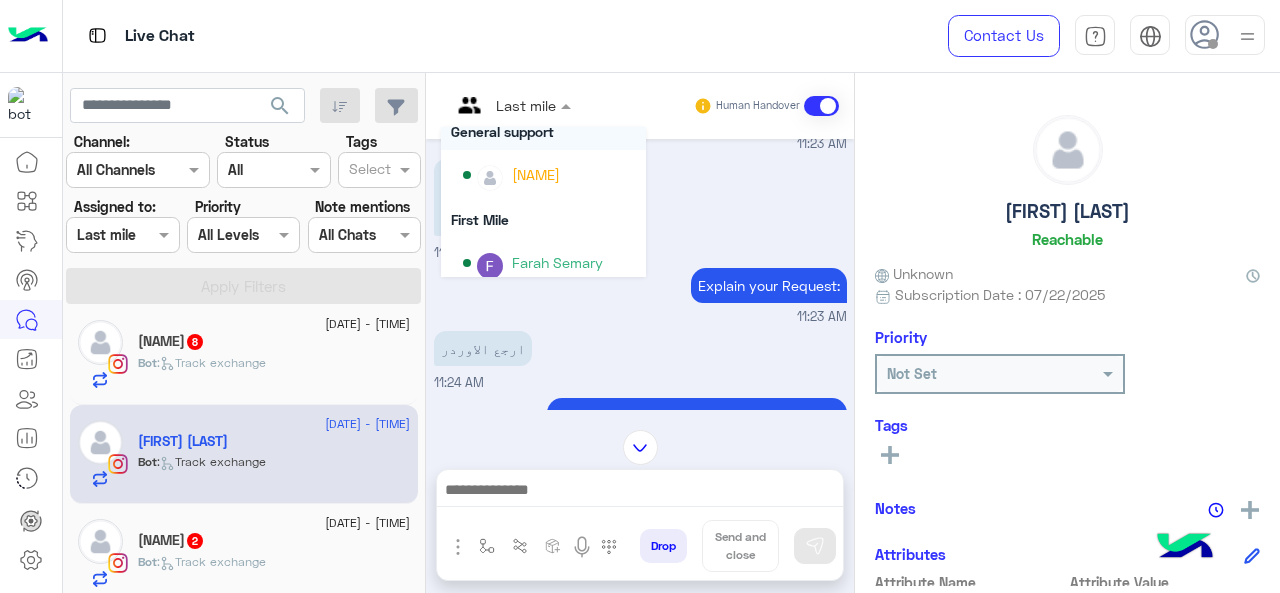 scroll, scrollTop: 300, scrollLeft: 0, axis: vertical 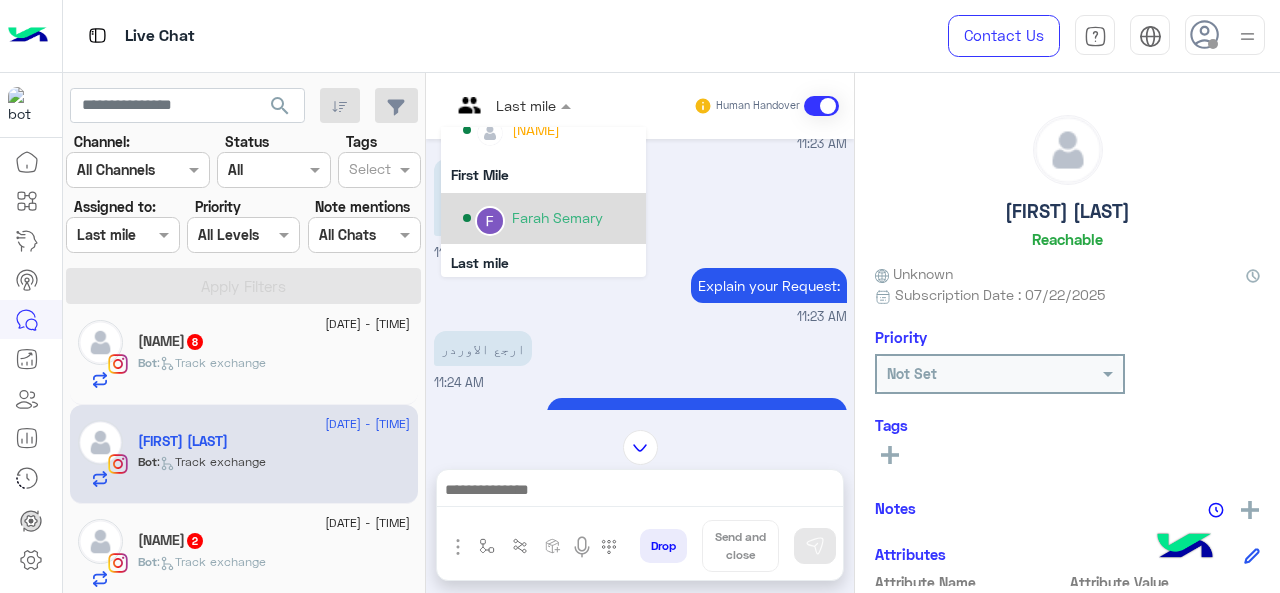 click on "Farah Semary" at bounding box center [557, 217] 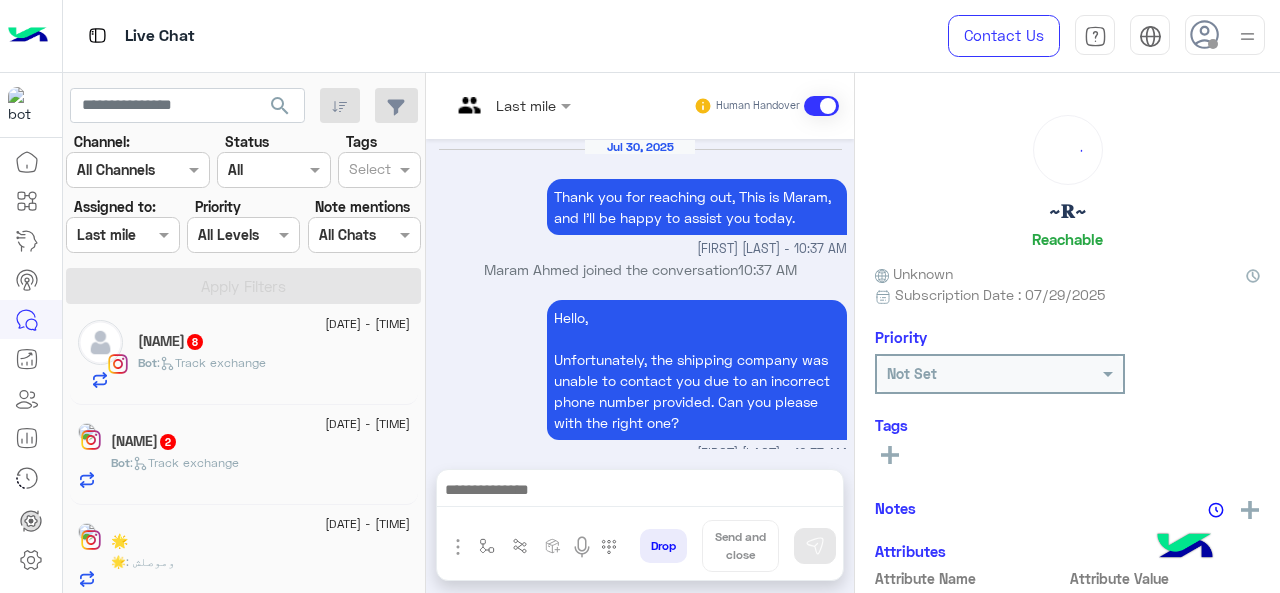 scroll, scrollTop: 845, scrollLeft: 0, axis: vertical 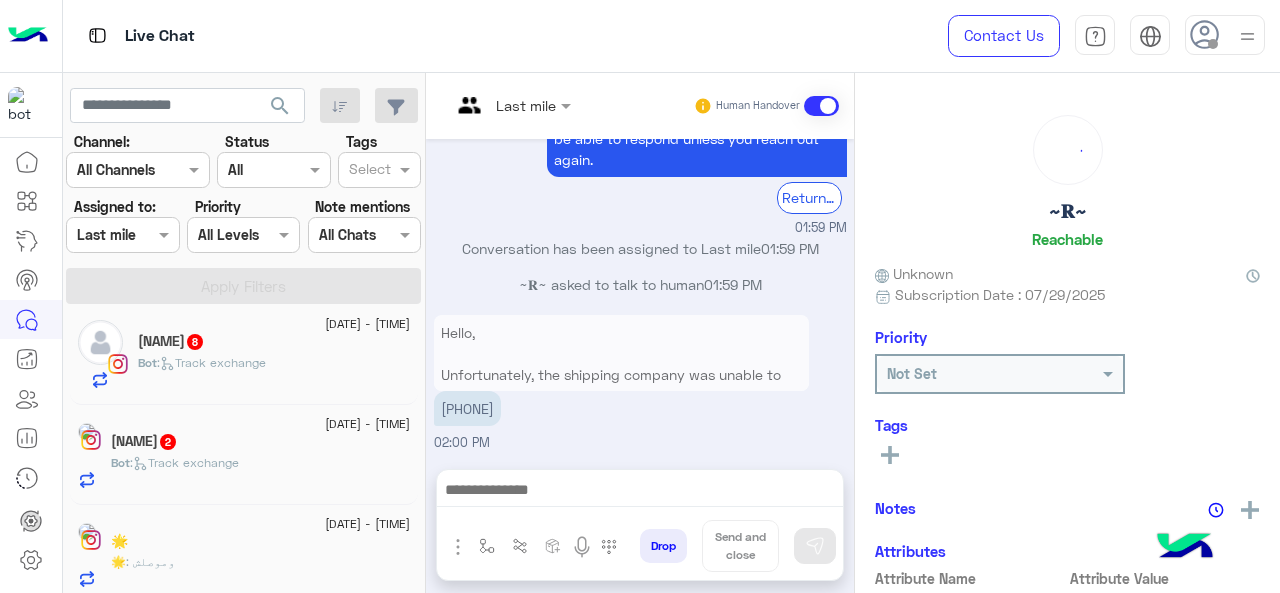 click on "[NAME] [NUMBER]" 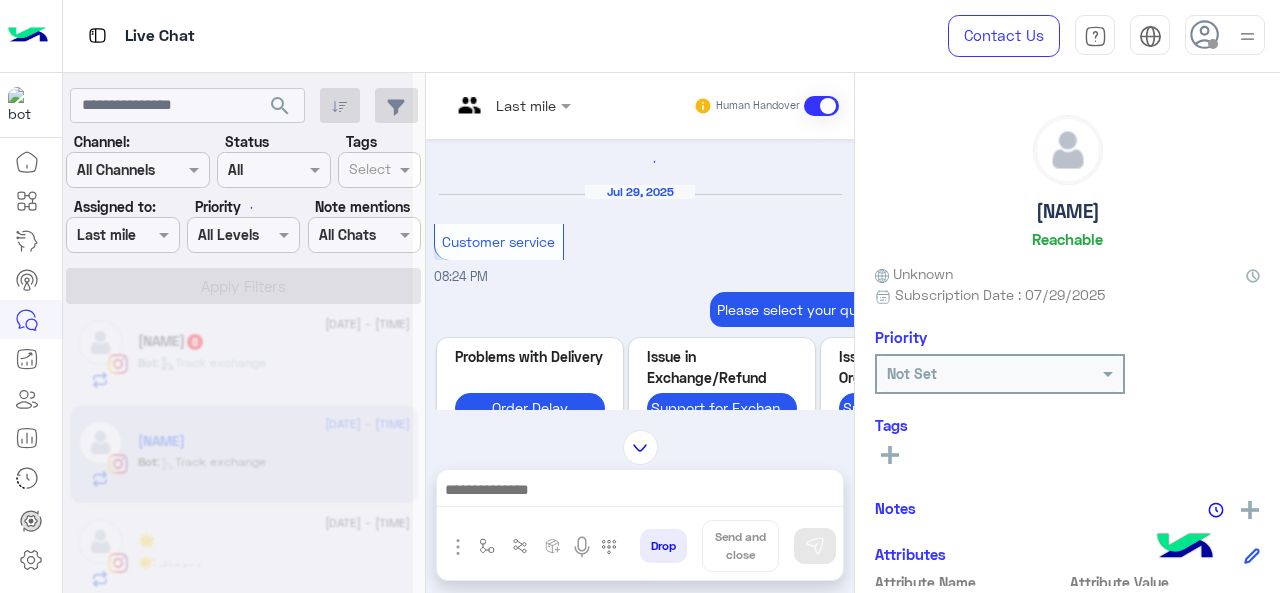 scroll, scrollTop: 491, scrollLeft: 0, axis: vertical 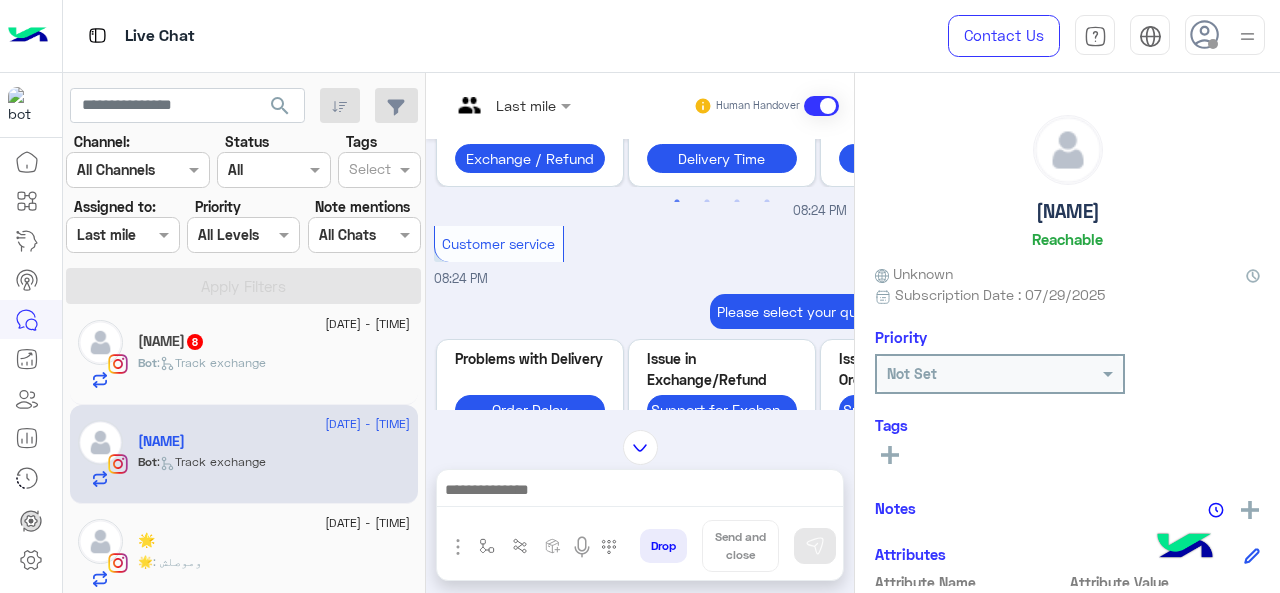 click at bounding box center [511, 104] 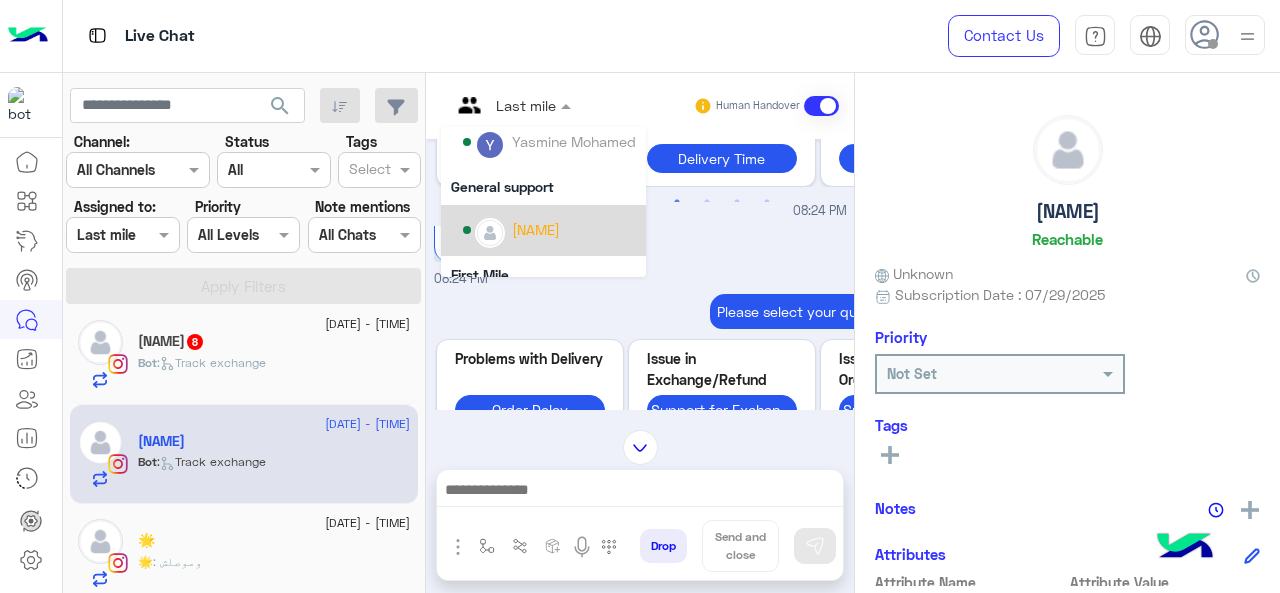 click on "[NAME]" at bounding box center [536, 229] 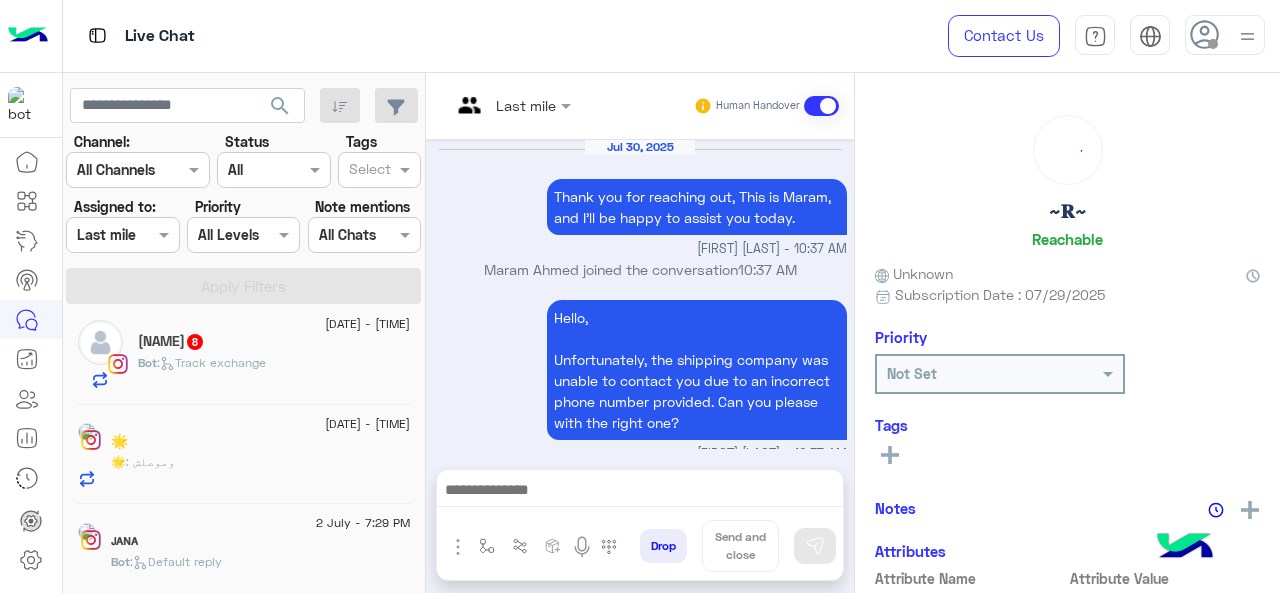scroll, scrollTop: 845, scrollLeft: 0, axis: vertical 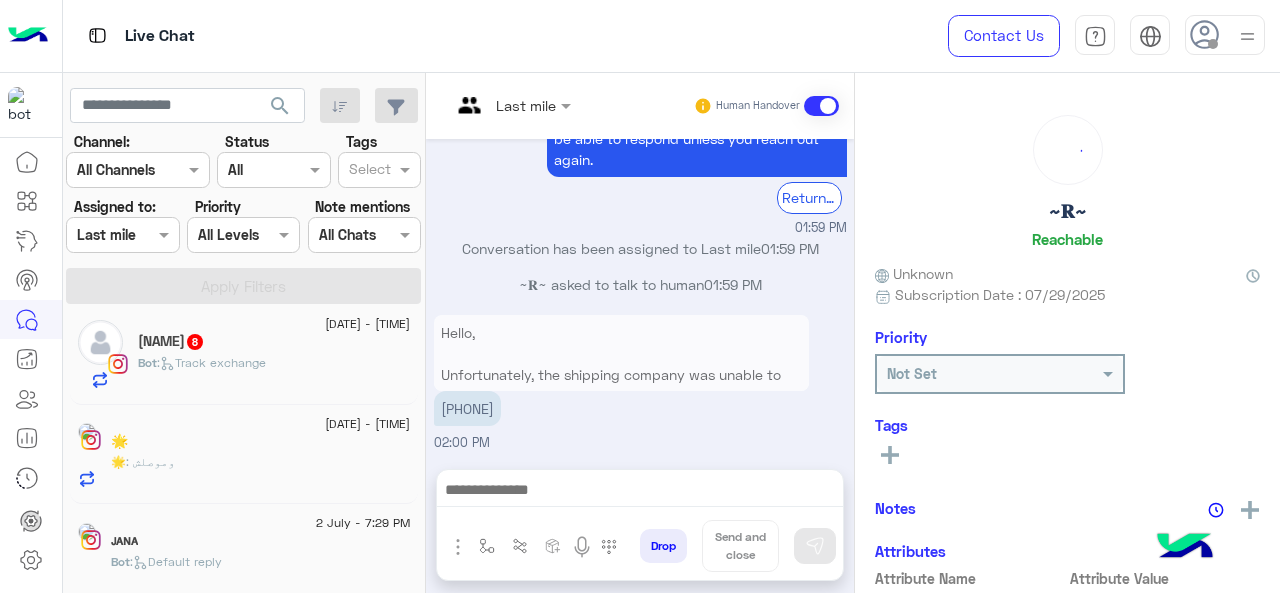 click on "🌟" 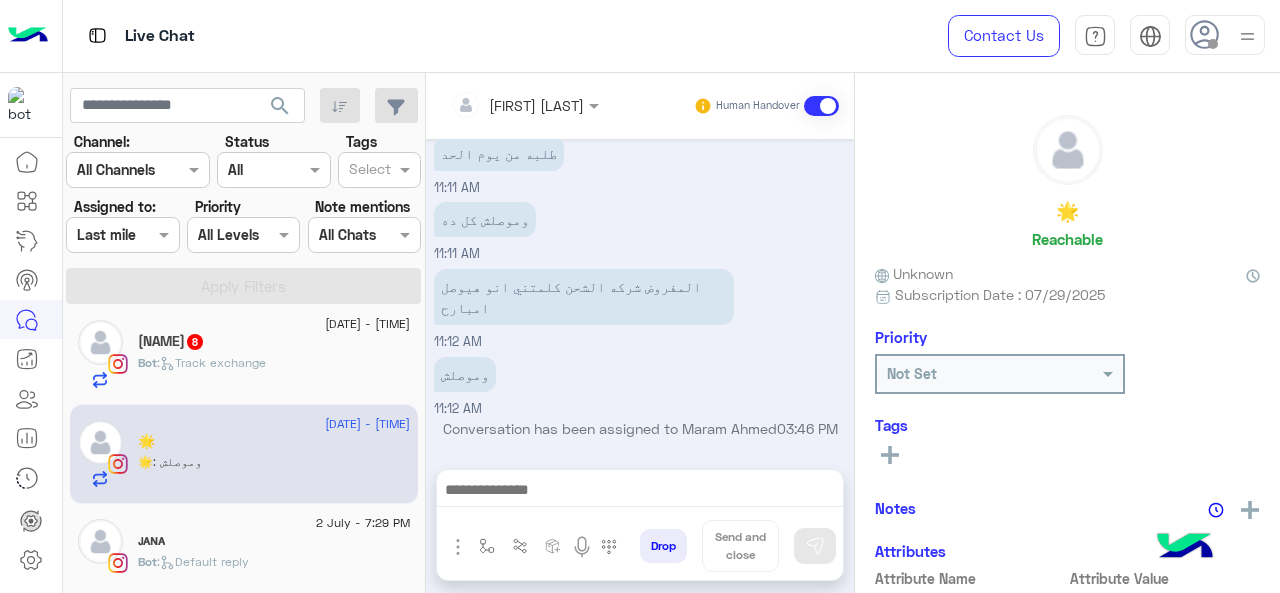 scroll, scrollTop: 474, scrollLeft: 0, axis: vertical 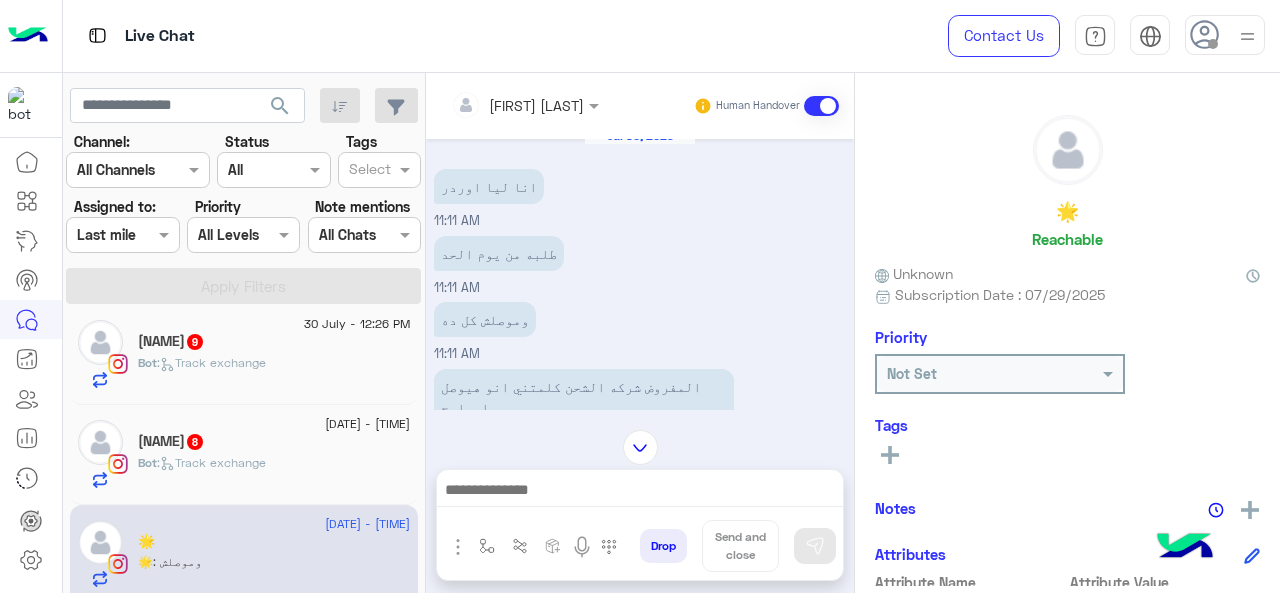 click on ":   Track exchange" 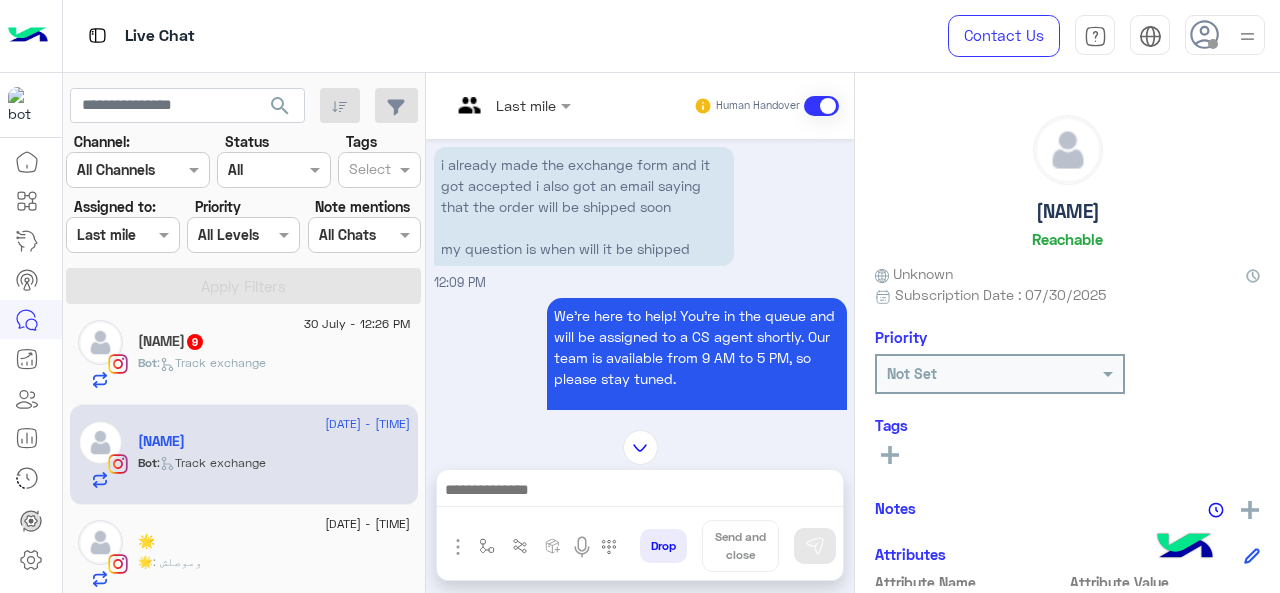 click at bounding box center [511, 104] 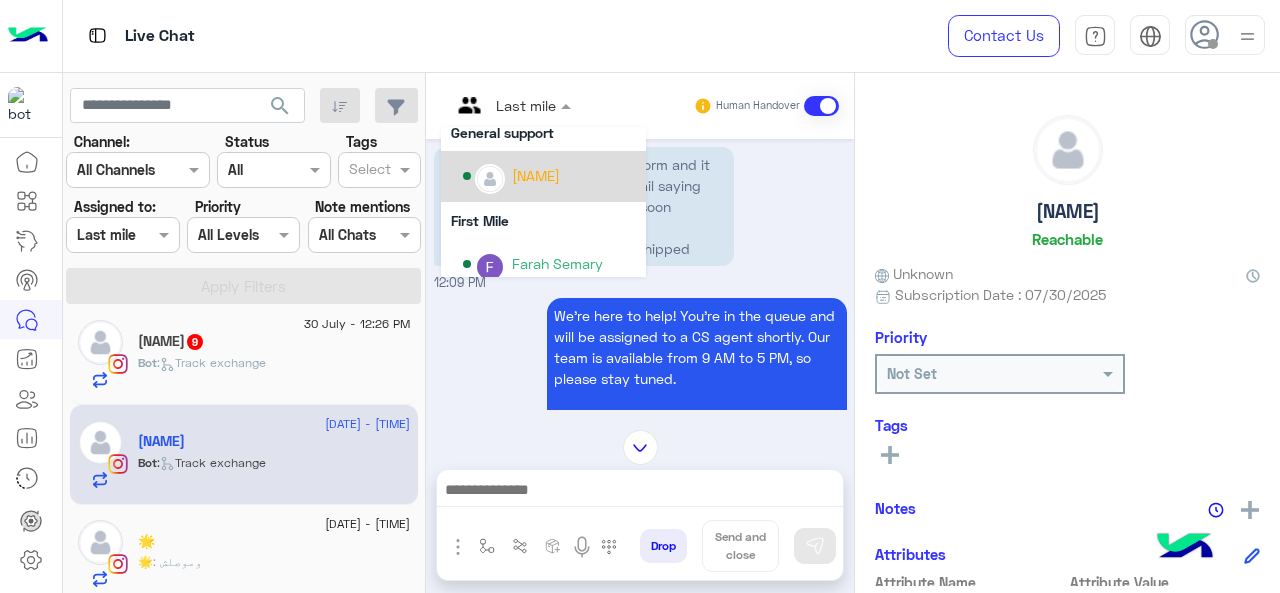 click on "[NAME]" at bounding box center (549, 176) 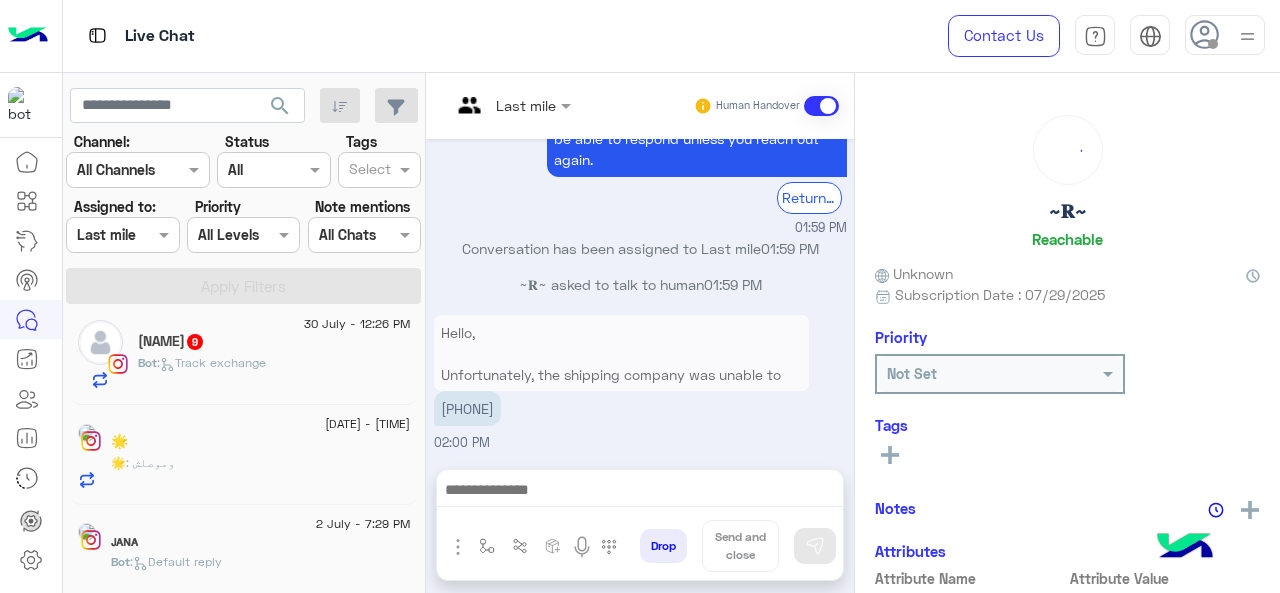 click on ":   Track exchange" 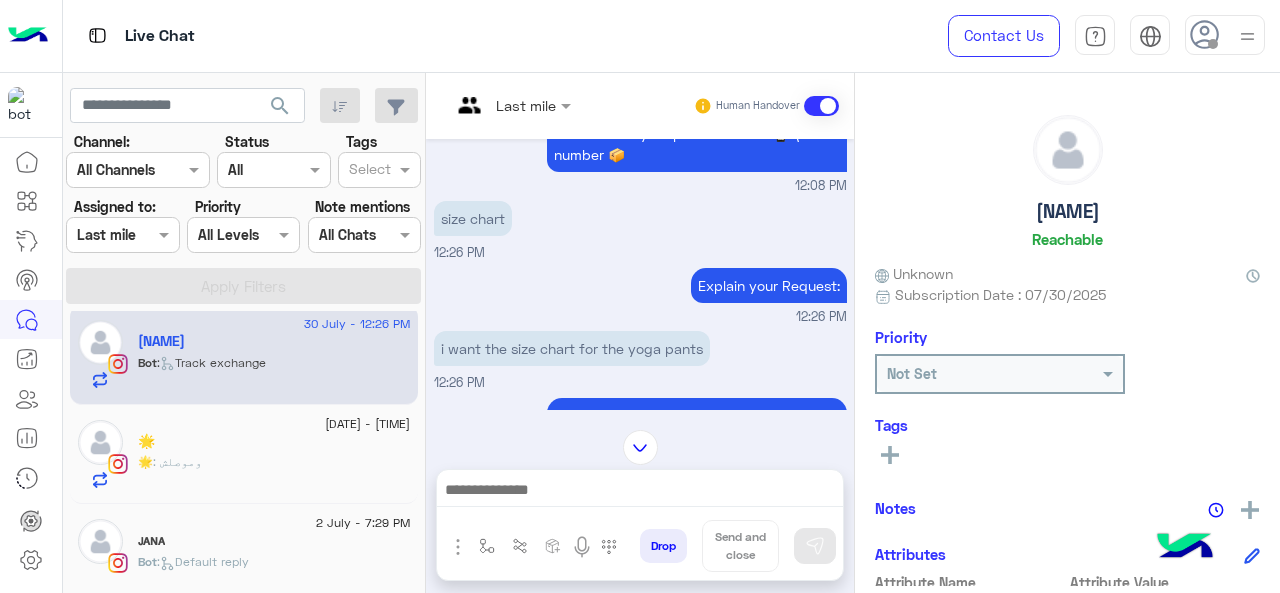 click at bounding box center (511, 104) 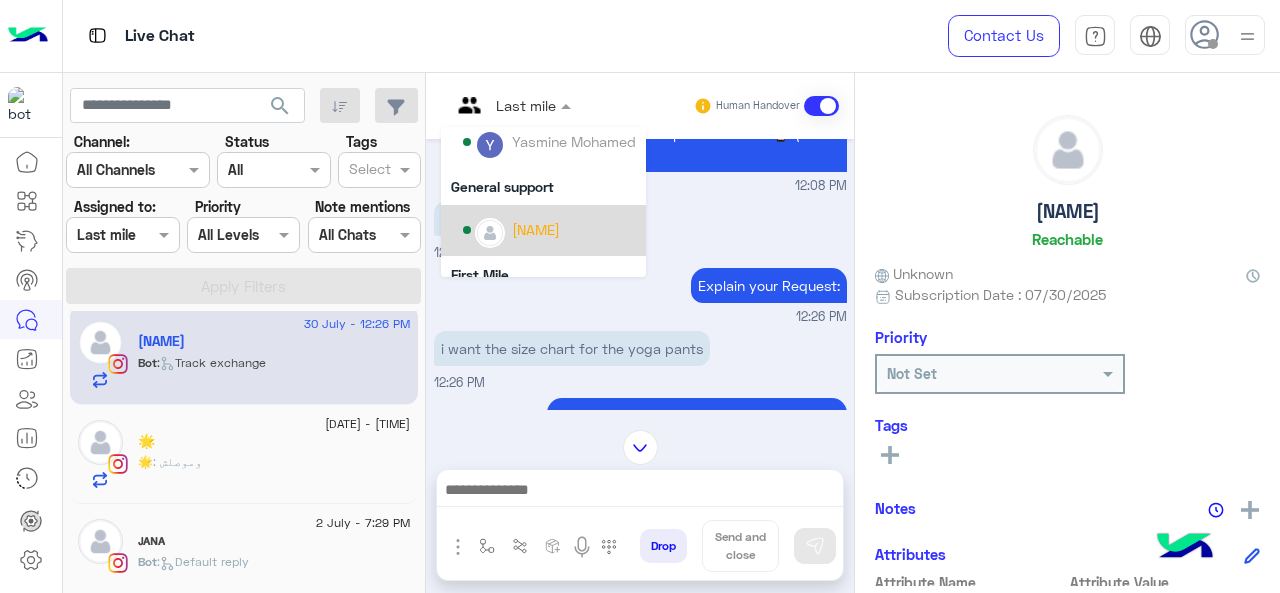 click on "[NAME]" at bounding box center [536, 229] 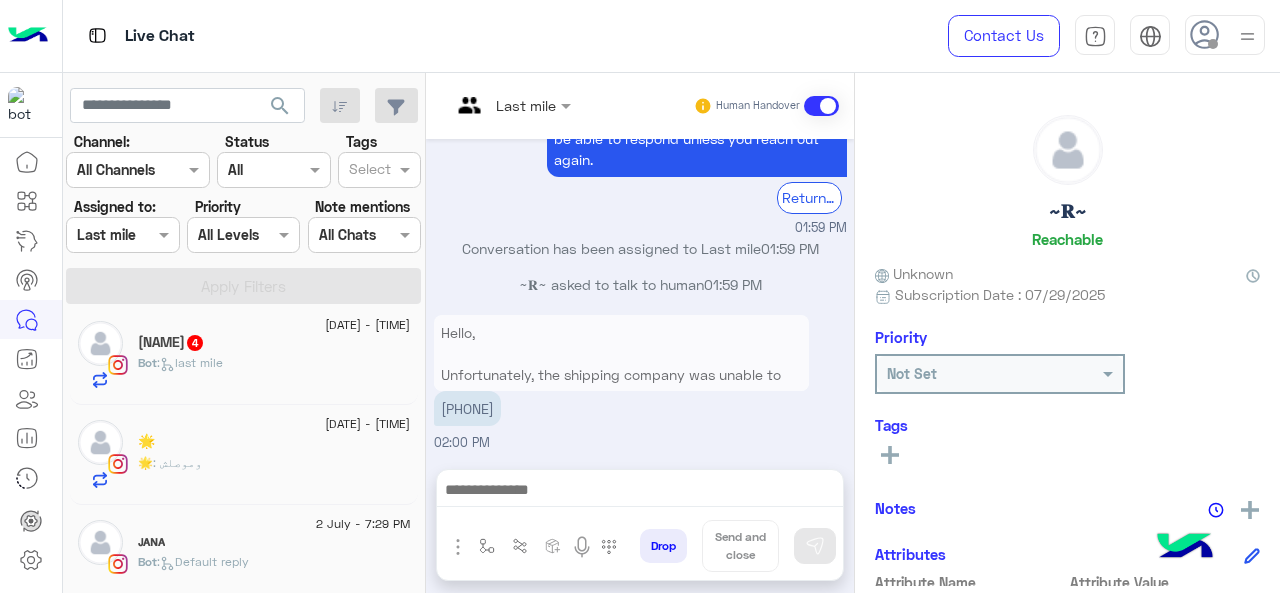 click on "Bot :   last mile" 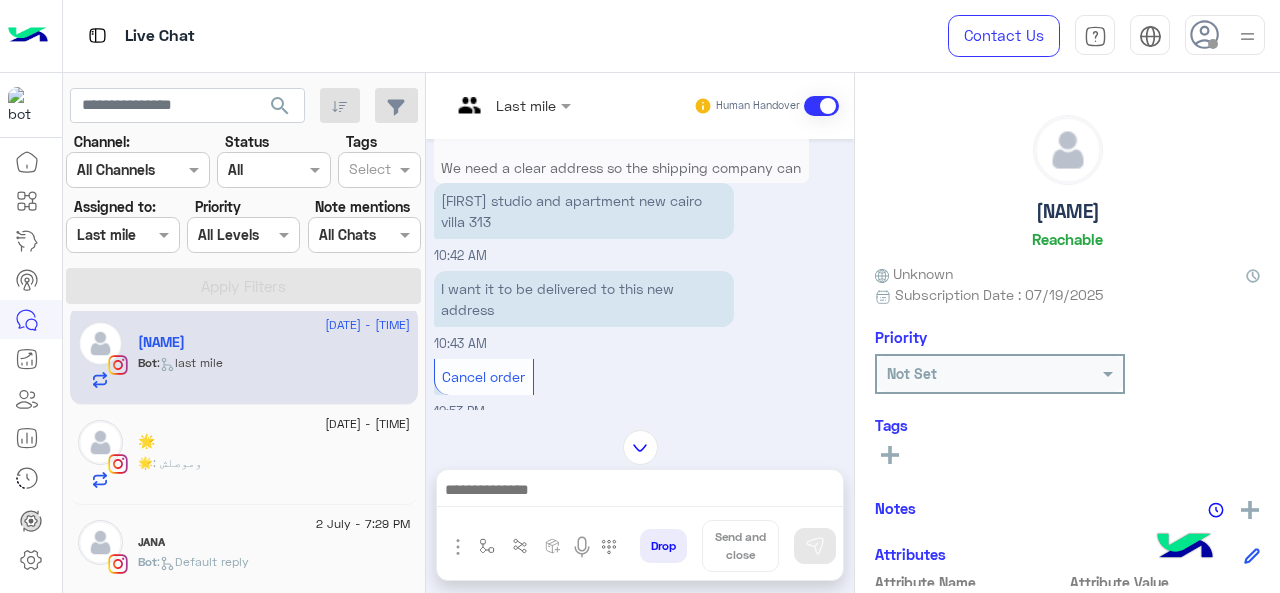 click at bounding box center [511, 104] 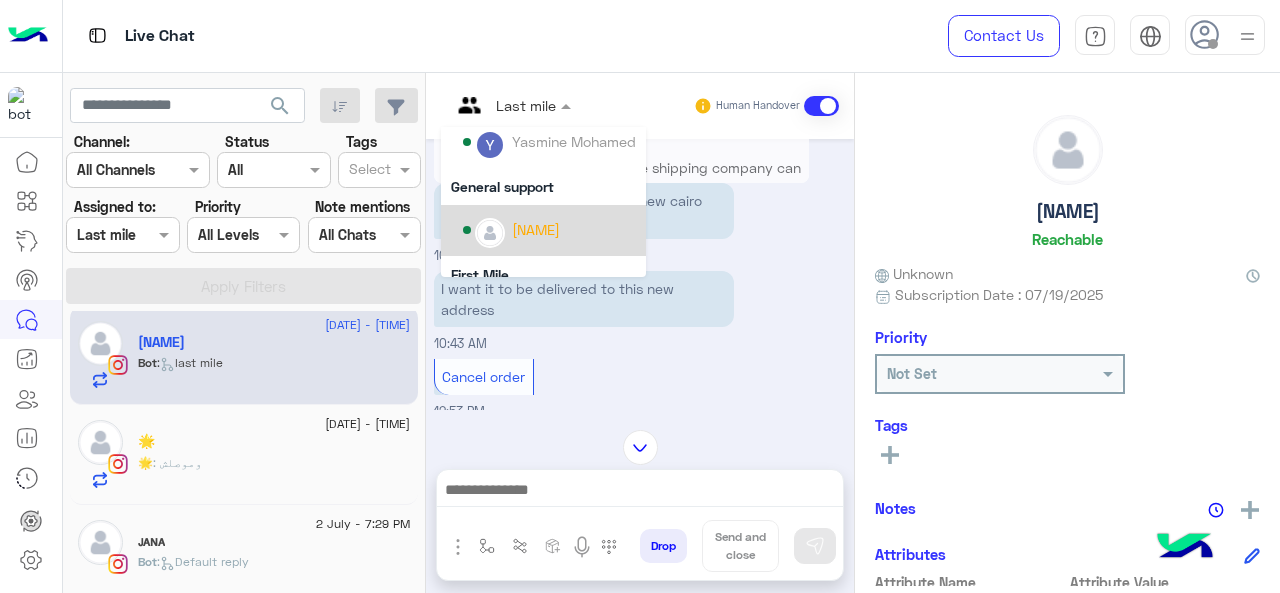 click on "[NAME]" at bounding box center (536, 229) 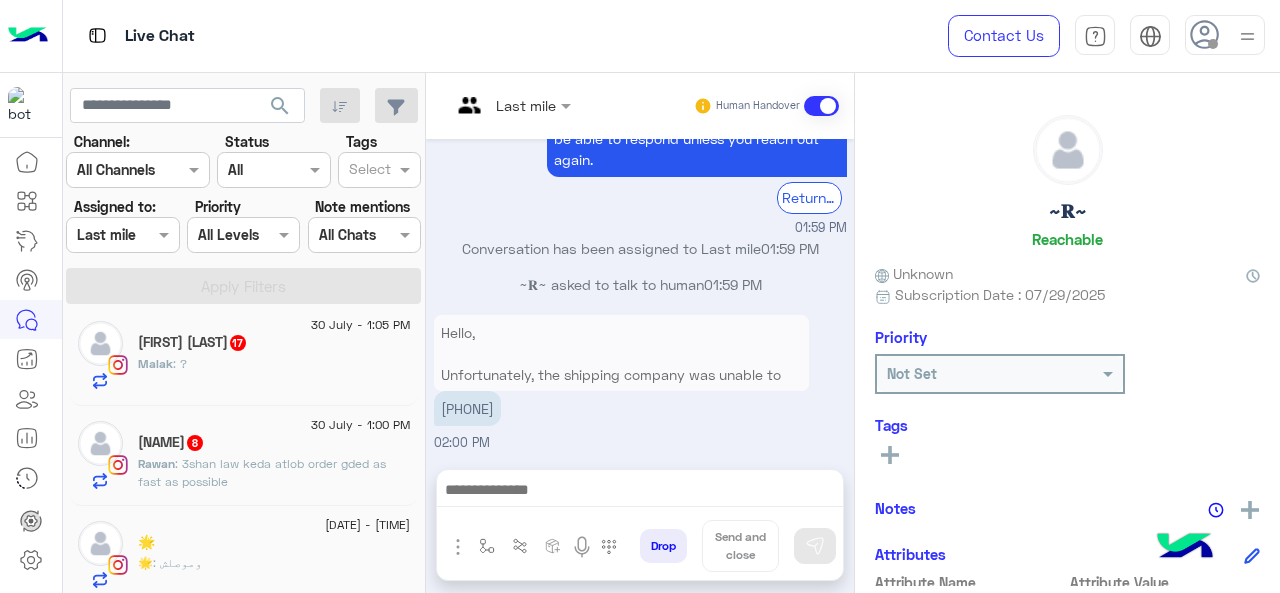 click on "[FIRST]  8" 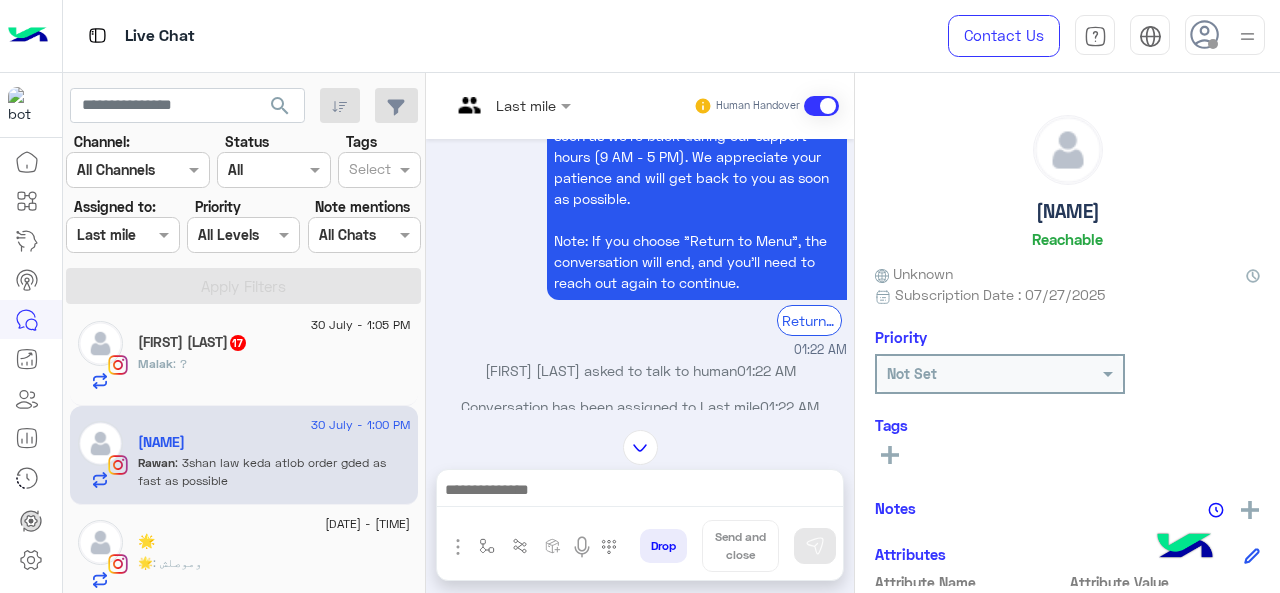 click at bounding box center [511, 104] 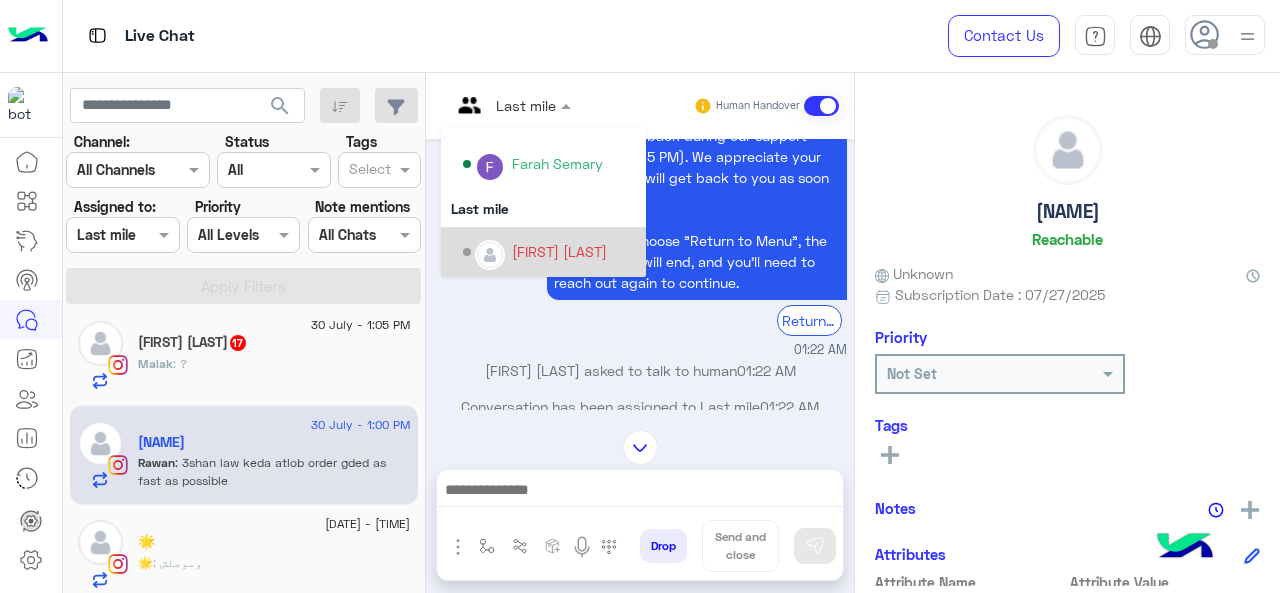 click on "Last mile Human Handover     [DATE]  We apologize for the delay if your order has not arrived within the 2-5 working days. We are here to help! You are now in the queue and will be assigned to CS agent. Please provide the following: Please share your phone number 📱 \order number 📦    [TIME]  Mandob aly hyeegy wana oltlo khleha bokra b3den klmto b3dha bsa3a 2oltlo ana tmam aly khlas bokra we mklmnish we ana mhtaga el order can we please speed up the process?   [TIME]  Explain your complaint:    [TIME]  Mandob aly hyeegy wana oltlo khleha bokra b3den klmto b3dha bsa3a 2oltlo ana tmam aly khlas bokra we mklmnish we ana mhtaga el order can we please speed up the process?   [TIME]  Thanks for reaching out to Cloud! 😊  Return to main menu     [TIME]   [USER] asked to talk to human   [TIME]      [TIME]      ??" at bounding box center [640, 337] 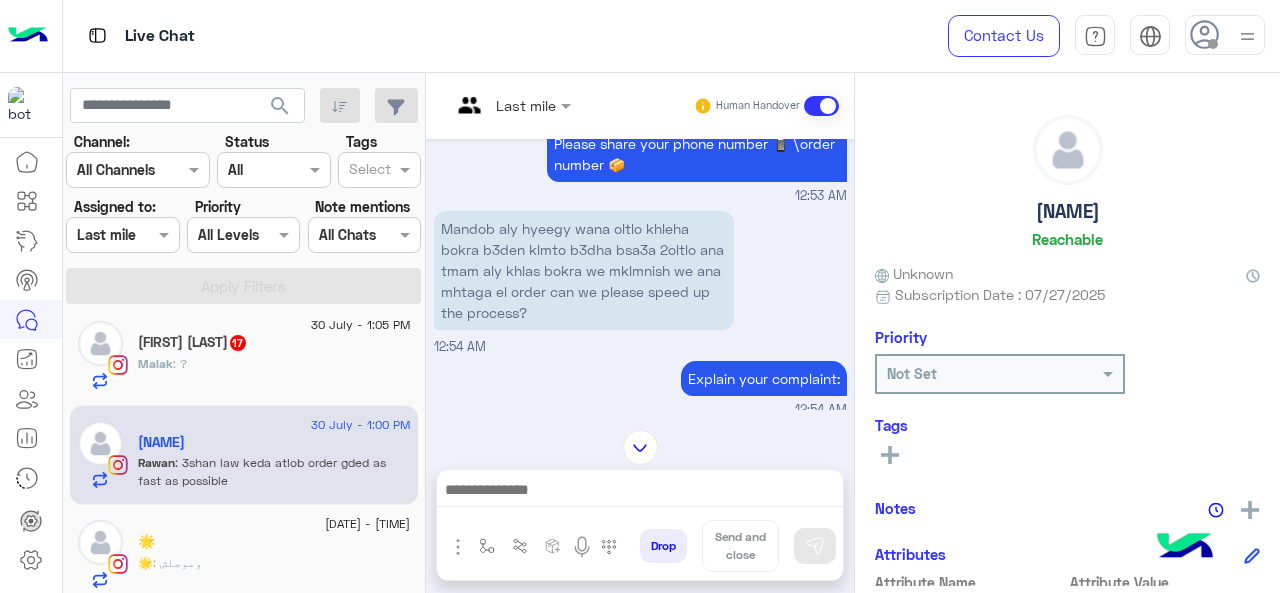 drag, startPoint x: 546, startPoint y: 107, endPoint x: 544, endPoint y: 117, distance: 10.198039 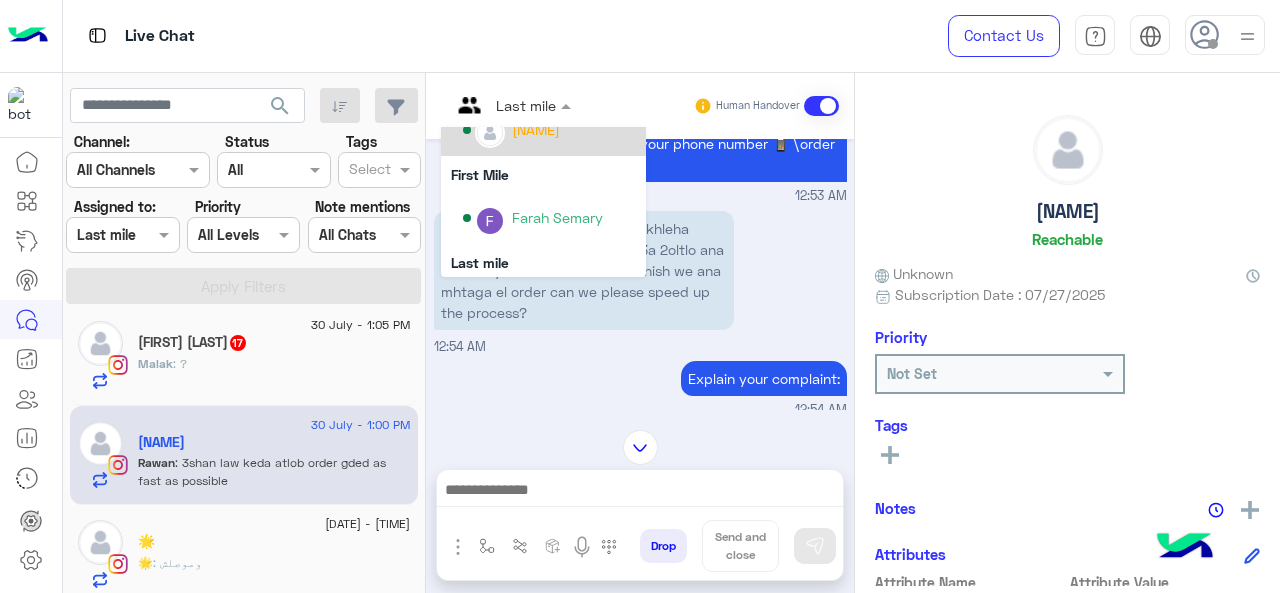 click on "[NAME]" at bounding box center [536, 129] 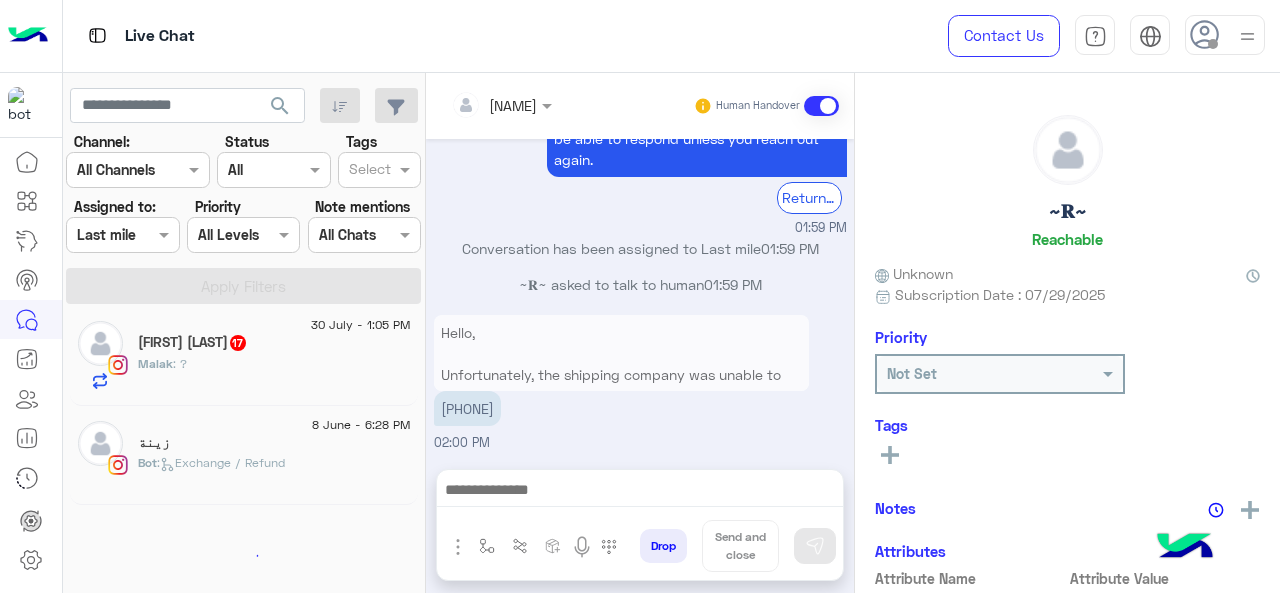 click on "Malak : ?" 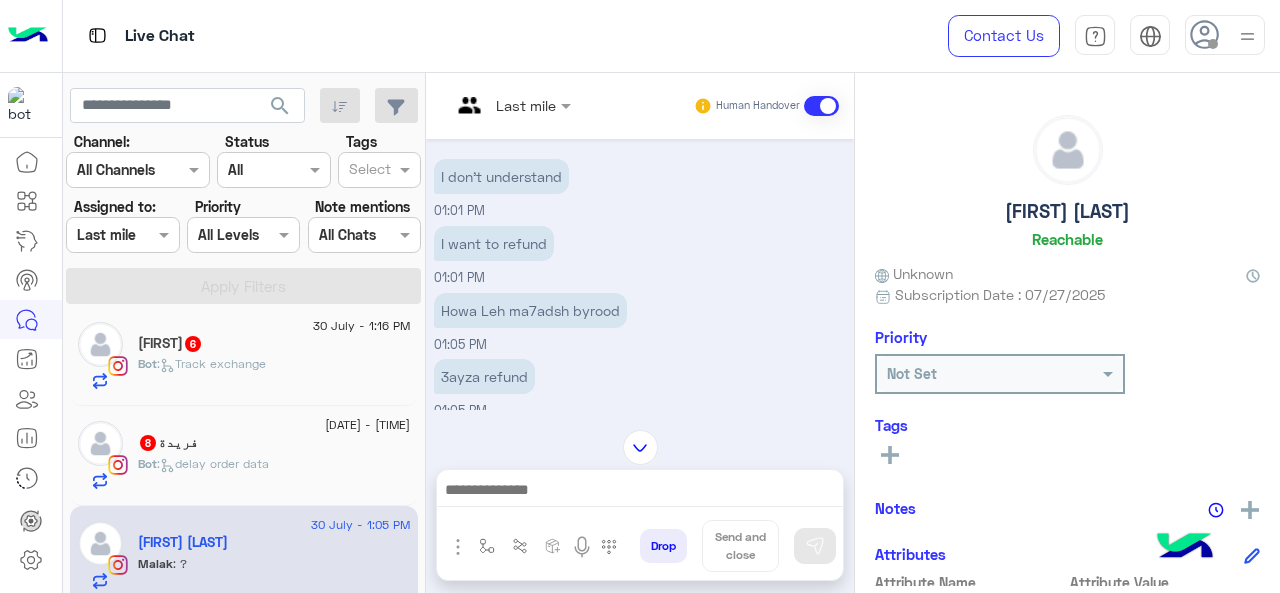 click on "Not Set" 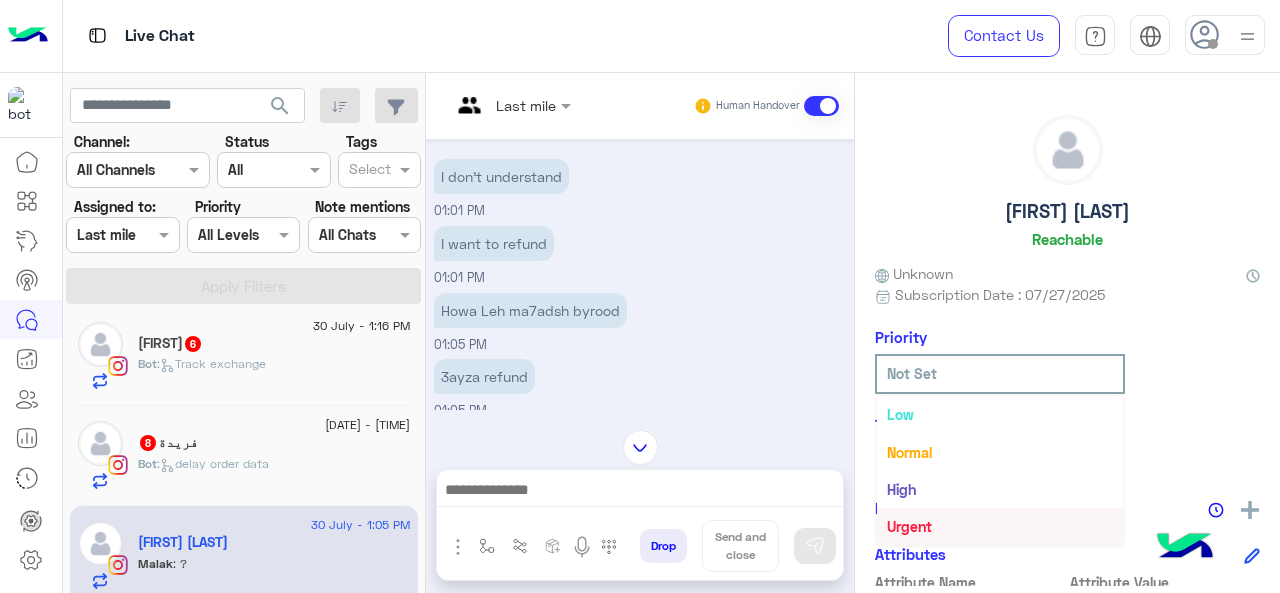 click on "Urgent" at bounding box center [909, 526] 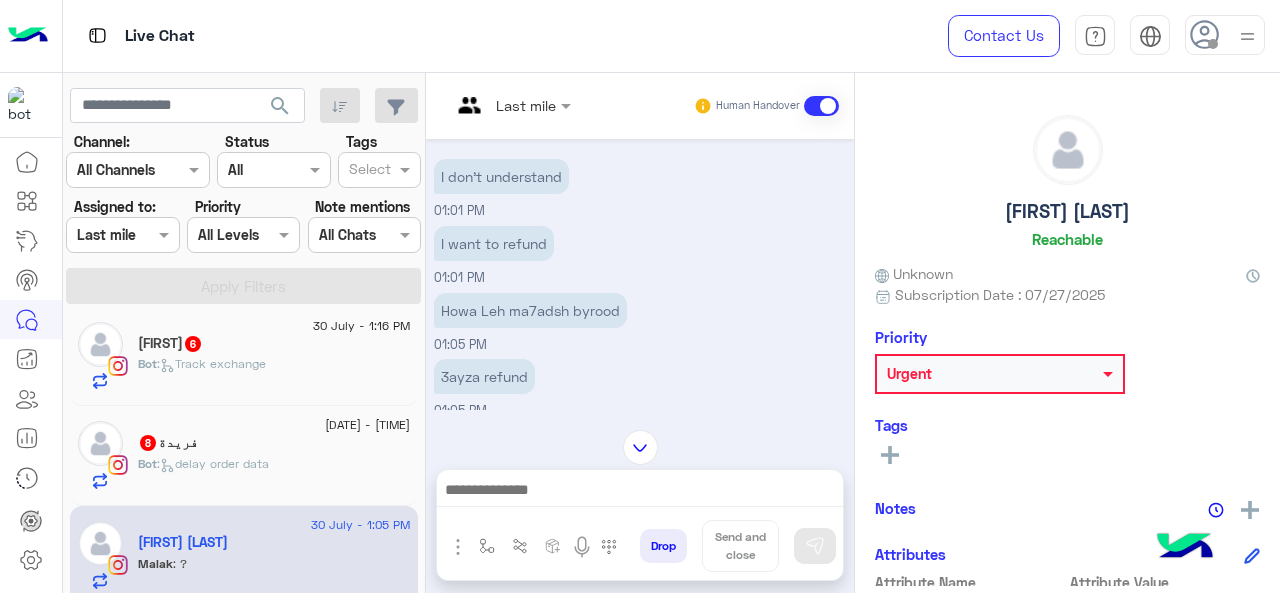 drag, startPoint x: 535, startPoint y: 99, endPoint x: 537, endPoint y: 113, distance: 14.142136 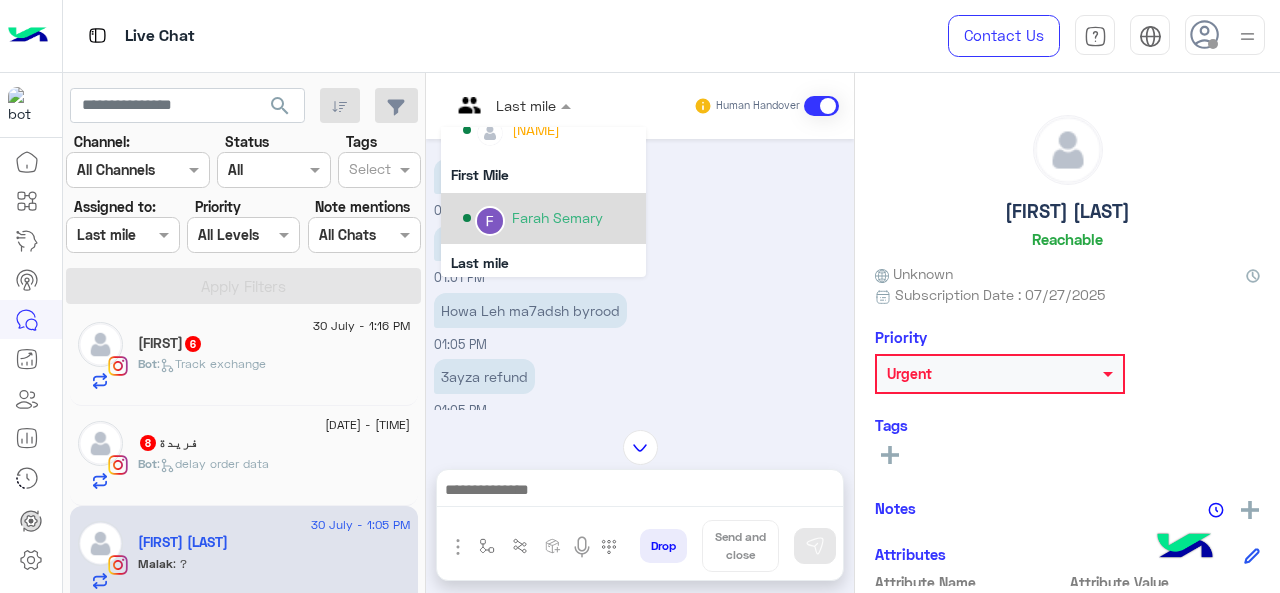 click on "Farah Semary" at bounding box center [557, 217] 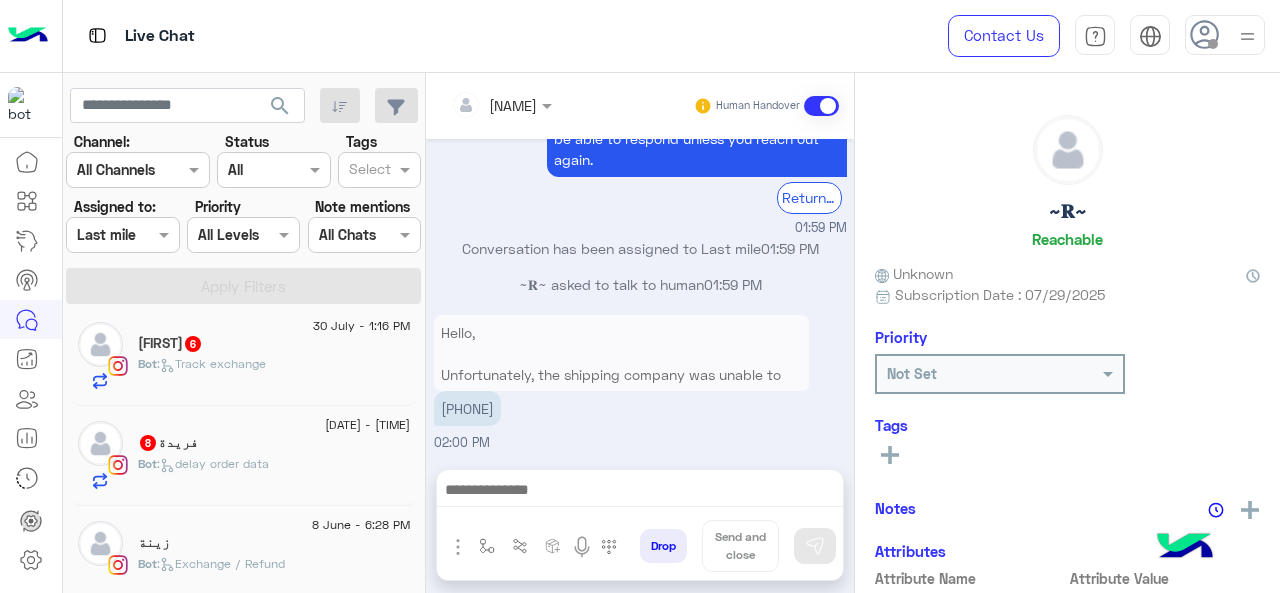 click on ":   delay order data" 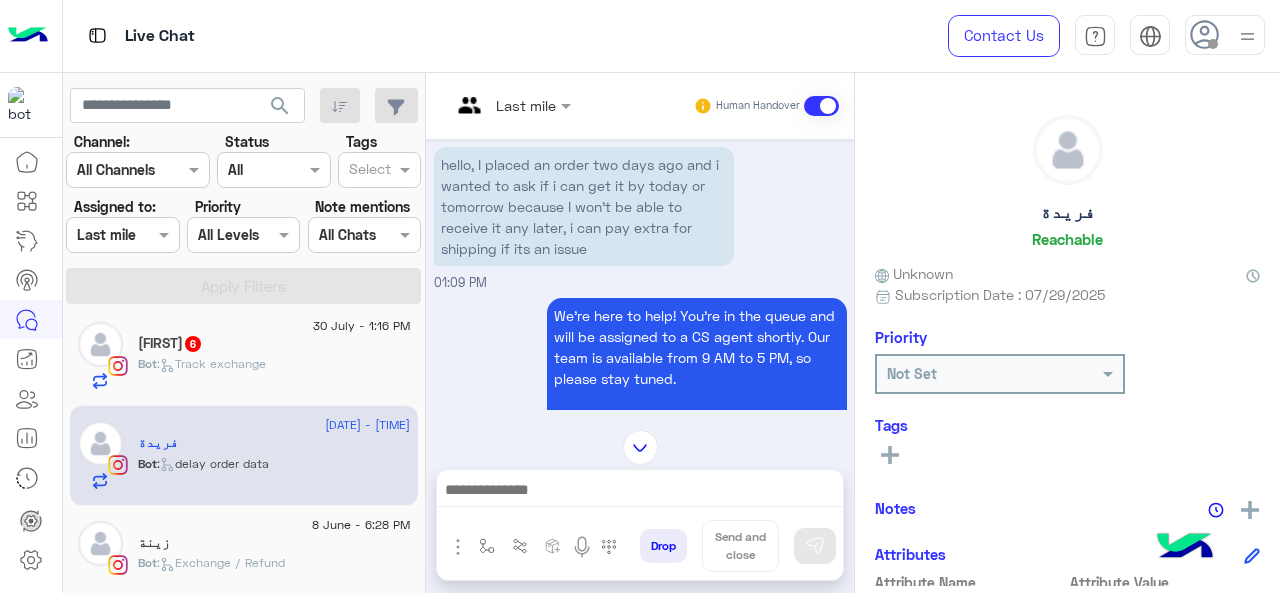 click at bounding box center (487, 105) 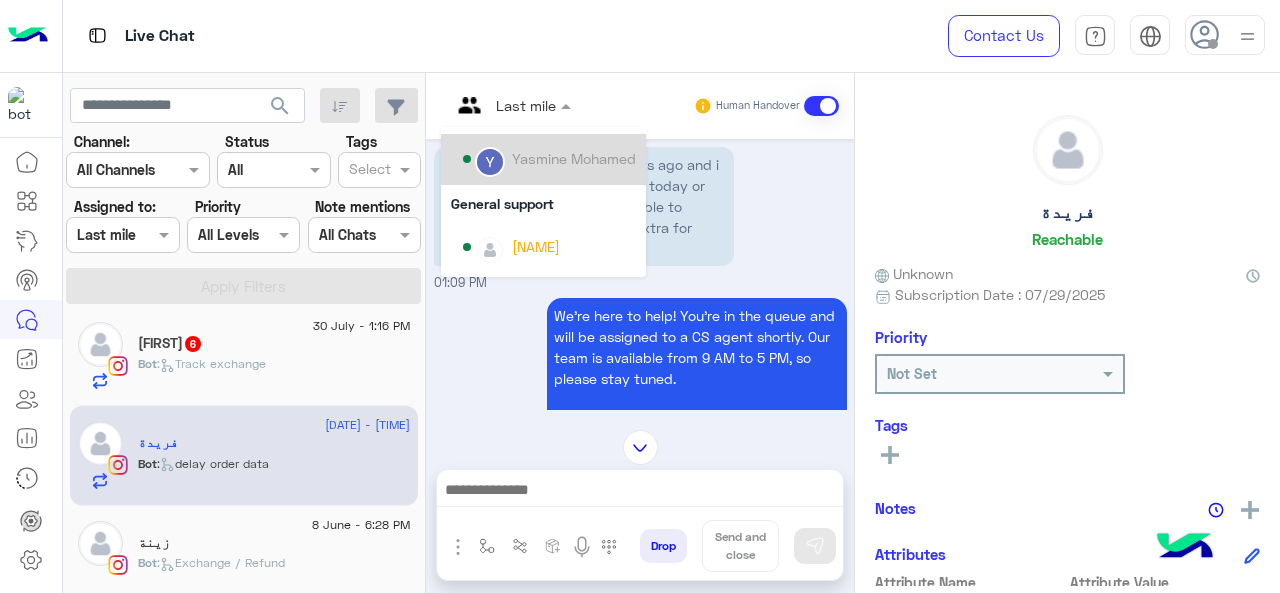 scroll, scrollTop: 200, scrollLeft: 0, axis: vertical 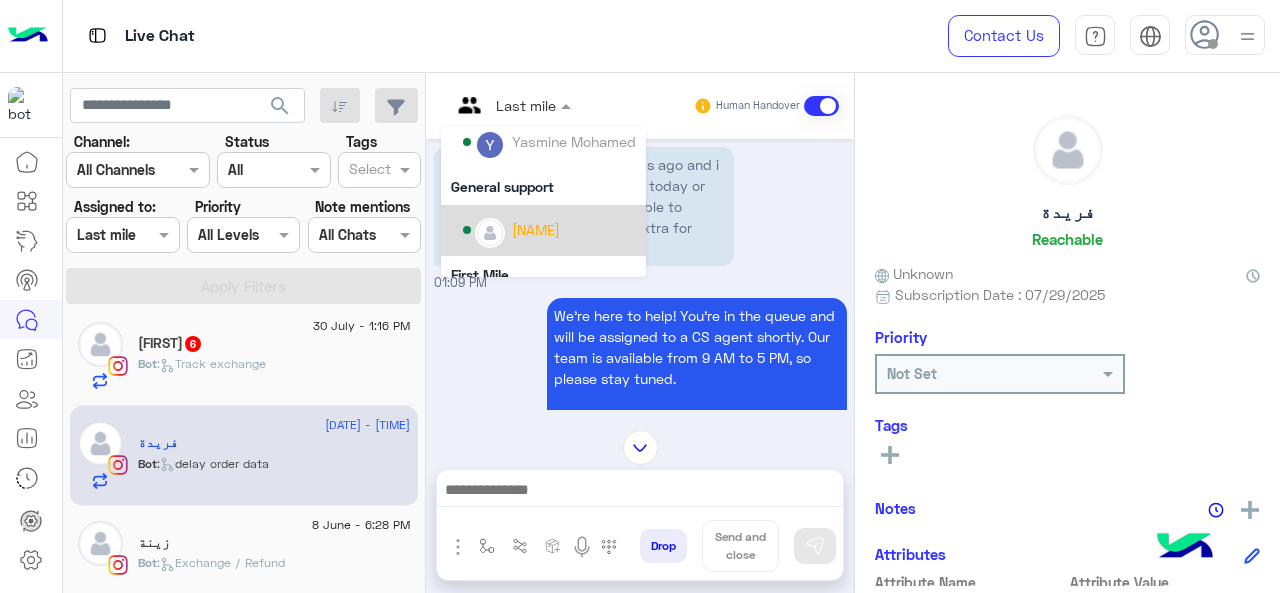 click on "[NAME]" at bounding box center (536, 229) 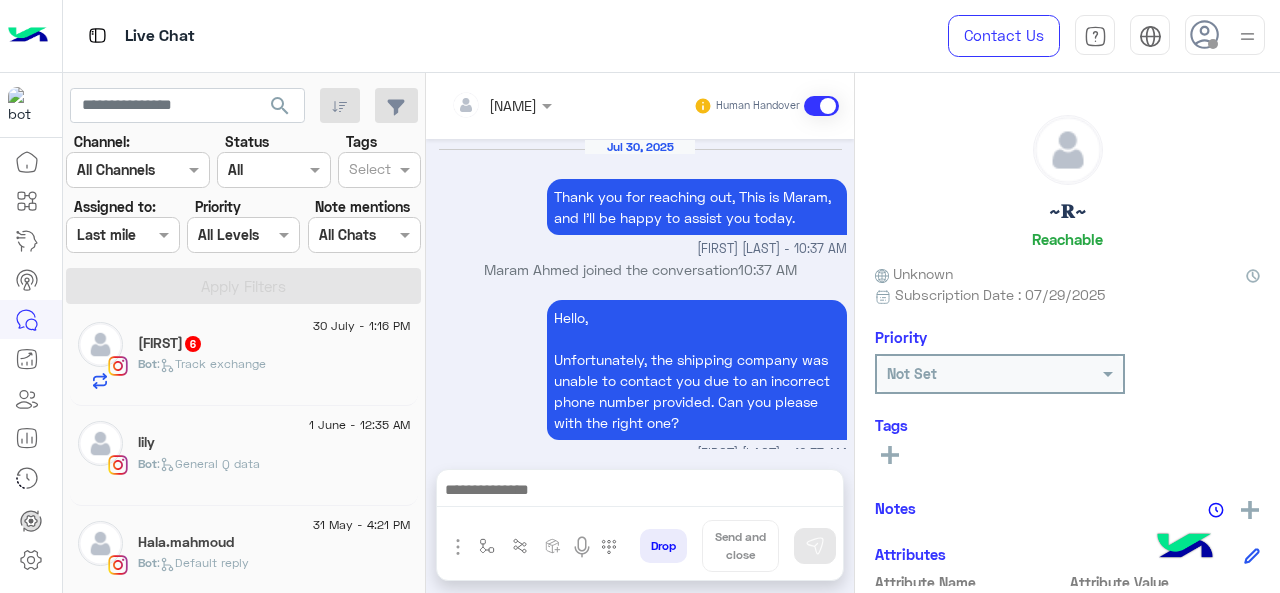 scroll, scrollTop: 845, scrollLeft: 0, axis: vertical 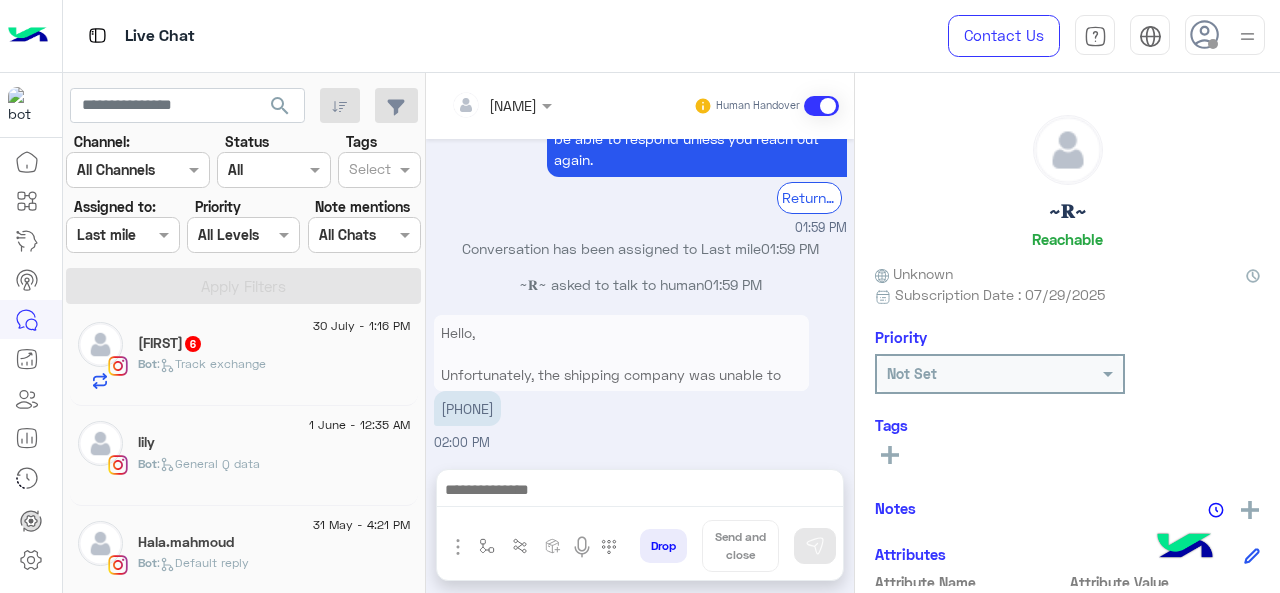 click on ":   Track exchange" 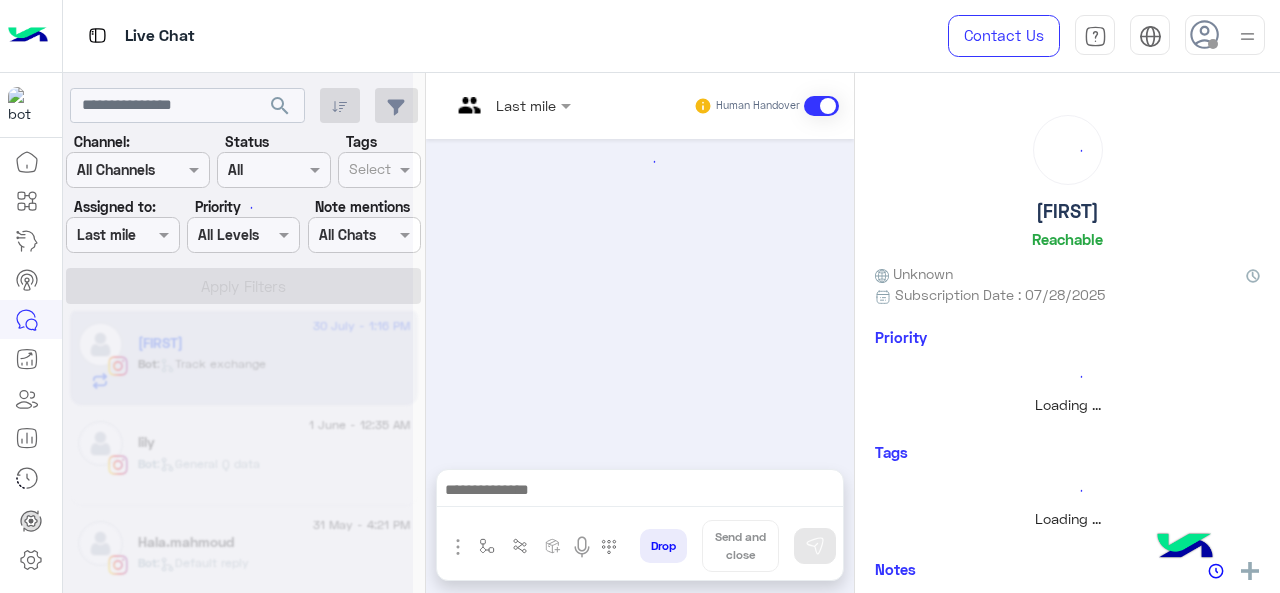 scroll, scrollTop: 0, scrollLeft: 0, axis: both 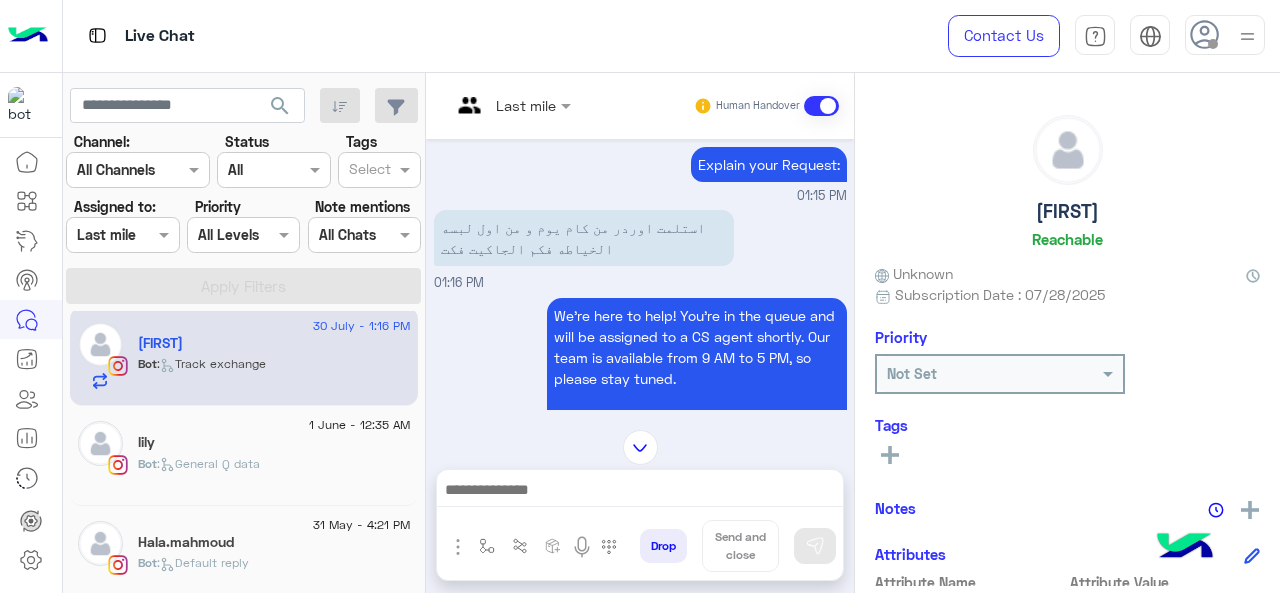 click 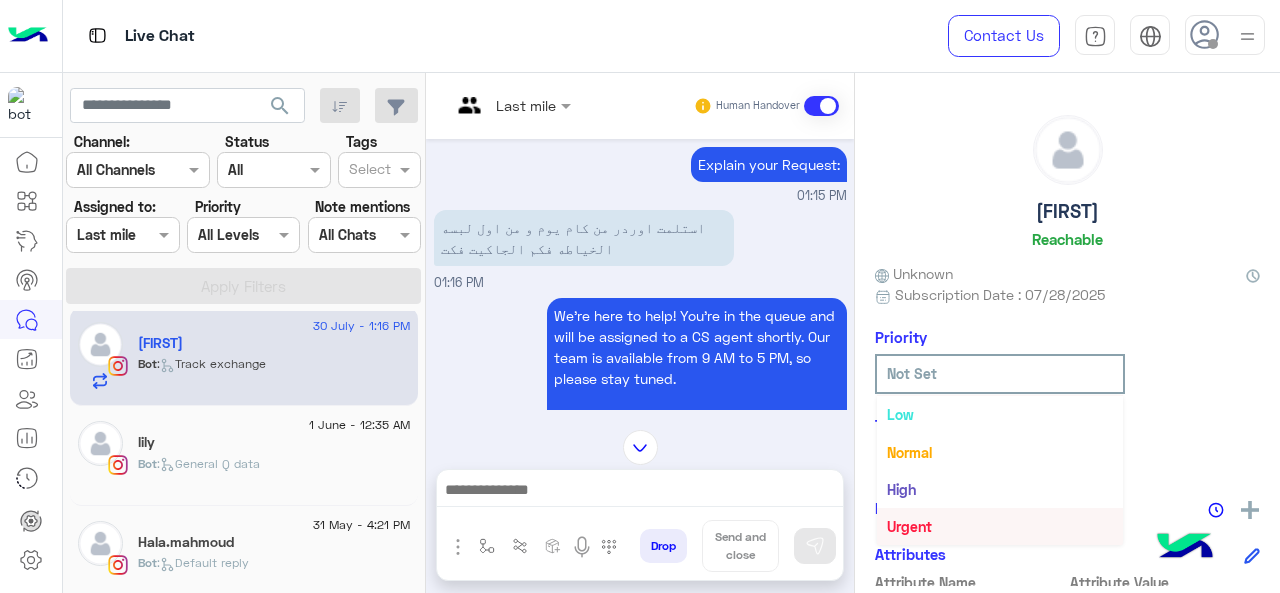 click on "Urgent" at bounding box center [909, 526] 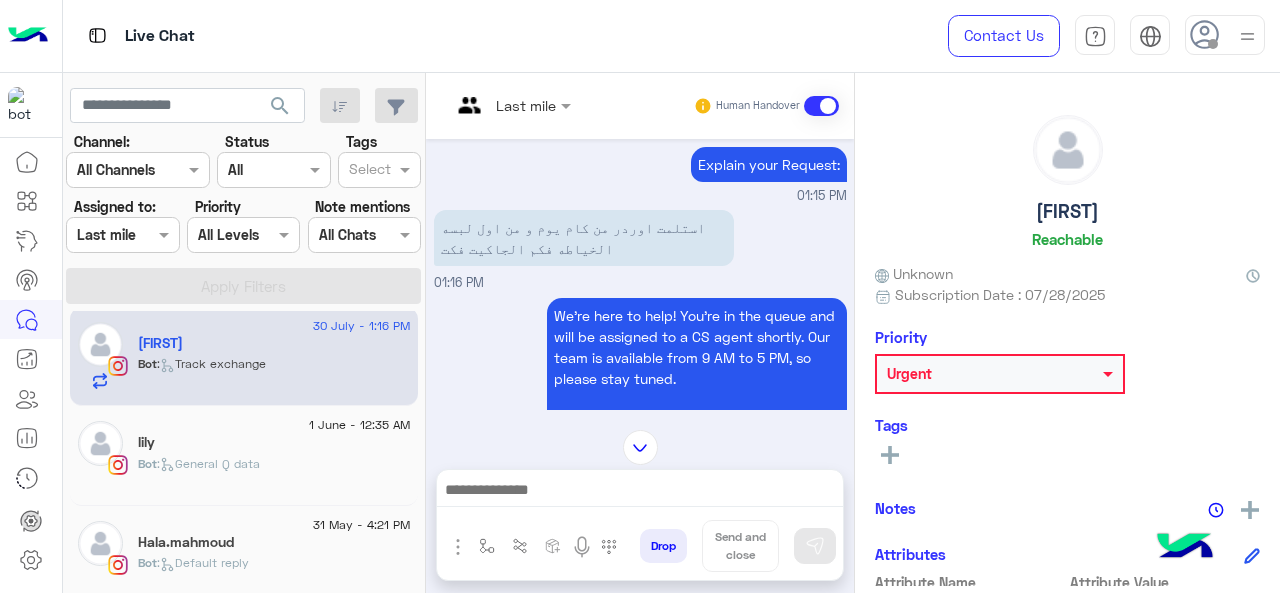 click on "Last mile" at bounding box center (526, 105) 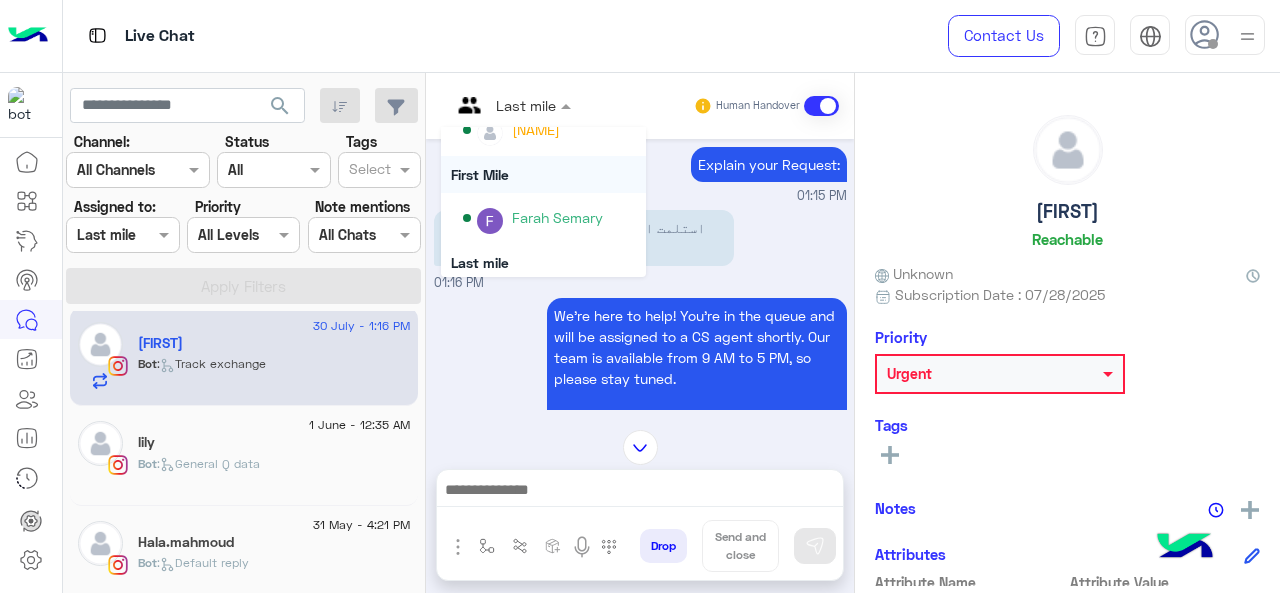 click on "Farah Semary" at bounding box center (557, 217) 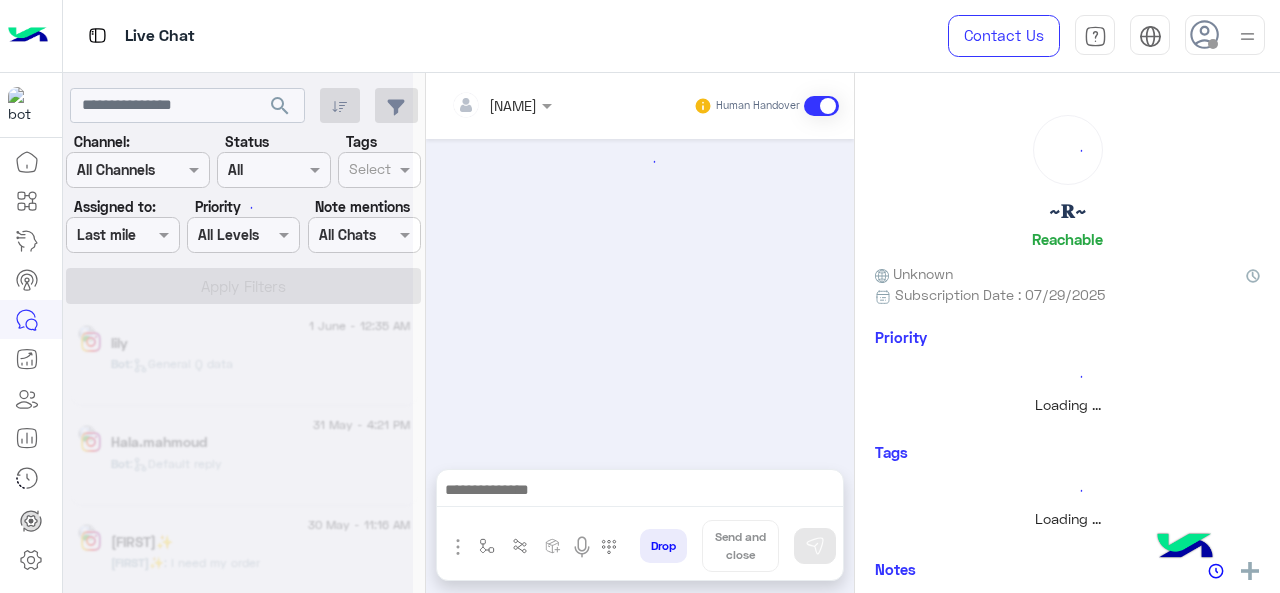 scroll, scrollTop: 0, scrollLeft: 0, axis: both 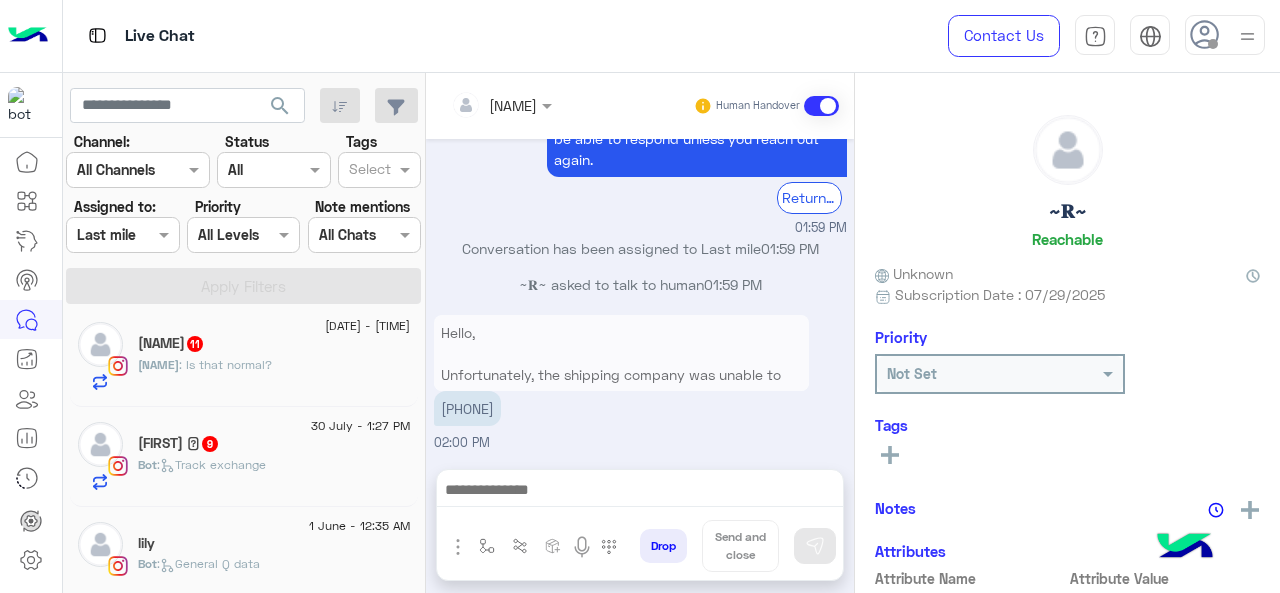 click on "[NAME] [NUMBER]" 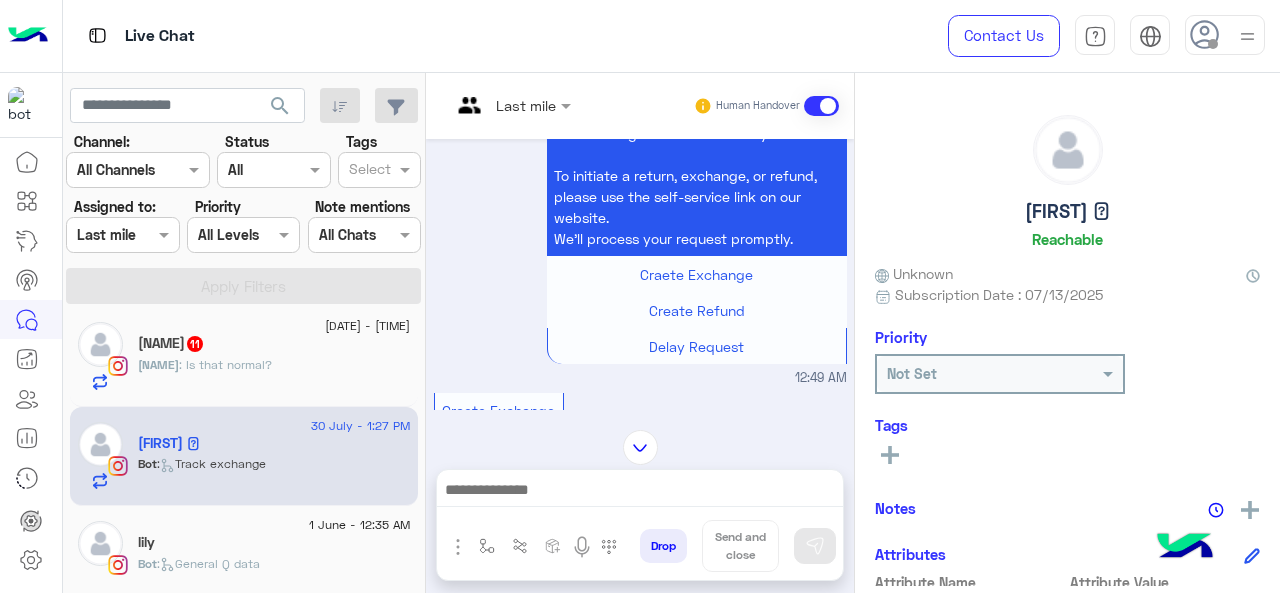 scroll, scrollTop: 1488, scrollLeft: 0, axis: vertical 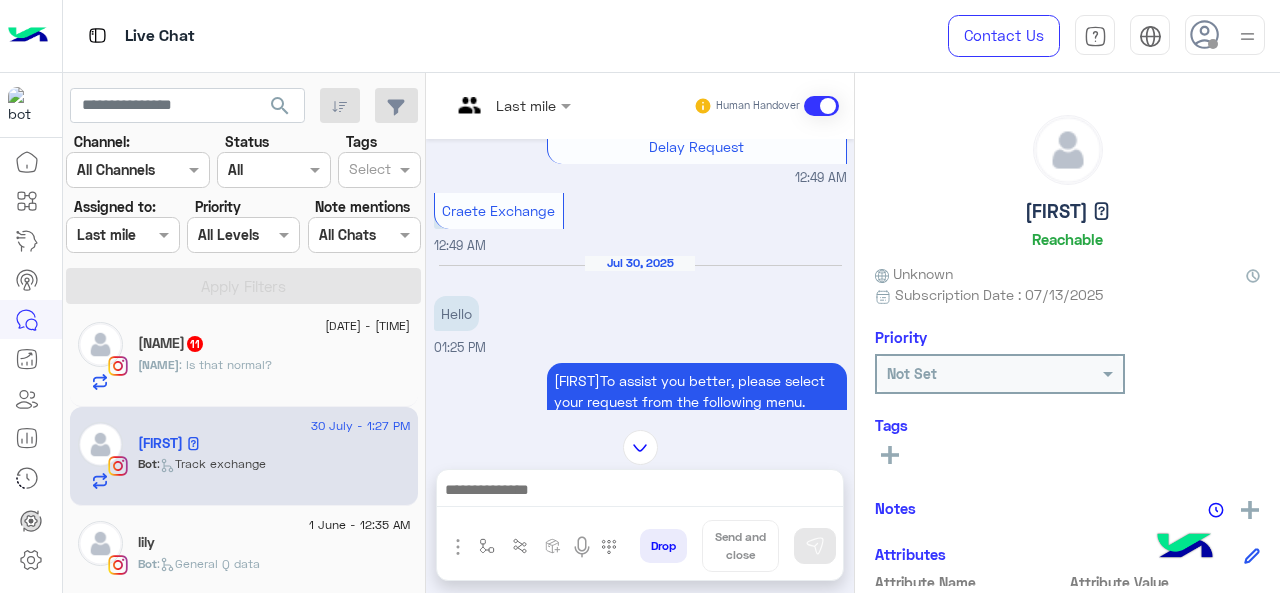 click at bounding box center (511, 104) 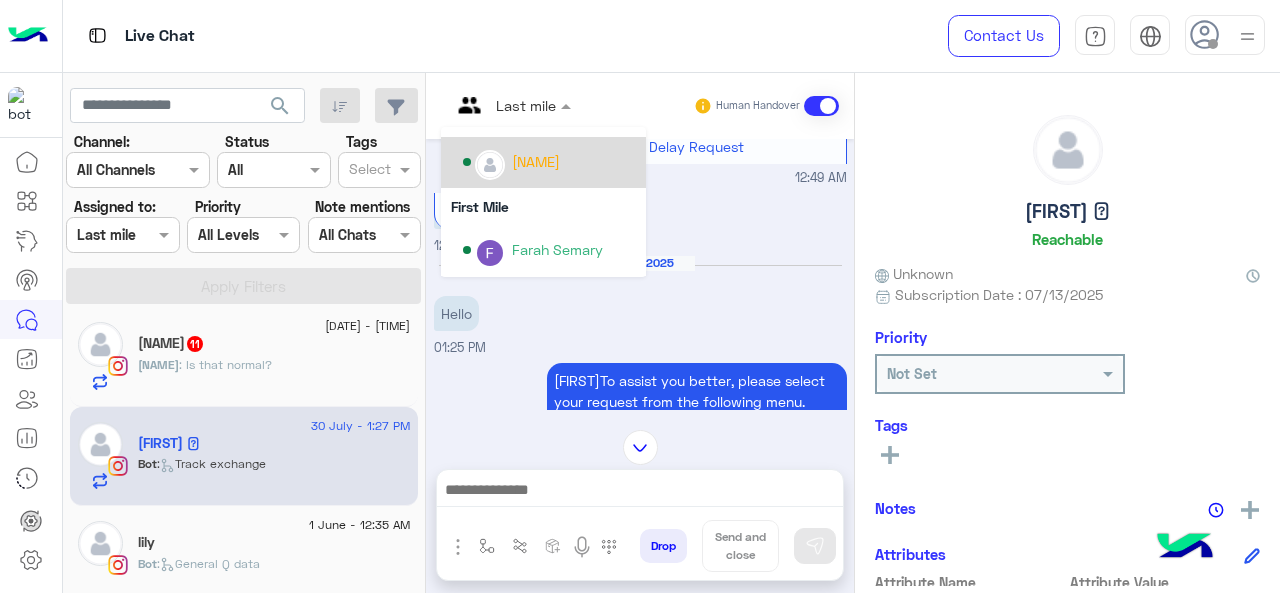 scroll, scrollTop: 300, scrollLeft: 0, axis: vertical 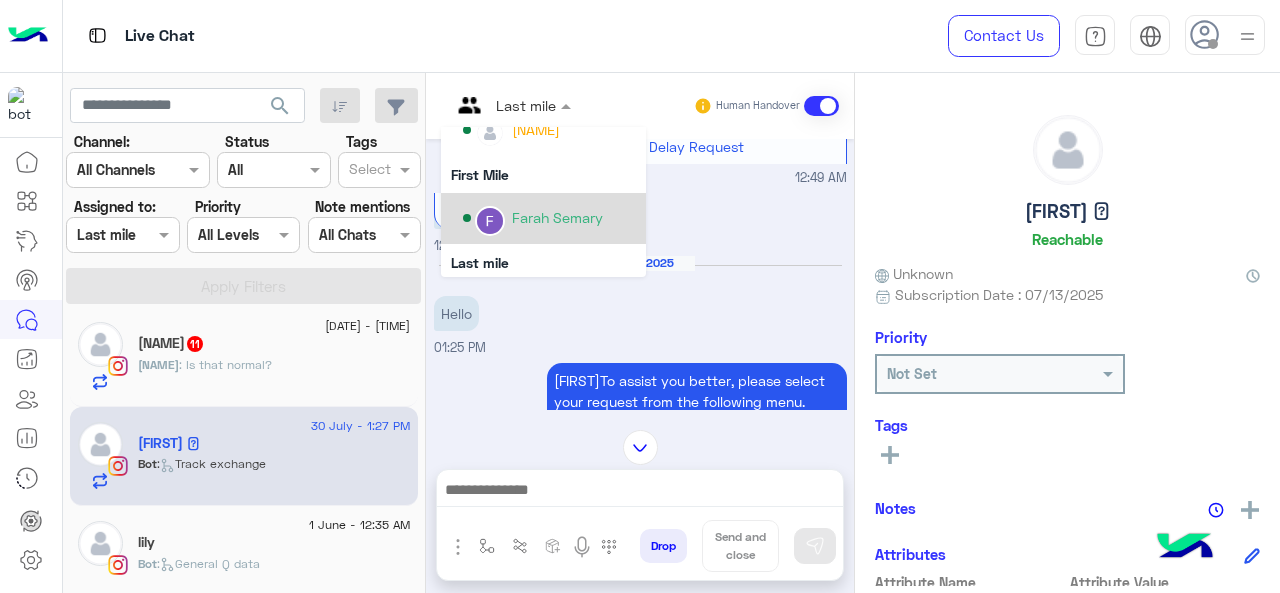 click on "Farah Semary" at bounding box center (557, 217) 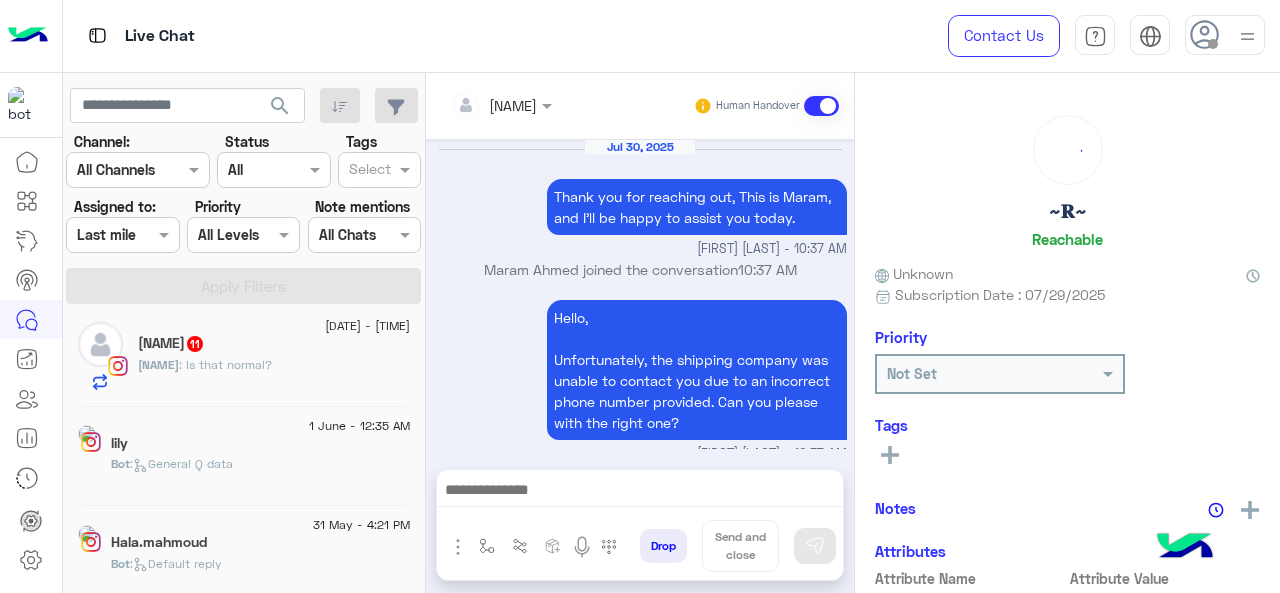 scroll, scrollTop: 845, scrollLeft: 0, axis: vertical 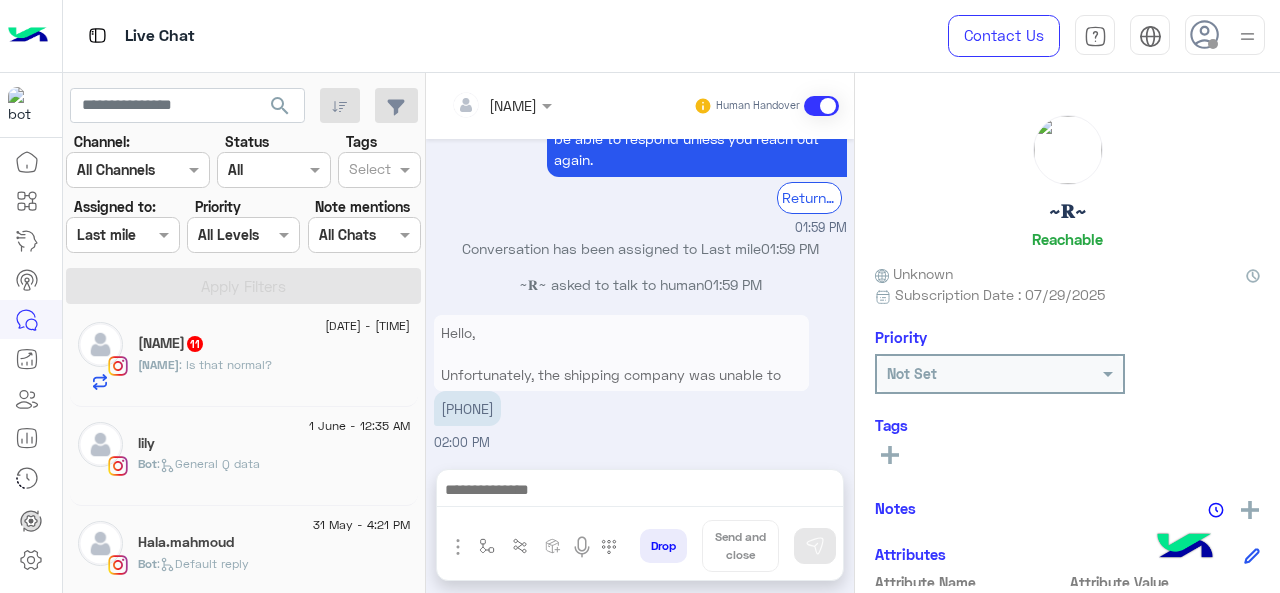 click on "[NAME] [NUMBER]" 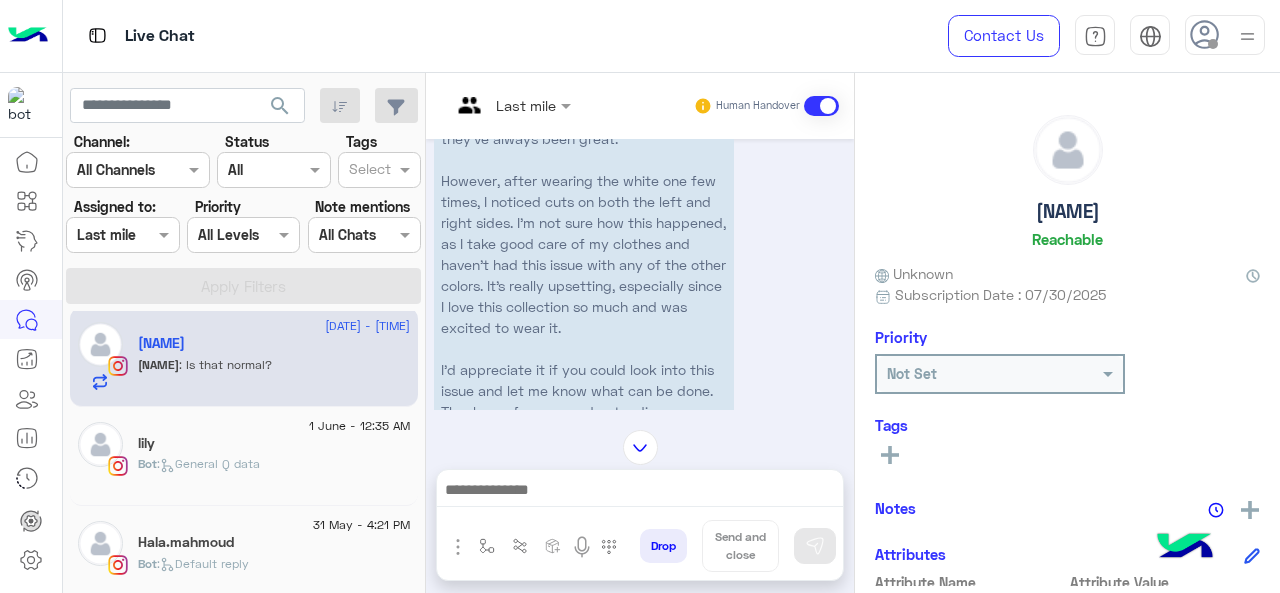 scroll, scrollTop: 906, scrollLeft: 0, axis: vertical 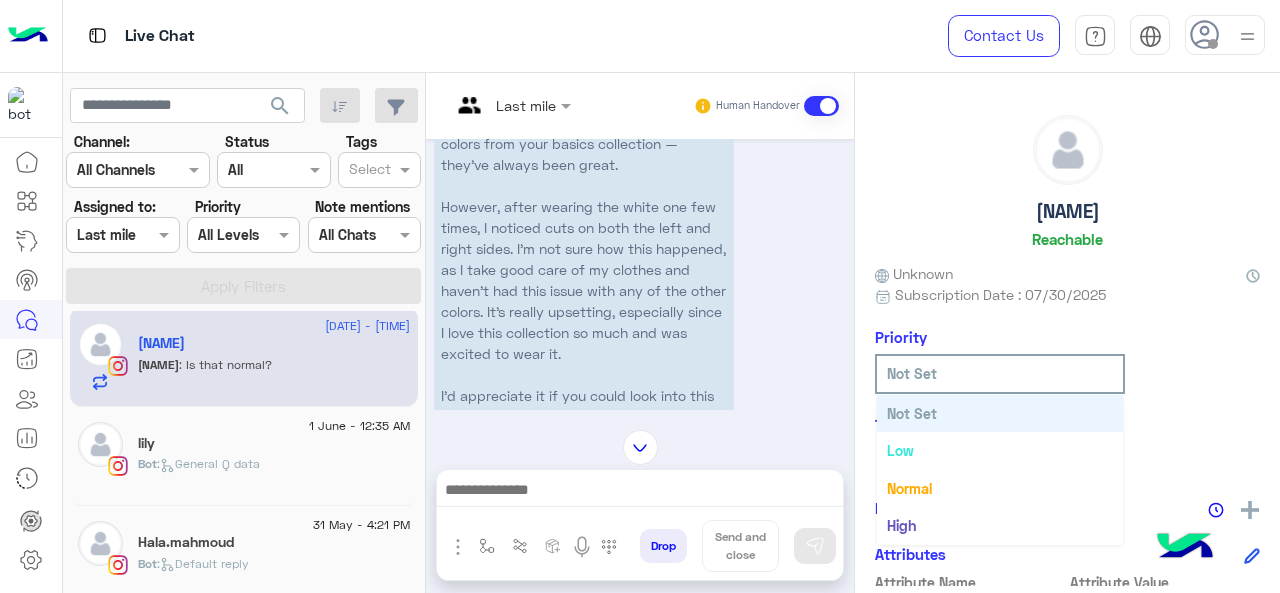 click 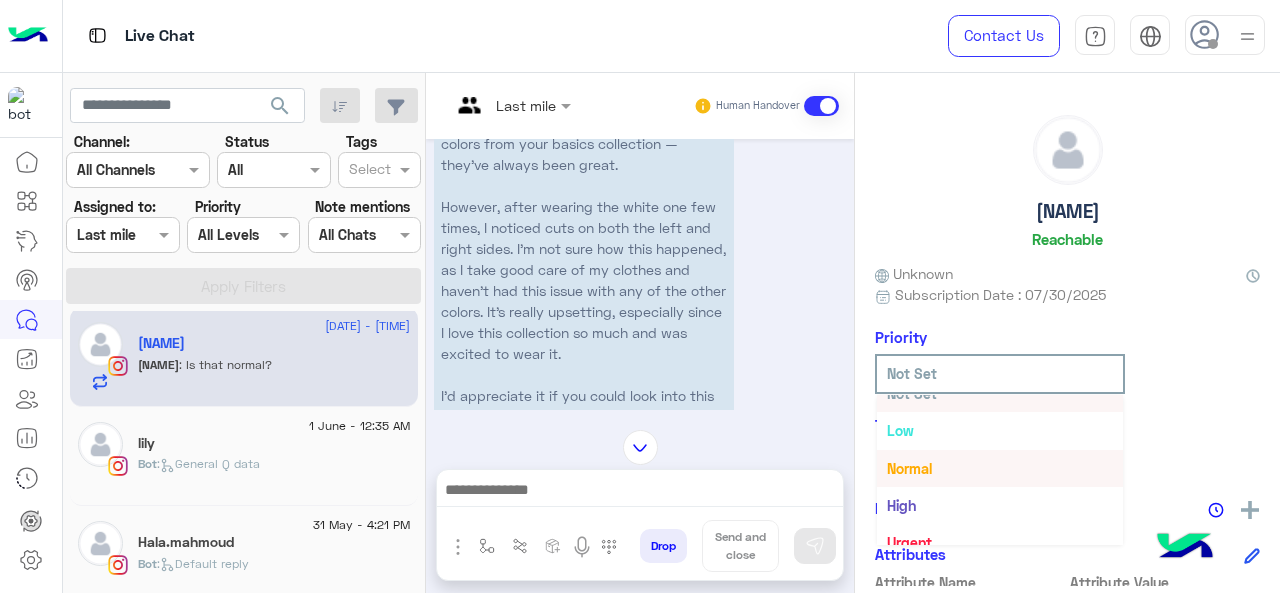scroll, scrollTop: 36, scrollLeft: 0, axis: vertical 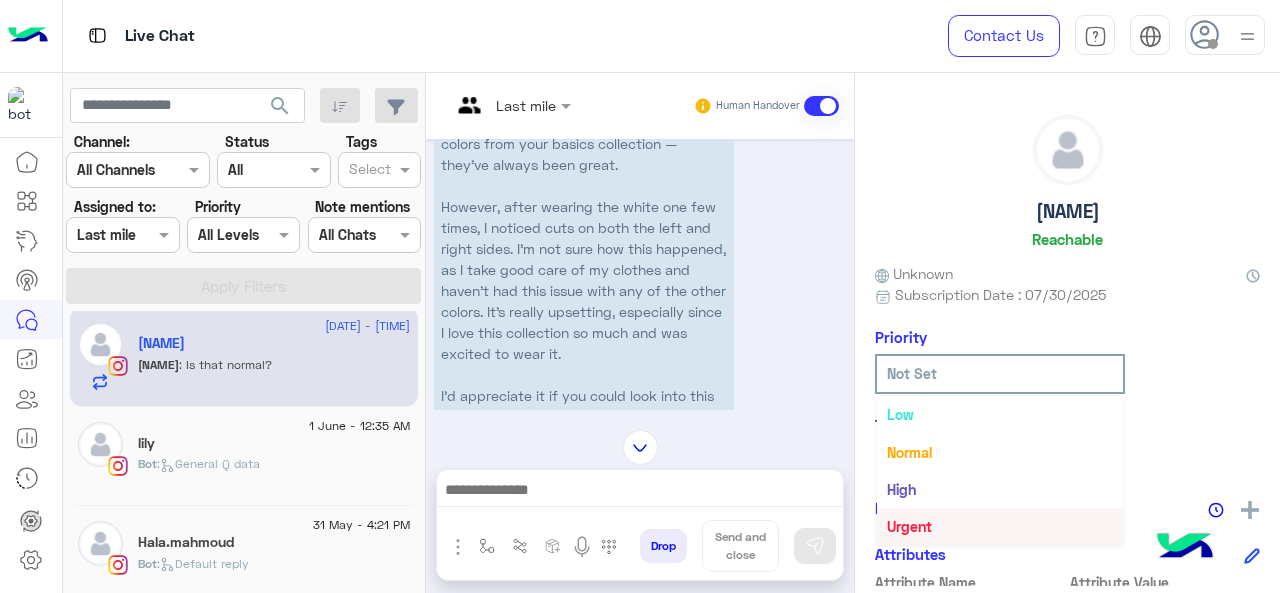 click on "Urgent" at bounding box center [909, 526] 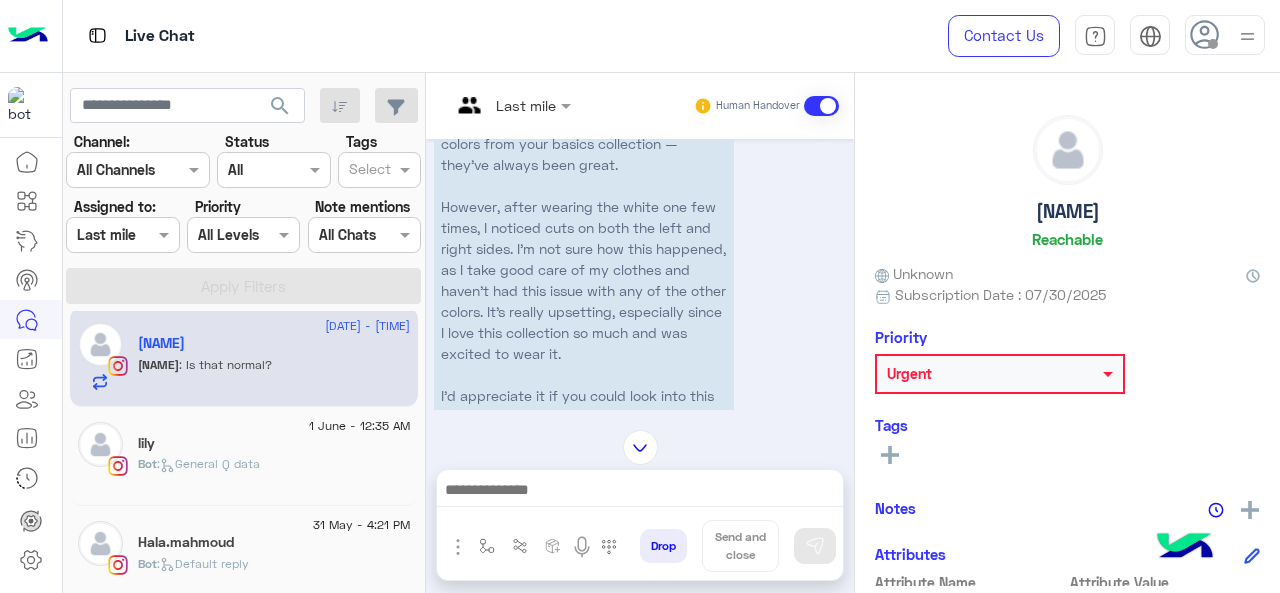click at bounding box center (511, 104) 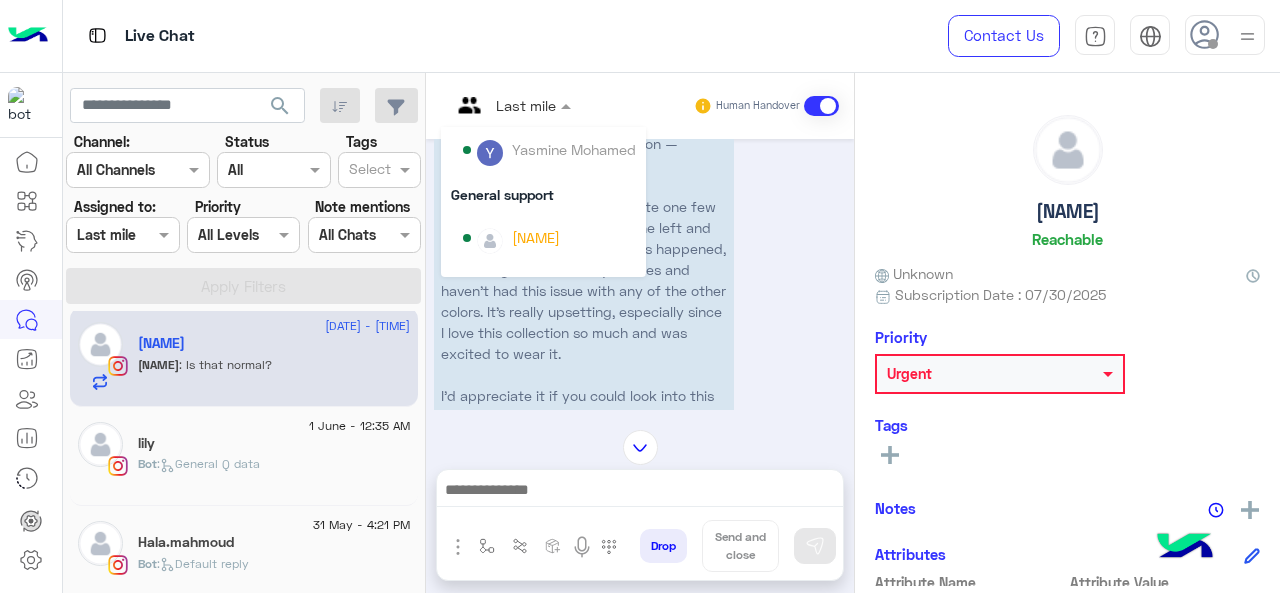 scroll, scrollTop: 300, scrollLeft: 0, axis: vertical 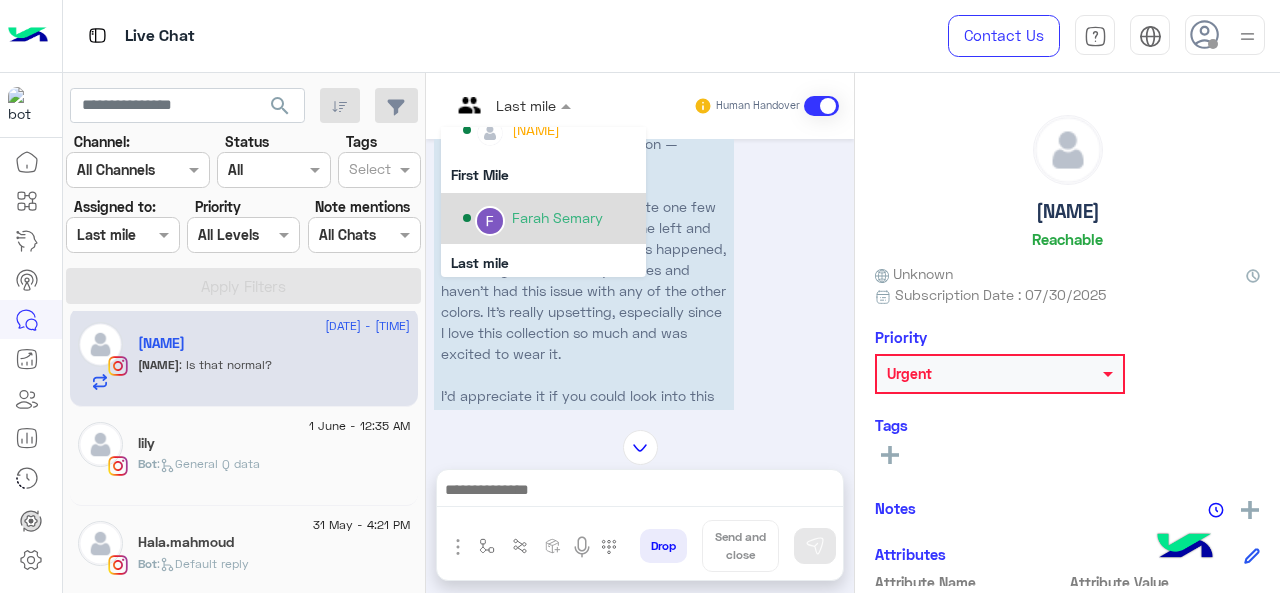click on "Farah Semary" at bounding box center [557, 217] 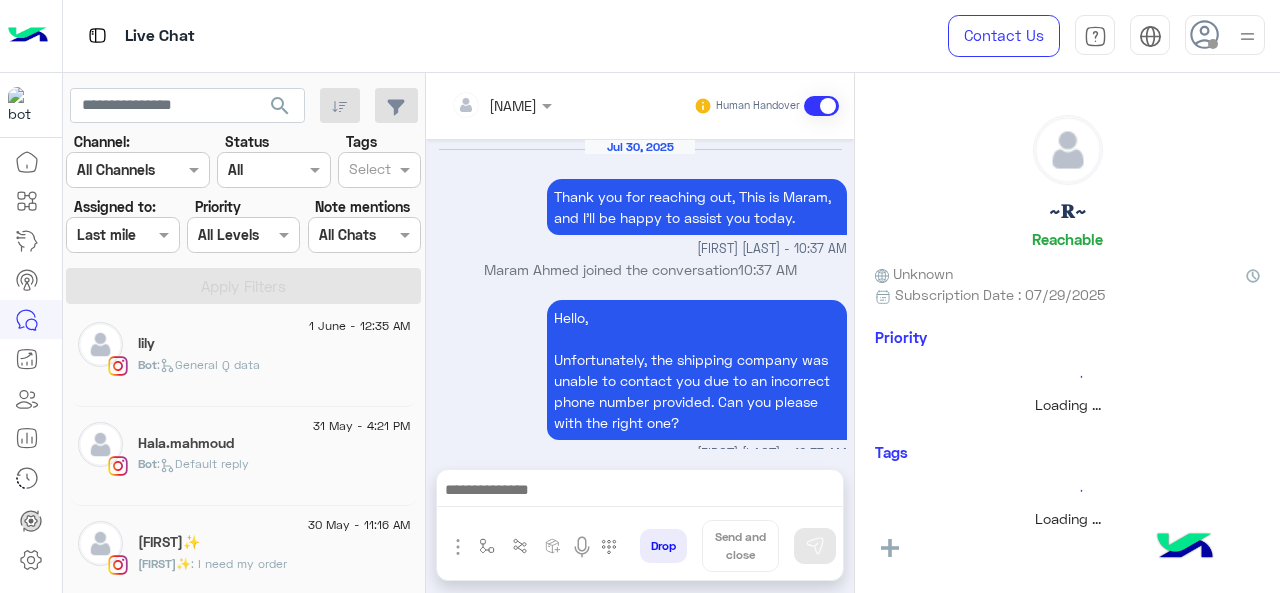 scroll, scrollTop: 845, scrollLeft: 0, axis: vertical 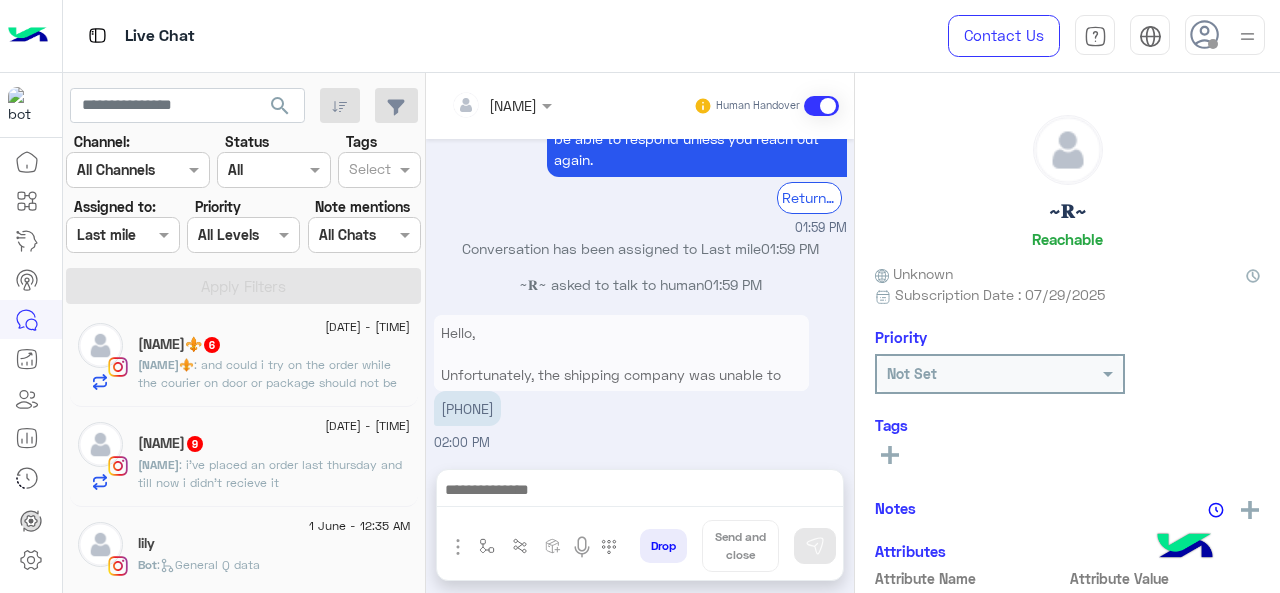 click on ": i've placed an order last thursday and till now i didn't recieve it" 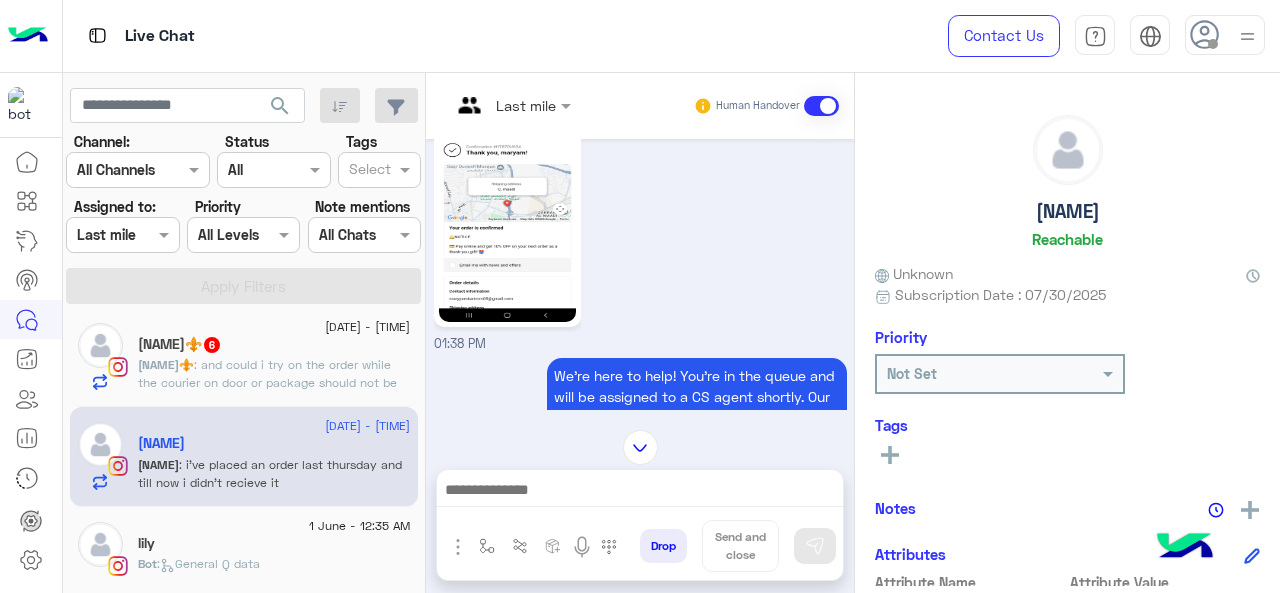 scroll, scrollTop: 721, scrollLeft: 0, axis: vertical 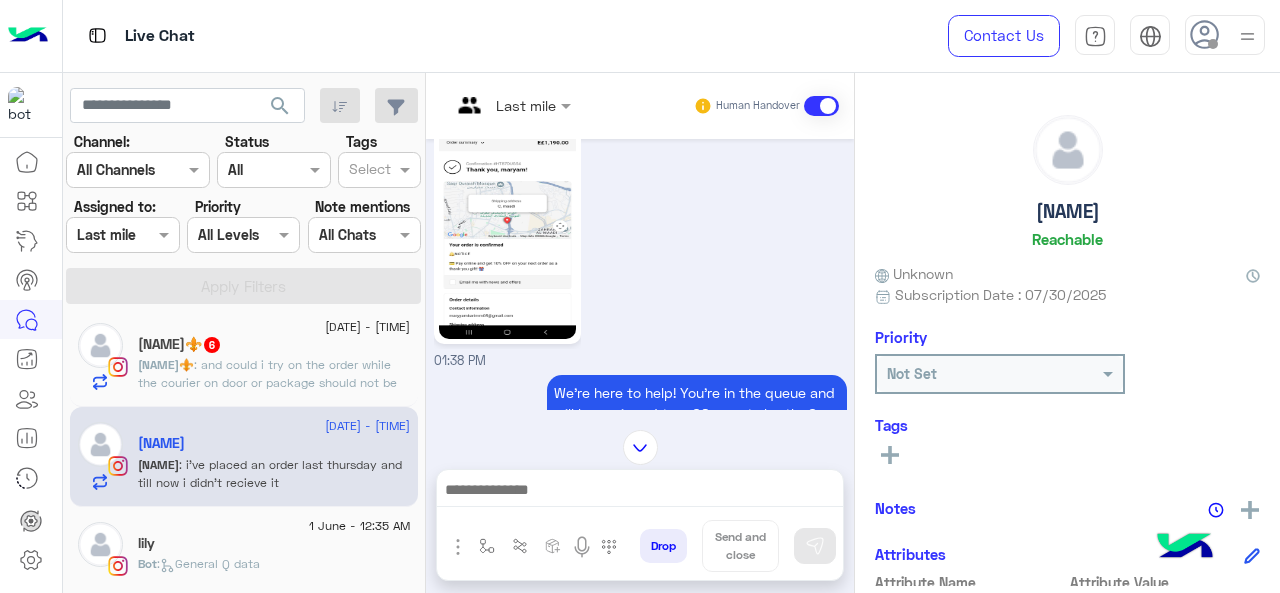 click at bounding box center [511, 104] 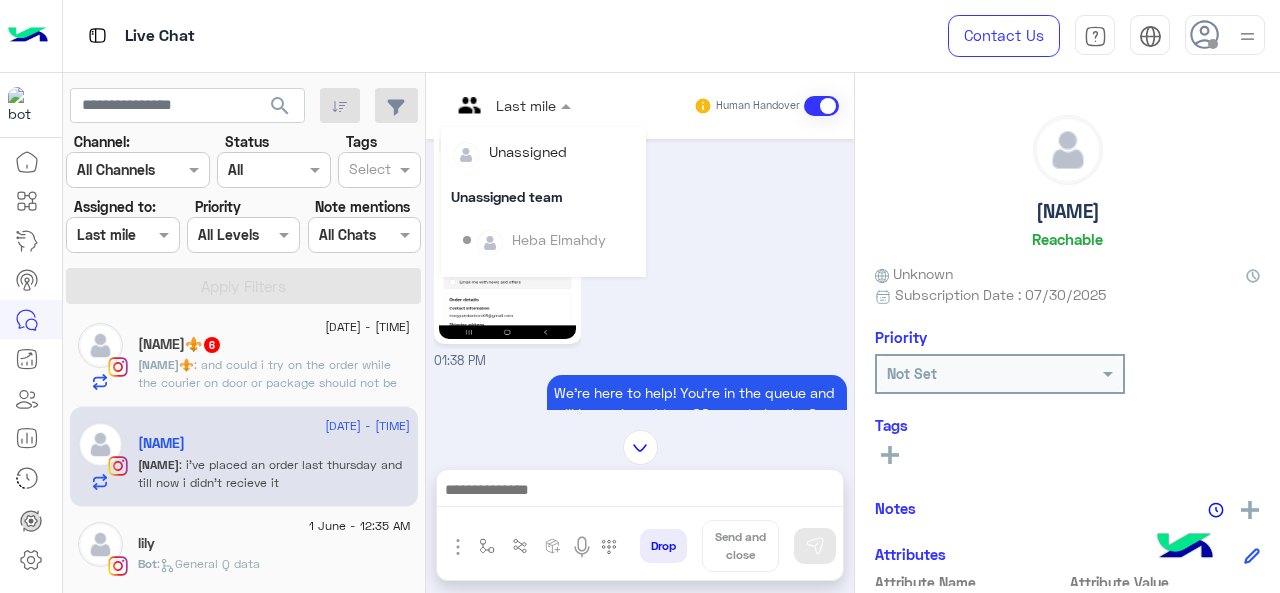 scroll, scrollTop: 354, scrollLeft: 0, axis: vertical 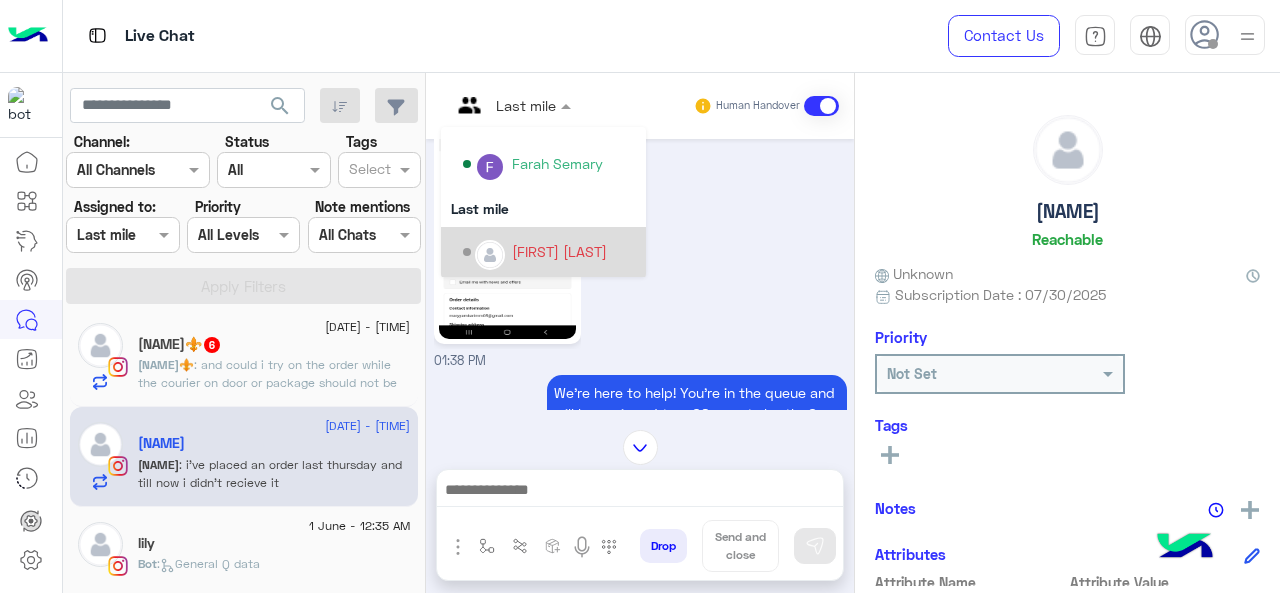 click on "[FIRST] [LAST]" at bounding box center [559, 251] 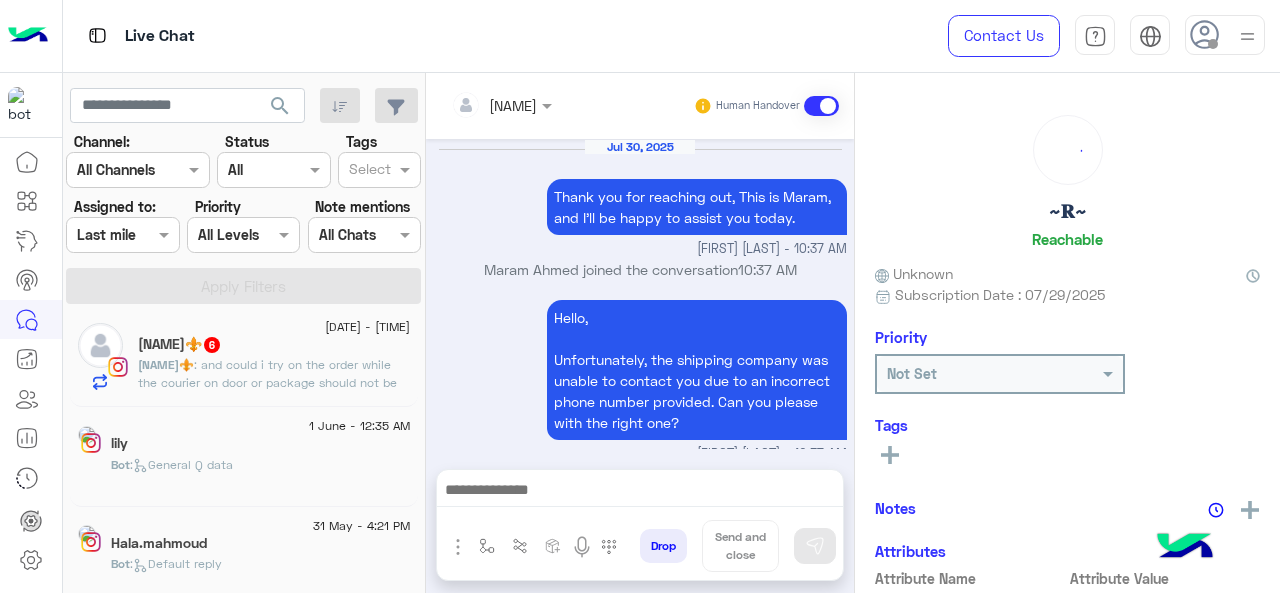 scroll, scrollTop: 845, scrollLeft: 0, axis: vertical 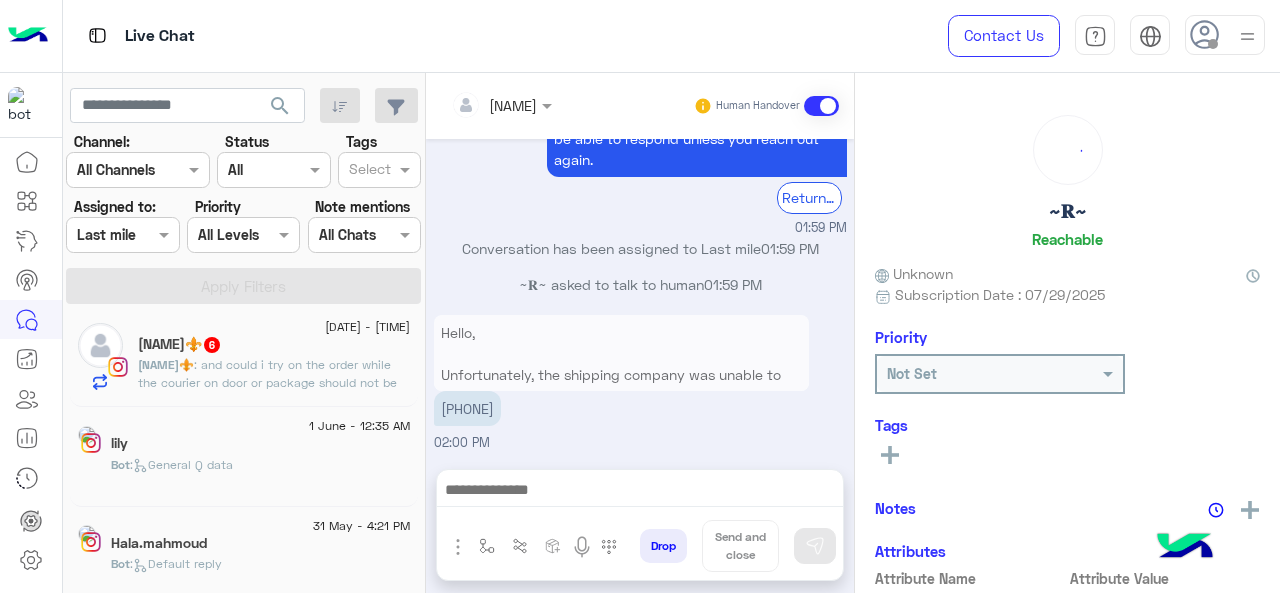 click on "[NAME] [NUMBER]" 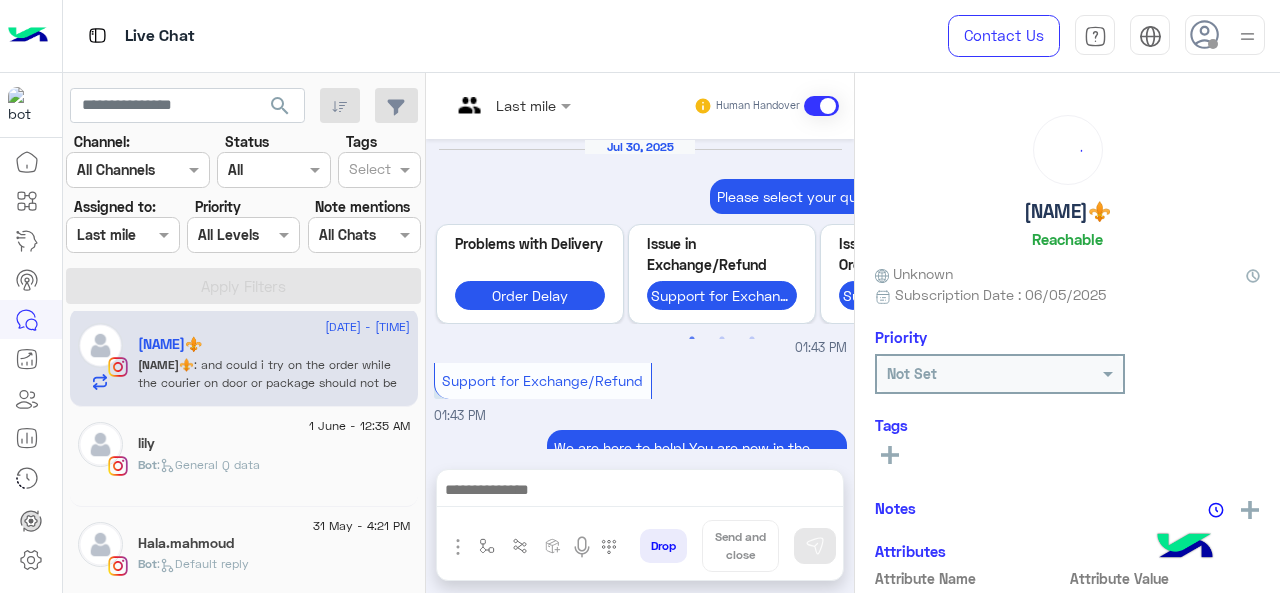 scroll, scrollTop: 826, scrollLeft: 0, axis: vertical 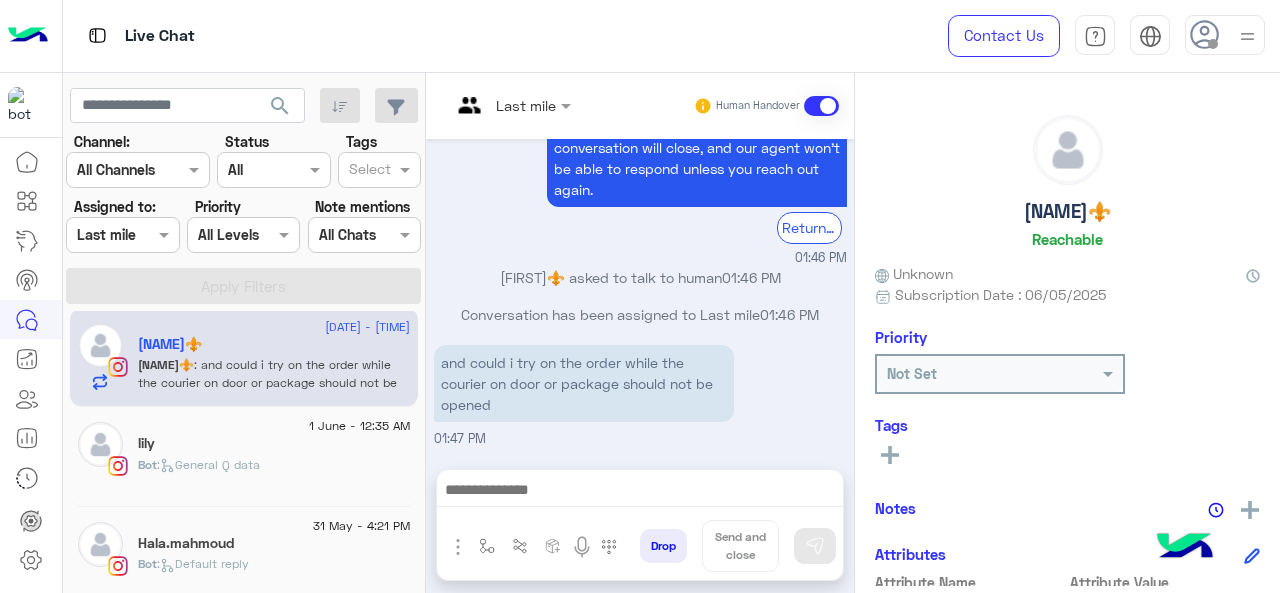 click at bounding box center [511, 104] 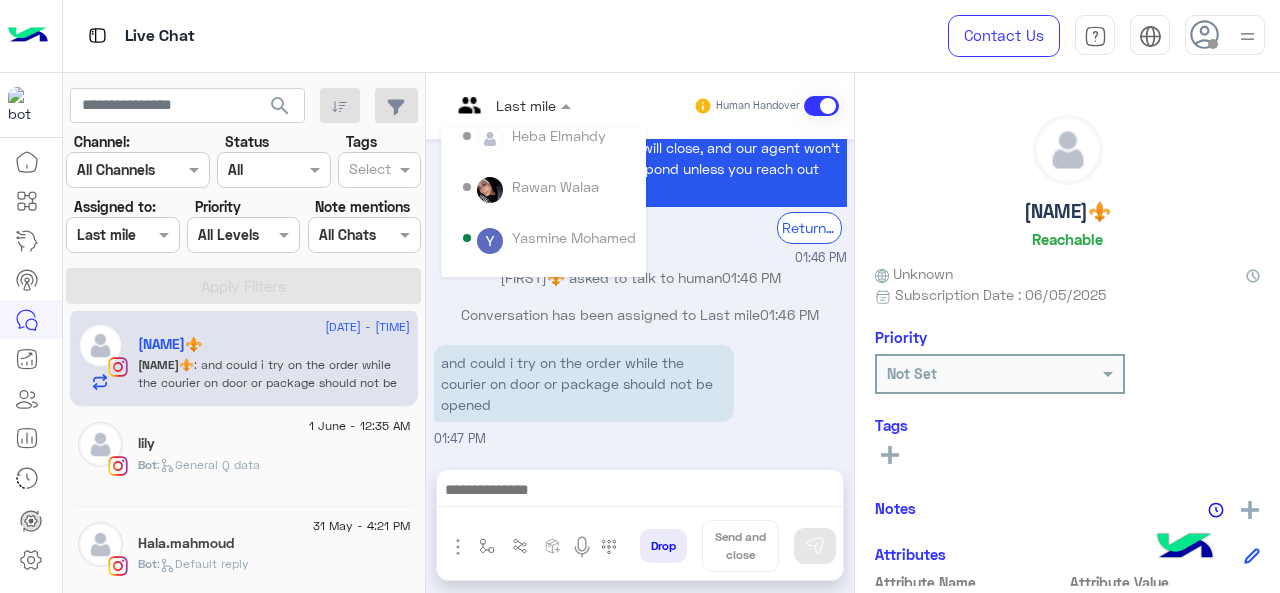 scroll, scrollTop: 200, scrollLeft: 0, axis: vertical 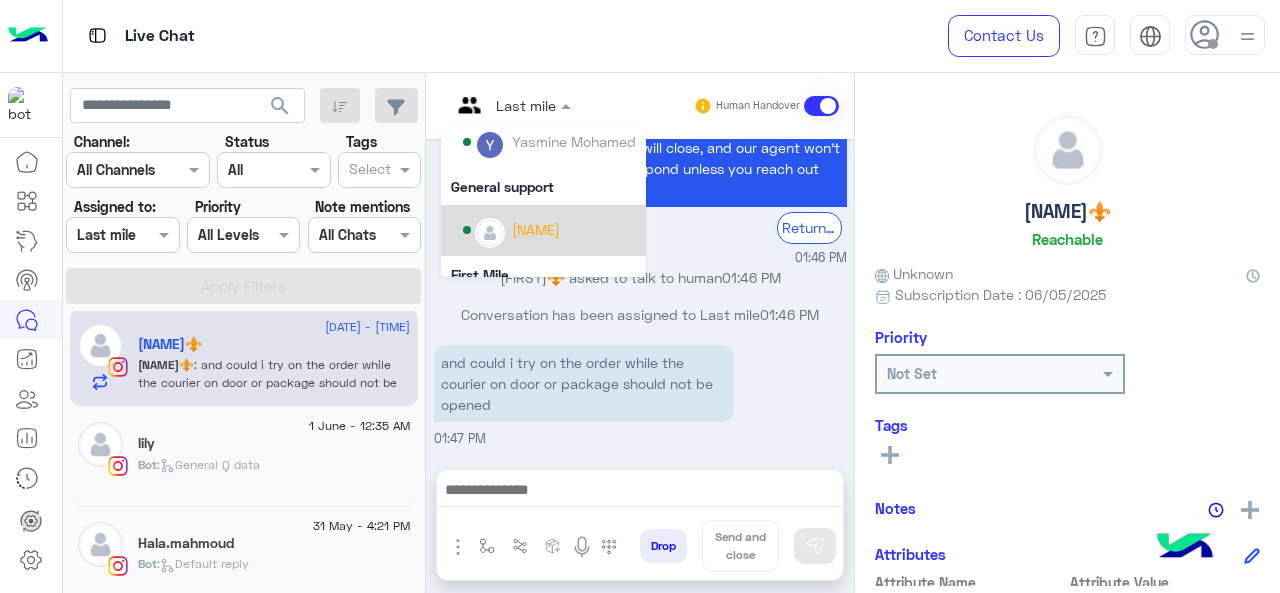 click on "[NAME]" at bounding box center (536, 229) 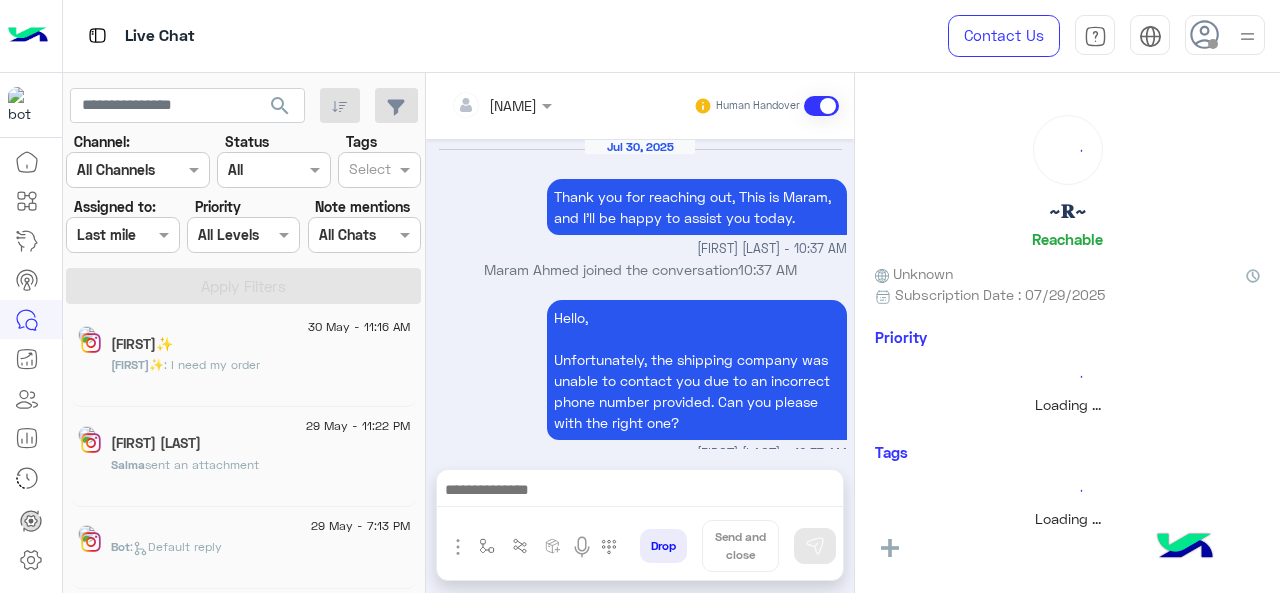 scroll, scrollTop: 845, scrollLeft: 0, axis: vertical 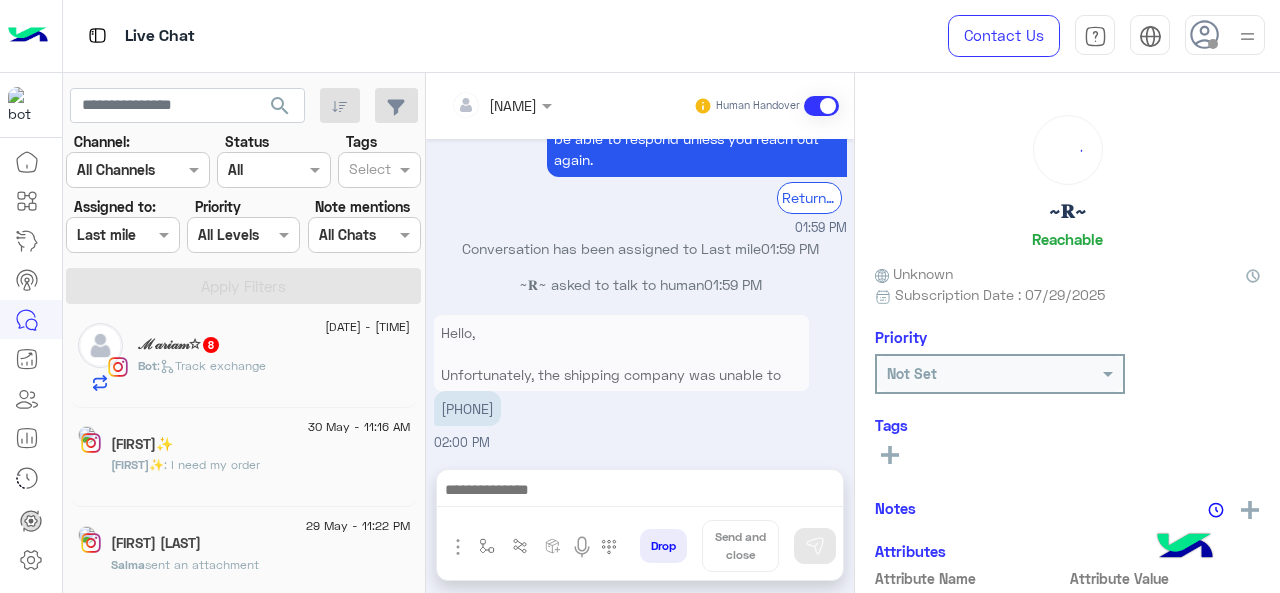click on "30 May - 11:16 AM" 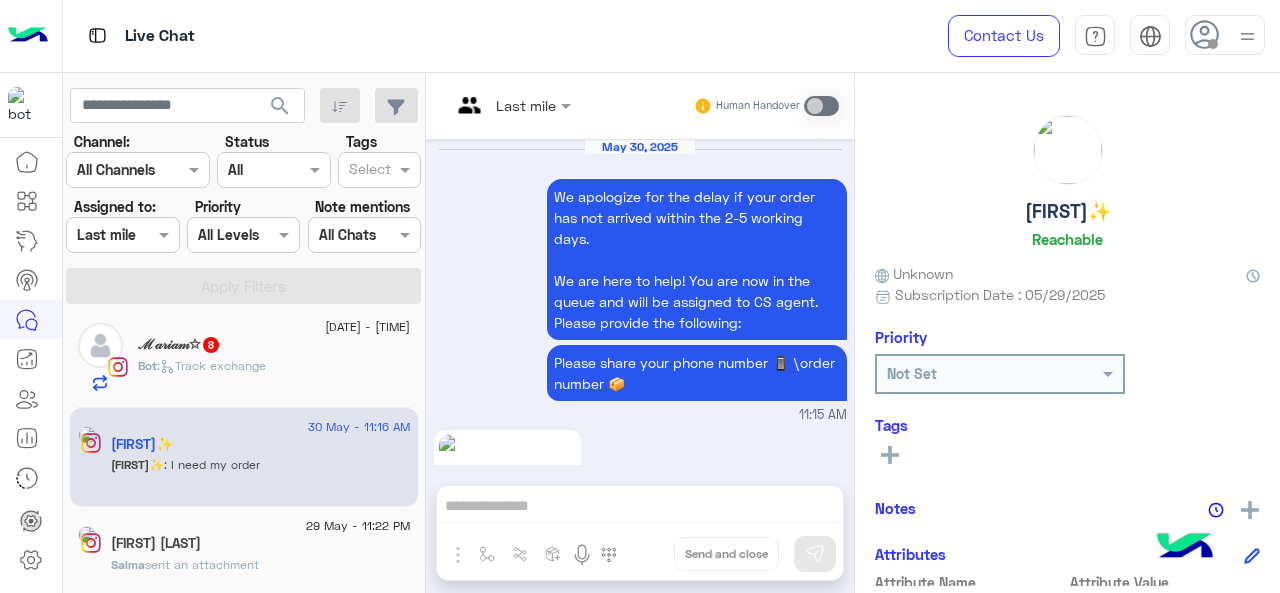 scroll, scrollTop: 1062, scrollLeft: 0, axis: vertical 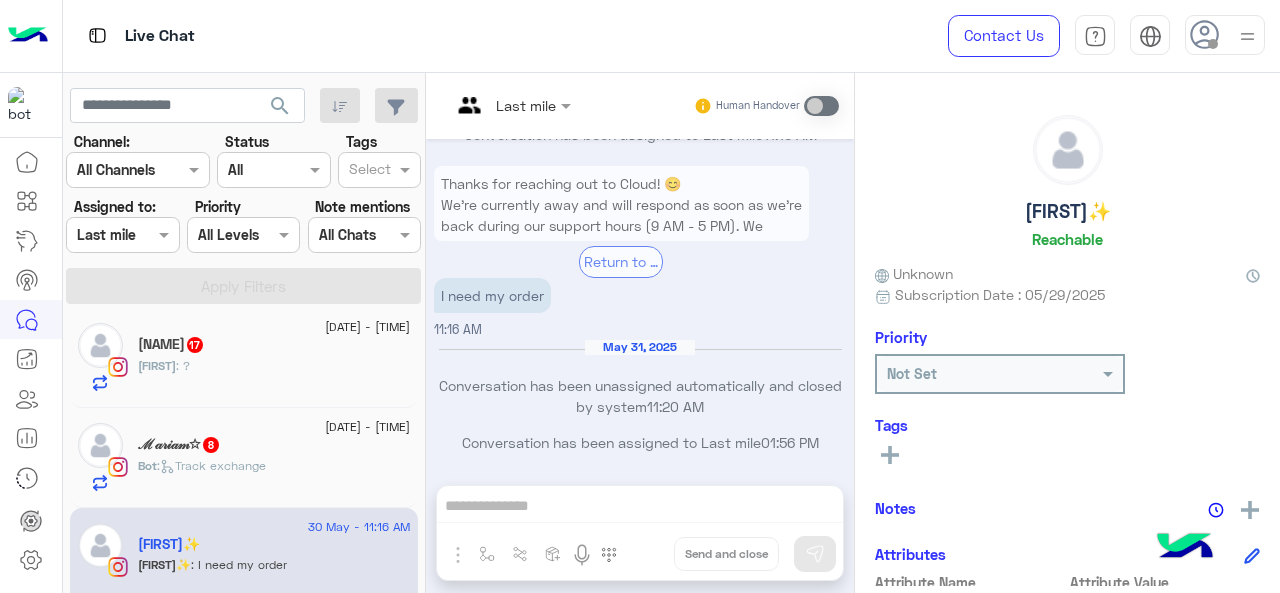 click on "[NAME] [NUMBER]" 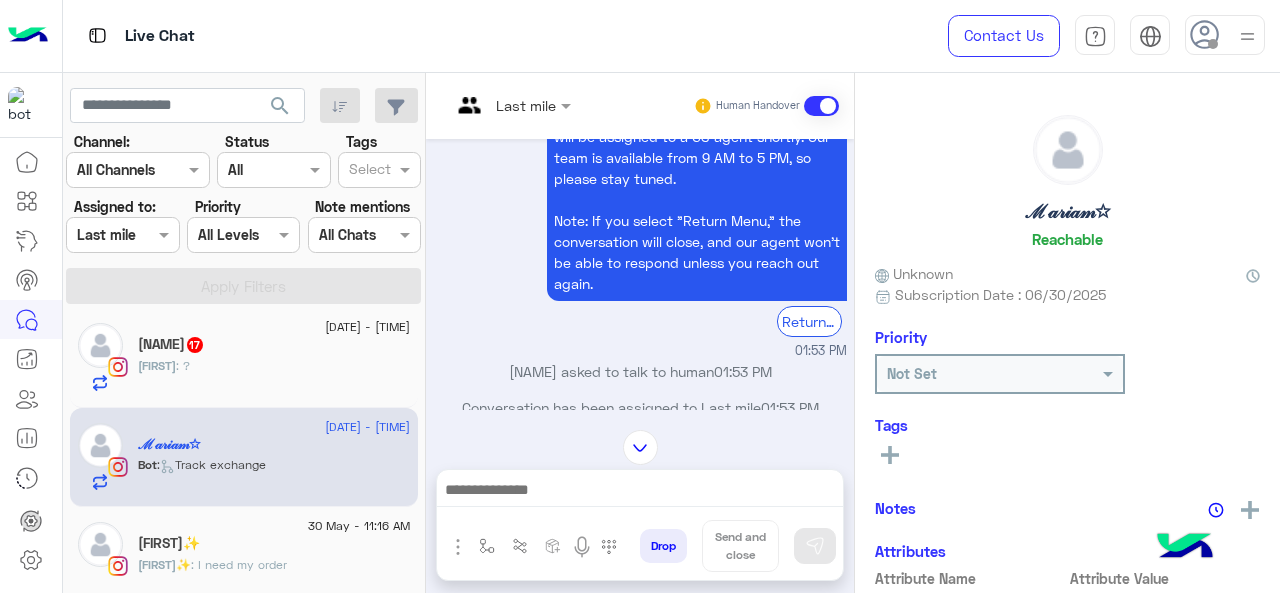 scroll, scrollTop: 824, scrollLeft: 0, axis: vertical 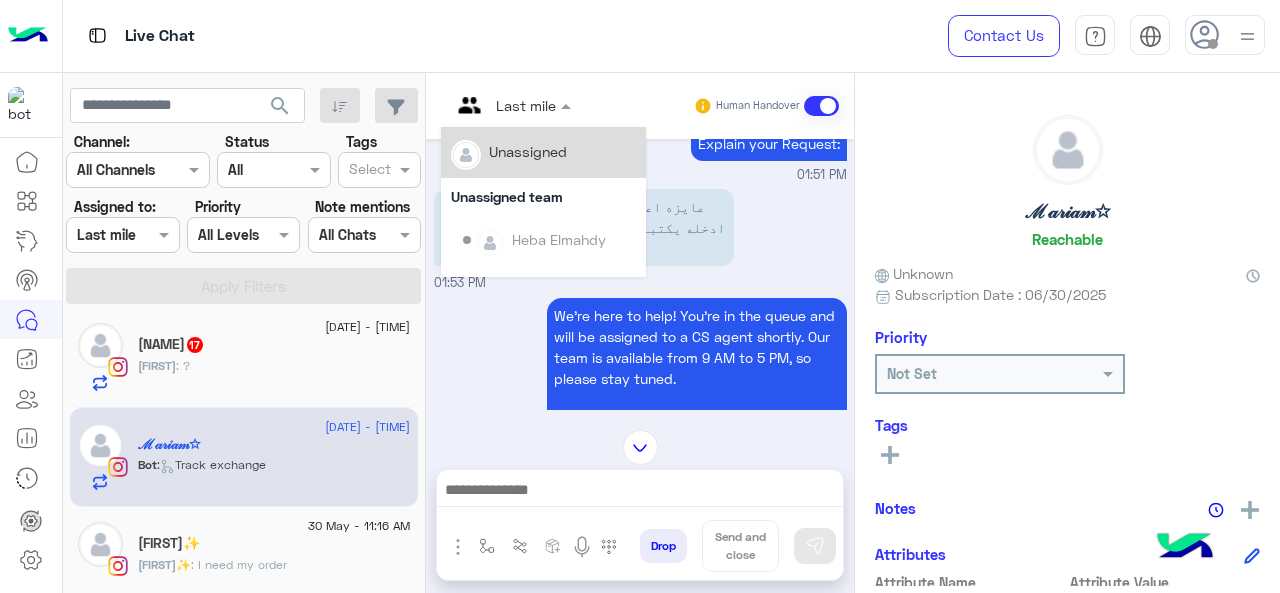 click at bounding box center [568, 105] 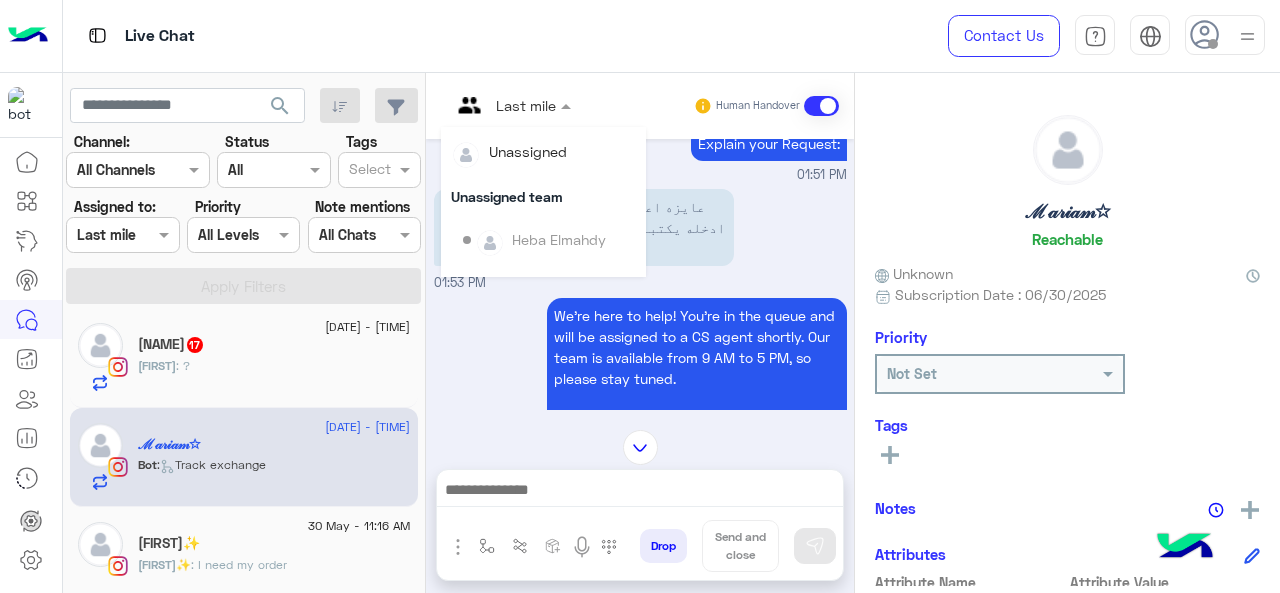scroll, scrollTop: 354, scrollLeft: 0, axis: vertical 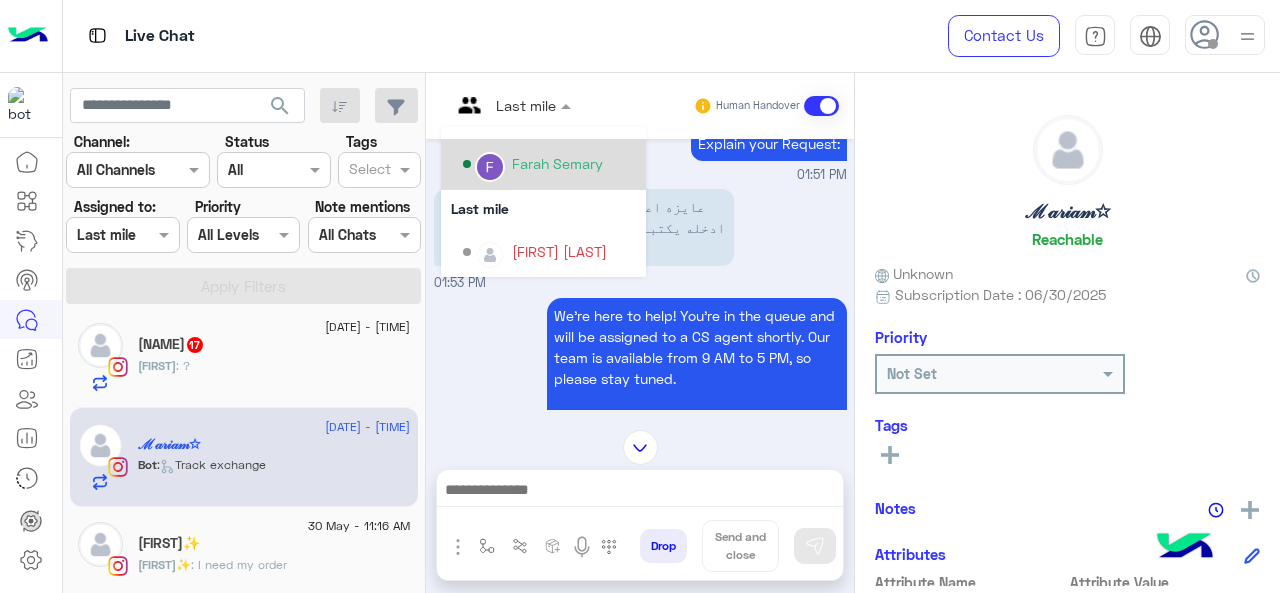 click on "Farah Semary" at bounding box center (549, 164) 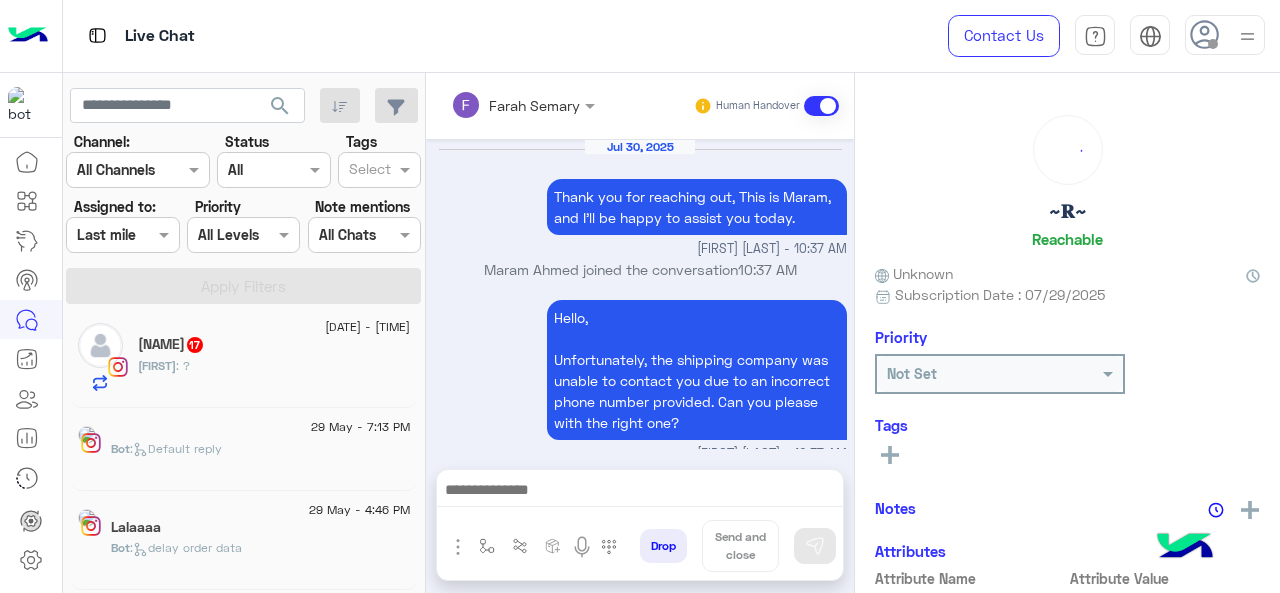 scroll, scrollTop: 845, scrollLeft: 0, axis: vertical 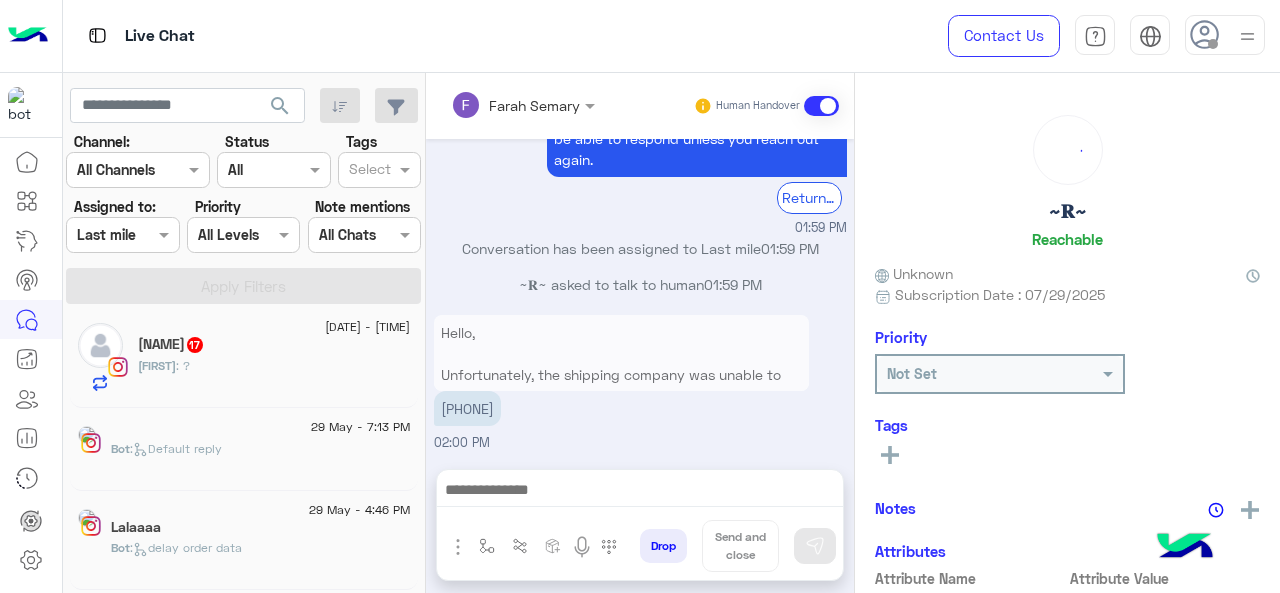 click on "[NAME] : ?" 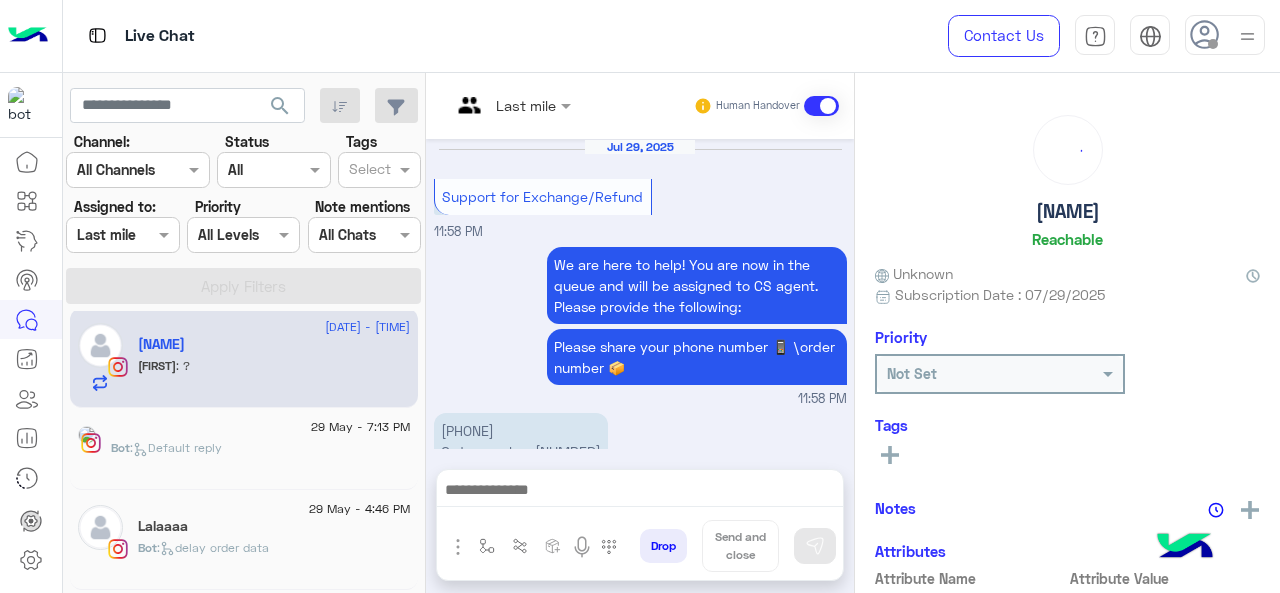 scroll, scrollTop: 871, scrollLeft: 0, axis: vertical 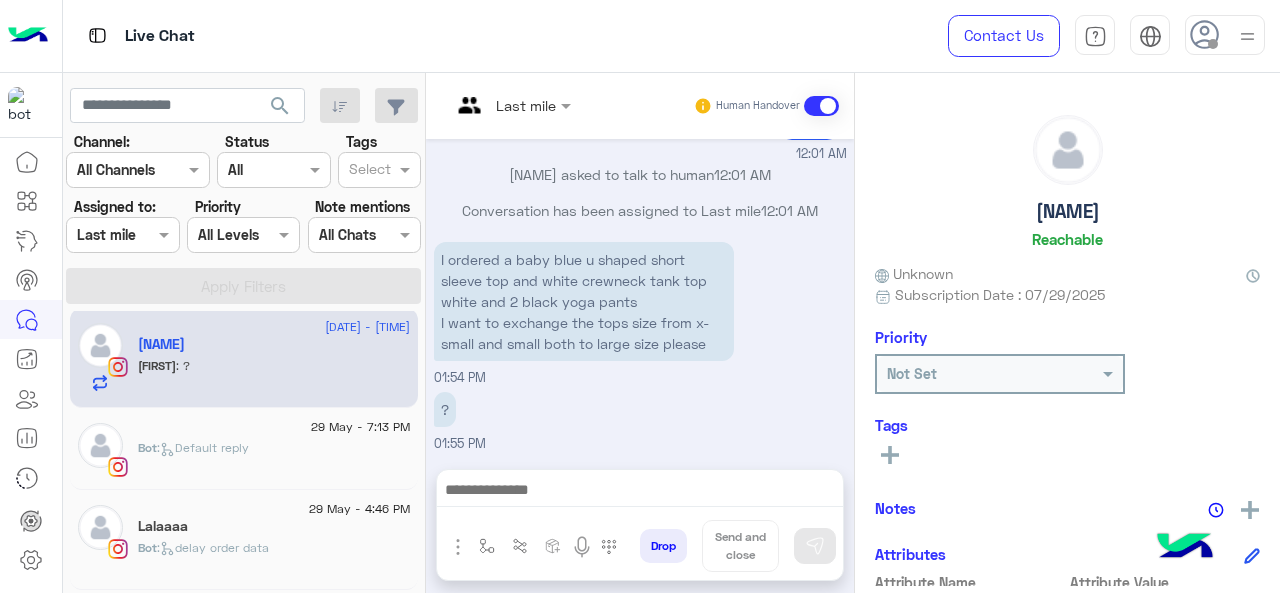 click at bounding box center [487, 105] 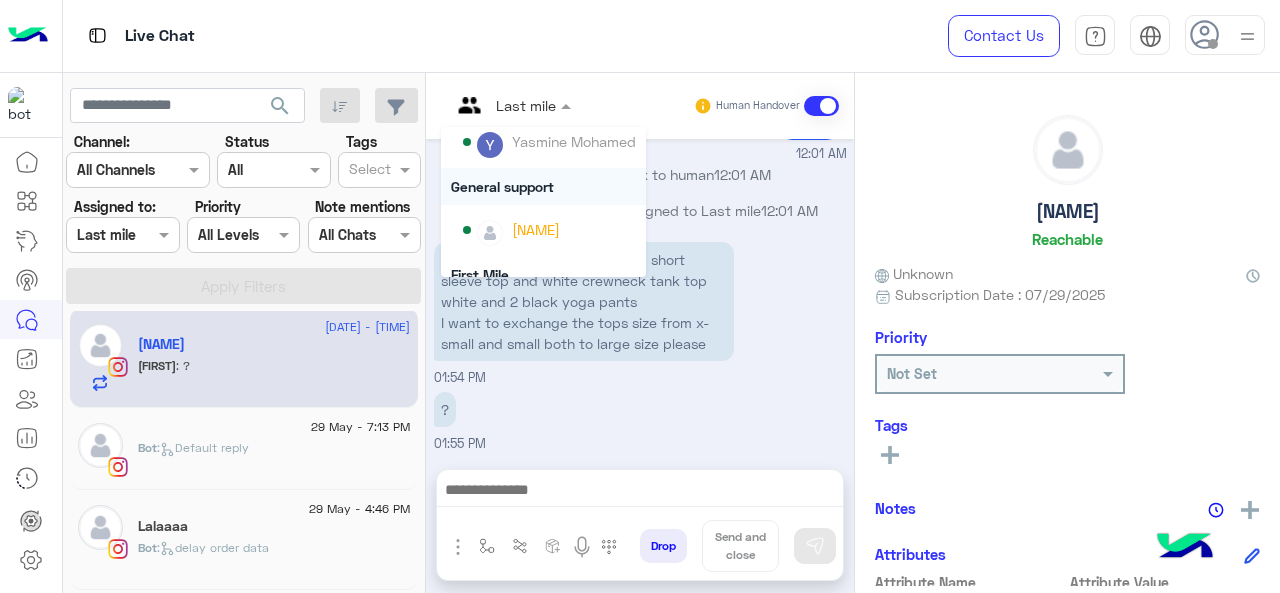 scroll, scrollTop: 354, scrollLeft: 0, axis: vertical 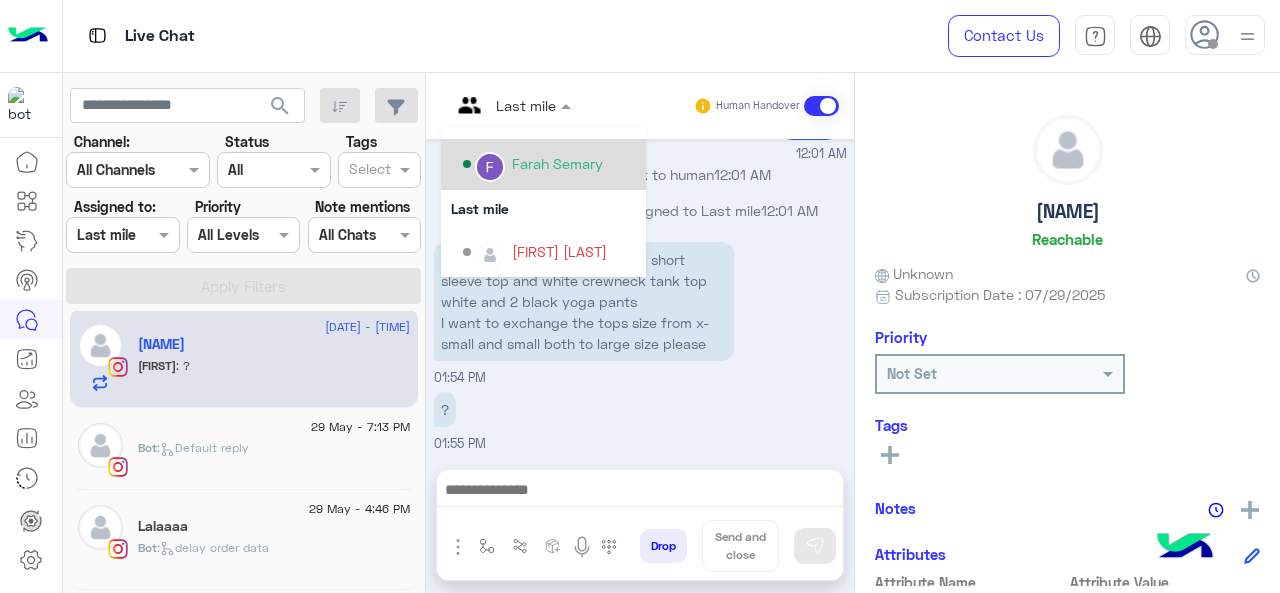 click on "Farah Semary" at bounding box center (543, 164) 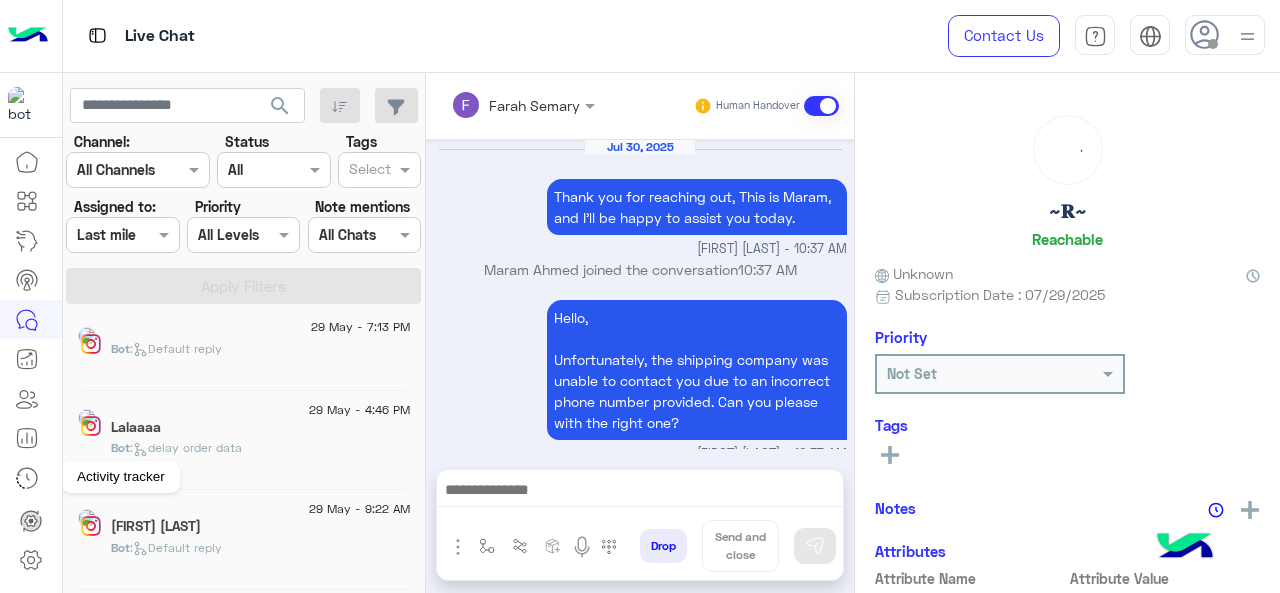 scroll, scrollTop: 845, scrollLeft: 0, axis: vertical 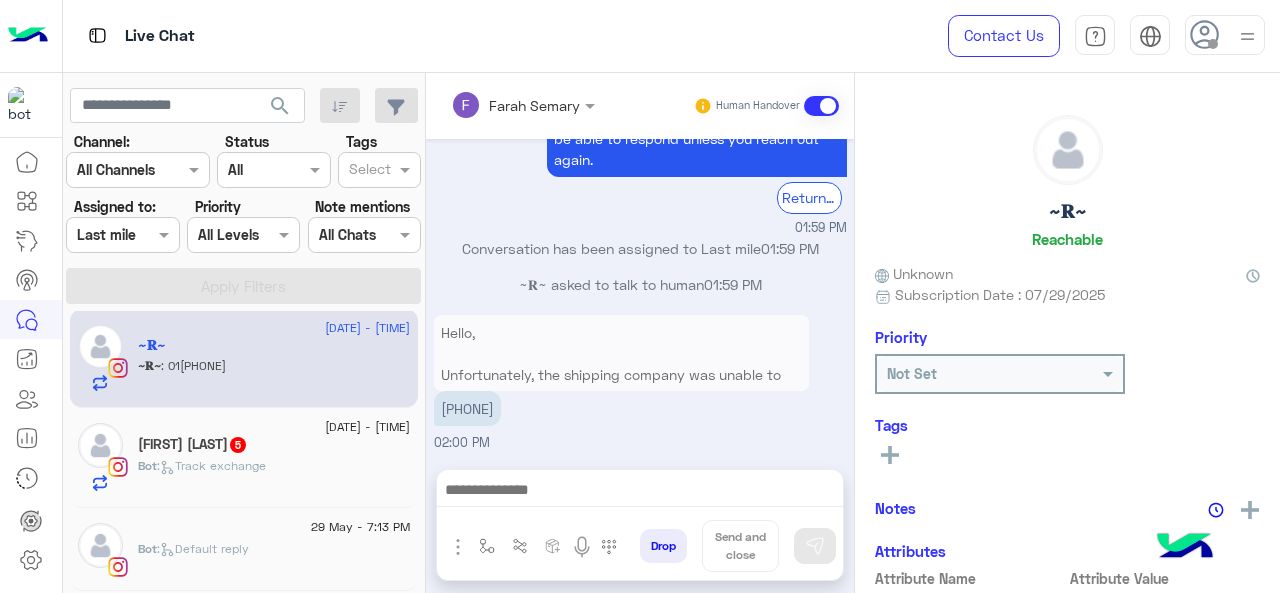 click on "[NAME] [NAME] [NAME] 5" 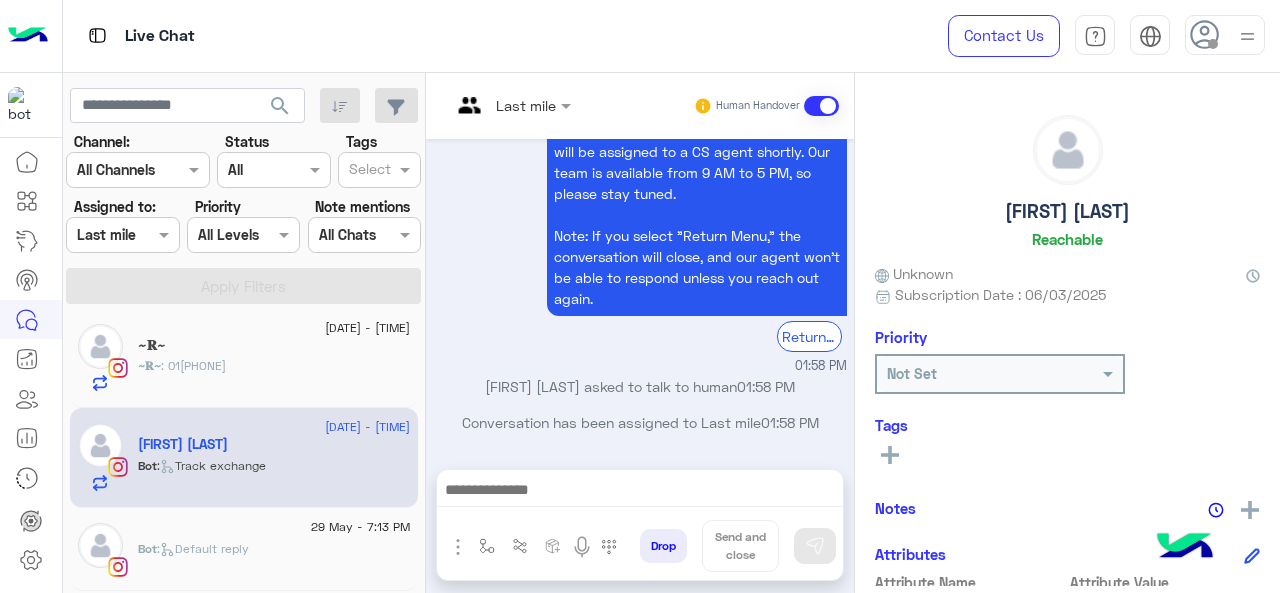 scroll, scrollTop: 564, scrollLeft: 0, axis: vertical 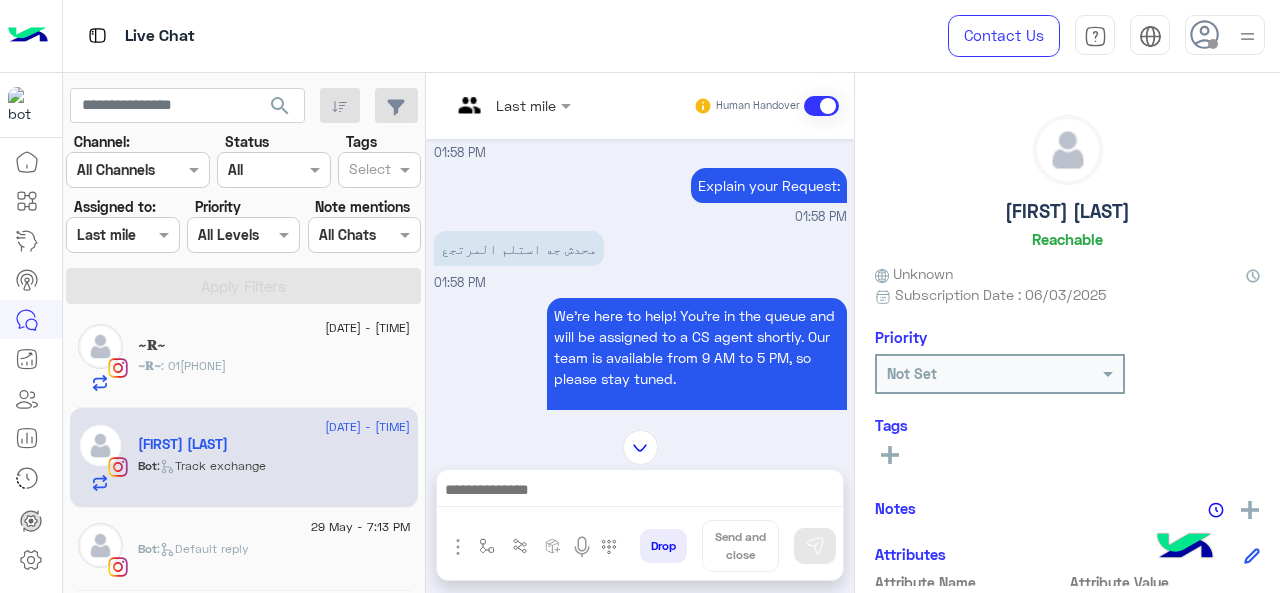 click at bounding box center [511, 104] 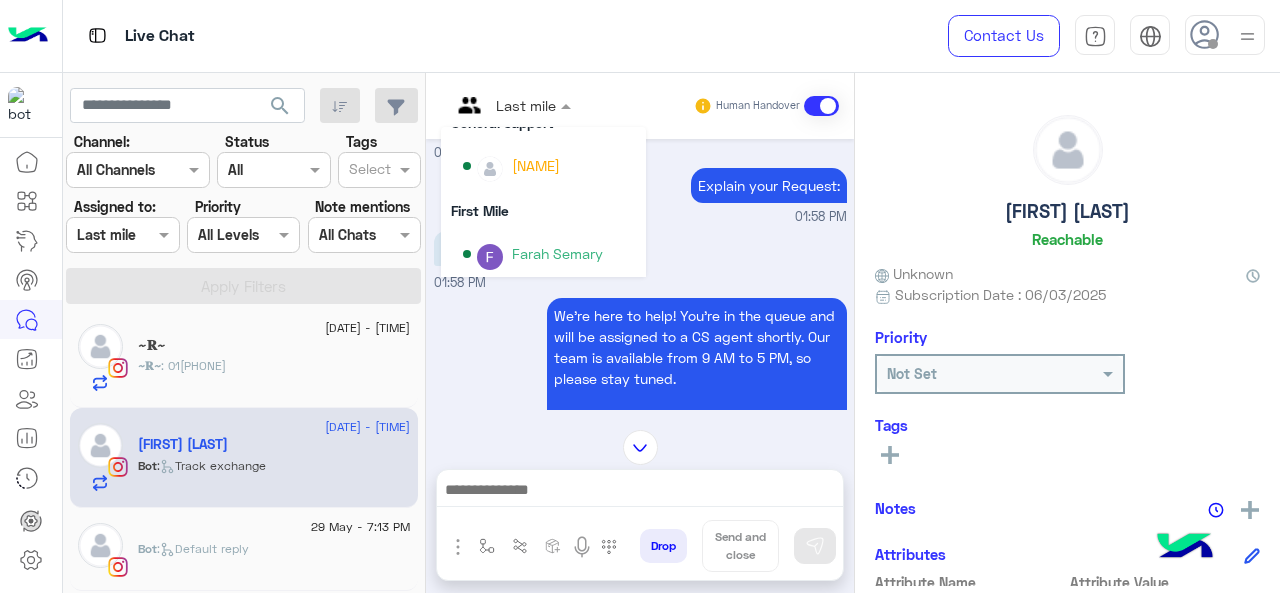 scroll, scrollTop: 354, scrollLeft: 0, axis: vertical 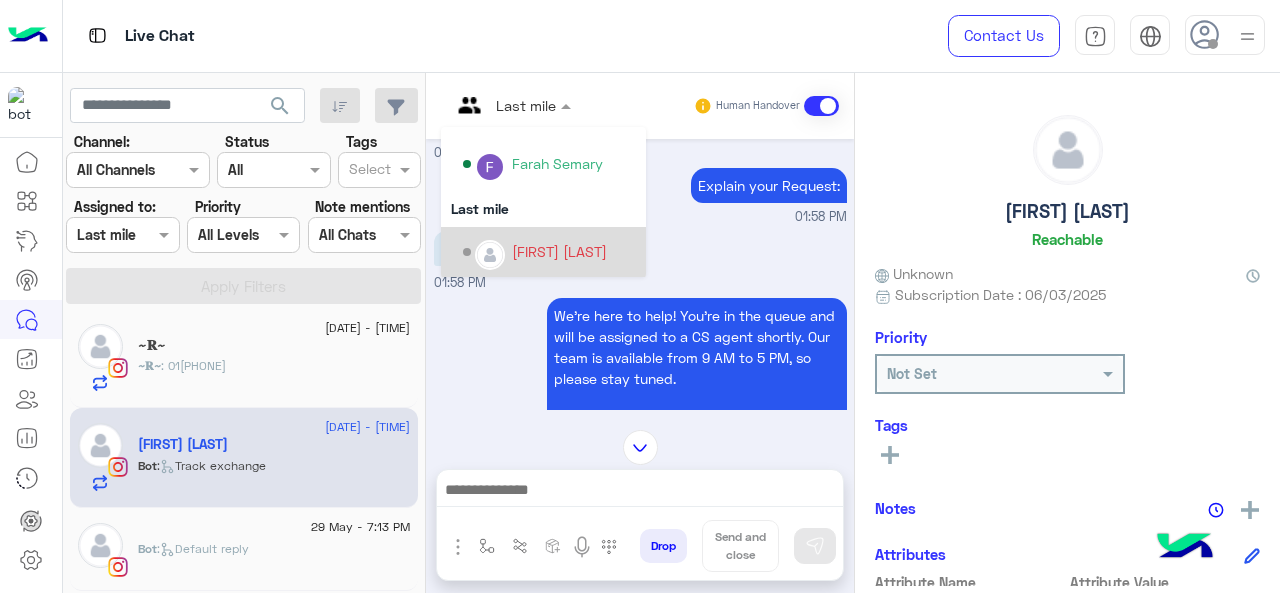 click on "[FIRST] [LAST]" at bounding box center [559, 251] 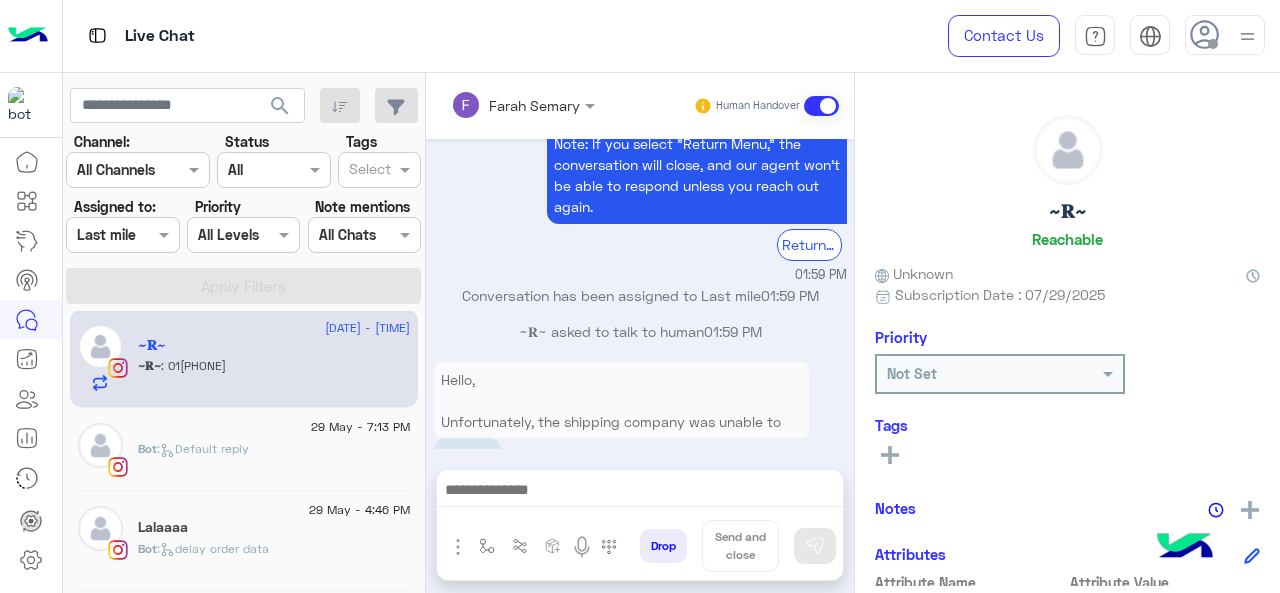scroll, scrollTop: 845, scrollLeft: 0, axis: vertical 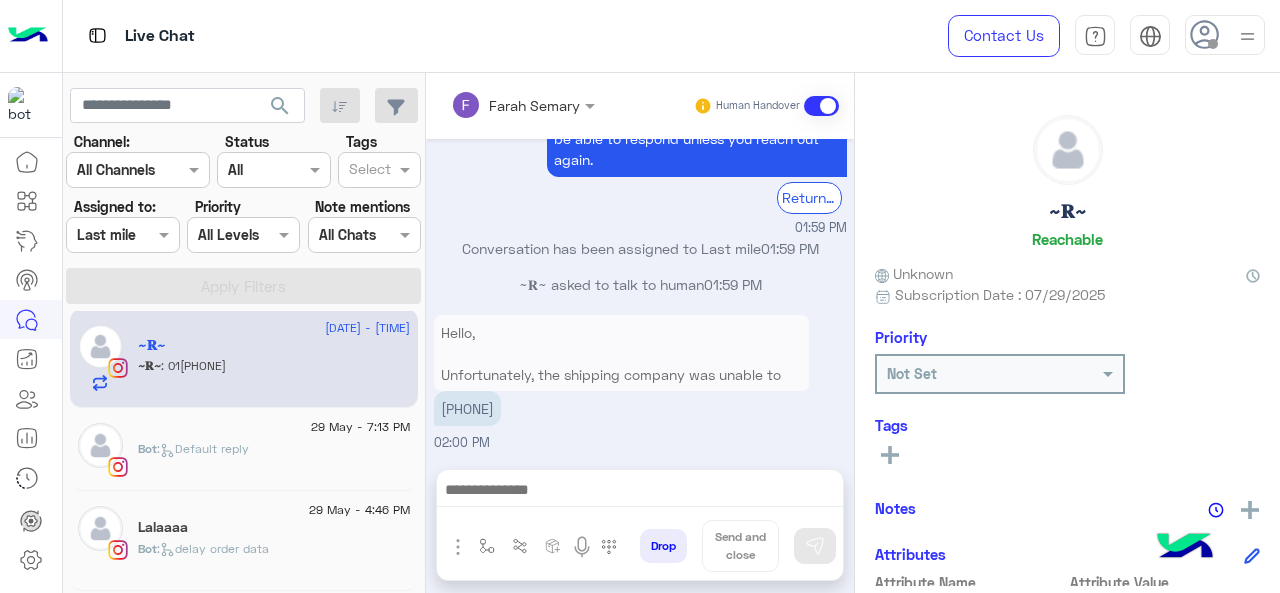 click at bounding box center (497, 105) 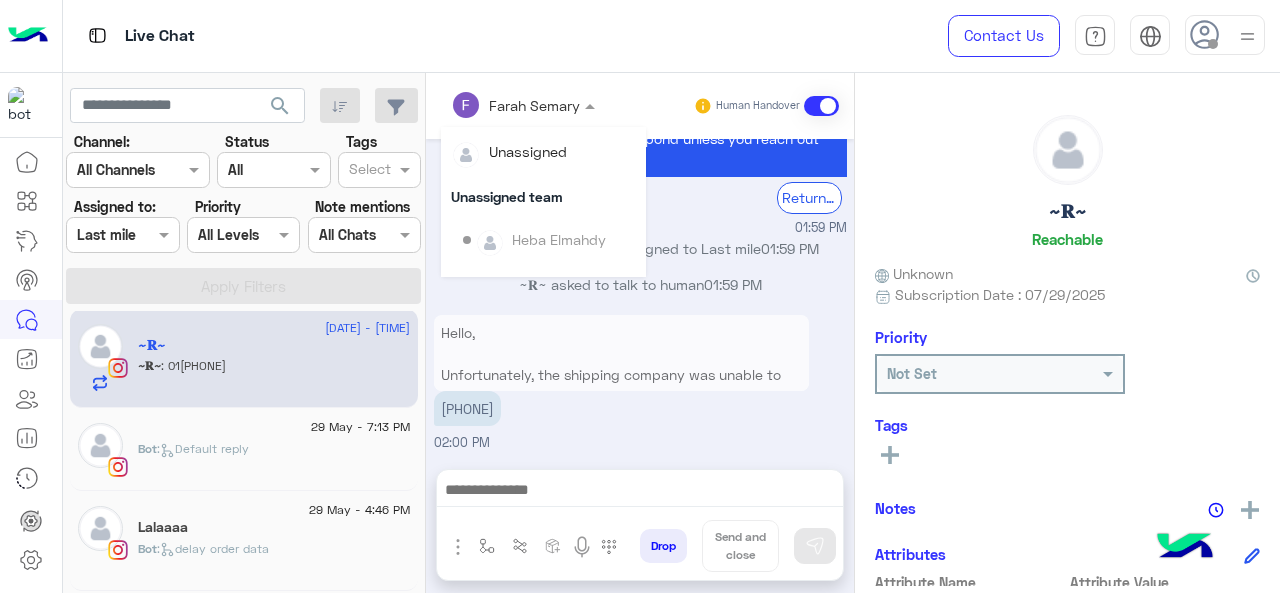 scroll, scrollTop: 354, scrollLeft: 0, axis: vertical 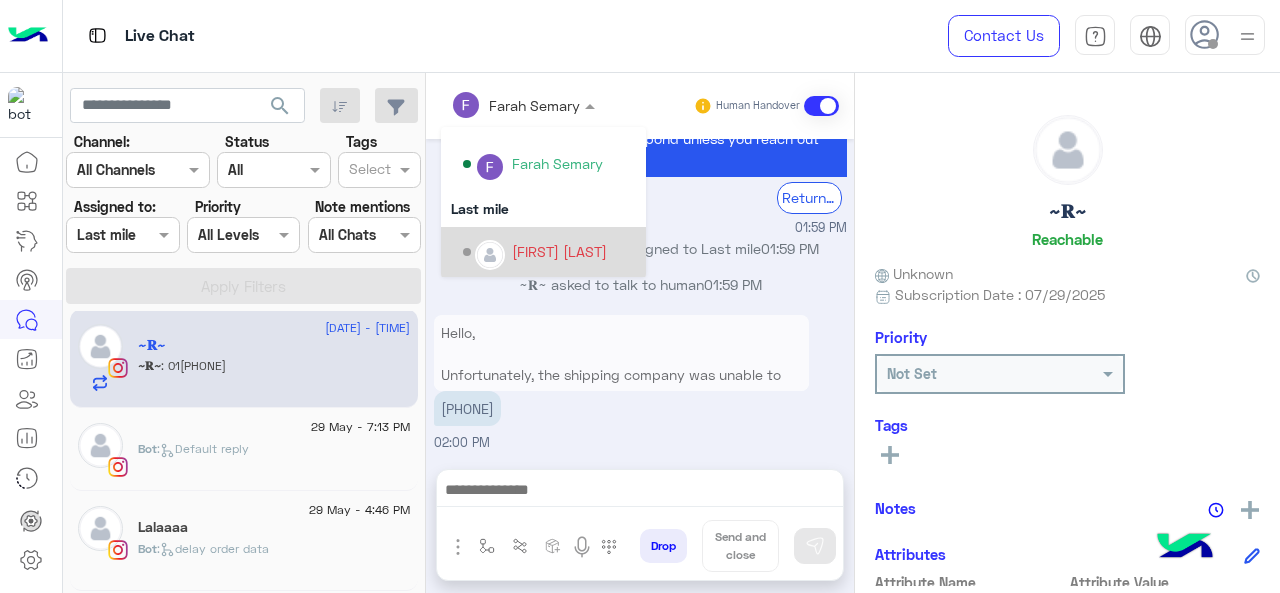 click on "[FIRST] [LAST]" at bounding box center (549, 252) 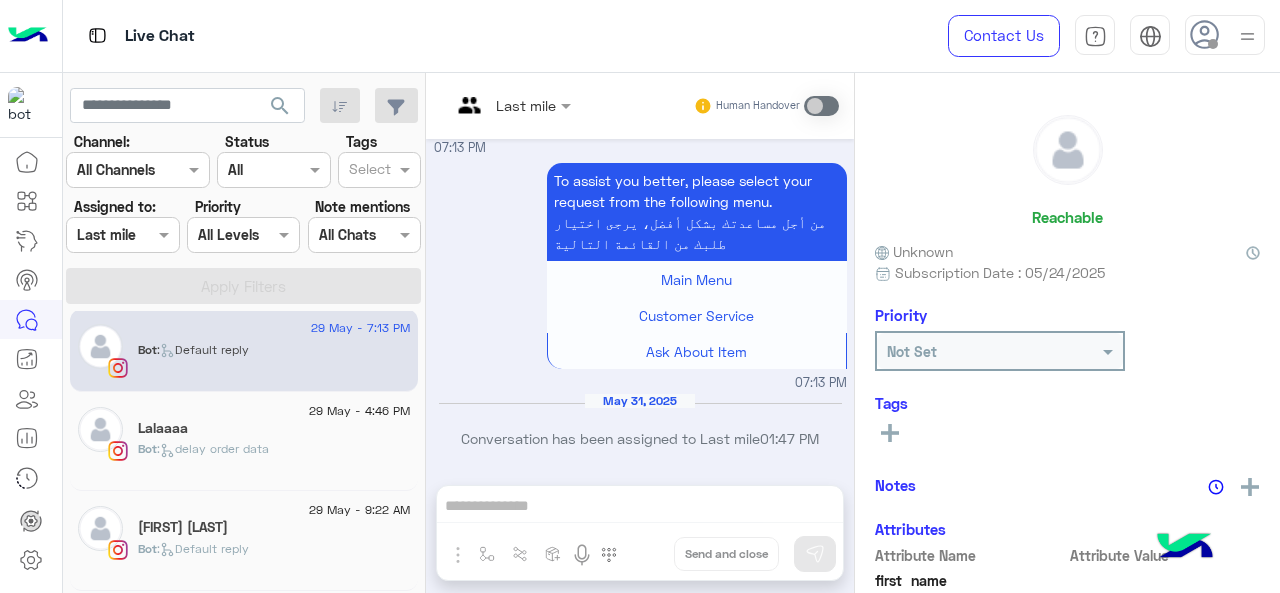 scroll, scrollTop: 1564, scrollLeft: 0, axis: vertical 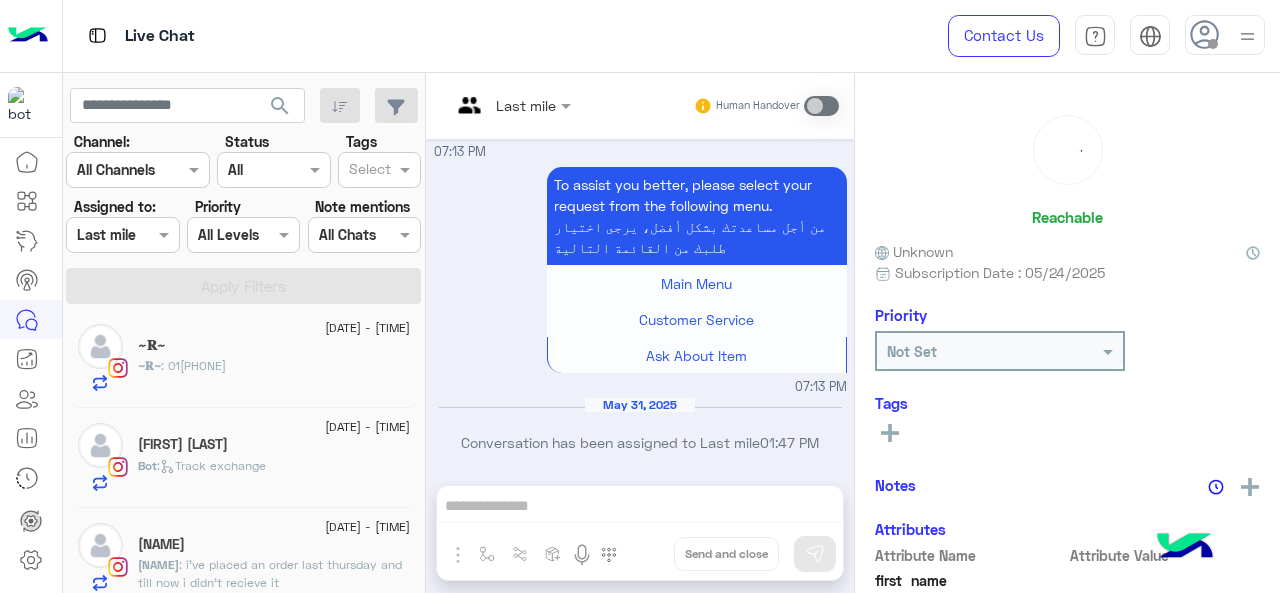 click on "[FIRST] [LAST]" 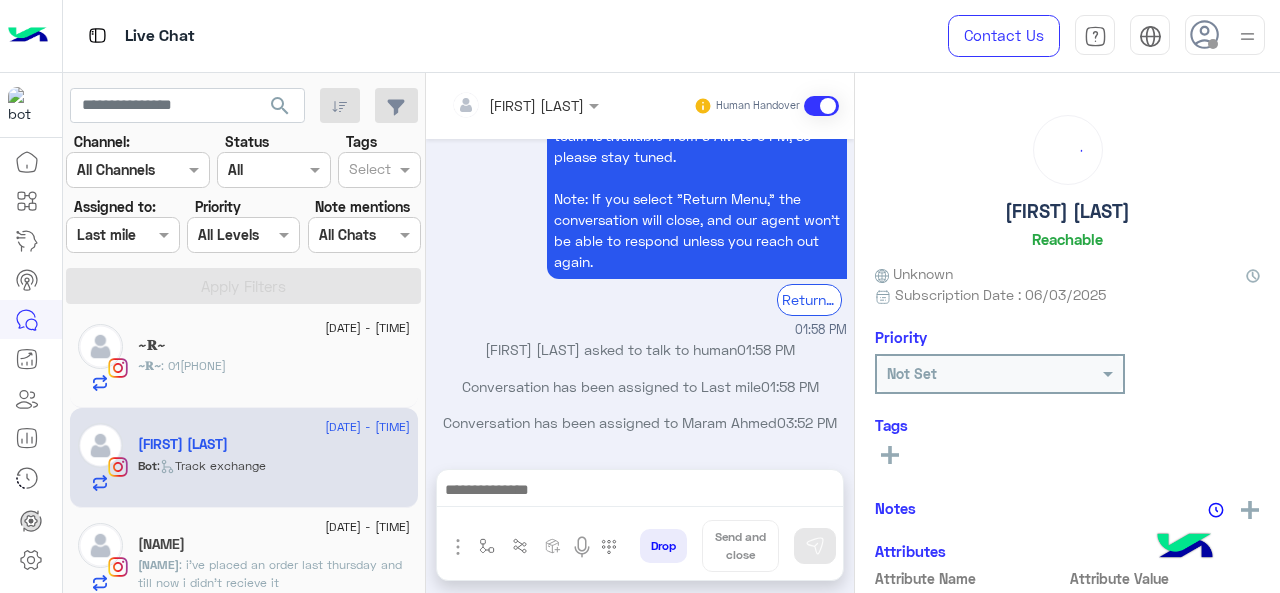 click on "~[FIRST]~ : [PHONE]" 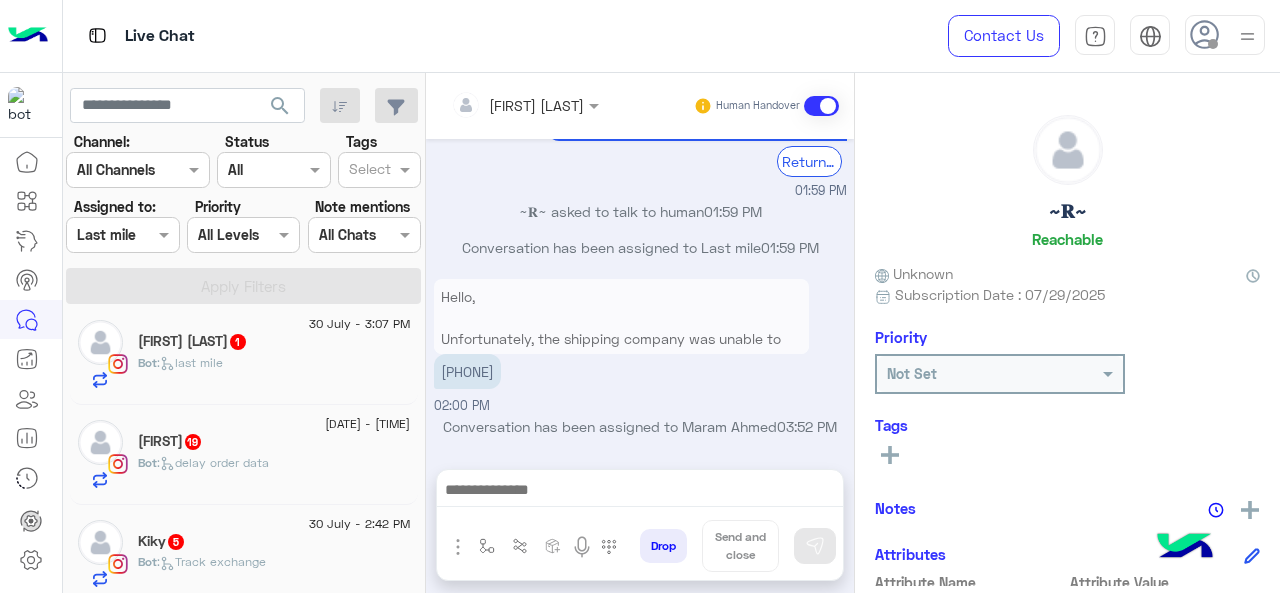 click on "[FIRST]   19" 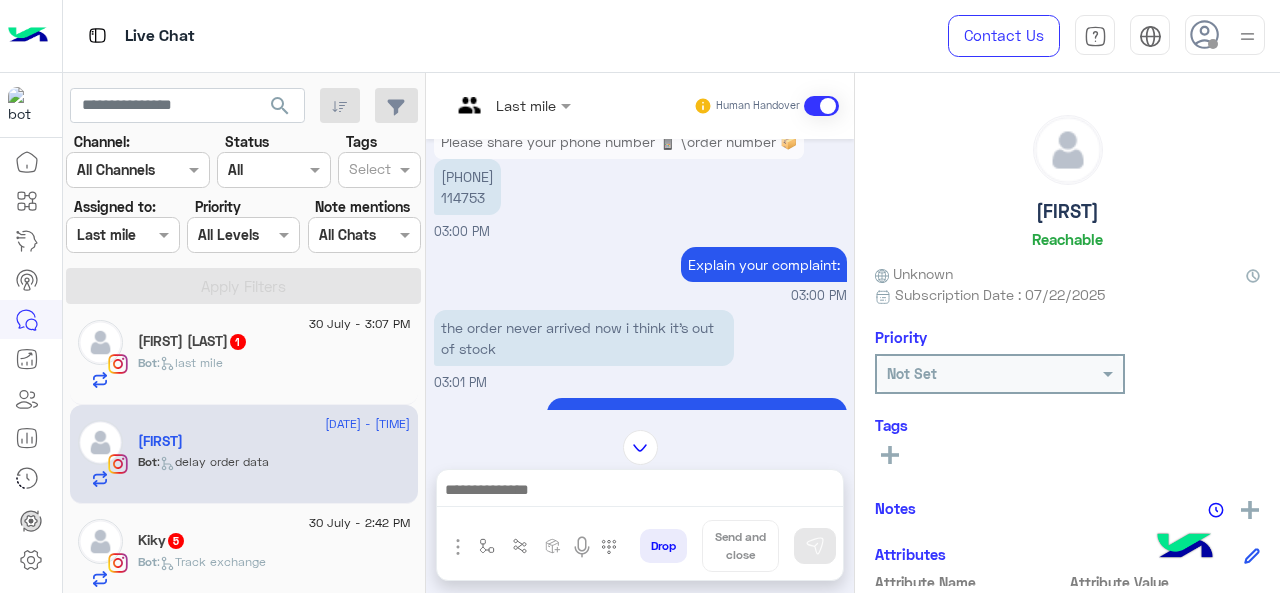 click at bounding box center [487, 105] 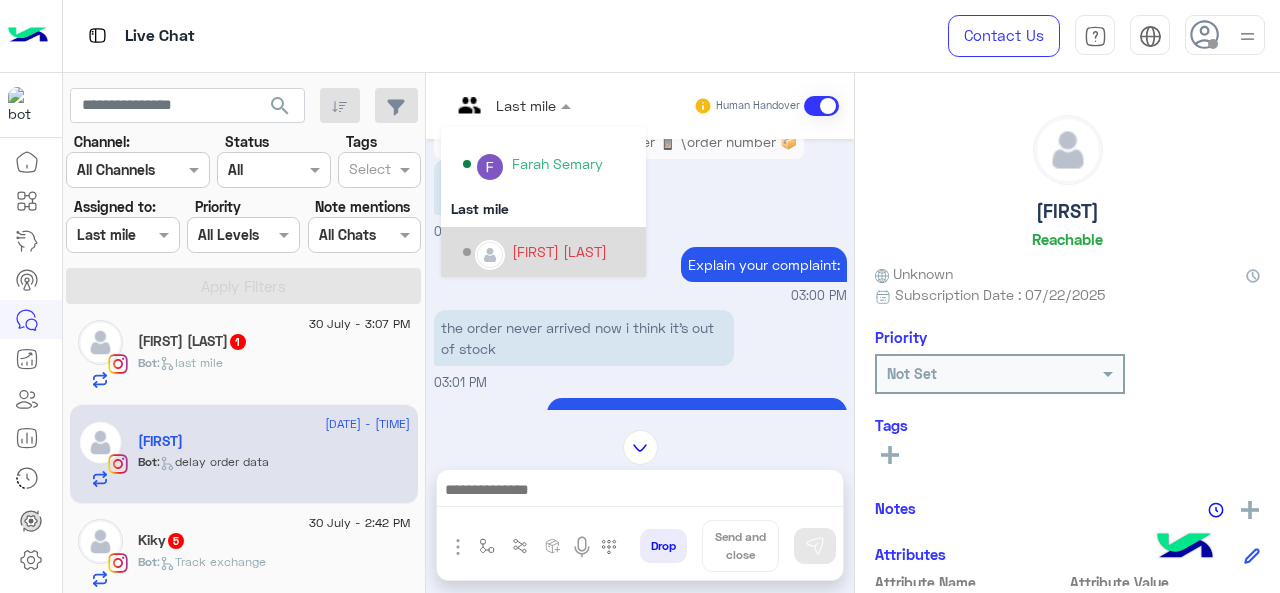click on "[FIRST] [LAST]" at bounding box center [559, 251] 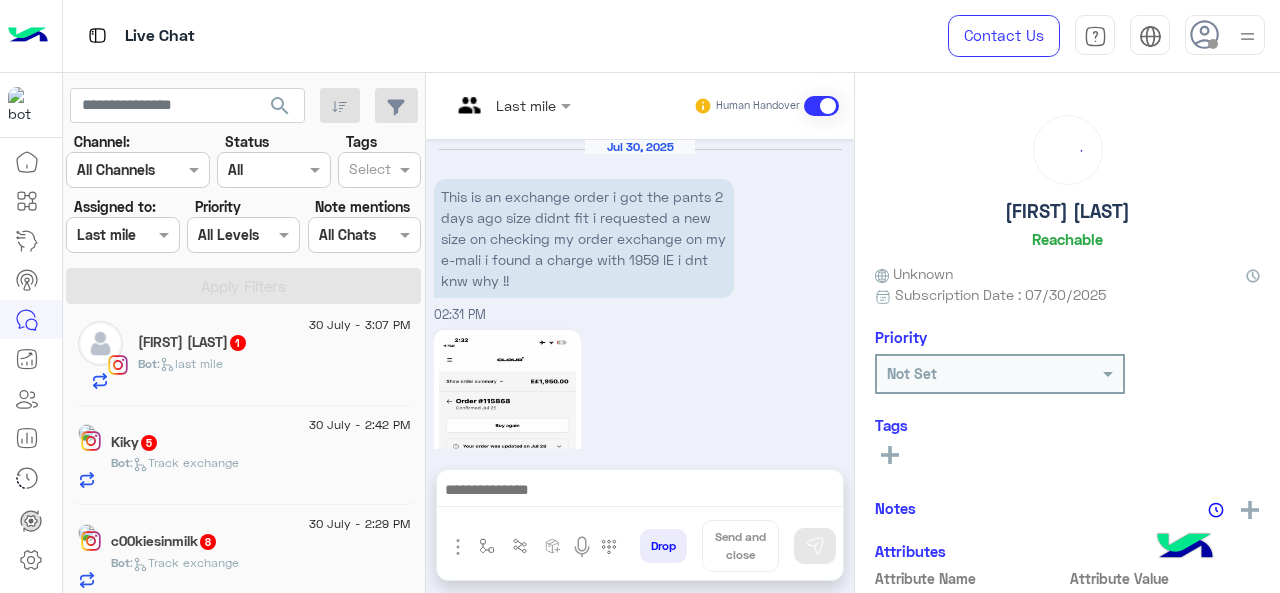 click on "Kiky   5" 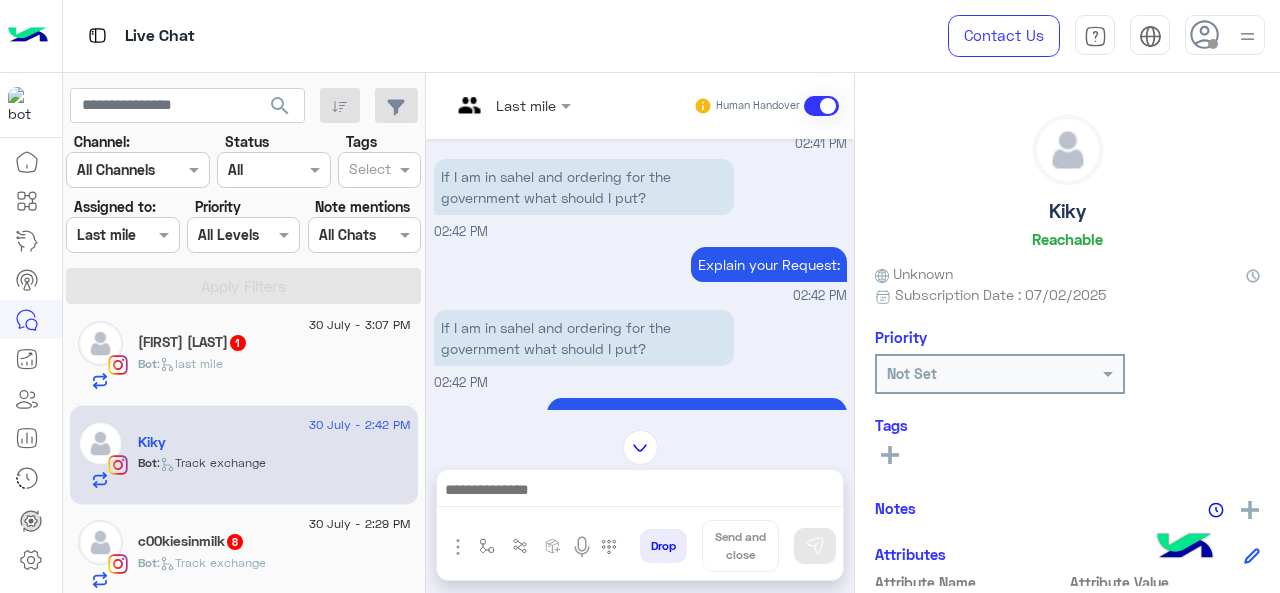 click at bounding box center [511, 104] 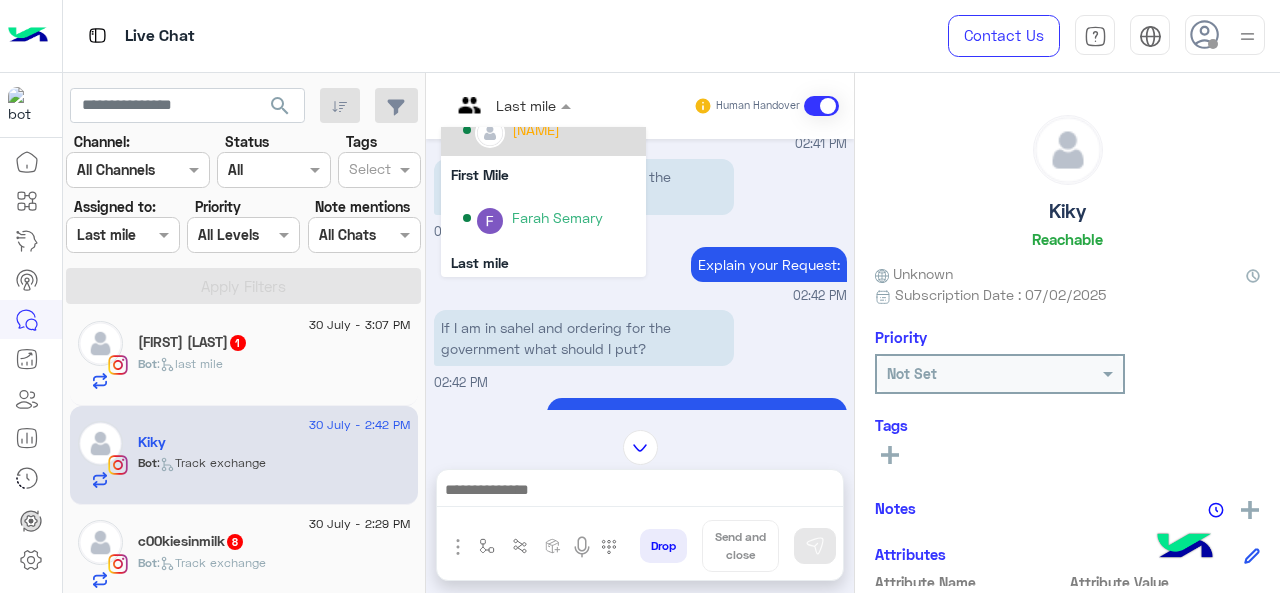 click on "[NAME]" at bounding box center [543, 130] 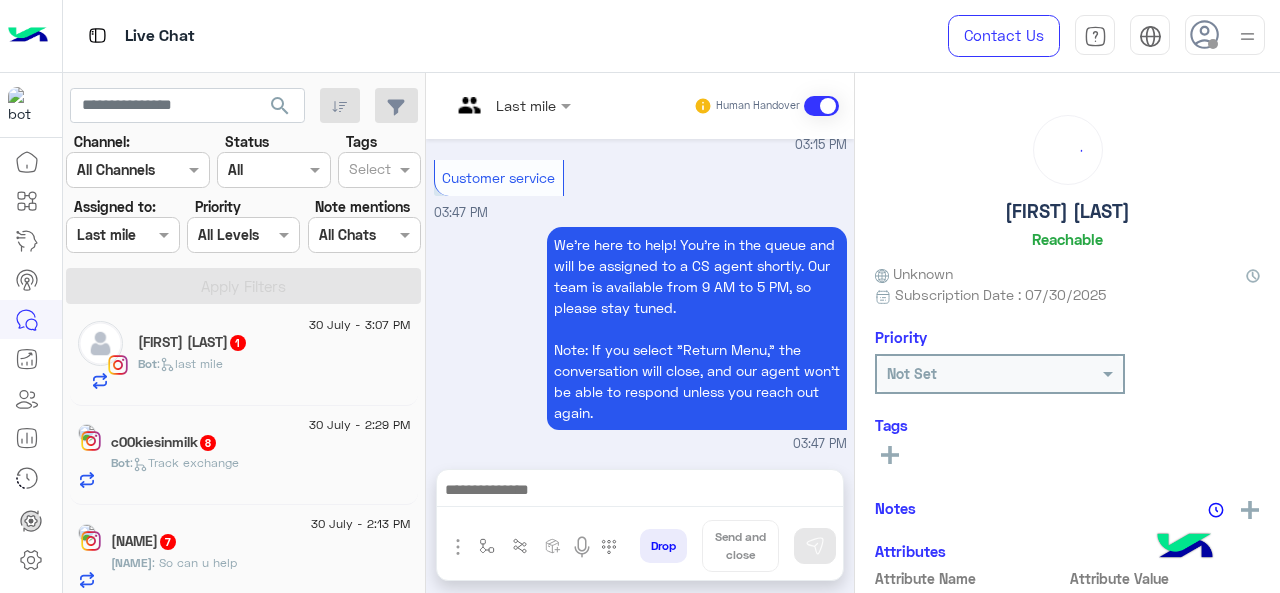 click on ":   Track exchange" 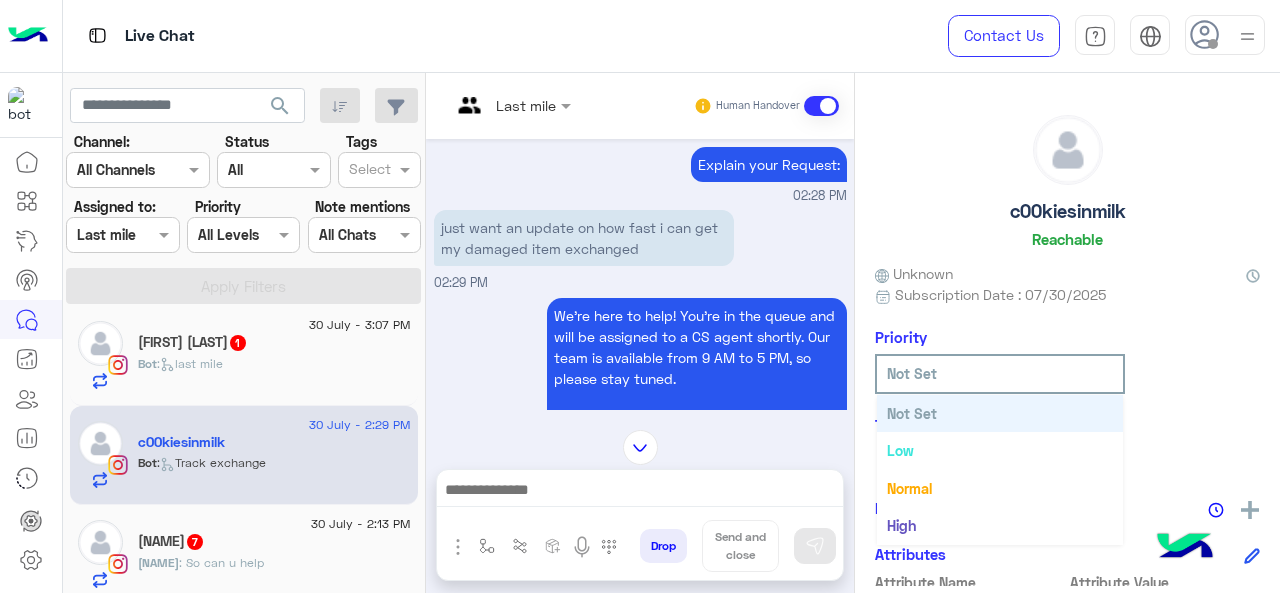 click 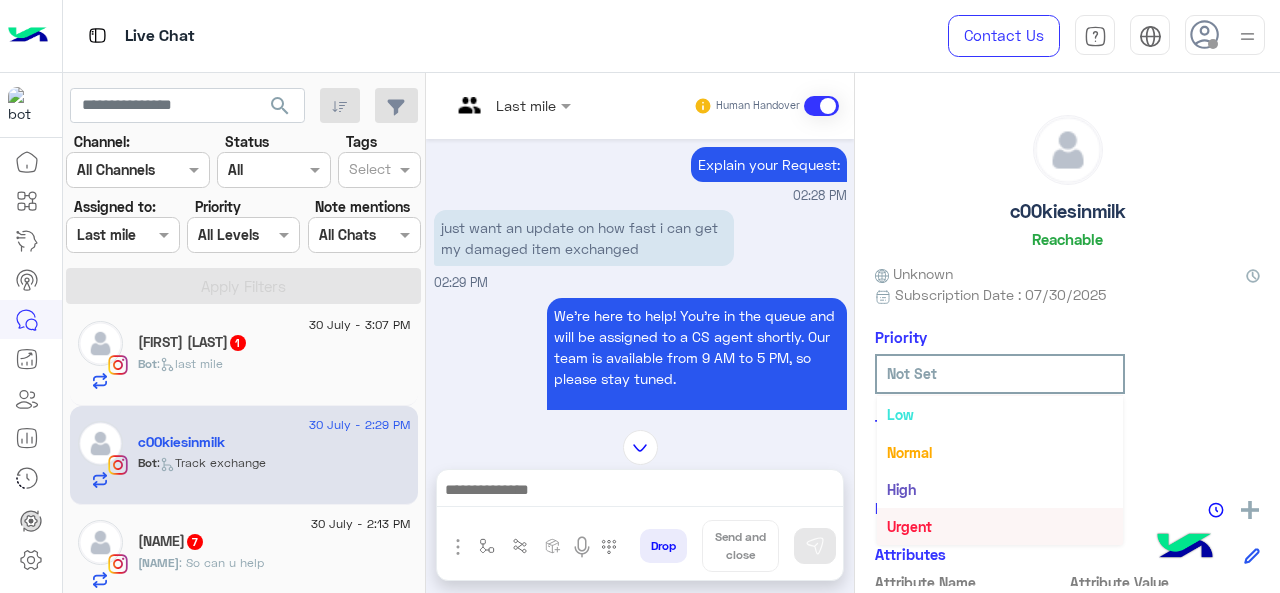 click at bounding box center [511, 104] 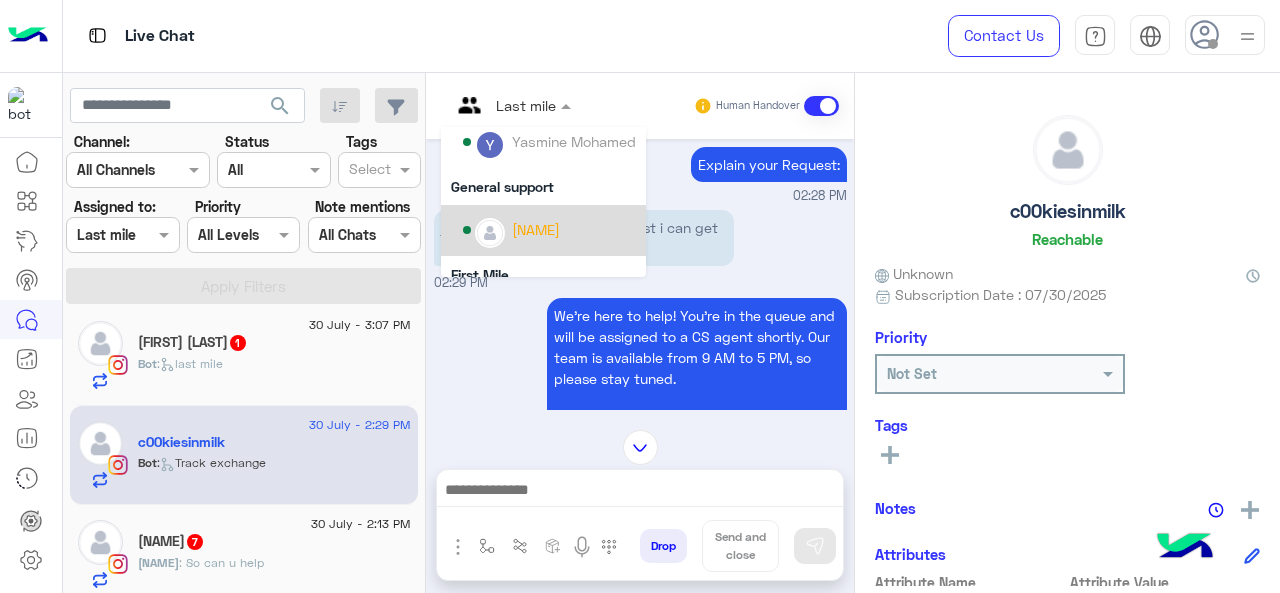 click on "[NAME]" at bounding box center [536, 229] 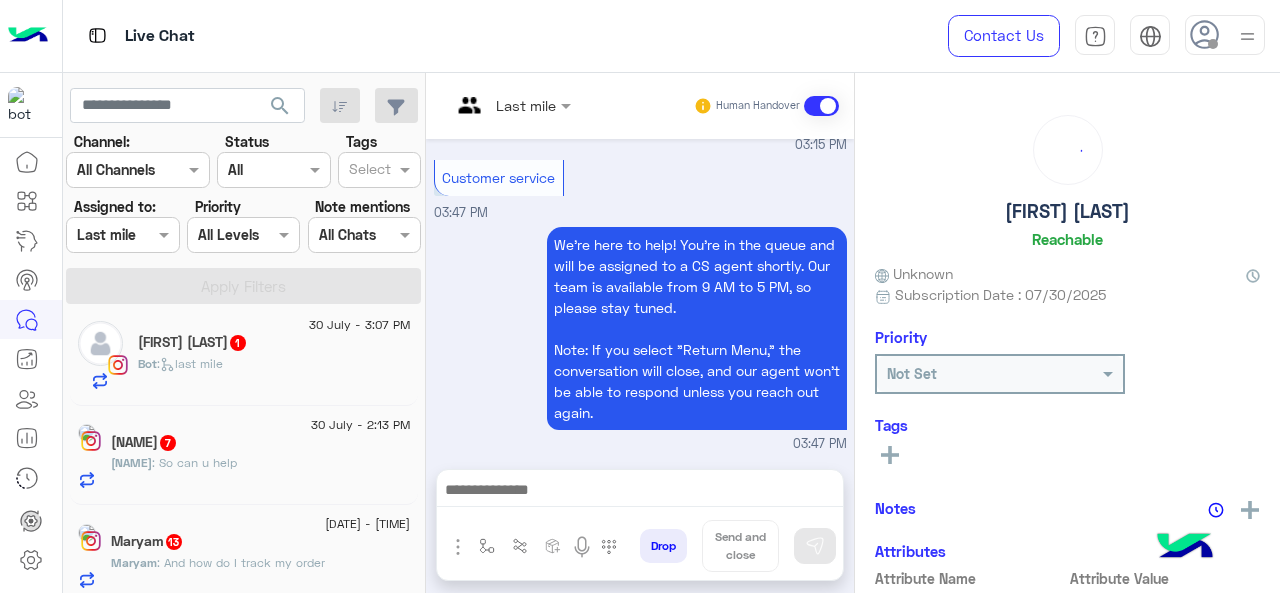 click on "[FIRST] : So can u help" 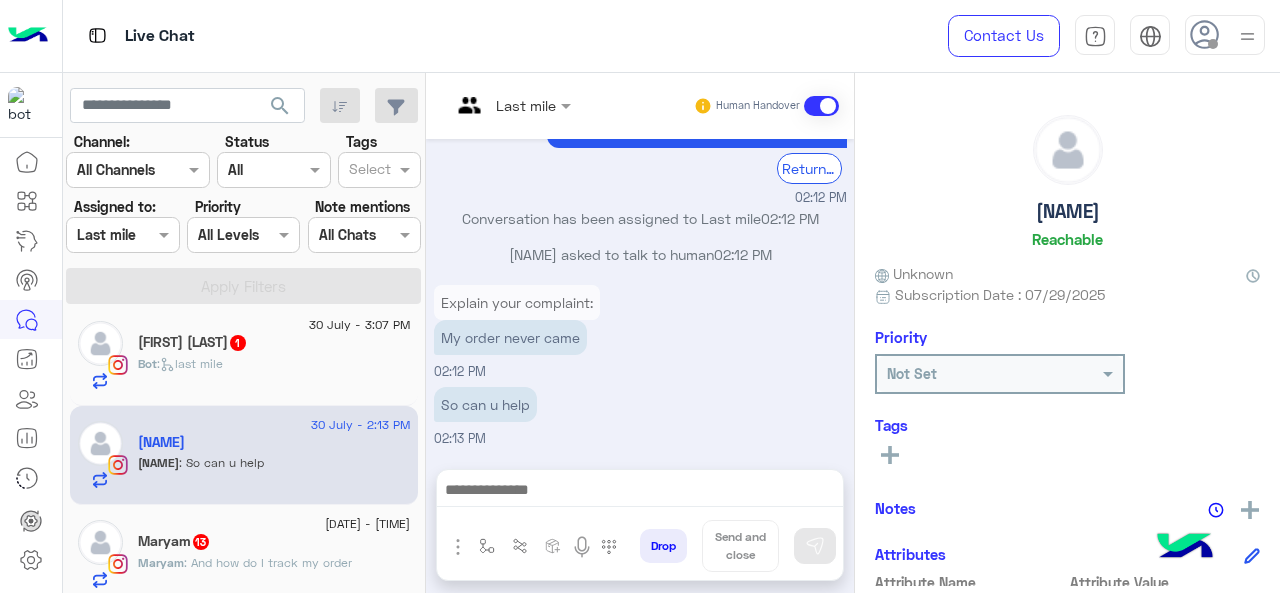 click at bounding box center (487, 105) 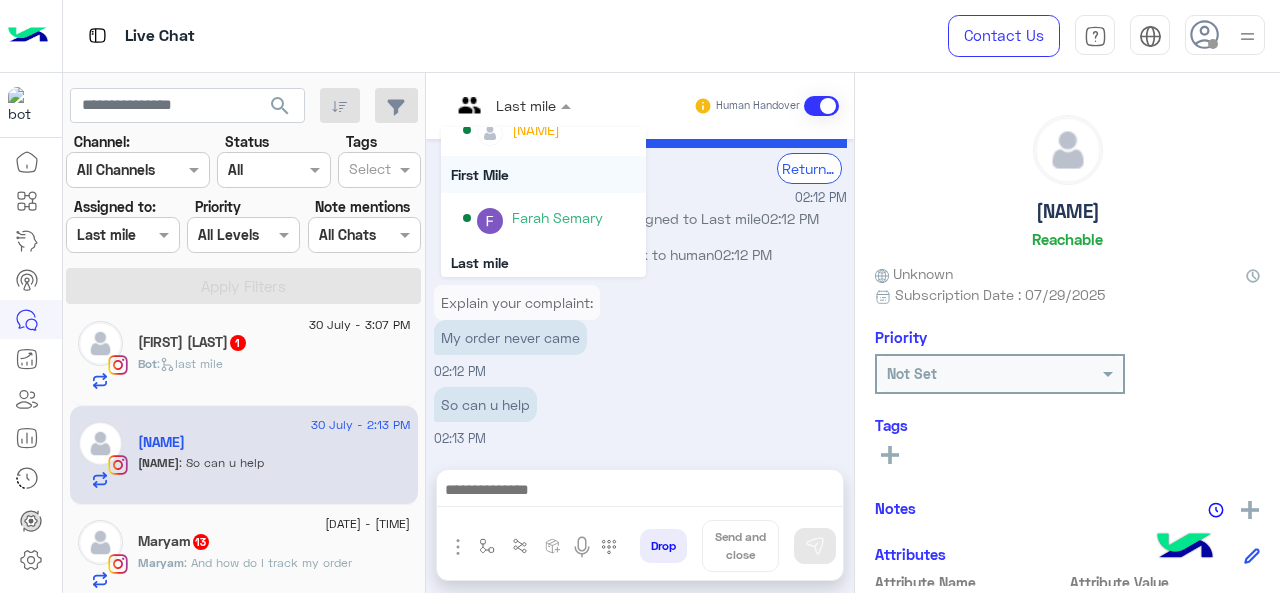 scroll, scrollTop: 354, scrollLeft: 0, axis: vertical 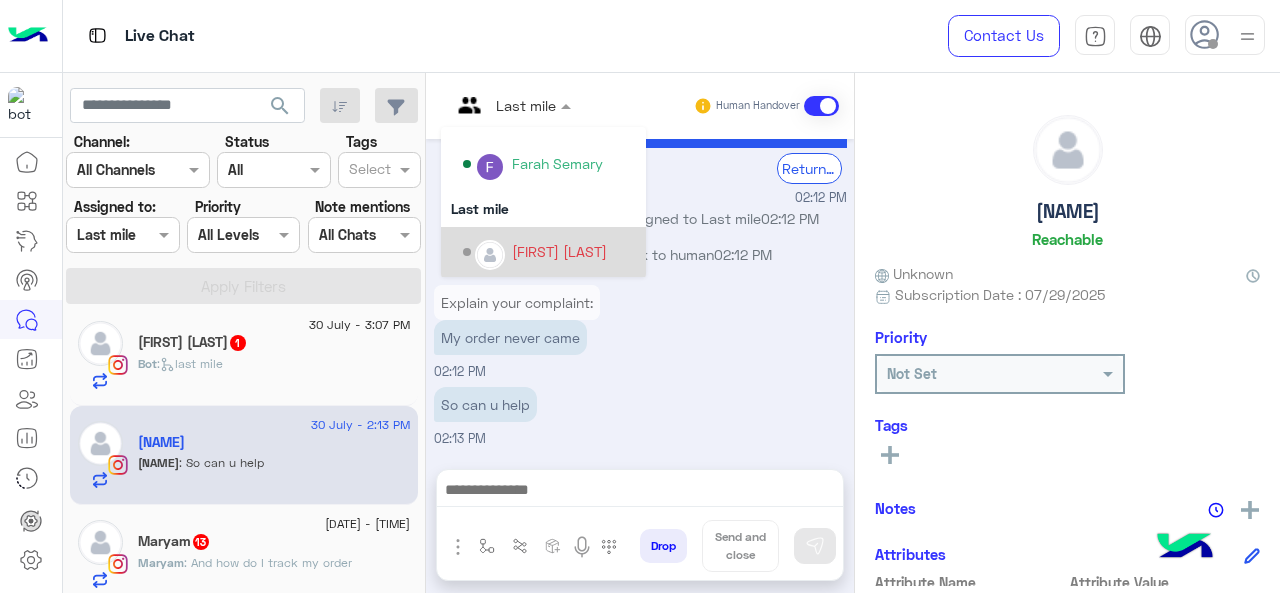 click on "[FIRST] [LAST]" at bounding box center [559, 251] 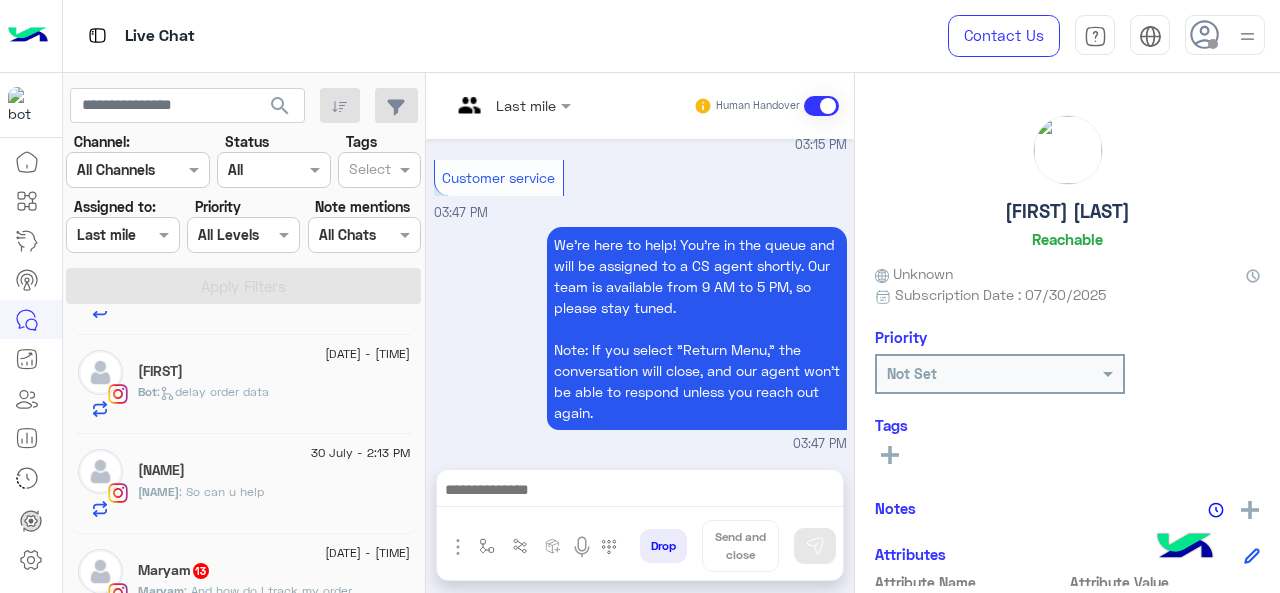 scroll, scrollTop: 1510, scrollLeft: 0, axis: vertical 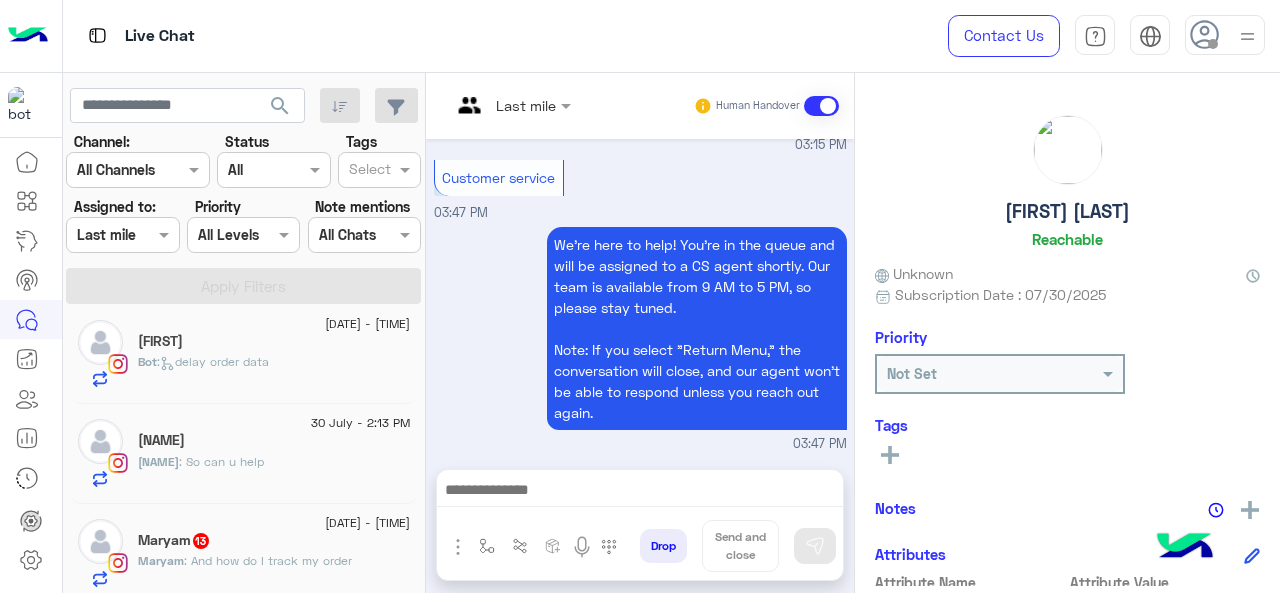 click on "[FIRST]   13" 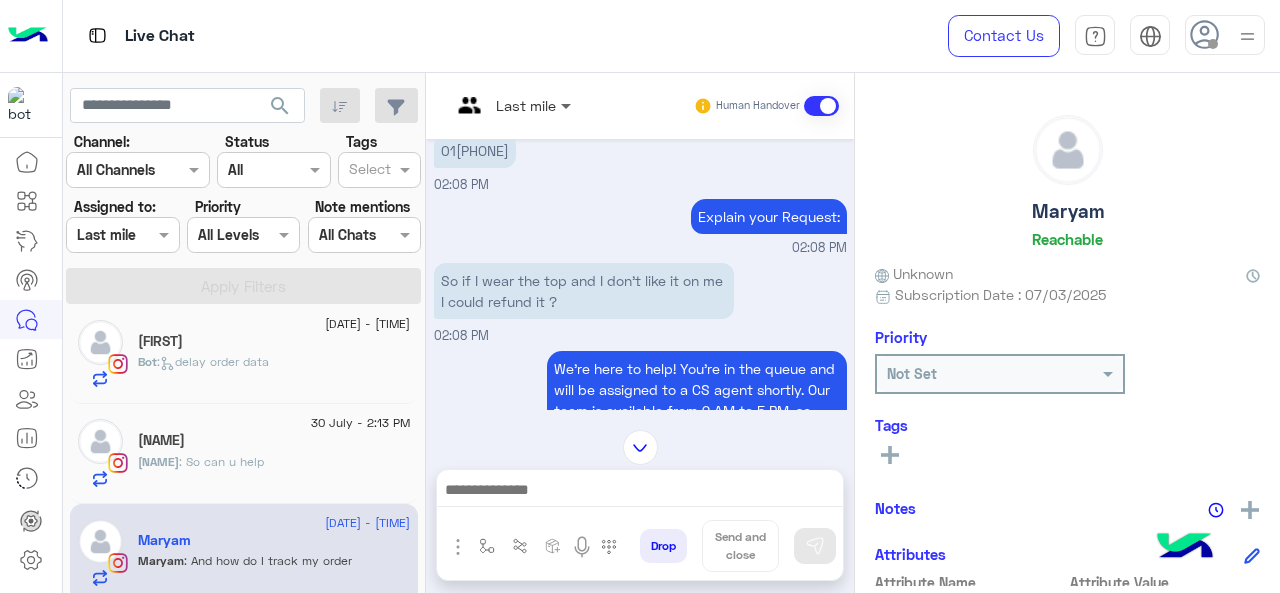 click at bounding box center [568, 105] 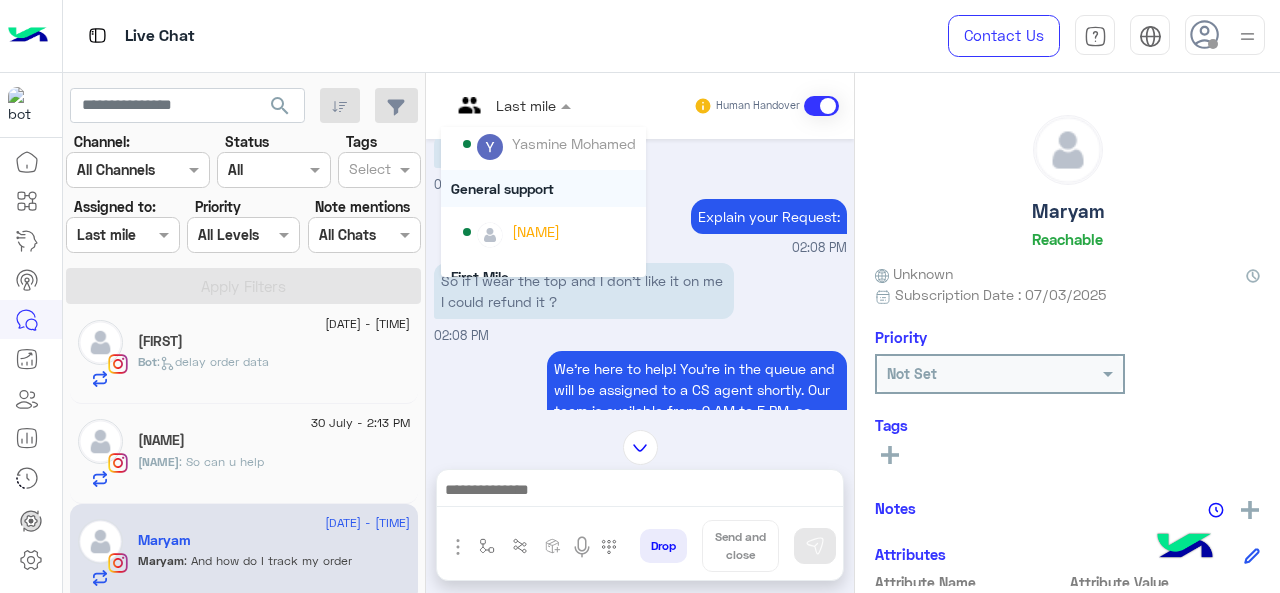 scroll, scrollTop: 200, scrollLeft: 0, axis: vertical 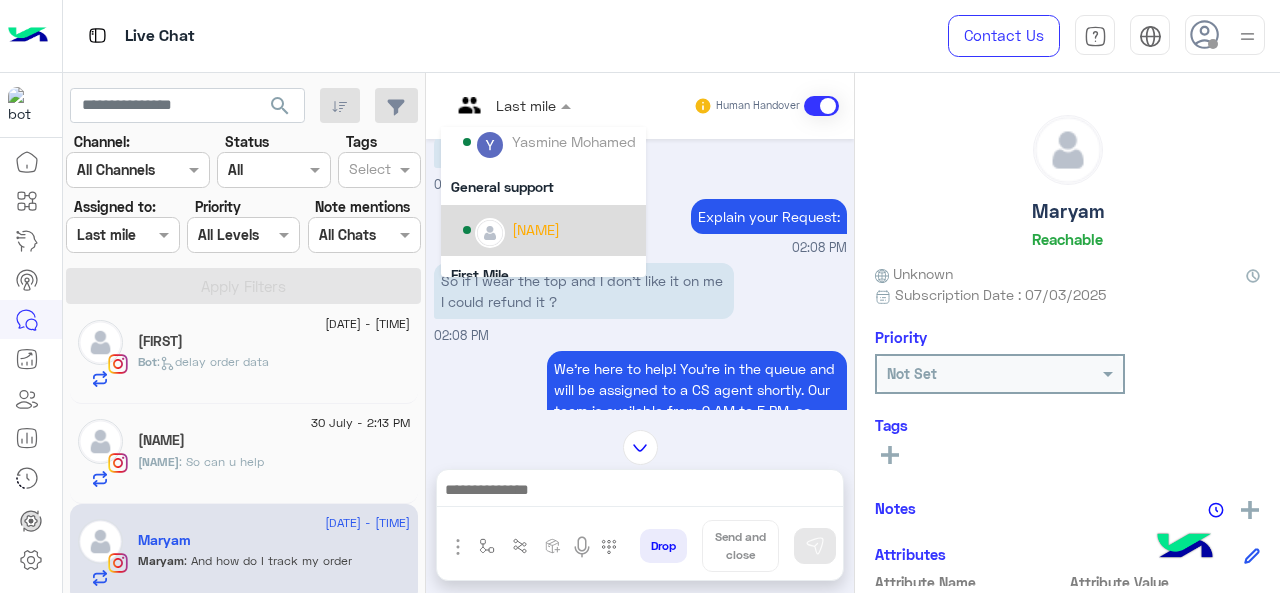 click on "[NAME]" at bounding box center (536, 229) 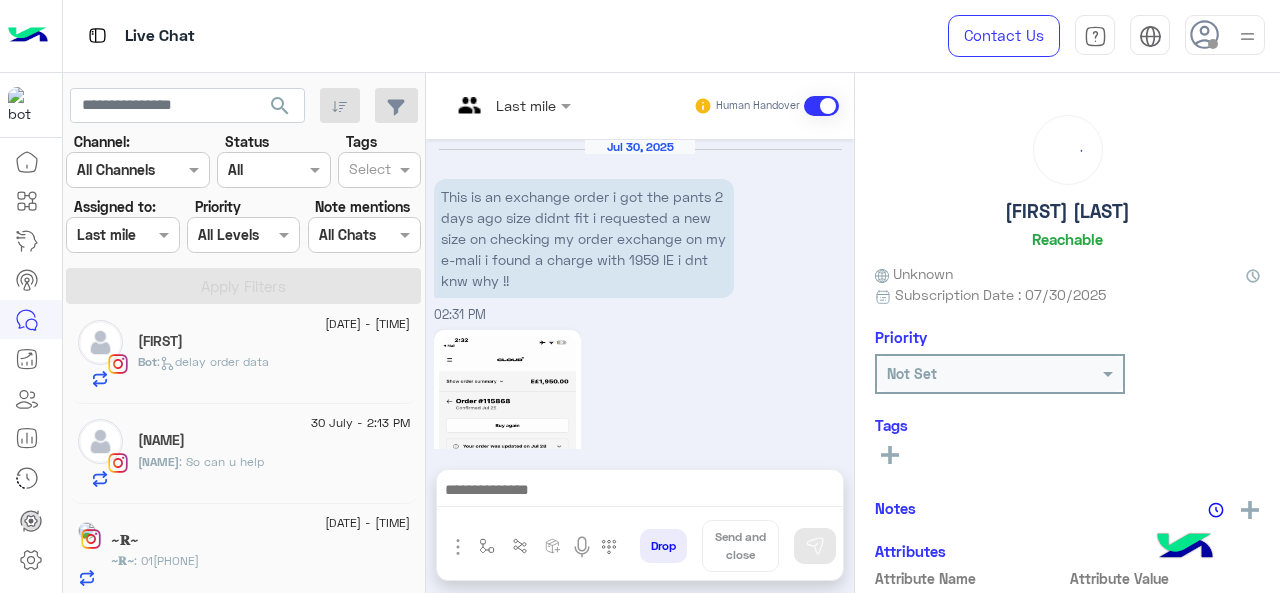 scroll, scrollTop: 1063, scrollLeft: 0, axis: vertical 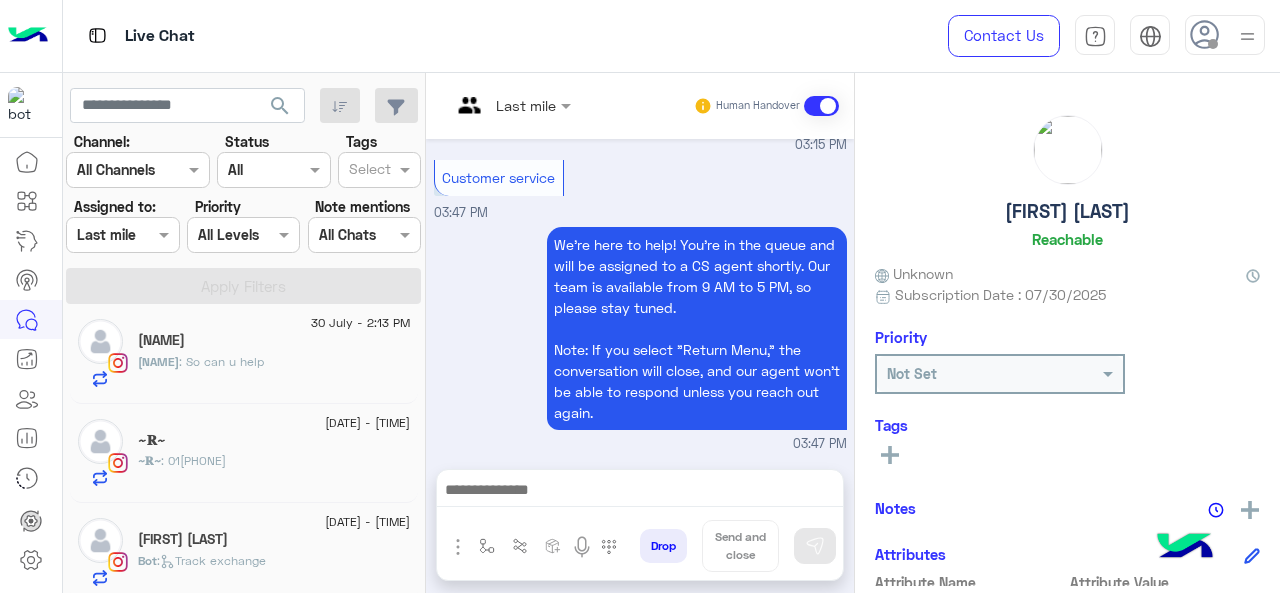 click on "~[FIRST]~ : [PHONE]" 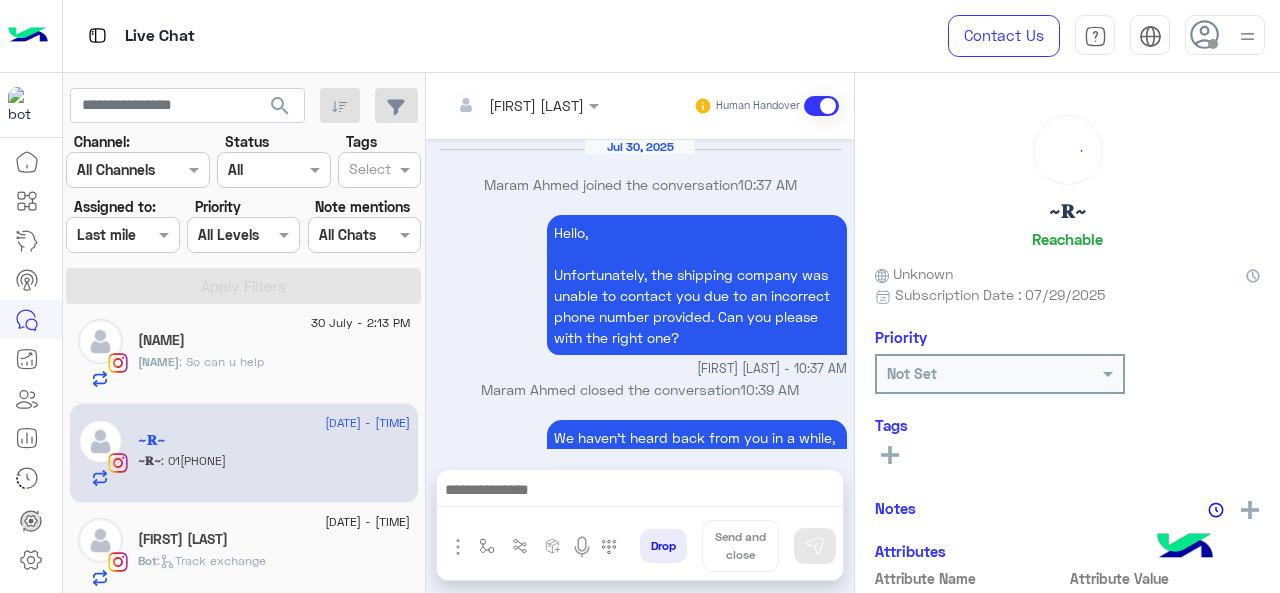 scroll, scrollTop: 797, scrollLeft: 0, axis: vertical 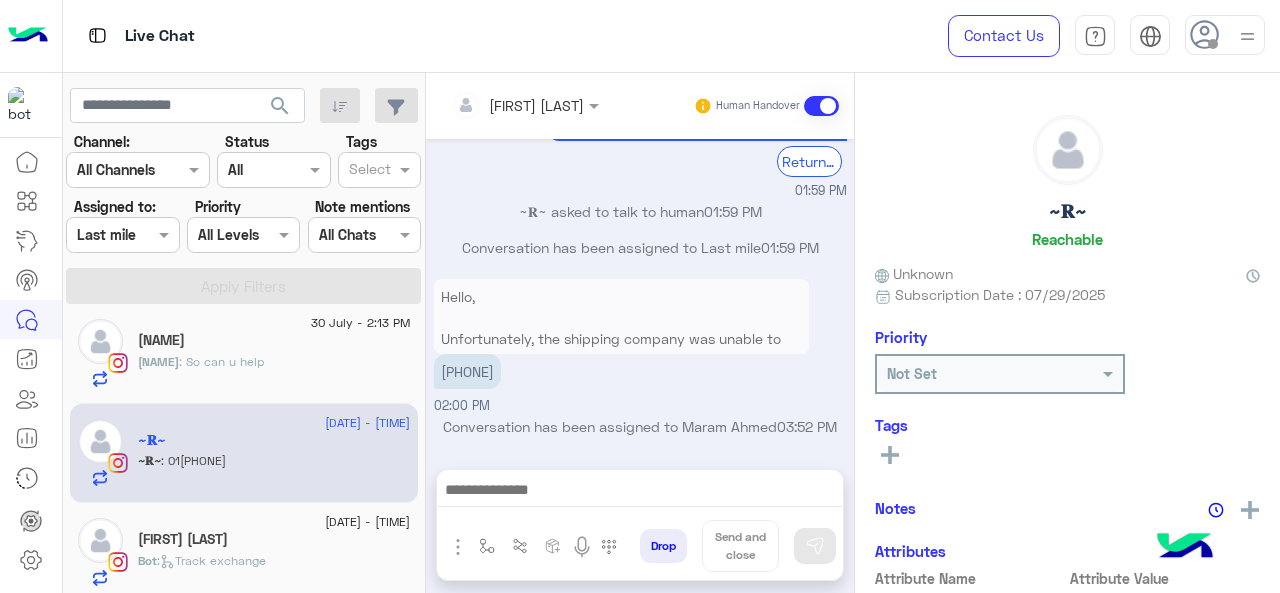 click on "[FIRST] : So can u help" 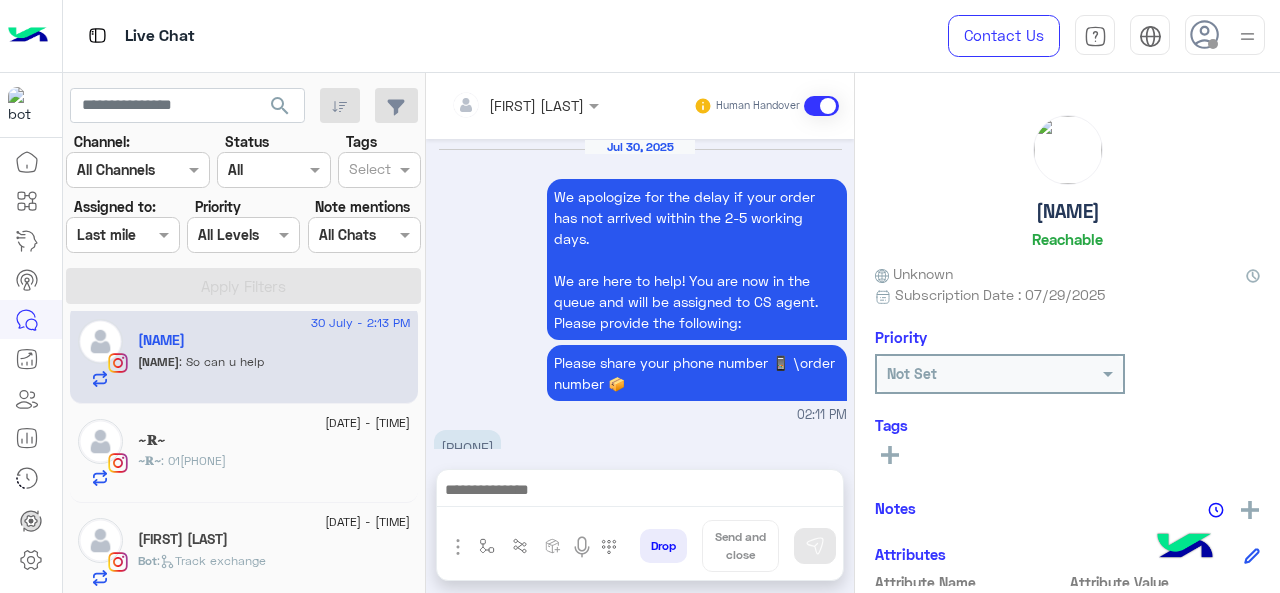 scroll, scrollTop: 714, scrollLeft: 0, axis: vertical 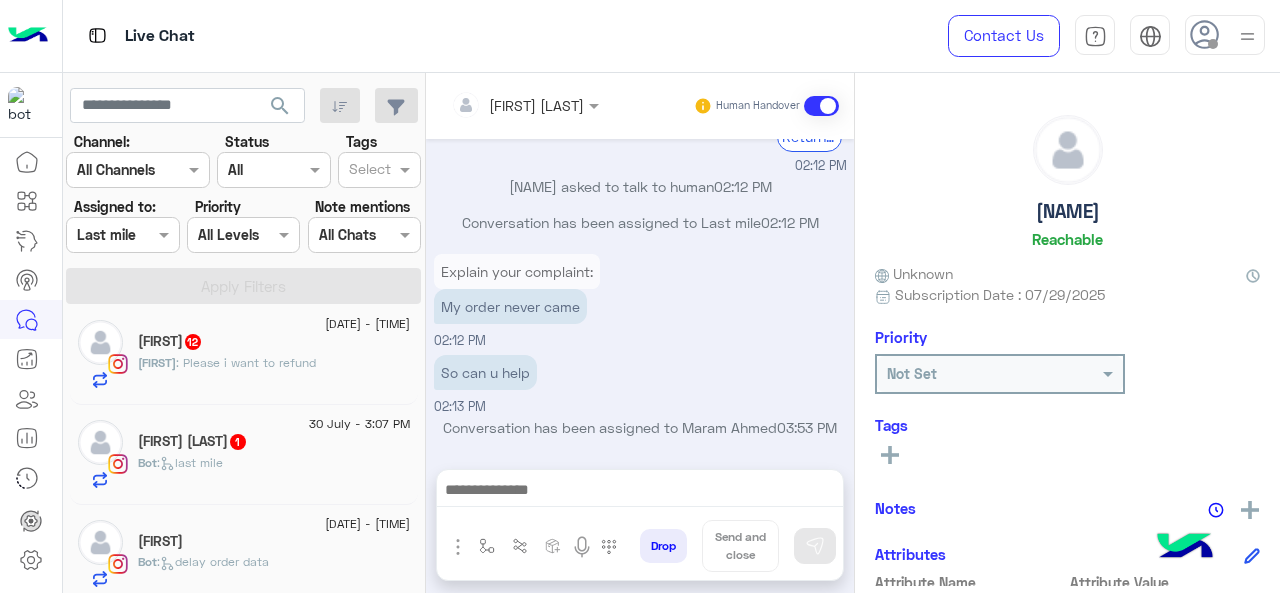 click on "[NAME] [NUMBER]" 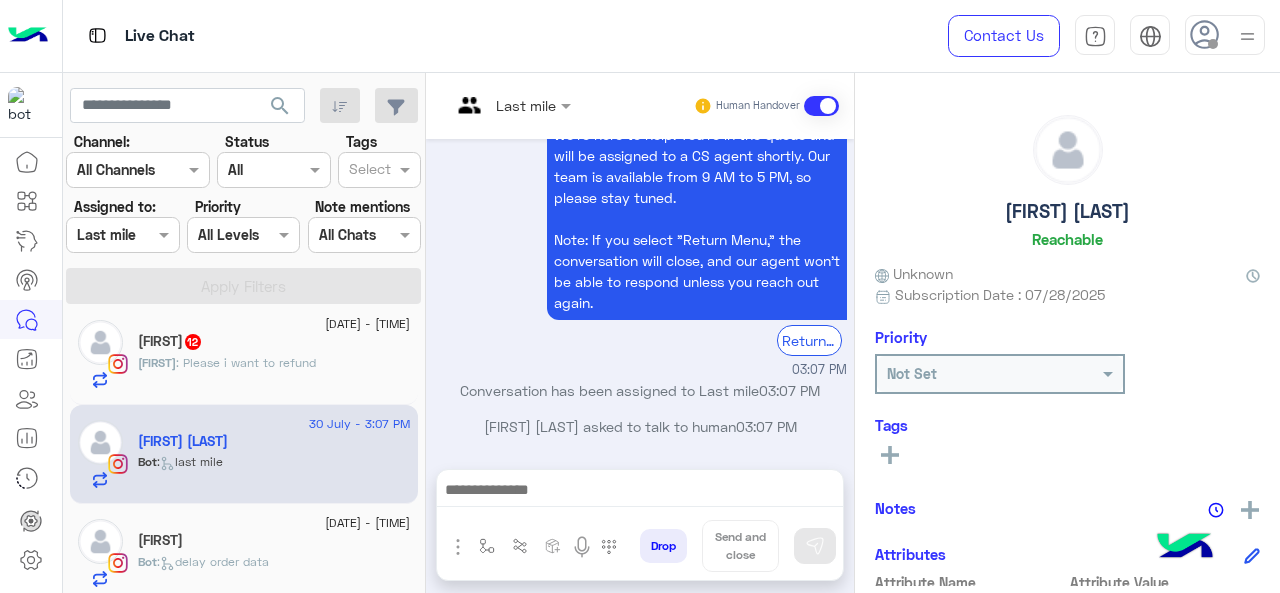 scroll, scrollTop: 442, scrollLeft: 0, axis: vertical 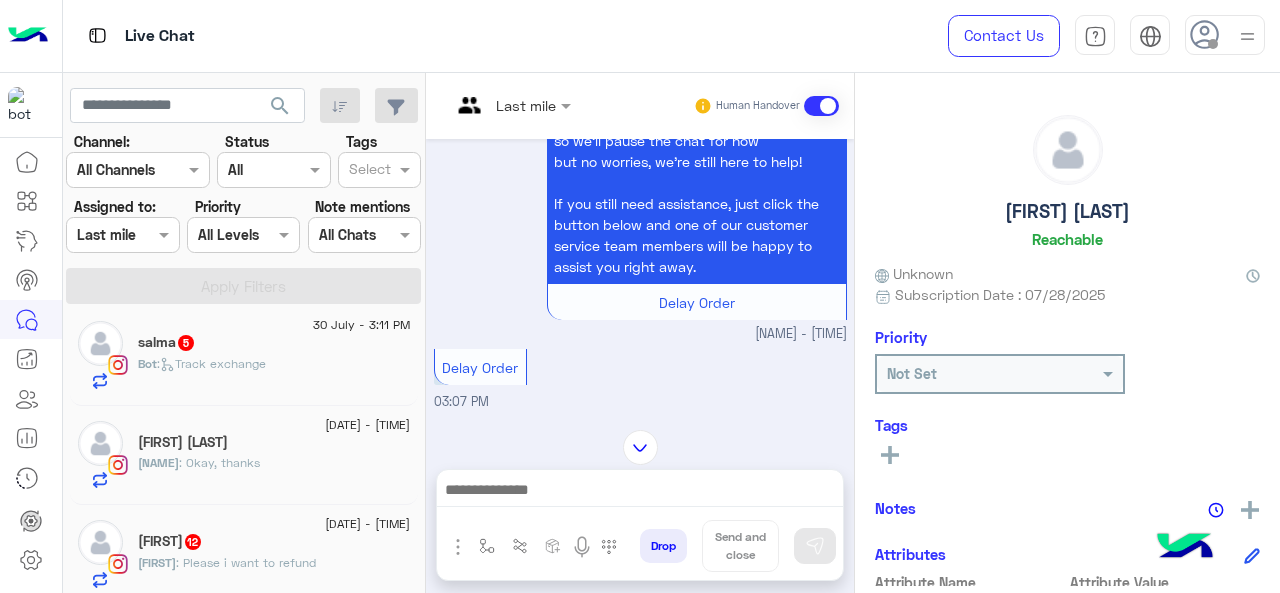 click on "[FIRST]   12" 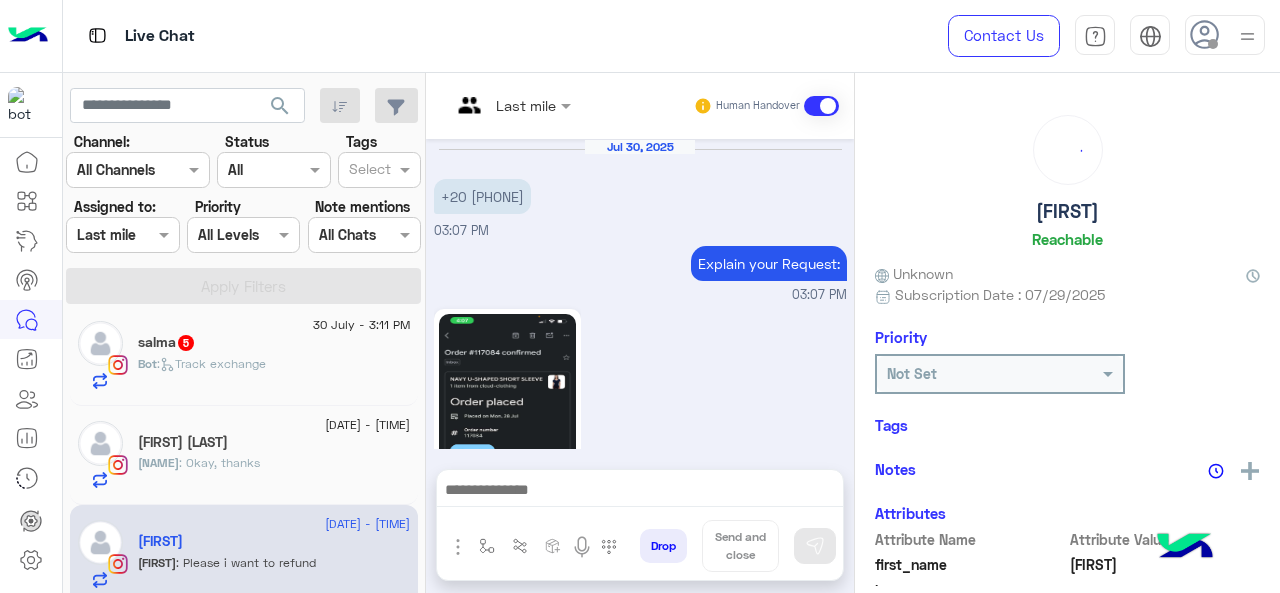 scroll, scrollTop: 820, scrollLeft: 0, axis: vertical 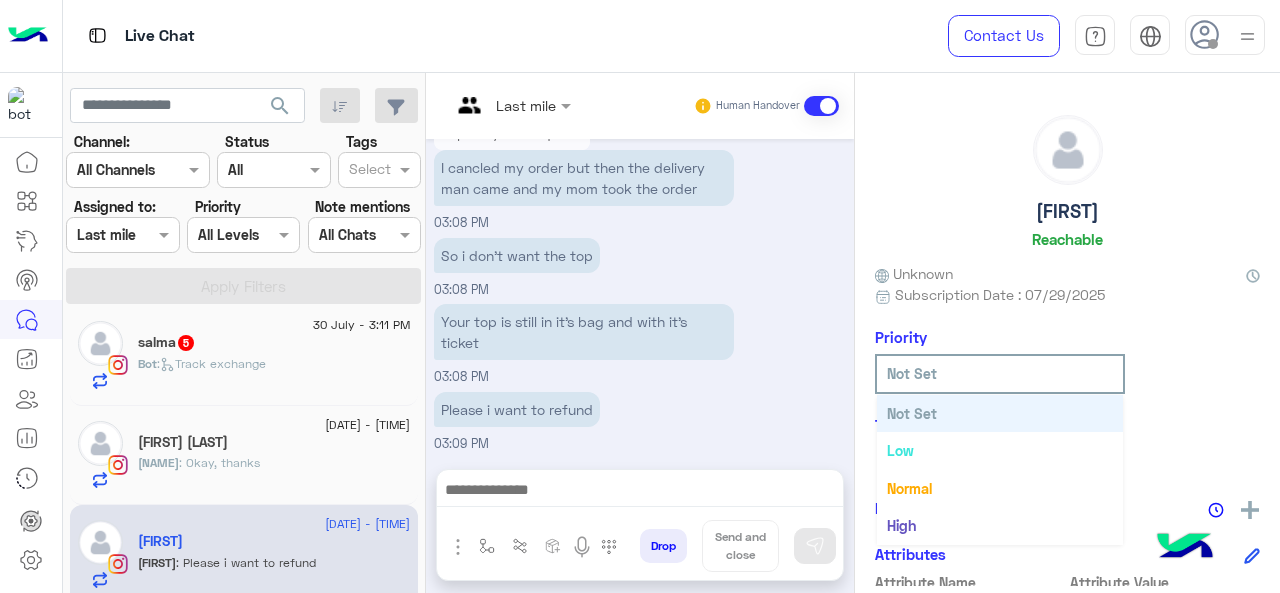 click 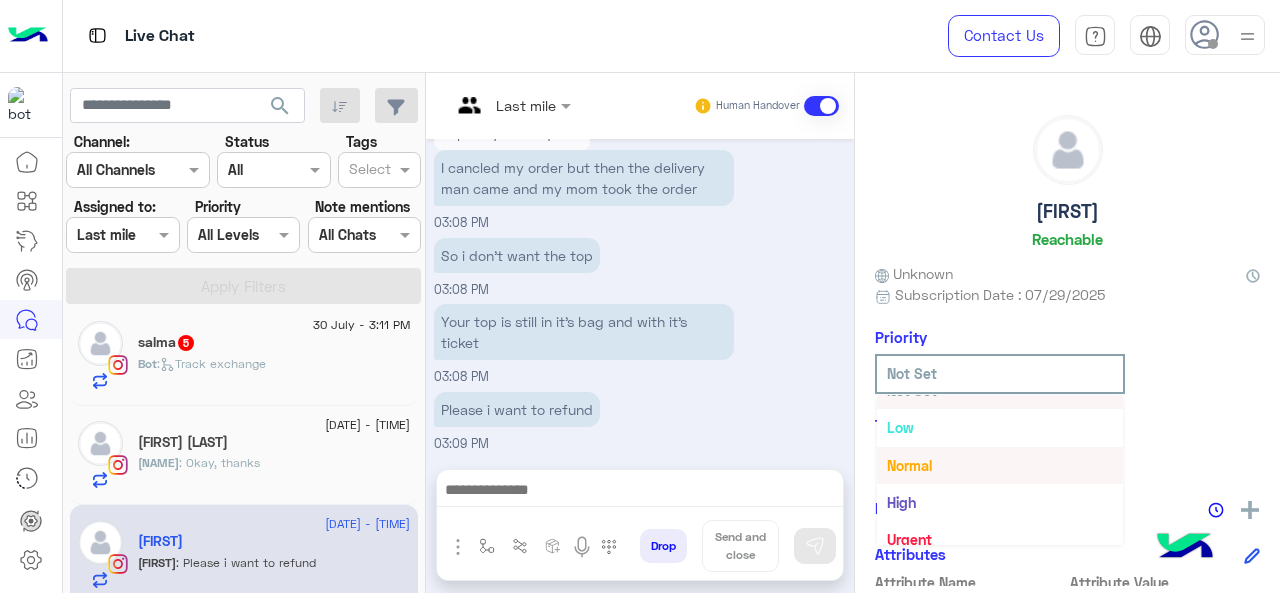 scroll, scrollTop: 36, scrollLeft: 0, axis: vertical 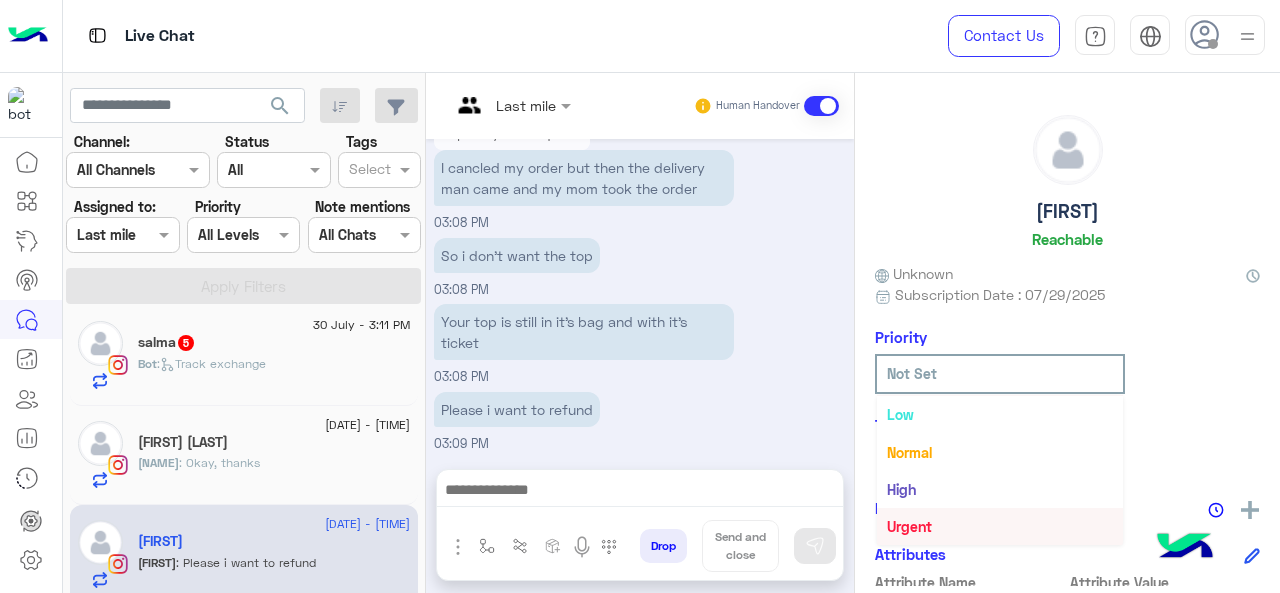 click on "Urgent" at bounding box center (909, 526) 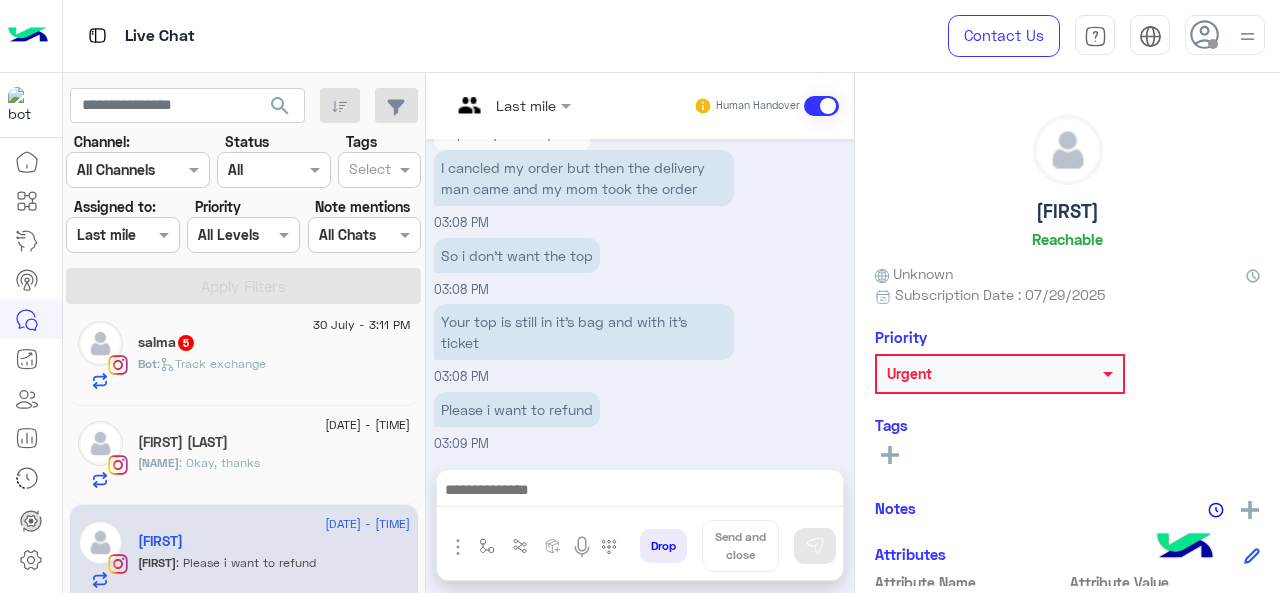 click at bounding box center [511, 104] 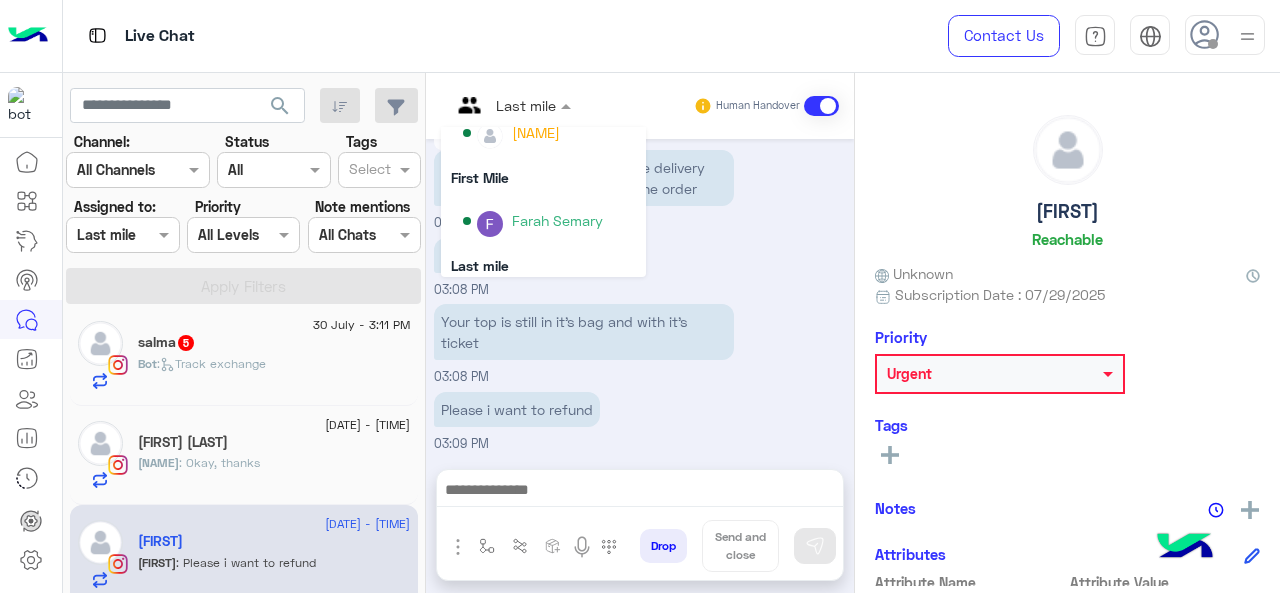 scroll, scrollTop: 354, scrollLeft: 0, axis: vertical 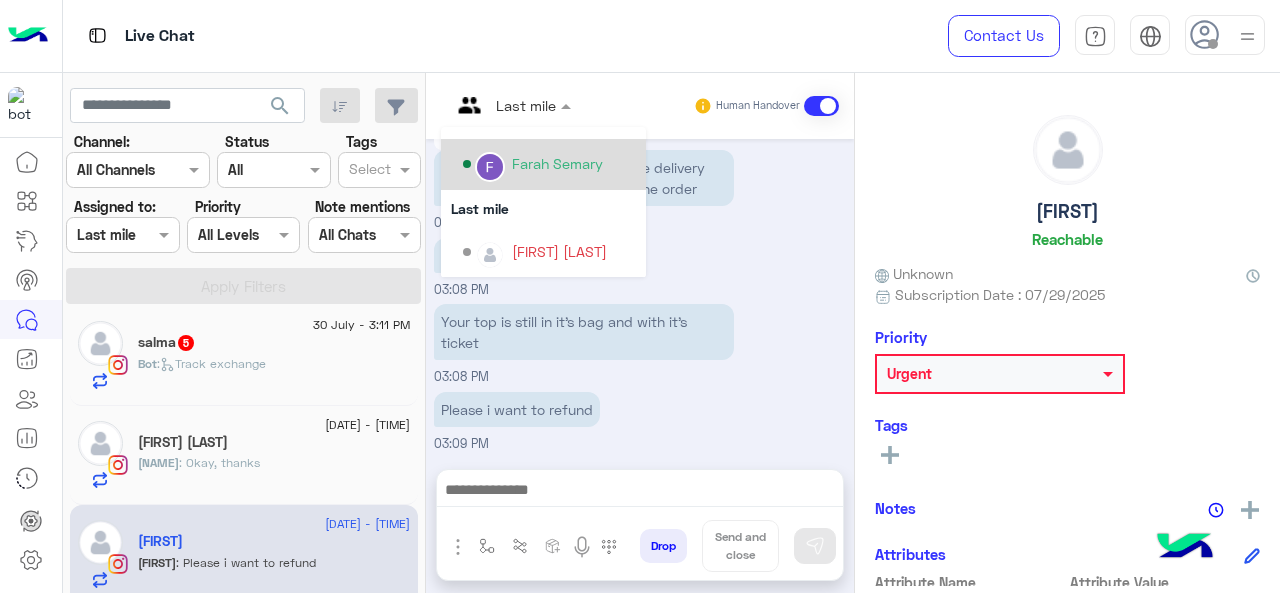 click on "Farah Semary" at bounding box center [557, 163] 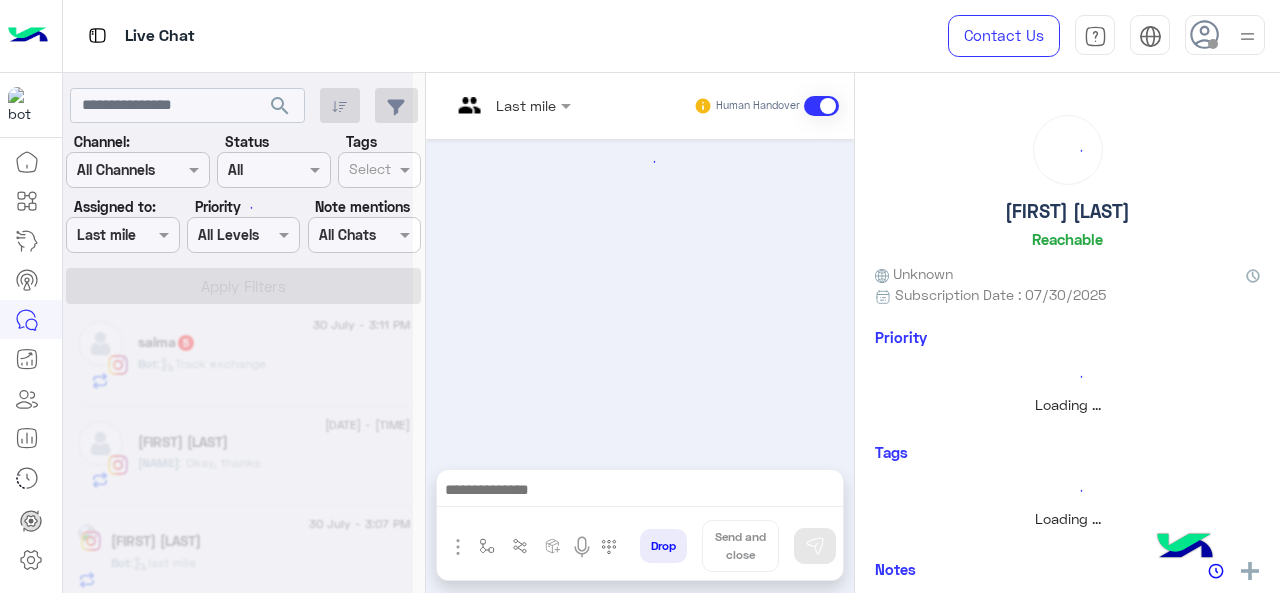 scroll, scrollTop: 1063, scrollLeft: 0, axis: vertical 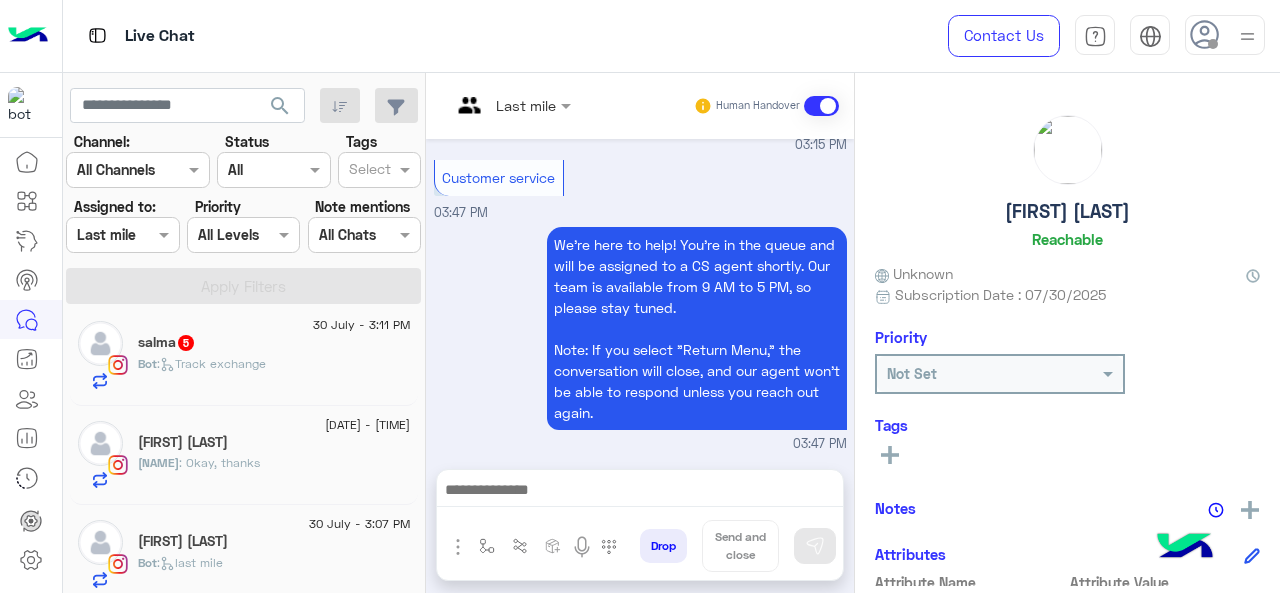 click on "[NAME]" 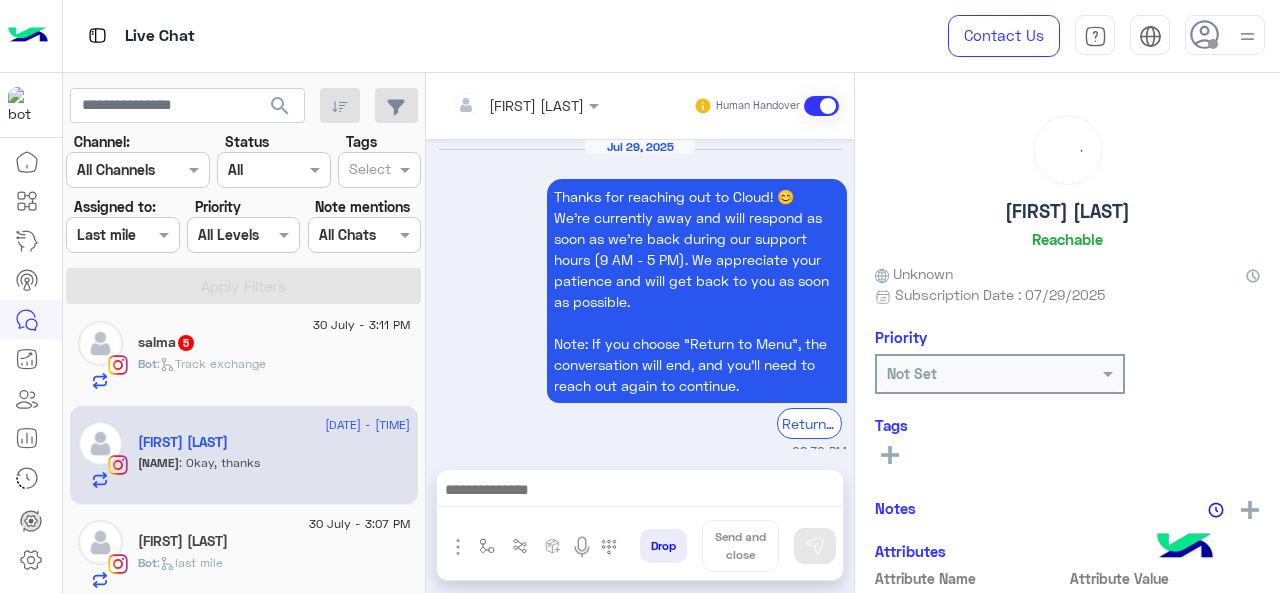 scroll, scrollTop: 642, scrollLeft: 0, axis: vertical 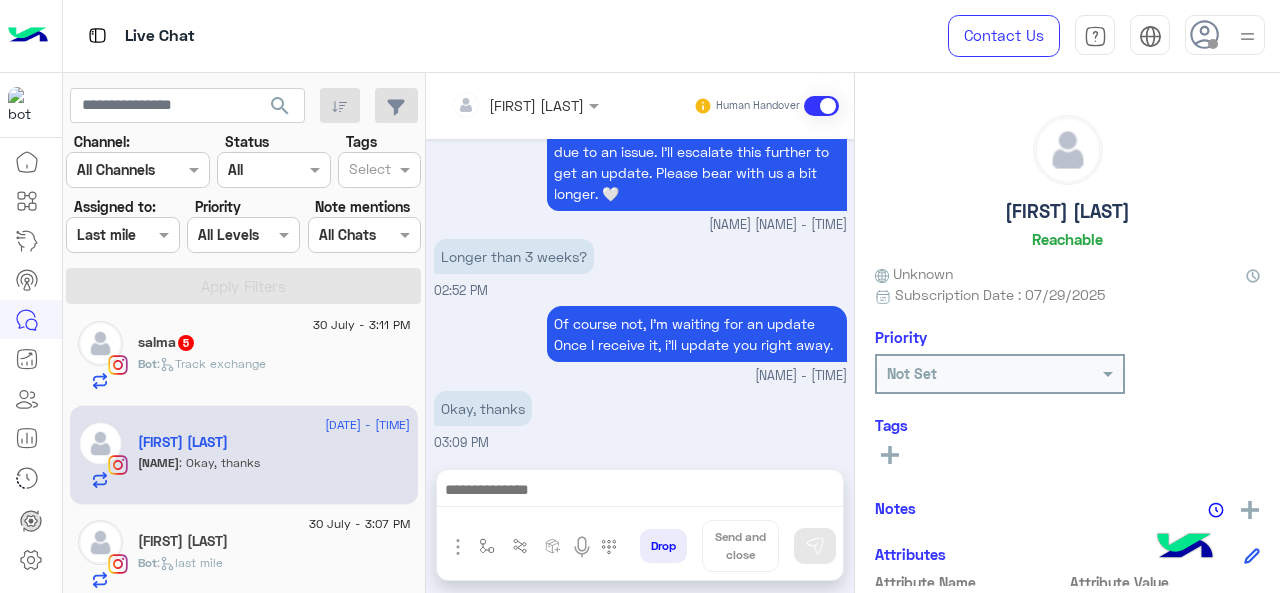 click on "[NAME] 5" 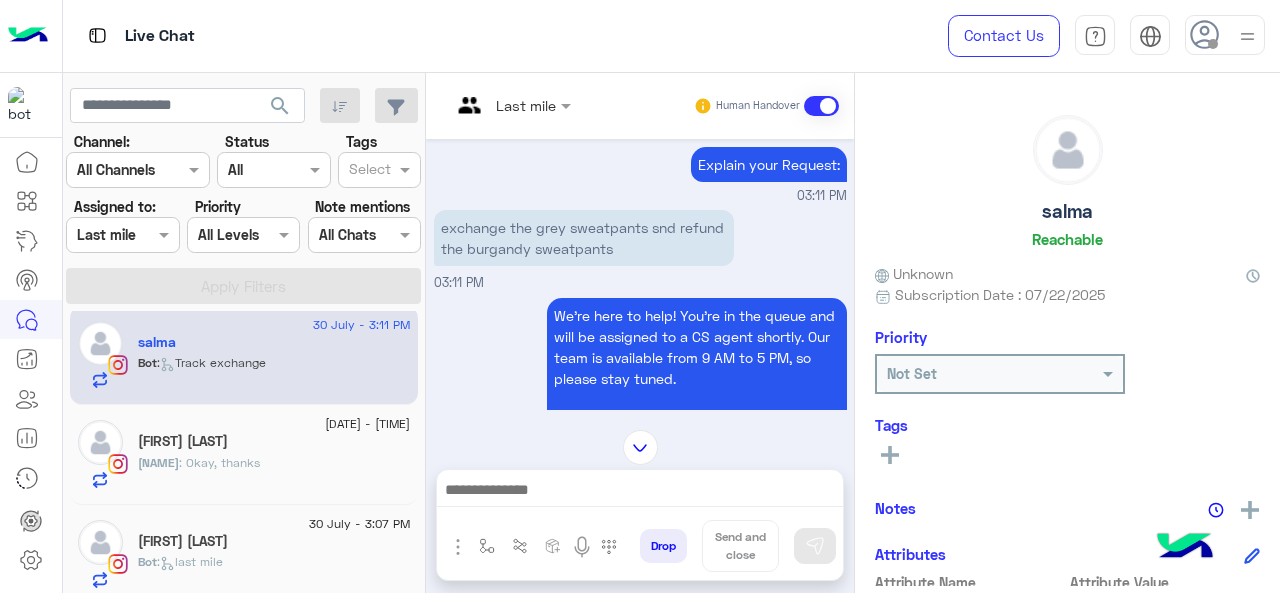 scroll, scrollTop: 490, scrollLeft: 0, axis: vertical 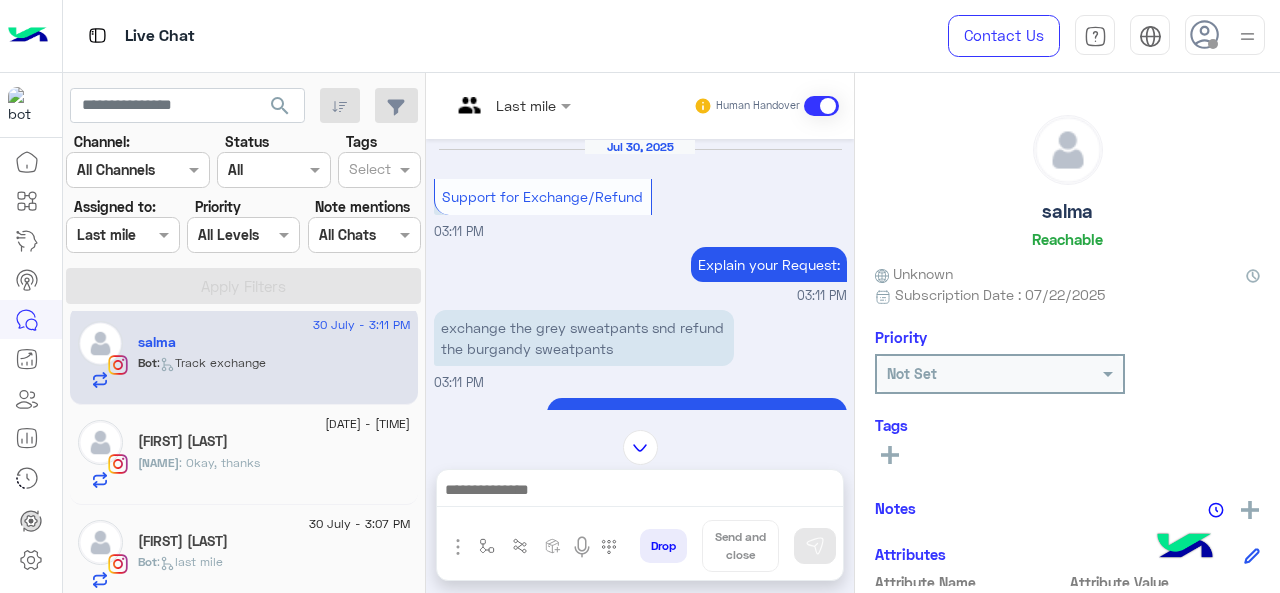 click at bounding box center (487, 105) 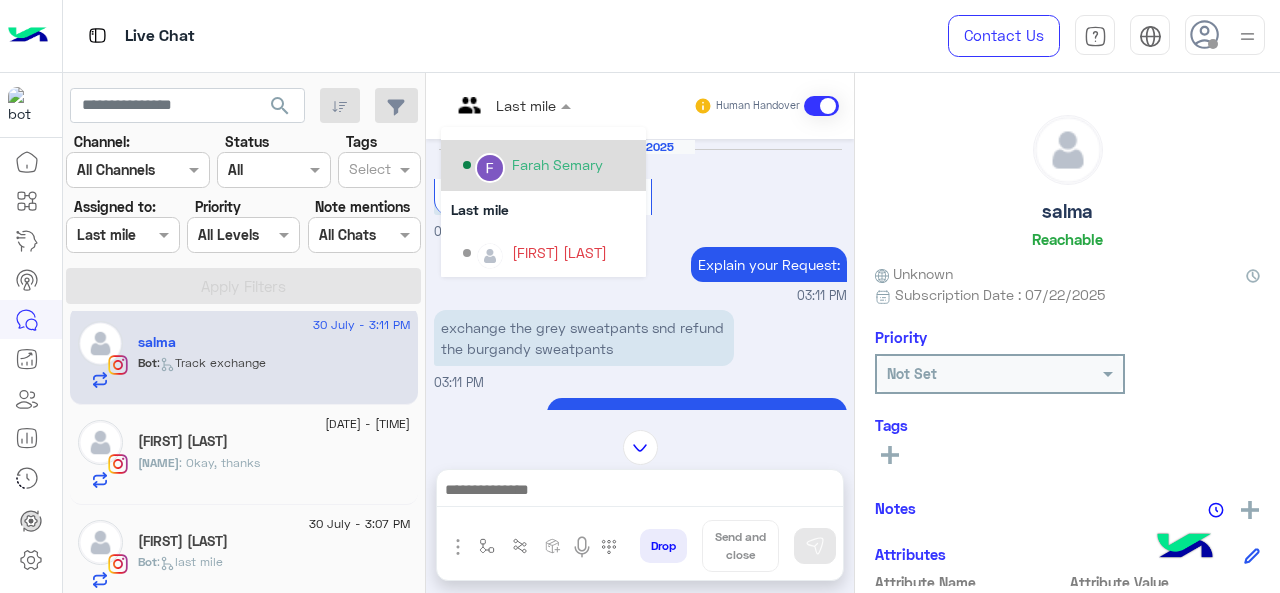 scroll, scrollTop: 354, scrollLeft: 0, axis: vertical 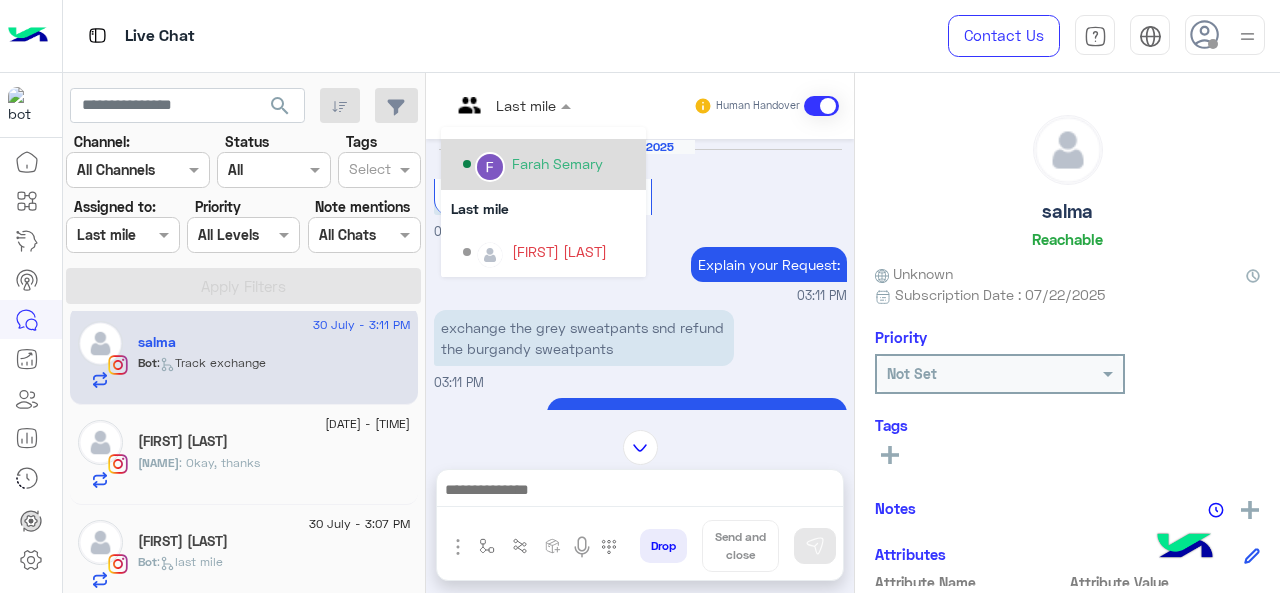 click on "Farah Semary" at bounding box center (557, 163) 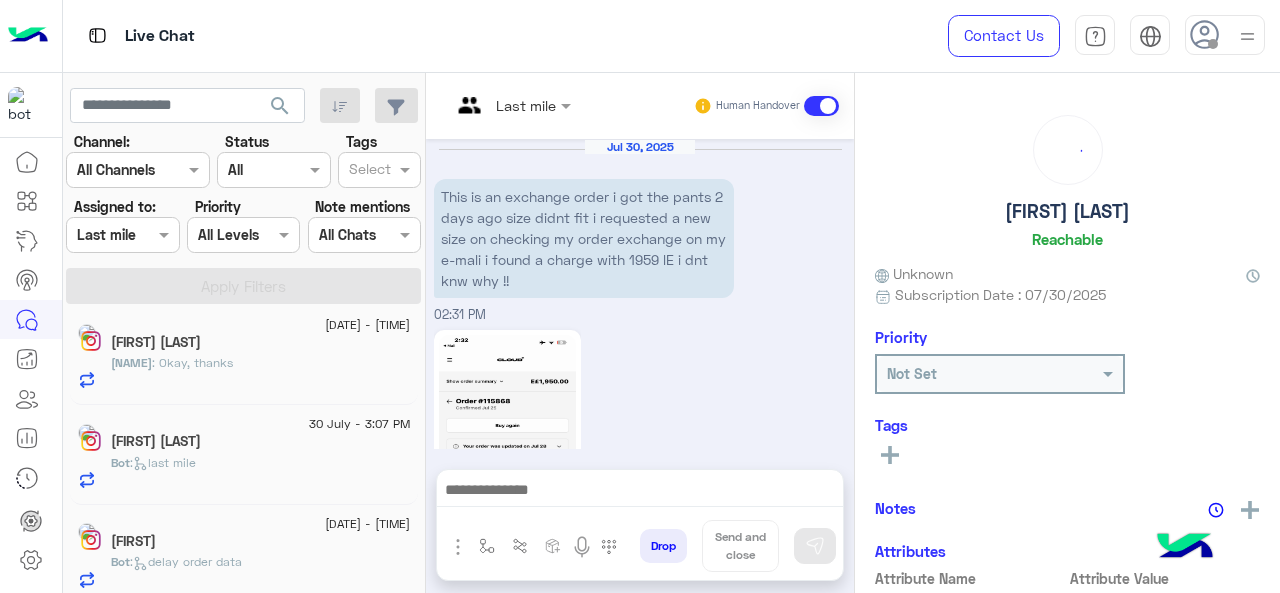 scroll, scrollTop: 1063, scrollLeft: 0, axis: vertical 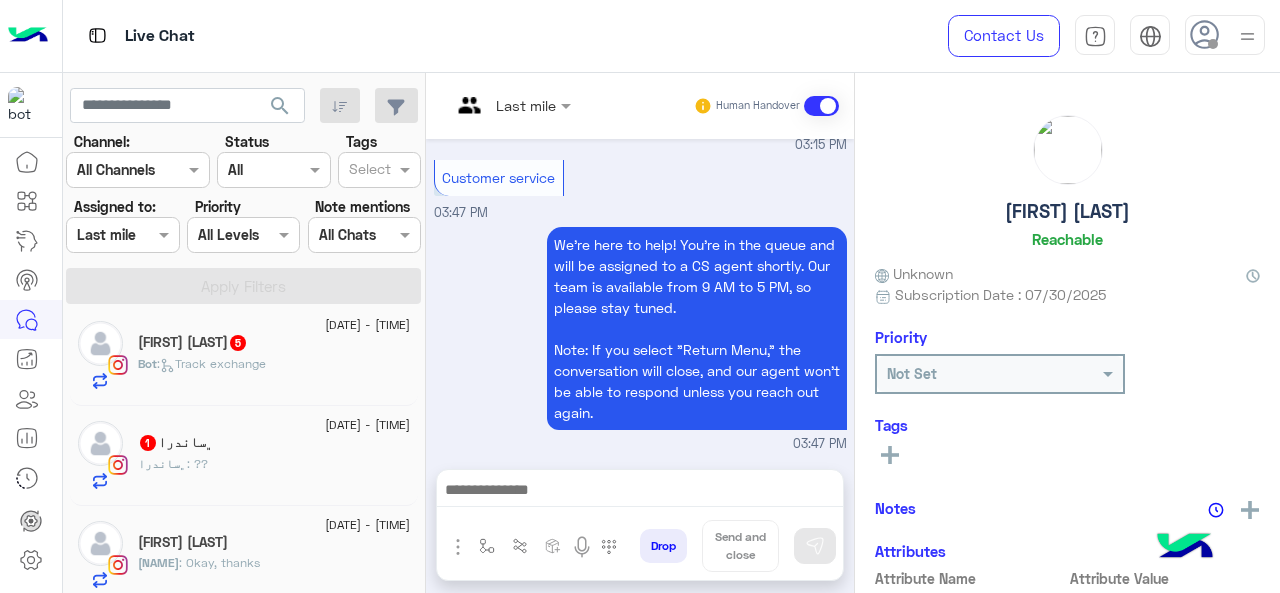 click on "[FIRST] 1" 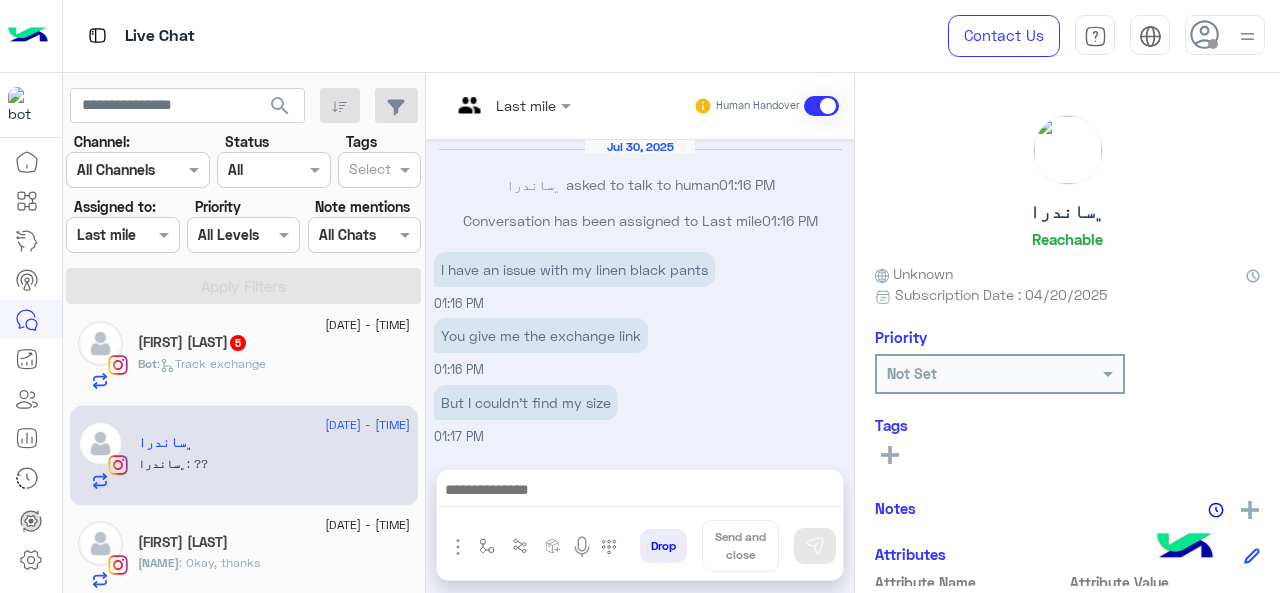 scroll, scrollTop: 326, scrollLeft: 0, axis: vertical 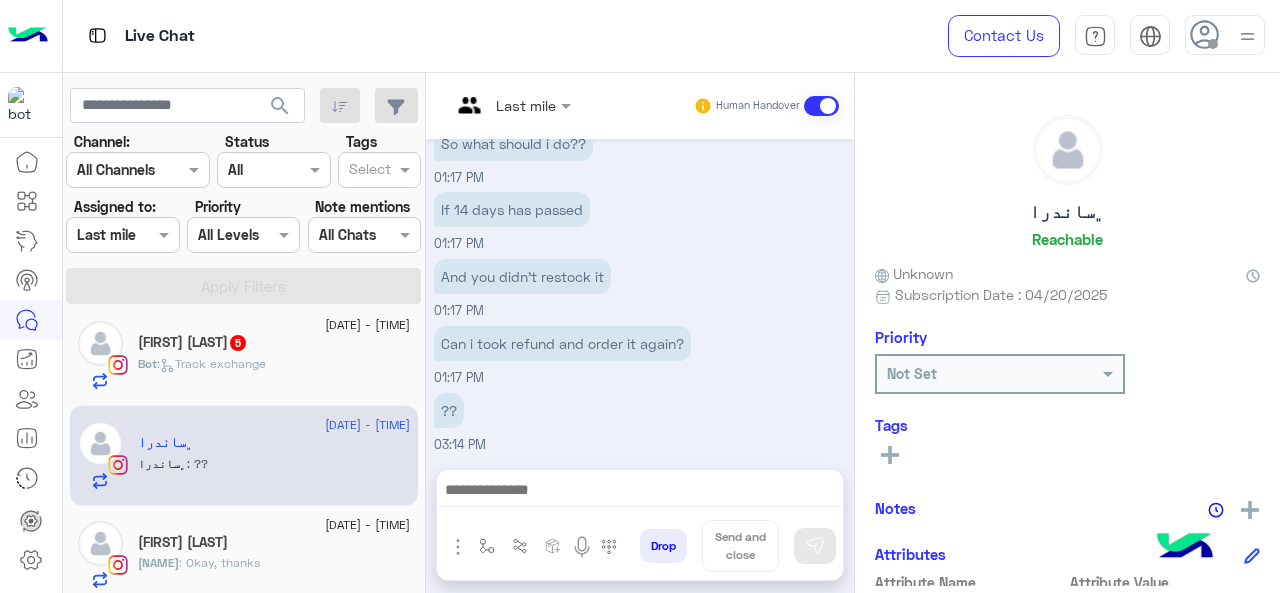 click on "Last mile Human Handover" at bounding box center (640, 106) 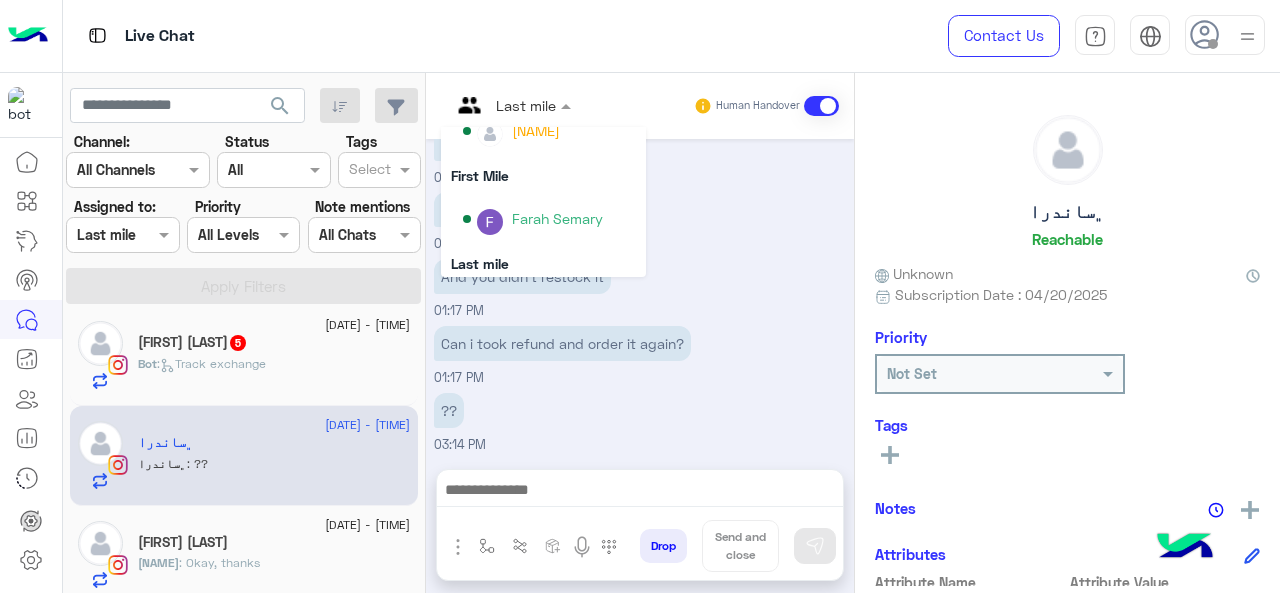 scroll, scrollTop: 300, scrollLeft: 0, axis: vertical 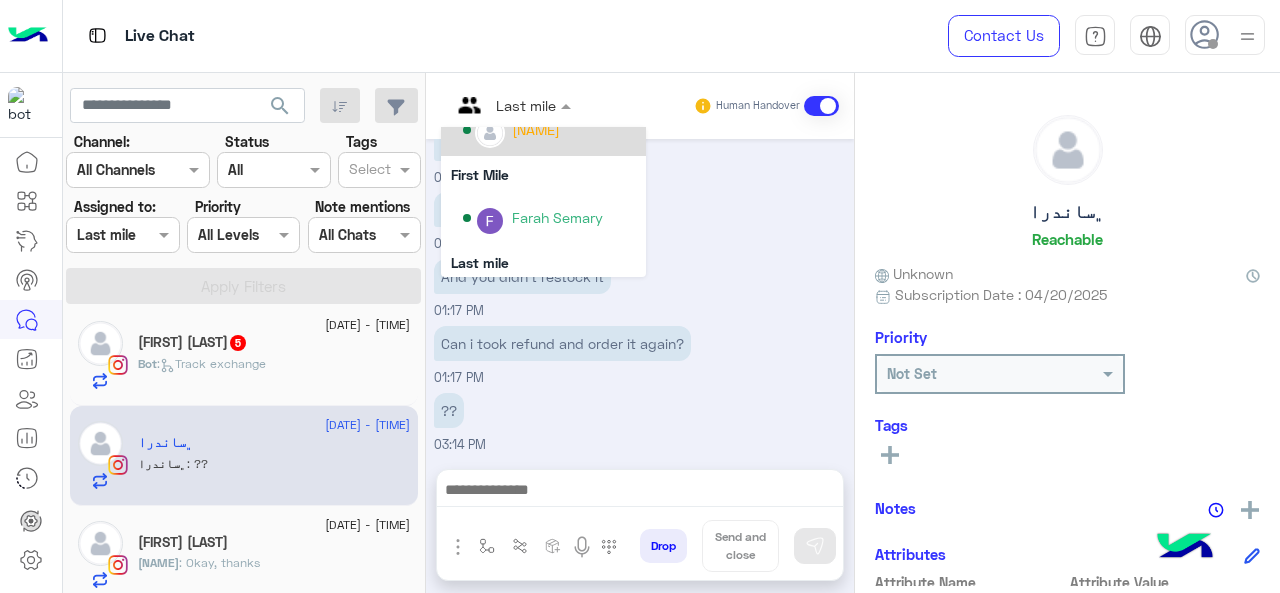 click on "[NAME]" at bounding box center [536, 129] 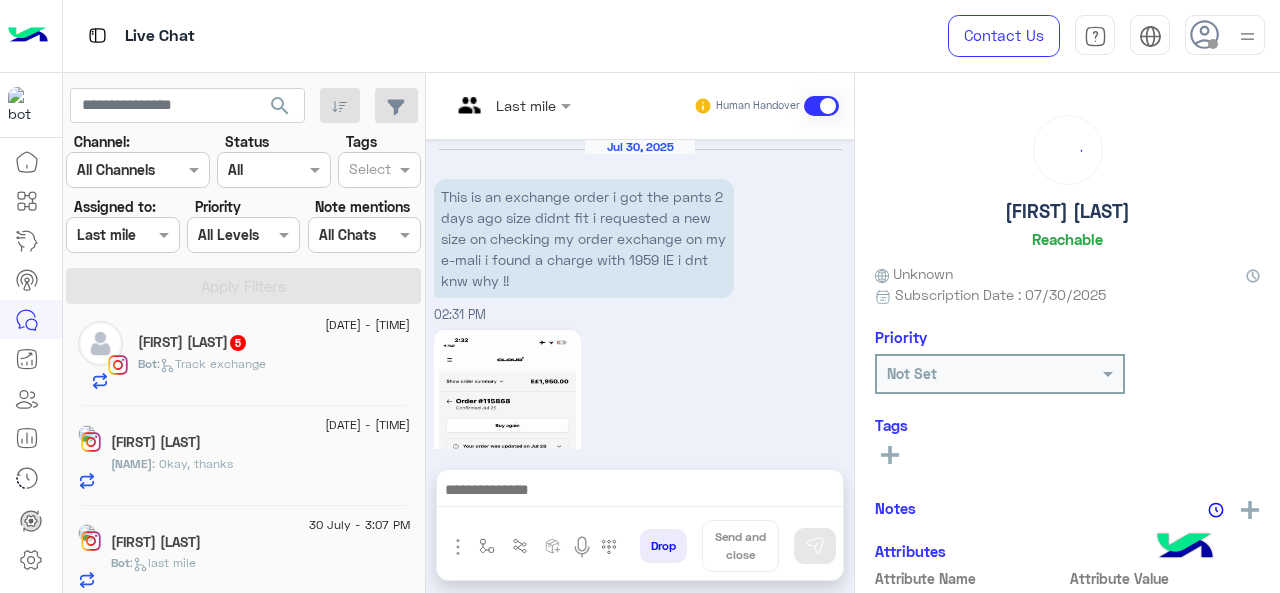 scroll, scrollTop: 1063, scrollLeft: 0, axis: vertical 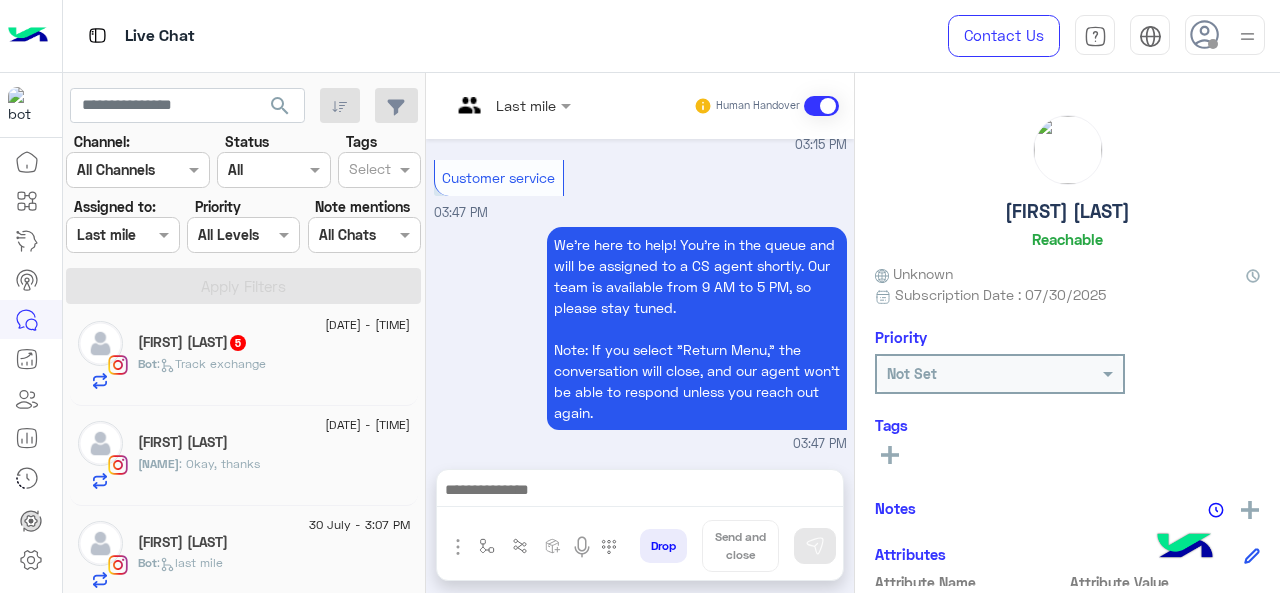 click on ":   Track exchange" 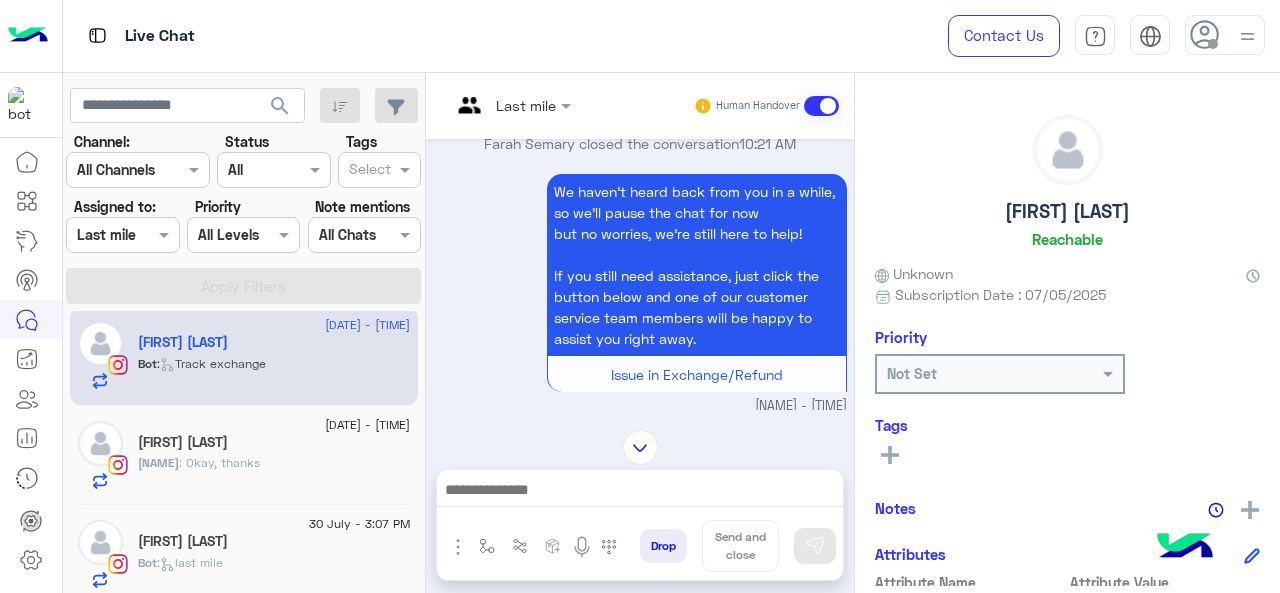 scroll, scrollTop: 772, scrollLeft: 0, axis: vertical 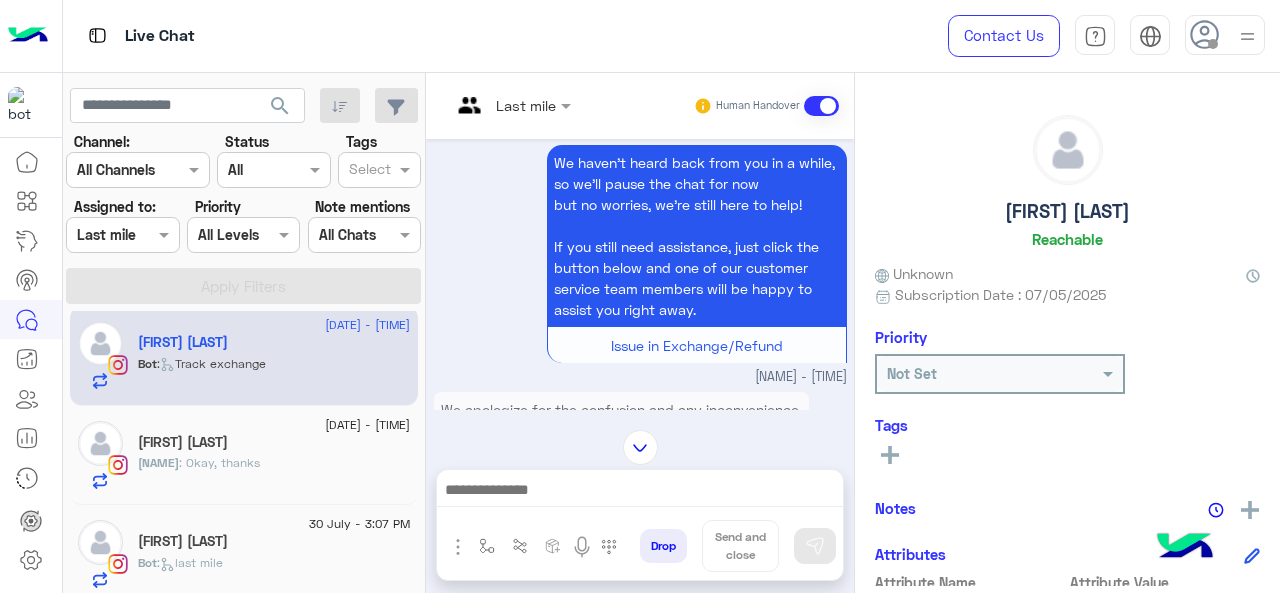 click at bounding box center [511, 104] 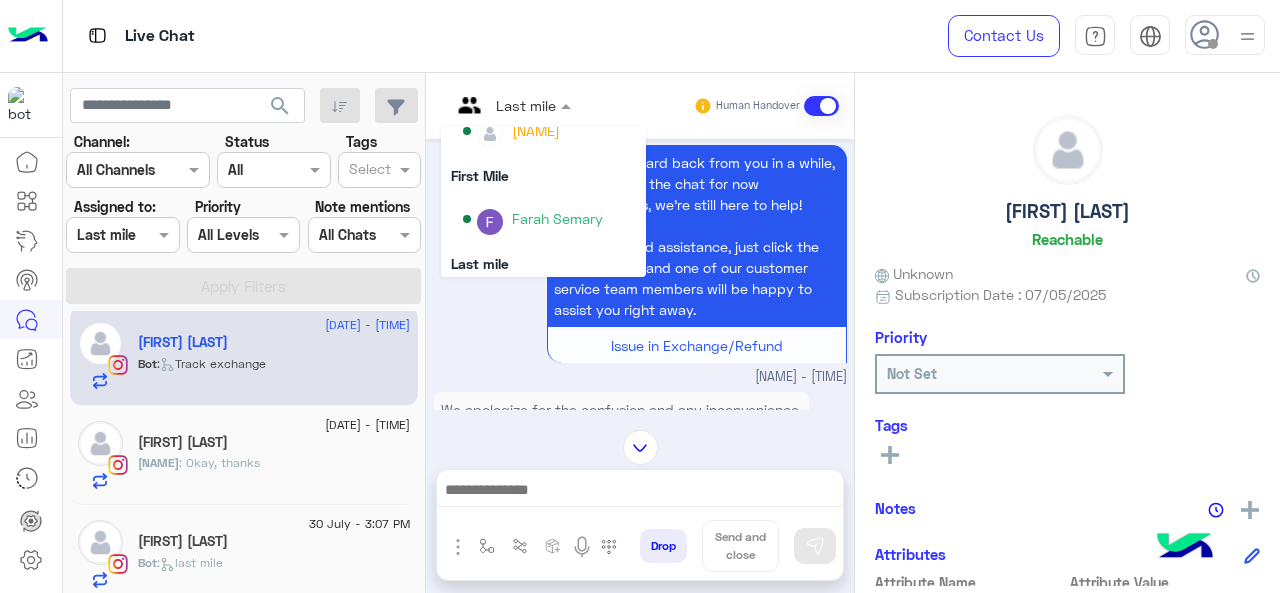 scroll, scrollTop: 300, scrollLeft: 0, axis: vertical 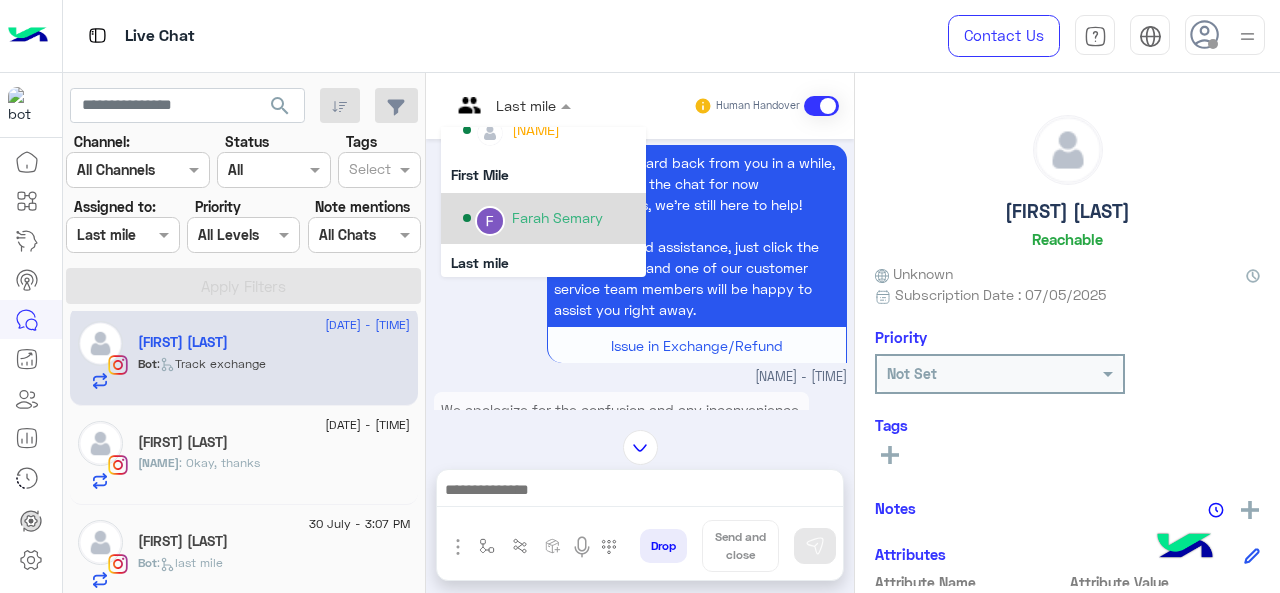 click on "Farah Semary" at bounding box center (557, 217) 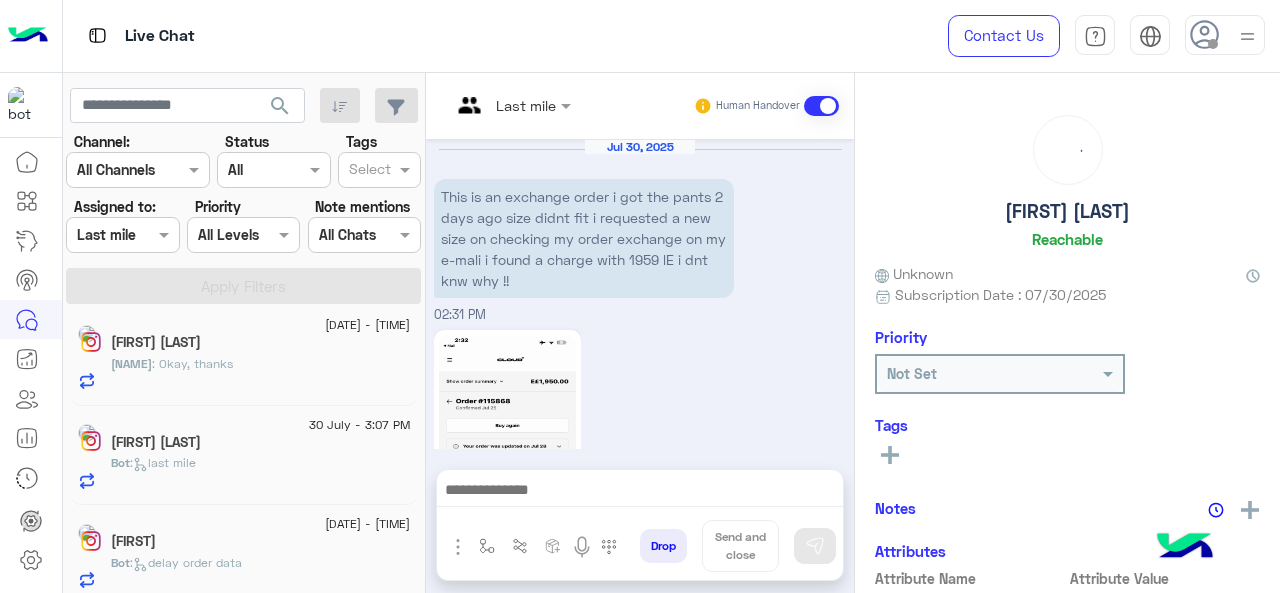 scroll, scrollTop: 1063, scrollLeft: 0, axis: vertical 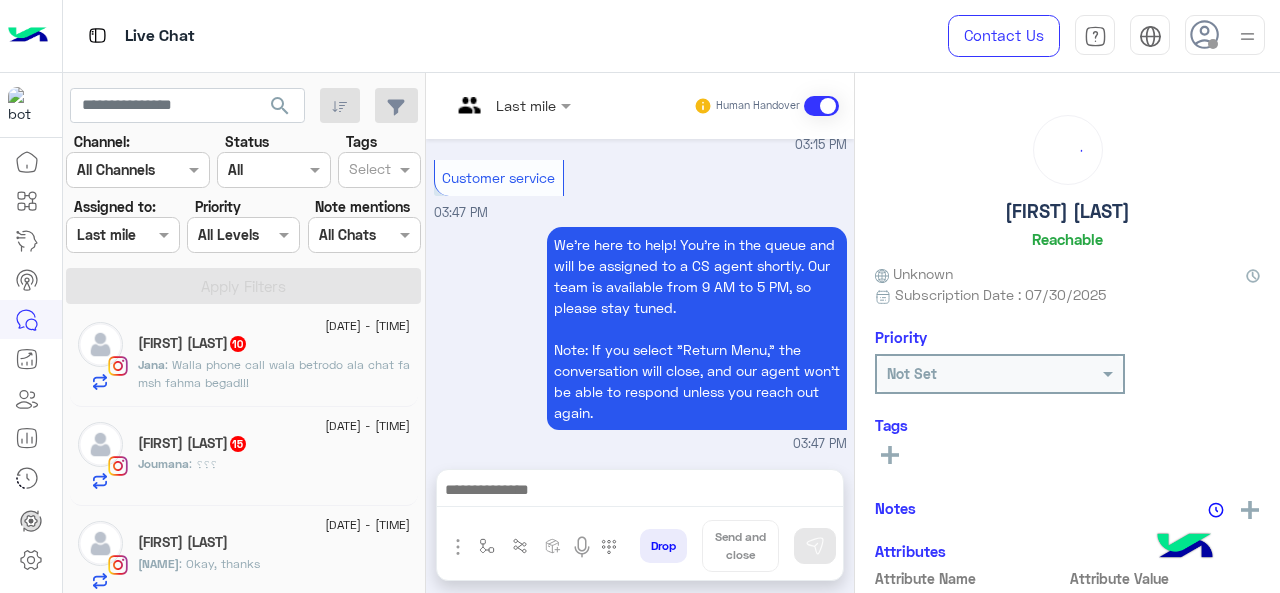 click on "[FIRST] : ؟؟؟" 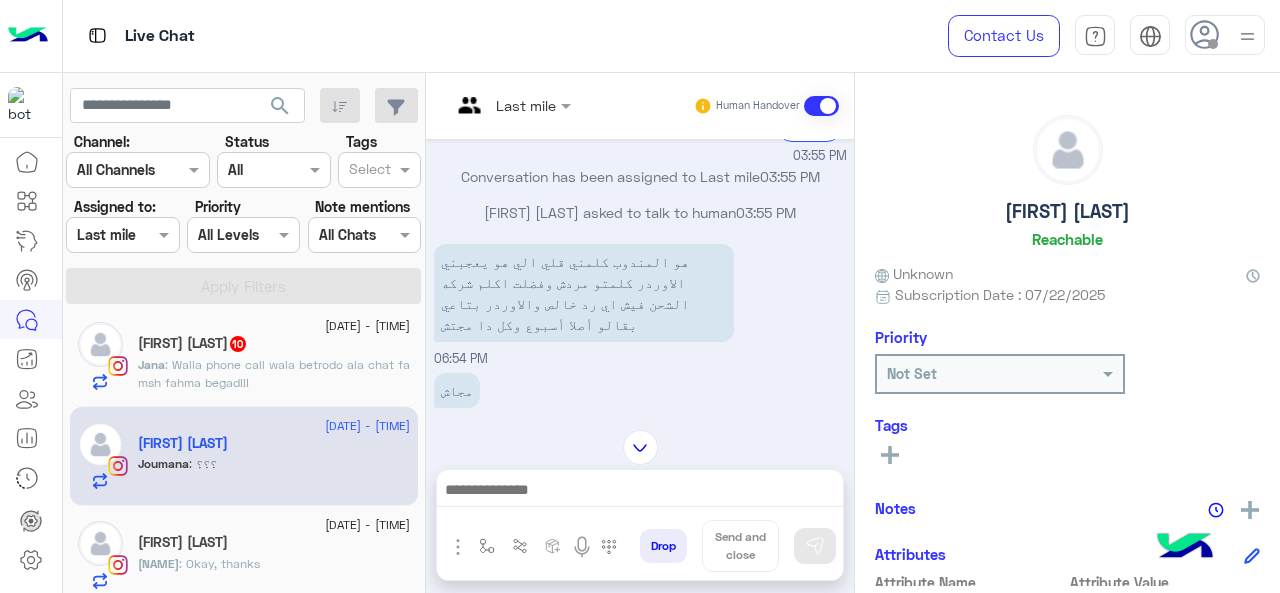 scroll, scrollTop: 814, scrollLeft: 0, axis: vertical 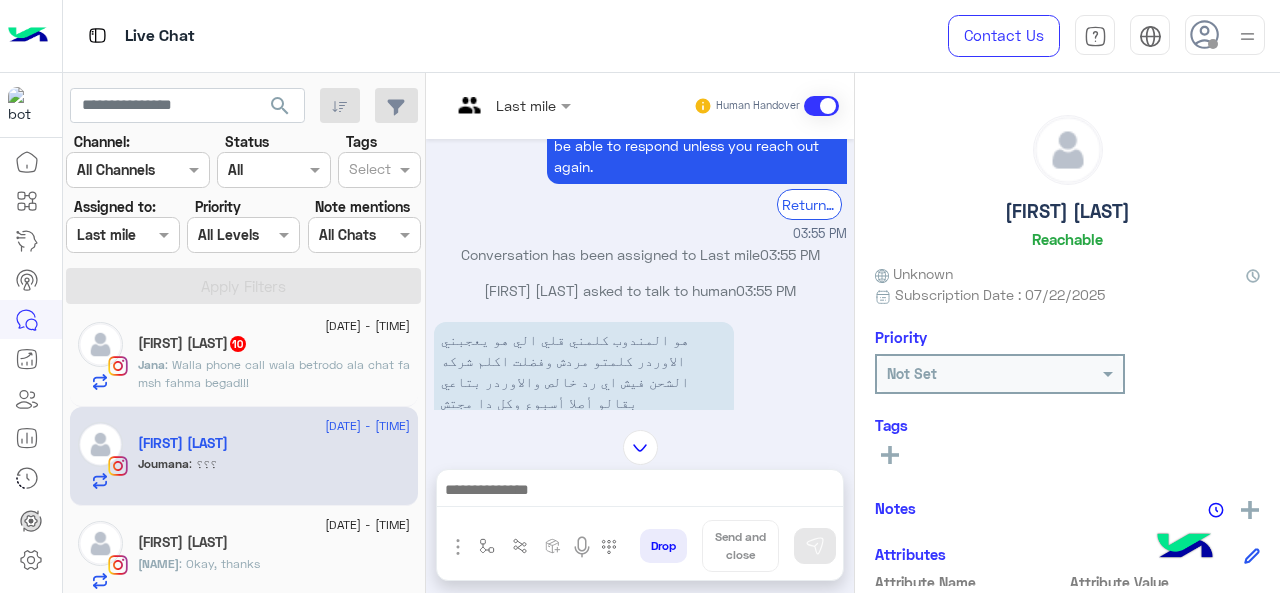 click on "Last mile" at bounding box center [503, 106] 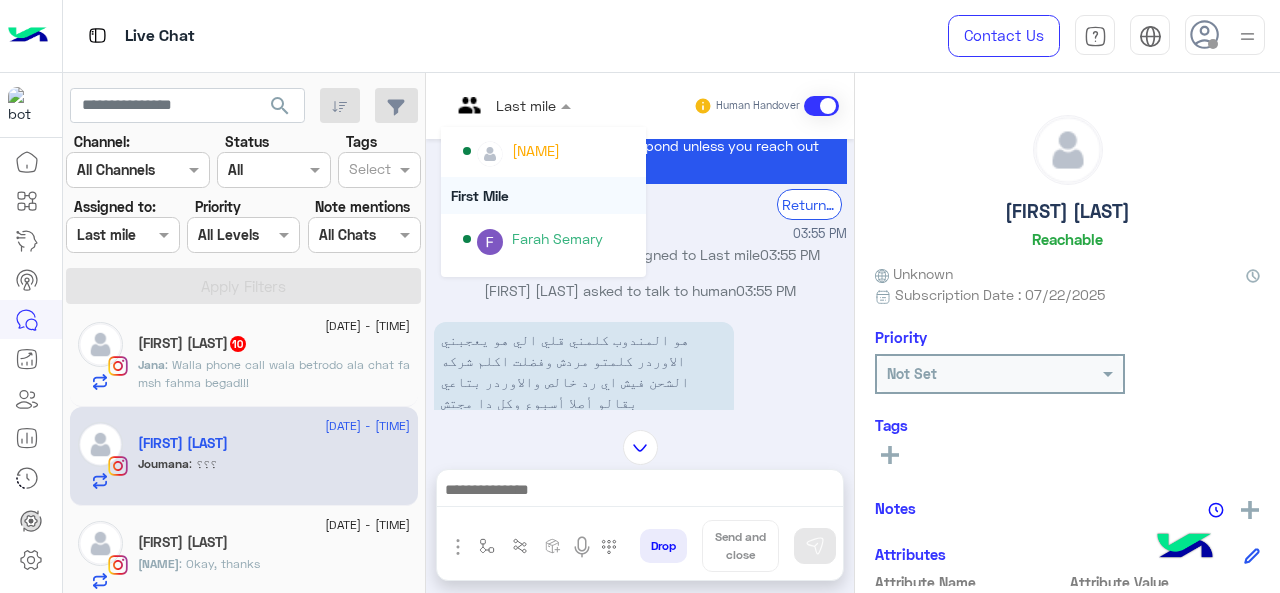 scroll, scrollTop: 300, scrollLeft: 0, axis: vertical 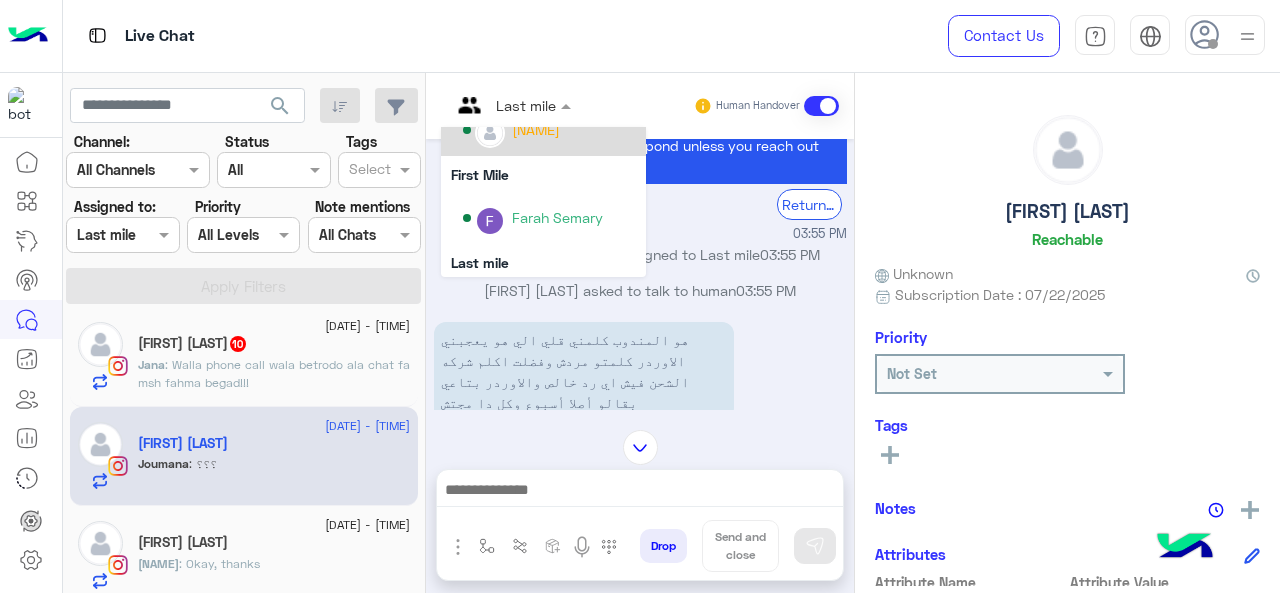 click on "[NAME]" at bounding box center (536, 129) 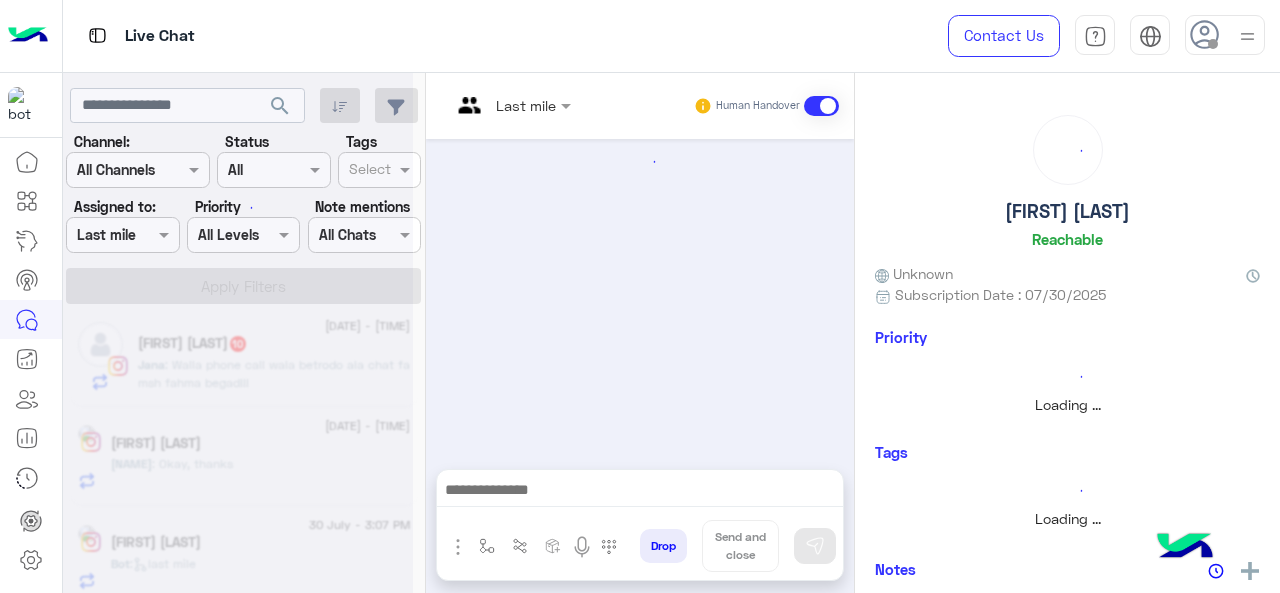 scroll, scrollTop: 0, scrollLeft: 0, axis: both 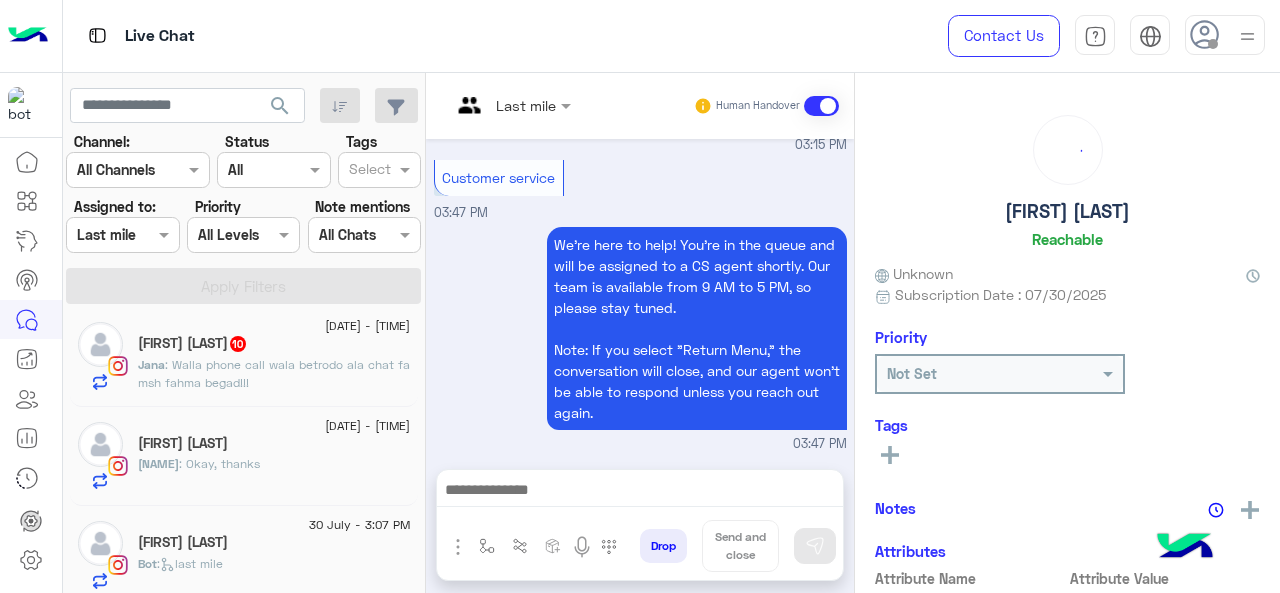 click on ": Walla phone call wala betrodo ala chat fa msh fahma begad!!!" 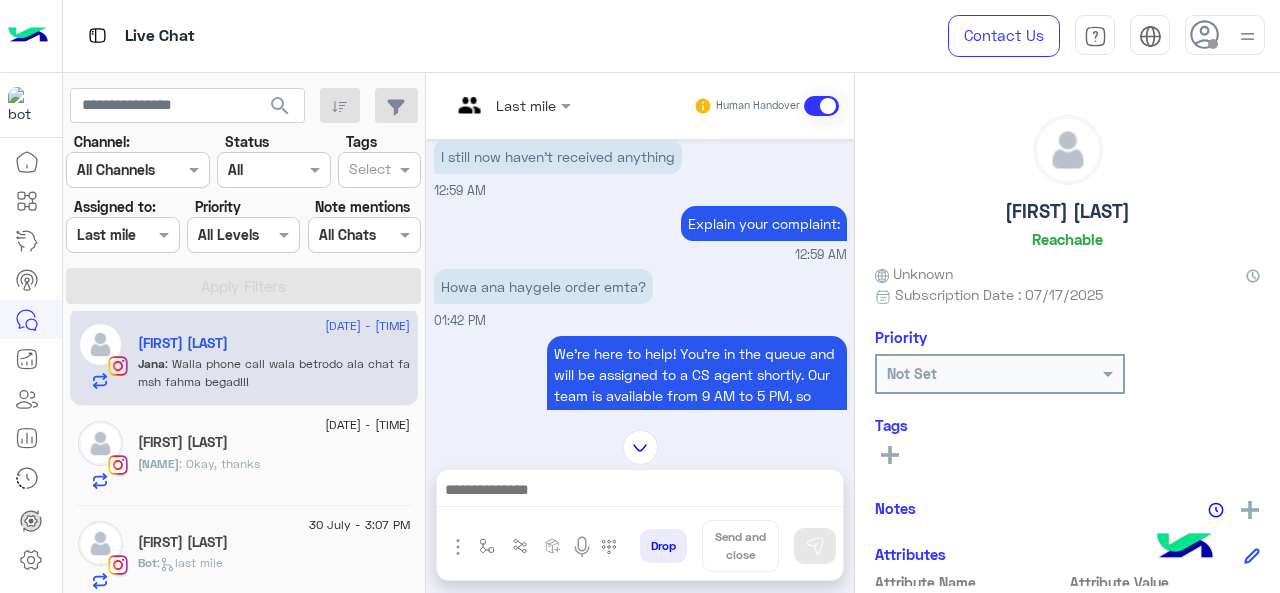 click at bounding box center [511, 104] 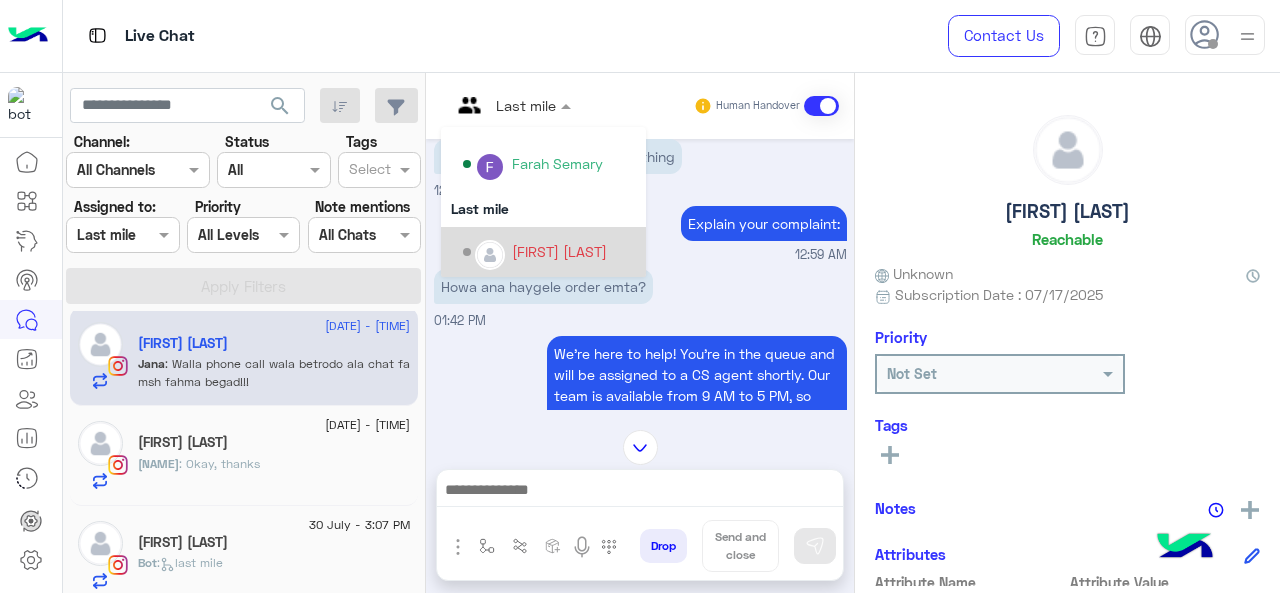 click on "[FIRST] [LAST]" at bounding box center (559, 251) 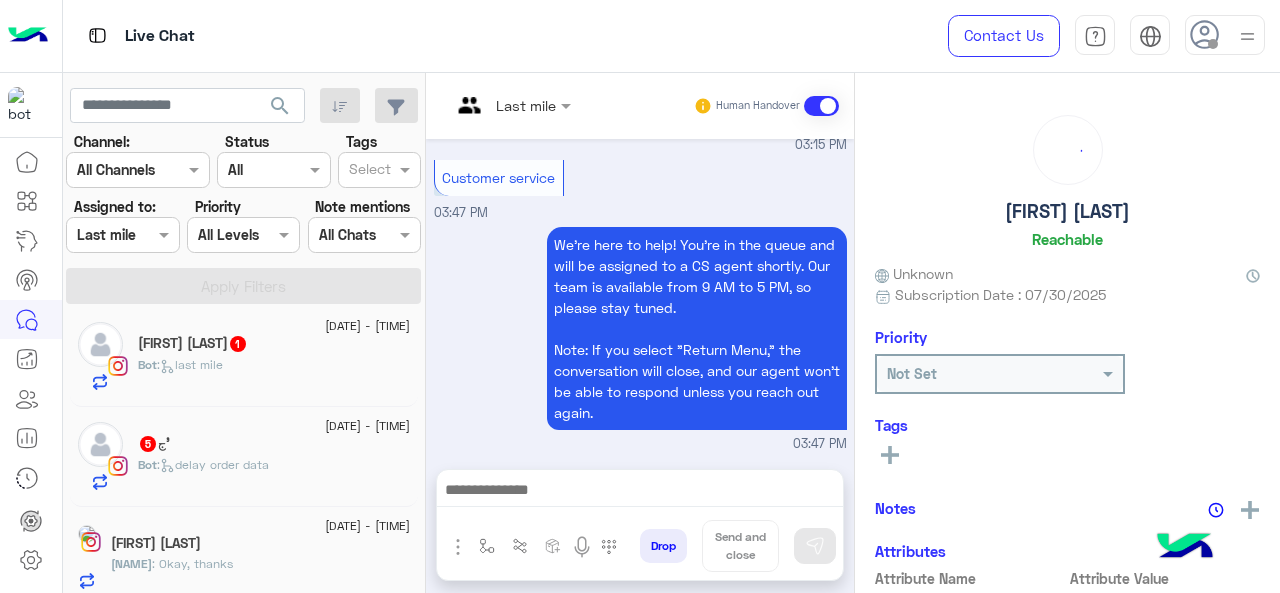 click on ":   delay order data" 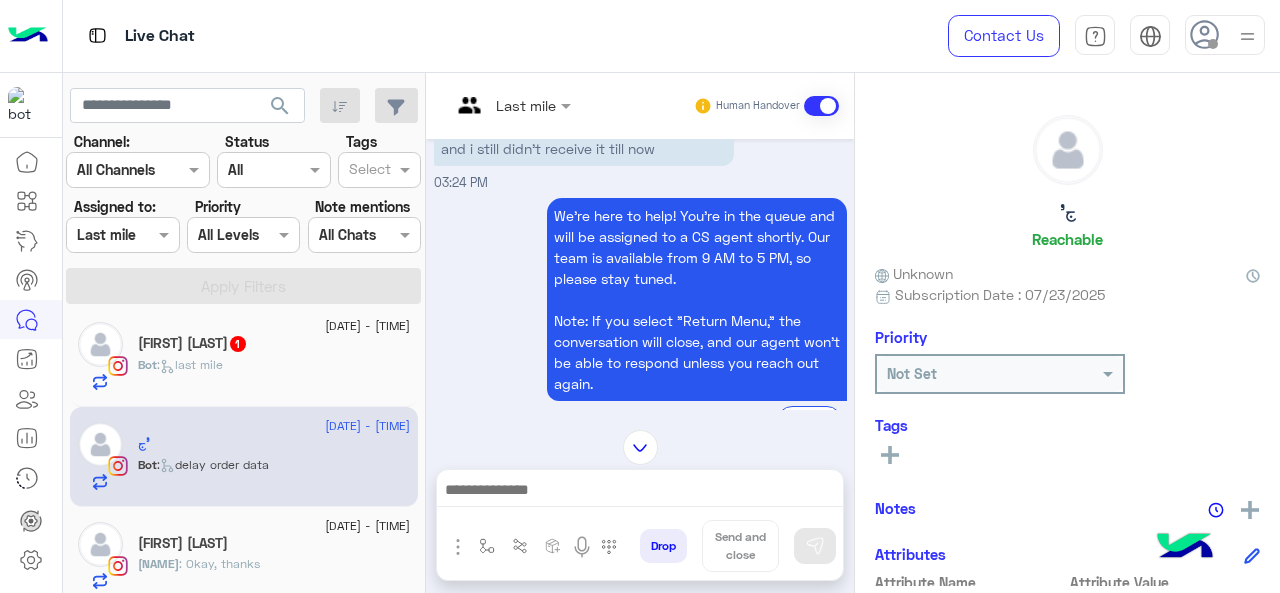 click at bounding box center (487, 105) 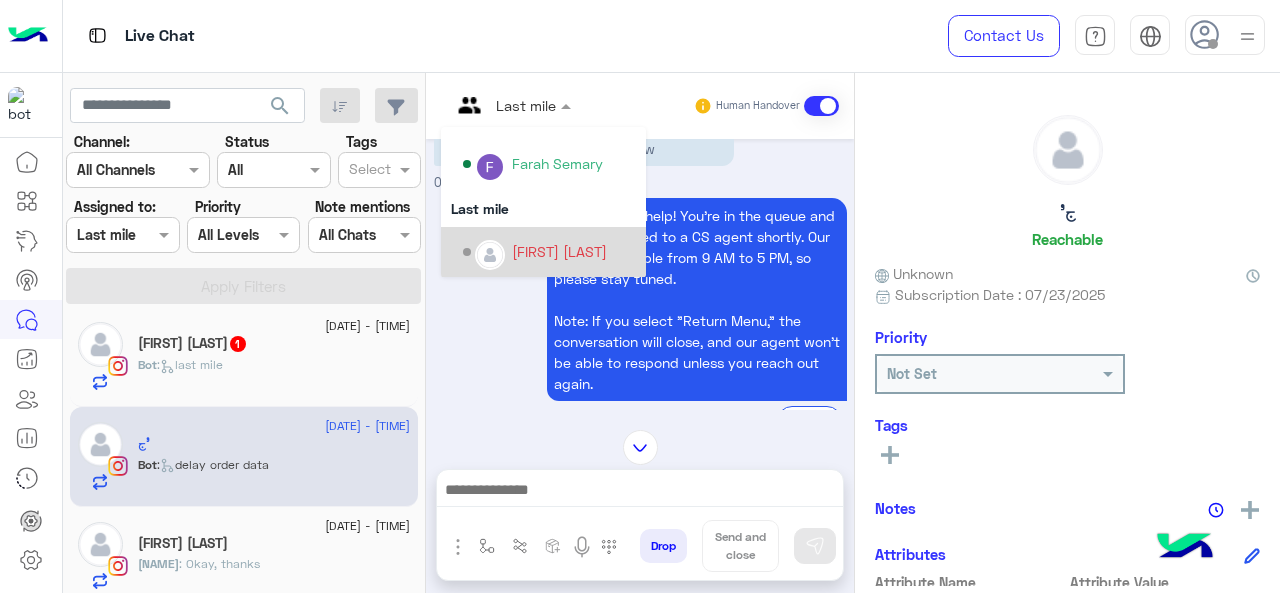 click on "[FIRST] [LAST]" at bounding box center (559, 251) 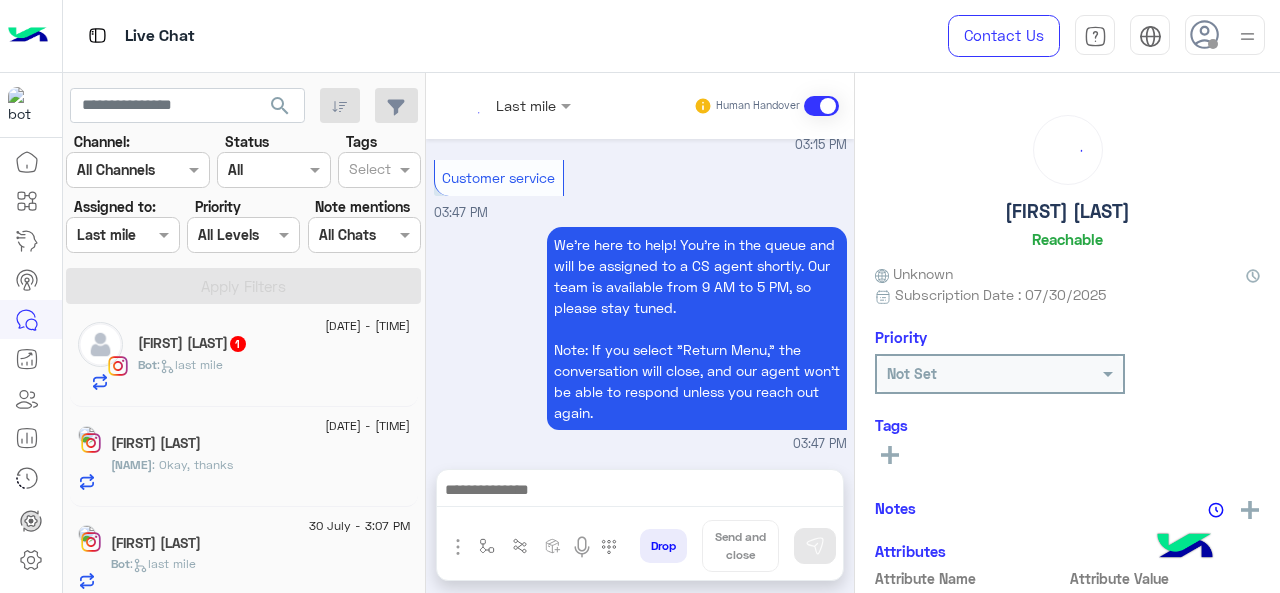 click on "Bot :   last mile" 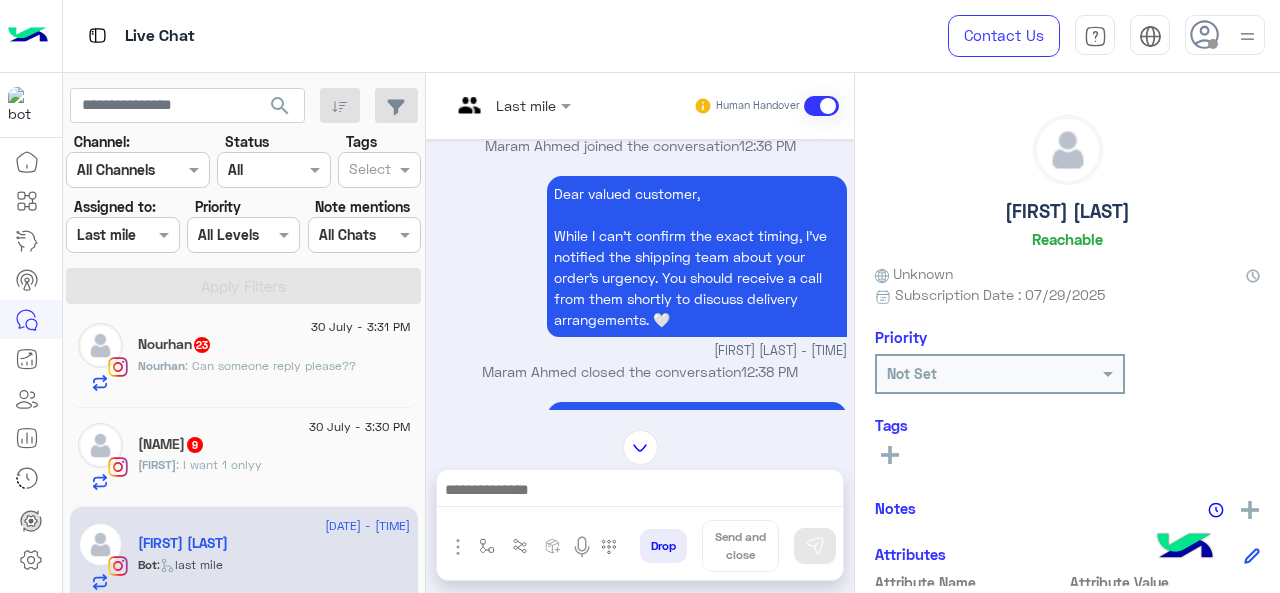 click on "[NAME] : I want 1 onlyy" 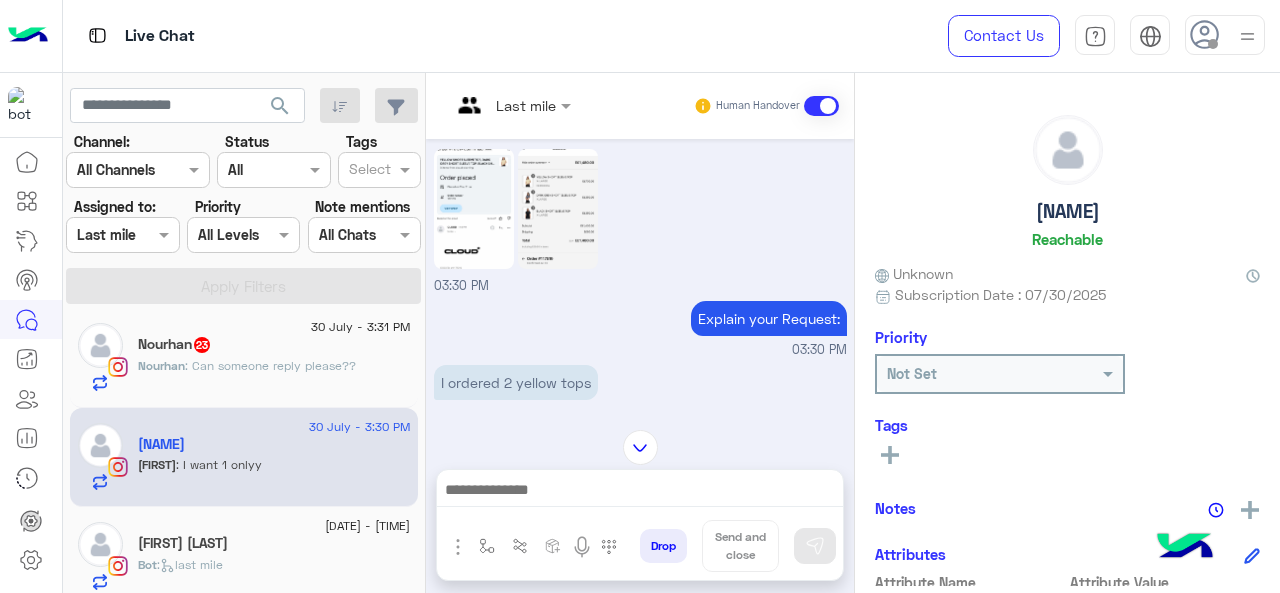click at bounding box center [511, 104] 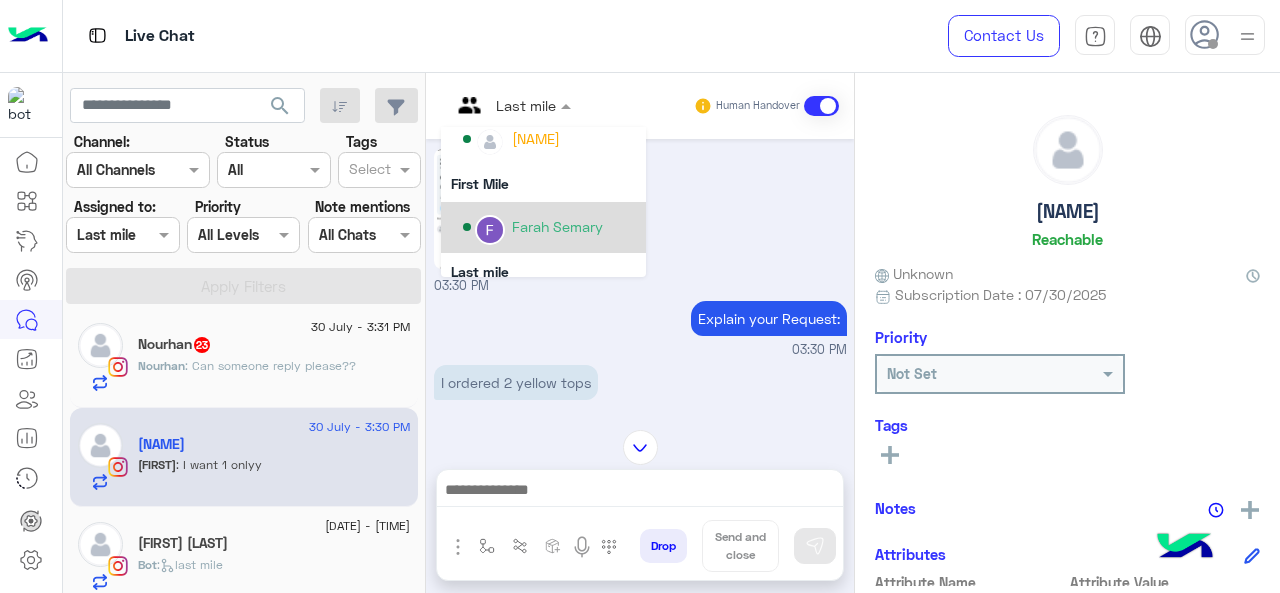 scroll, scrollTop: 300, scrollLeft: 0, axis: vertical 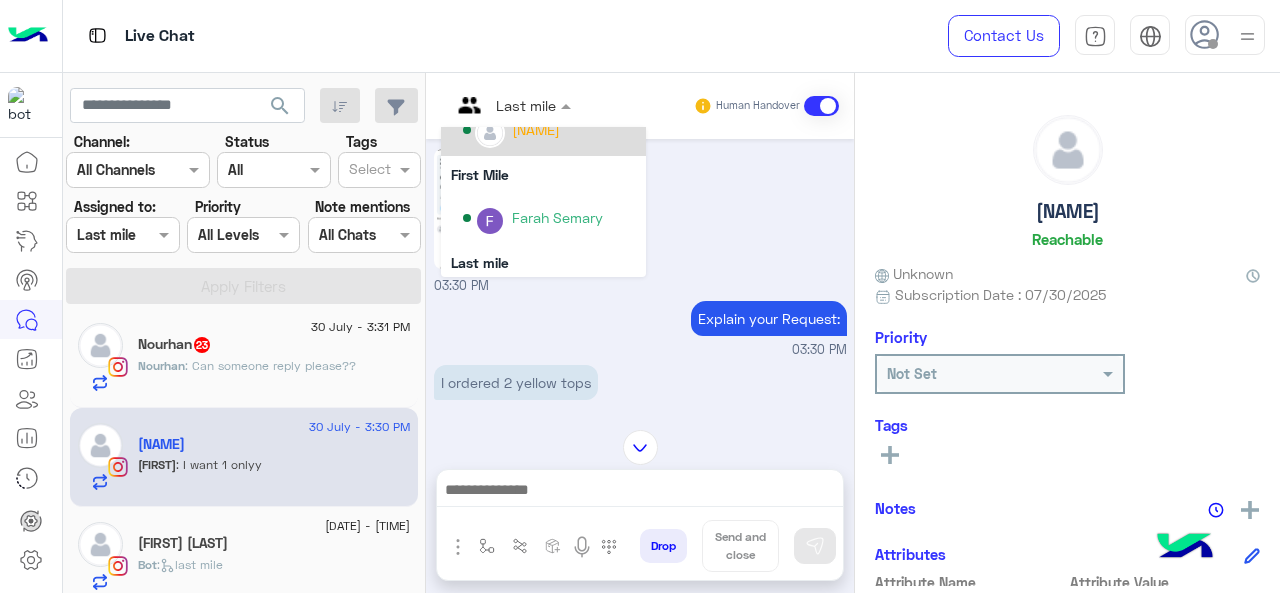click on "[NAME]" at bounding box center [536, 129] 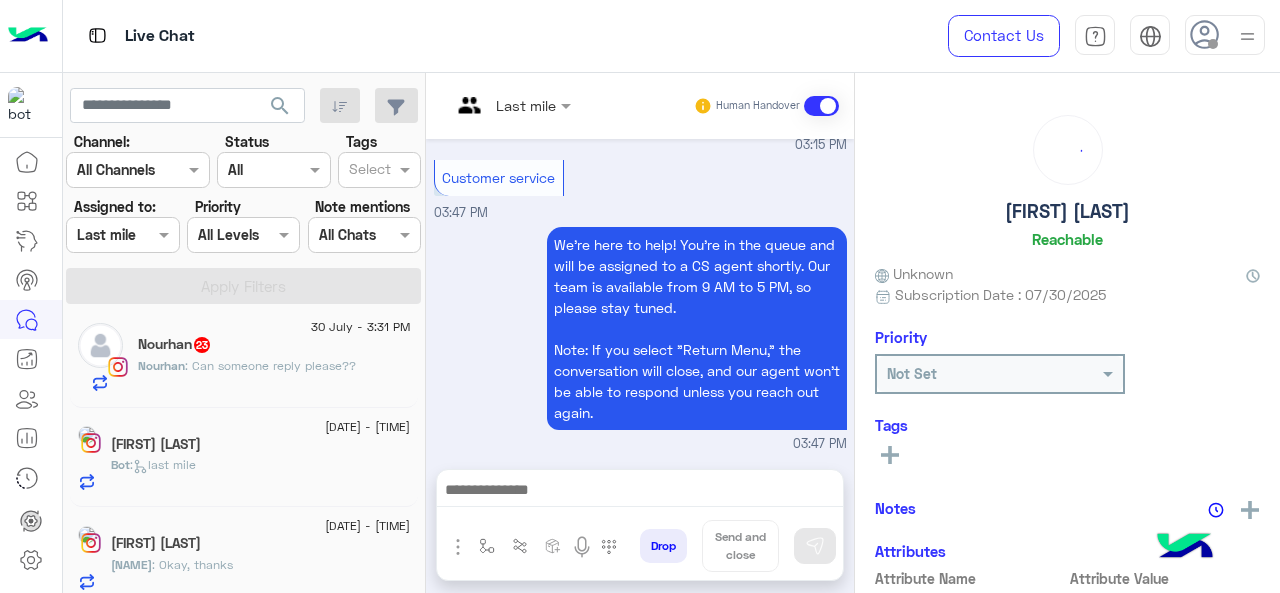 click on "[FIRST]   23" 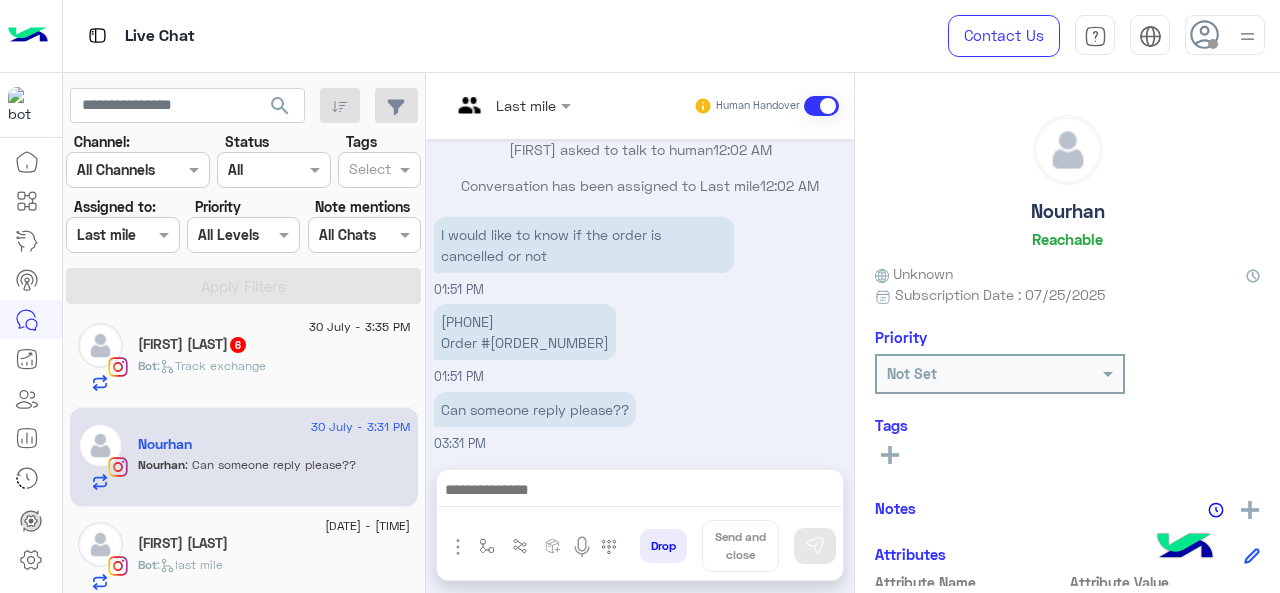click on "[NAME] asked to talk to human [TIME]" at bounding box center [640, 149] 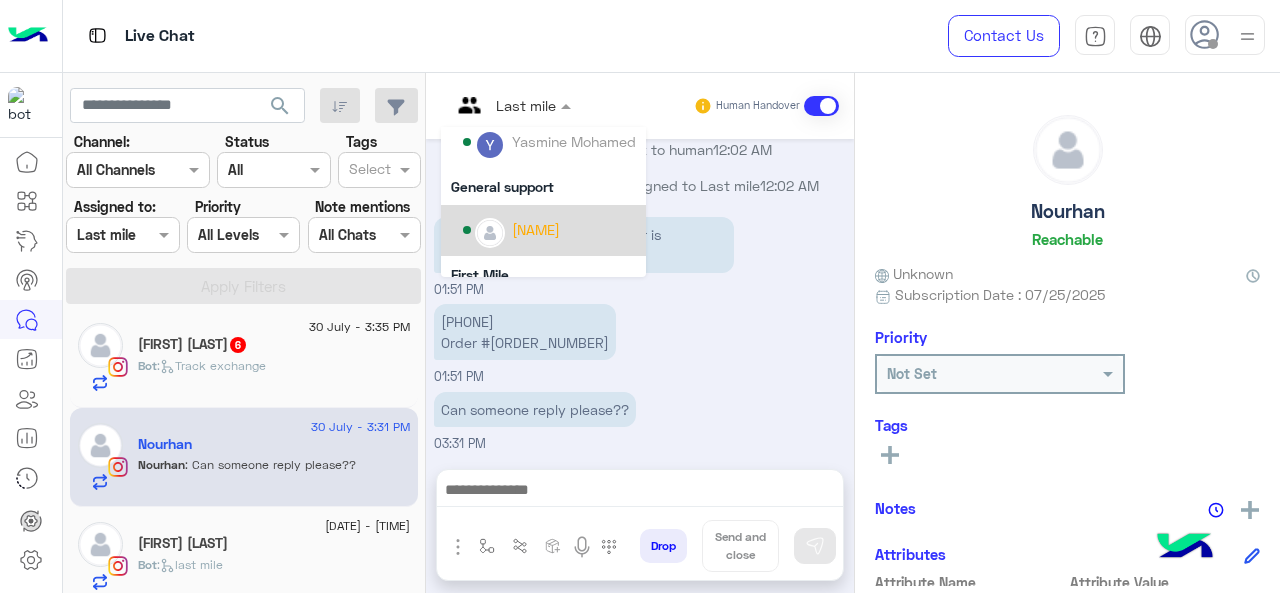 click on "[NAME]" at bounding box center (536, 229) 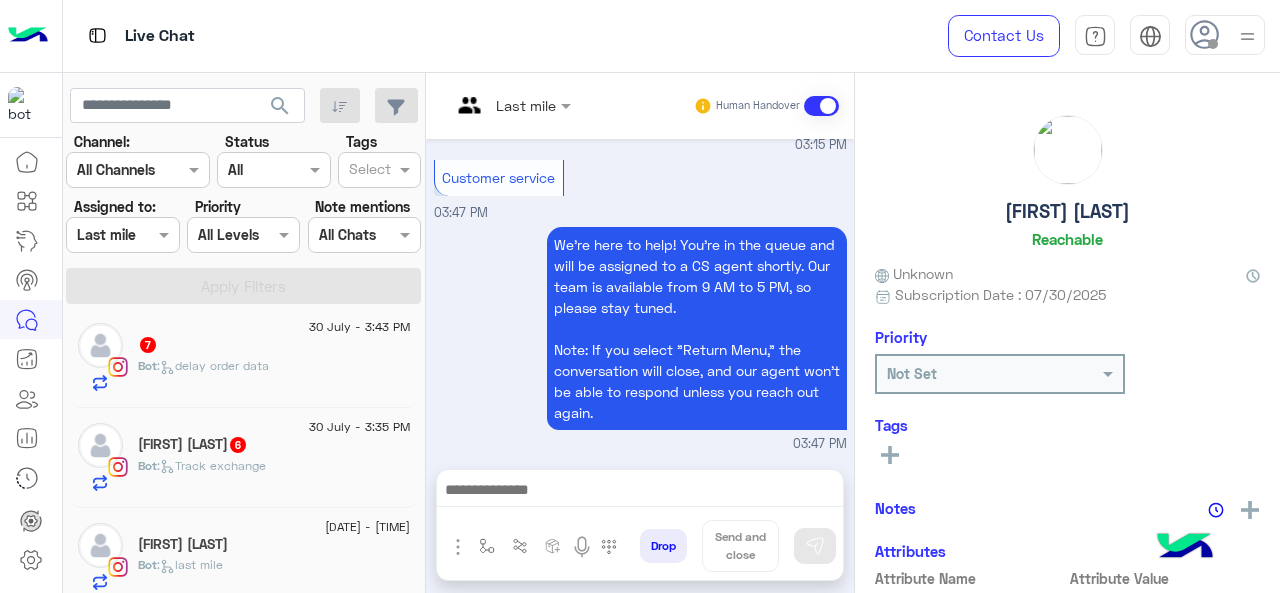 click on "[FIRST] [LAST] 6" 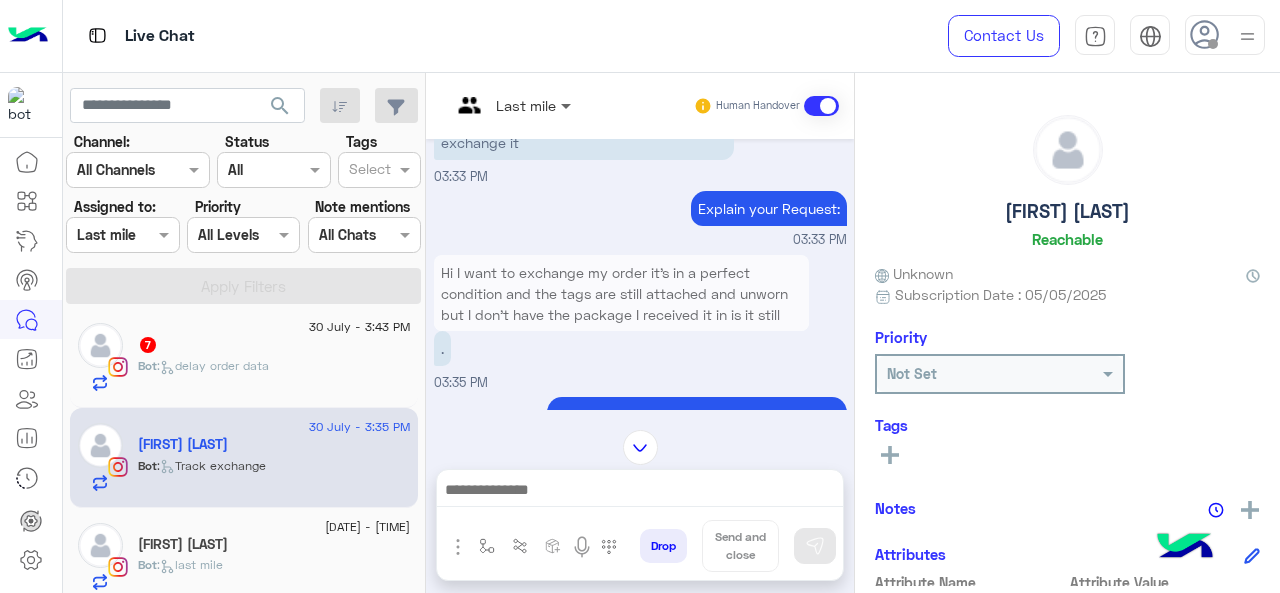click at bounding box center [568, 105] 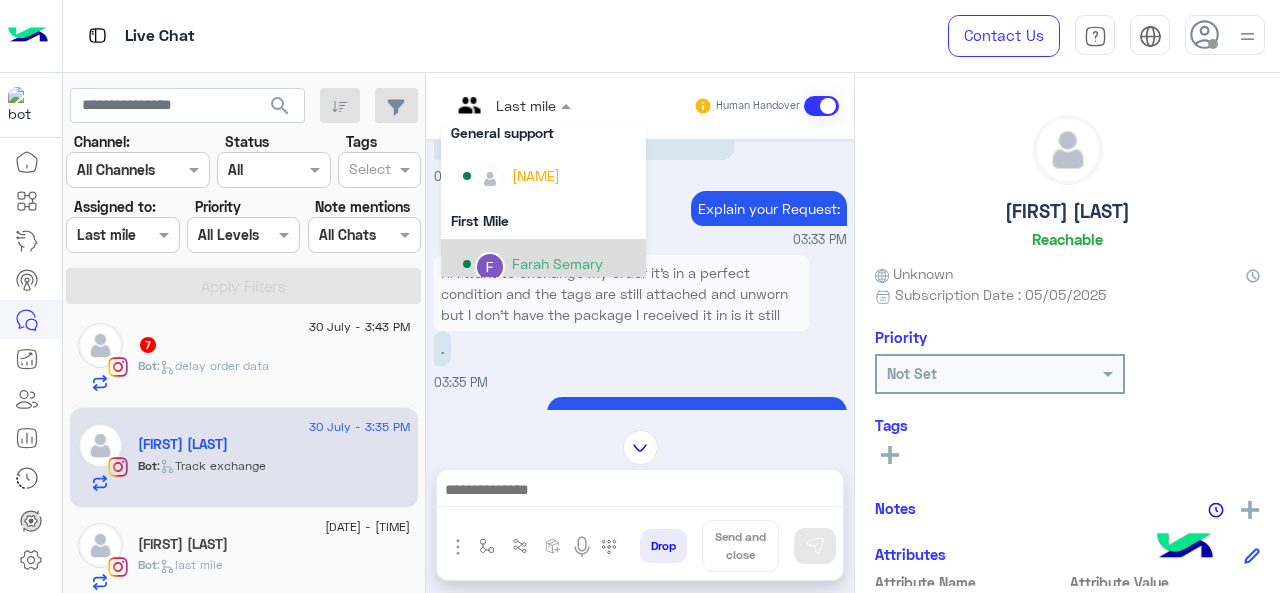 click on "Farah Semary" at bounding box center (557, 263) 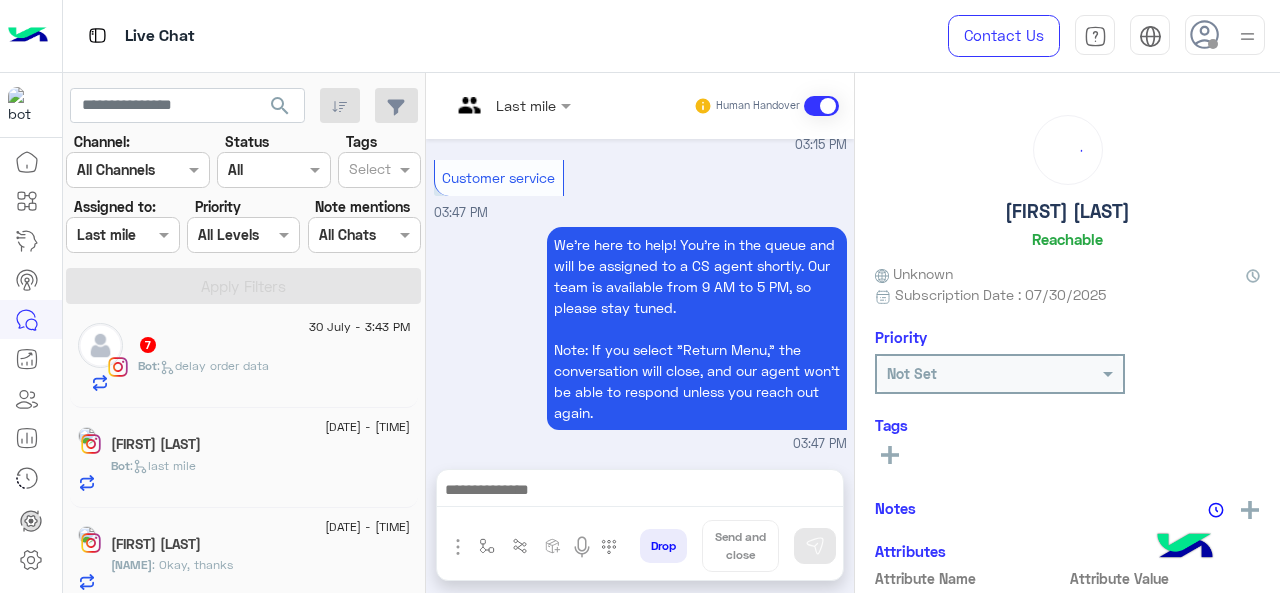 click on "7" 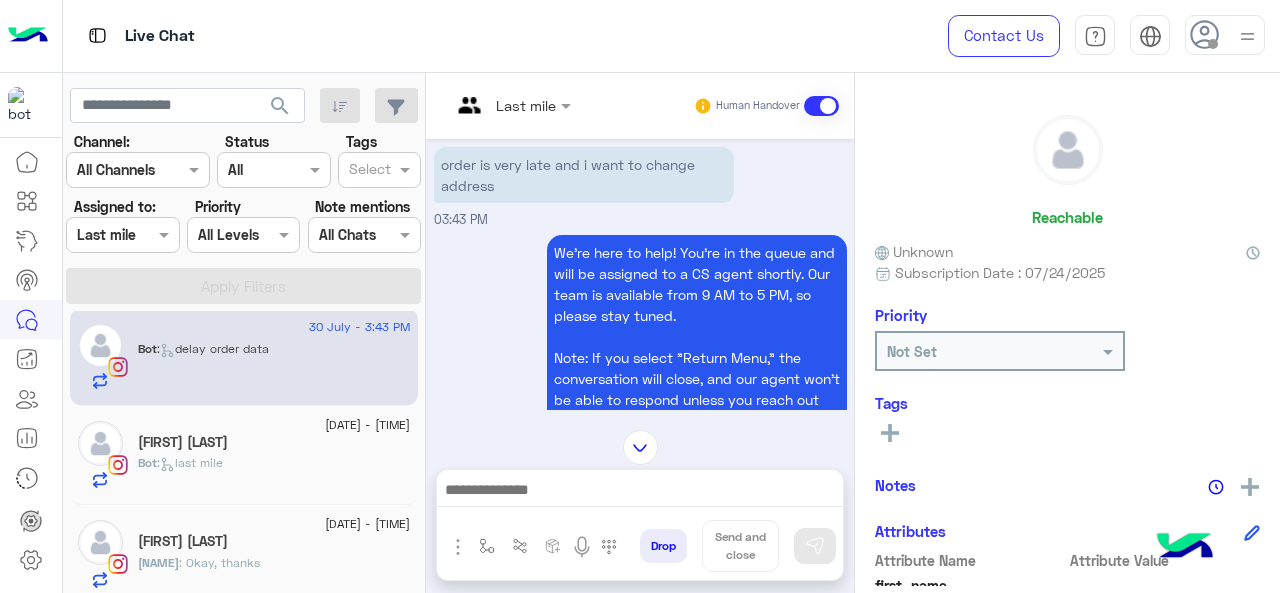 scroll, scrollTop: 669, scrollLeft: 0, axis: vertical 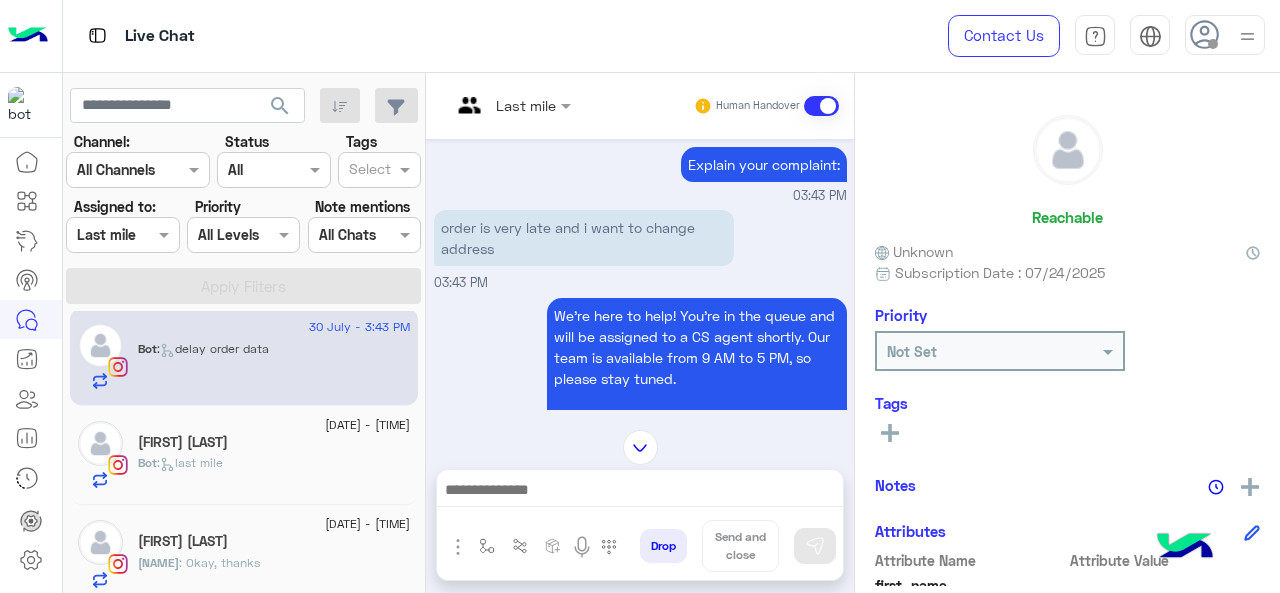 click at bounding box center (511, 104) 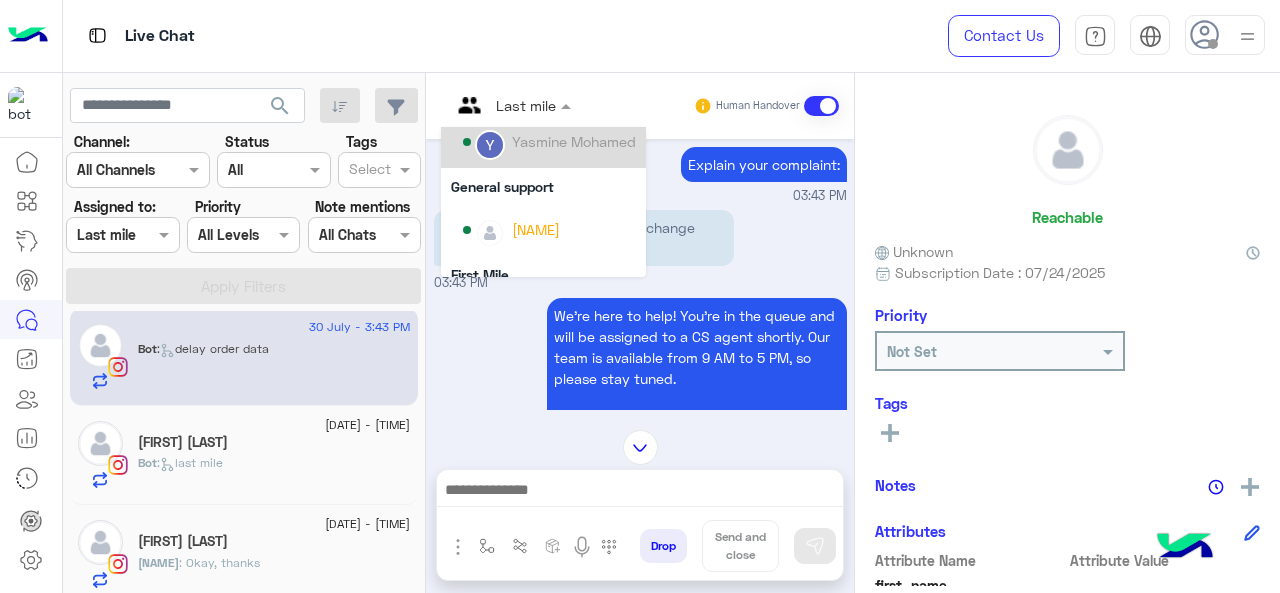 scroll, scrollTop: 354, scrollLeft: 0, axis: vertical 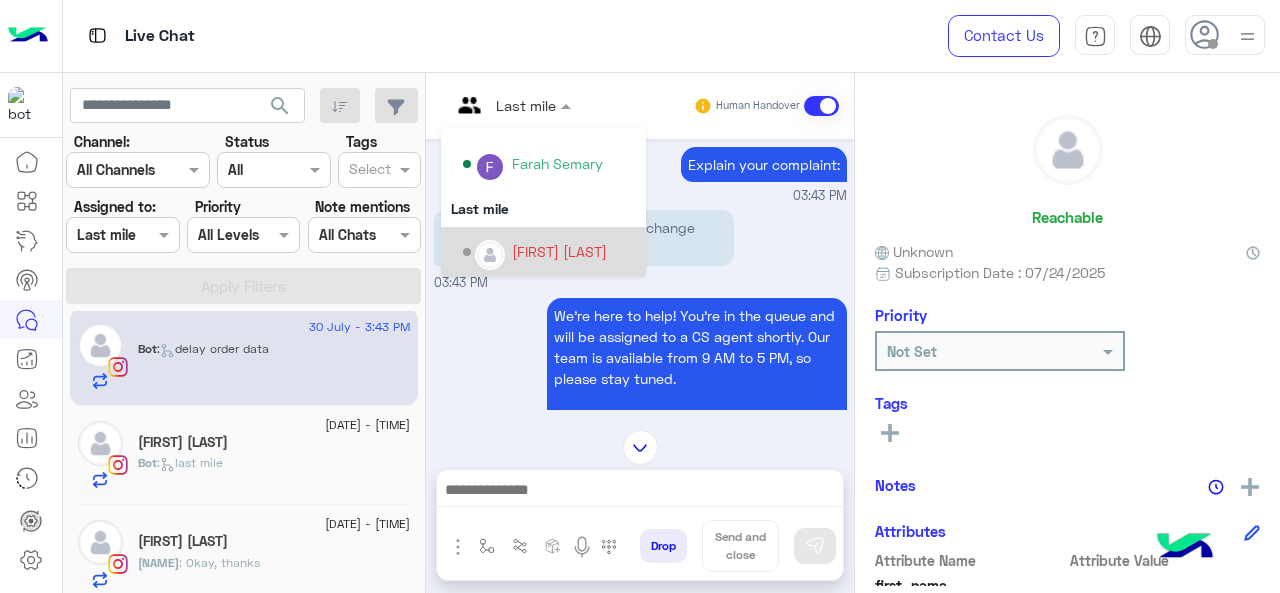 click on "[FIRST] [LAST]" at bounding box center [559, 251] 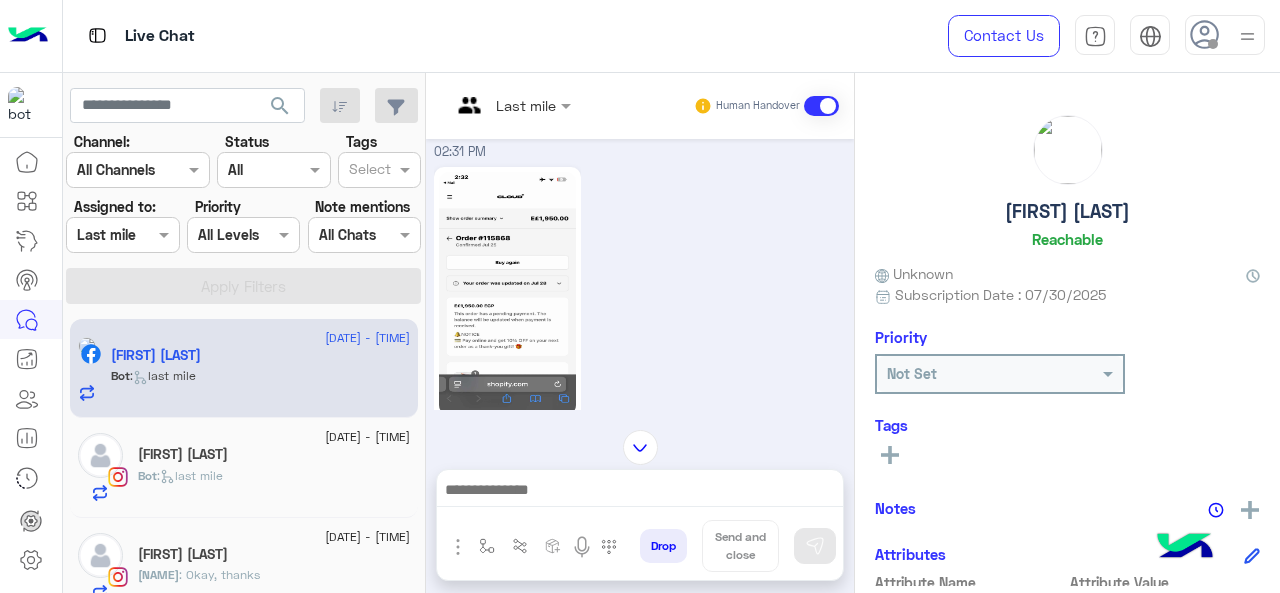 scroll, scrollTop: 0, scrollLeft: 0, axis: both 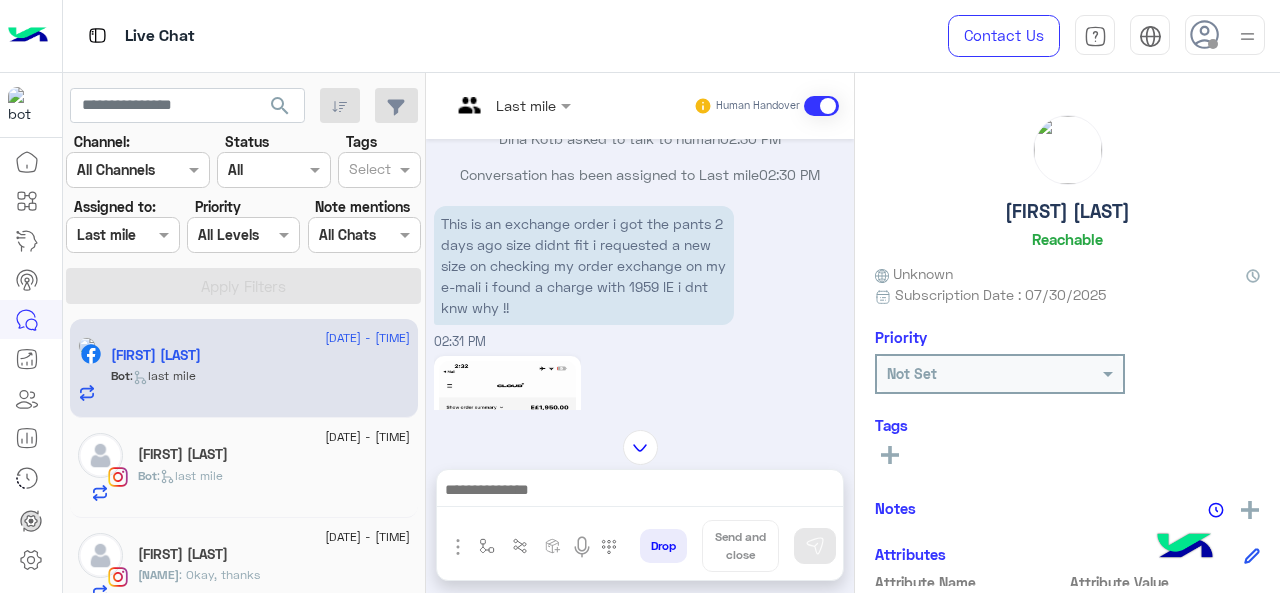 click at bounding box center [511, 104] 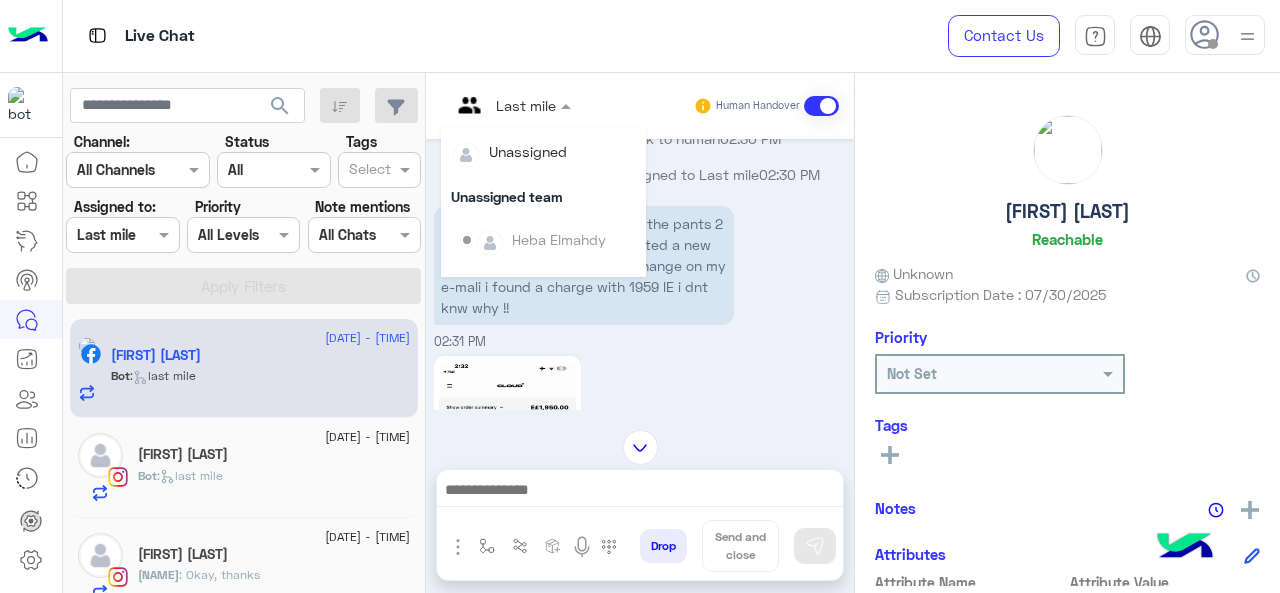 scroll, scrollTop: 300, scrollLeft: 0, axis: vertical 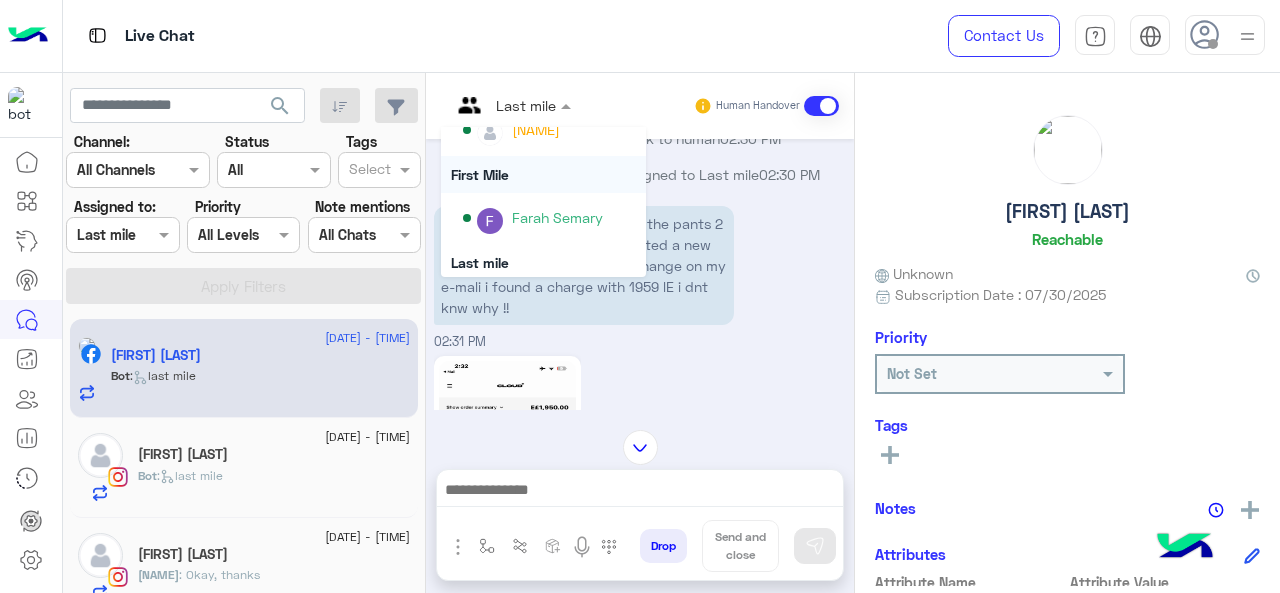 click on "[FIRST] [LAST] asked to talk to human 02:30 PM" at bounding box center [640, 146] 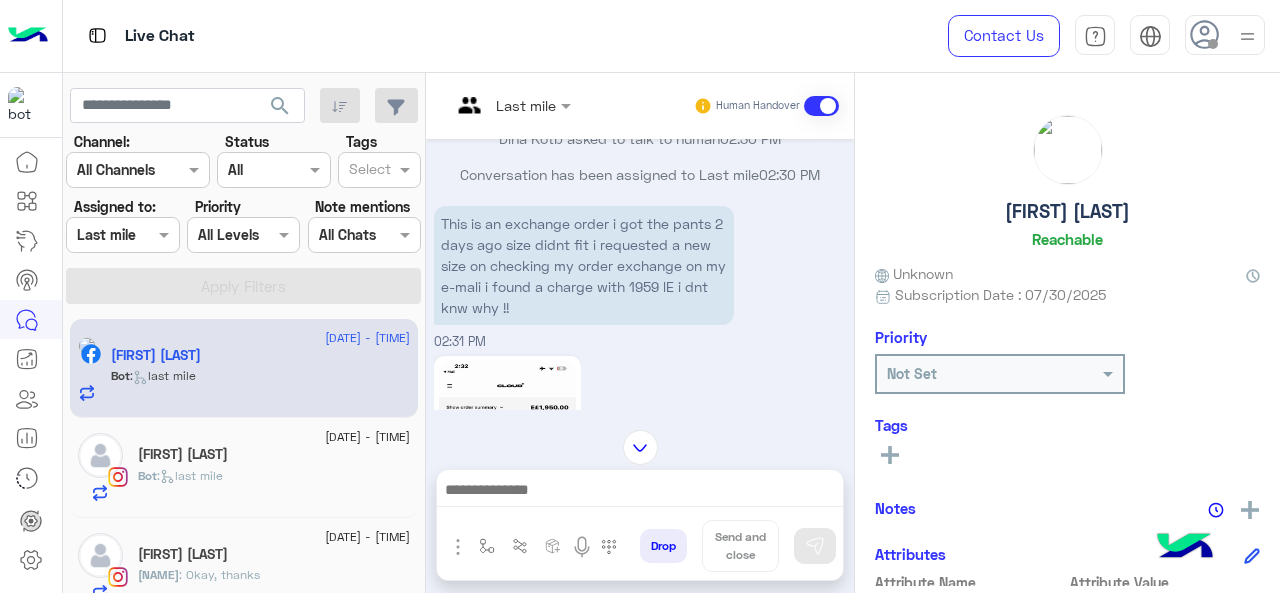 scroll, scrollTop: 1297, scrollLeft: 0, axis: vertical 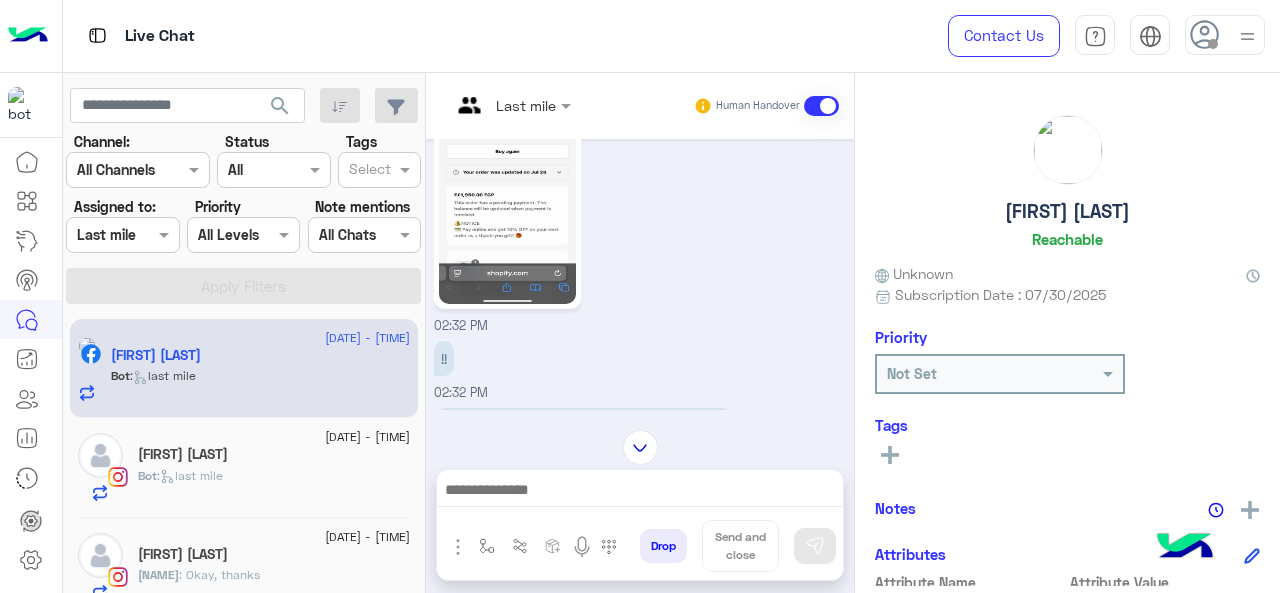 click at bounding box center [511, 104] 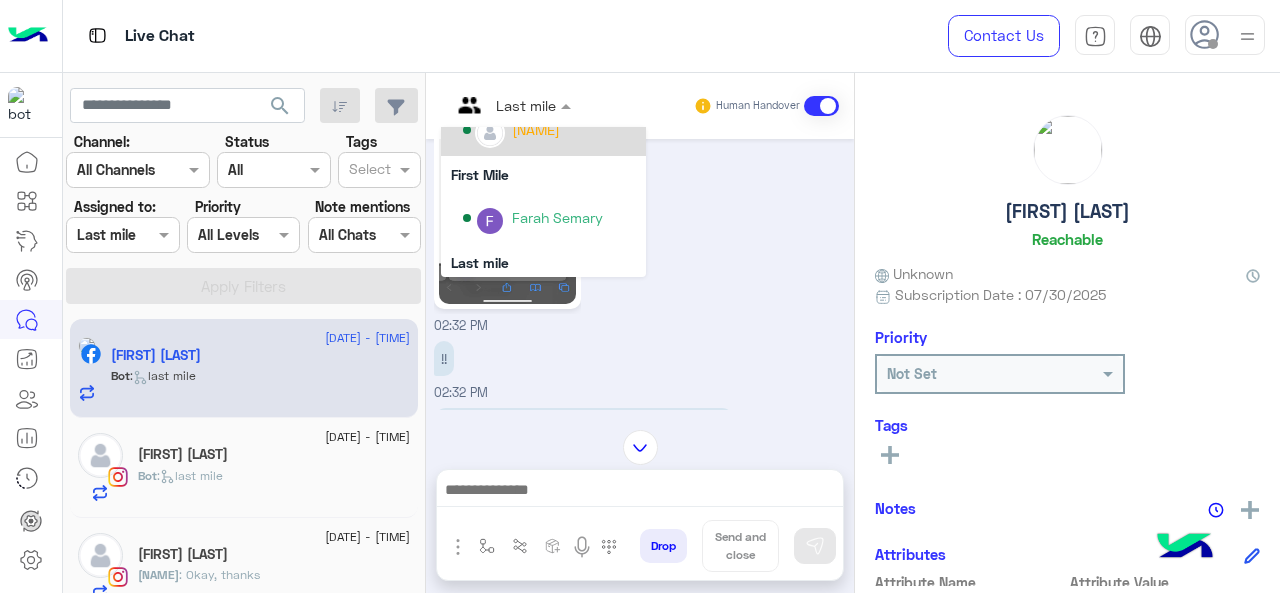 click on "[NAME]" at bounding box center [536, 129] 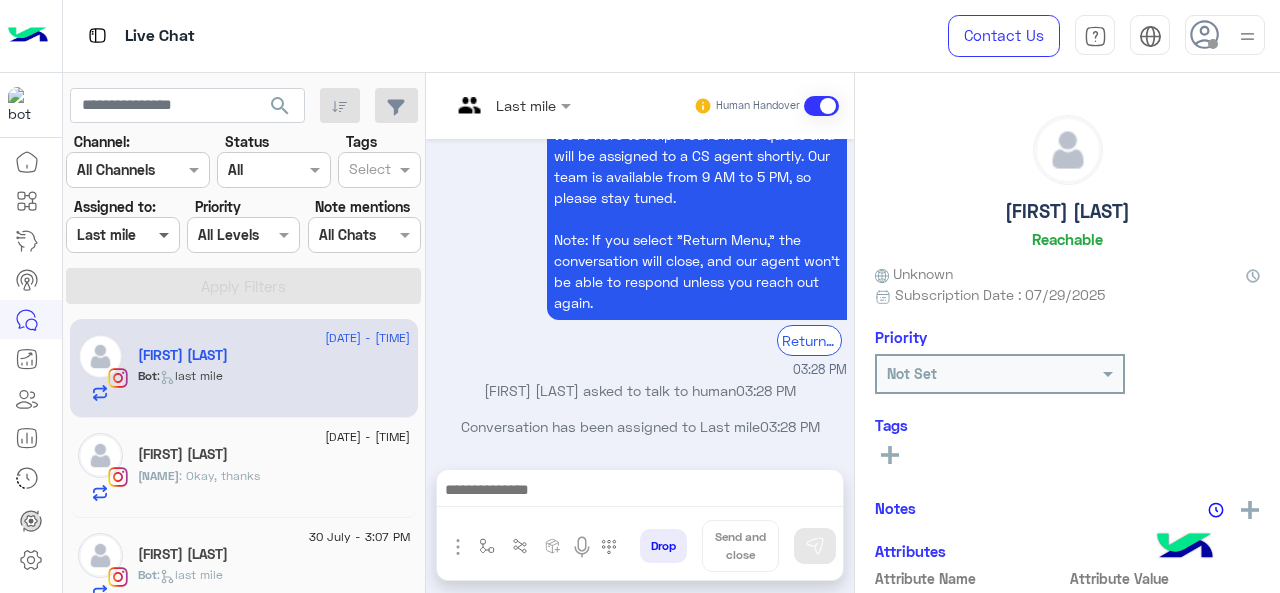 click at bounding box center [166, 234] 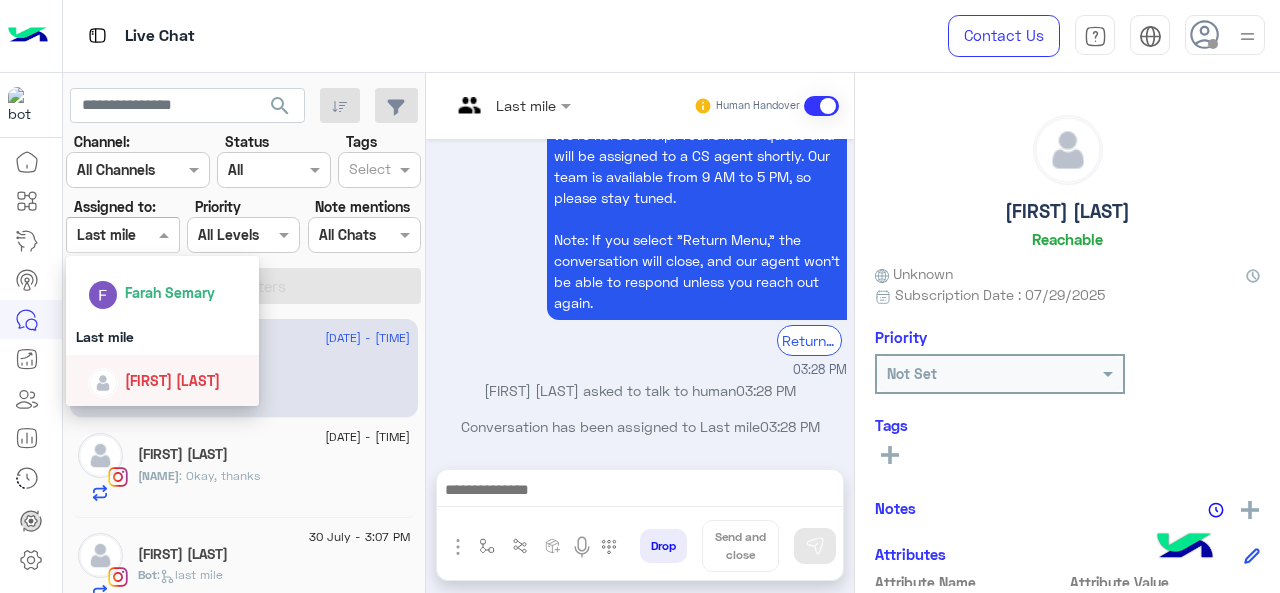 click on "[FIRST] [LAST]" at bounding box center (172, 380) 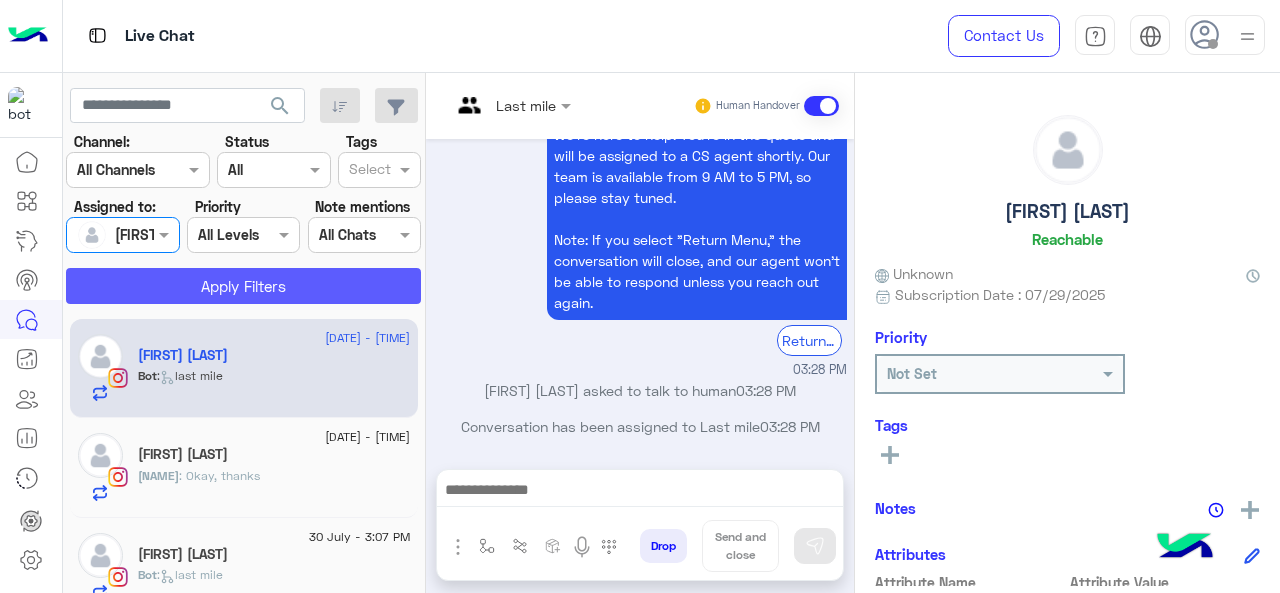 click on "Apply Filters" 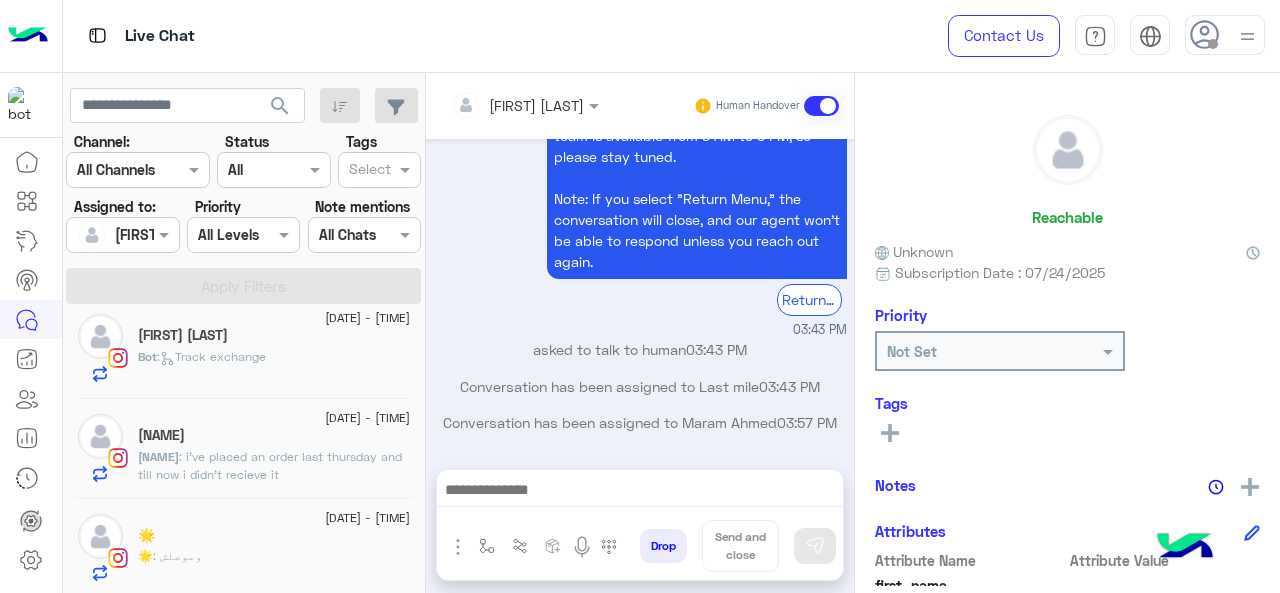 click on "🌟 : وموصلش" 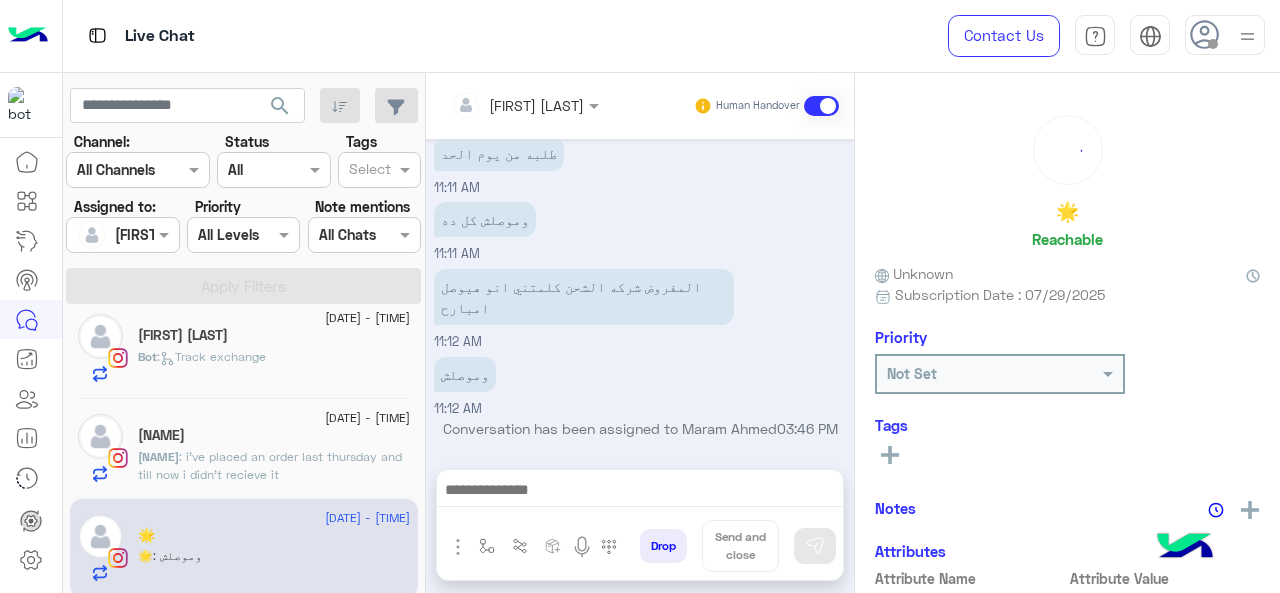 click on "[NAME] : i've placed an order last thursday and till now i didn't recieve it" 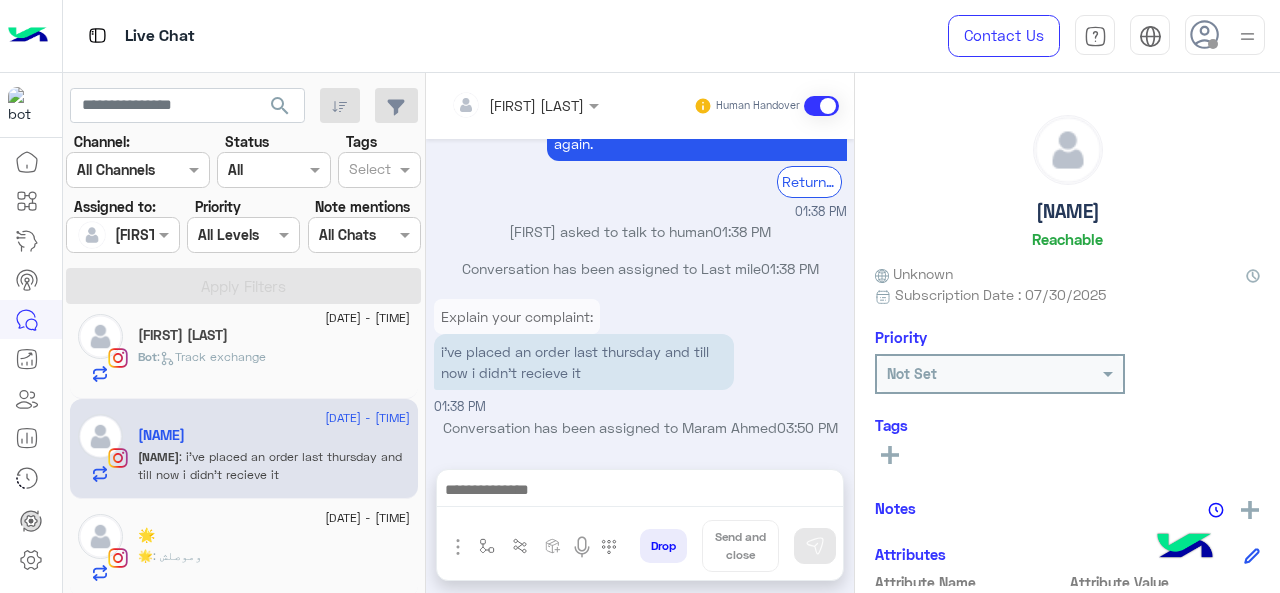 click on "Bot :   Track exchange" 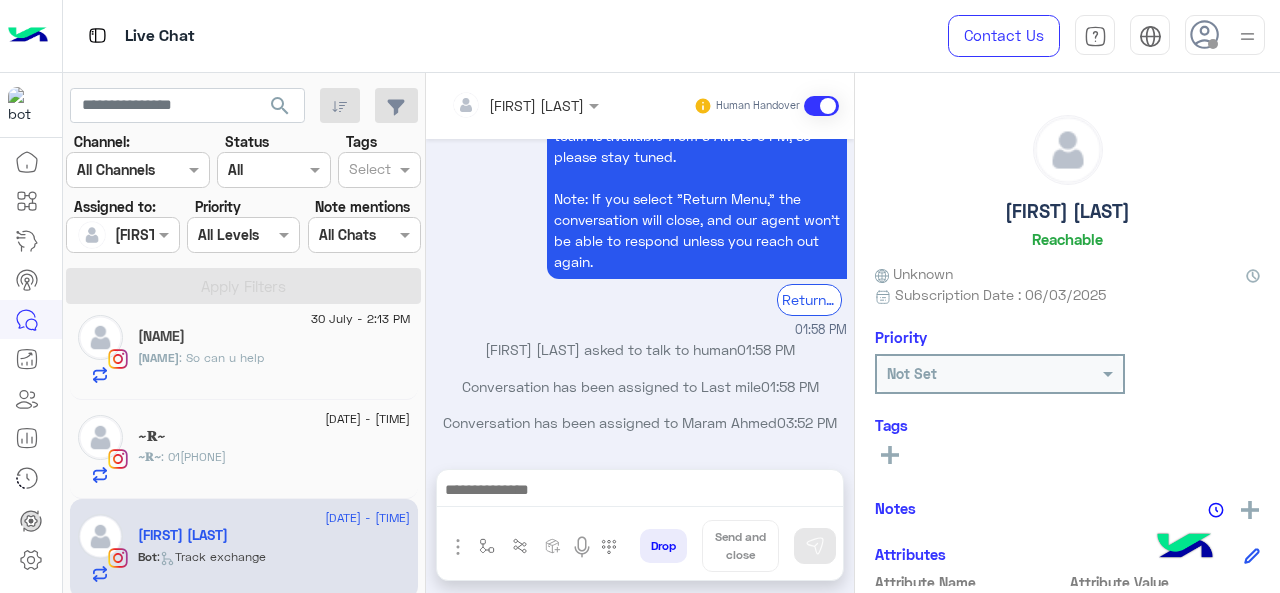click on "~𝐑~" 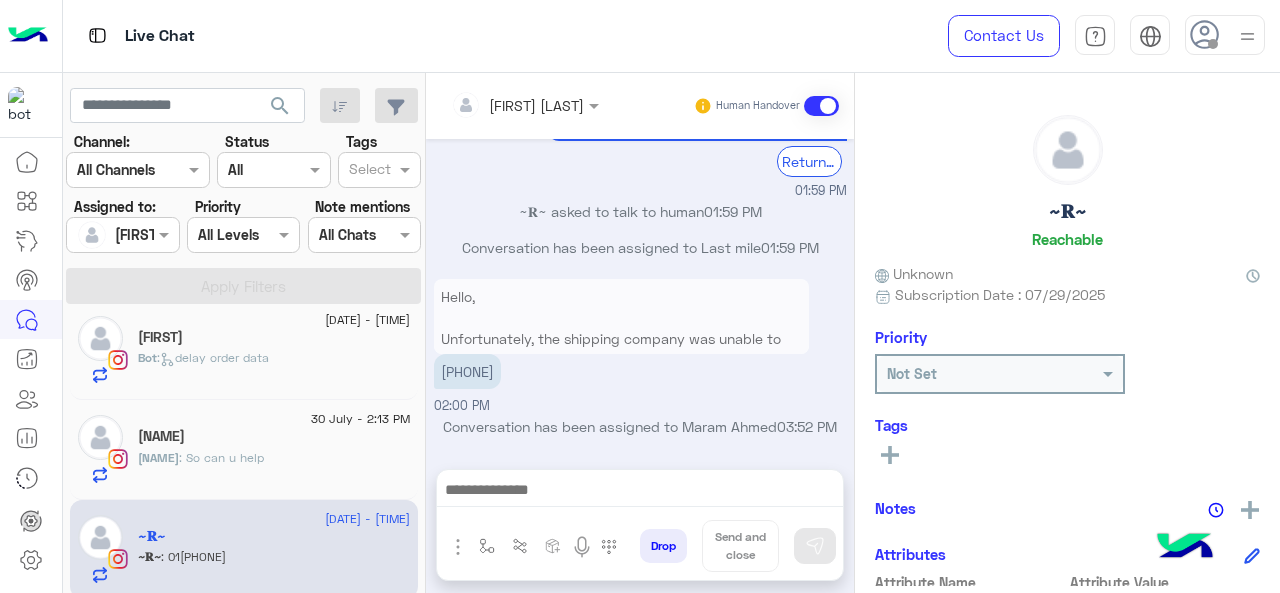 click on "[DATE] - [TIME] [NAME] [NAME] : So can u help" 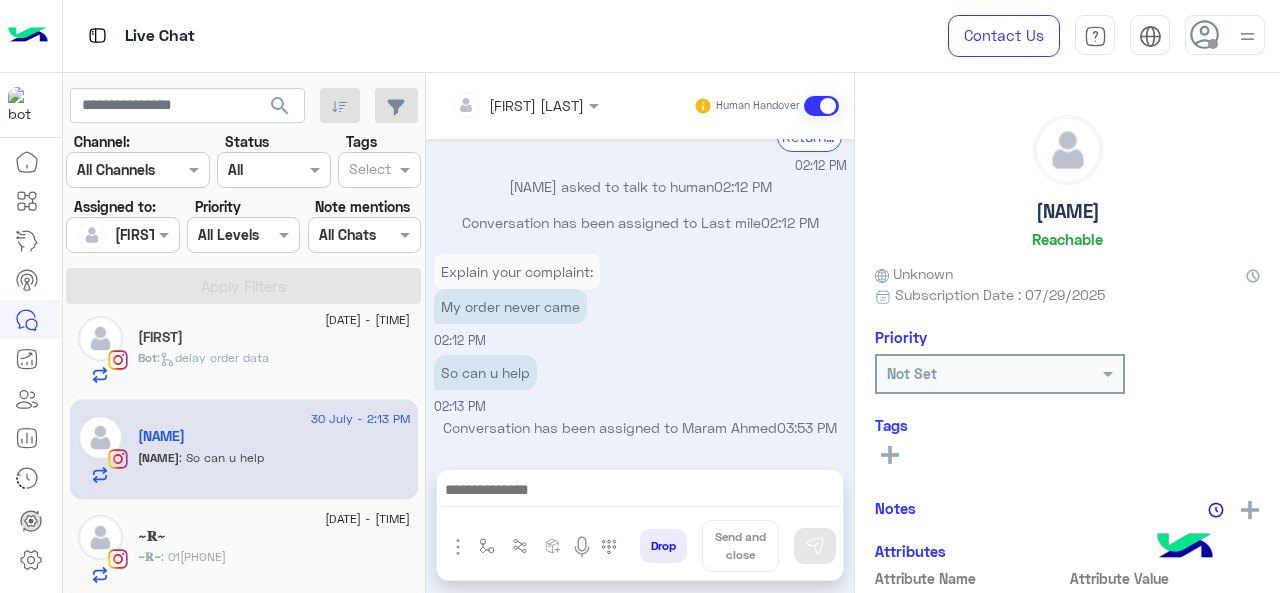 click on "Bot :   delay order data" 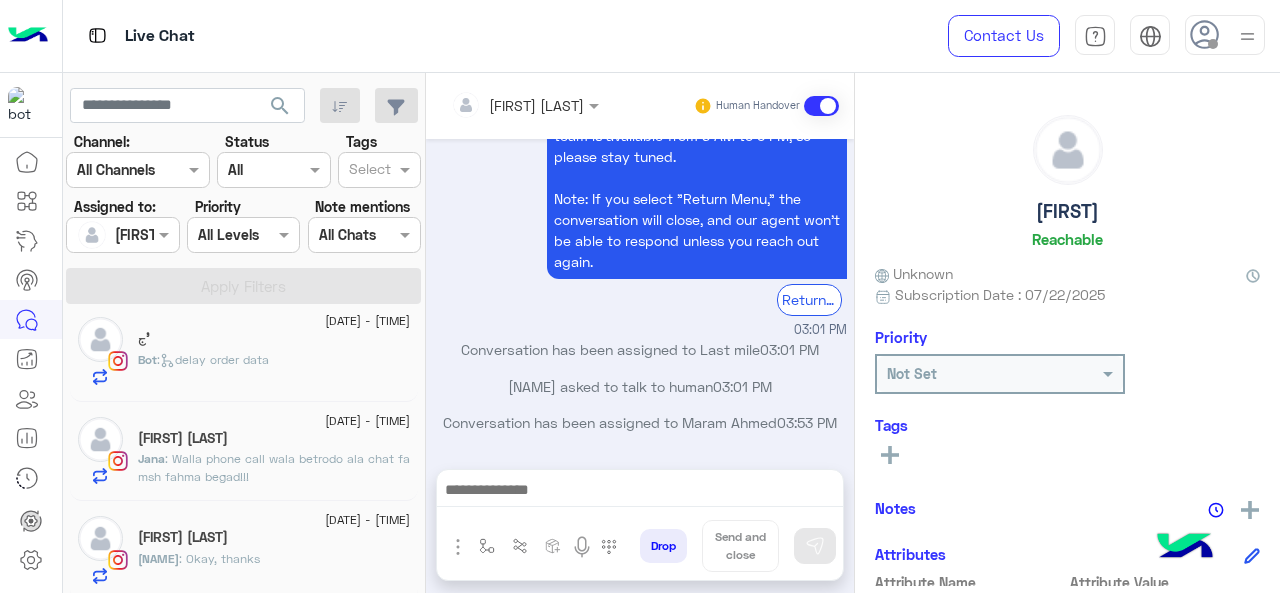 click on "[FIRST] [LAST]" 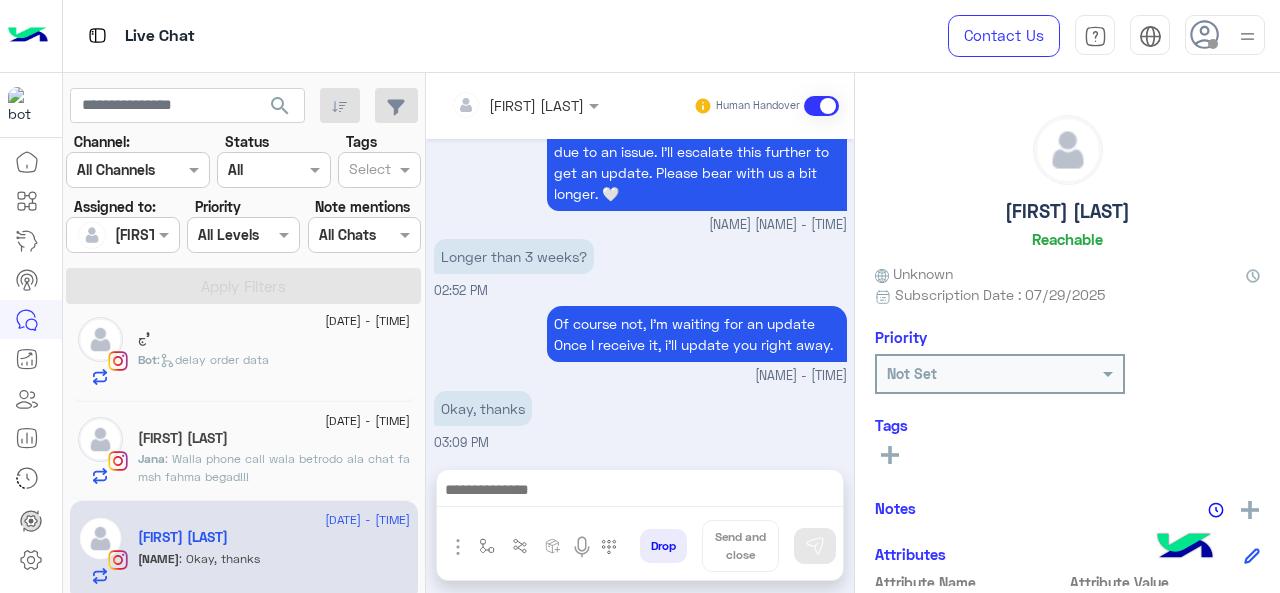 click on "[NAME] : Walla phone call wala betrodo ala chat fa msh fahma begad!!!" 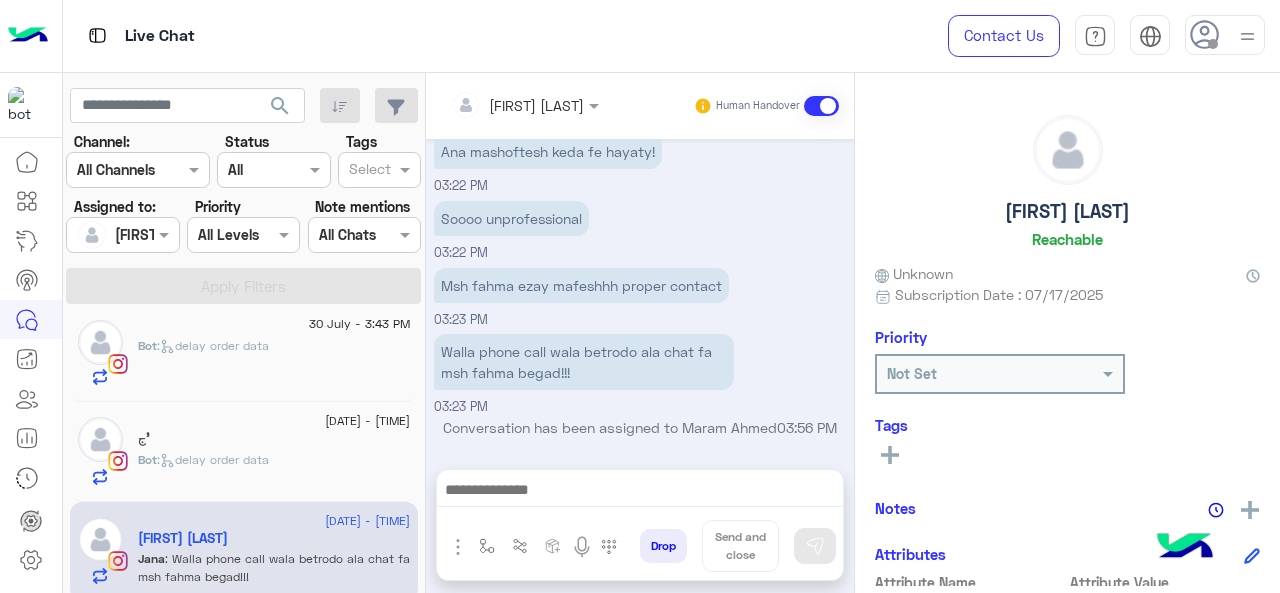 click on ":   delay order data" 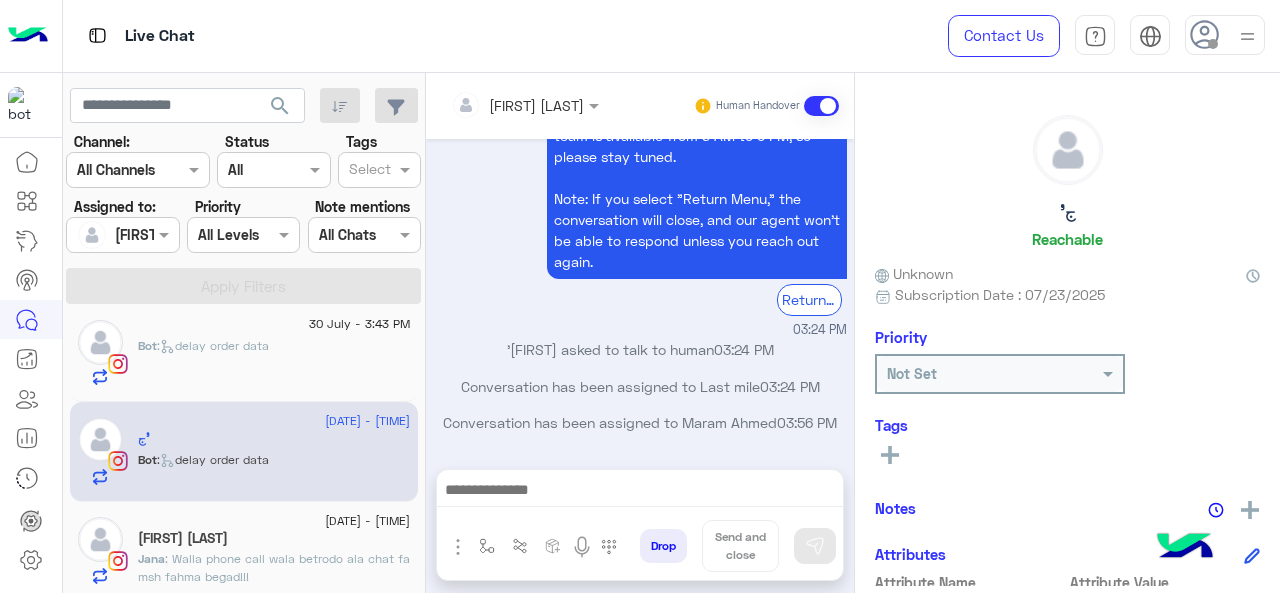 click on "Bot :   delay order data" 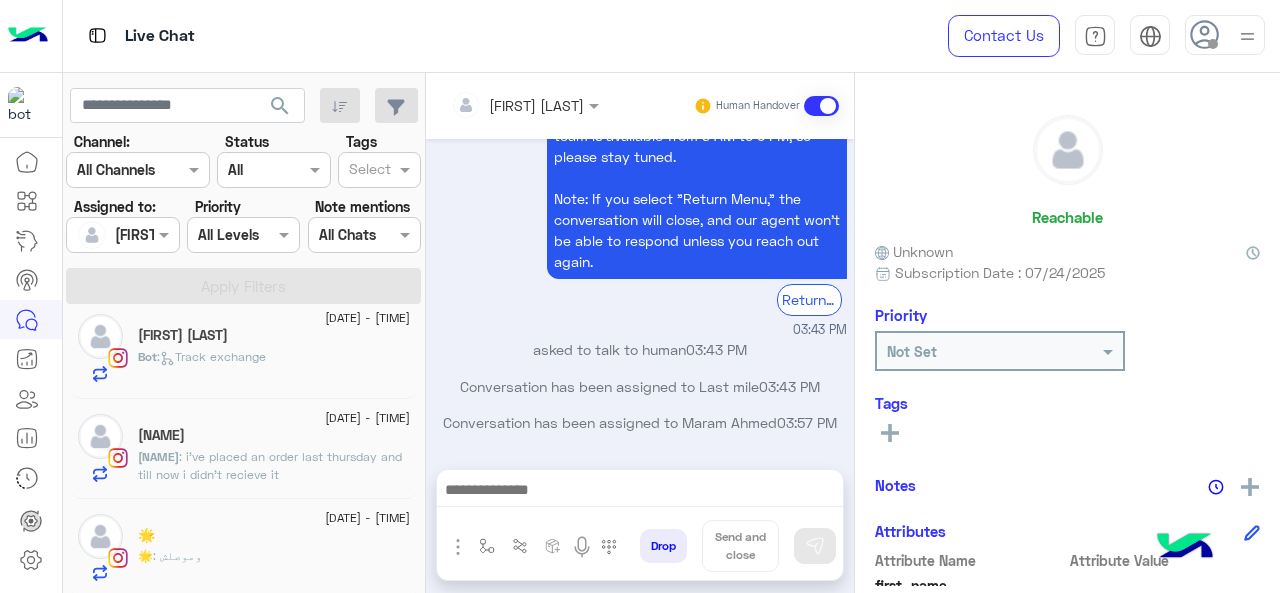 click on ": وموصلش" 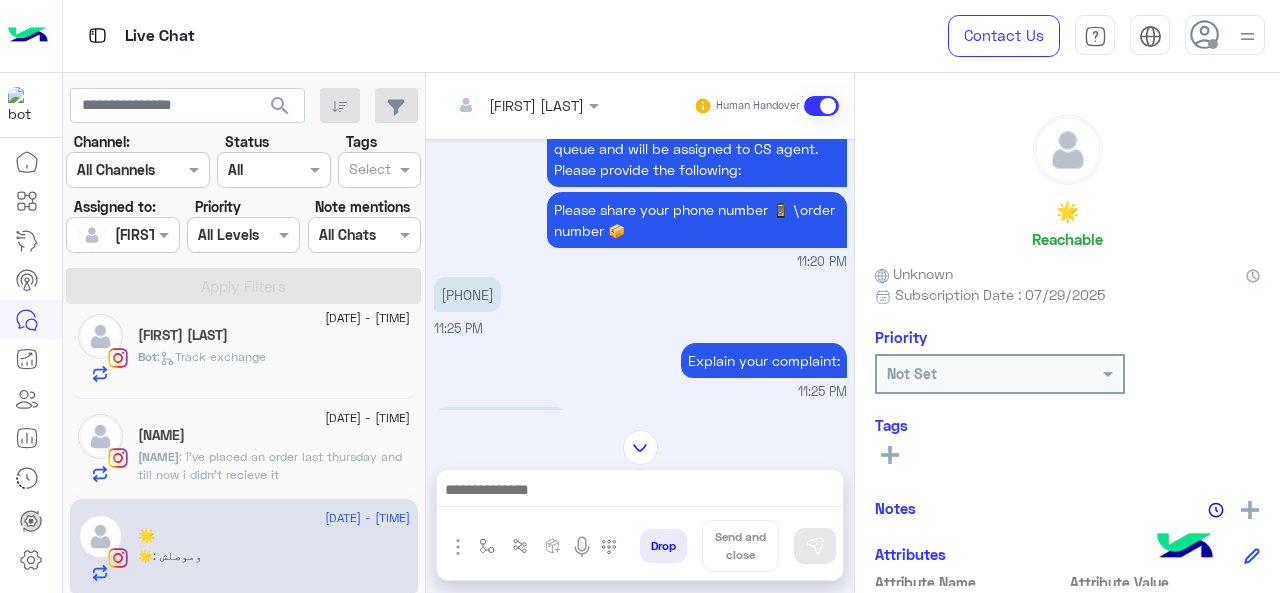 drag, startPoint x: 448, startPoint y: 309, endPoint x: 508, endPoint y: 299, distance: 60.827625 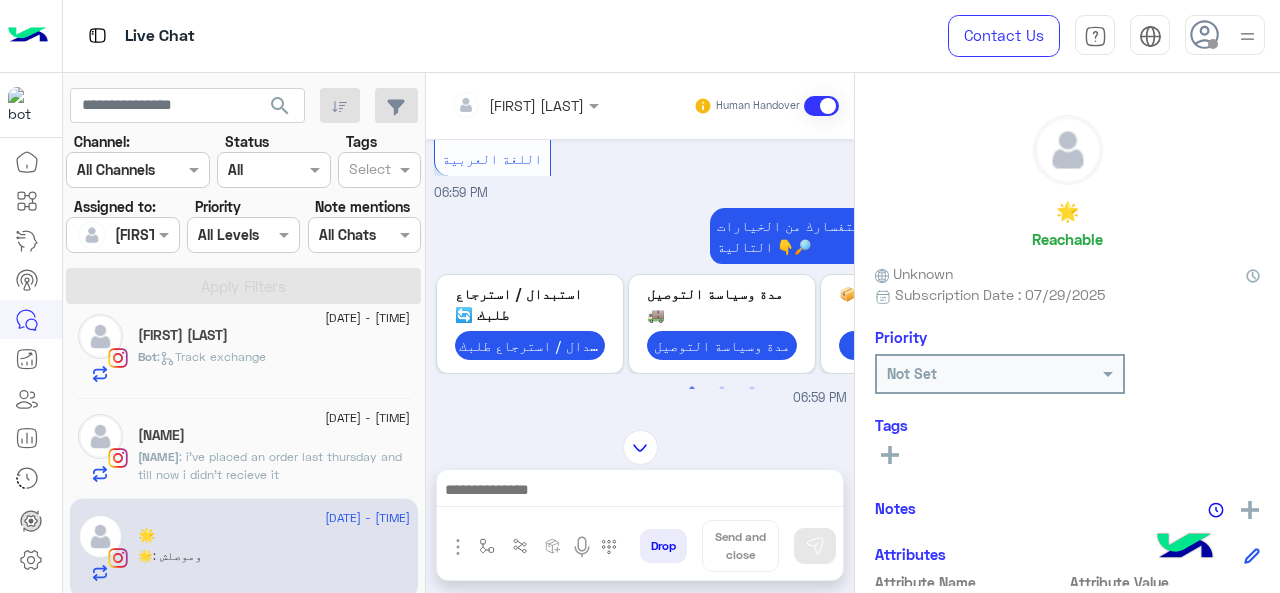 scroll, scrollTop: 0, scrollLeft: 0, axis: both 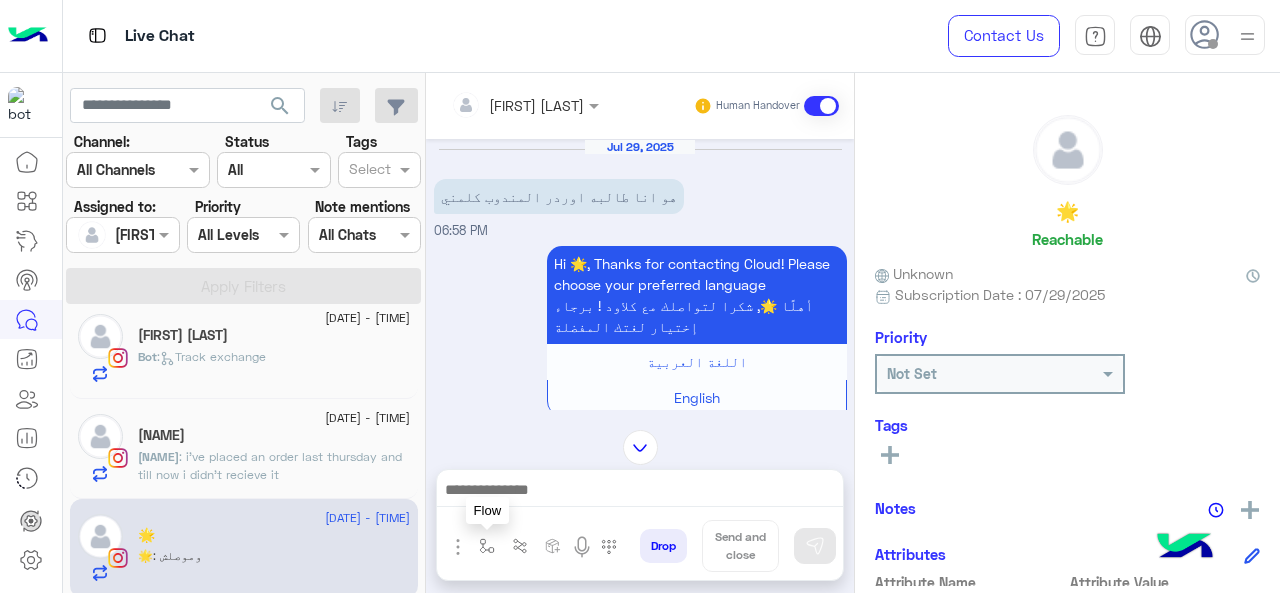 click at bounding box center (487, 546) 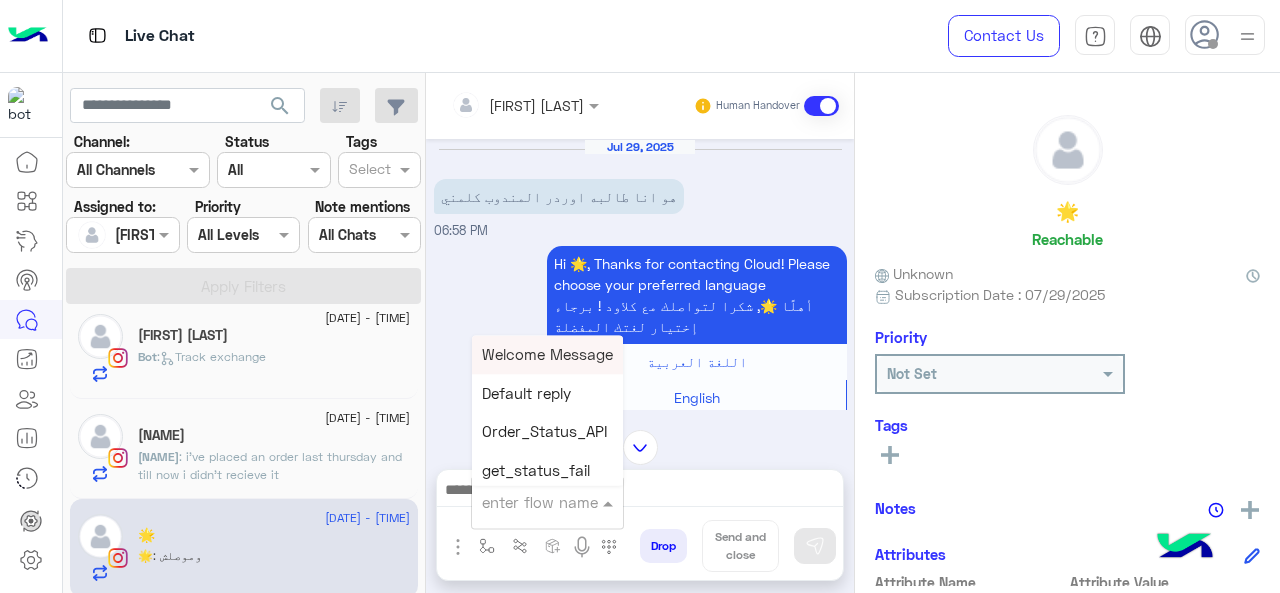 click at bounding box center [523, 502] 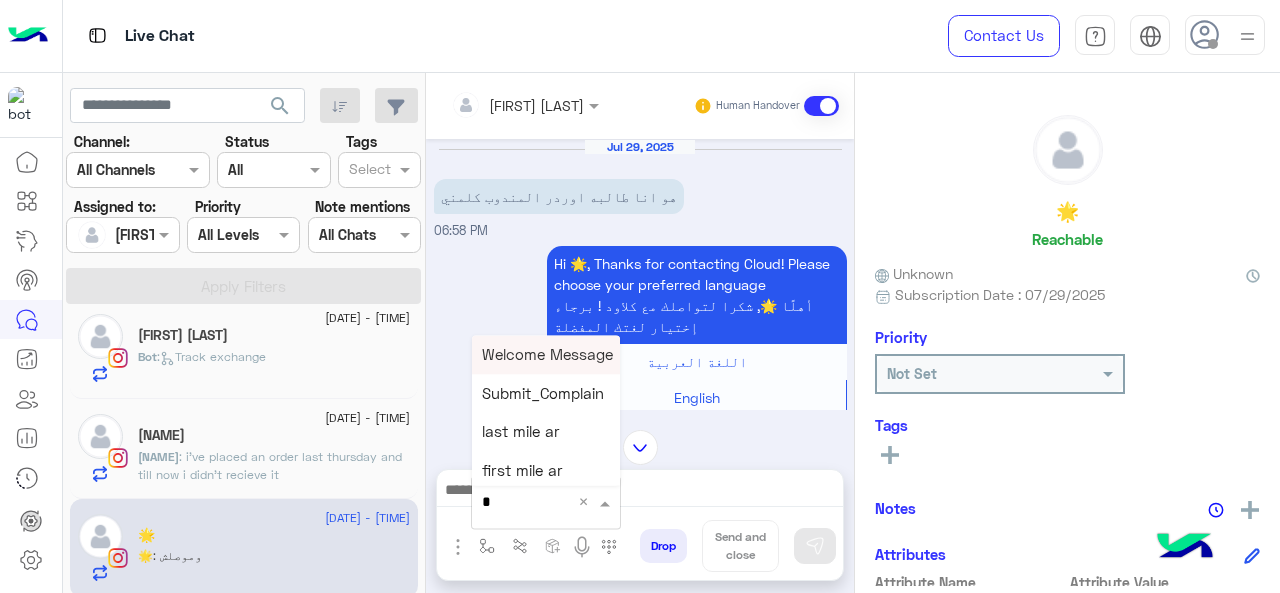 type on "*" 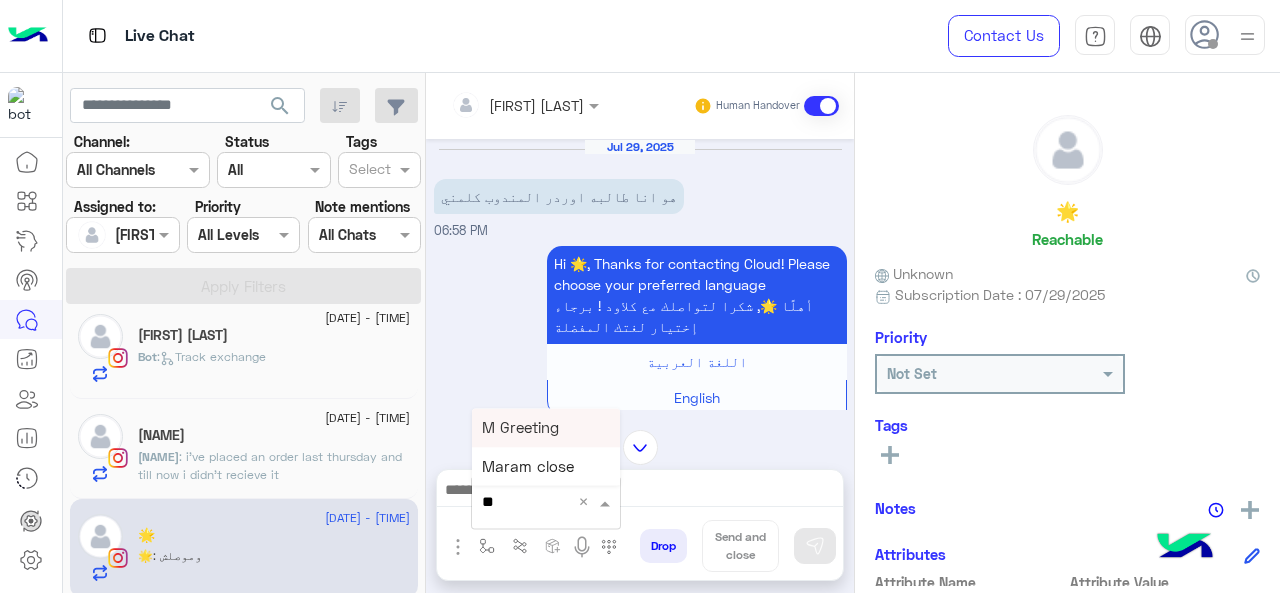 click on "M Greeting" at bounding box center (520, 427) 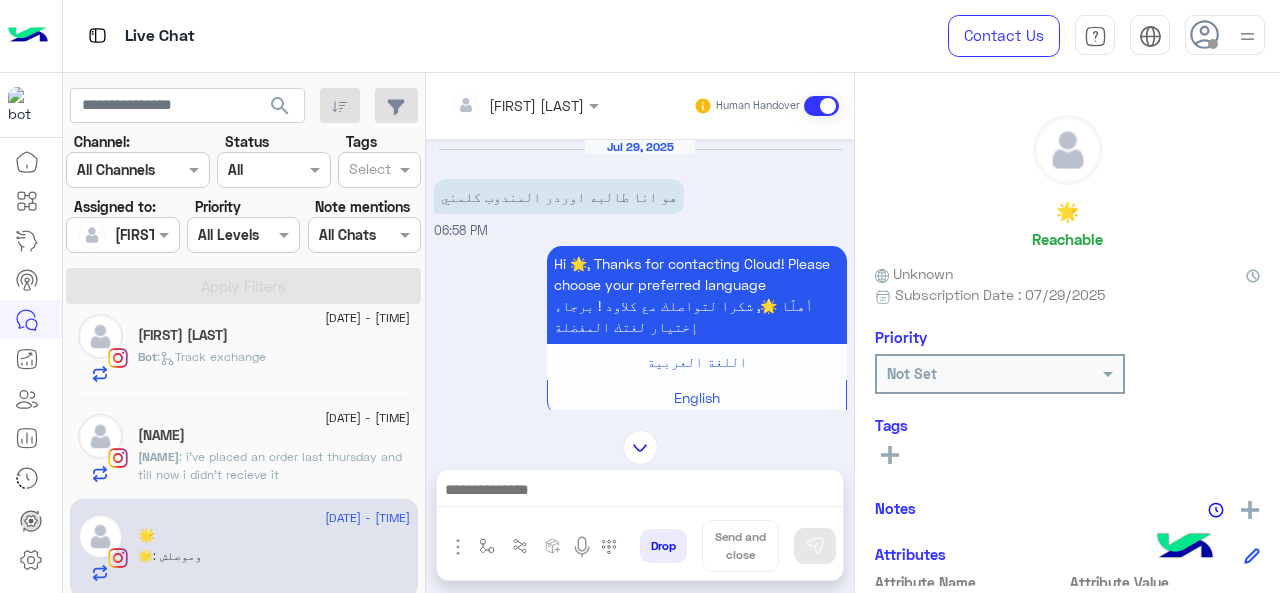 type on "**********" 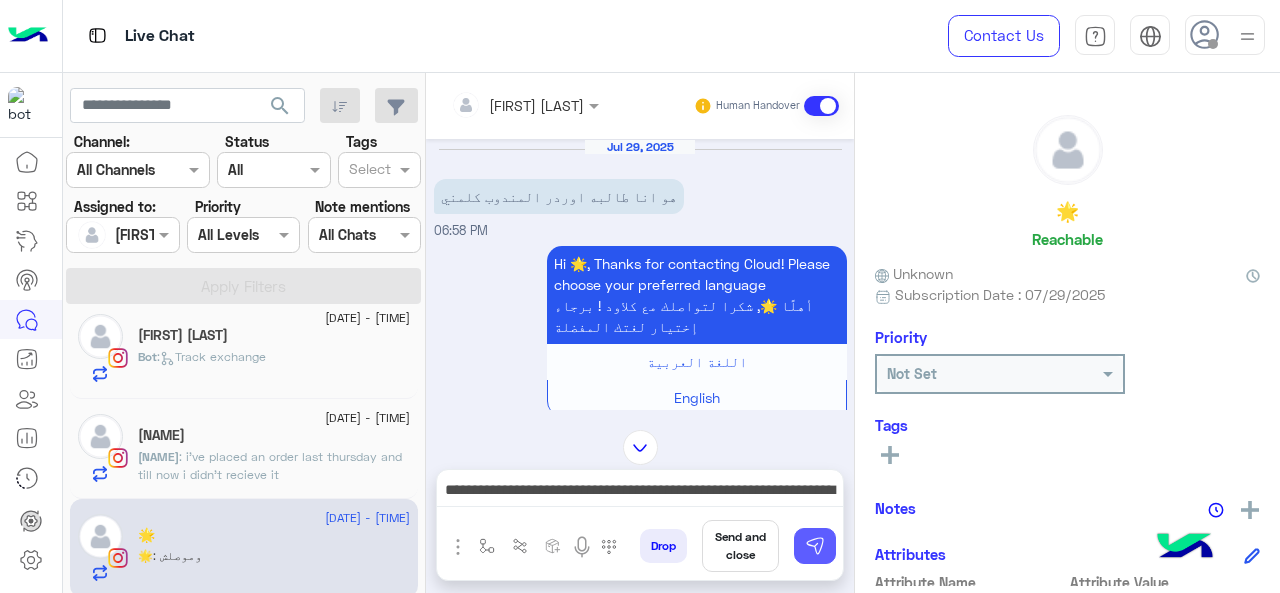 click at bounding box center [815, 546] 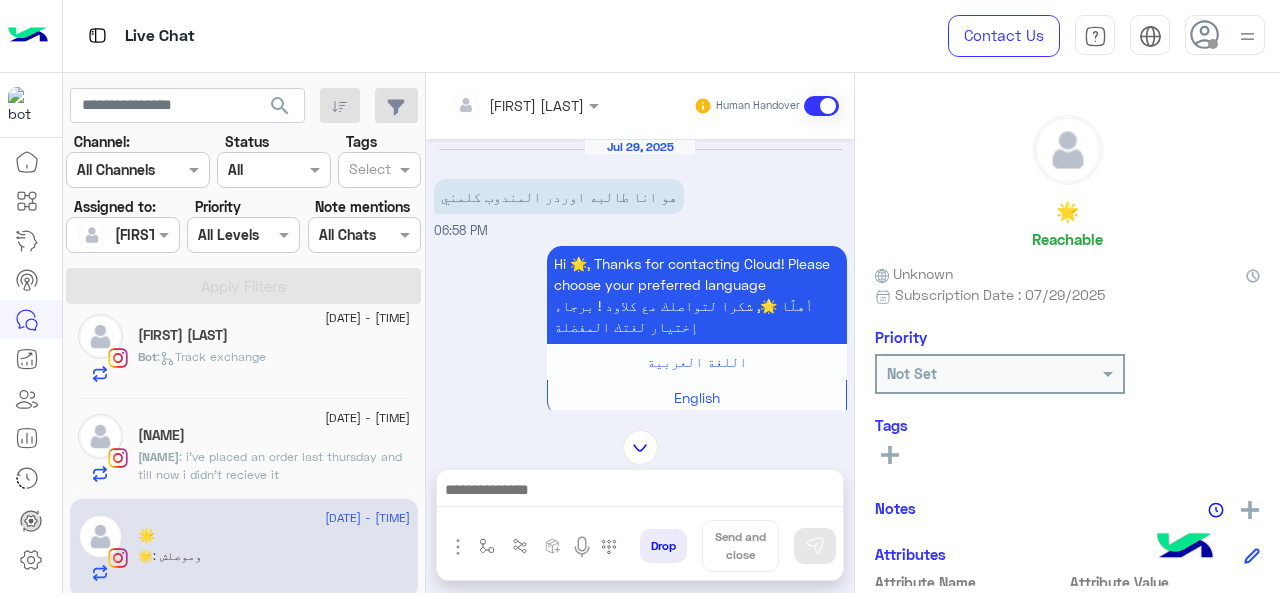 click at bounding box center (640, 492) 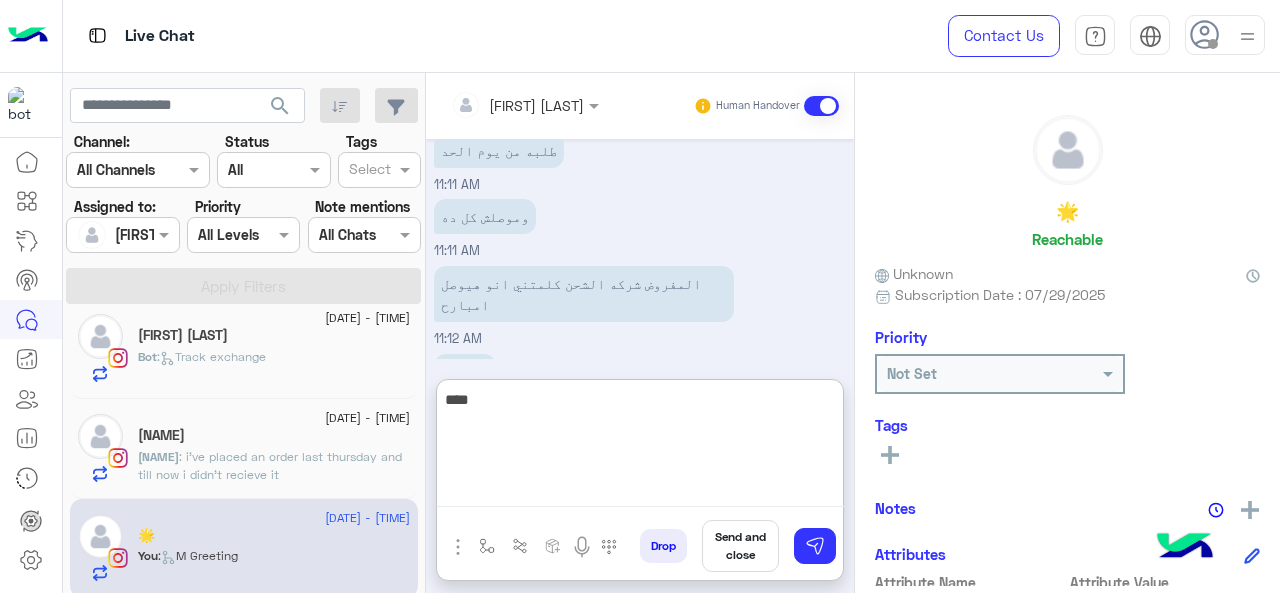 scroll, scrollTop: 3222, scrollLeft: 0, axis: vertical 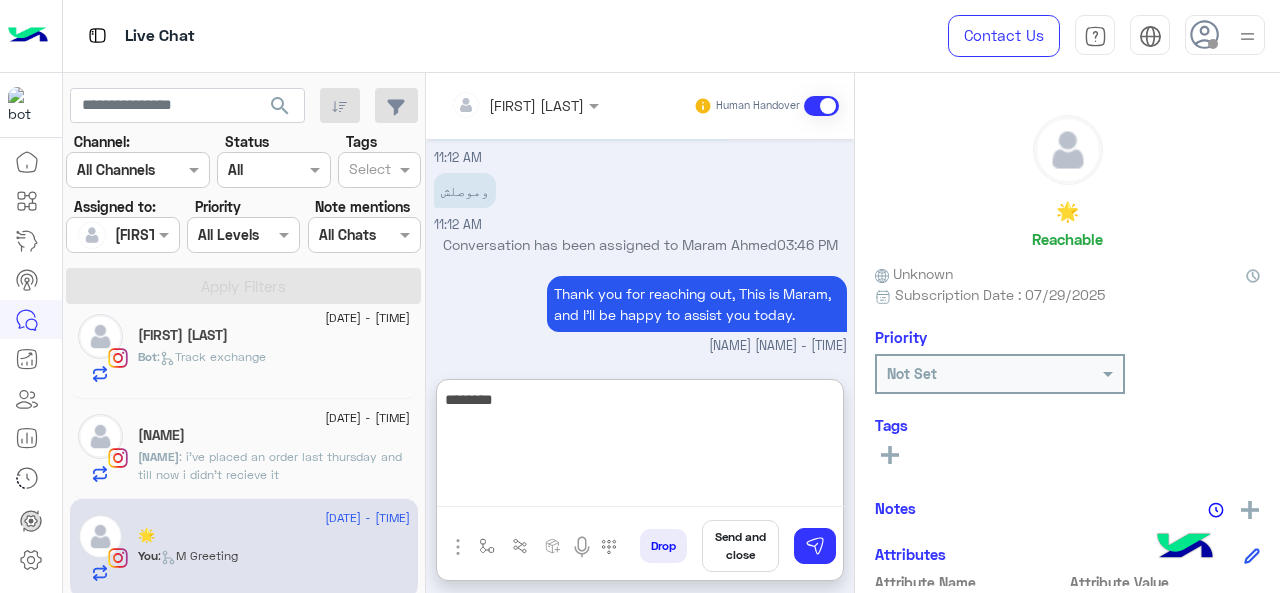 paste on "**********" 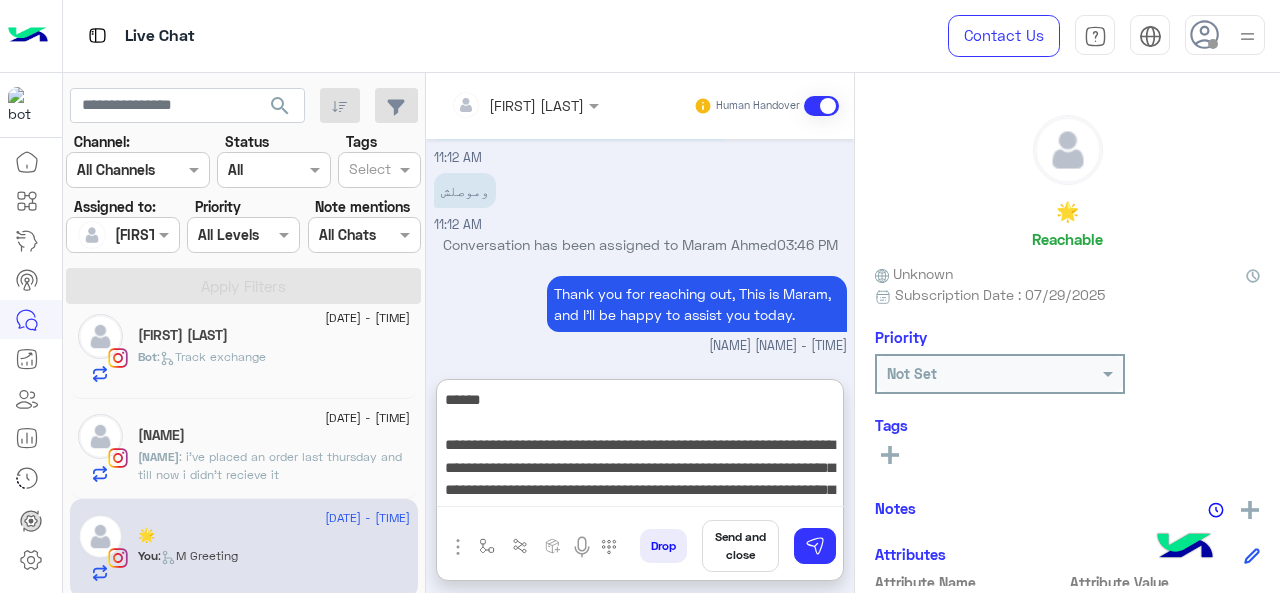 scroll, scrollTop: 60, scrollLeft: 0, axis: vertical 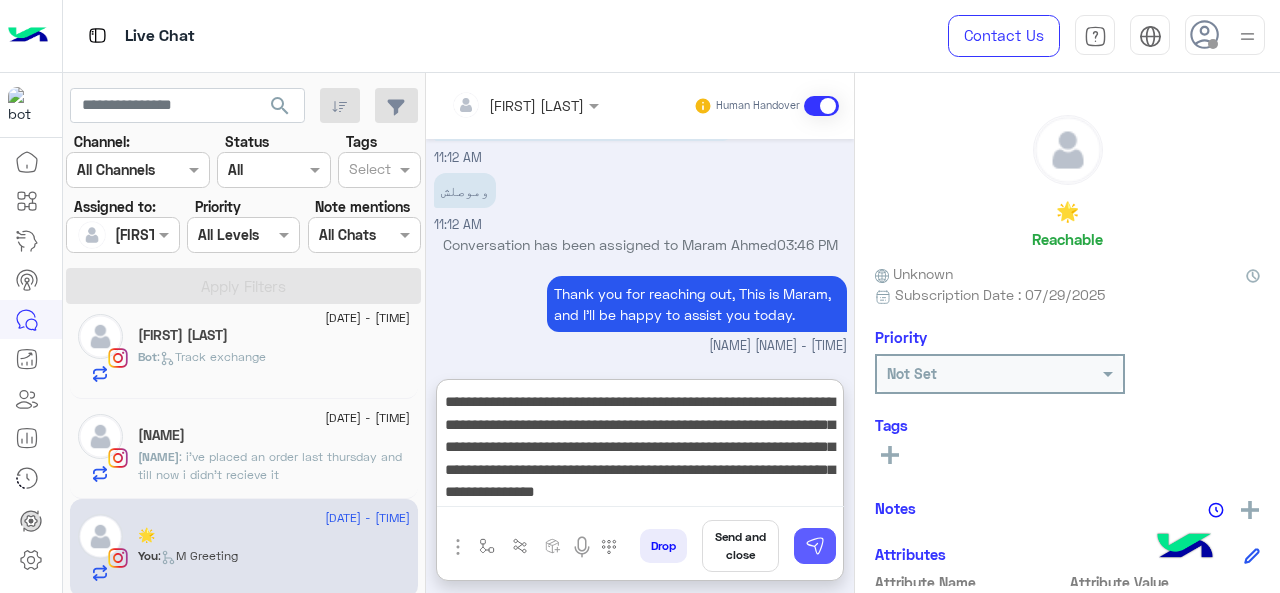 type on "**********" 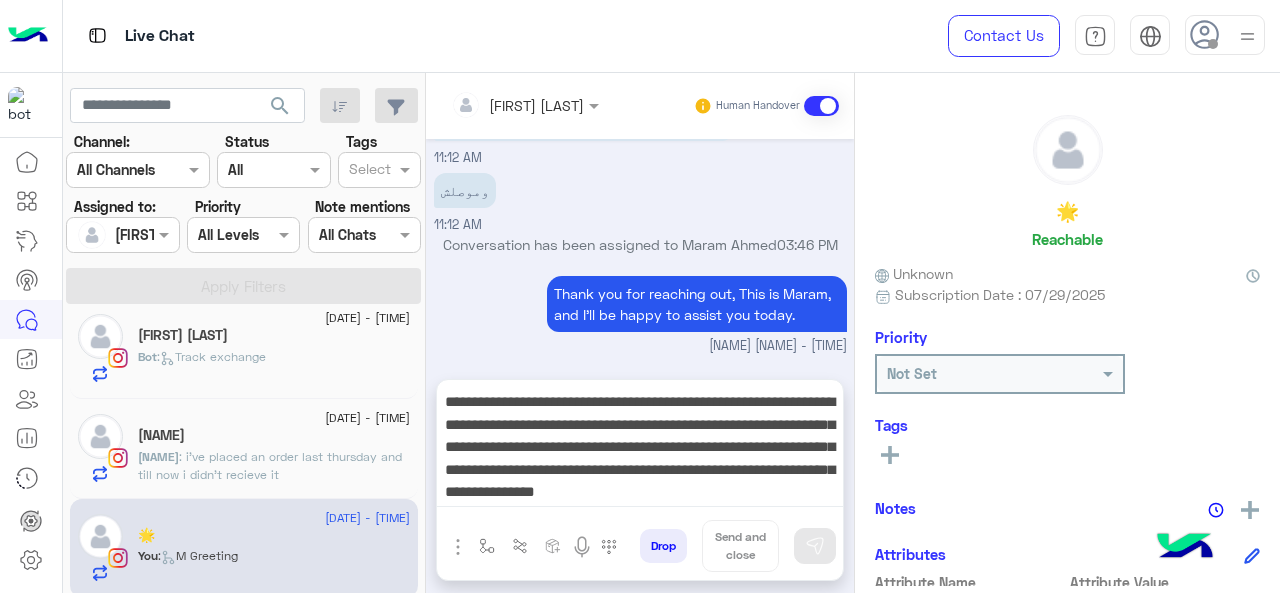 type 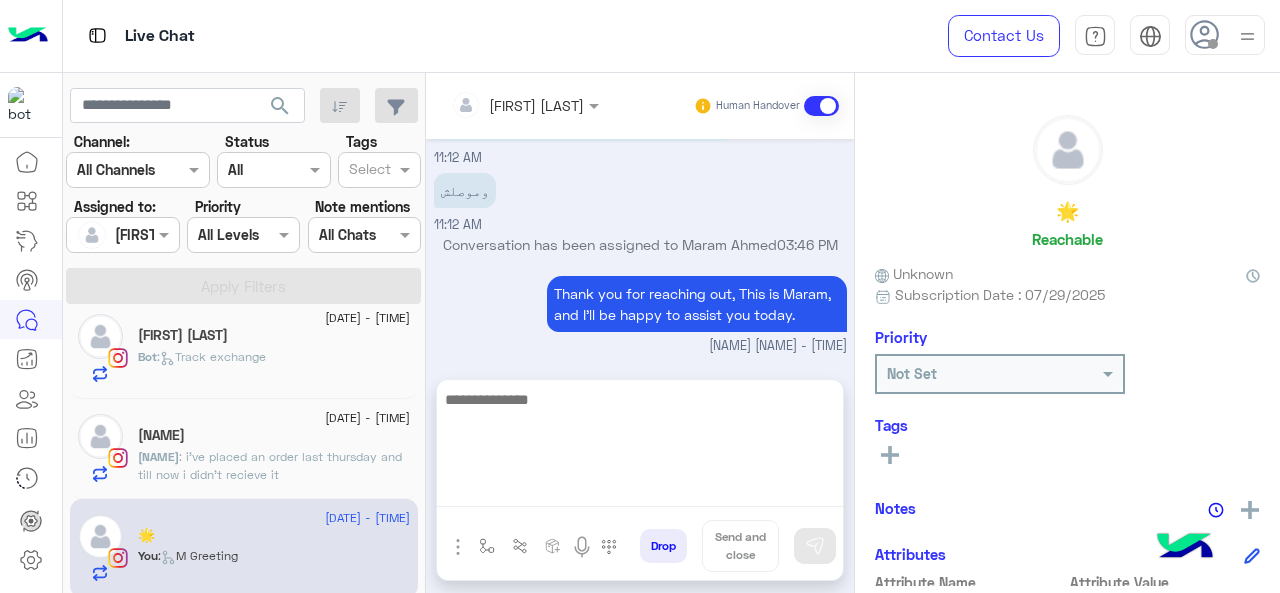 scroll, scrollTop: 3364, scrollLeft: 0, axis: vertical 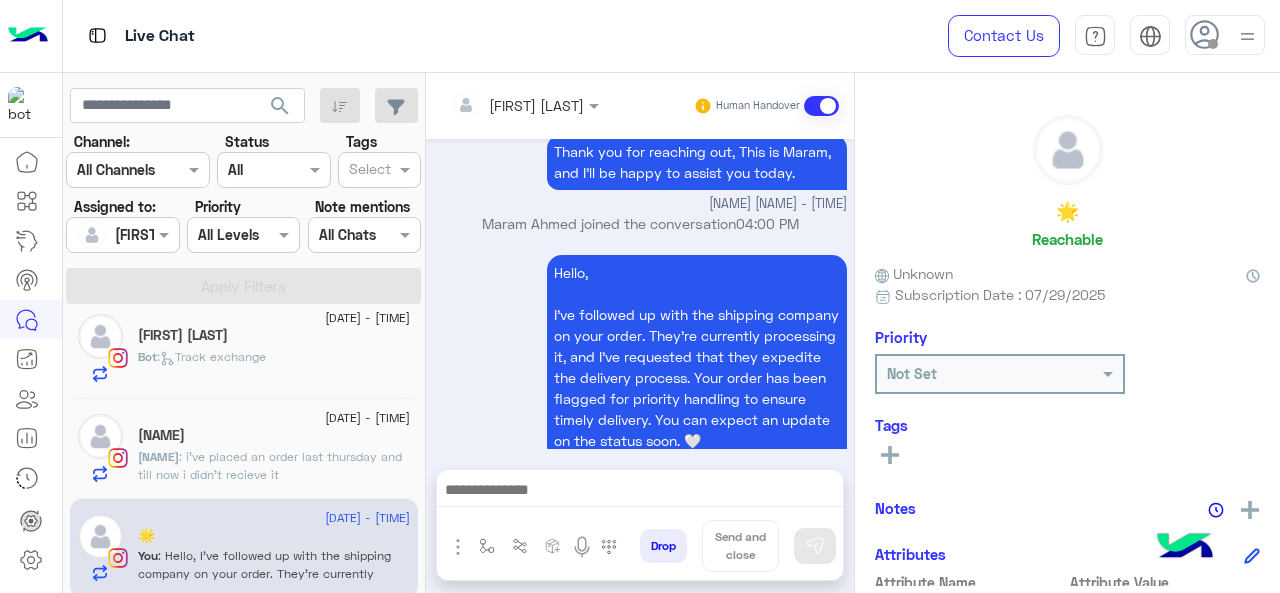click on ": i've placed an order last thursday and till now i didn't recieve it" 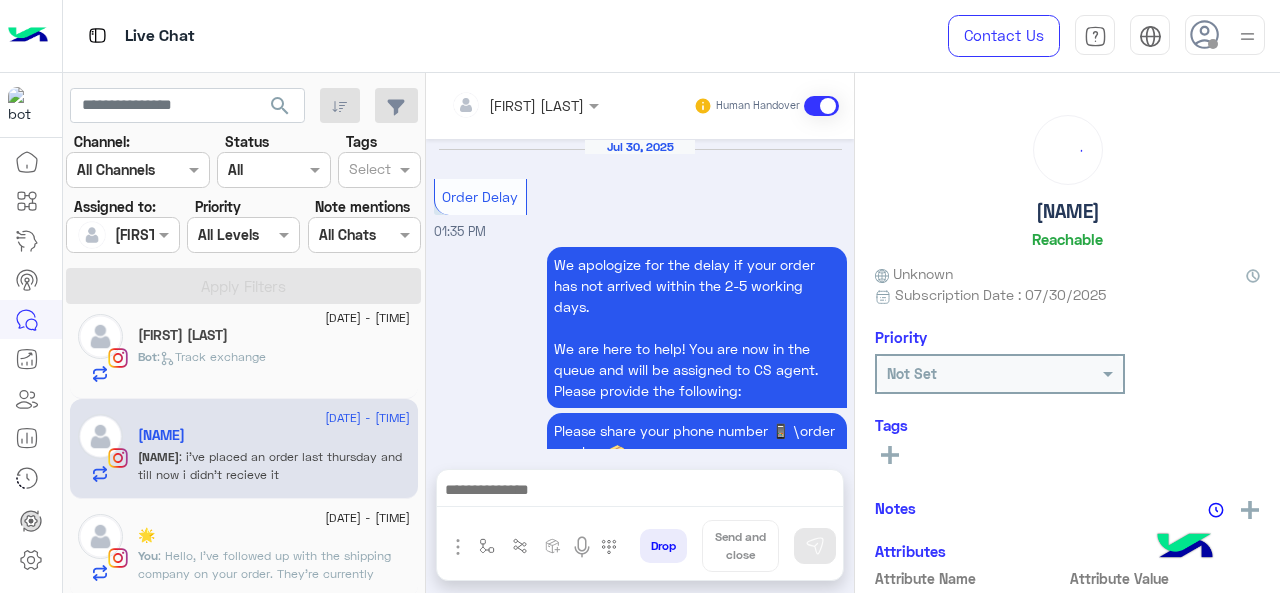 scroll, scrollTop: 954, scrollLeft: 0, axis: vertical 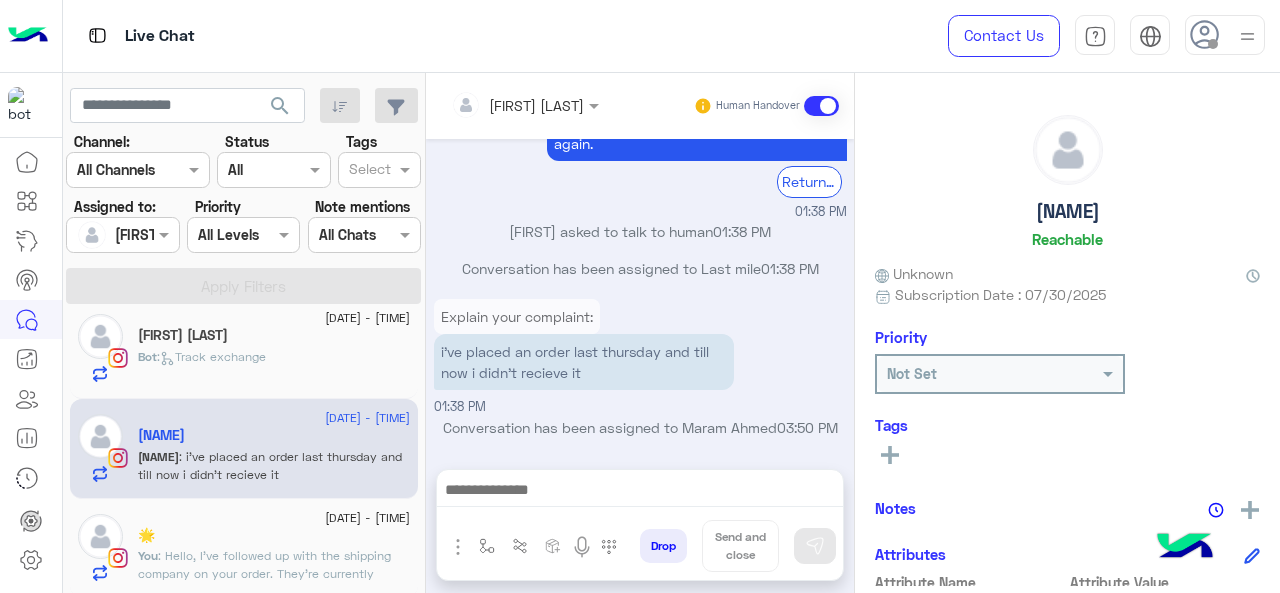 click on "🌟" 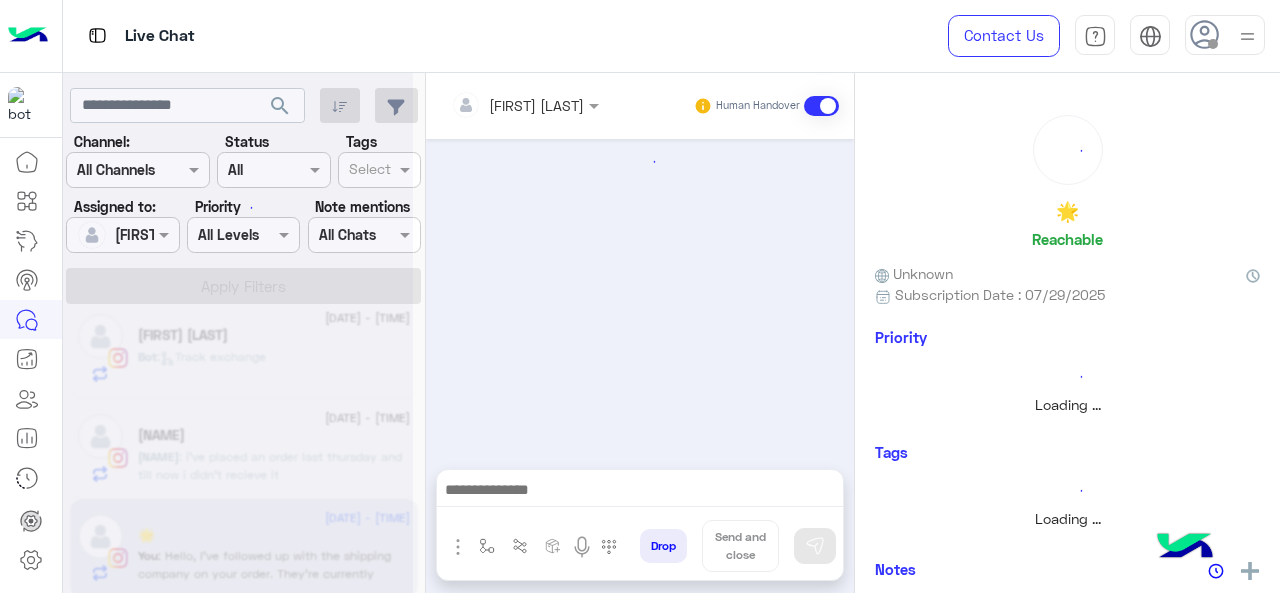 scroll, scrollTop: 0, scrollLeft: 0, axis: both 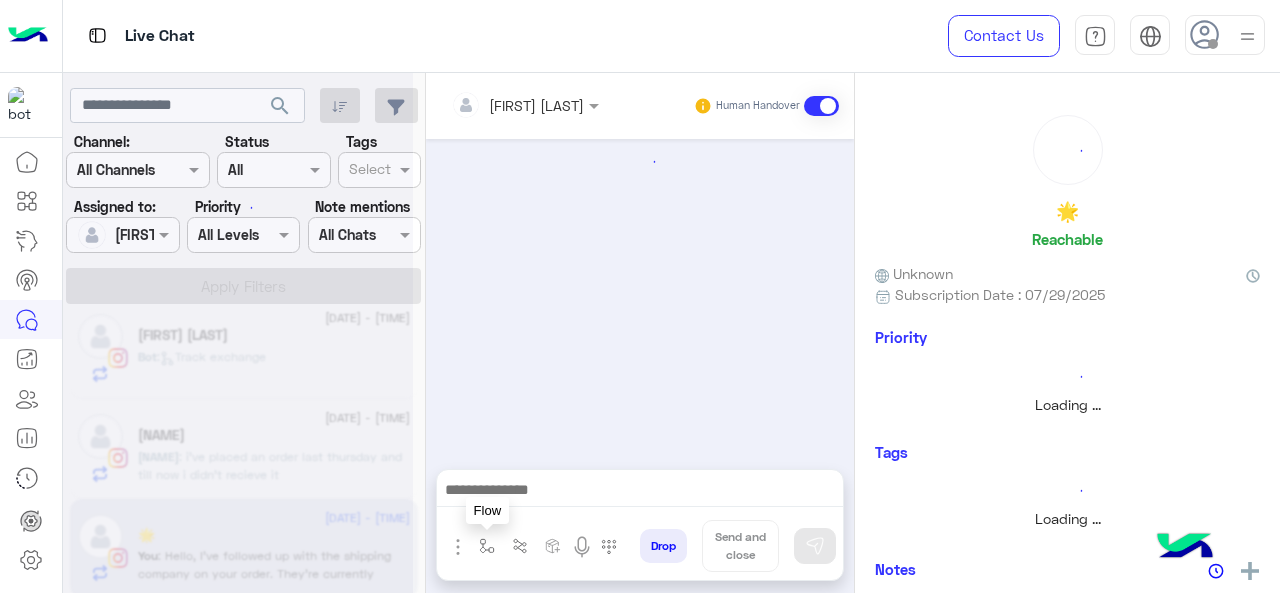 click at bounding box center [487, 546] 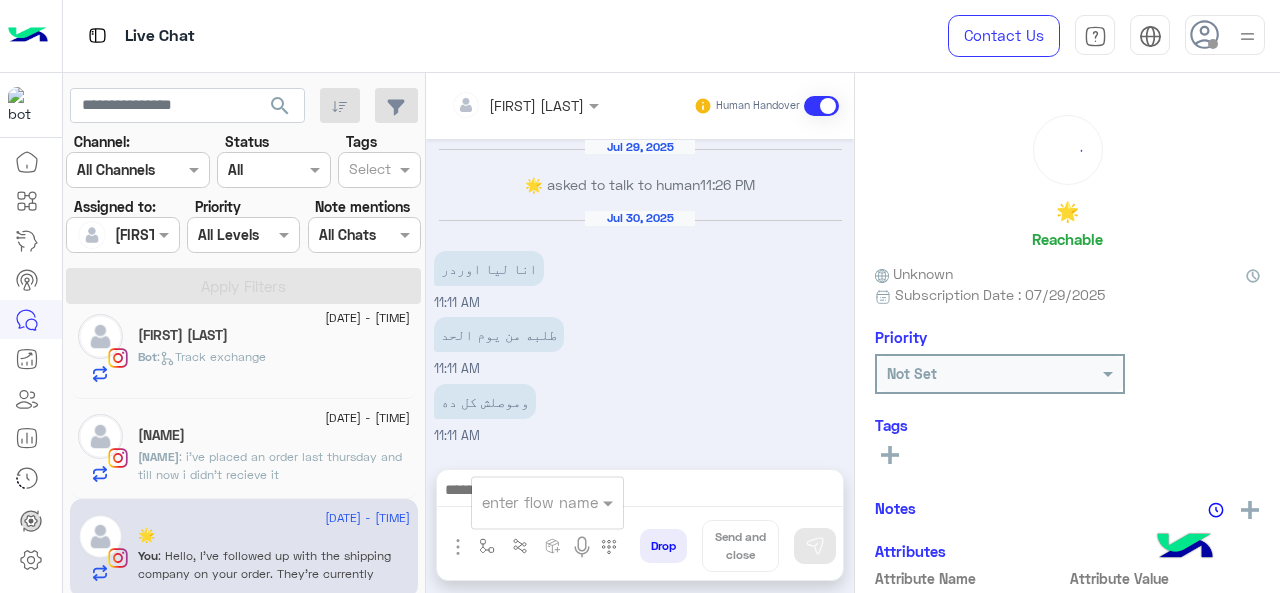 scroll, scrollTop: 536, scrollLeft: 0, axis: vertical 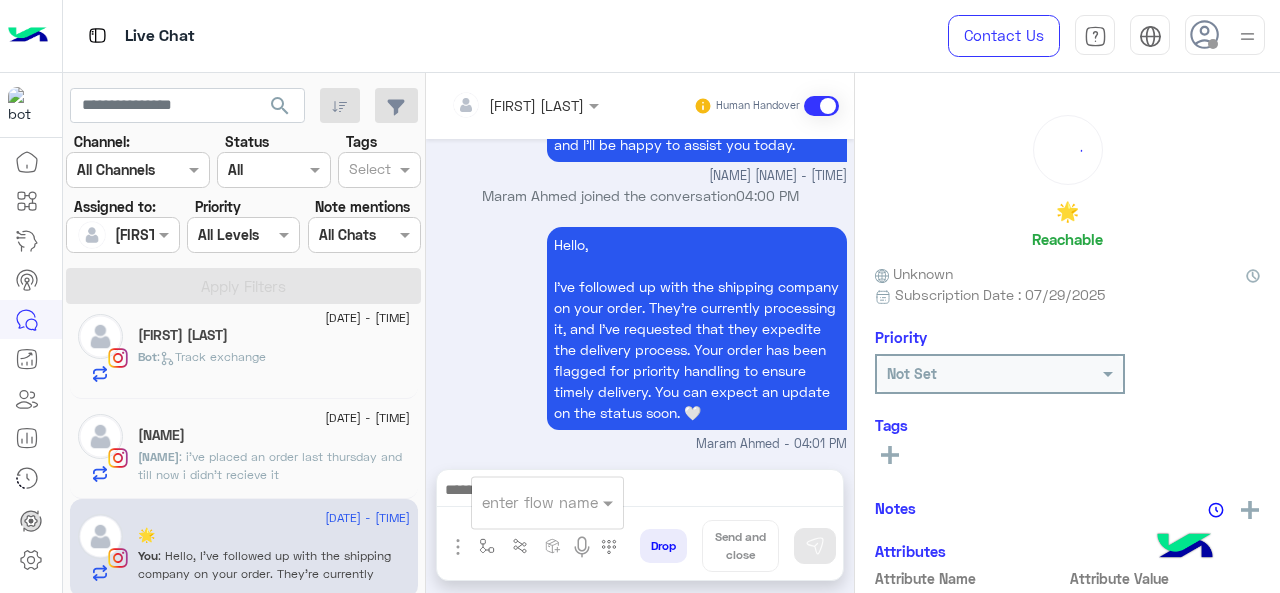 click at bounding box center (523, 502) 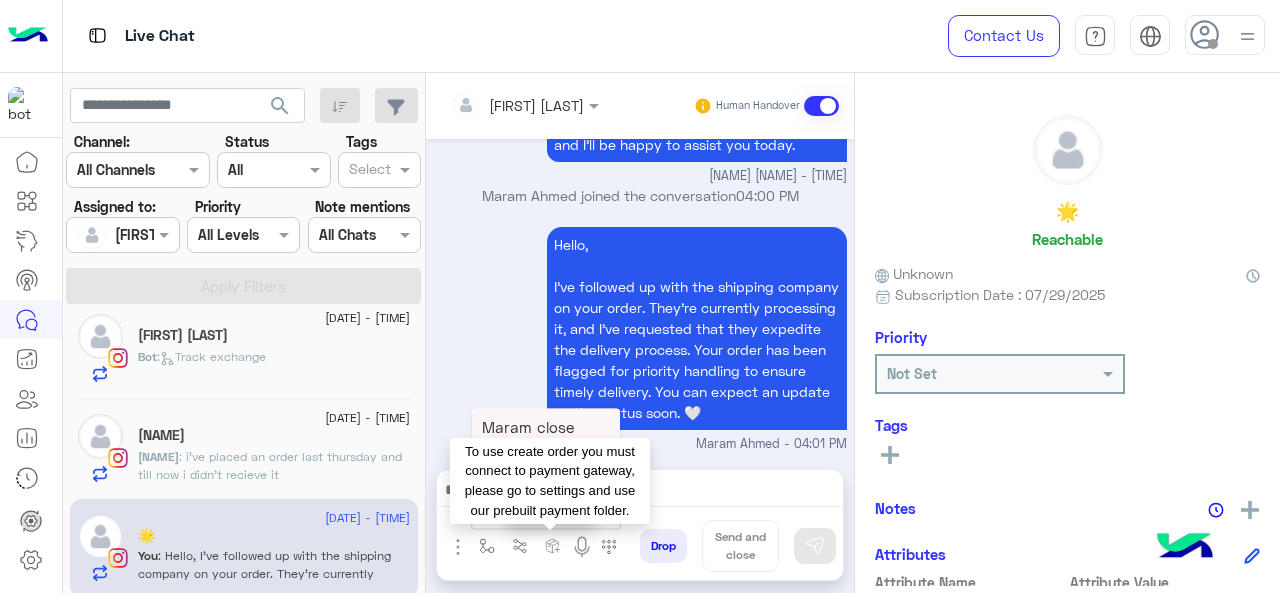 type on "***" 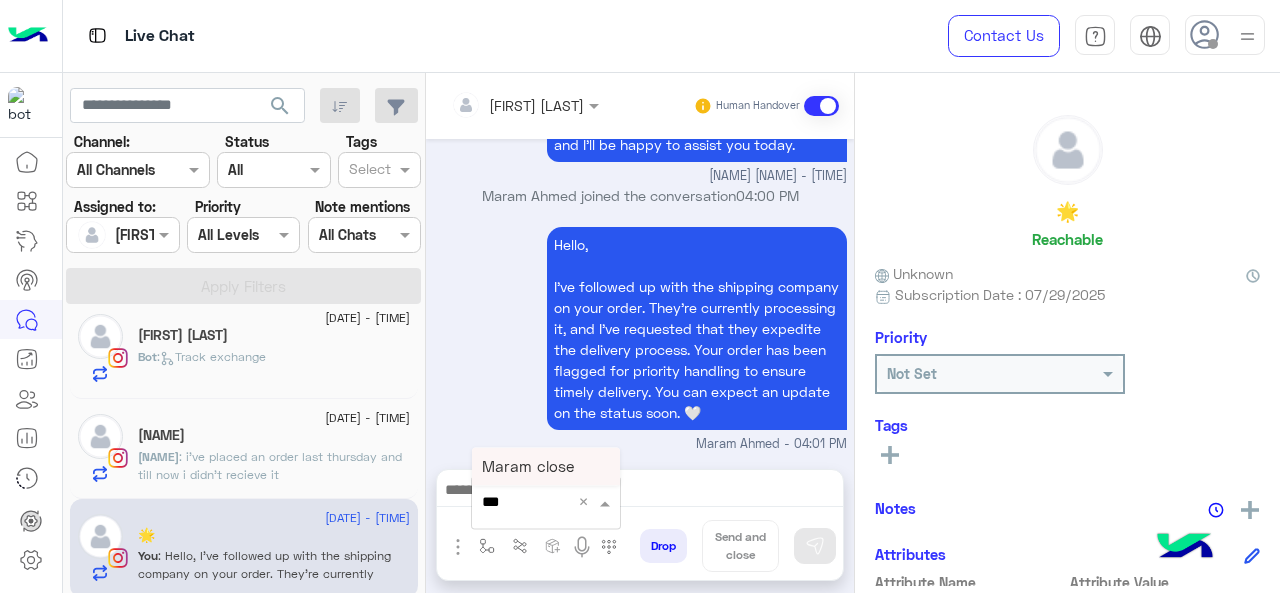 click on "Maram close" at bounding box center [546, 466] 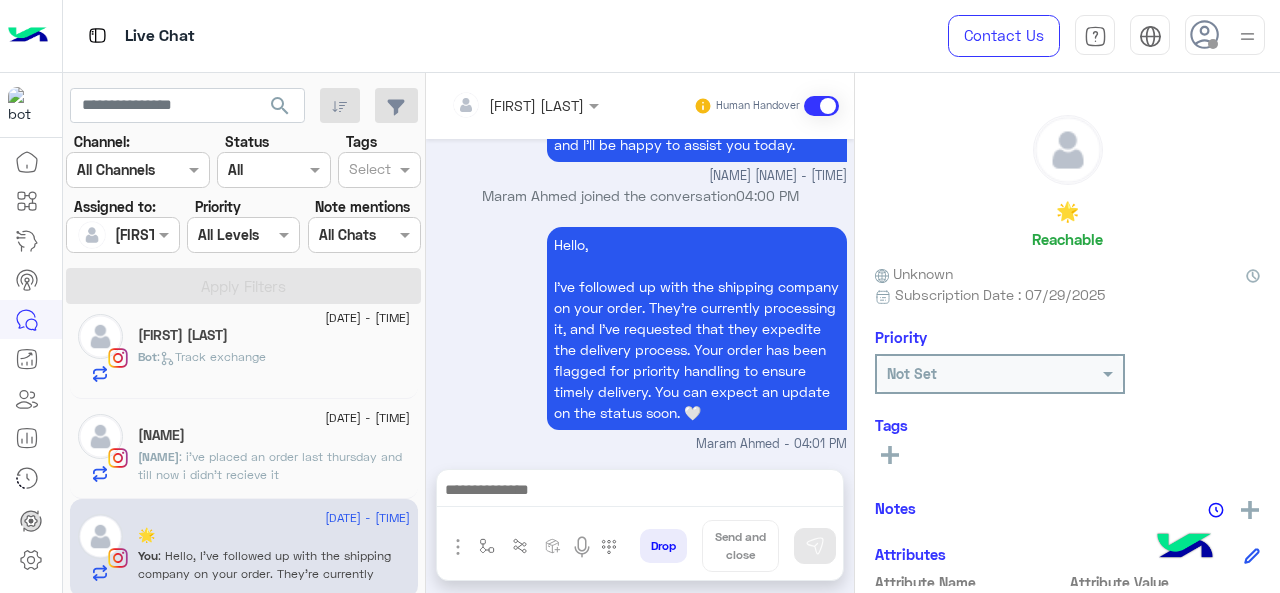 type on "**********" 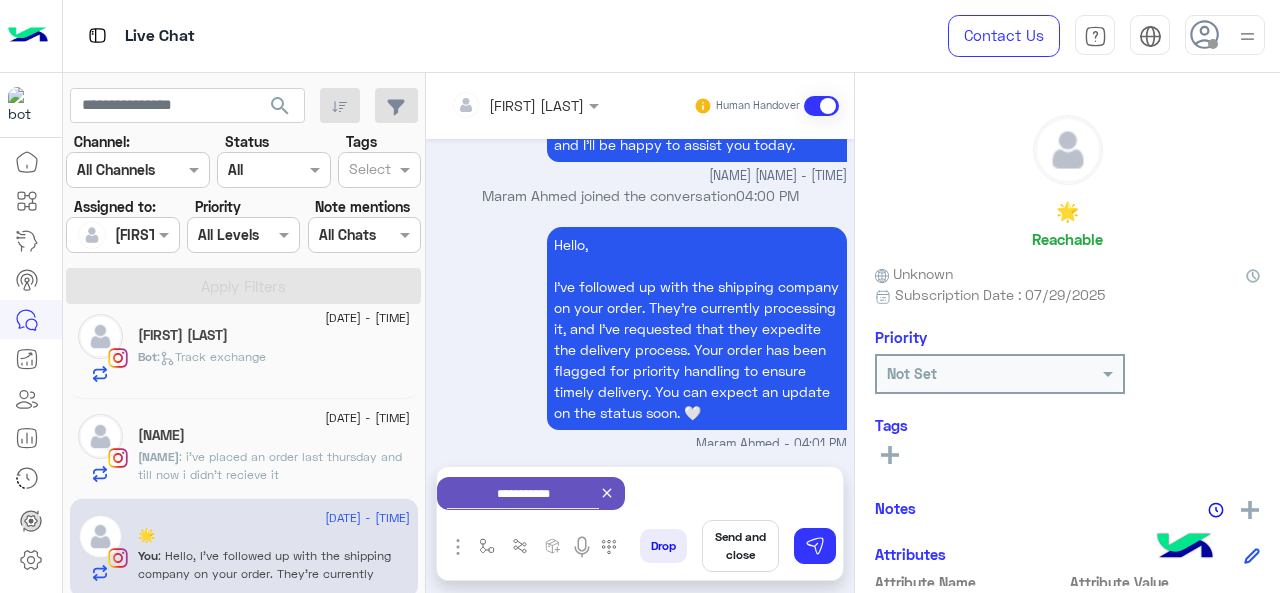 click on "Send and close" at bounding box center [740, 546] 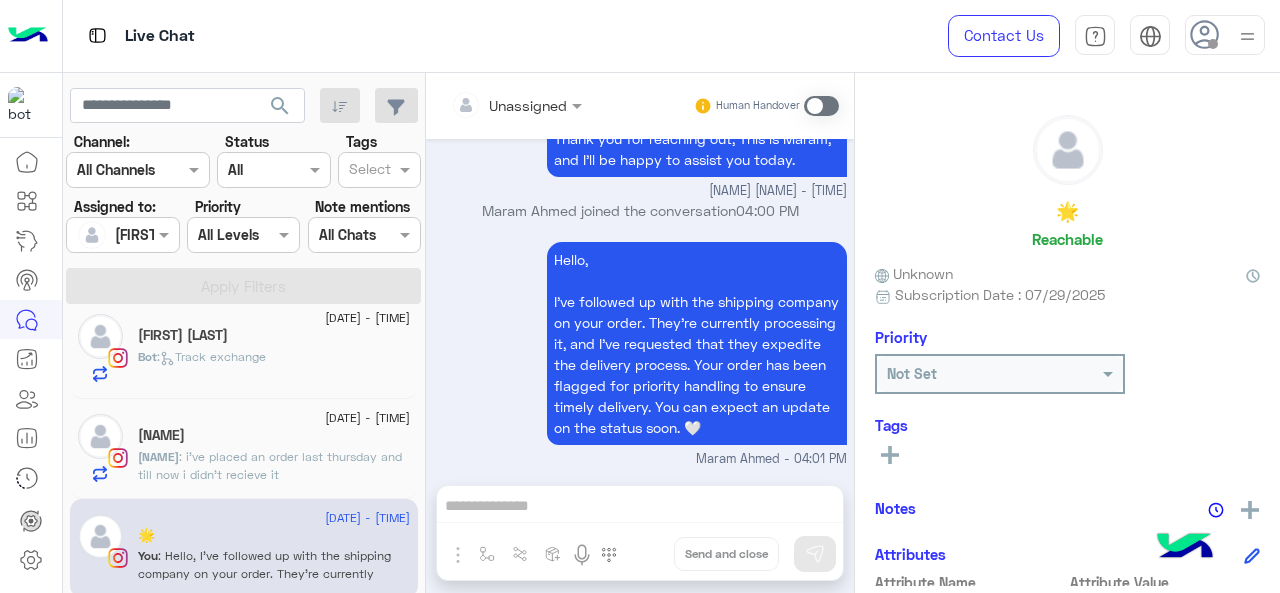 scroll, scrollTop: 557, scrollLeft: 0, axis: vertical 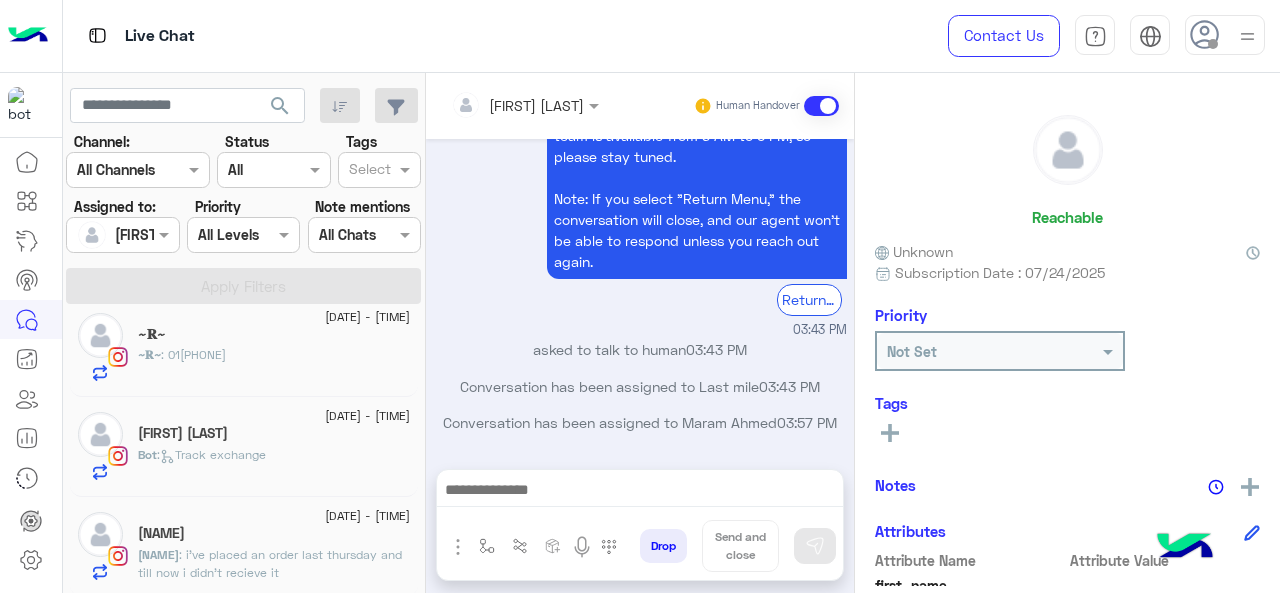click on ": i've placed an order last thursday and till now i didn't recieve it" 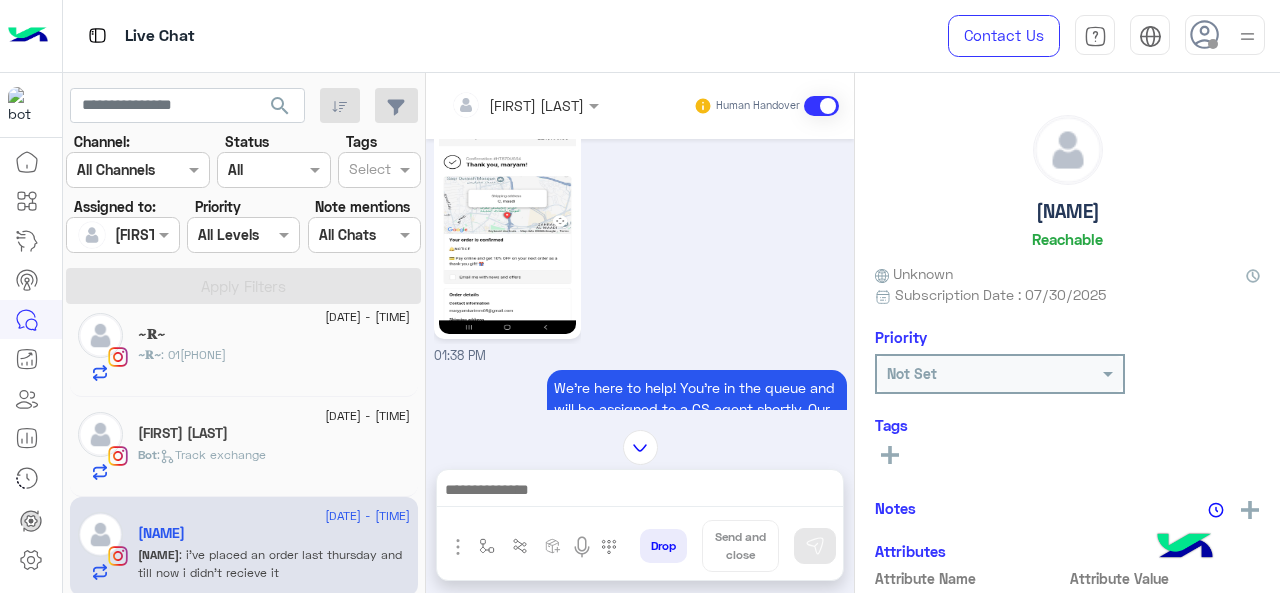 scroll, scrollTop: 454, scrollLeft: 0, axis: vertical 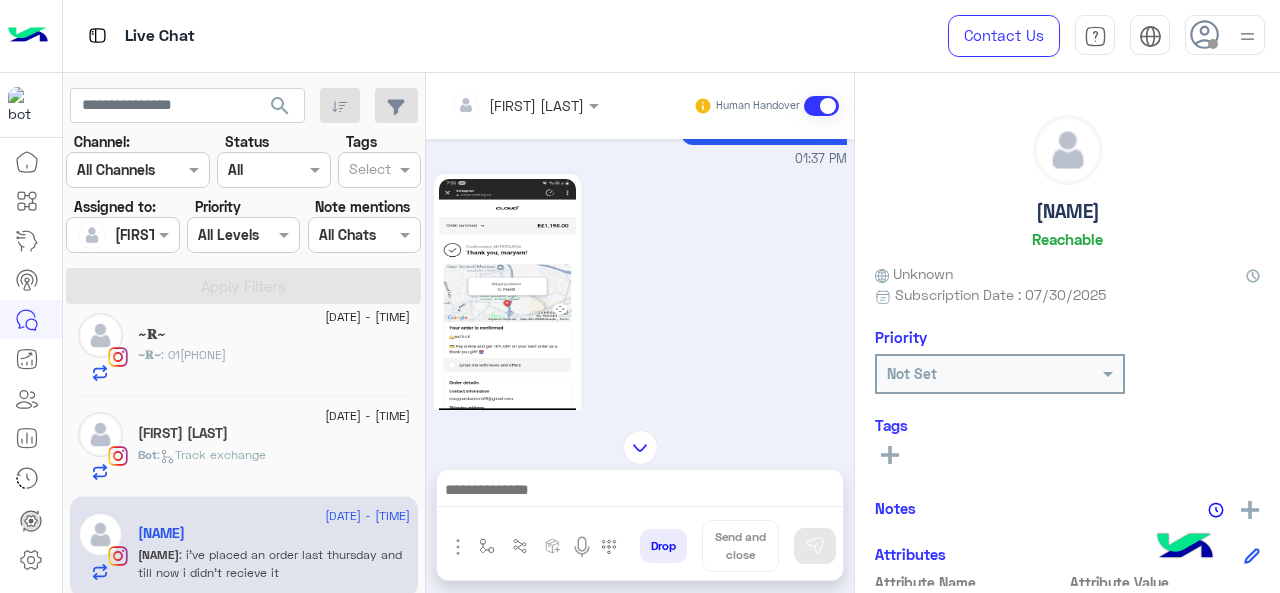 click 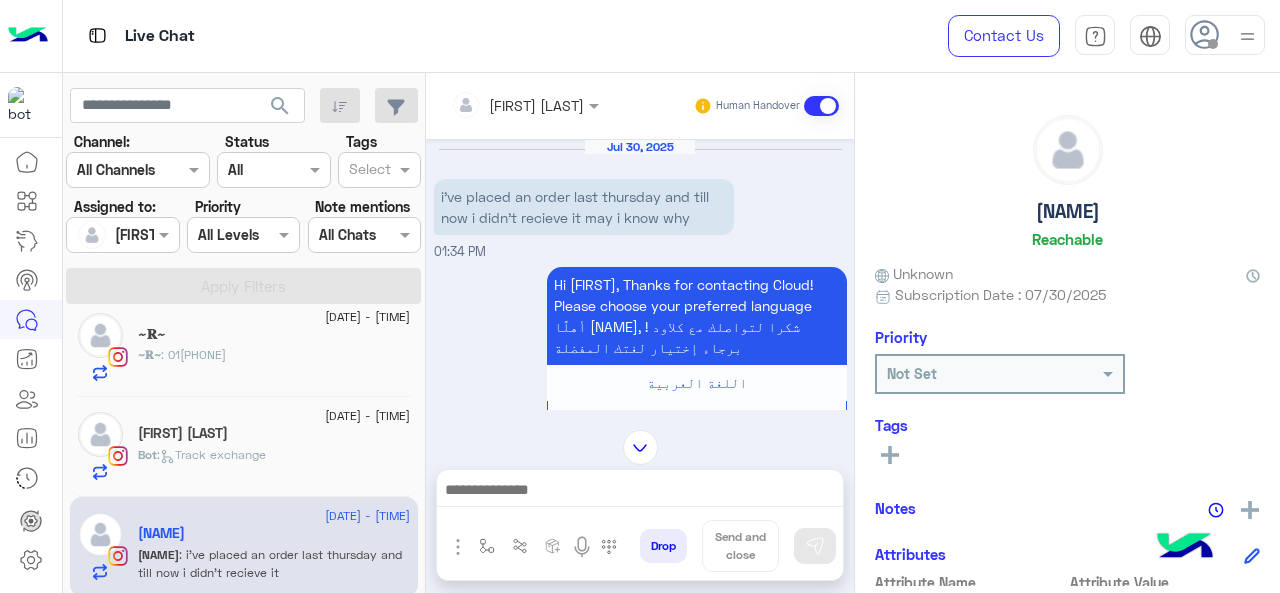 scroll, scrollTop: 1392, scrollLeft: 0, axis: vertical 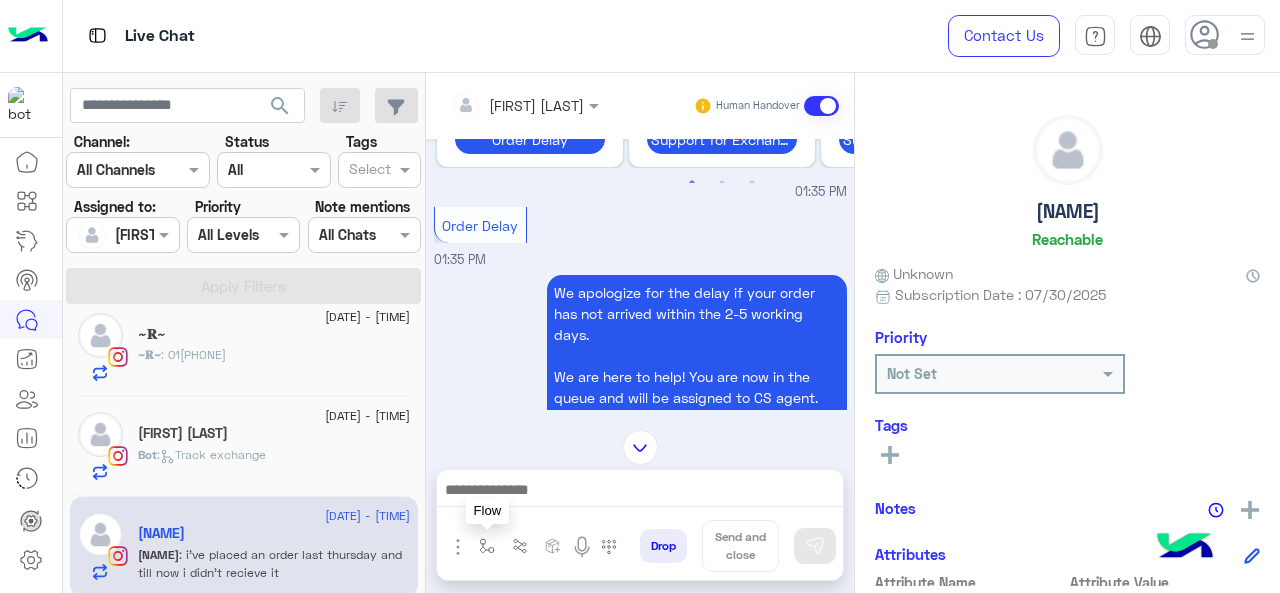 click at bounding box center [487, 546] 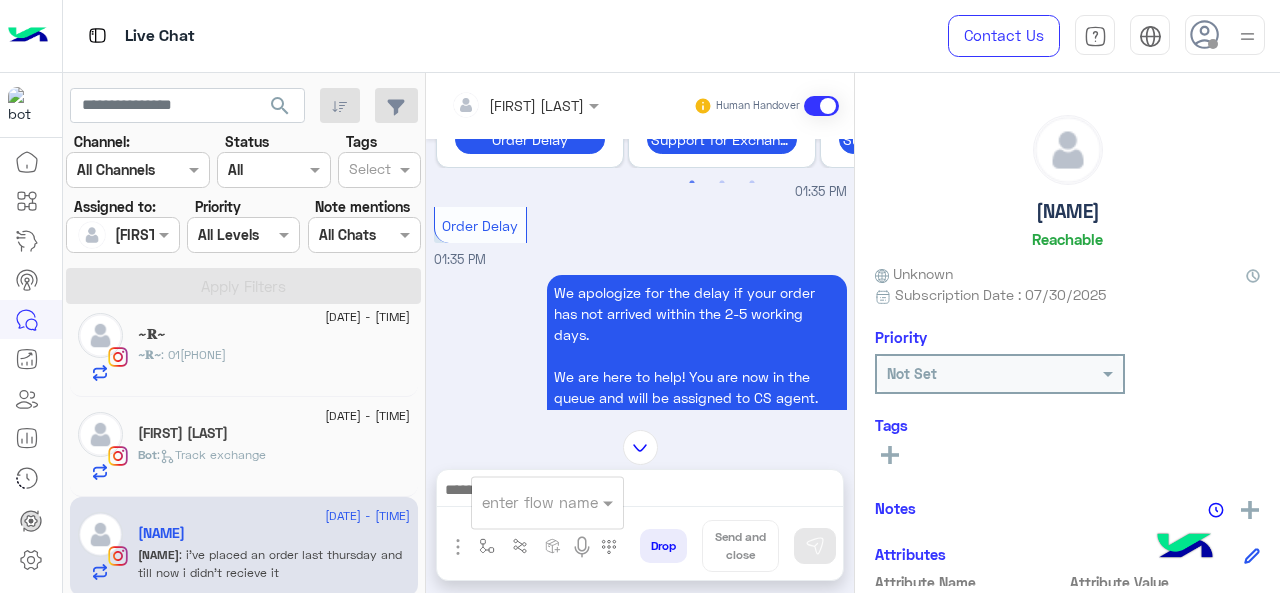 click on "enter flow name" at bounding box center (540, 502) 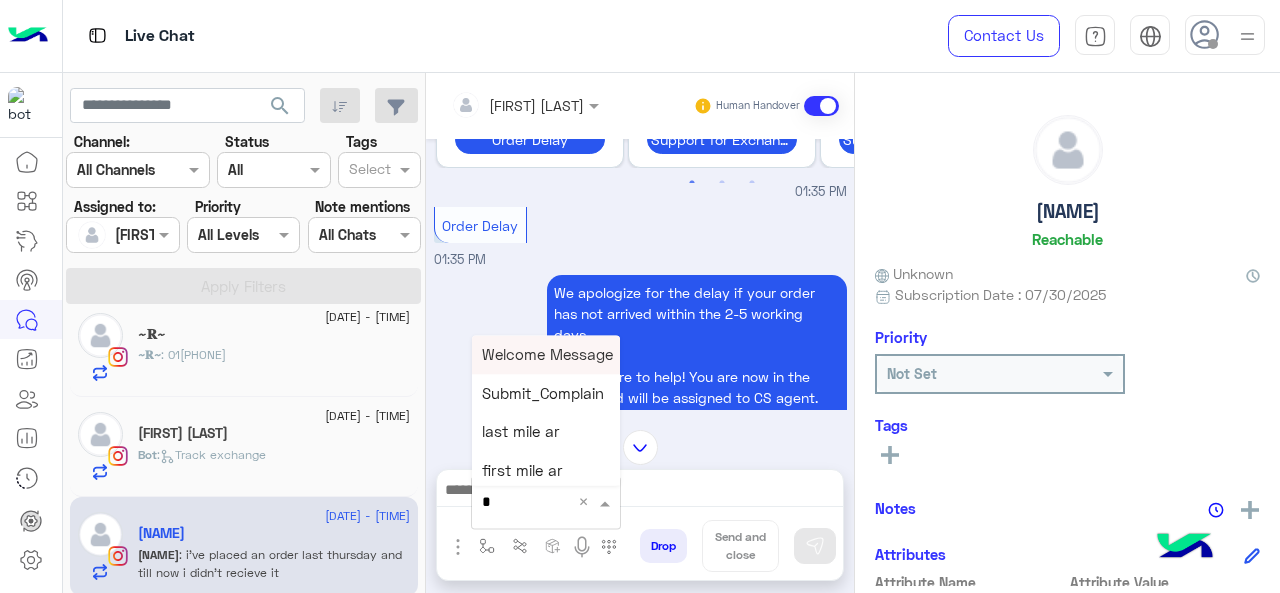 type on "*" 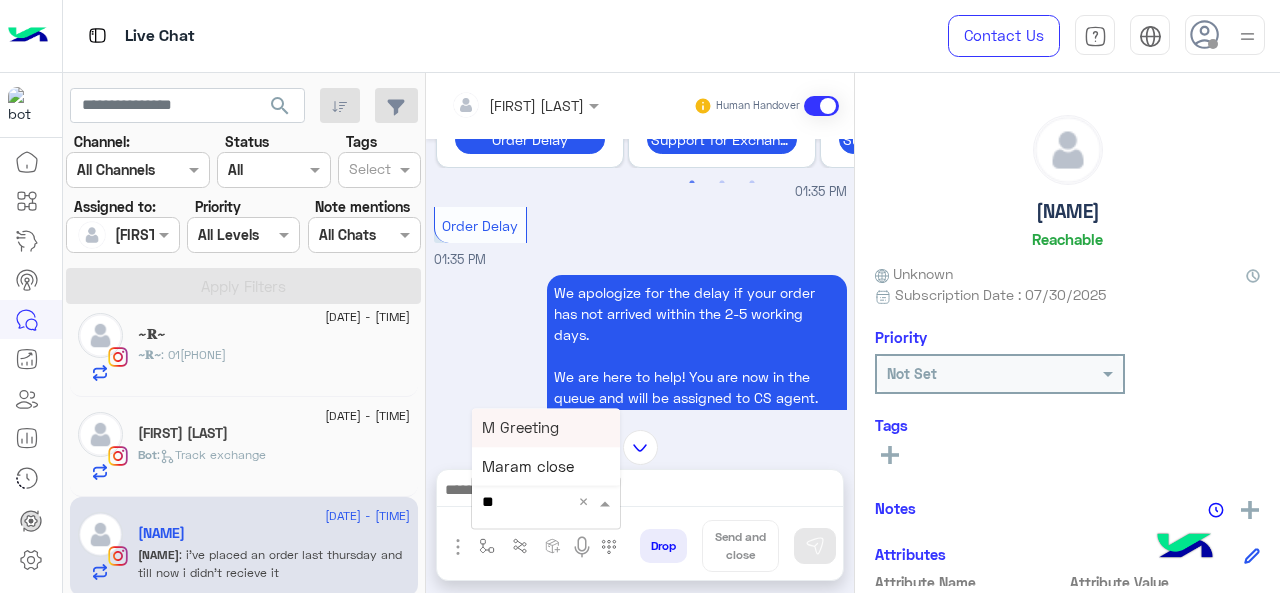 click on "M Greeting" at bounding box center (546, 427) 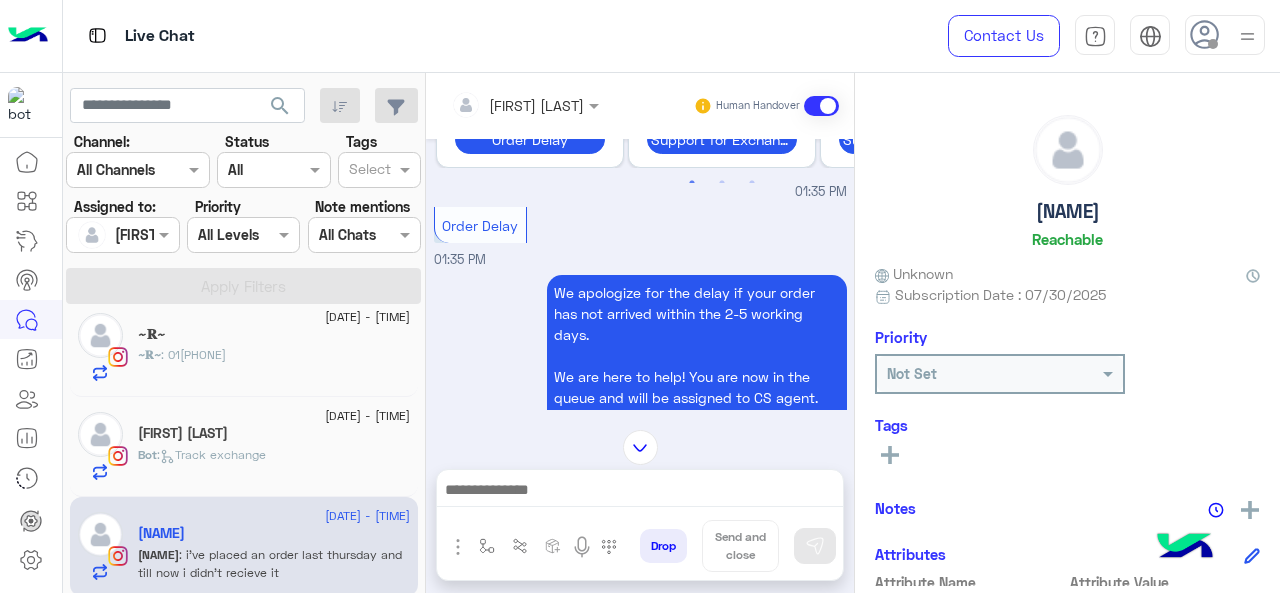 type on "**********" 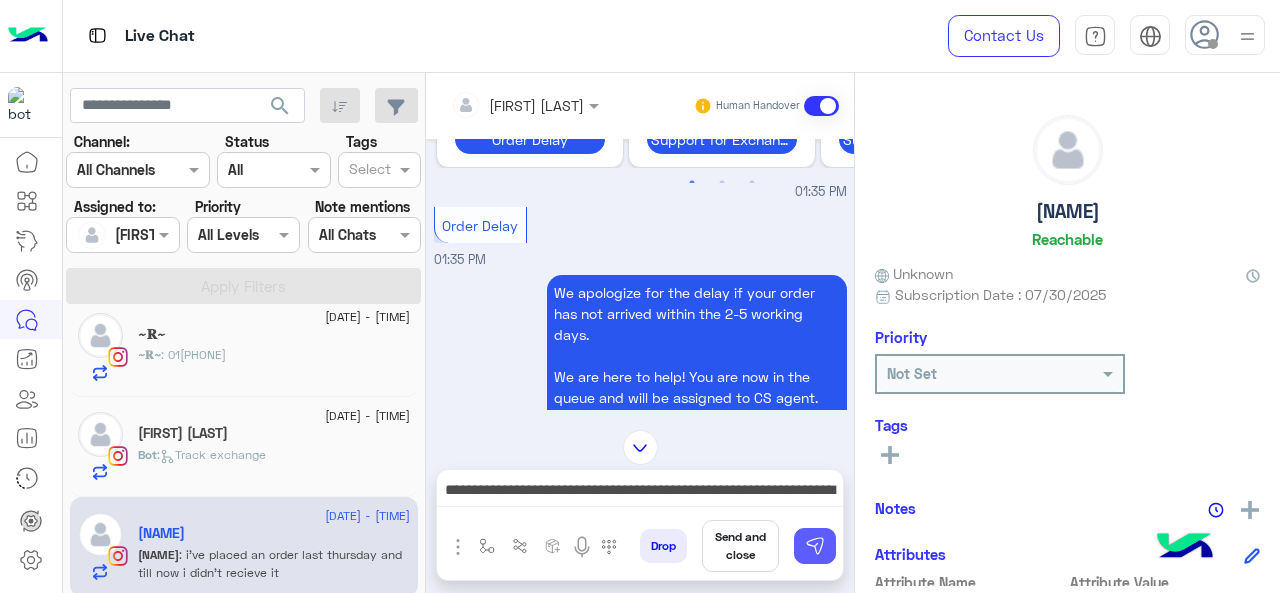 click at bounding box center [815, 546] 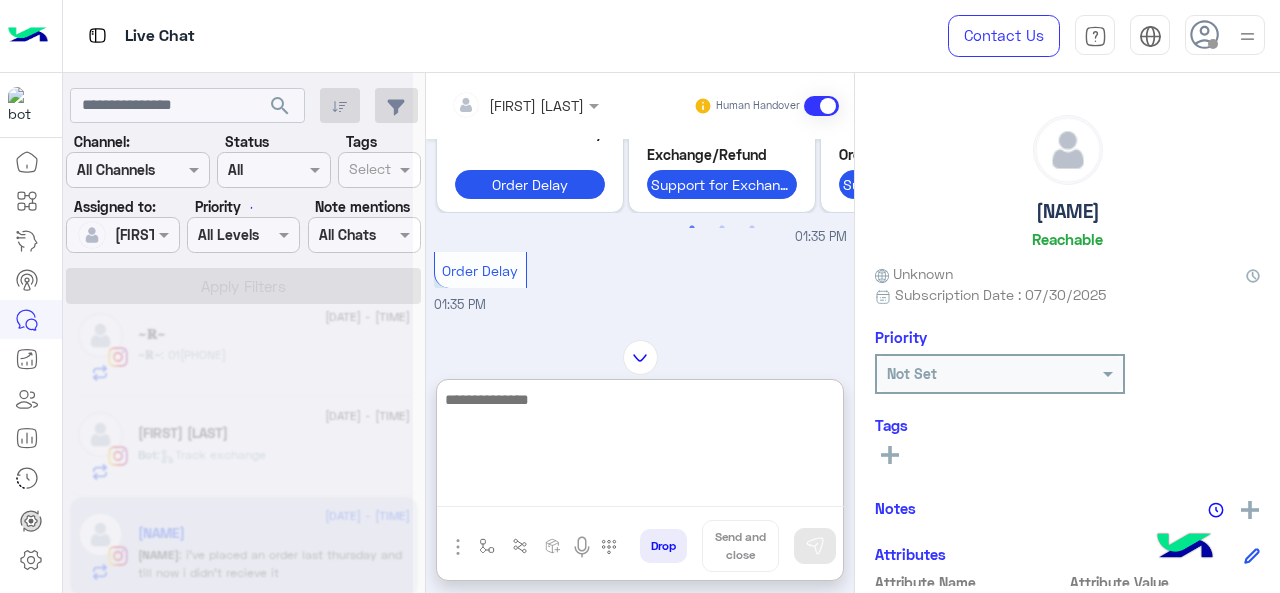 scroll, scrollTop: 2481, scrollLeft: 0, axis: vertical 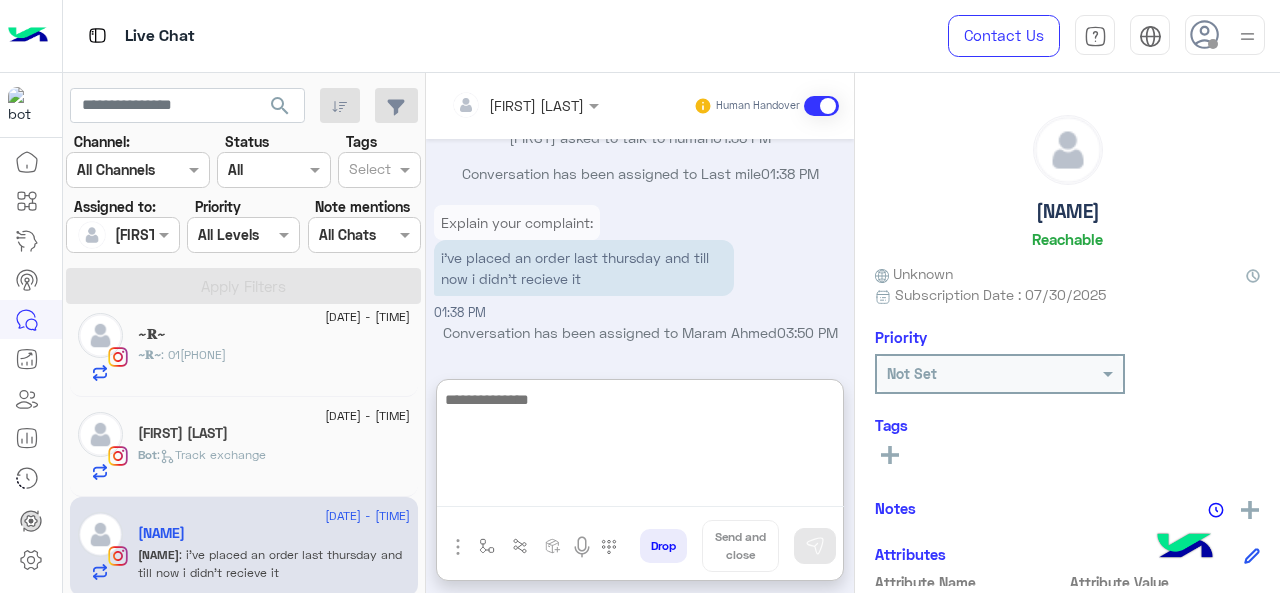 drag, startPoint x: 606, startPoint y: 500, endPoint x: 498, endPoint y: 409, distance: 141.22676 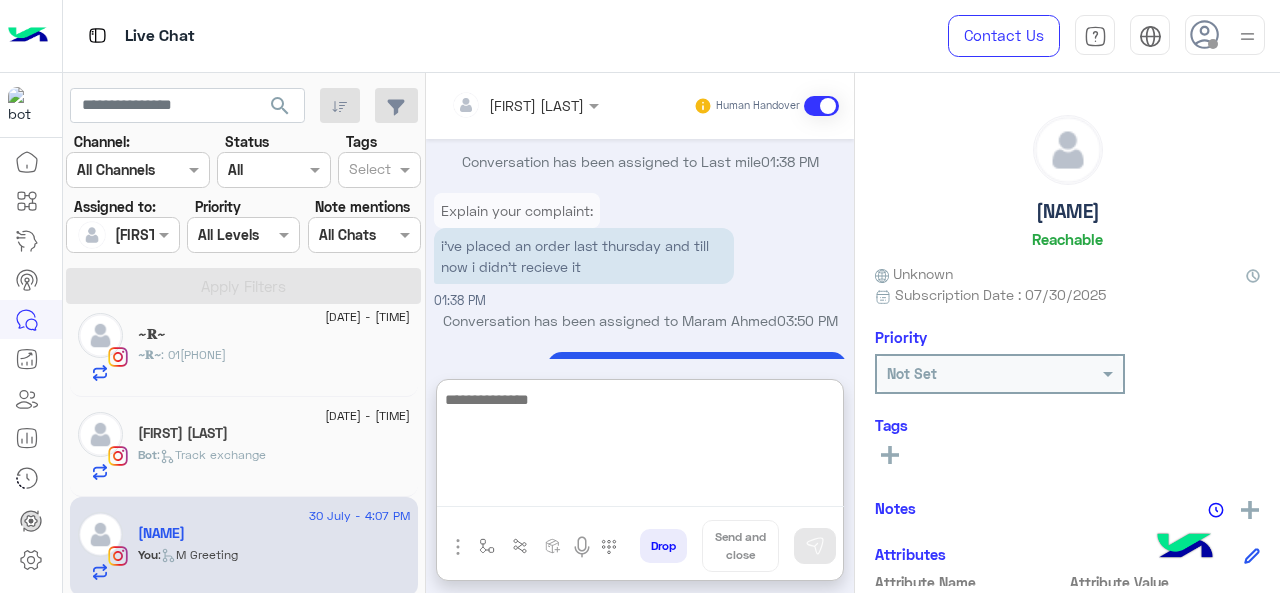 scroll, scrollTop: 2602, scrollLeft: 0, axis: vertical 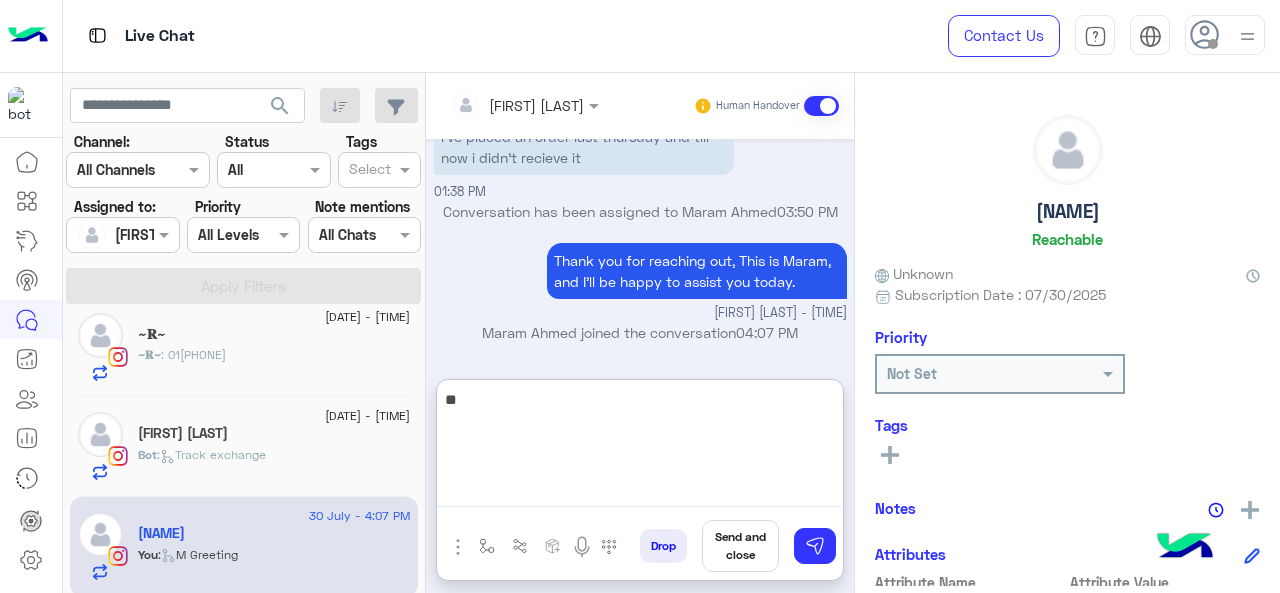 type on "*" 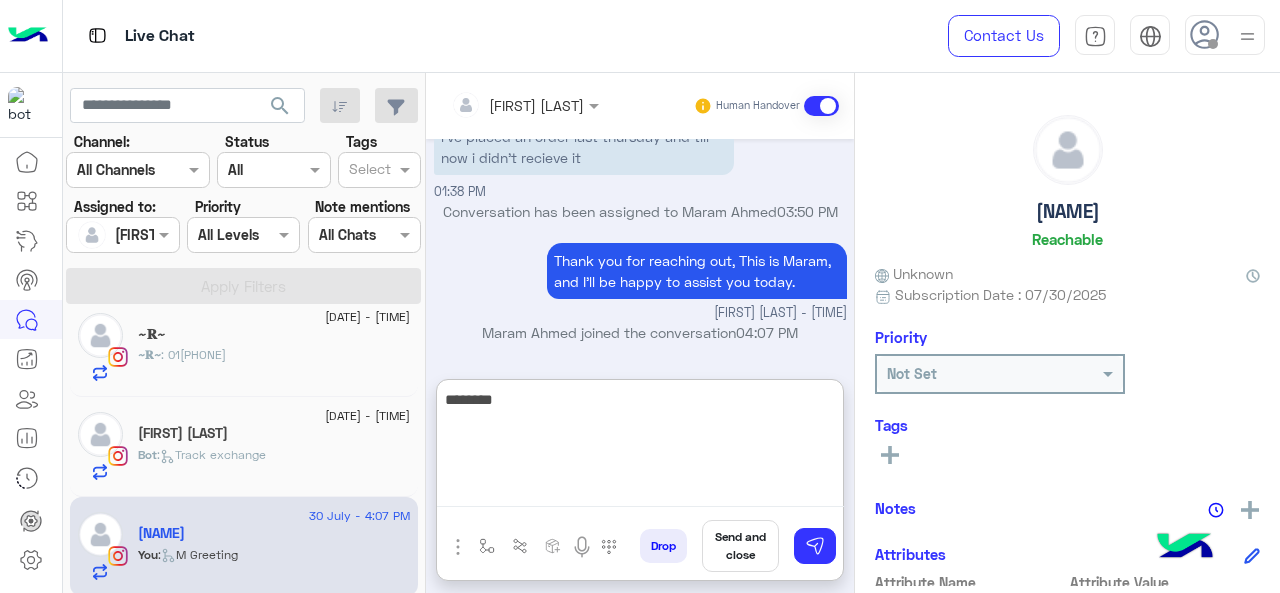 paste on "**********" 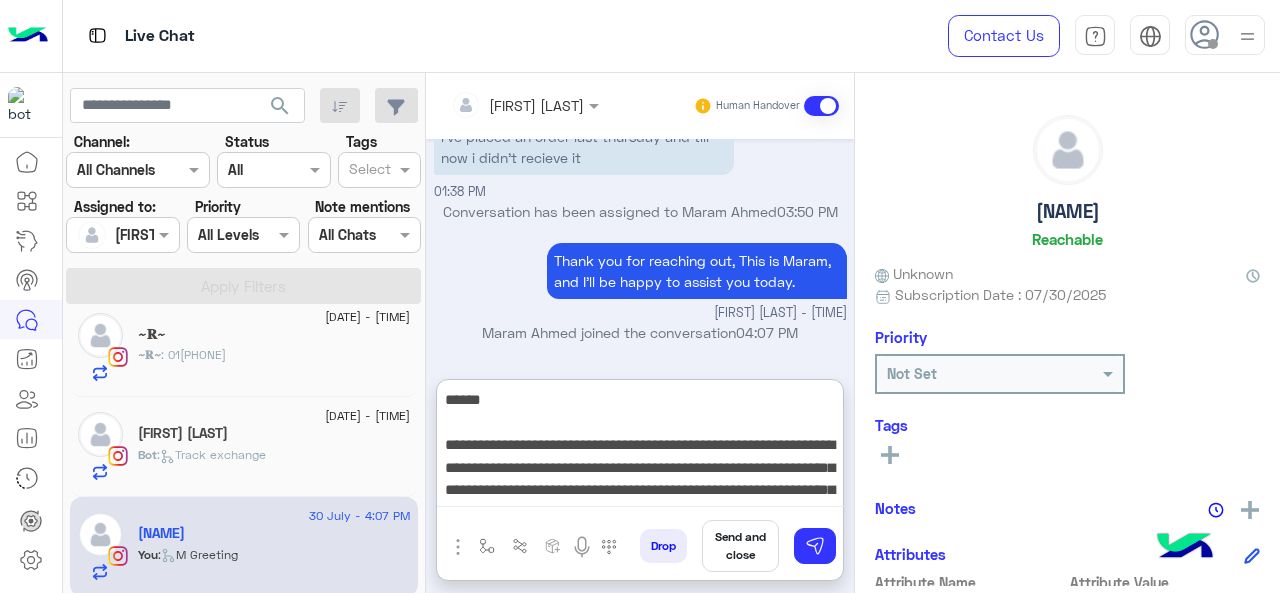 scroll, scrollTop: 60, scrollLeft: 0, axis: vertical 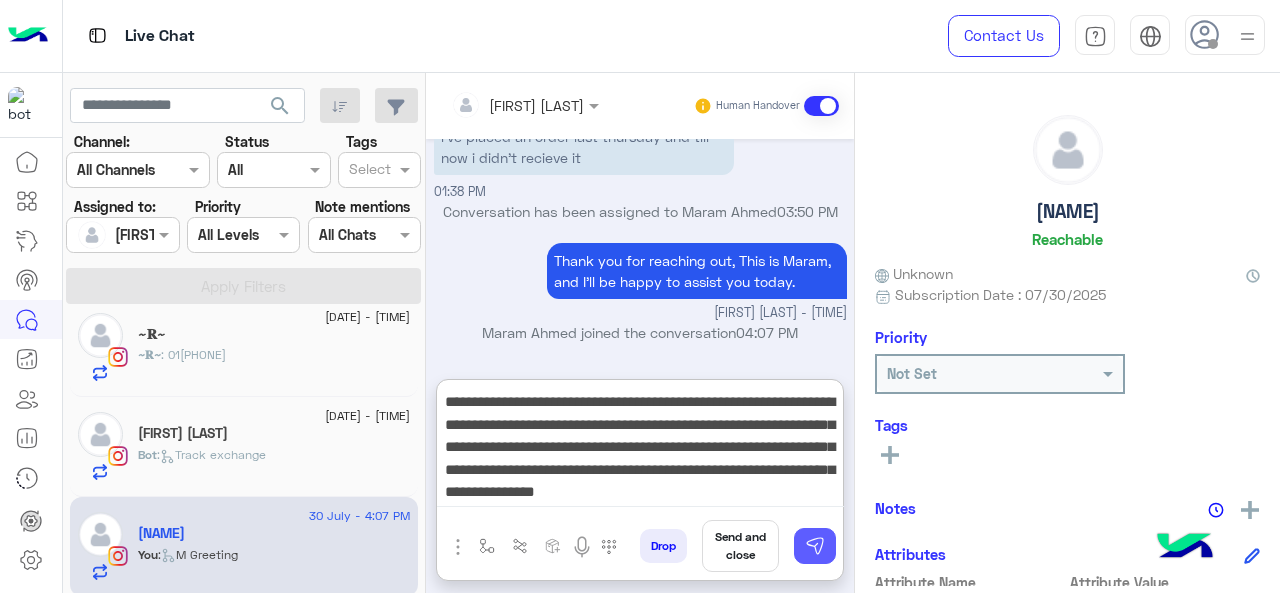 type on "**********" 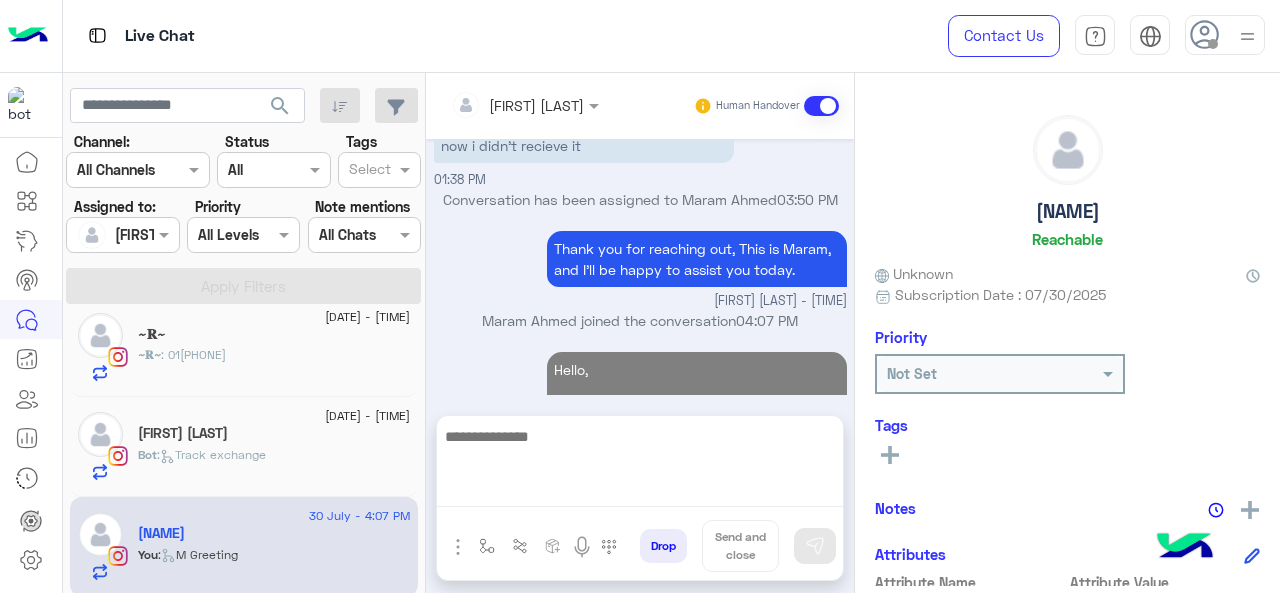 scroll, scrollTop: 0, scrollLeft: 0, axis: both 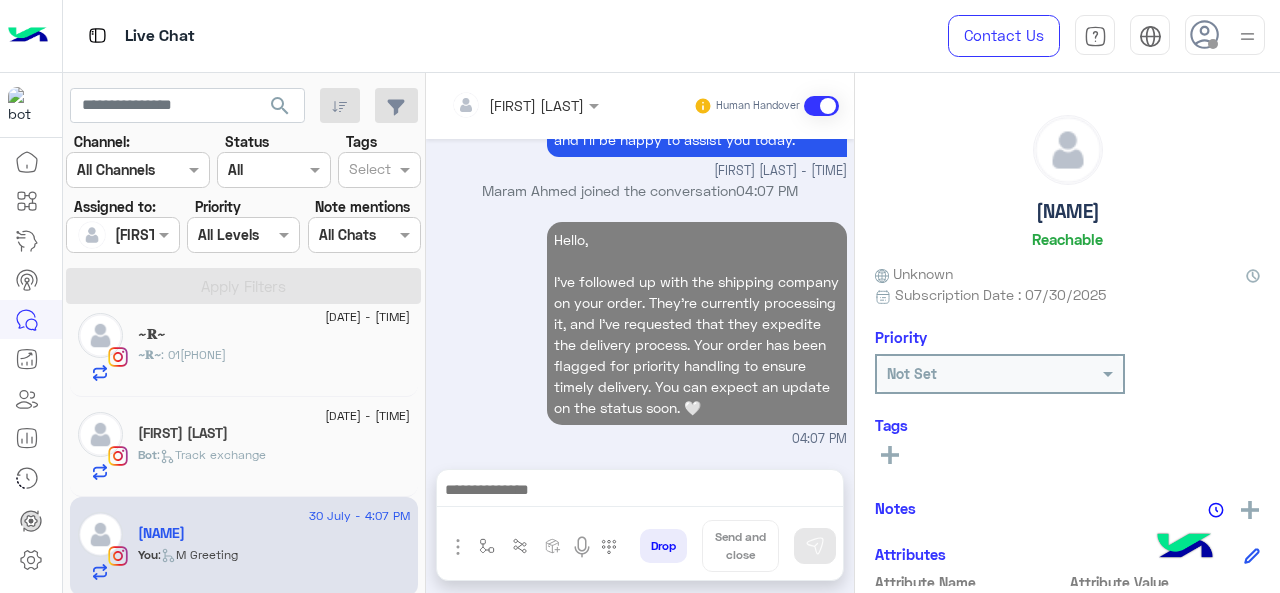 click on "Bot :   Track exchange" 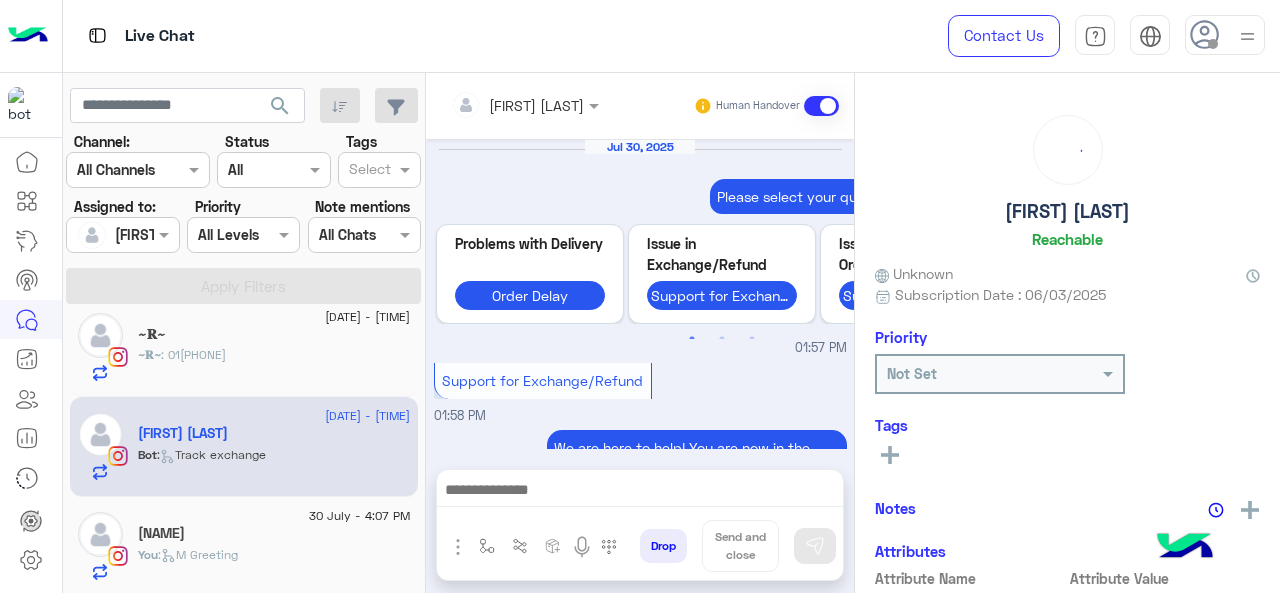 scroll, scrollTop: 733, scrollLeft: 0, axis: vertical 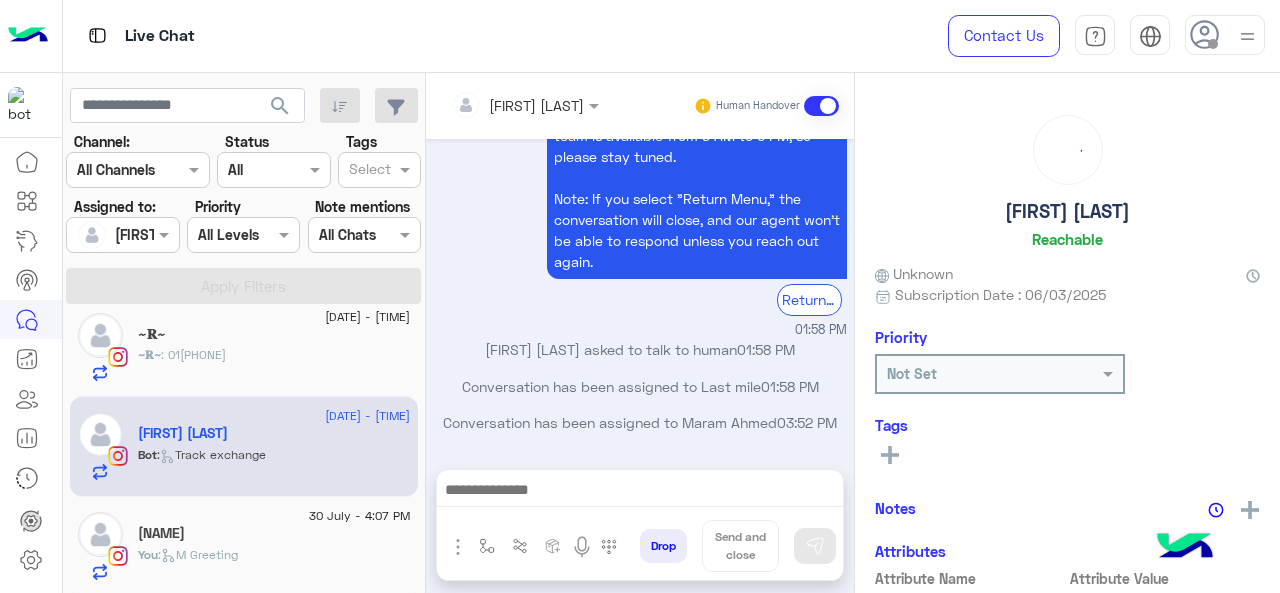 click on "You  :   M Greeting" 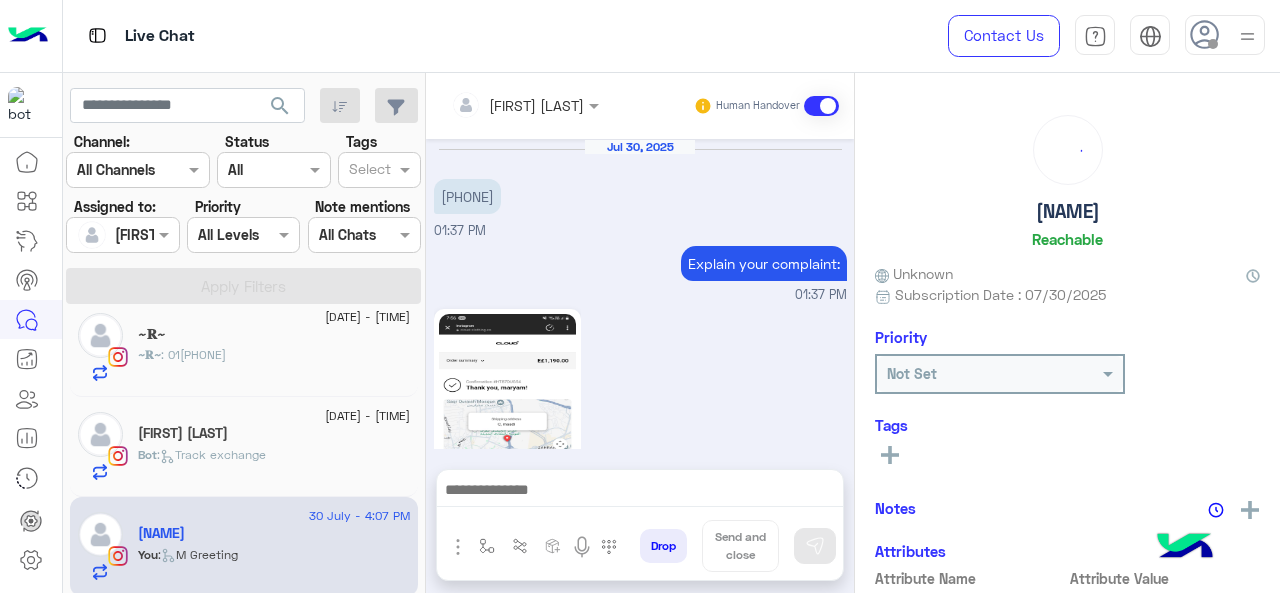 scroll, scrollTop: 989, scrollLeft: 0, axis: vertical 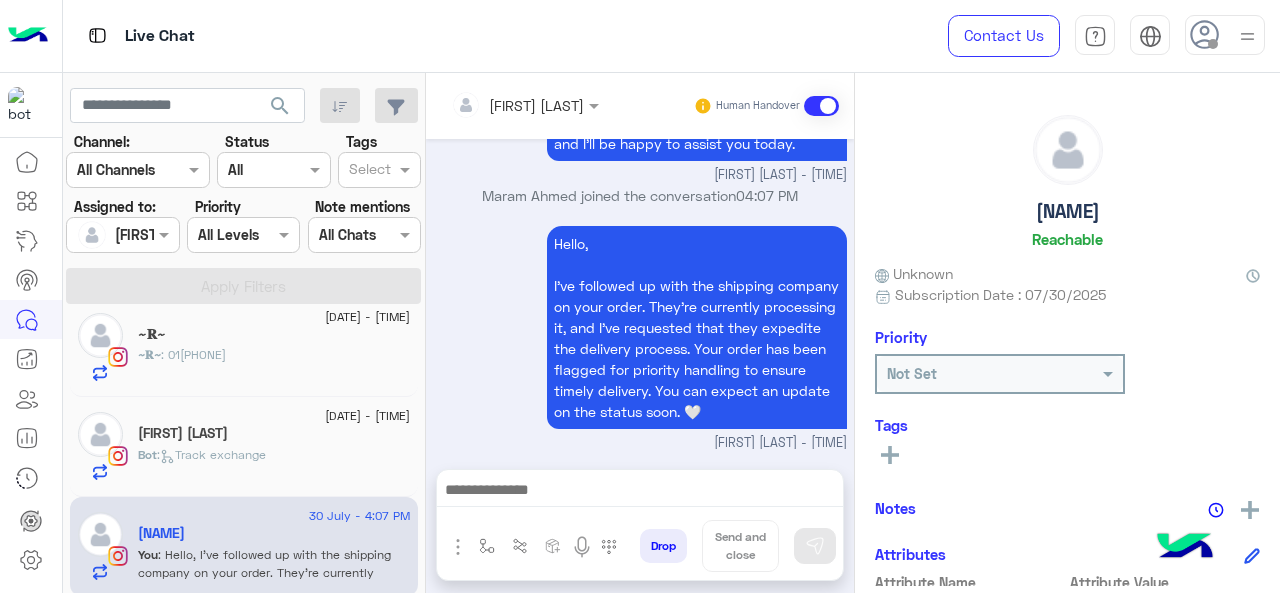 click on "Bot :   Track exchange" 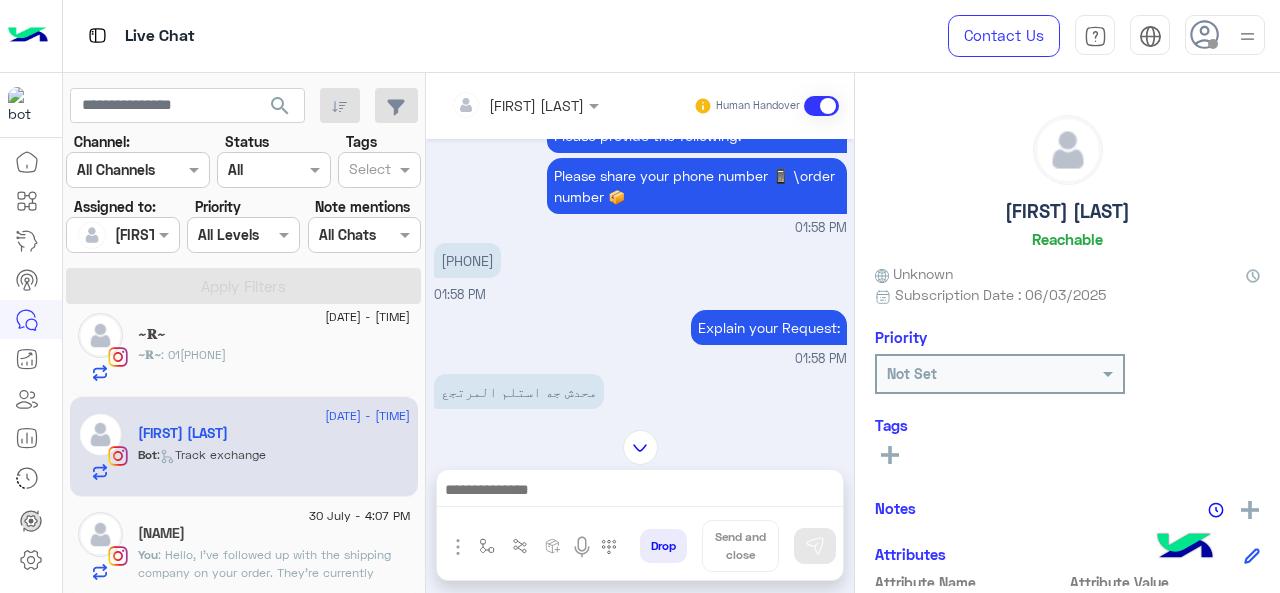 scroll, scrollTop: 434, scrollLeft: 0, axis: vertical 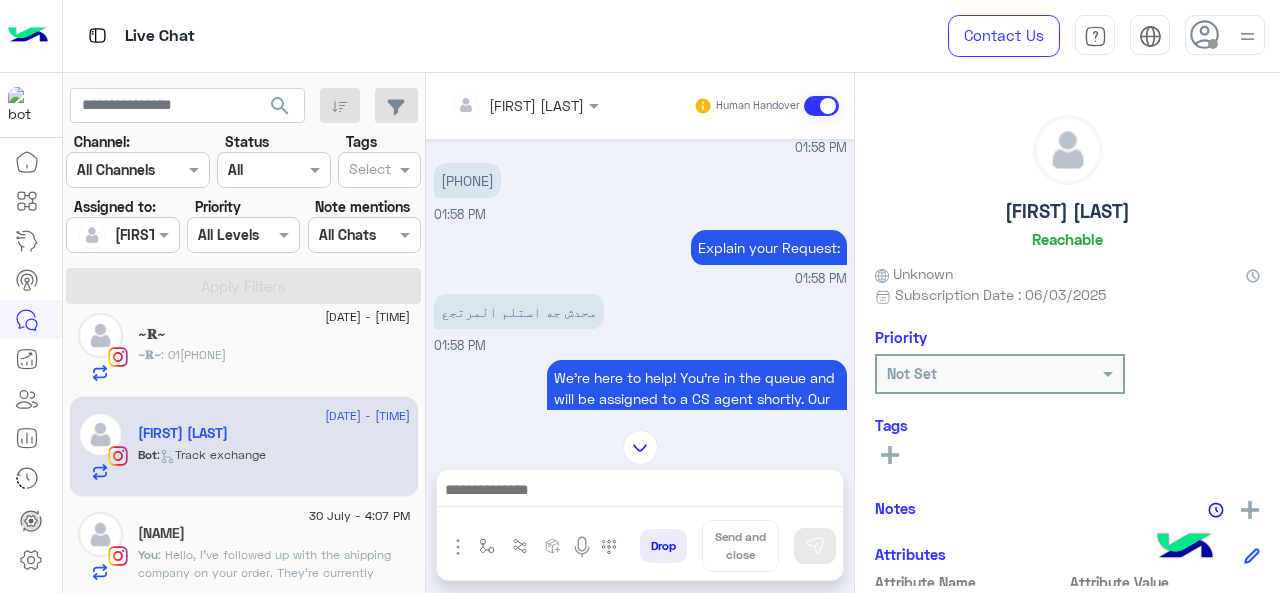 drag, startPoint x: 451, startPoint y: 201, endPoint x: 561, endPoint y: 203, distance: 110.01818 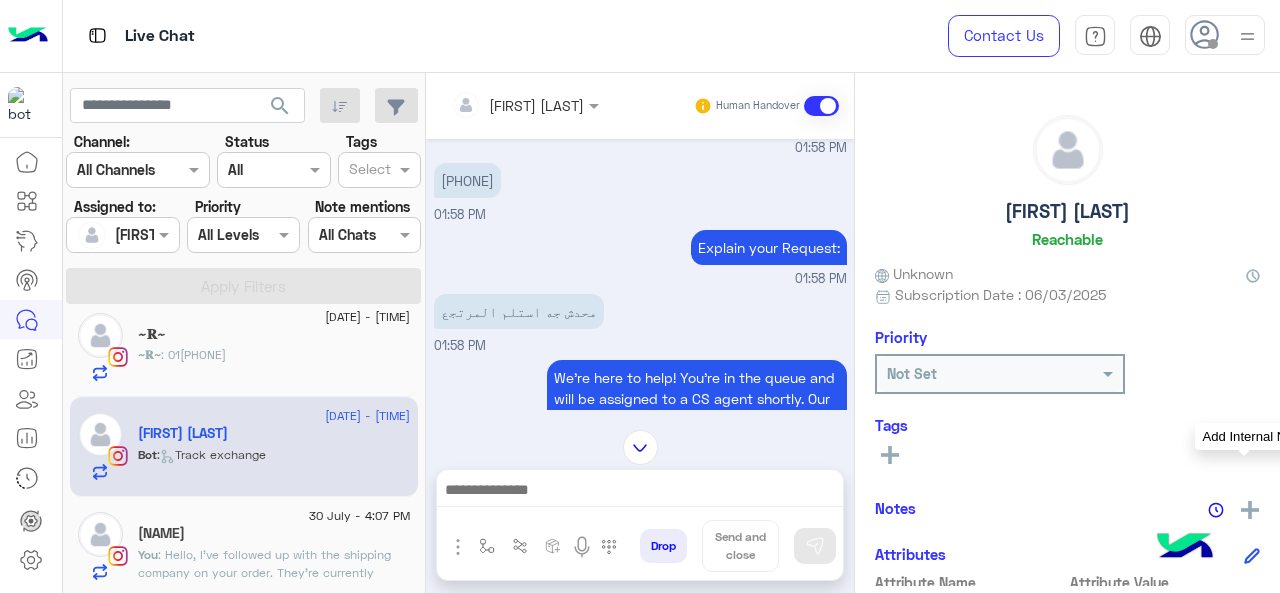 click 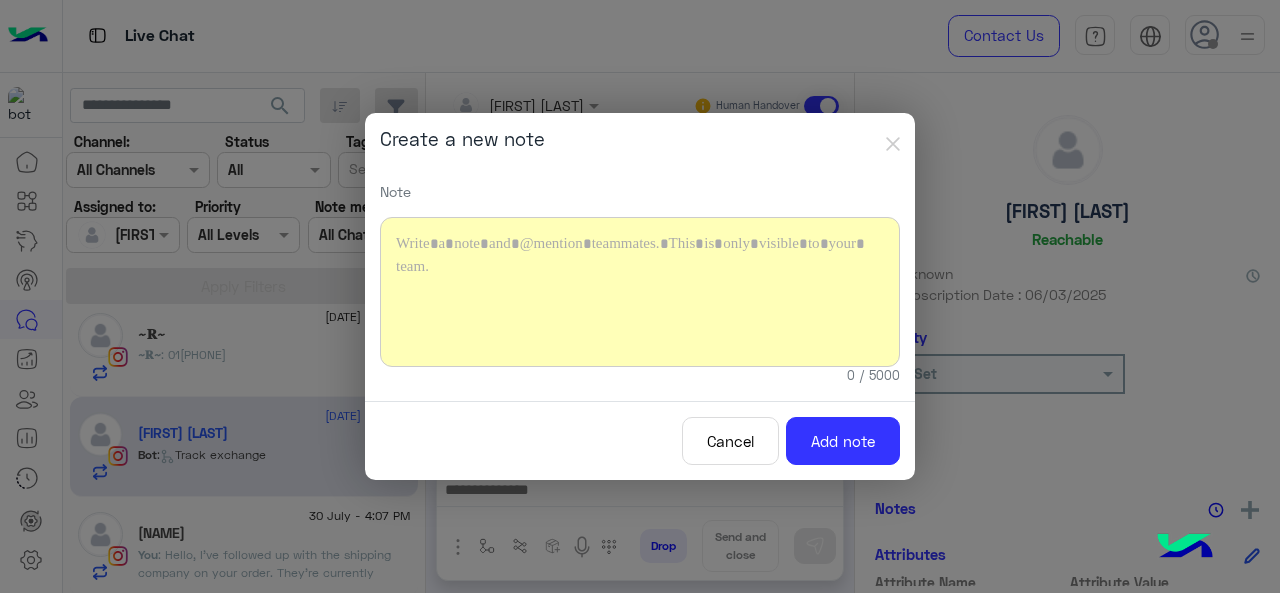 type 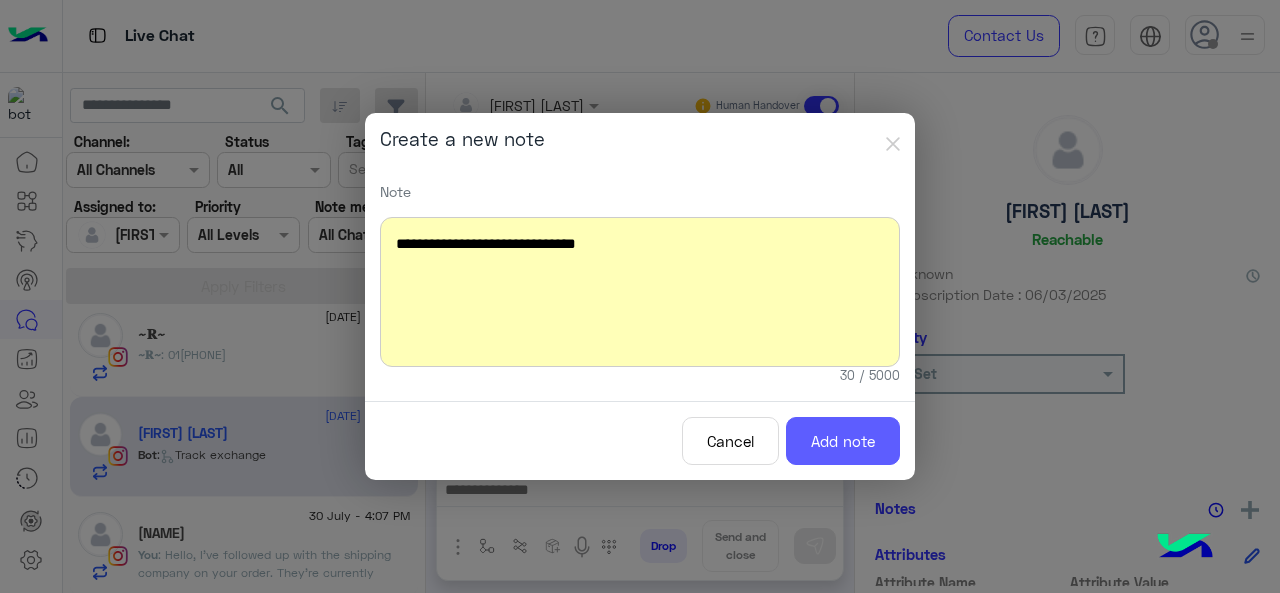 click on "Add note" 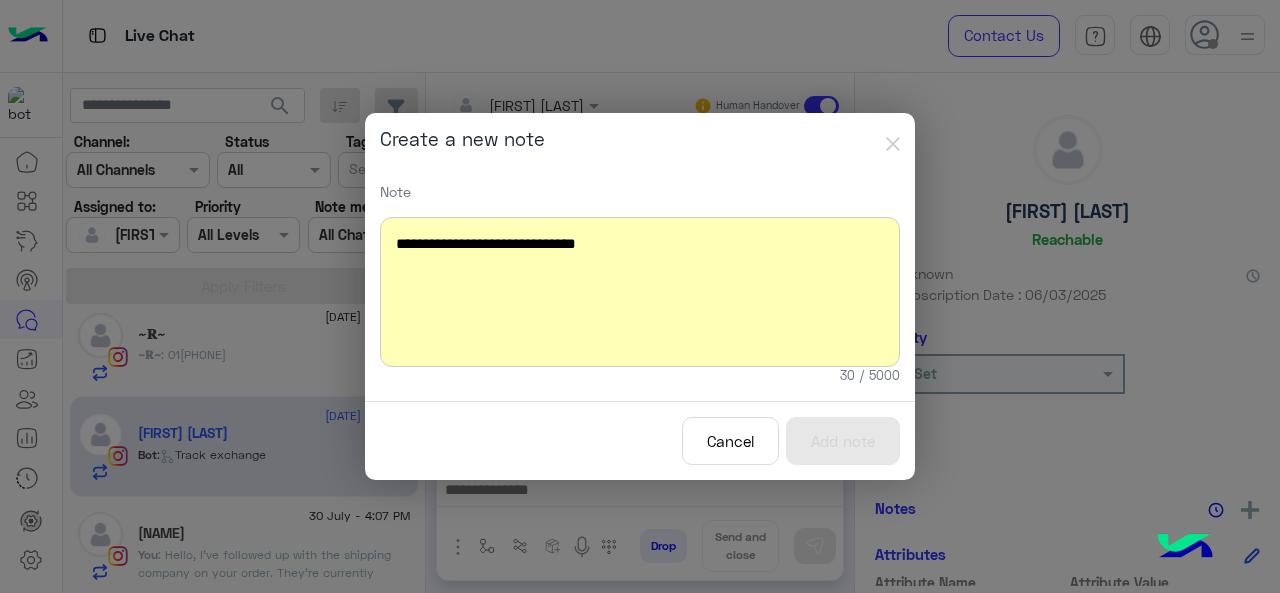 scroll, scrollTop: 857, scrollLeft: 0, axis: vertical 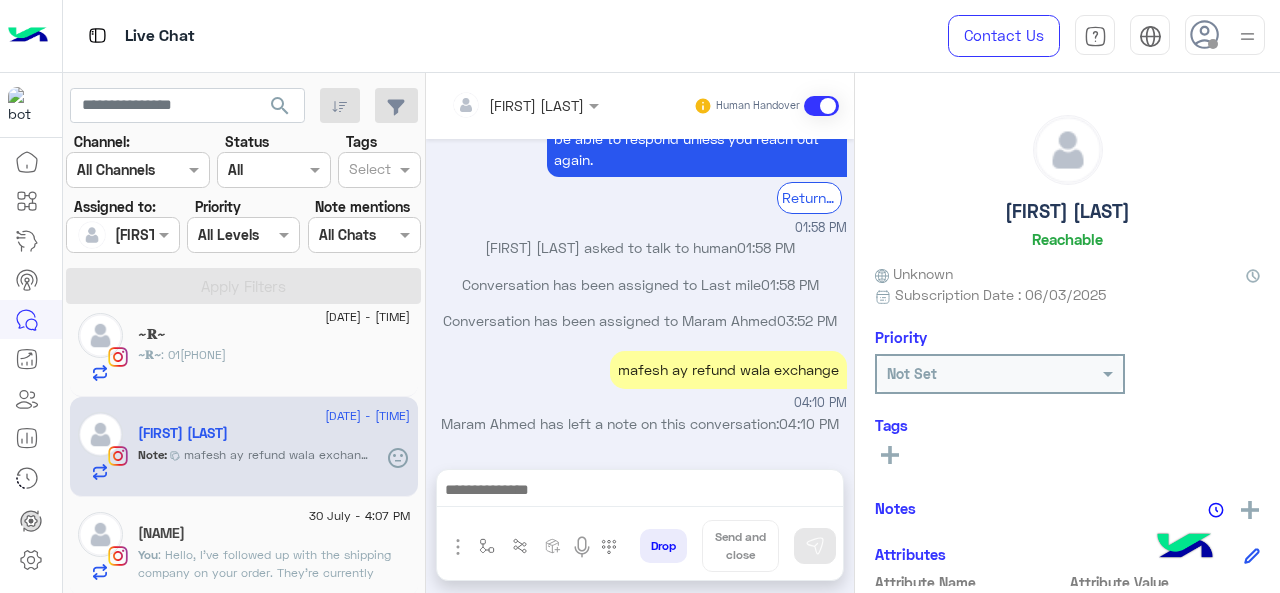 click at bounding box center [499, 105] 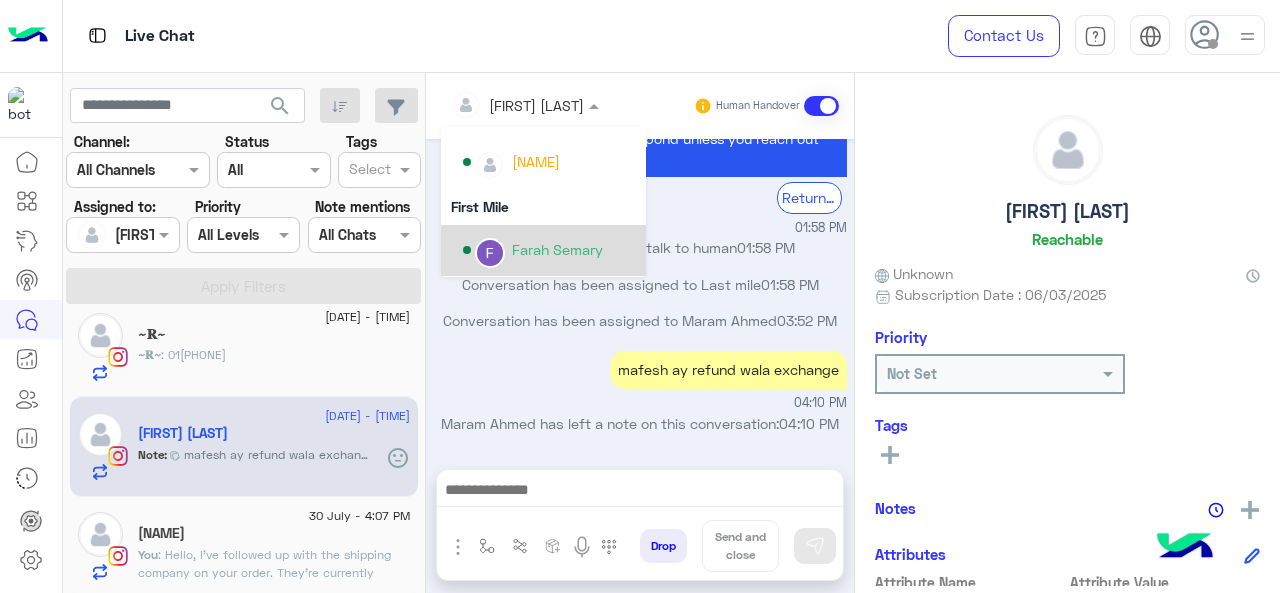 scroll, scrollTop: 300, scrollLeft: 0, axis: vertical 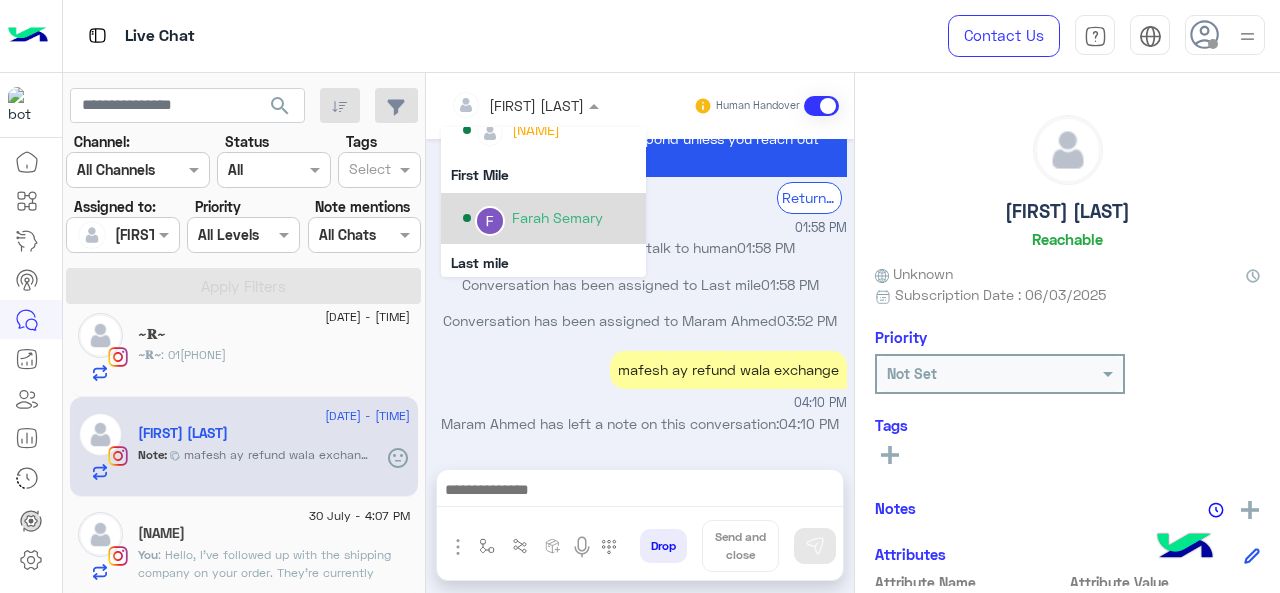 click on "Farah Semary" at bounding box center (557, 217) 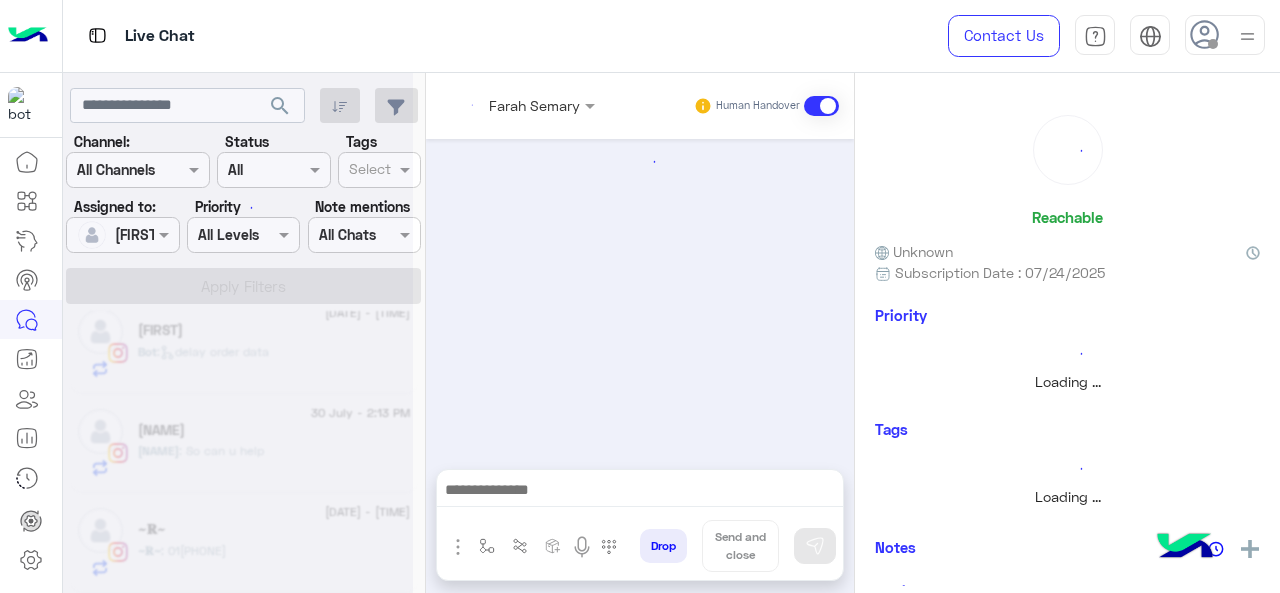 scroll, scrollTop: 0, scrollLeft: 0, axis: both 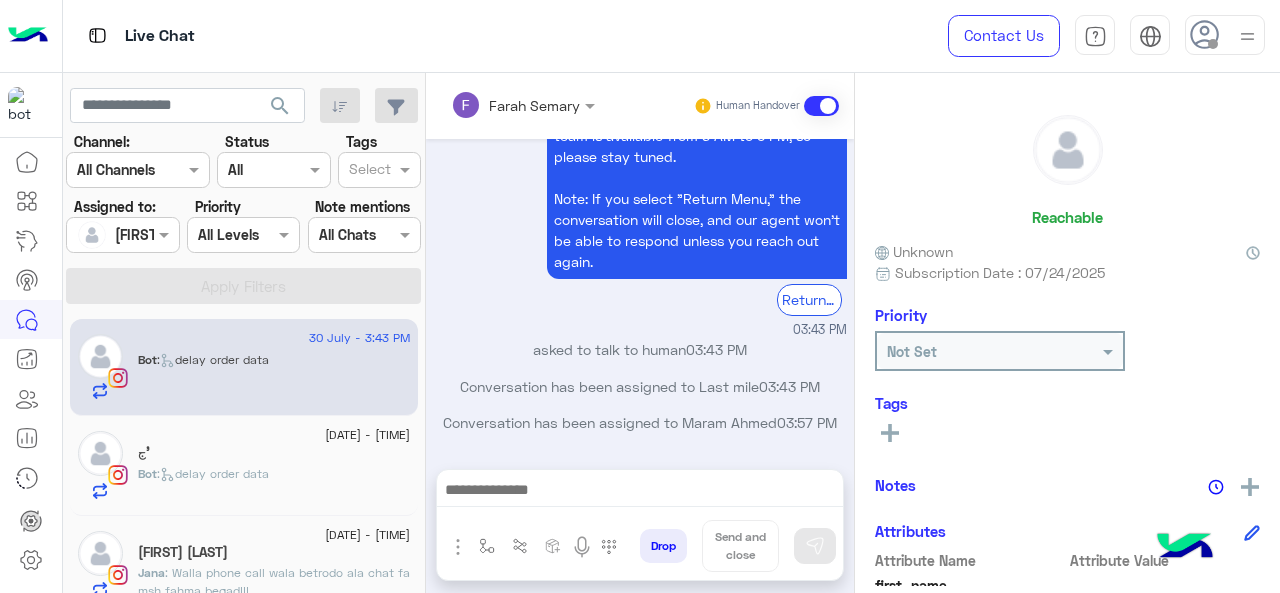 click on "Bot :   delay order data" 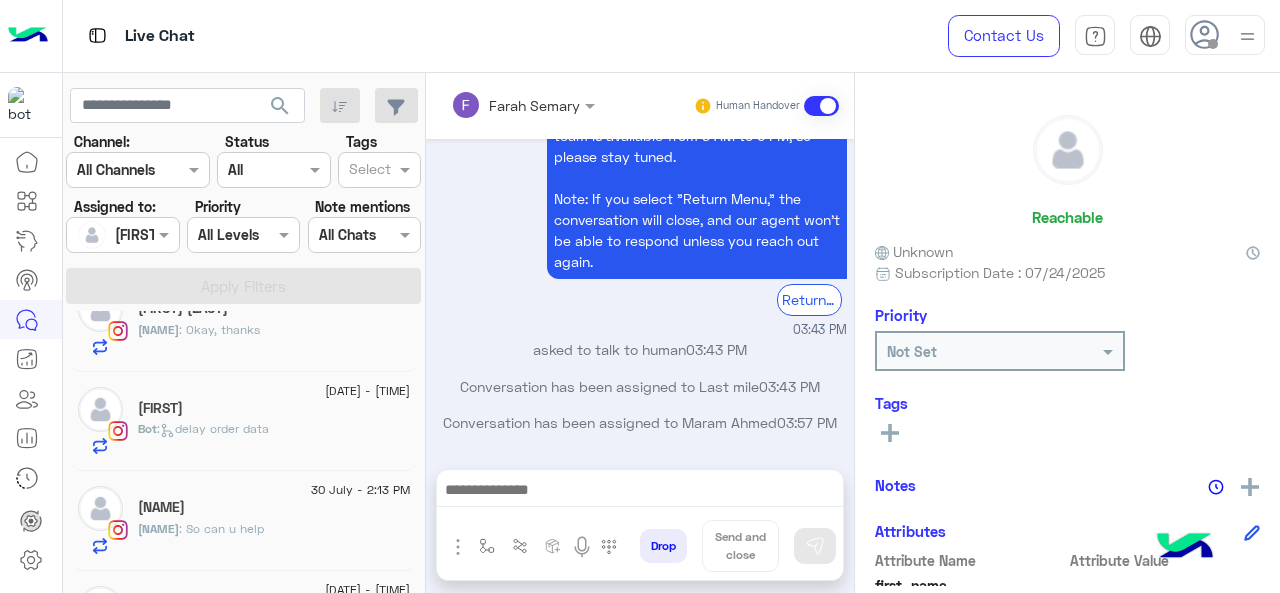 scroll, scrollTop: 417, scrollLeft: 0, axis: vertical 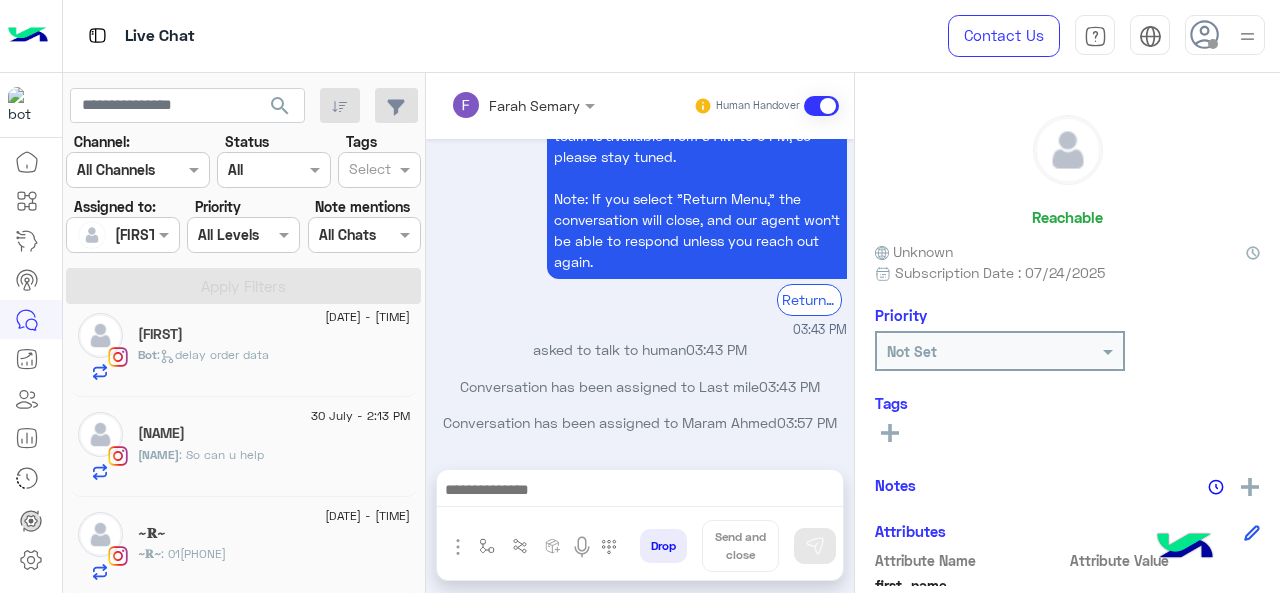 click on "~[FIRST]~ : [PHONE]" 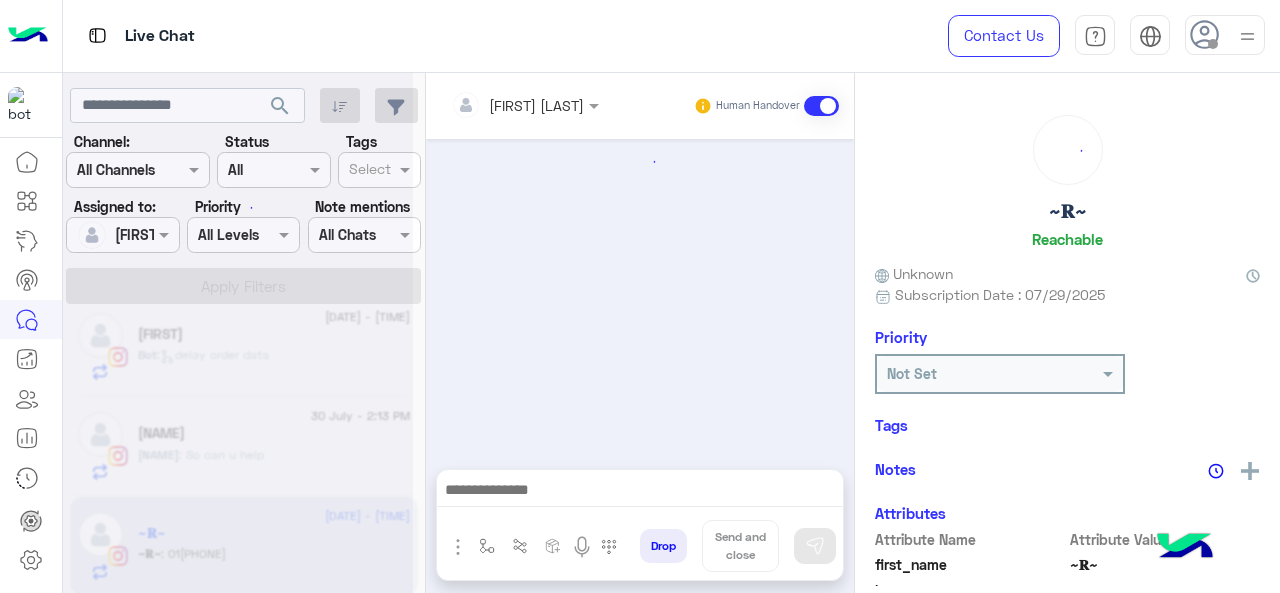 scroll, scrollTop: 797, scrollLeft: 0, axis: vertical 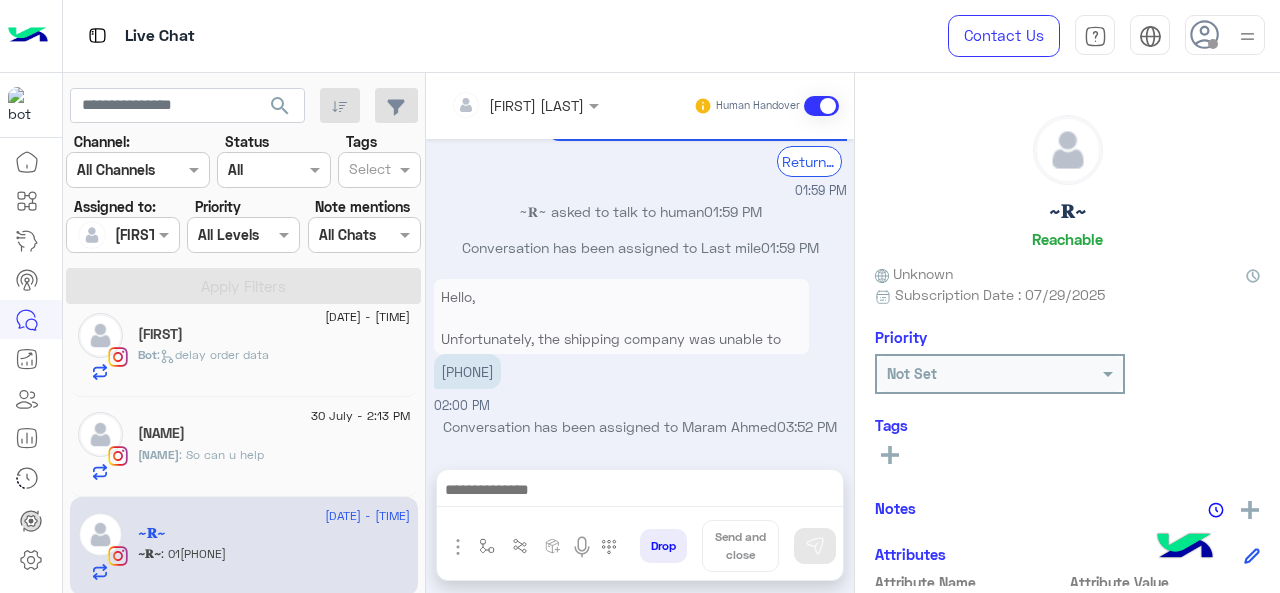 click on "30 July - 2:13 PM" 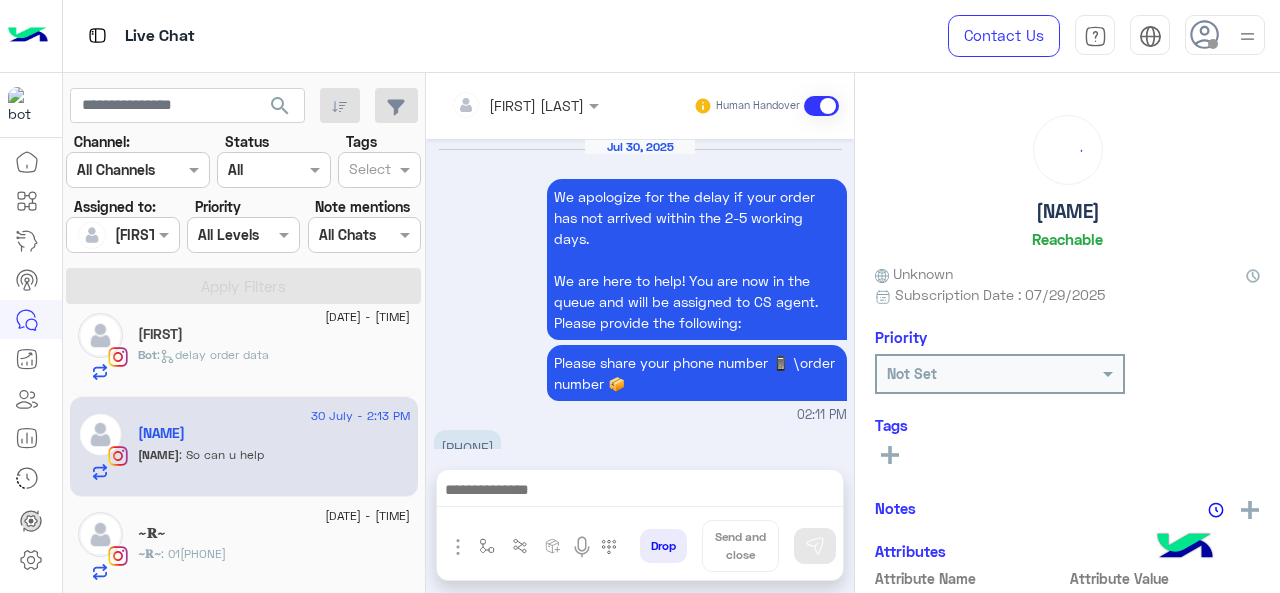 scroll, scrollTop: 714, scrollLeft: 0, axis: vertical 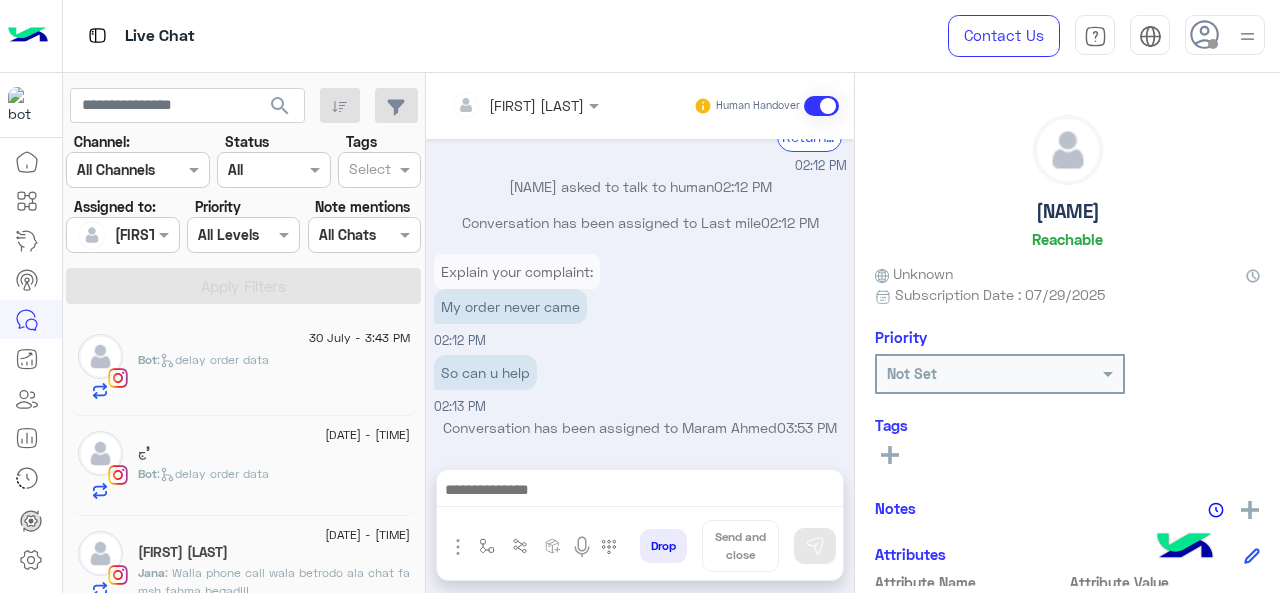 click on "'ج" 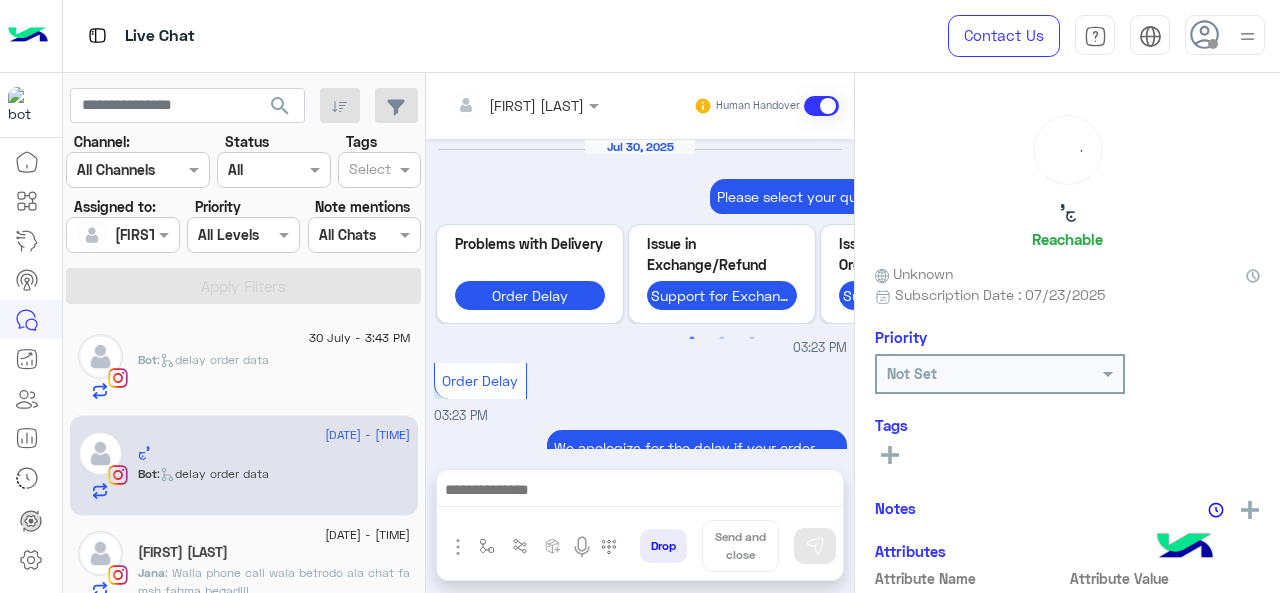 scroll, scrollTop: 873, scrollLeft: 0, axis: vertical 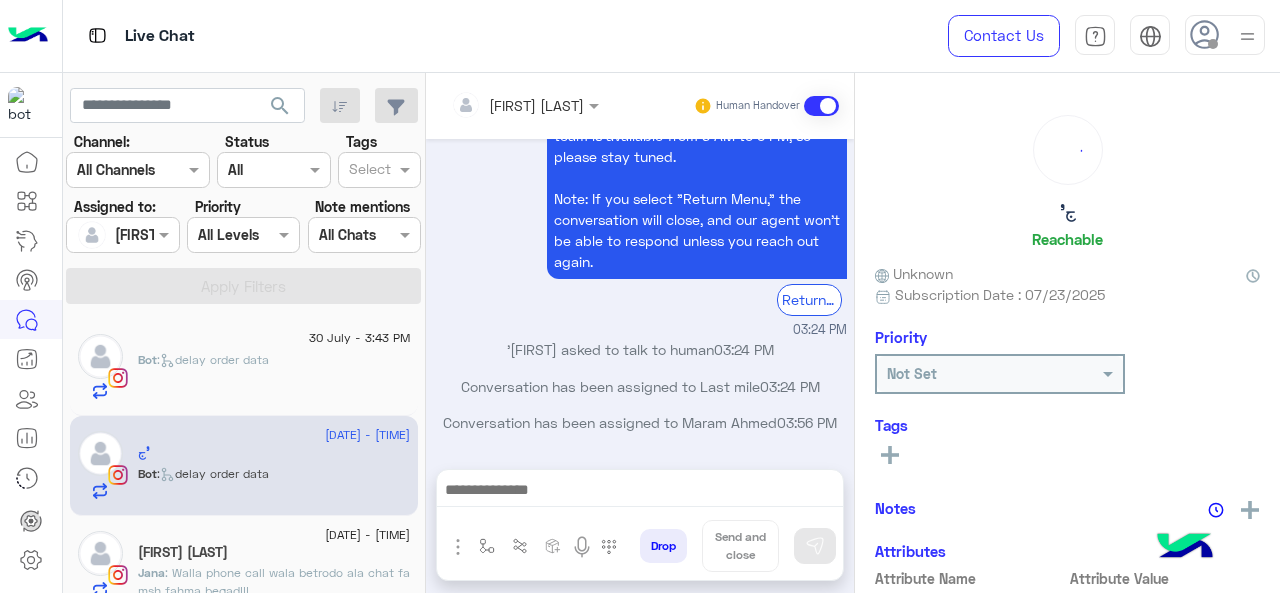 click on "Bot :   delay order data" 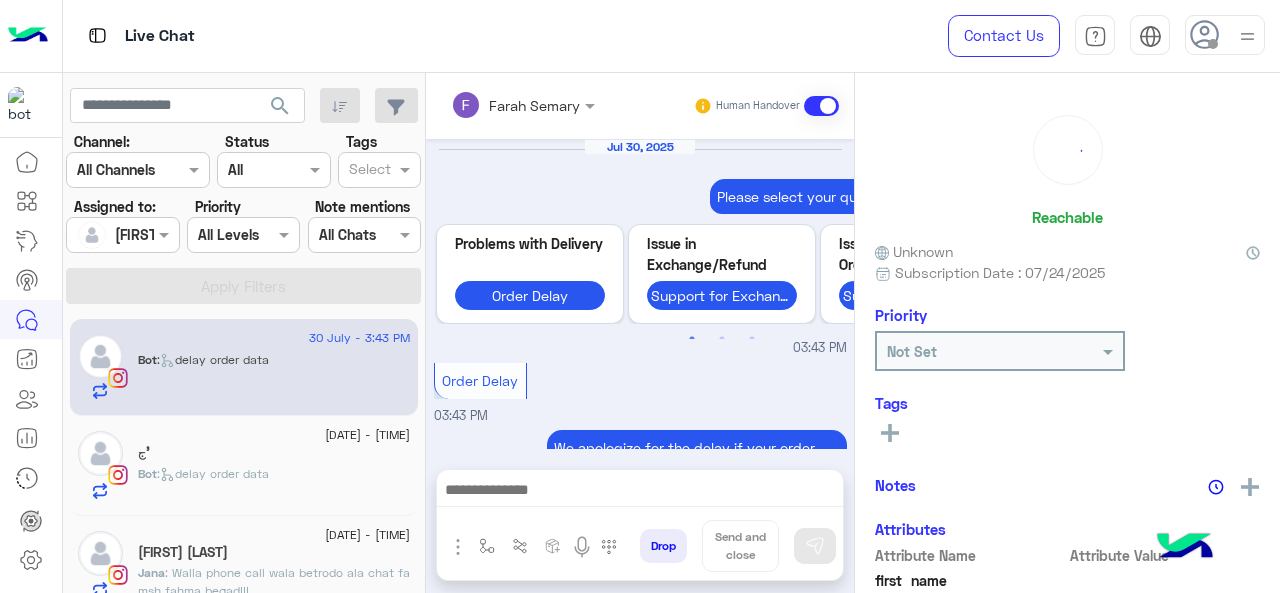scroll, scrollTop: 838, scrollLeft: 0, axis: vertical 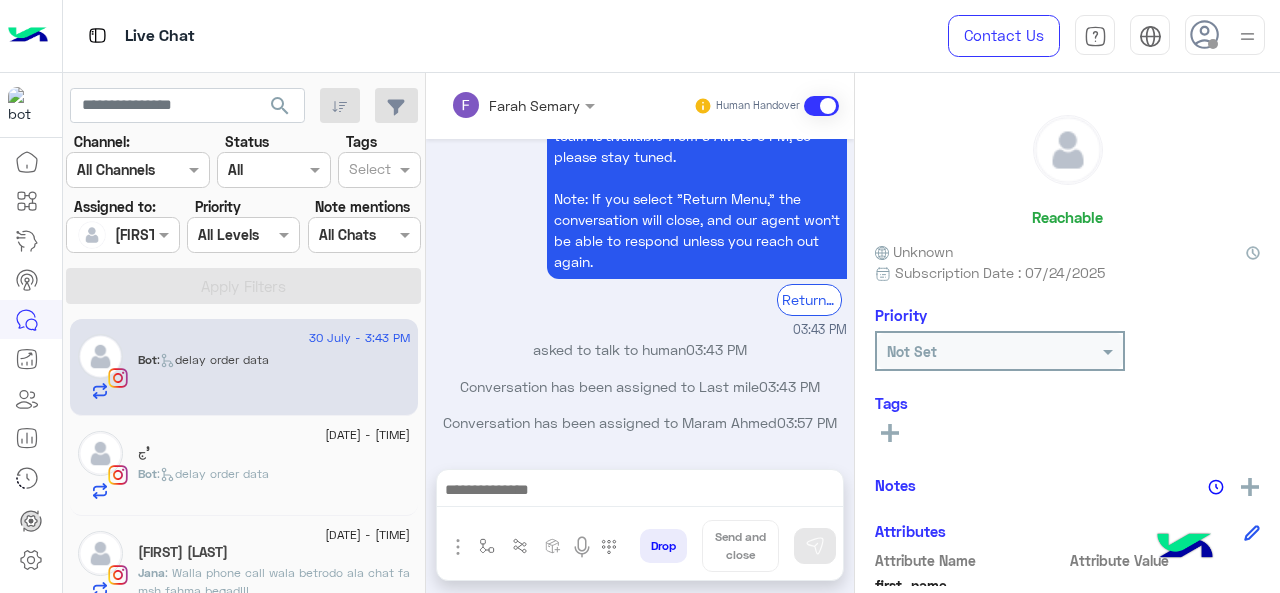click on "'ج" 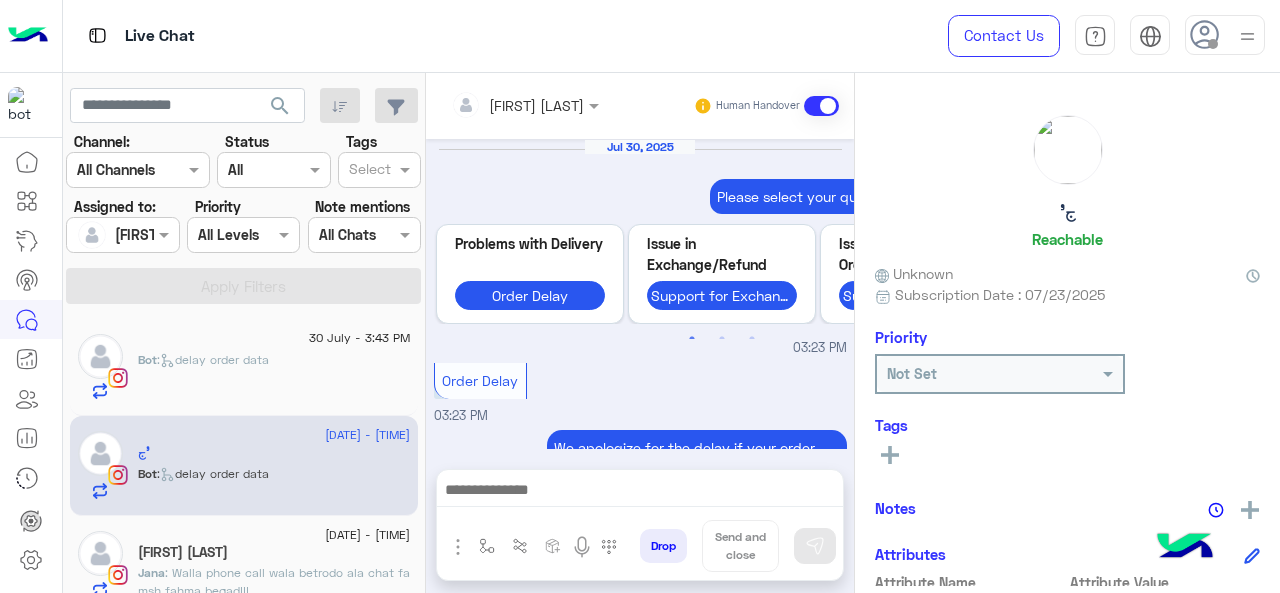 scroll, scrollTop: 873, scrollLeft: 0, axis: vertical 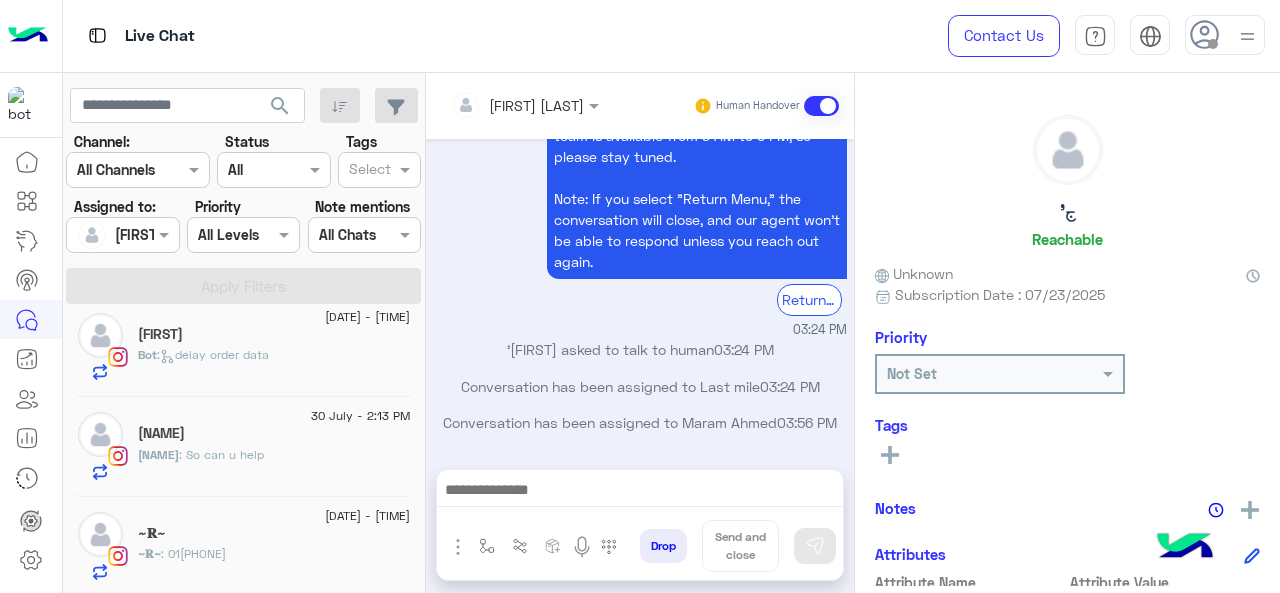 click on "~𝐑~" 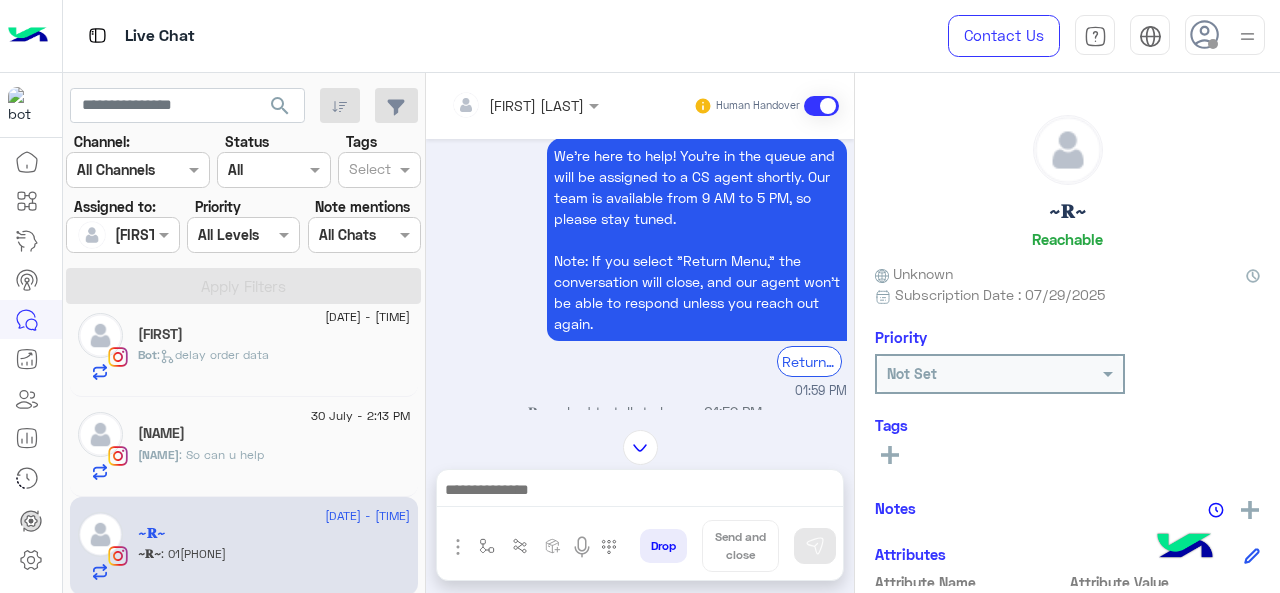 scroll, scrollTop: 797, scrollLeft: 0, axis: vertical 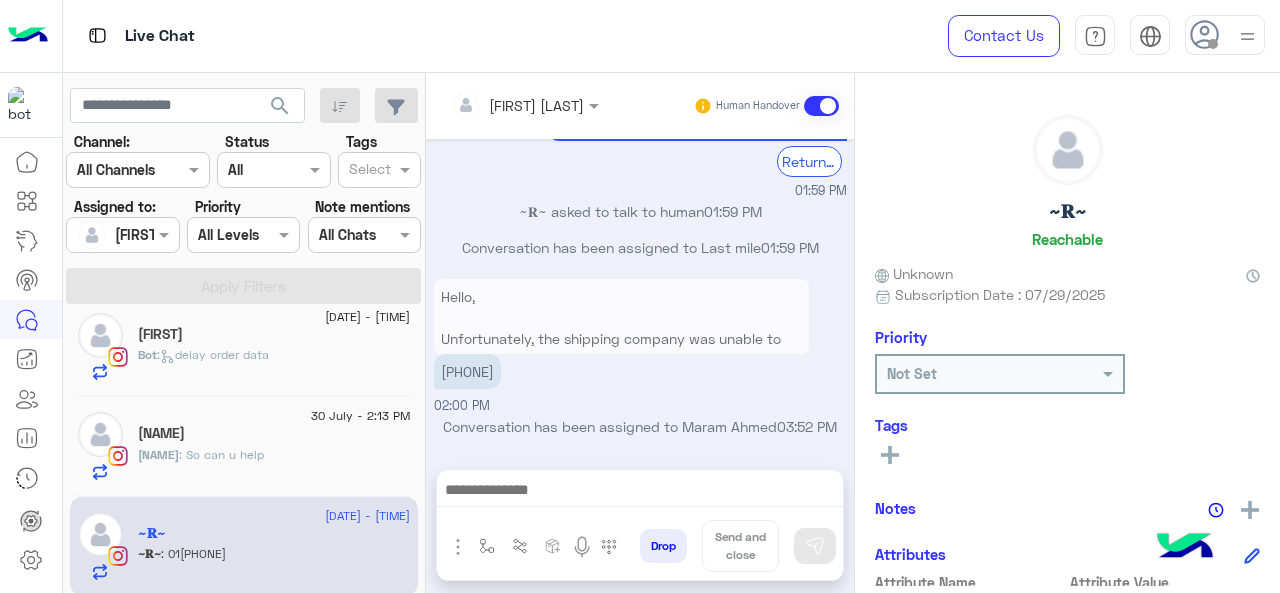 click on "[PHONE]" at bounding box center [467, 371] 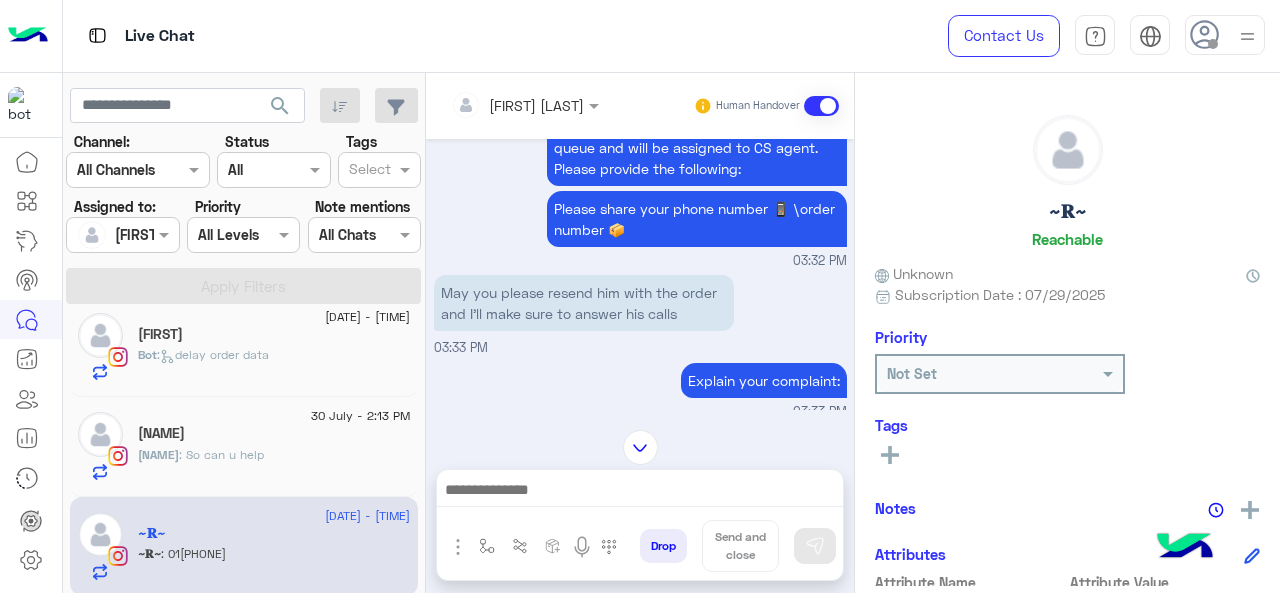 scroll, scrollTop: 522, scrollLeft: 0, axis: vertical 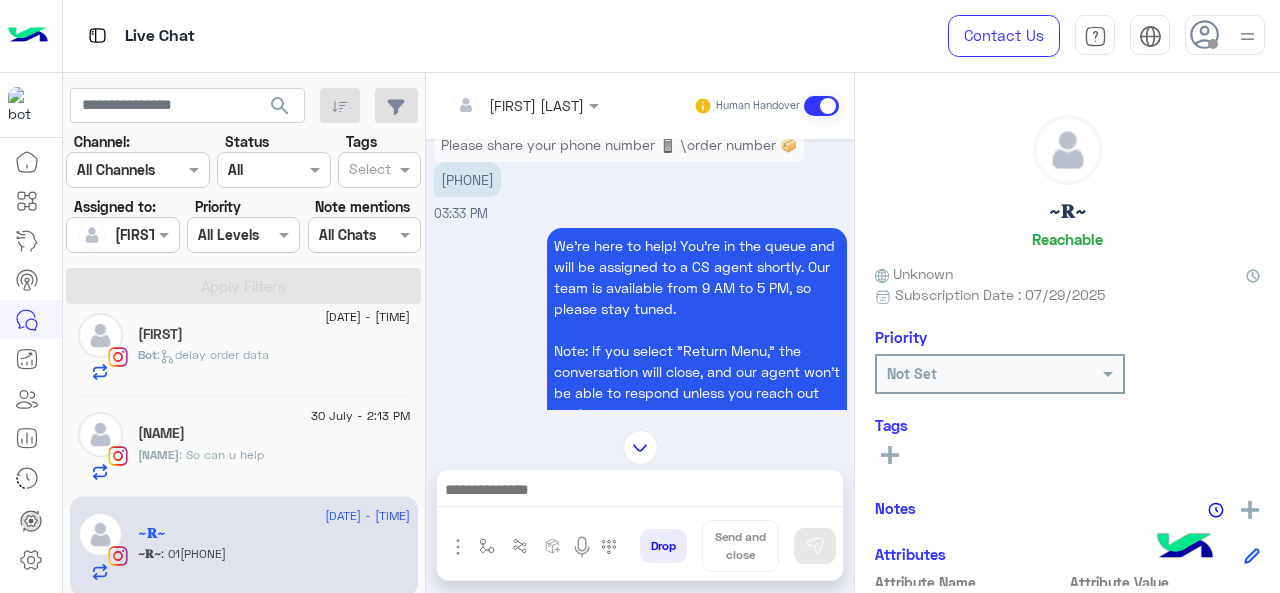 drag, startPoint x: 446, startPoint y: 179, endPoint x: 536, endPoint y: 191, distance: 90.79648 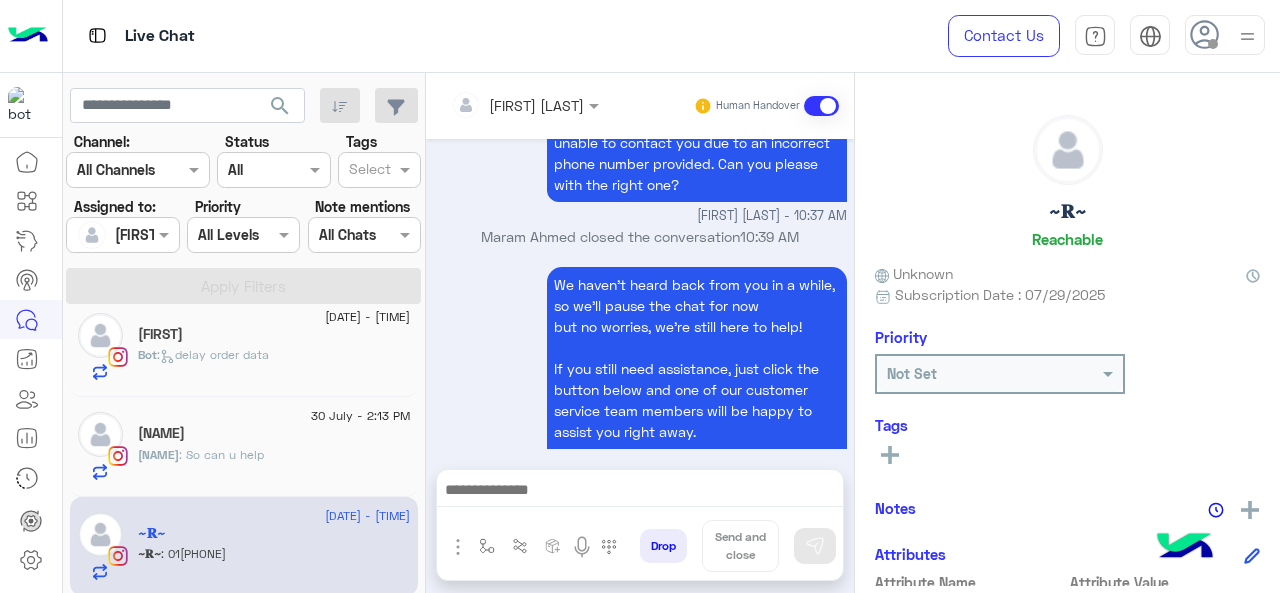 scroll, scrollTop: 1864, scrollLeft: 0, axis: vertical 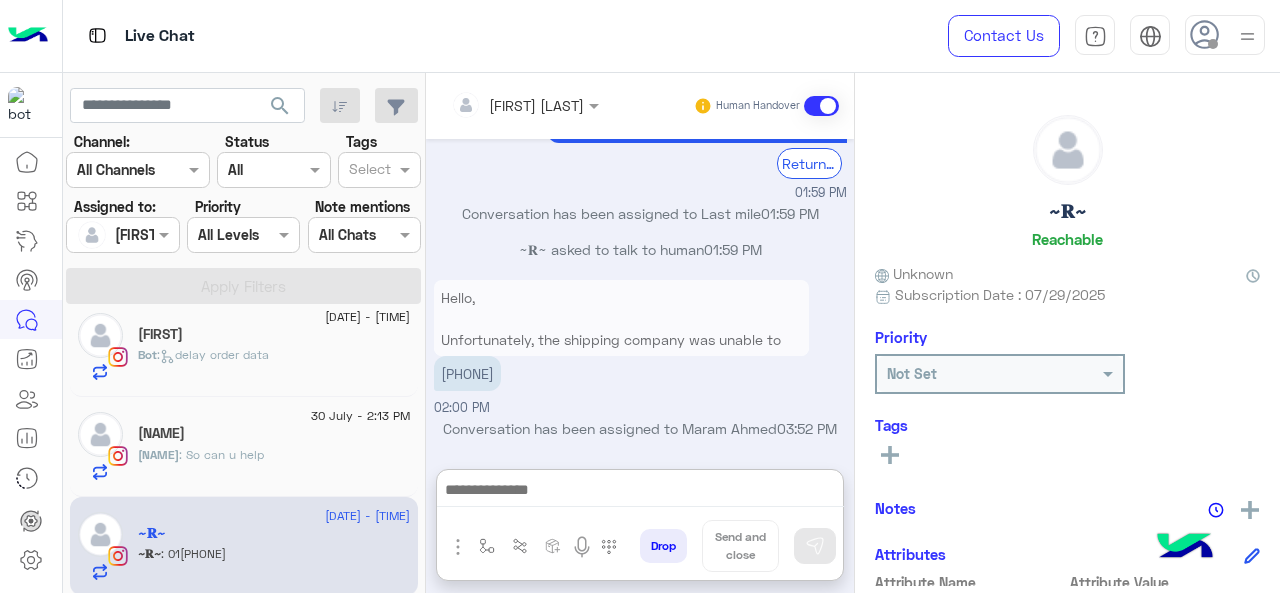 click at bounding box center (640, 492) 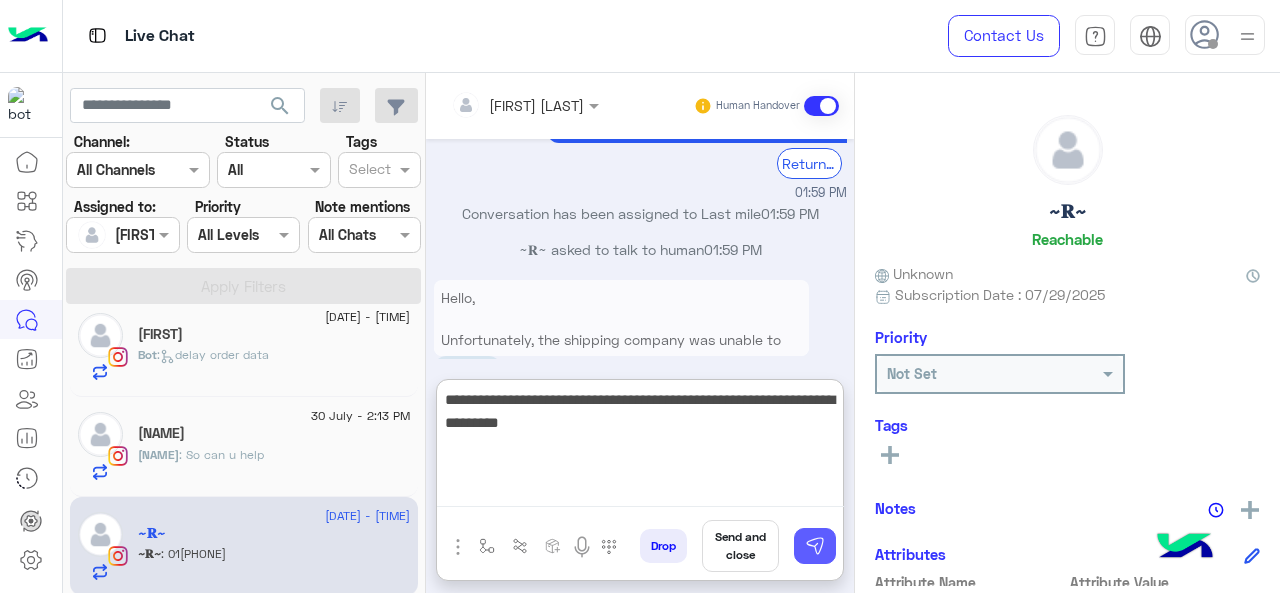 type on "**********" 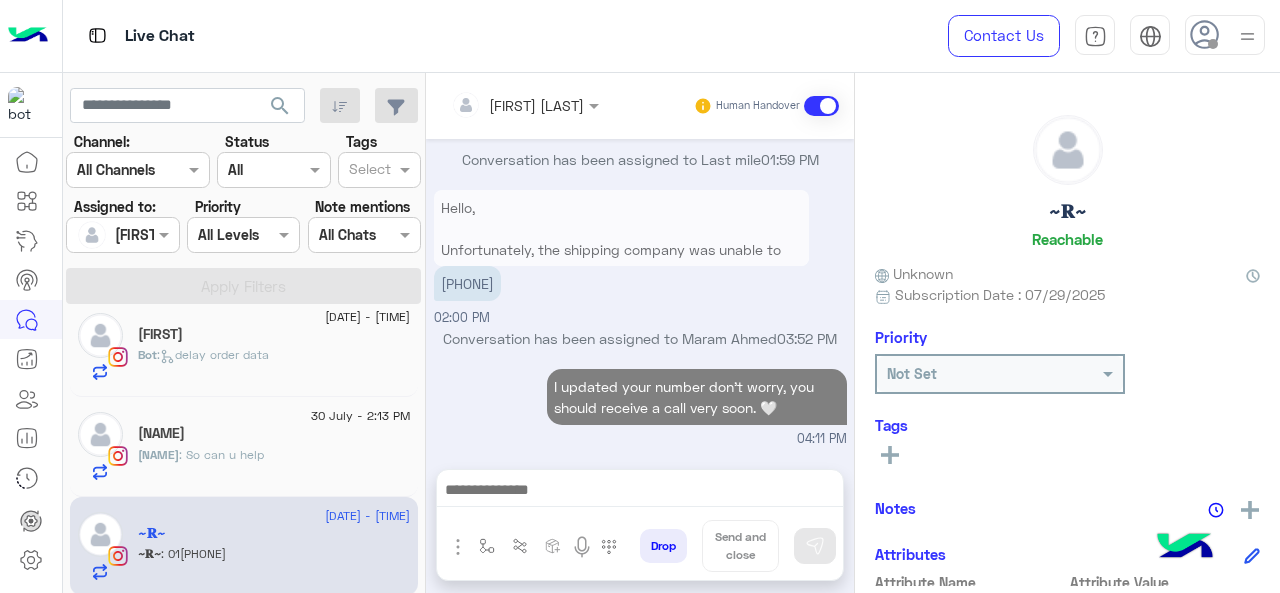 scroll, scrollTop: 1948, scrollLeft: 0, axis: vertical 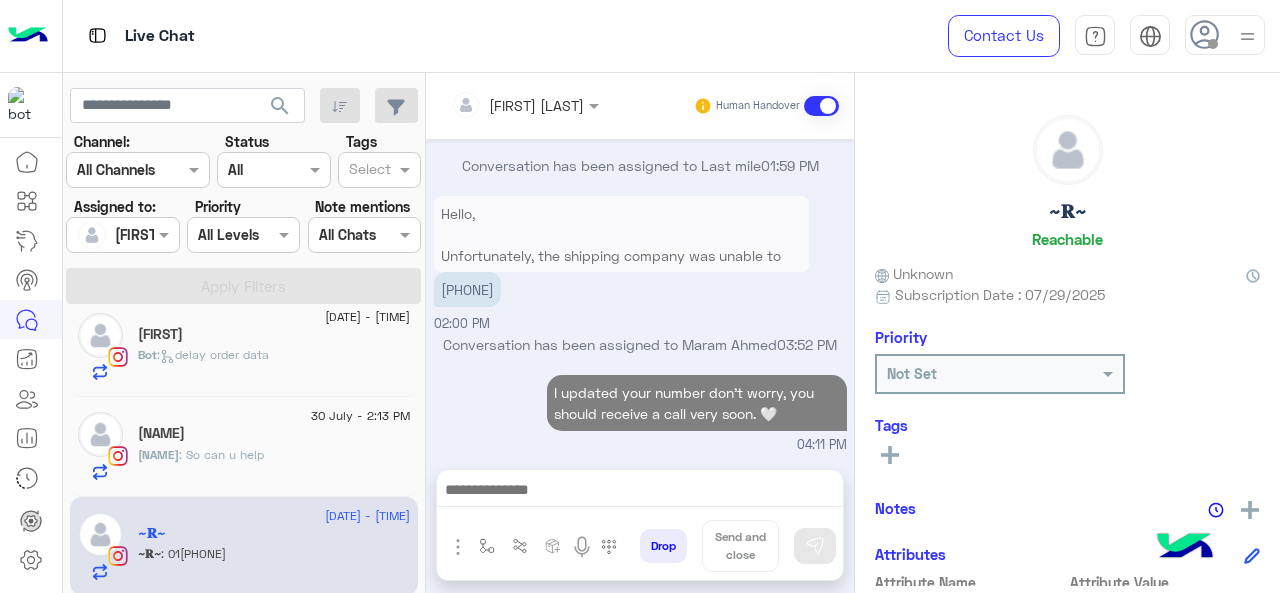 click on "[NAME]" 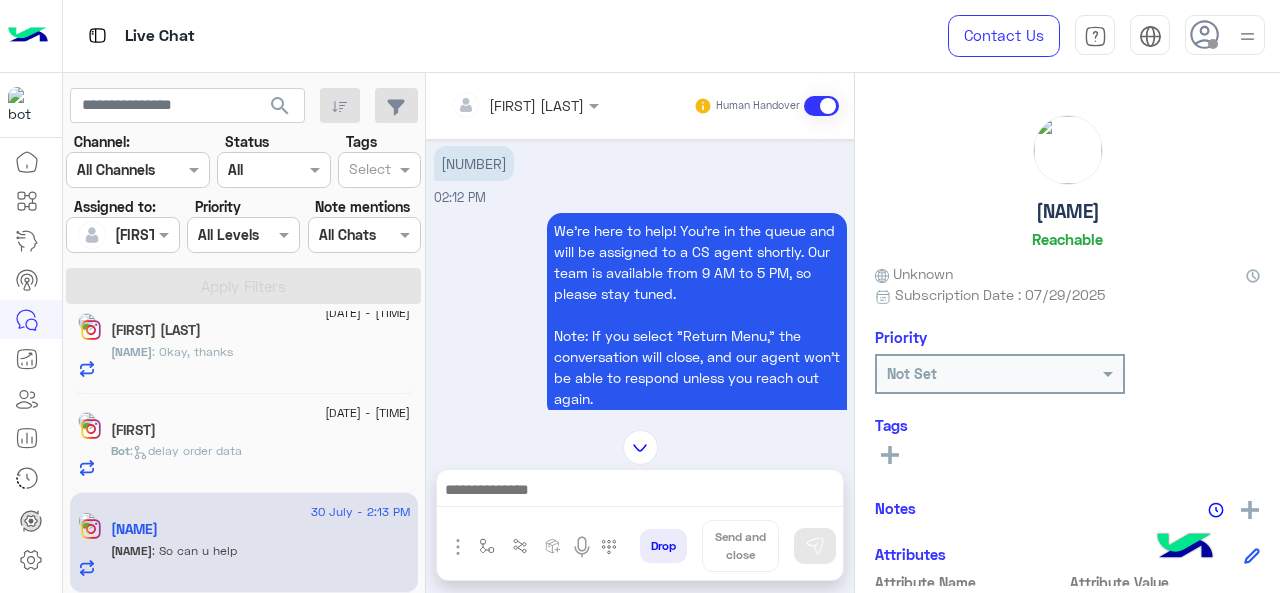 scroll, scrollTop: 314, scrollLeft: 0, axis: vertical 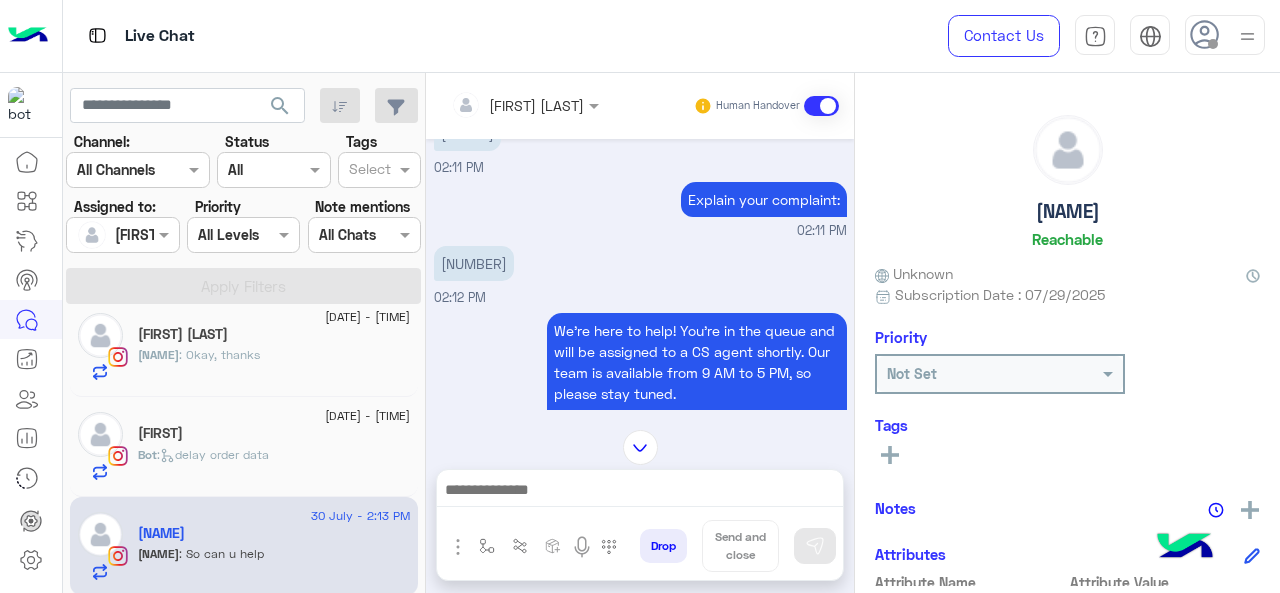 click on "[NUMBER]" at bounding box center [474, 263] 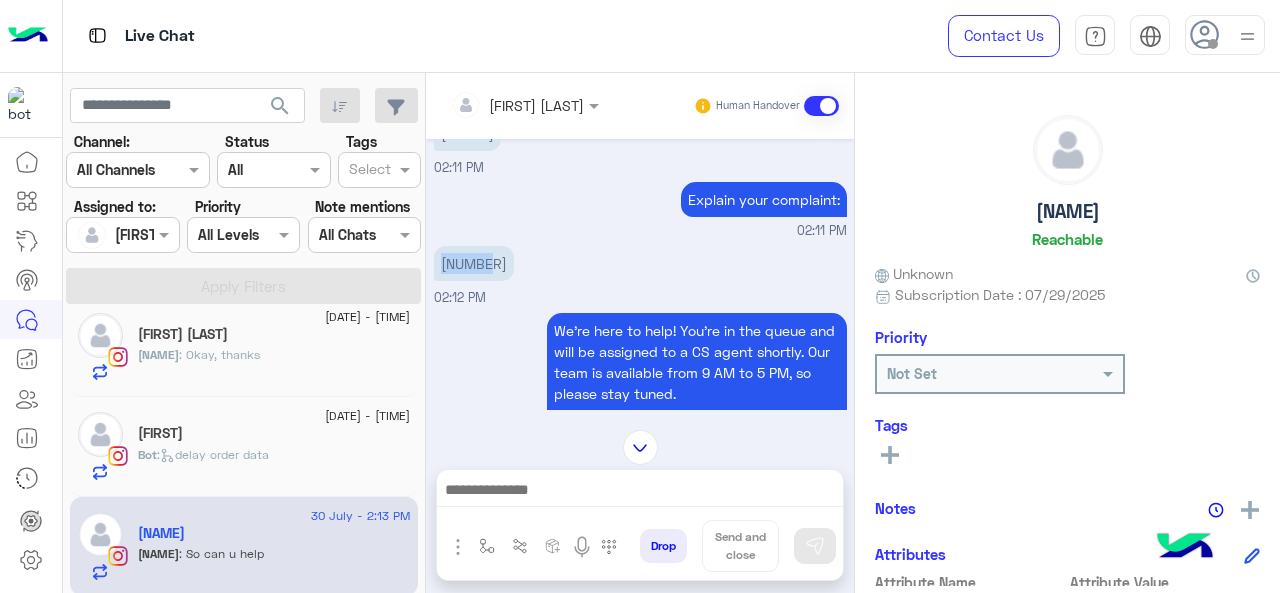click on "[NUMBER]" at bounding box center (474, 263) 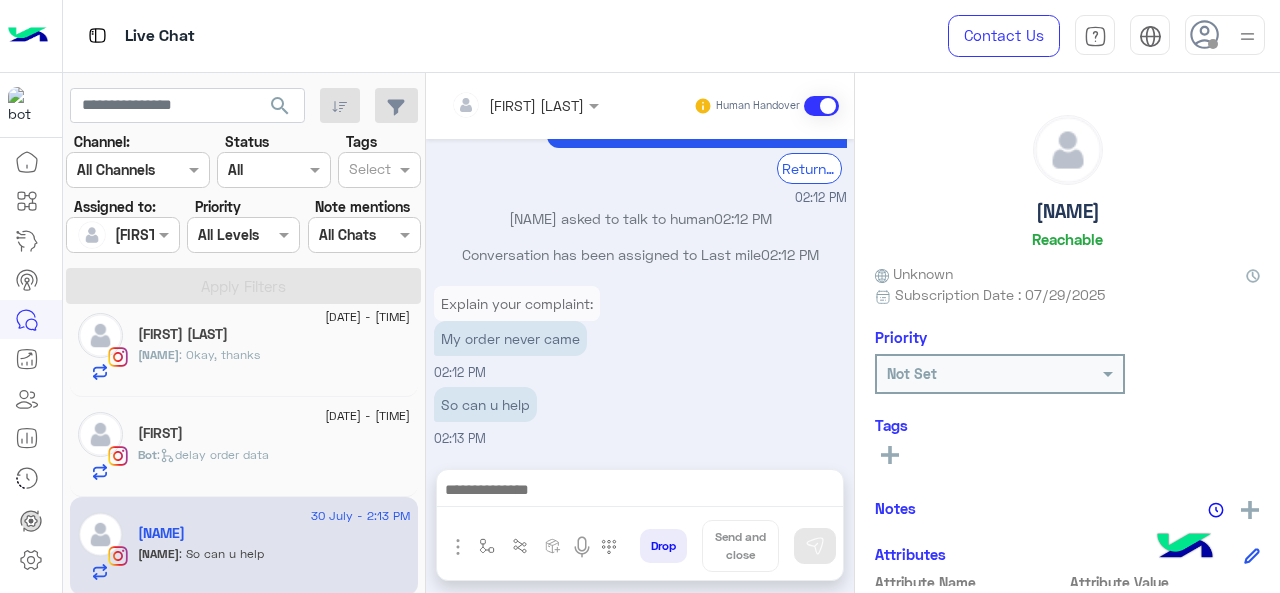 scroll, scrollTop: 714, scrollLeft: 0, axis: vertical 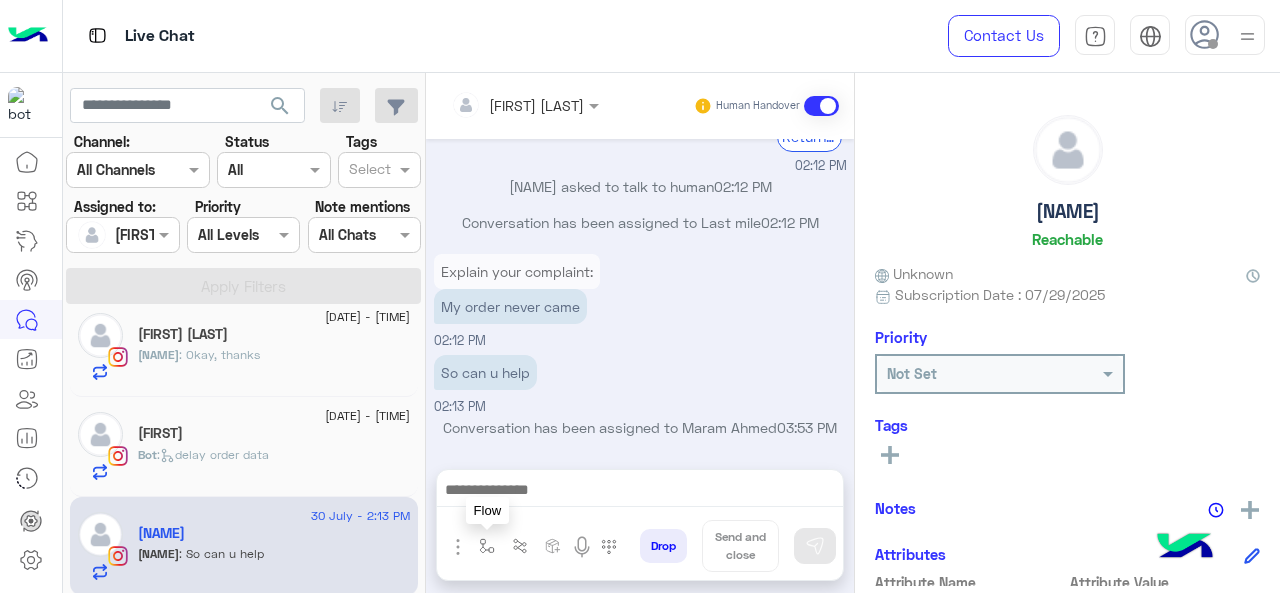click at bounding box center [487, 546] 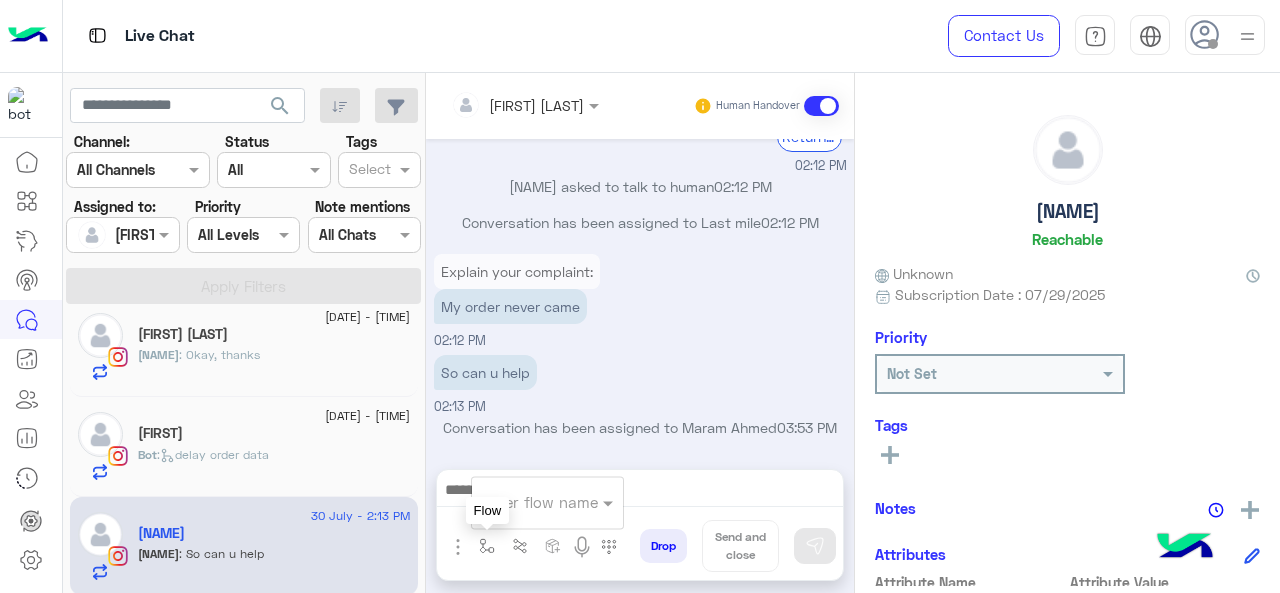 click at bounding box center [487, 546] 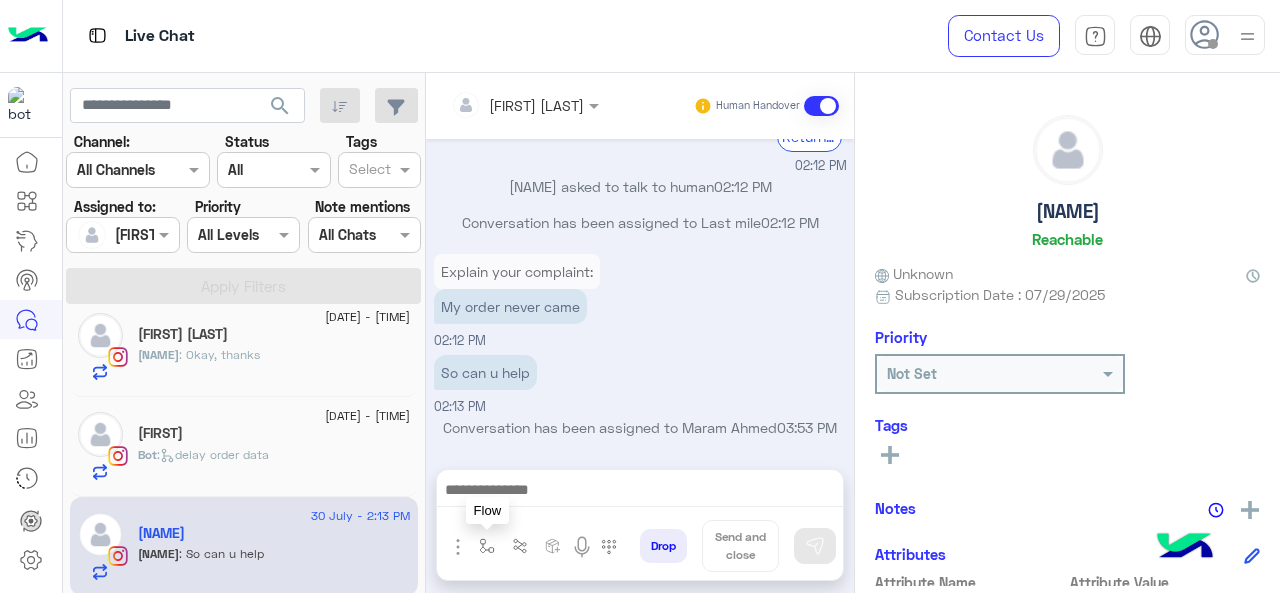 click at bounding box center (487, 546) 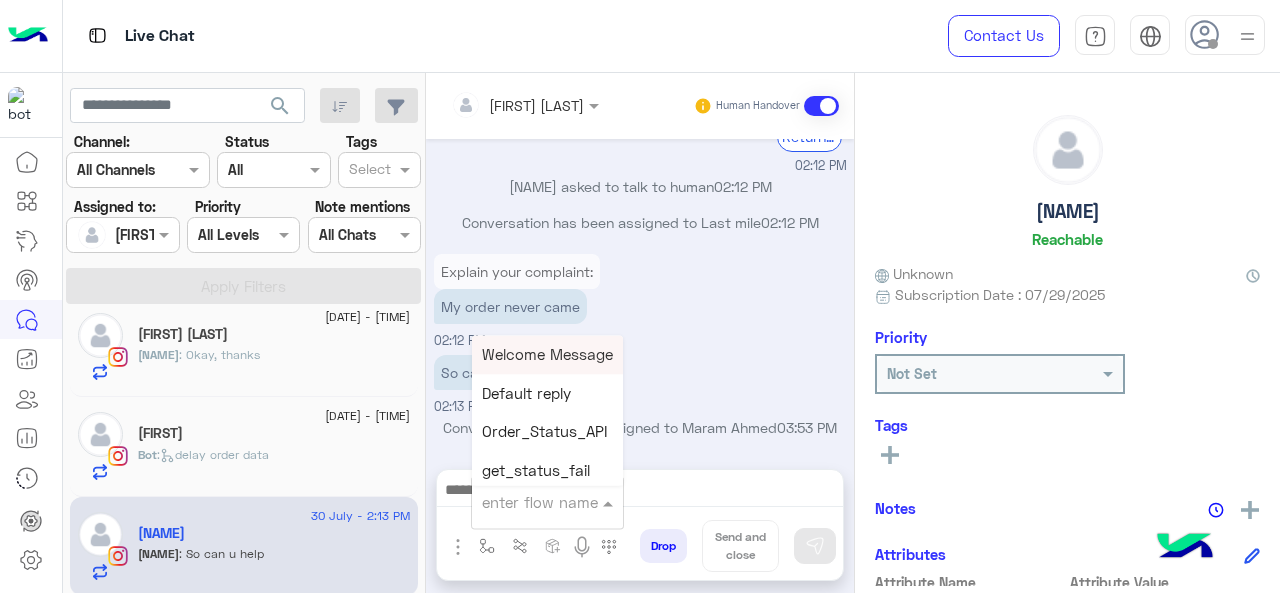click at bounding box center [523, 502] 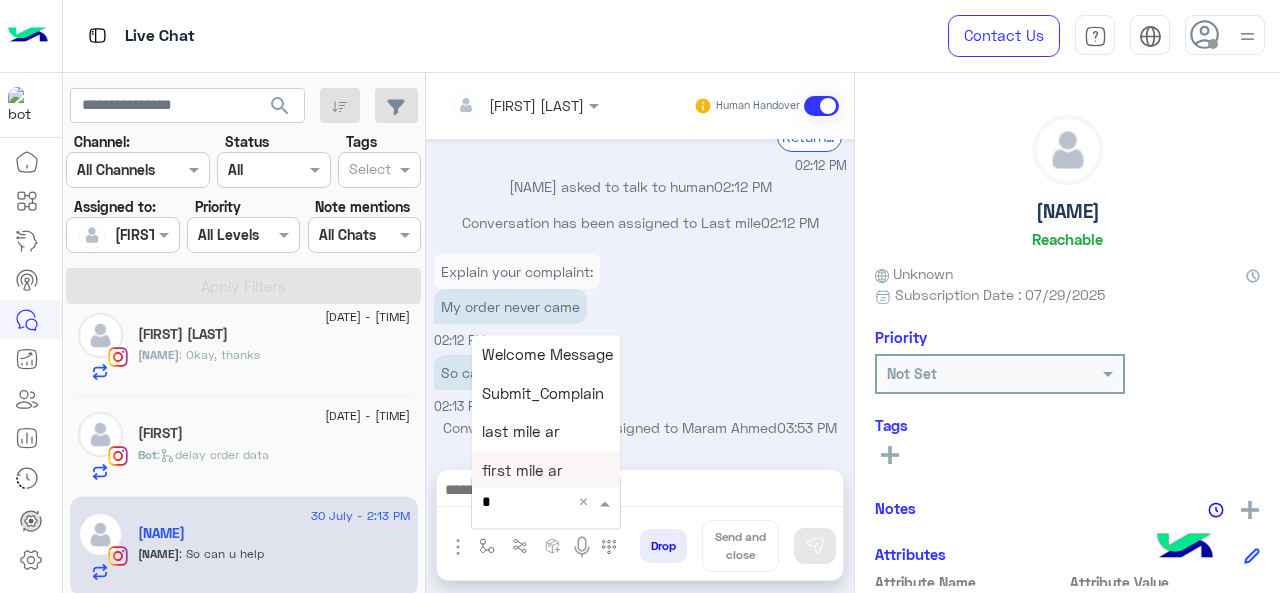 type on "*" 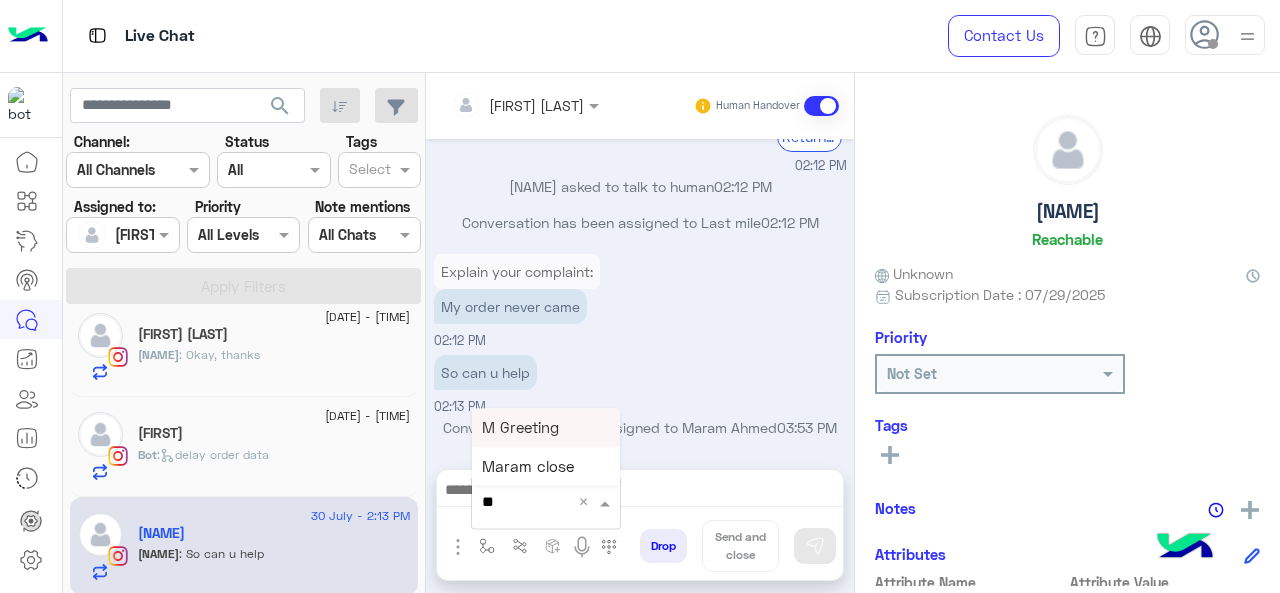 drag, startPoint x: 533, startPoint y: 437, endPoint x: 621, endPoint y: 456, distance: 90.02777 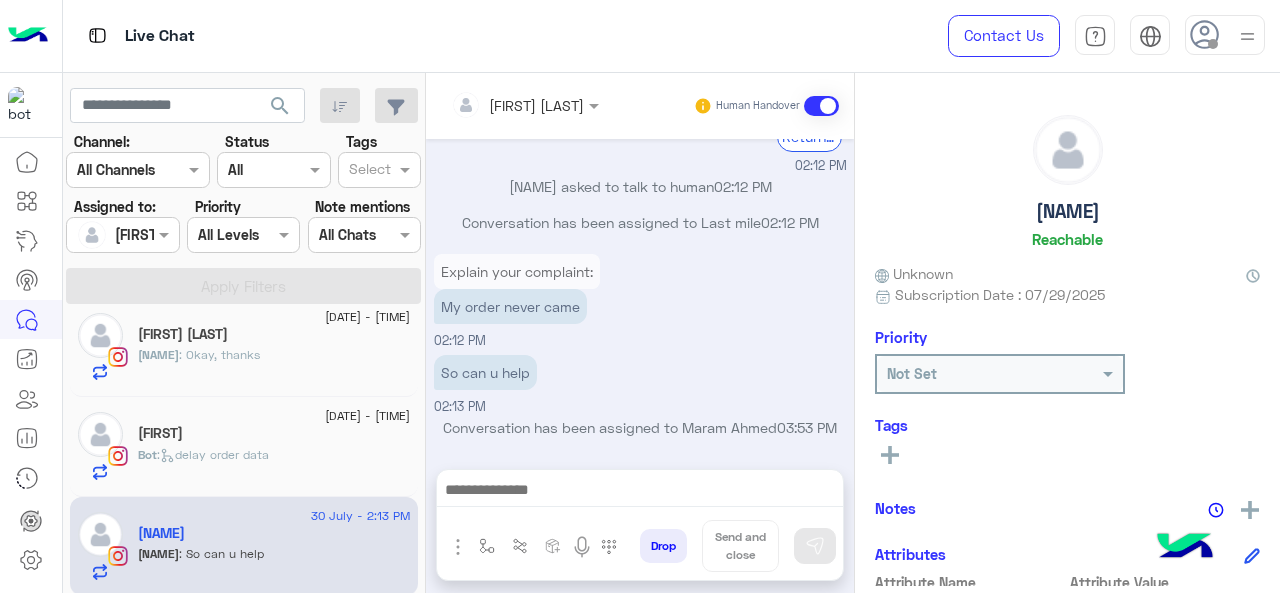 type on "**********" 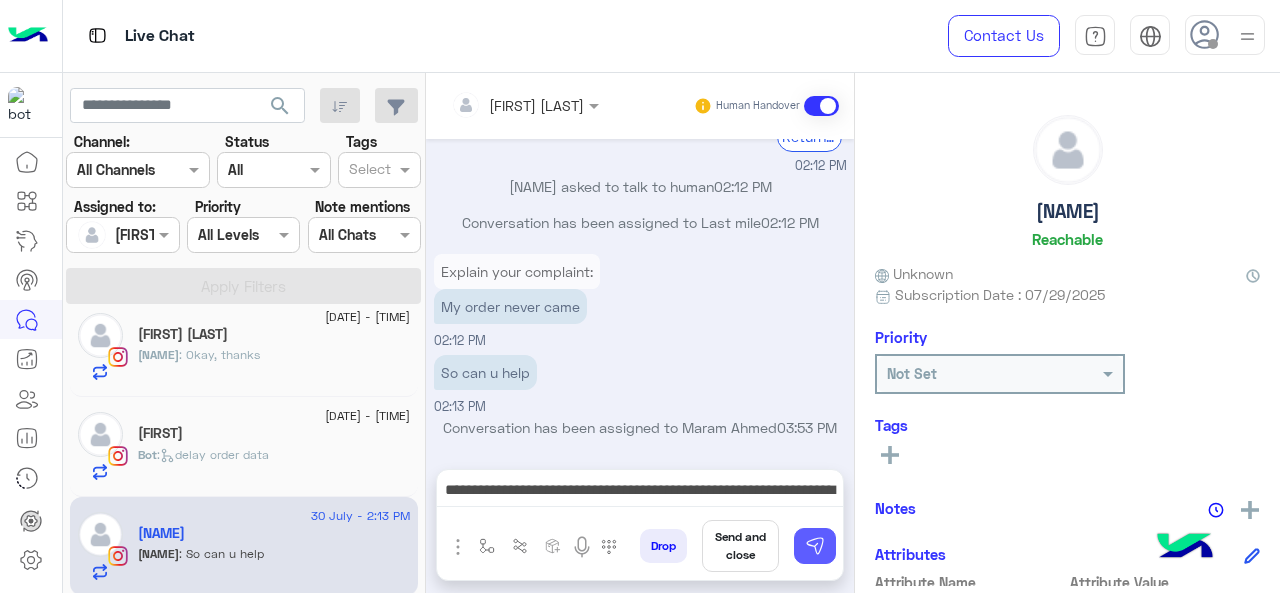 click at bounding box center (815, 546) 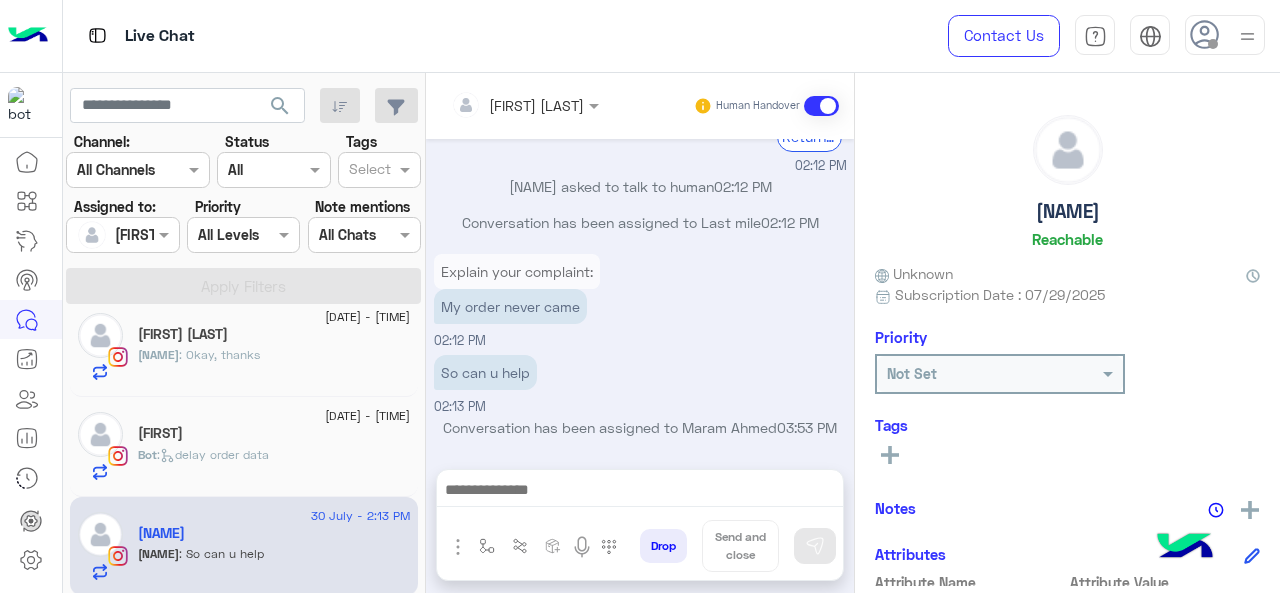 click at bounding box center (640, 492) 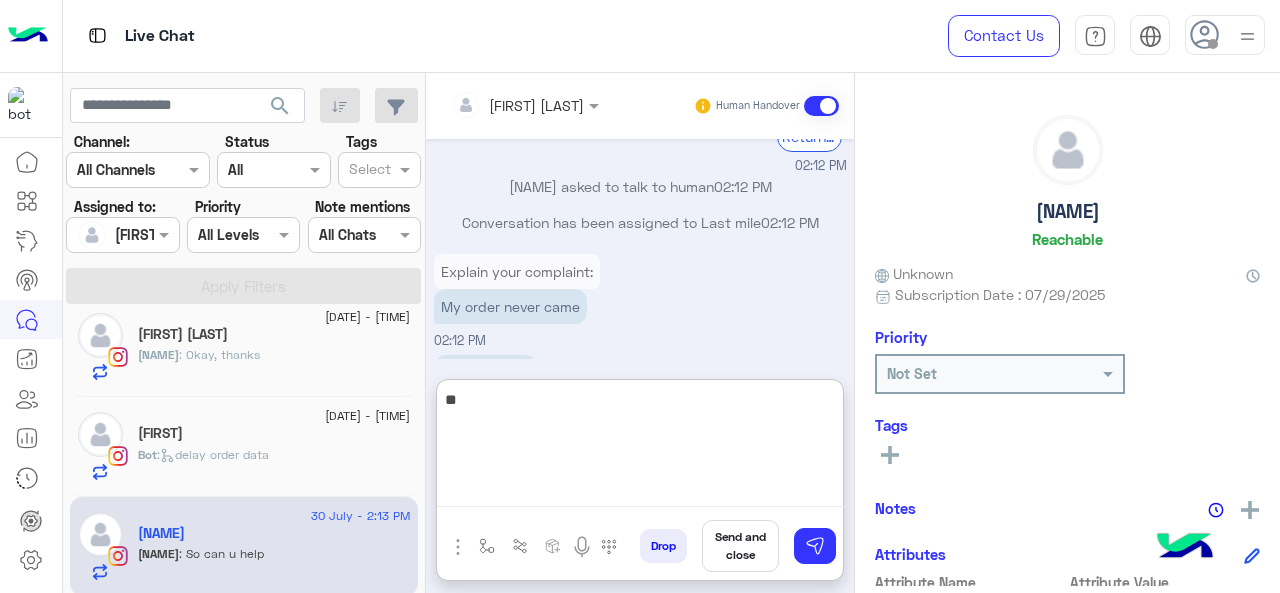scroll, scrollTop: 925, scrollLeft: 0, axis: vertical 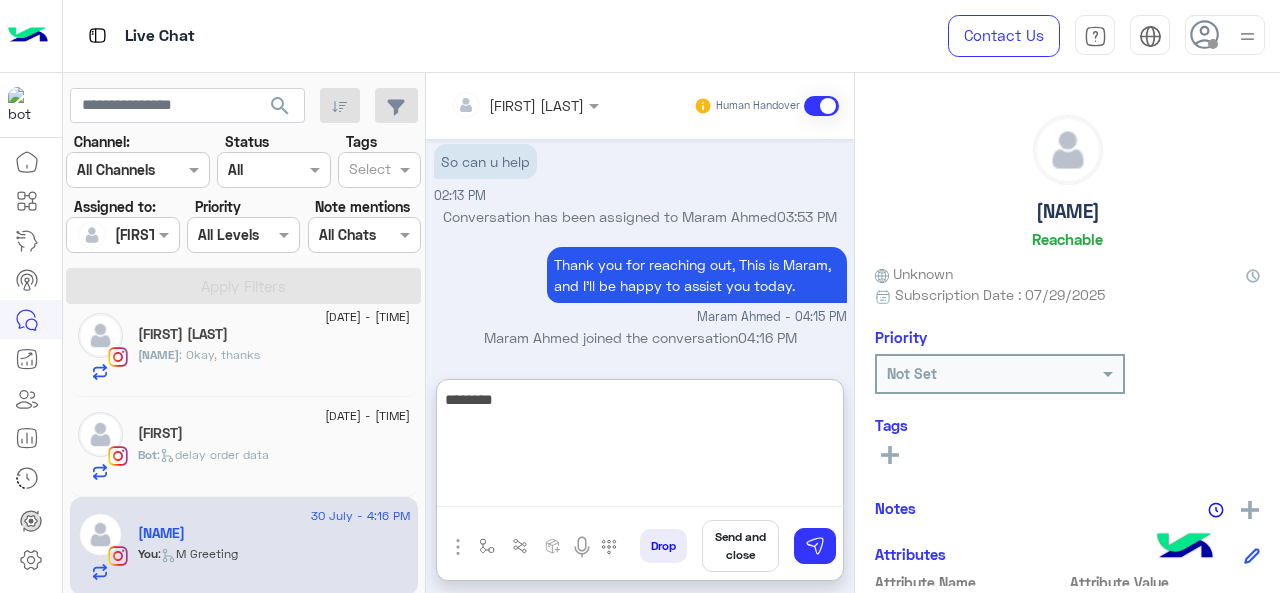 paste on "**********" 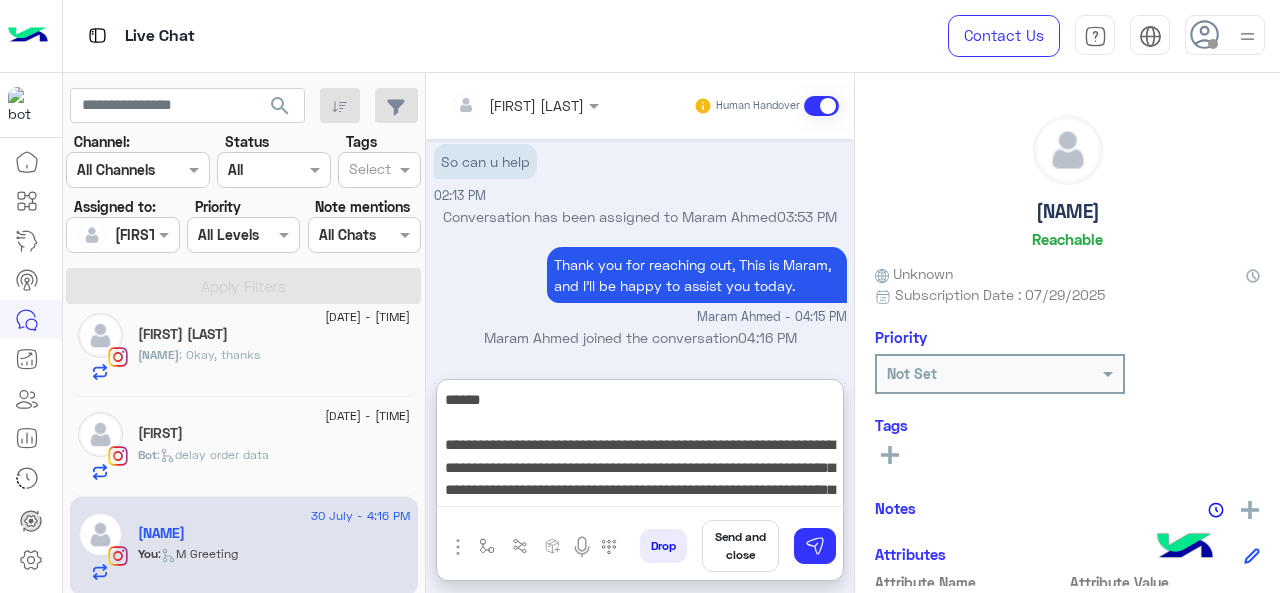 scroll, scrollTop: 60, scrollLeft: 0, axis: vertical 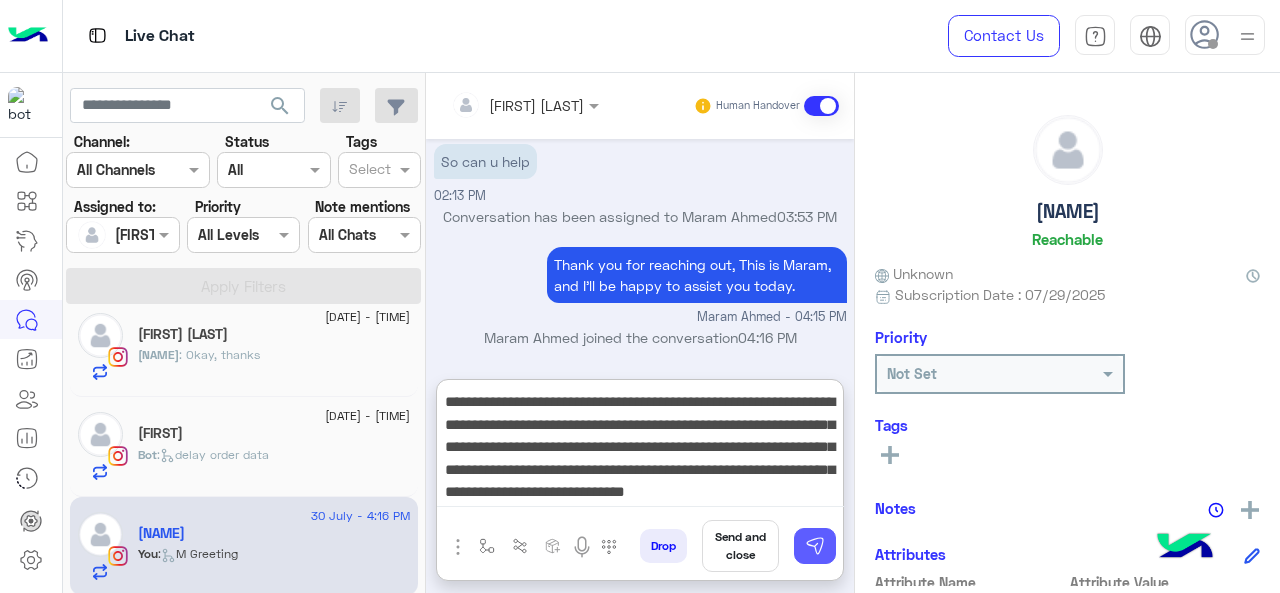 type on "**********" 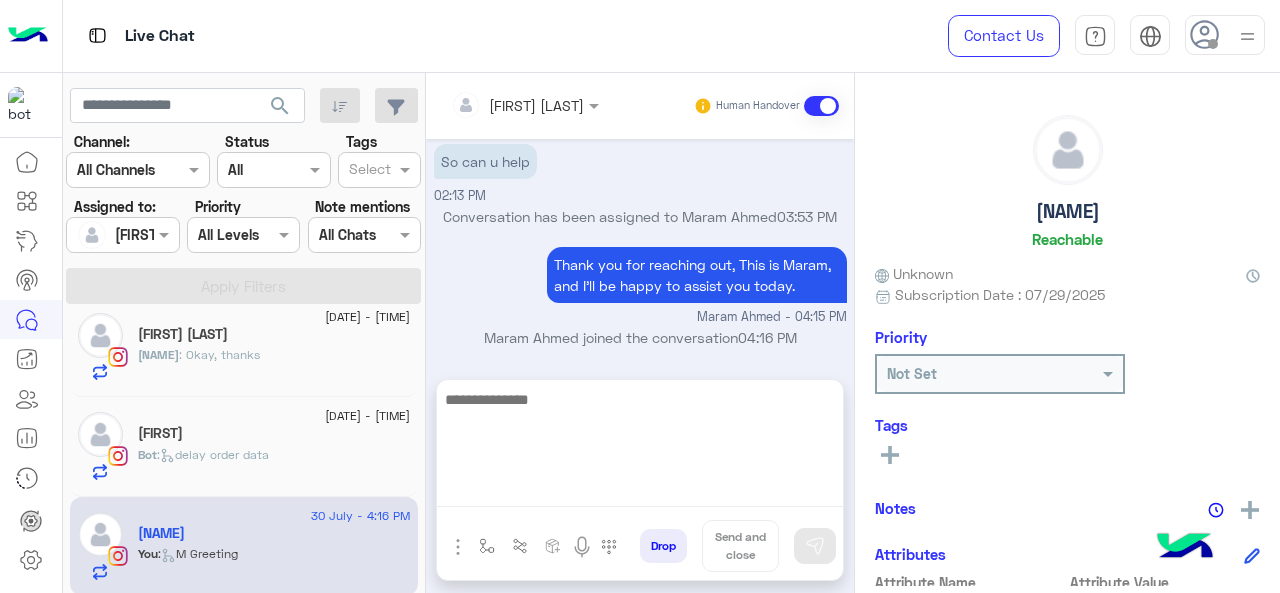 scroll, scrollTop: 0, scrollLeft: 0, axis: both 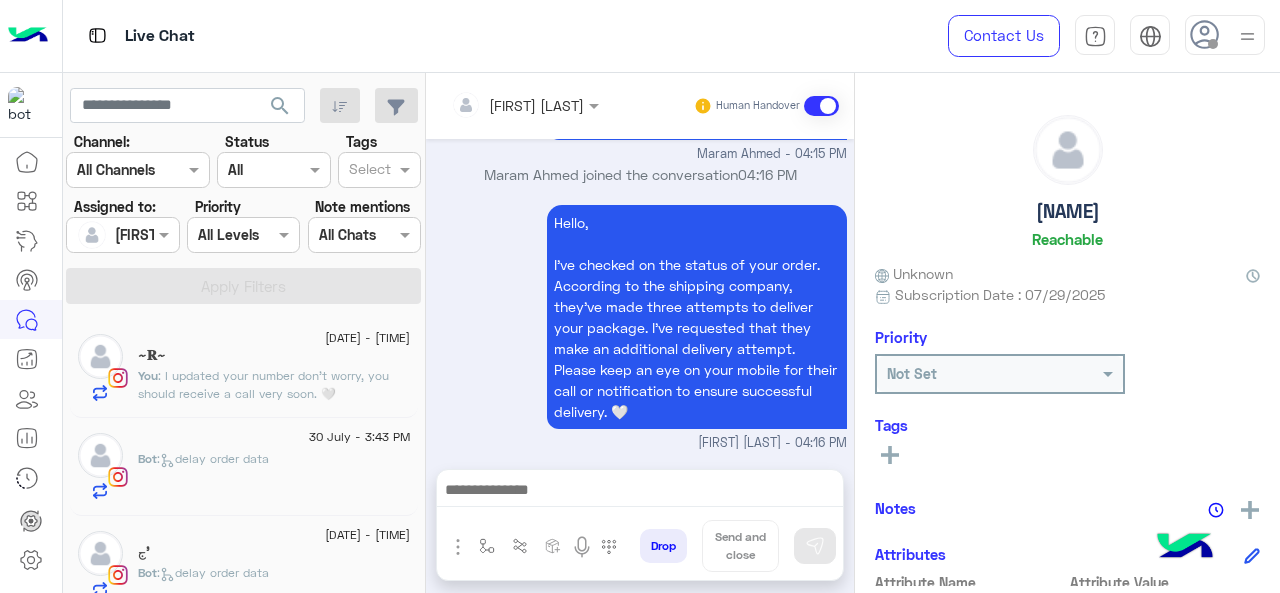click on "You : I updated your number don't worry, you should receive a call very soon. 🤍" 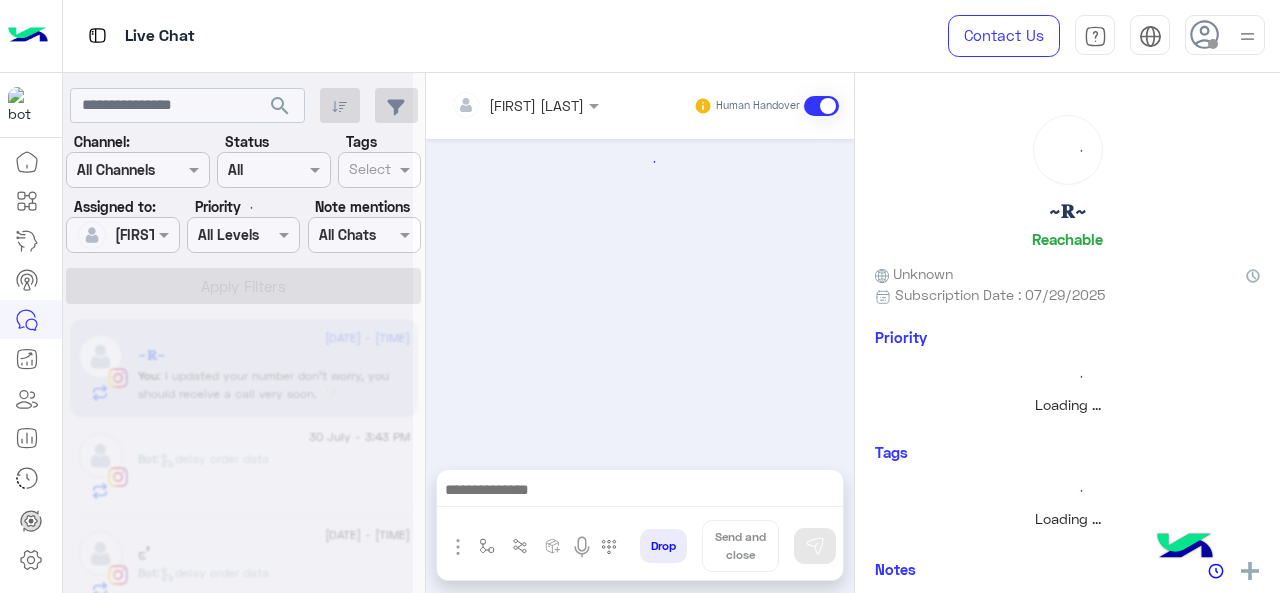 scroll, scrollTop: 0, scrollLeft: 0, axis: both 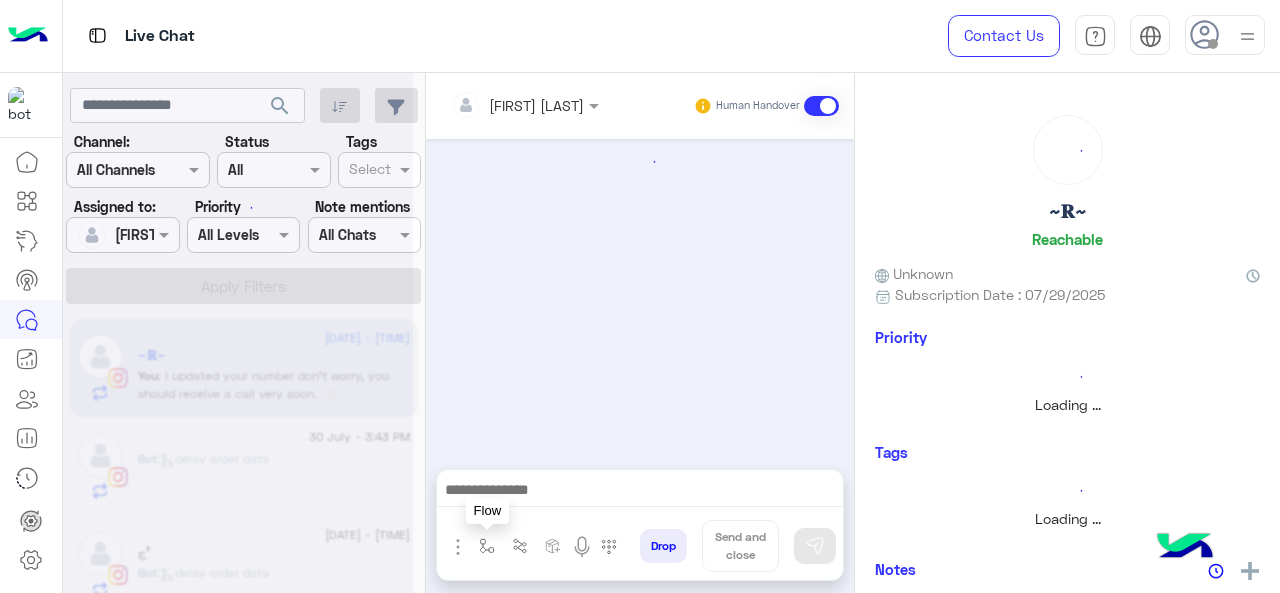 click at bounding box center [487, 546] 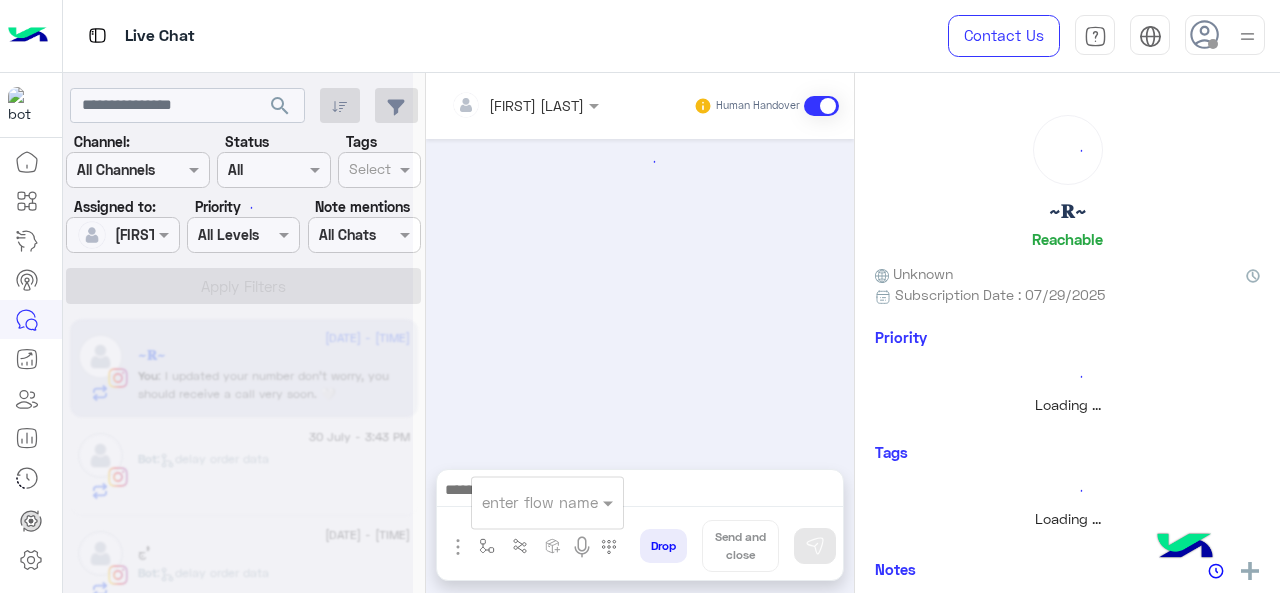 click at bounding box center [523, 502] 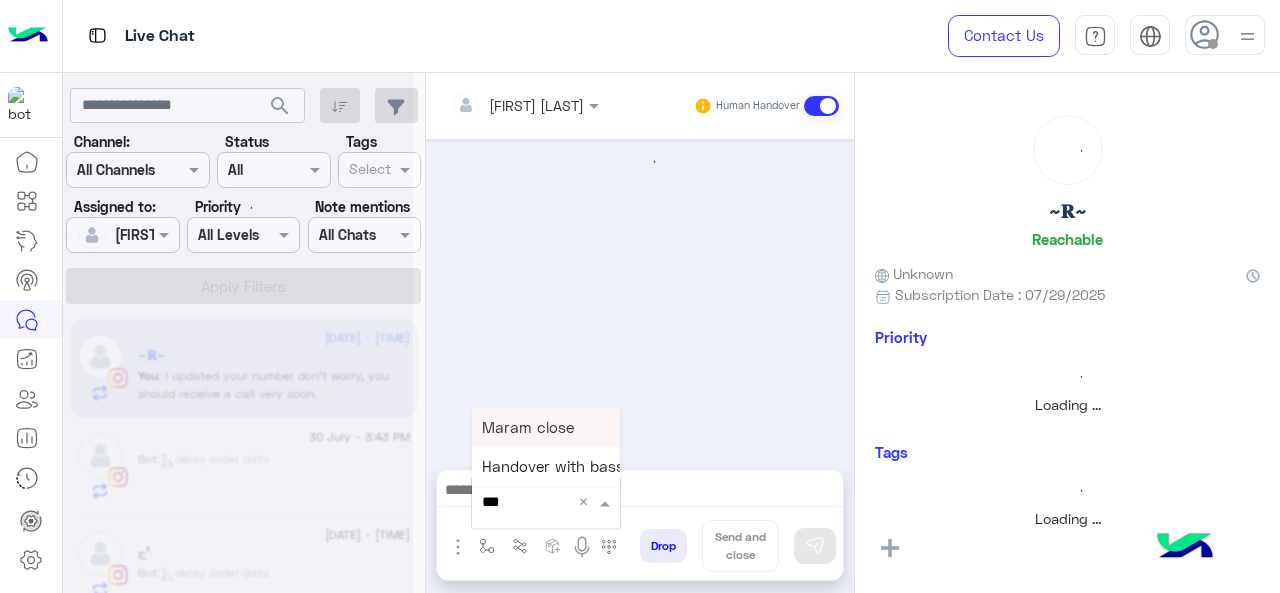 type on "****" 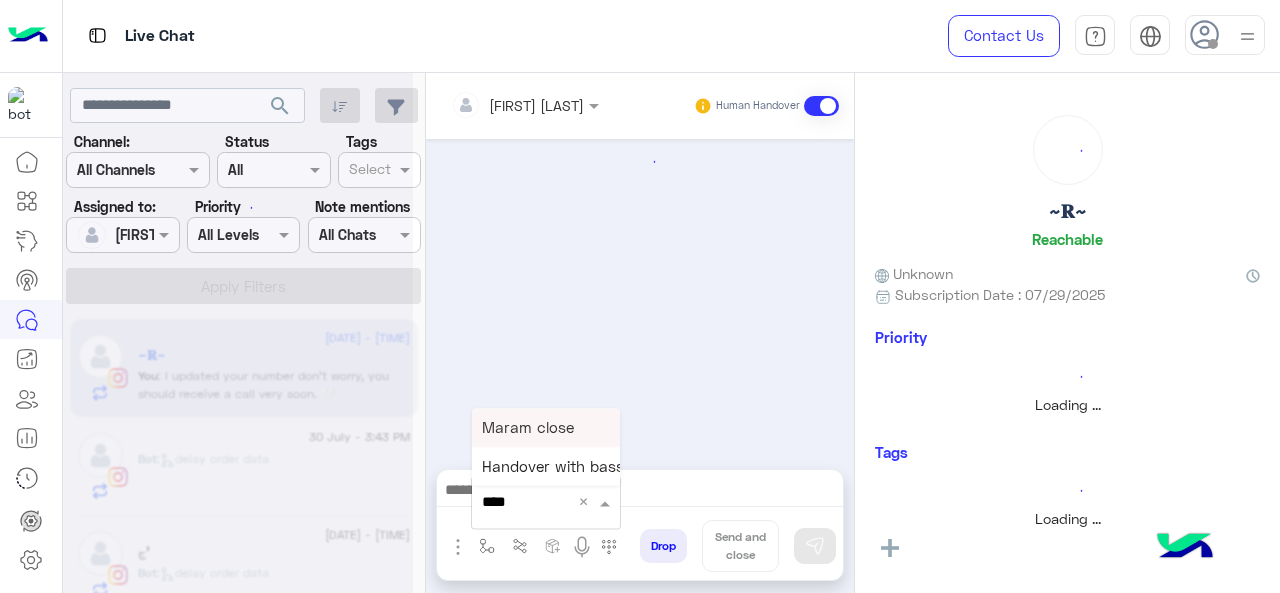 scroll, scrollTop: 713, scrollLeft: 0, axis: vertical 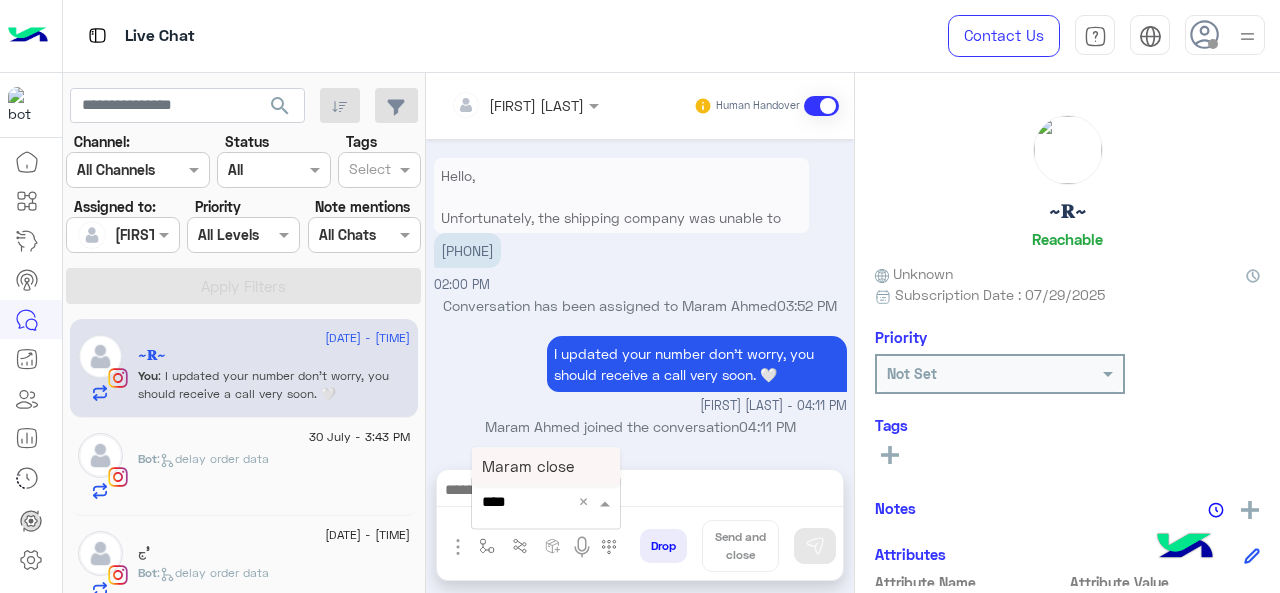 click on "Maram close" at bounding box center [528, 466] 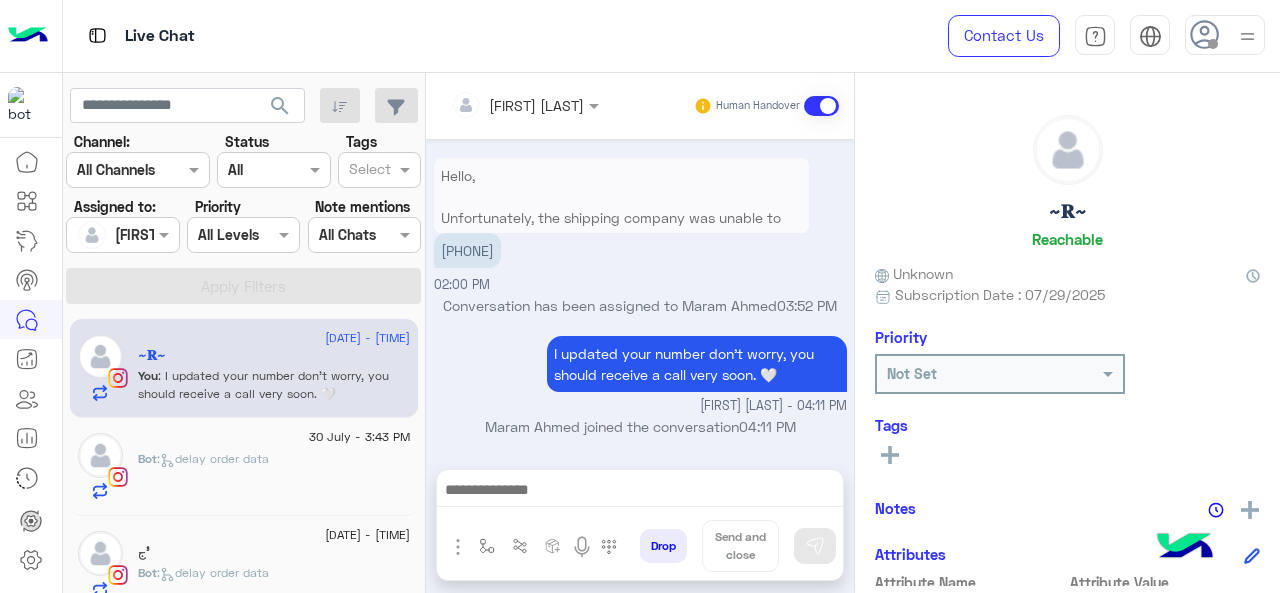 type on "**********" 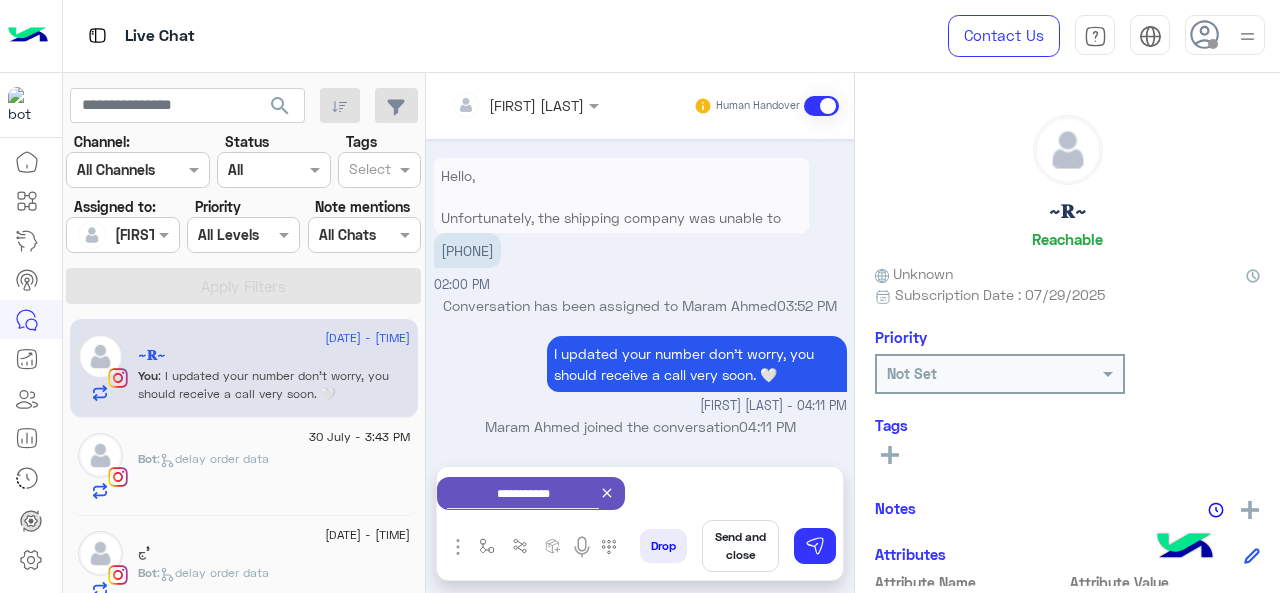 click on "Send and close" at bounding box center [740, 546] 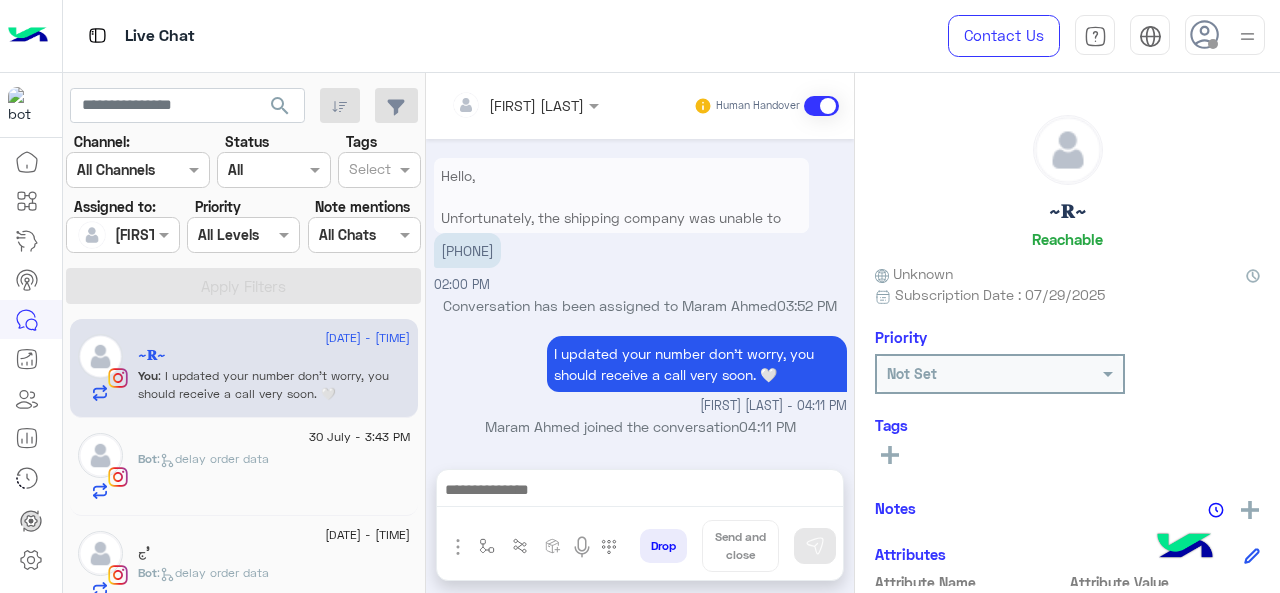scroll, scrollTop: 734, scrollLeft: 0, axis: vertical 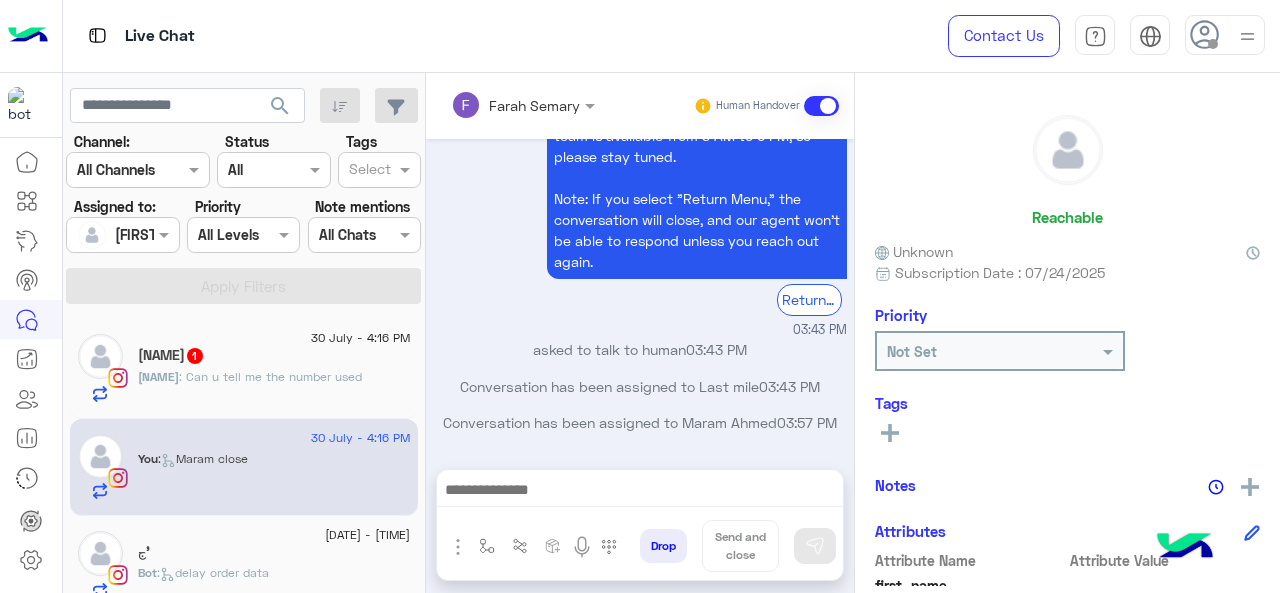 click on "[FIRST]   1" 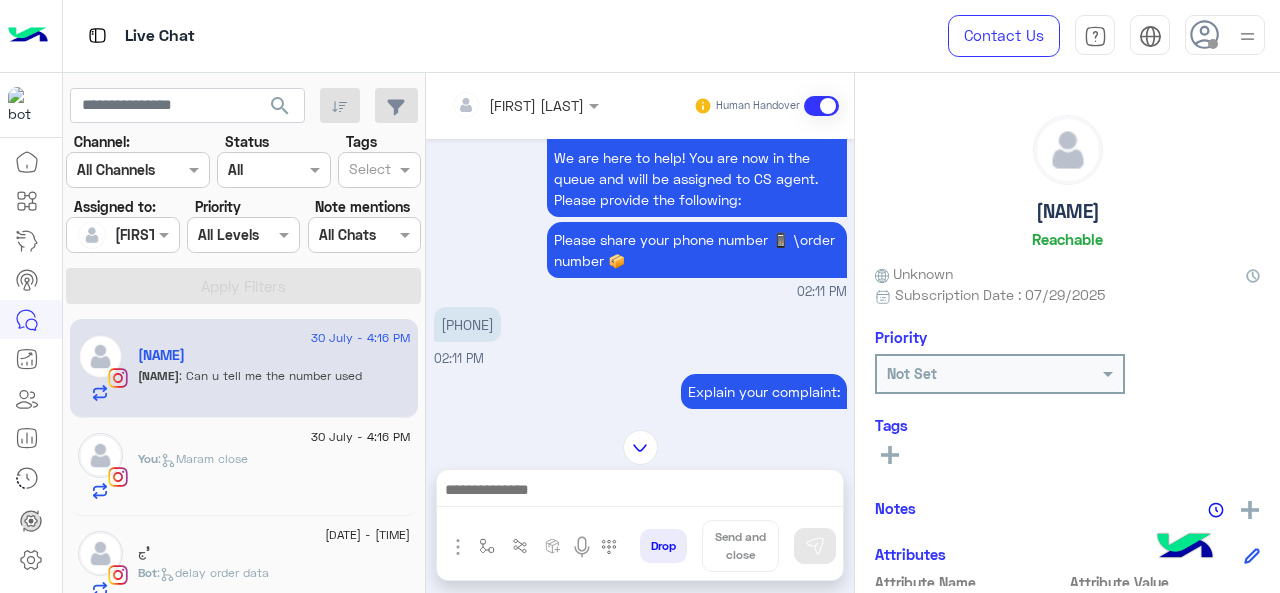 scroll, scrollTop: 989, scrollLeft: 0, axis: vertical 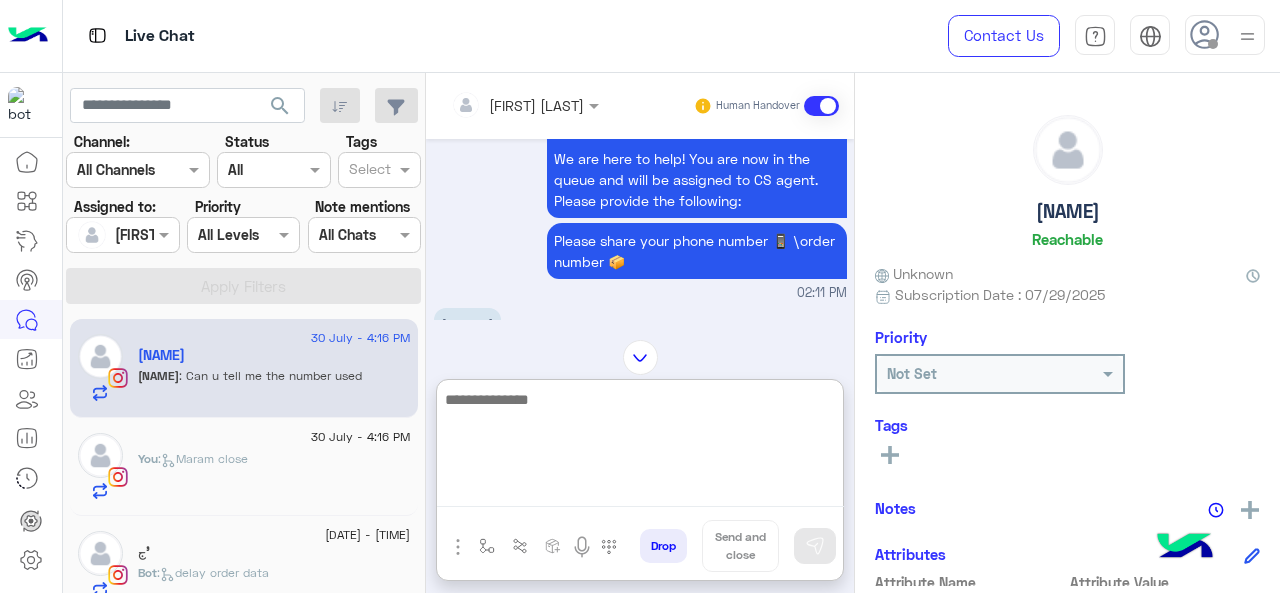 paste on "**********" 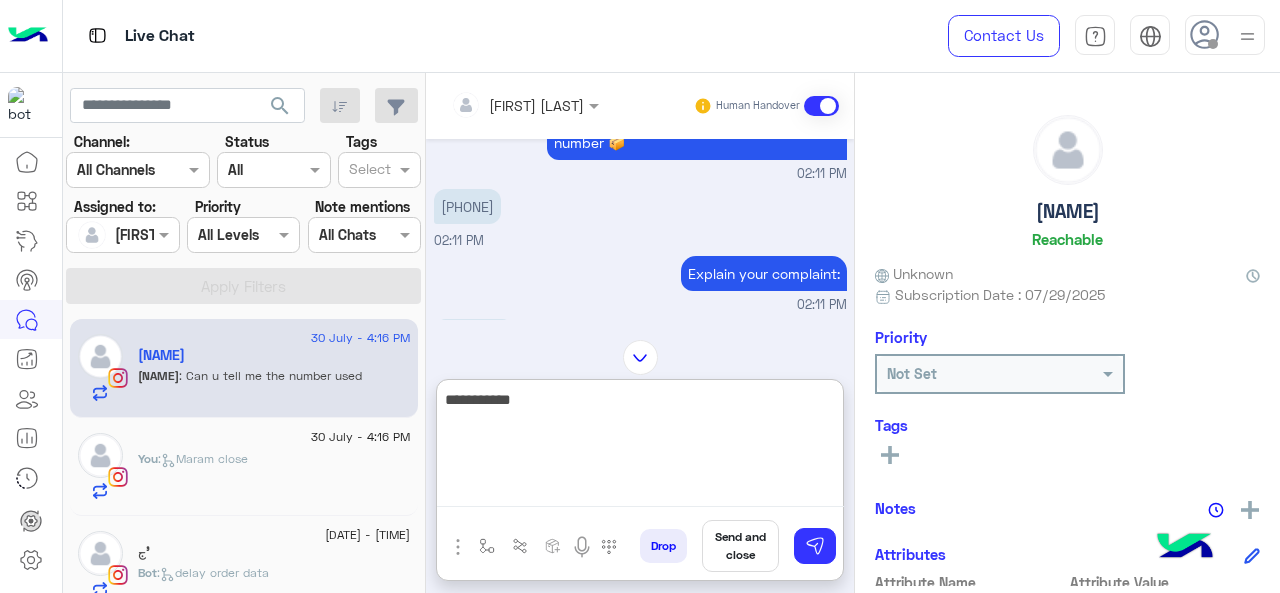 scroll, scrollTop: 1089, scrollLeft: 0, axis: vertical 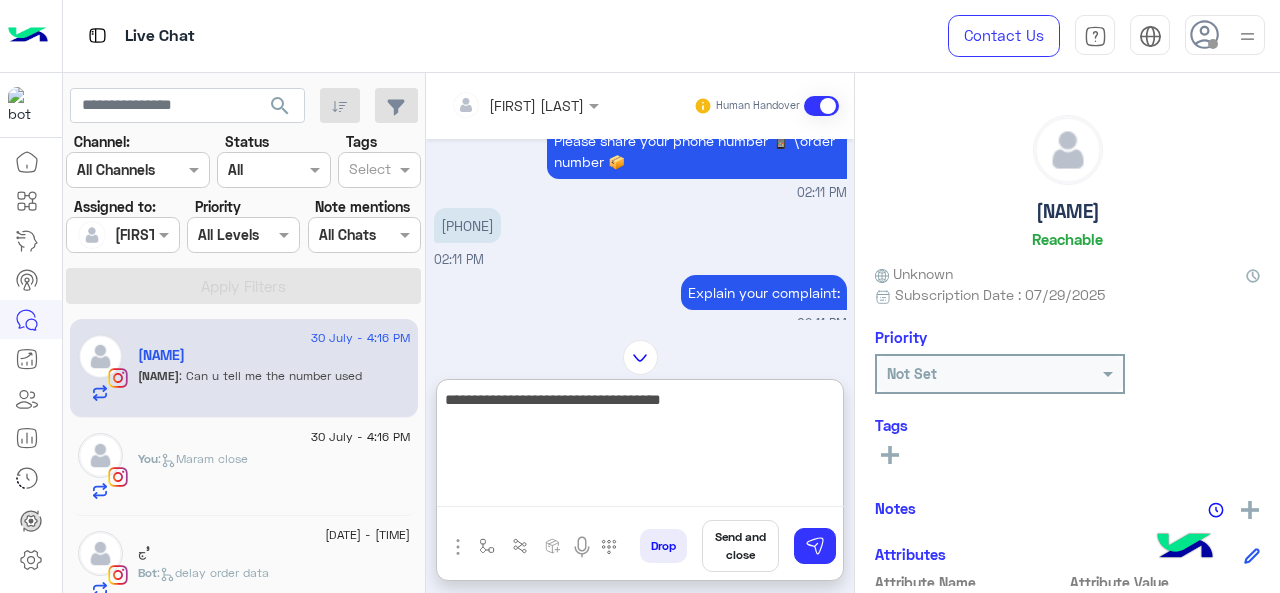 type on "**********" 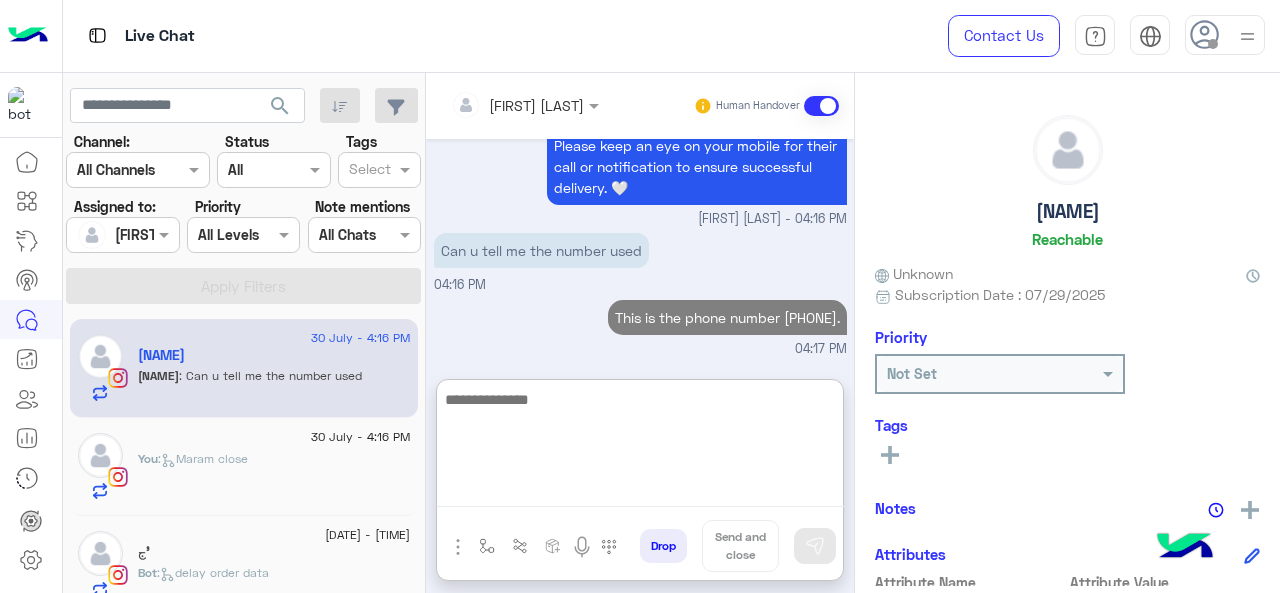 scroll, scrollTop: 2194, scrollLeft: 0, axis: vertical 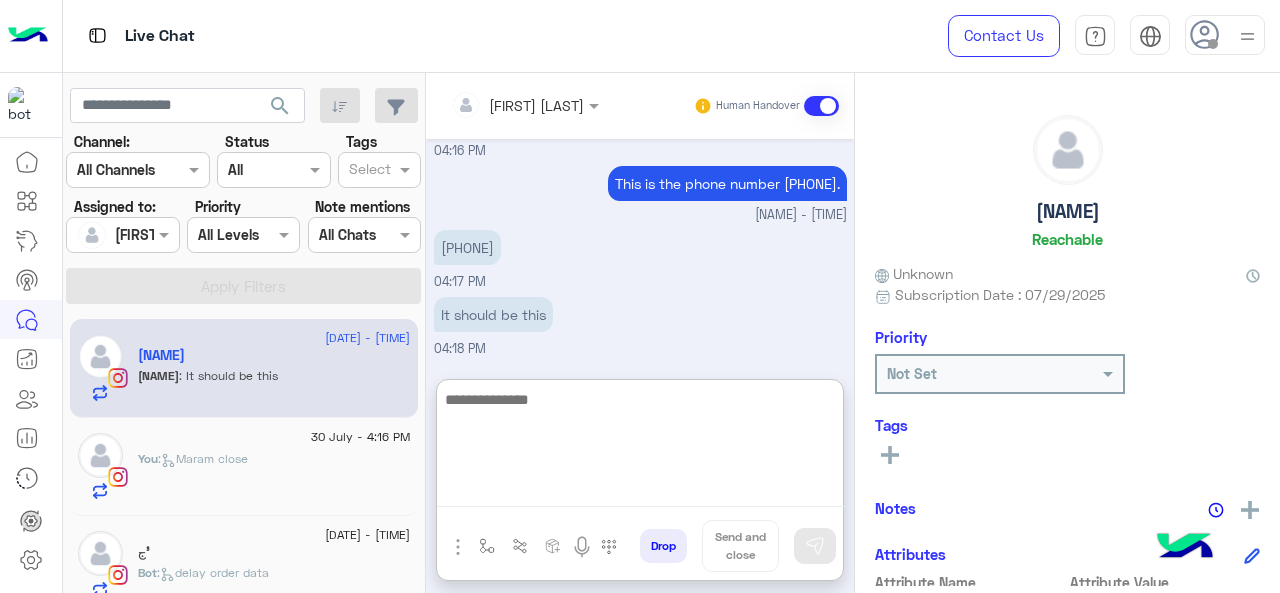 click at bounding box center (640, 447) 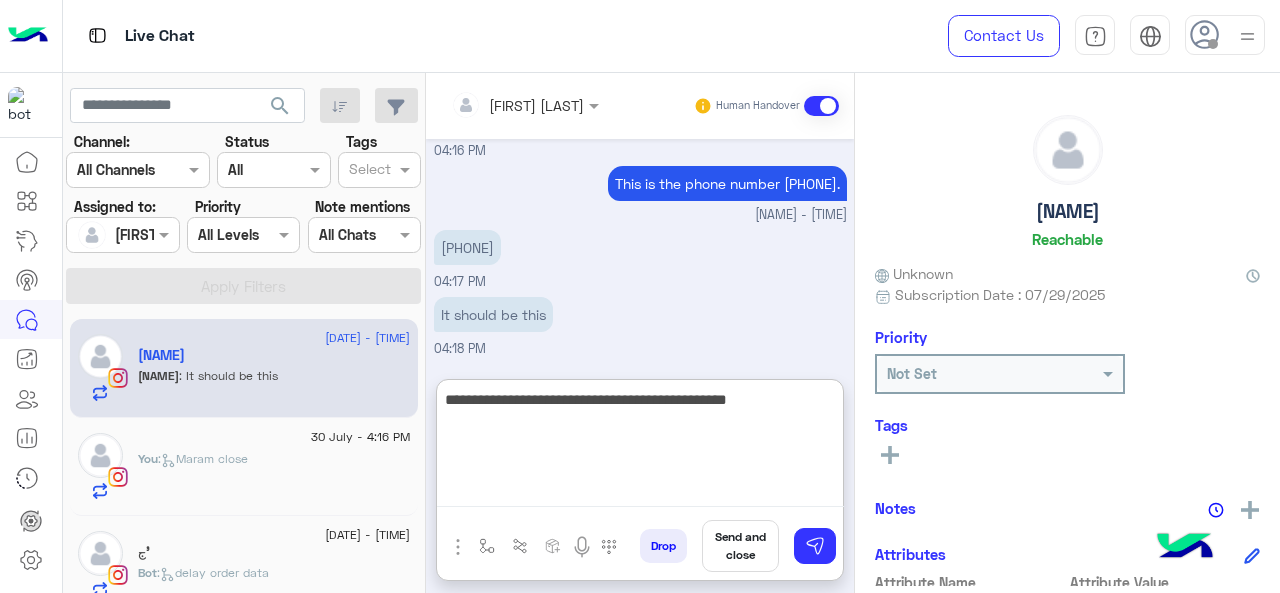 type on "**********" 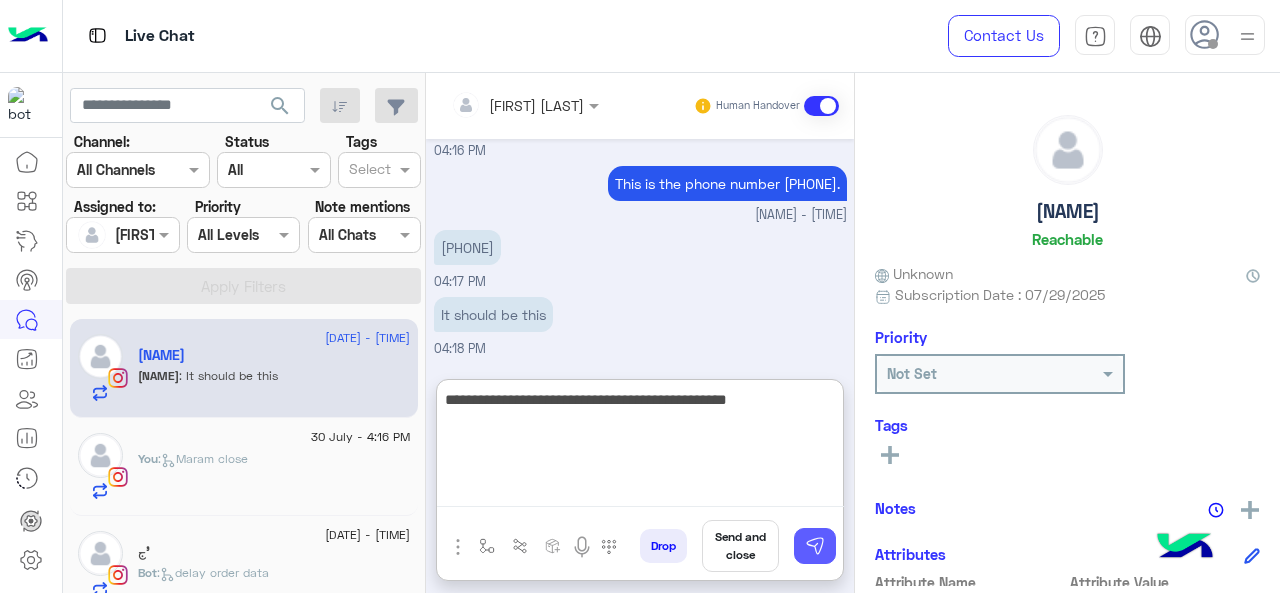 click at bounding box center [815, 546] 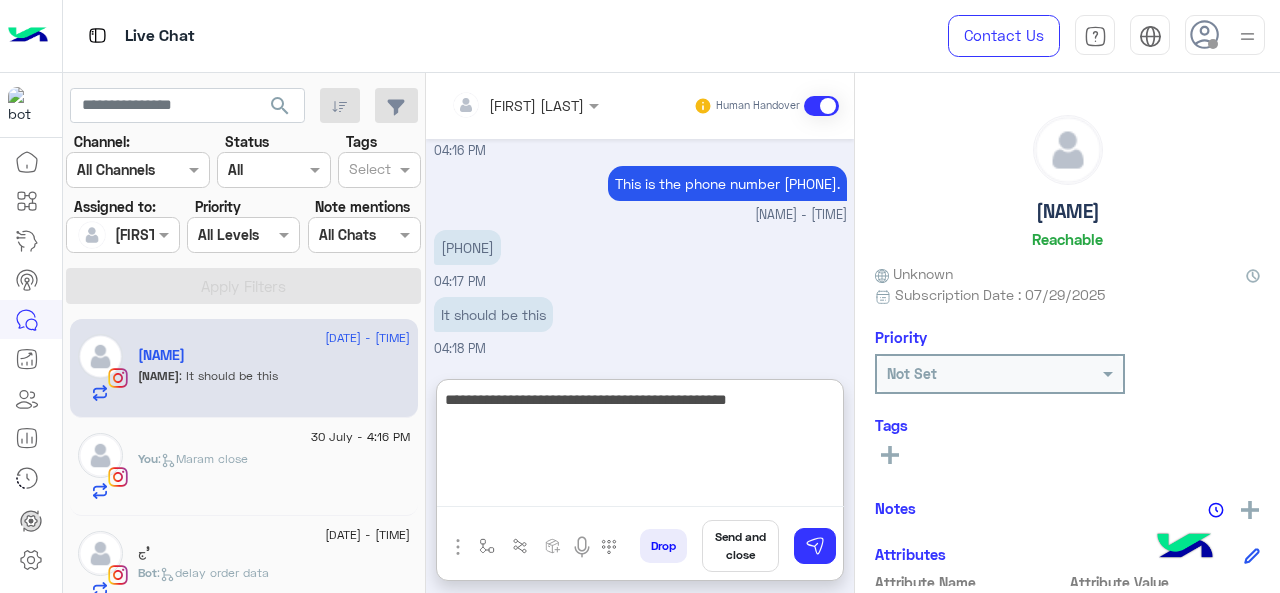 type 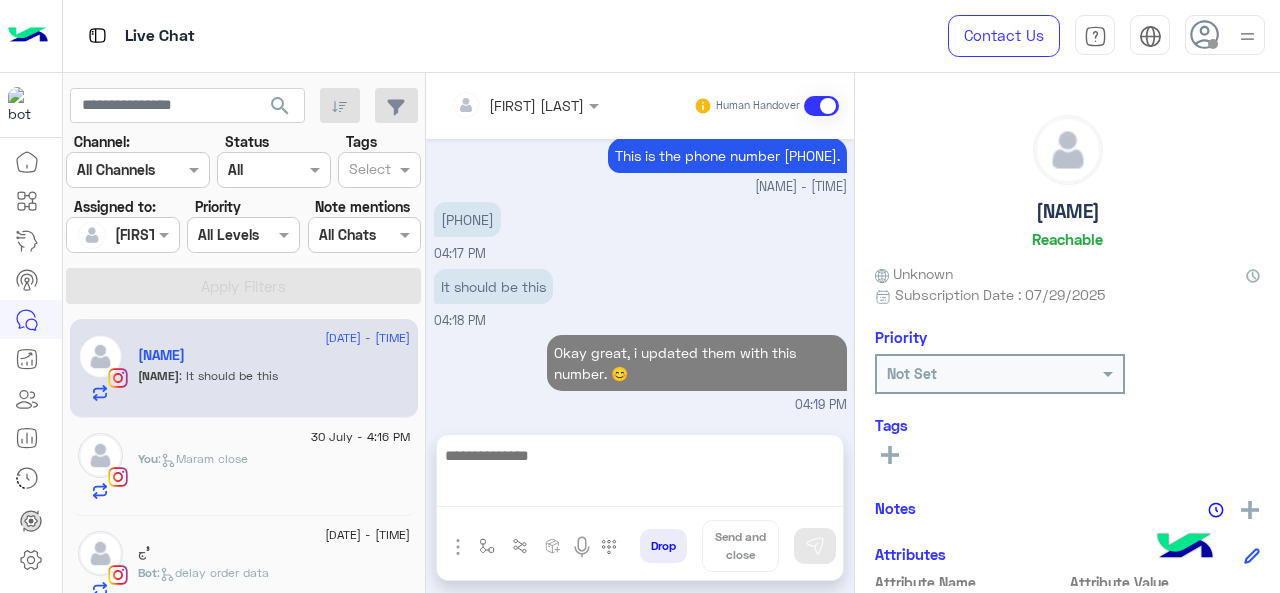 scroll, scrollTop: 2322, scrollLeft: 0, axis: vertical 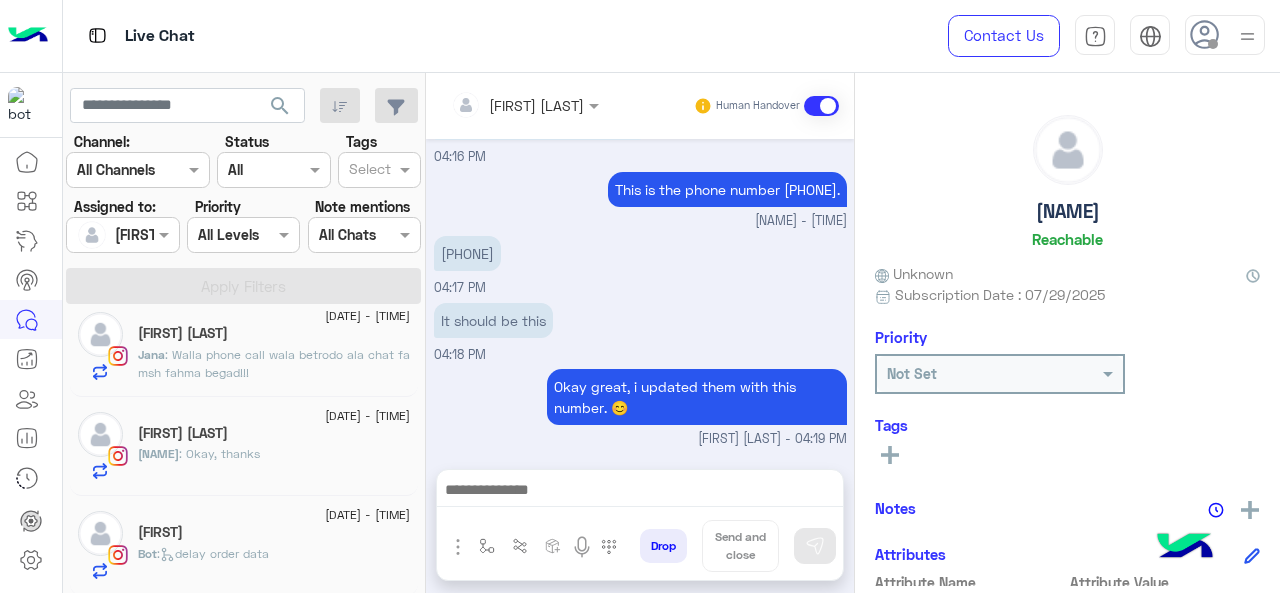 click on "[FIRST]" 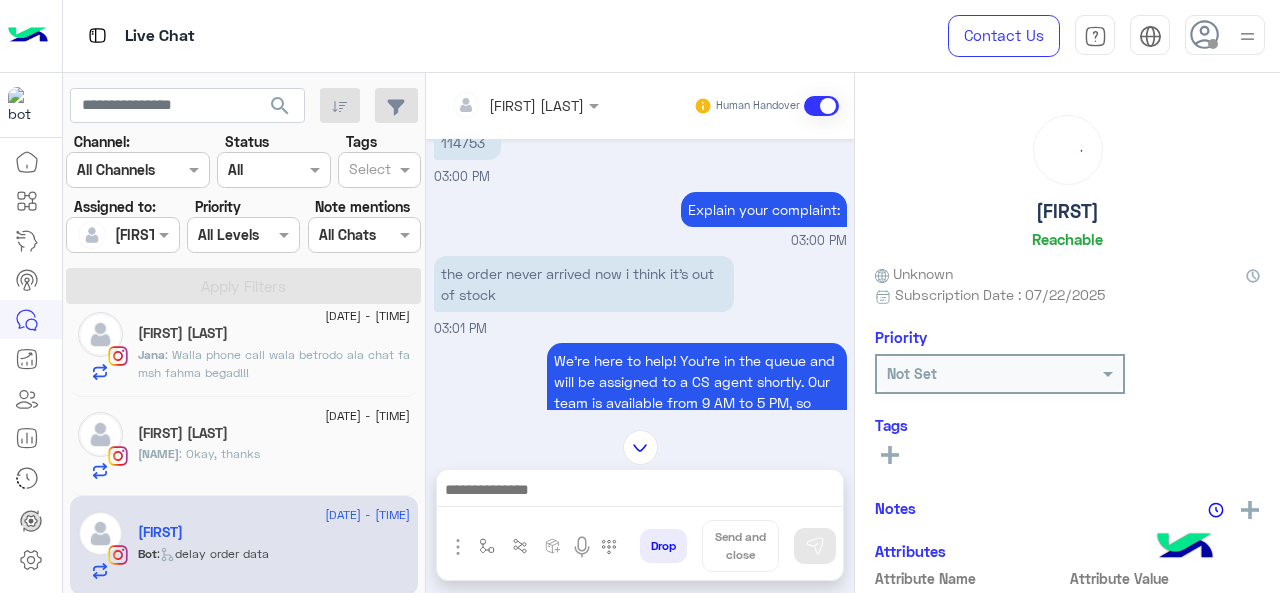 scroll, scrollTop: 594, scrollLeft: 0, axis: vertical 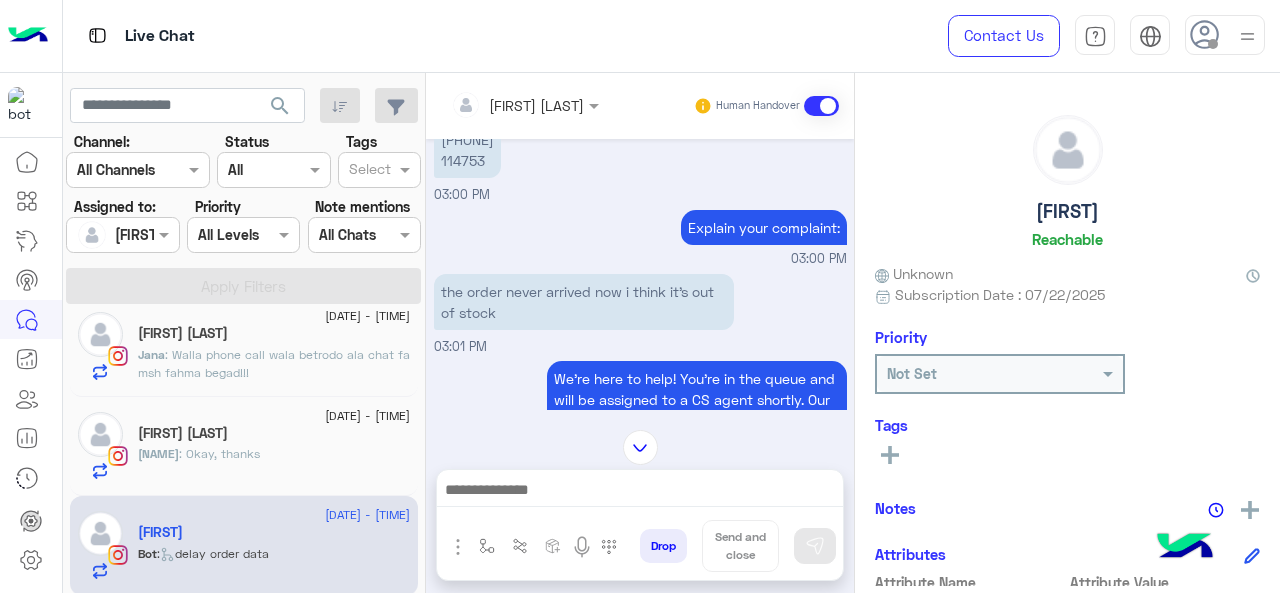 click on "[PHONE] [NUMBER]" at bounding box center (467, 150) 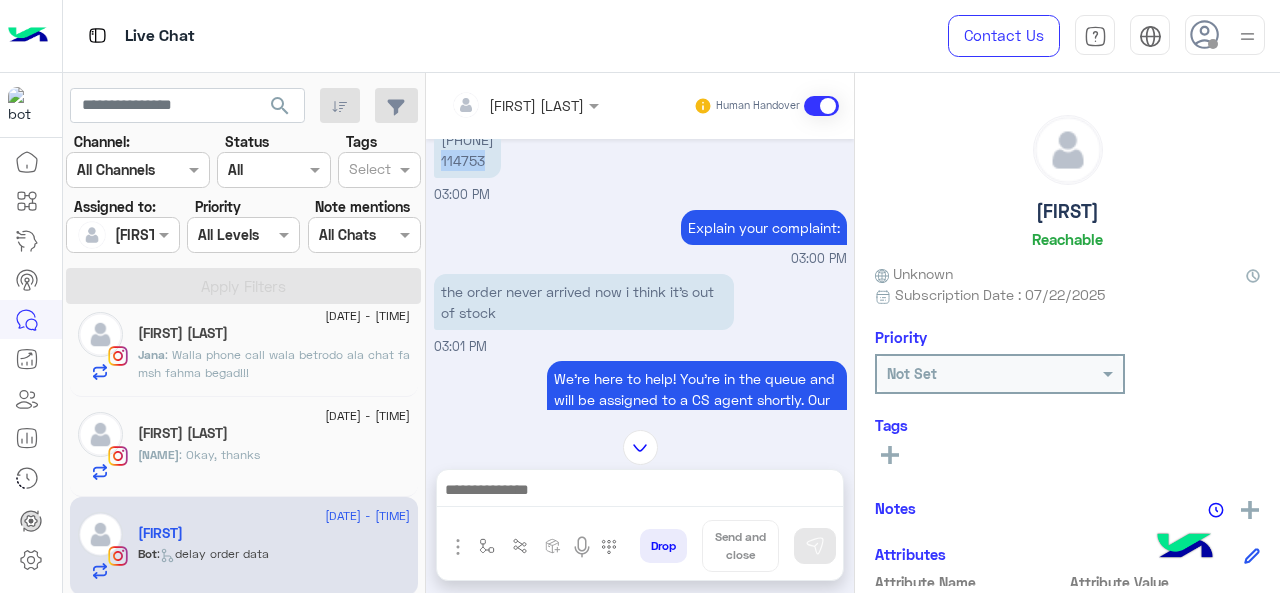 scroll, scrollTop: 318, scrollLeft: 0, axis: vertical 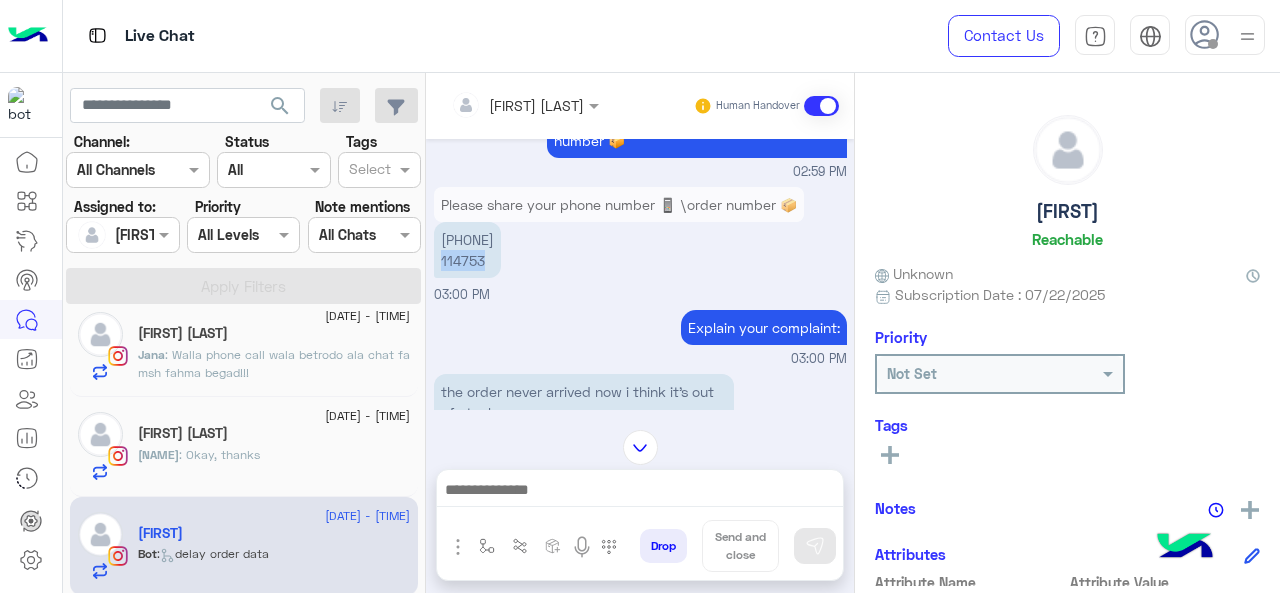 click on "[PHONE] [NUMBER]" at bounding box center [467, 250] 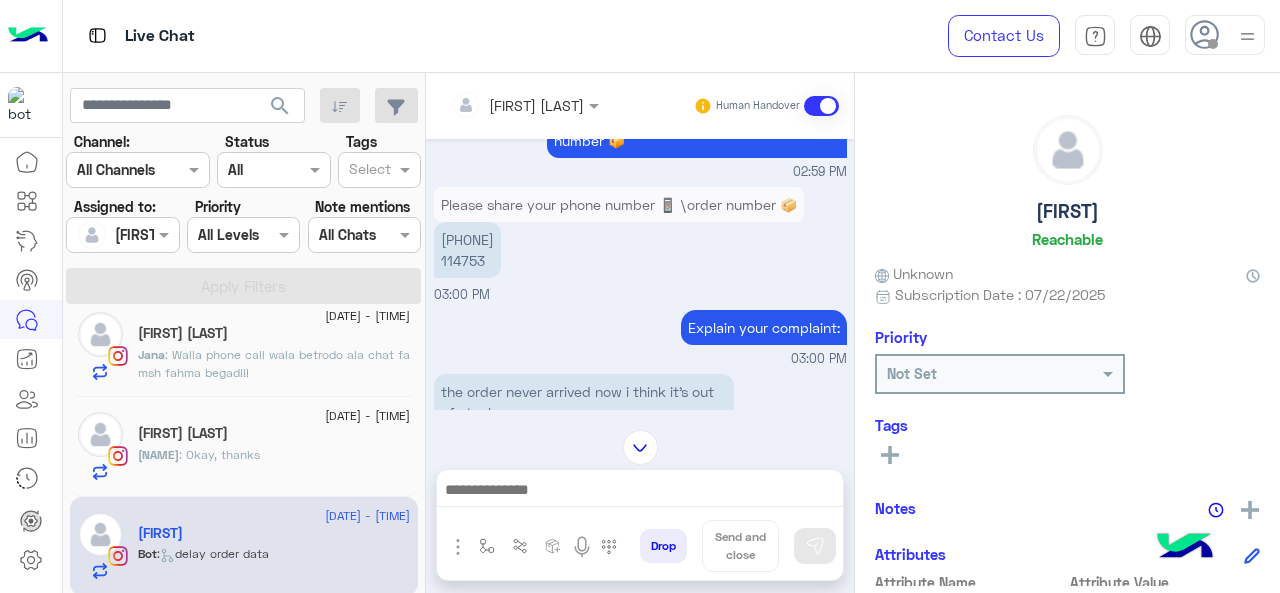 click on "[PHONE] [NUMBER]" at bounding box center [467, 250] 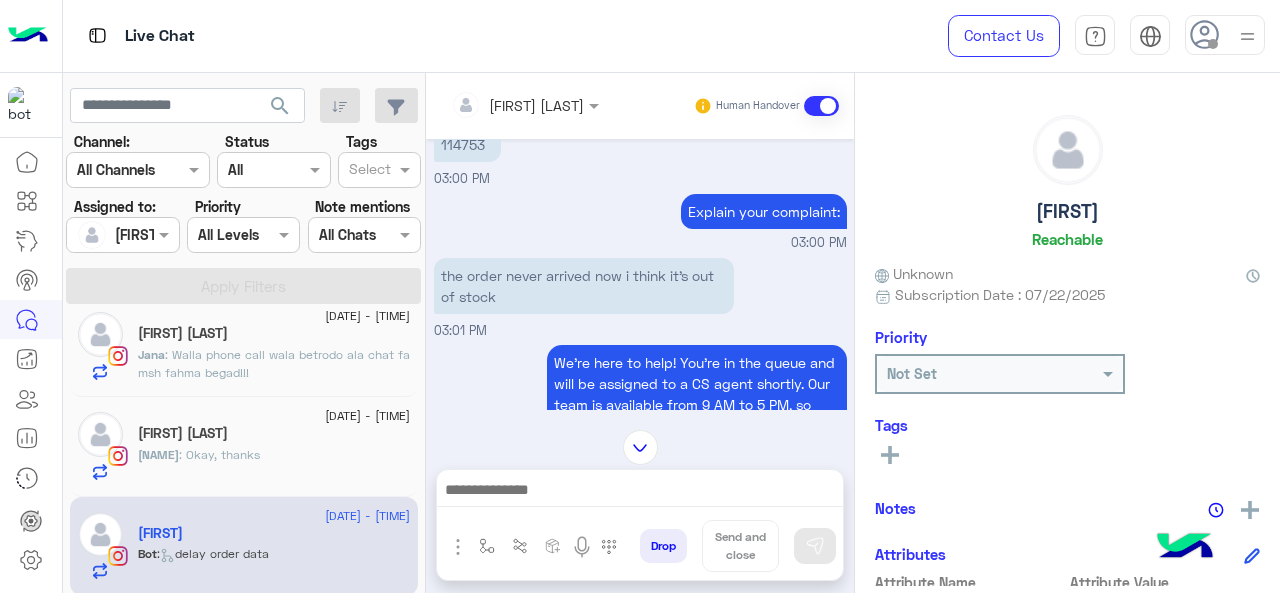 scroll, scrollTop: 694, scrollLeft: 0, axis: vertical 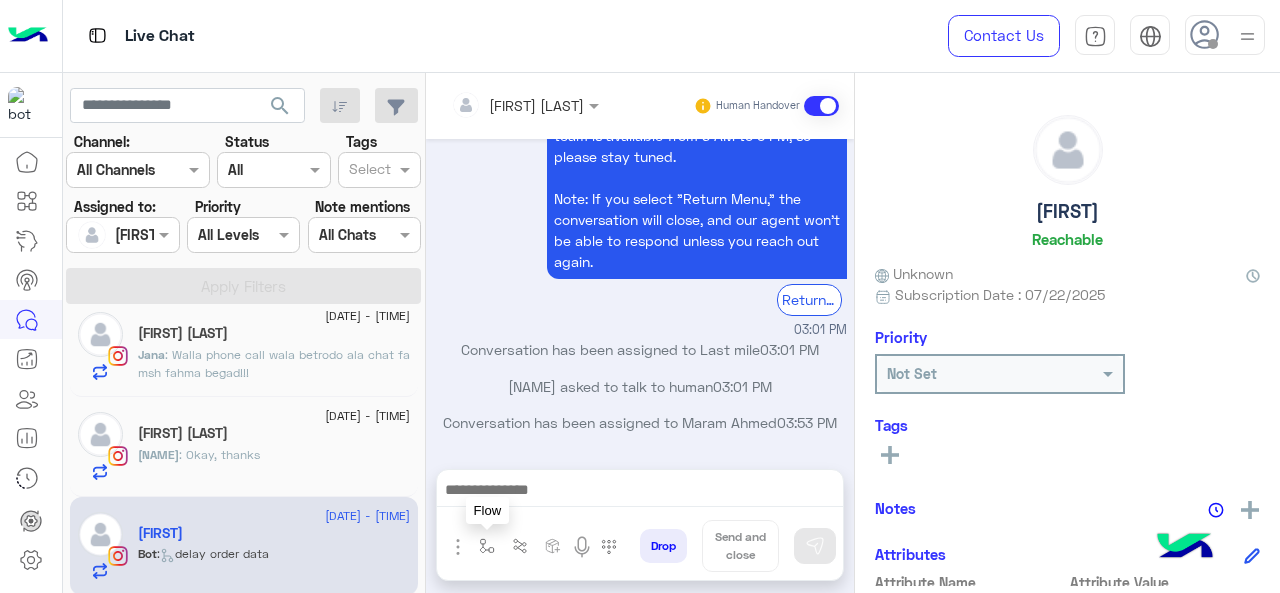 click at bounding box center (487, 546) 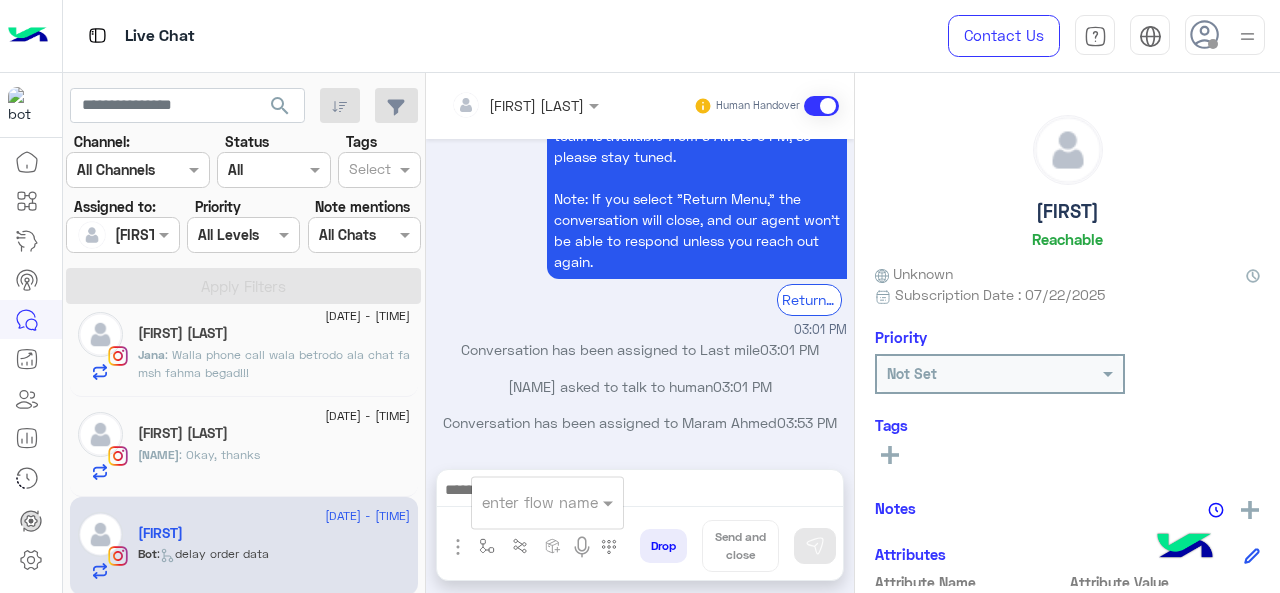 click at bounding box center (523, 502) 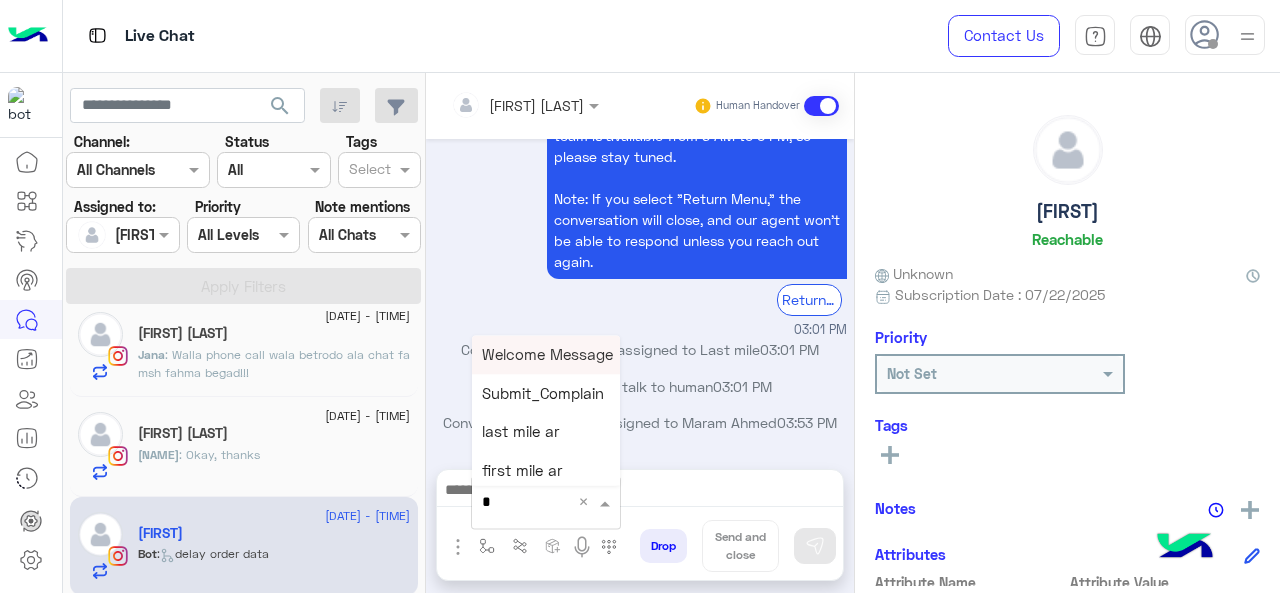 type on "*" 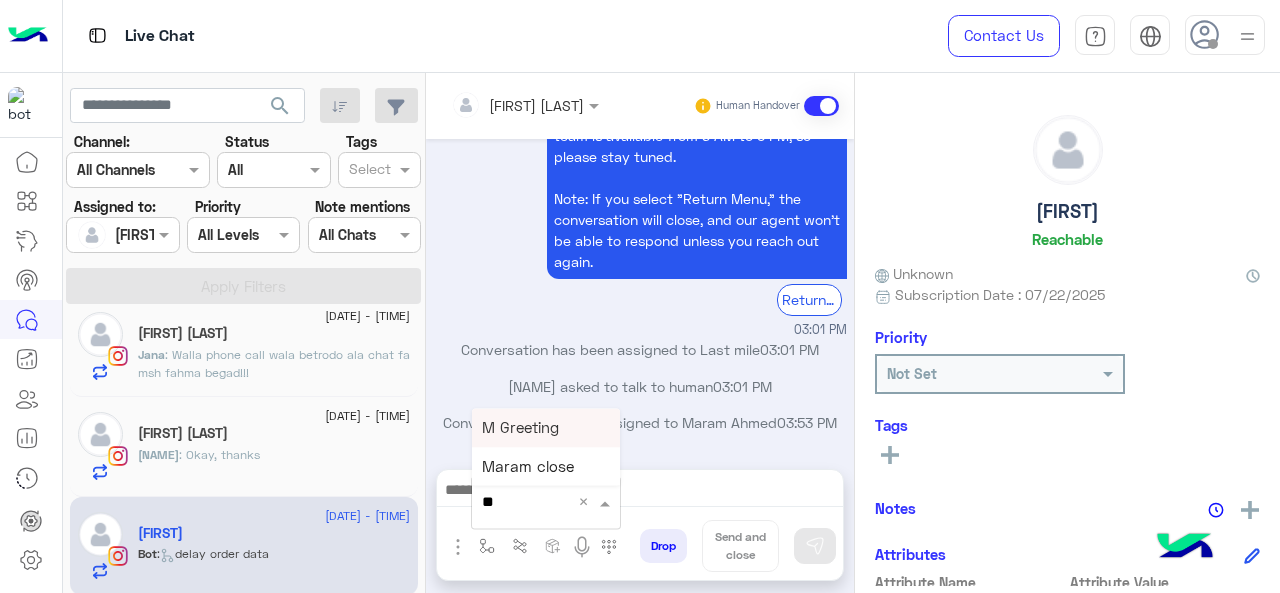 click on "M Greeting" at bounding box center (546, 427) 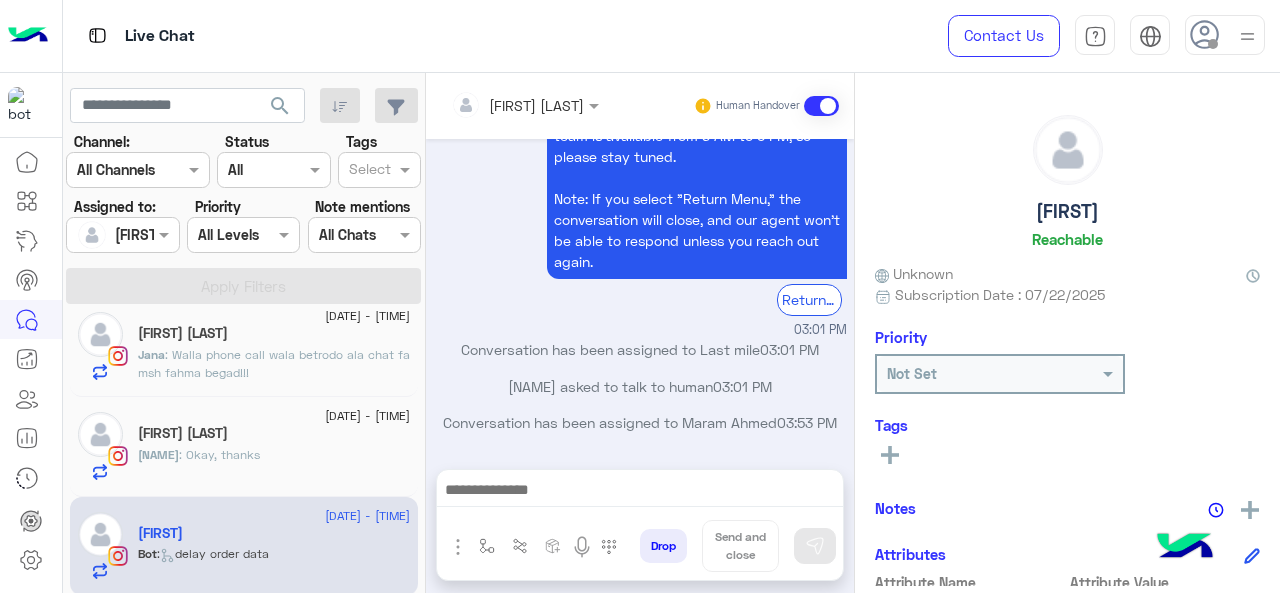 type on "**********" 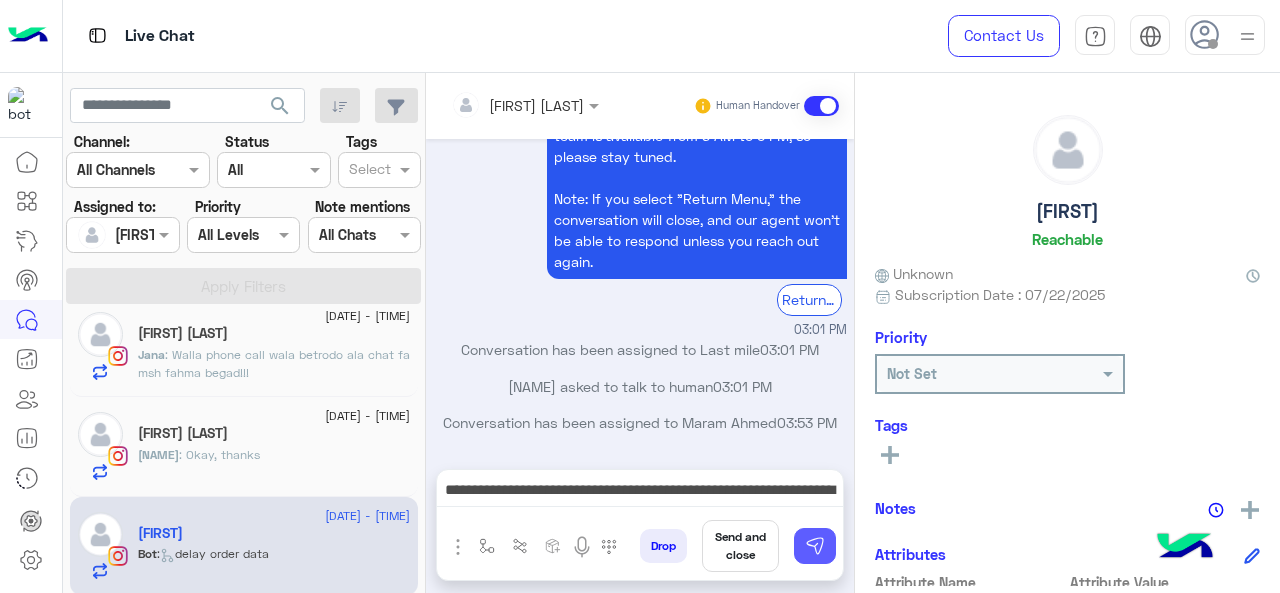 click at bounding box center (815, 546) 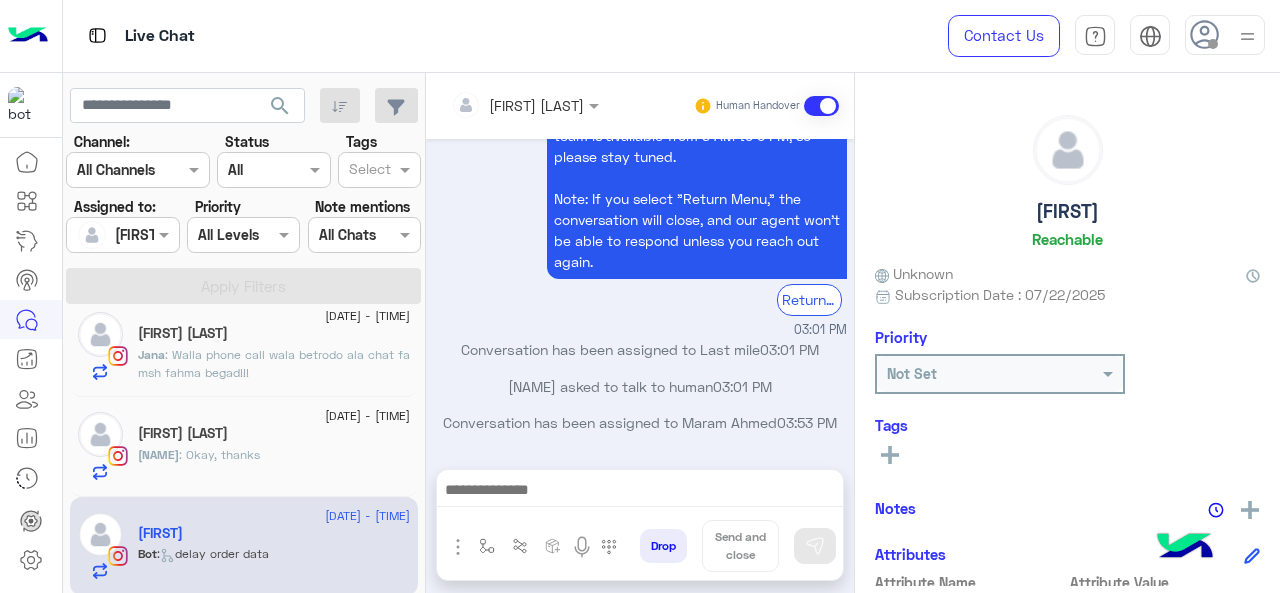 click at bounding box center [640, 492] 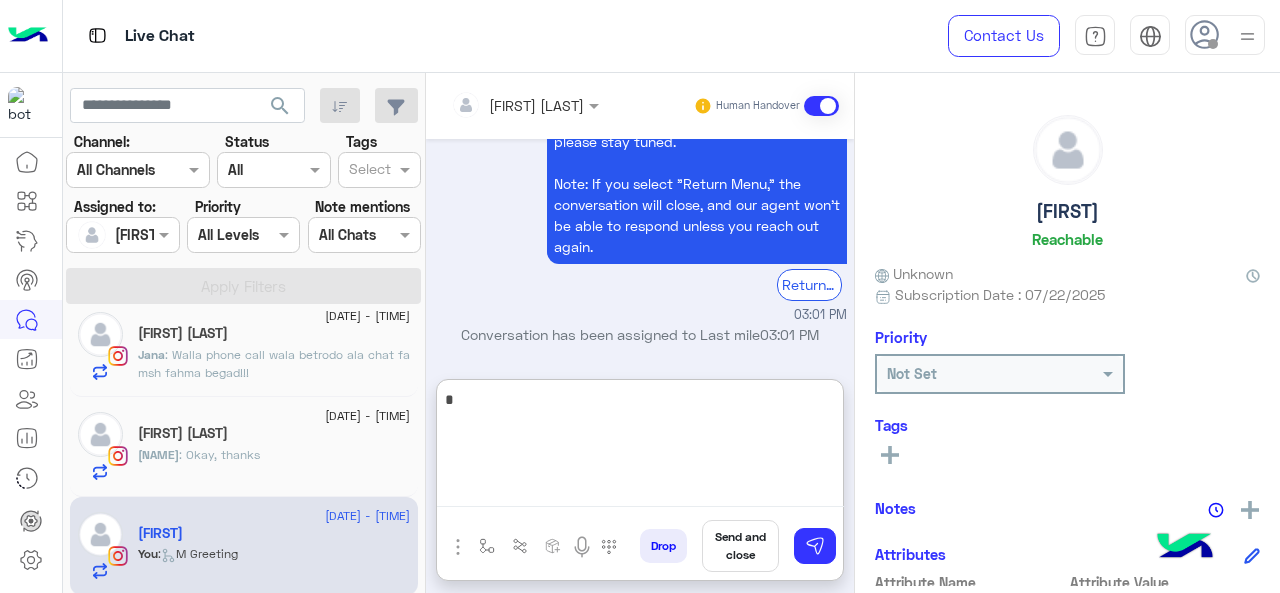 scroll, scrollTop: 1106, scrollLeft: 0, axis: vertical 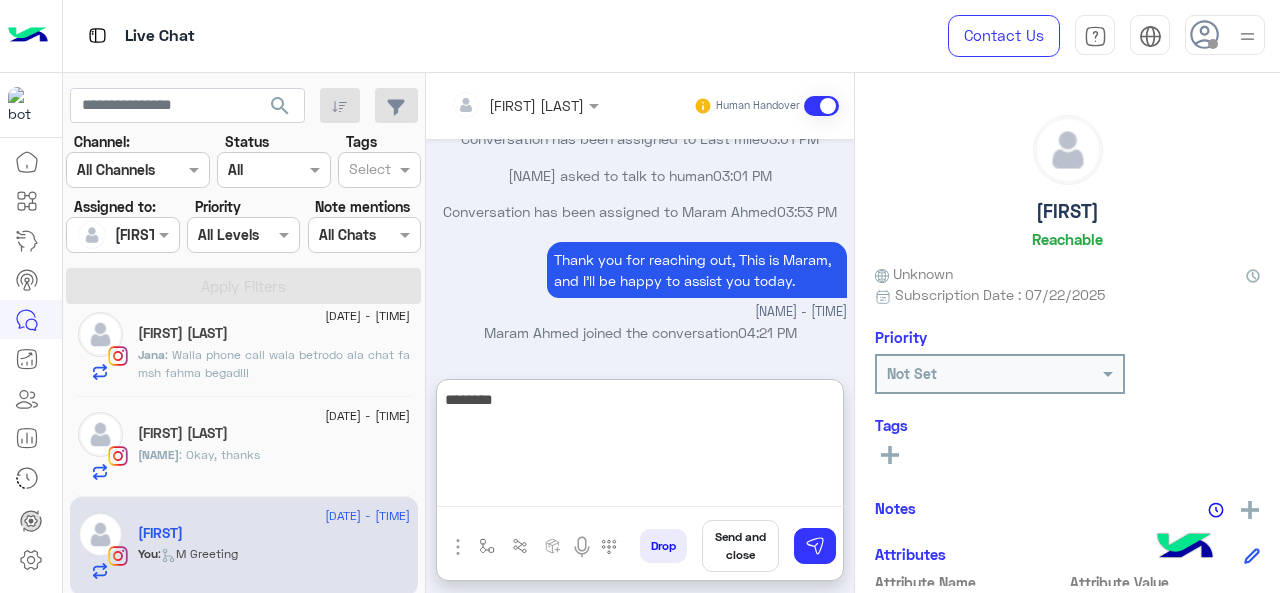 paste on "**********" 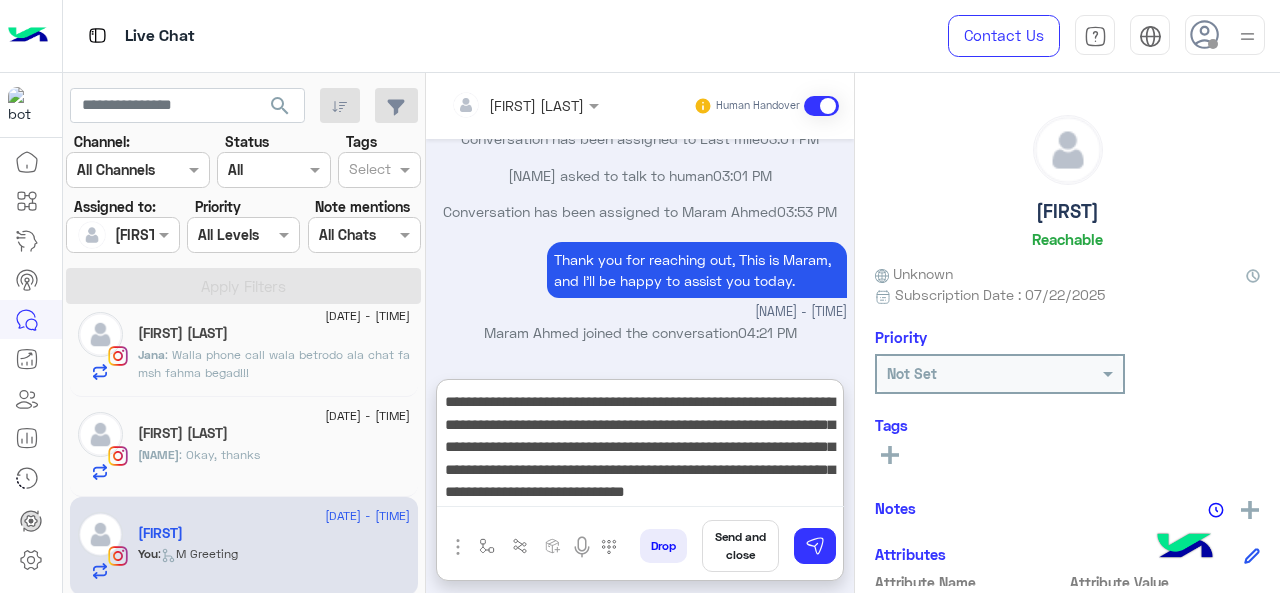 scroll, scrollTop: 64, scrollLeft: 0, axis: vertical 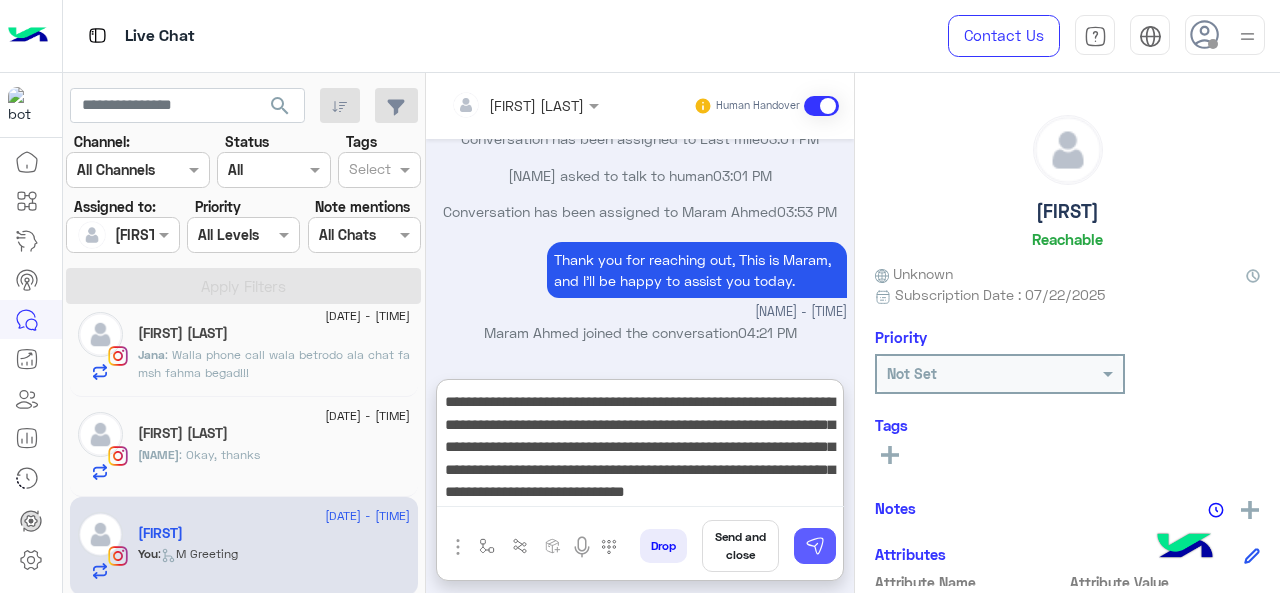 type on "**********" 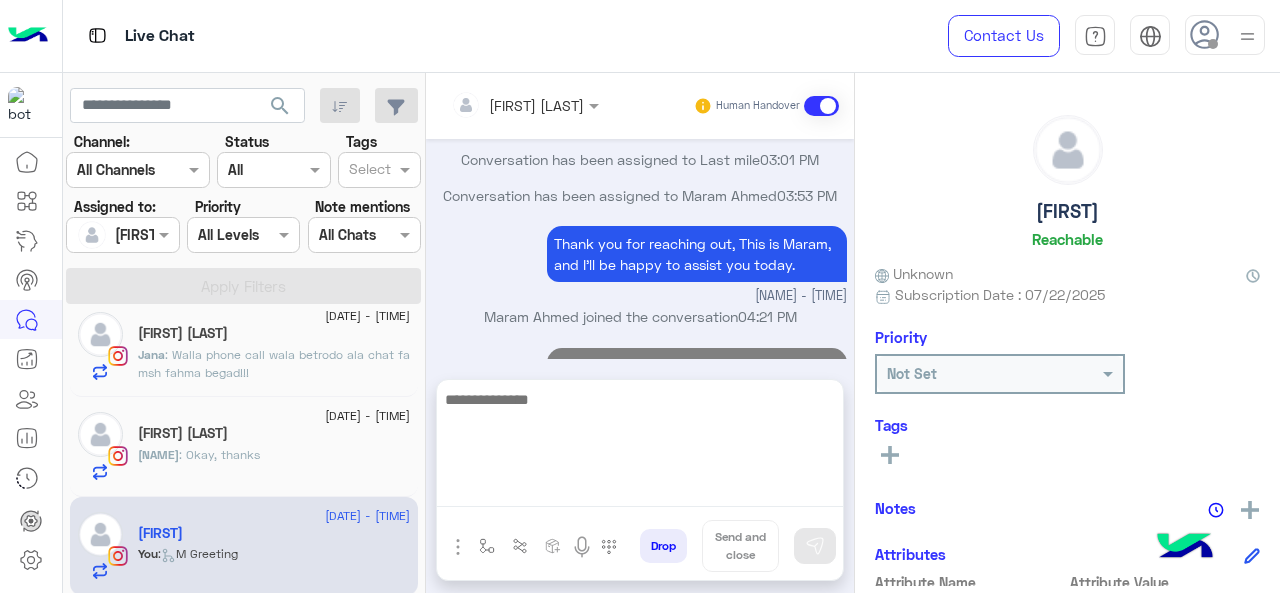 scroll, scrollTop: 0, scrollLeft: 0, axis: both 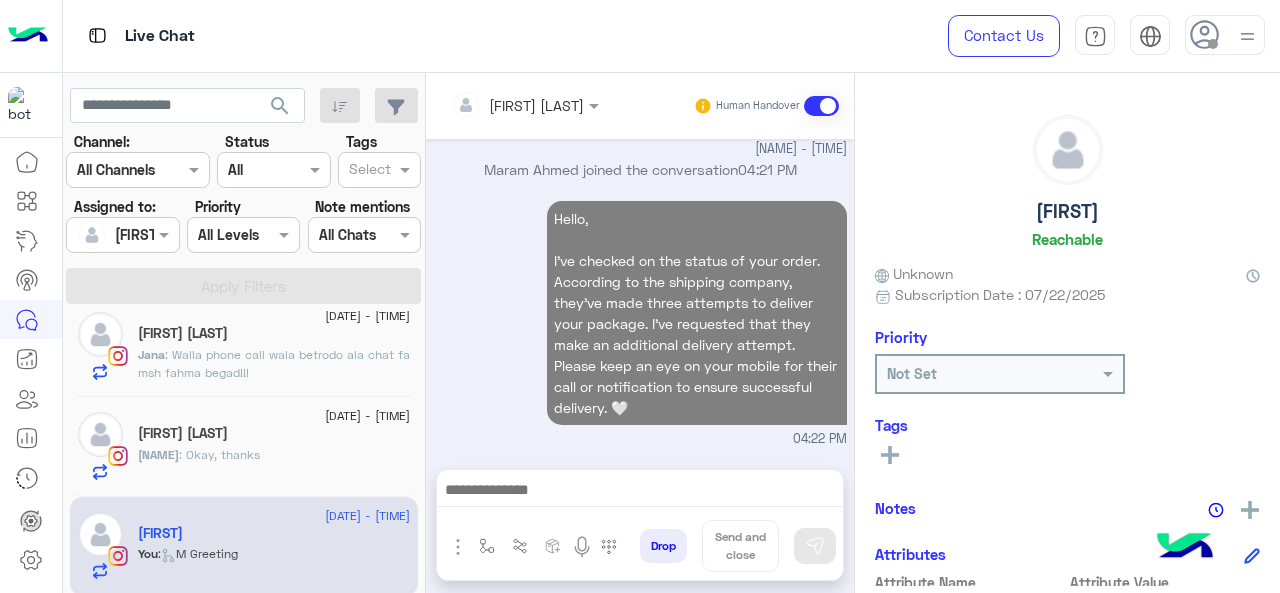 click on "[FIRST] [LAST]" 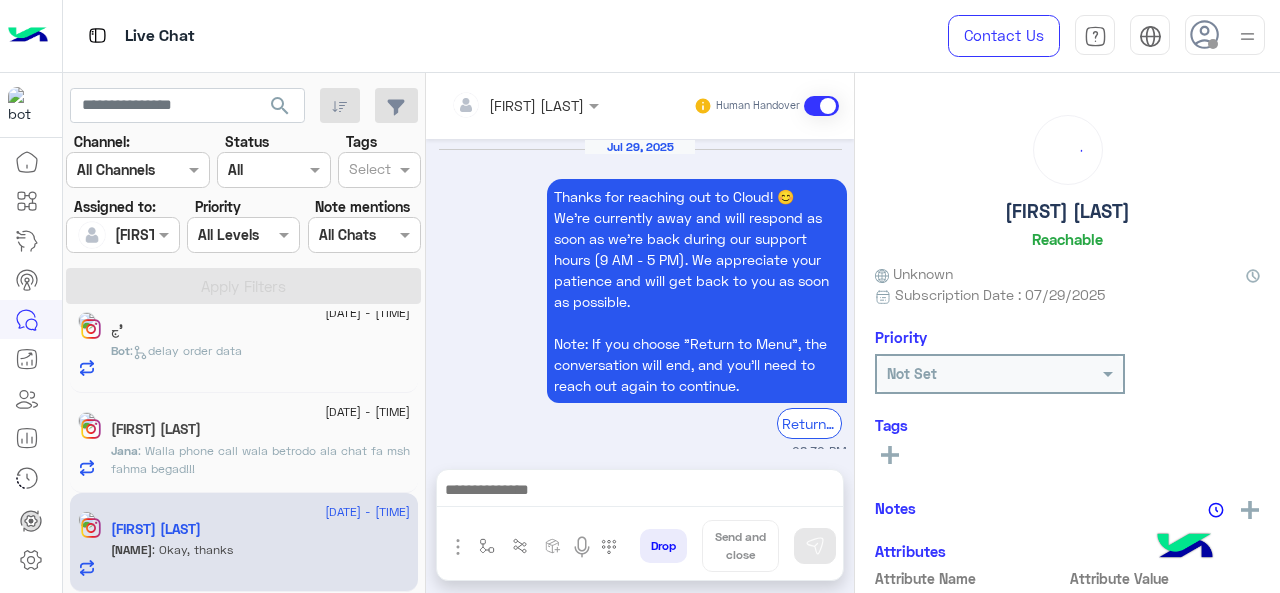 scroll, scrollTop: 642, scrollLeft: 0, axis: vertical 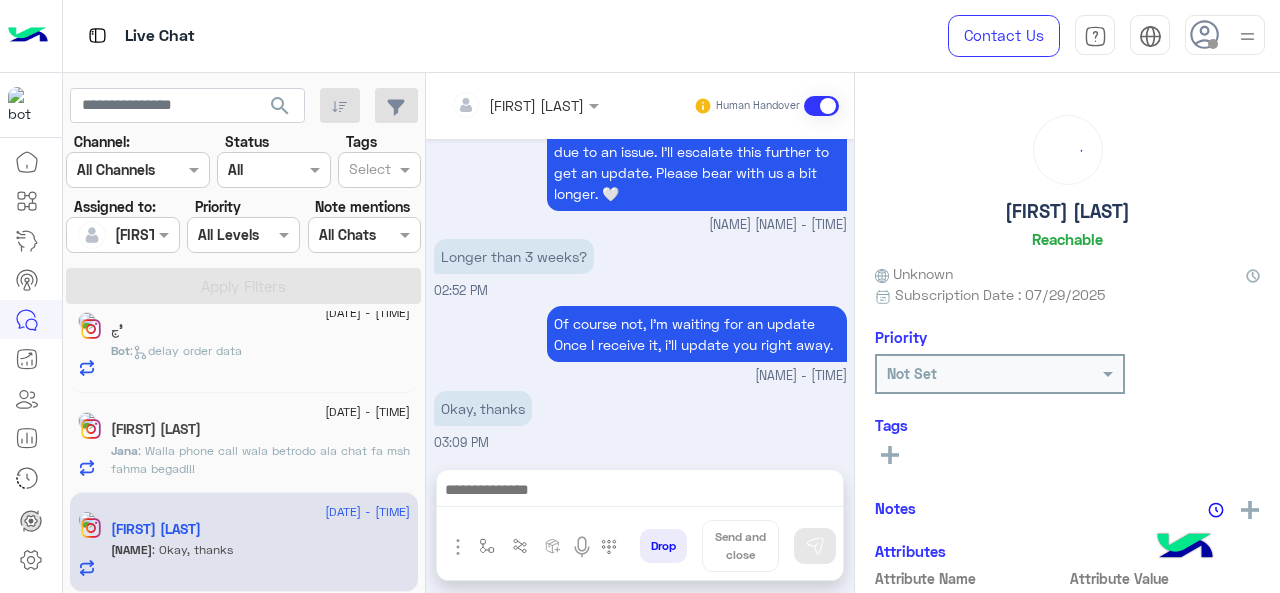 click on "[FIRST] [LAST]" 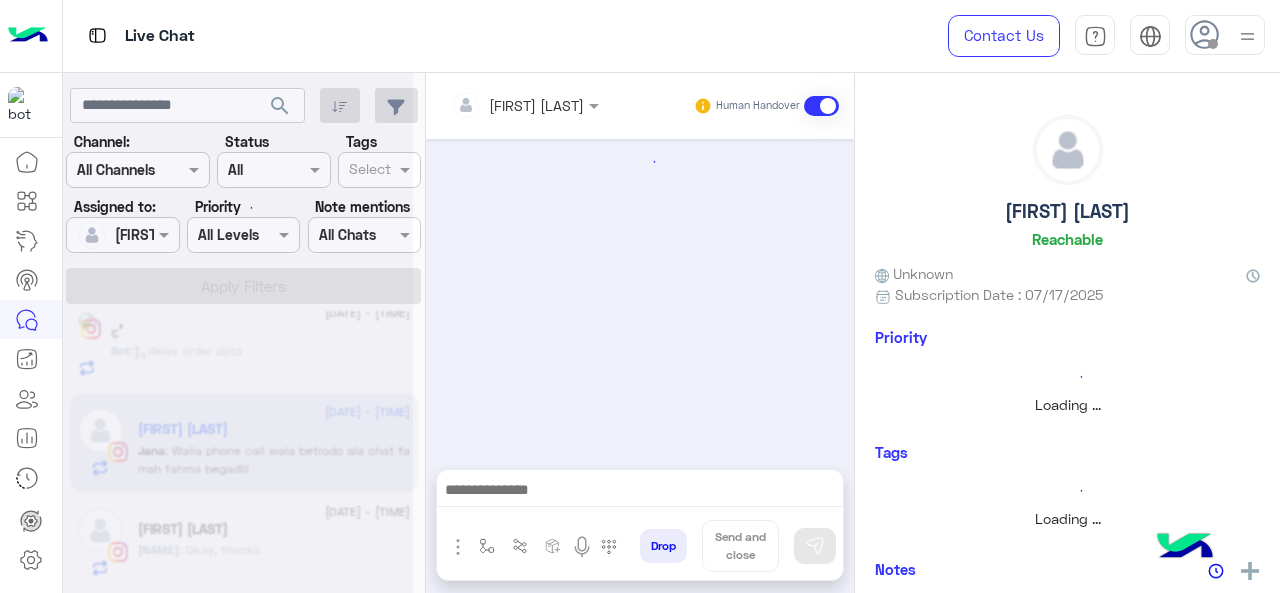 scroll, scrollTop: 0, scrollLeft: 0, axis: both 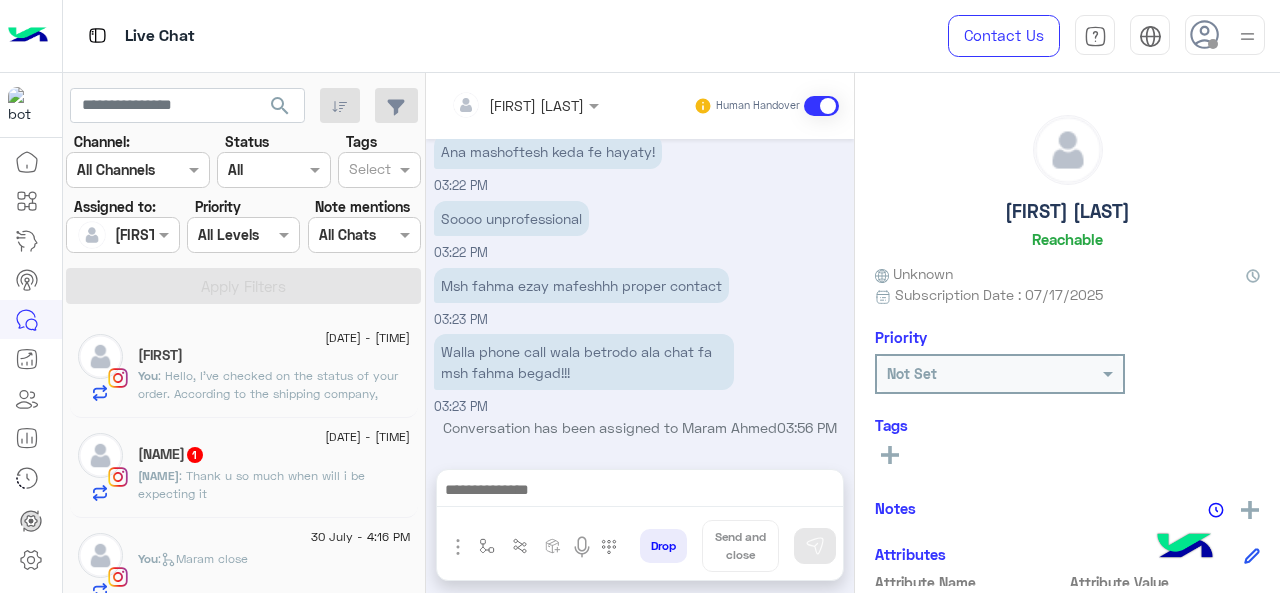 click on "[FIRST]" 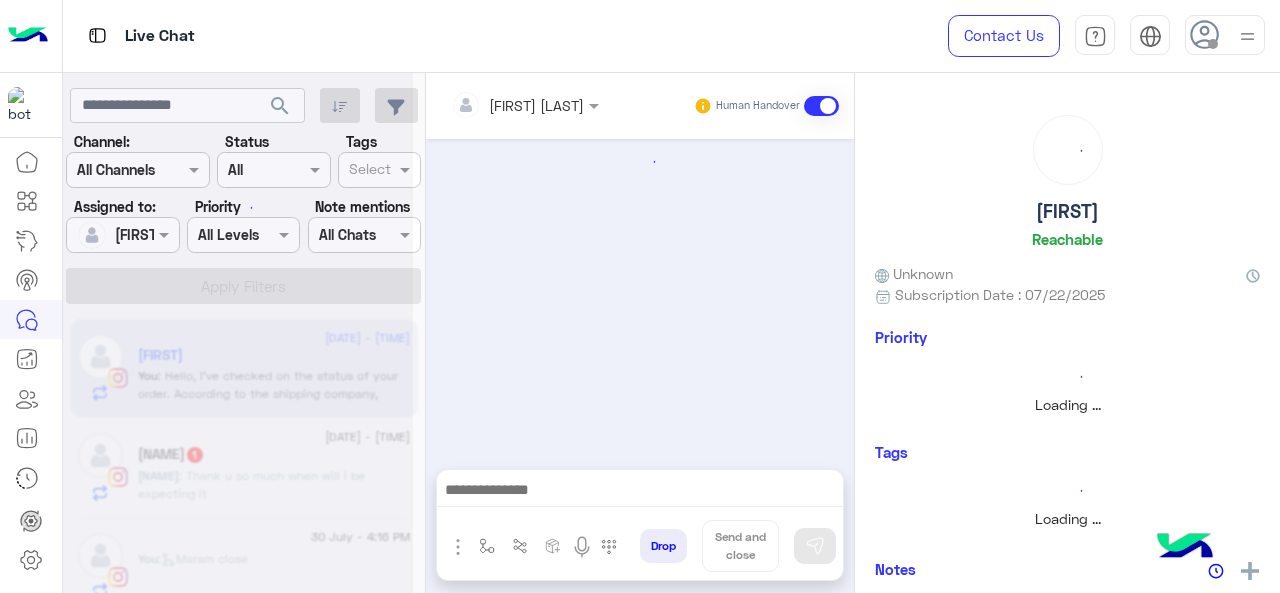 scroll, scrollTop: 0, scrollLeft: 0, axis: both 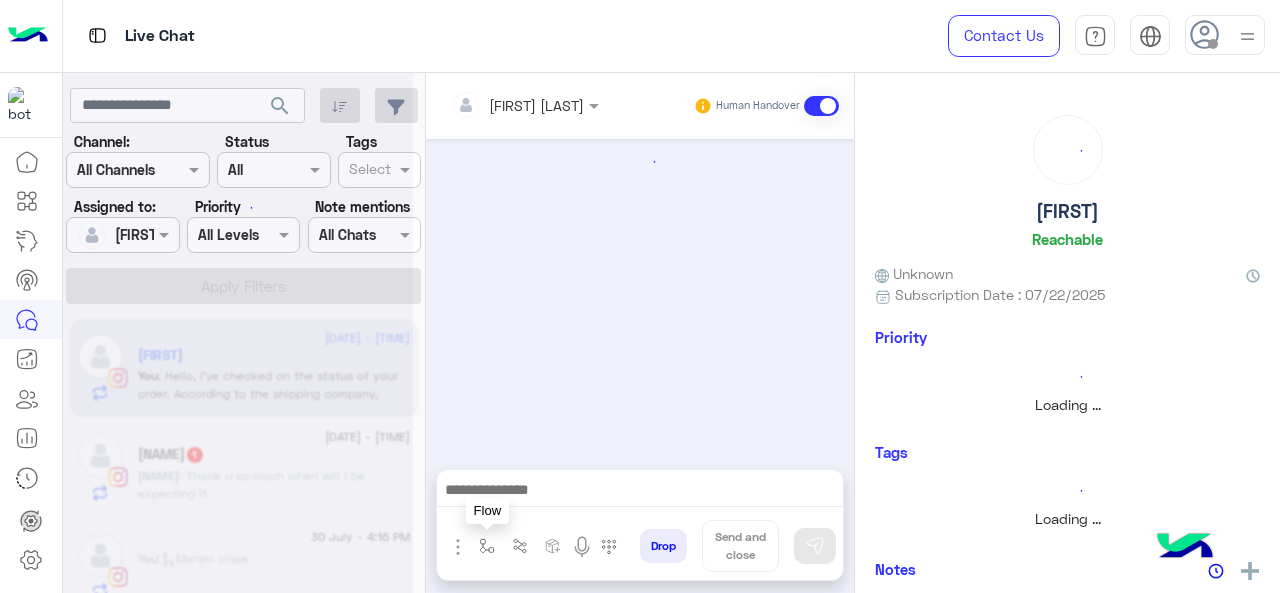 click at bounding box center (487, 546) 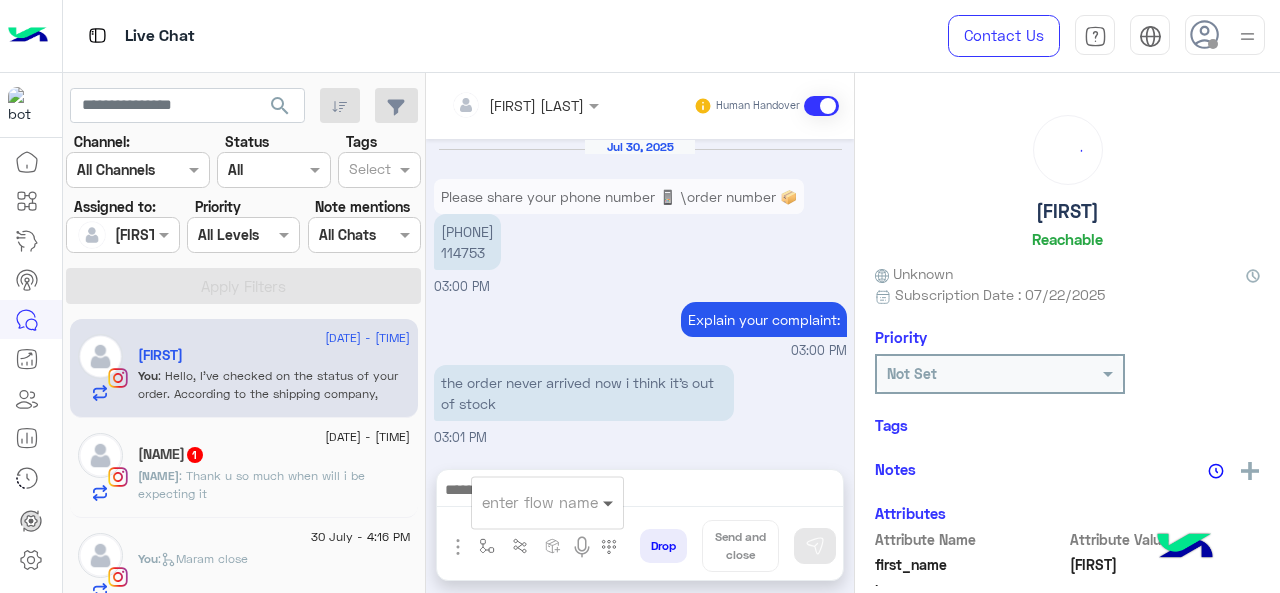 scroll, scrollTop: 746, scrollLeft: 0, axis: vertical 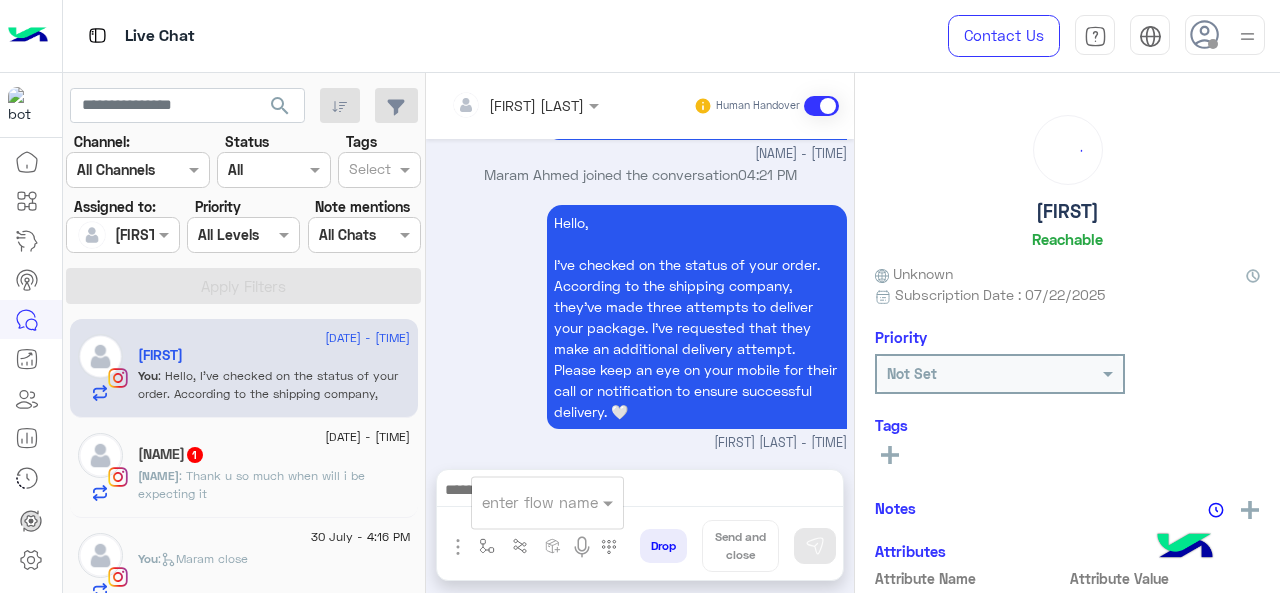 click at bounding box center [547, 501] 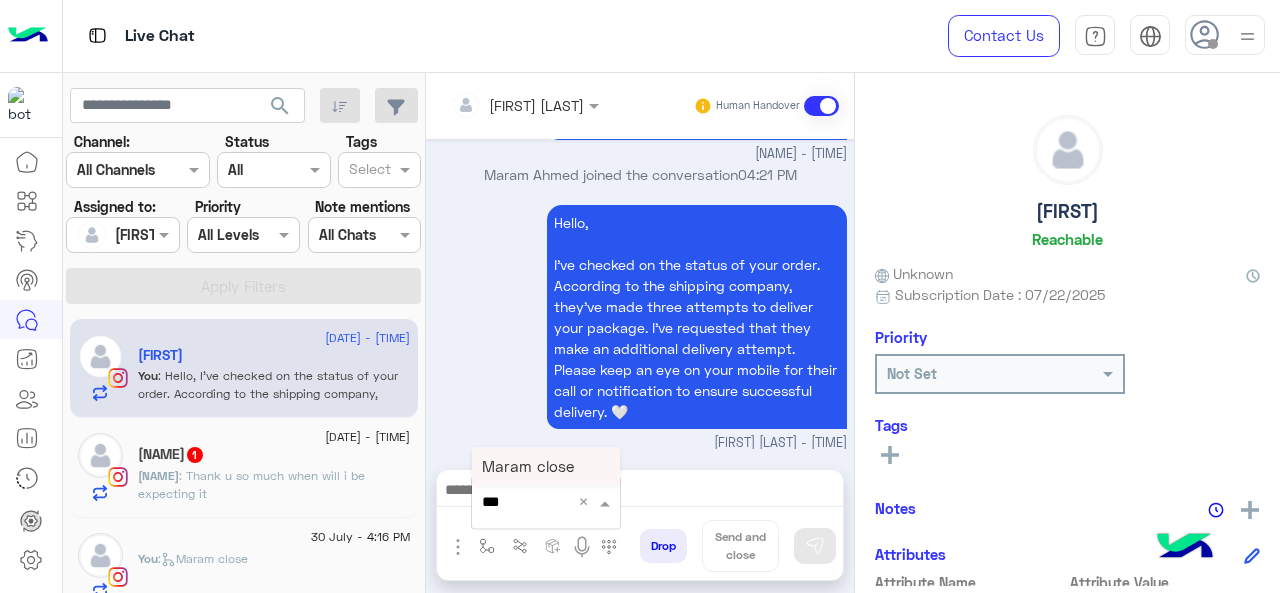 type on "****" 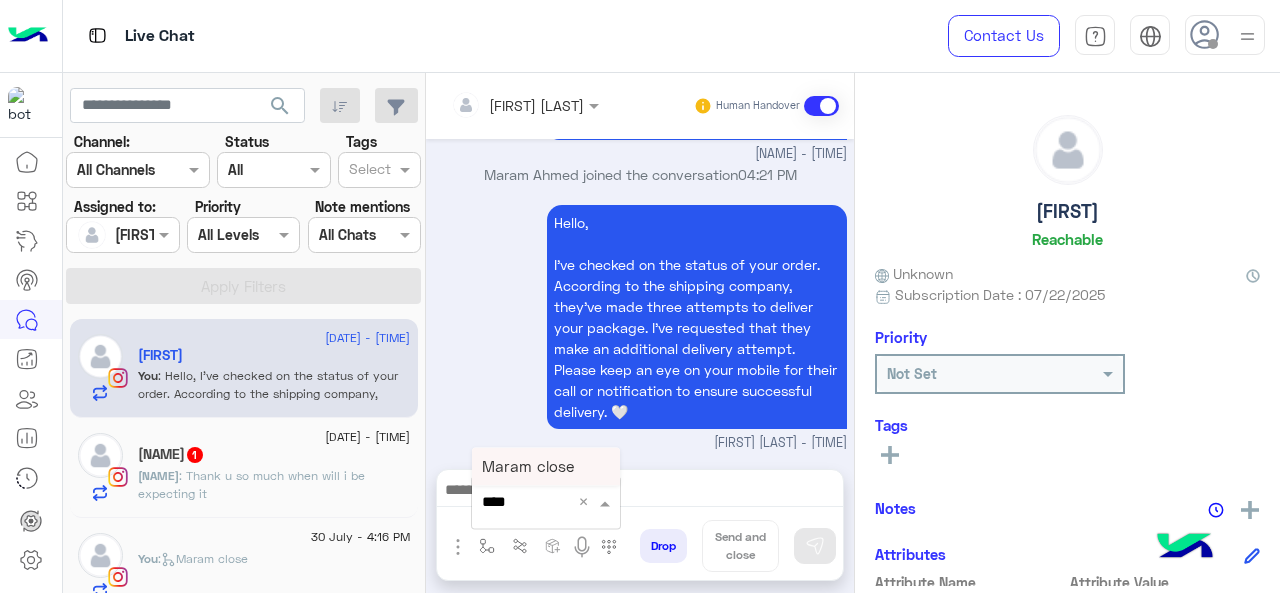click on "Maram close" at bounding box center [528, 466] 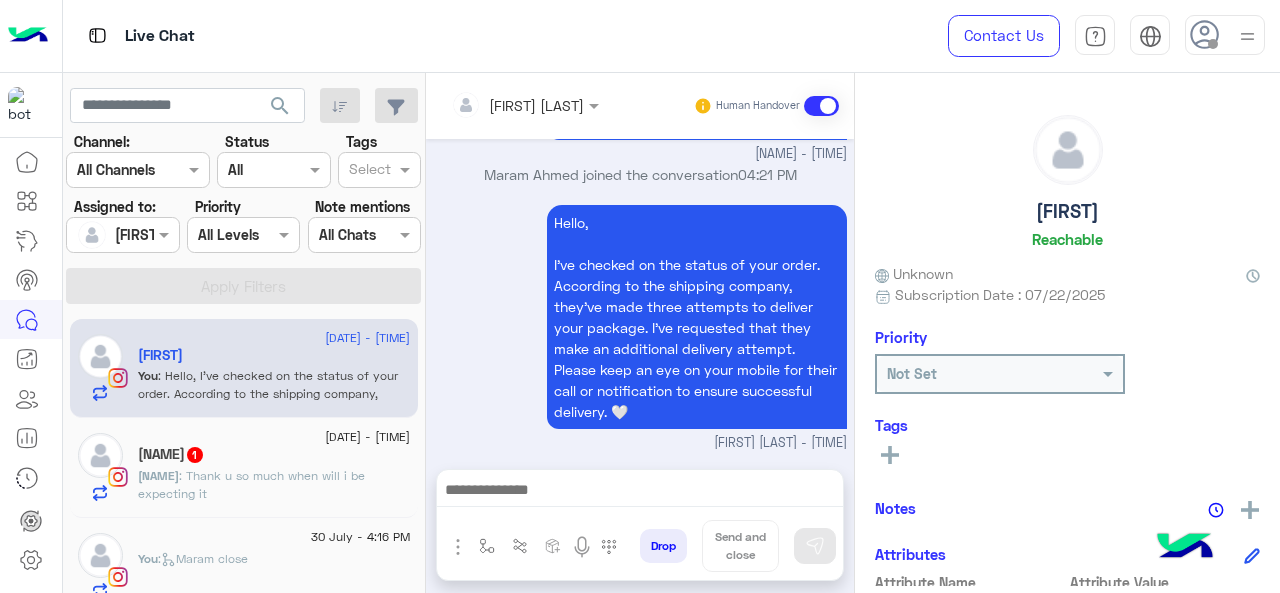 type on "**********" 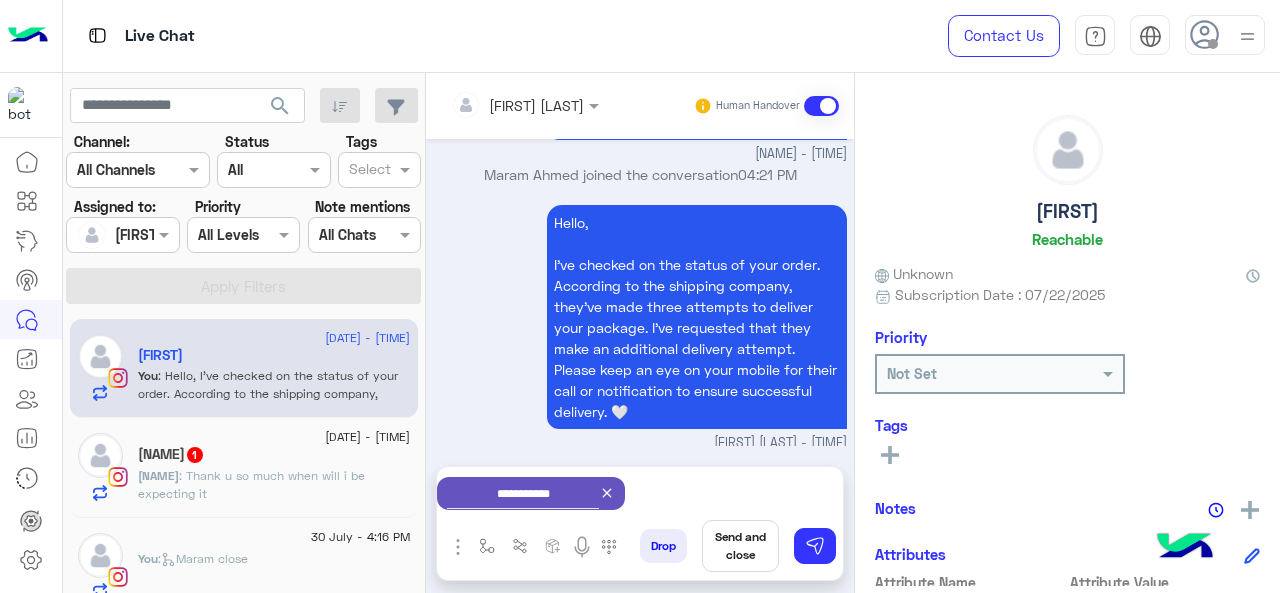 click on "Send and close" at bounding box center [740, 546] 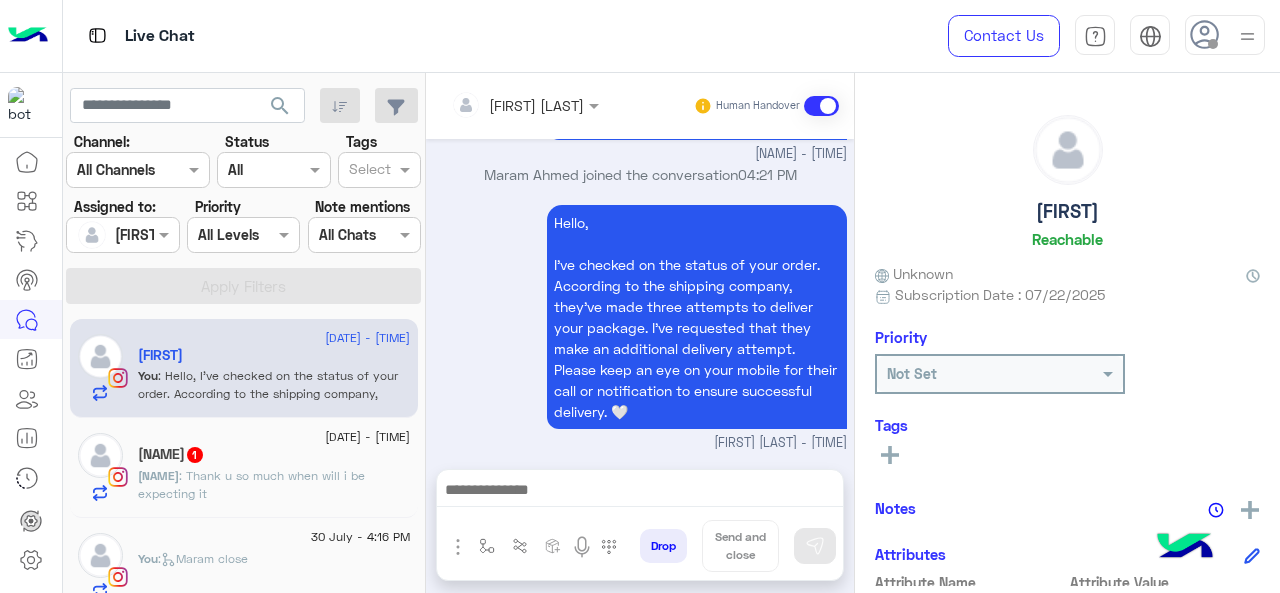 scroll, scrollTop: 768, scrollLeft: 0, axis: vertical 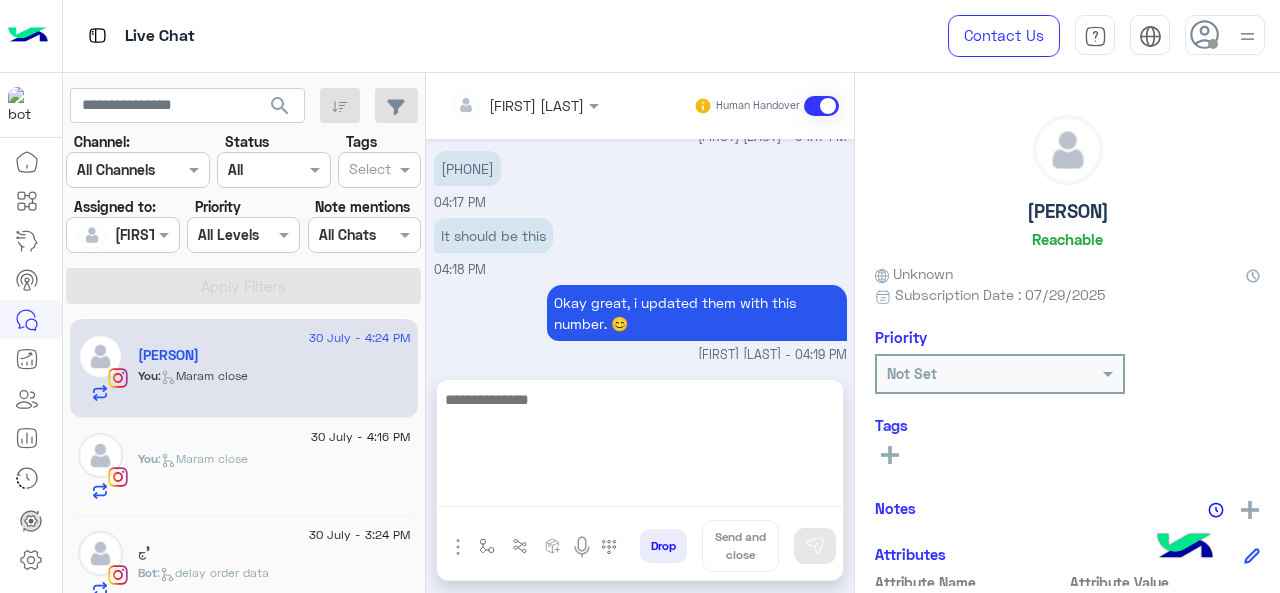 click at bounding box center (640, 447) 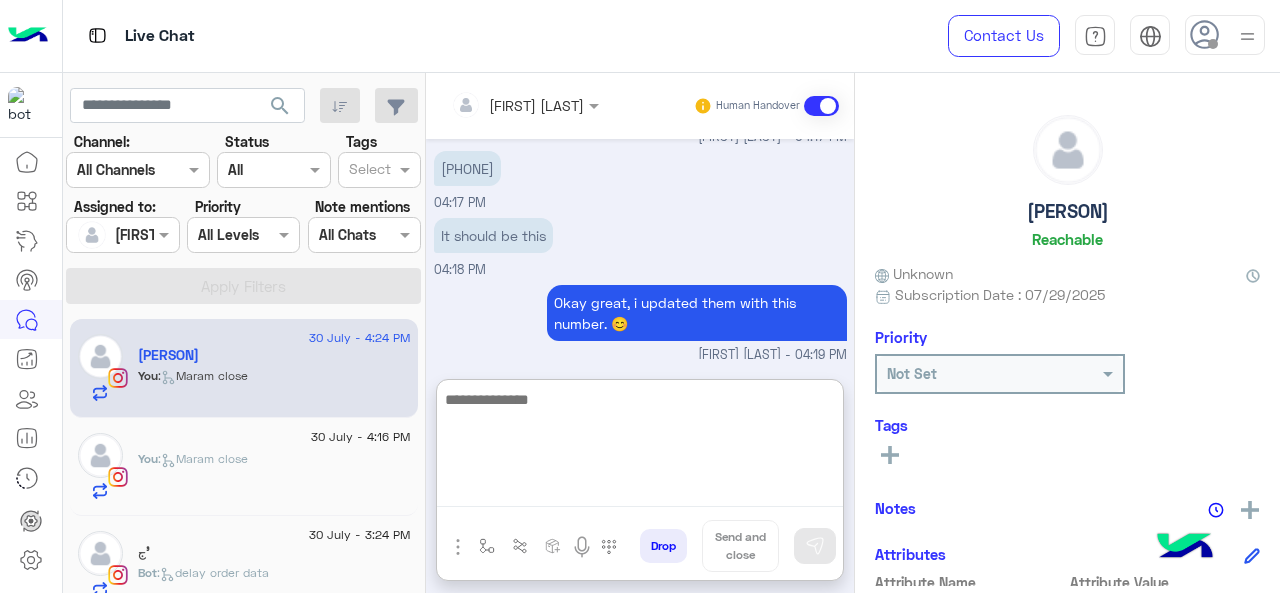 paste on "**********" 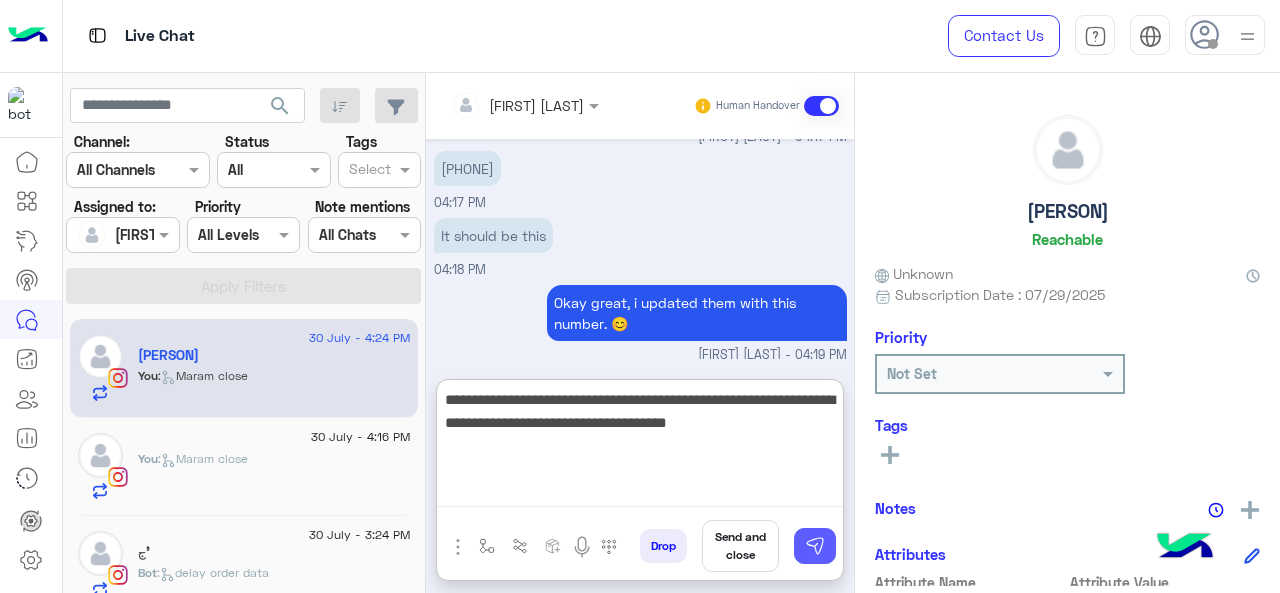 type on "**********" 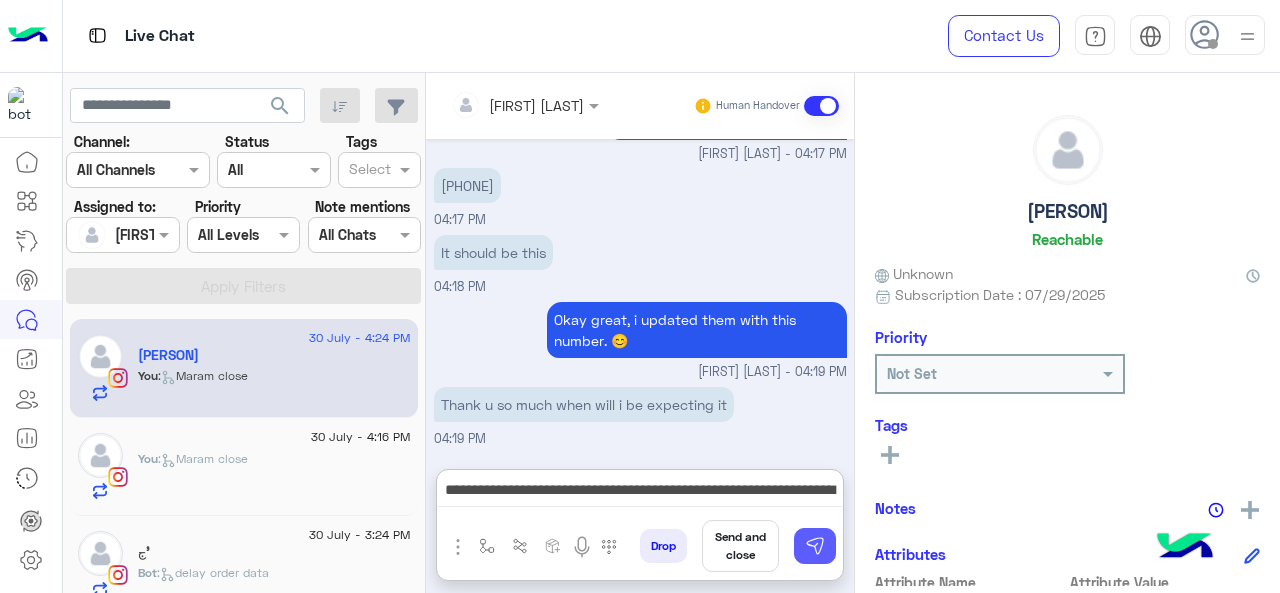 click at bounding box center (815, 546) 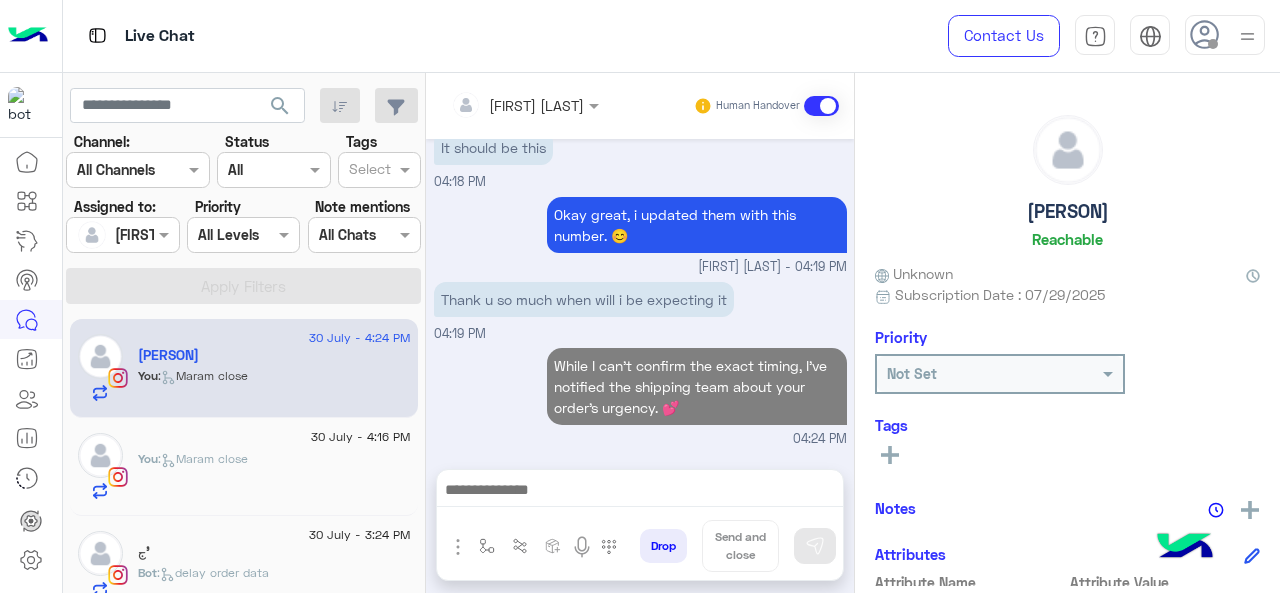 scroll, scrollTop: 674, scrollLeft: 0, axis: vertical 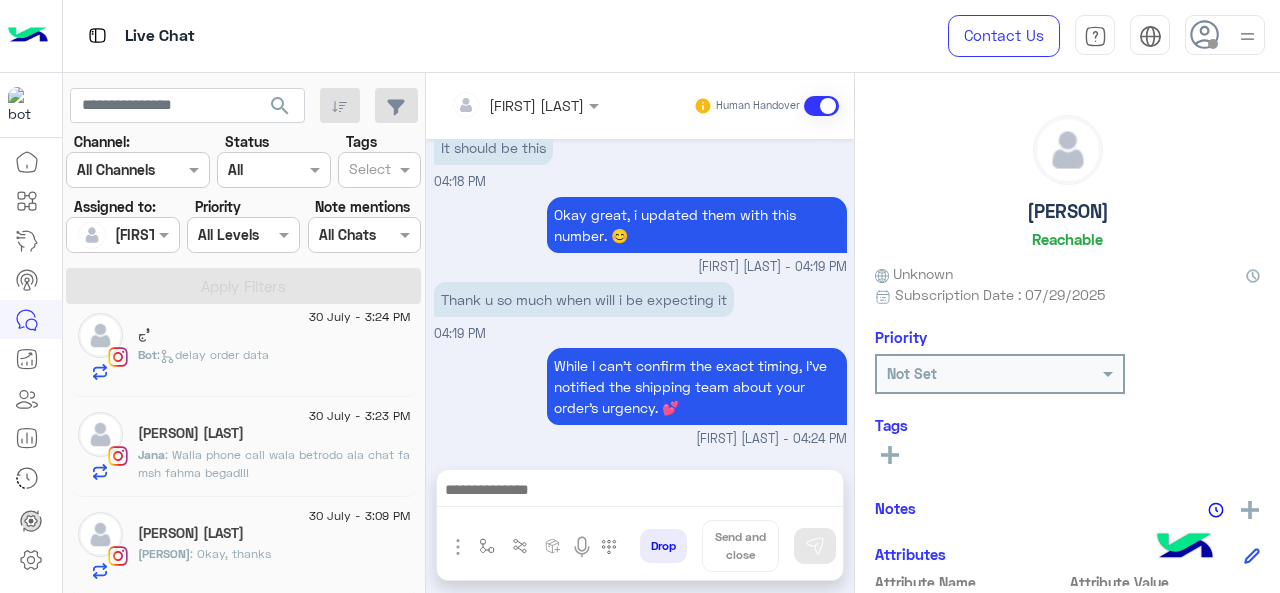 click on "[PERSON] : Walla phone call wala betrodo ala chat fa msh fahma begad!!!" 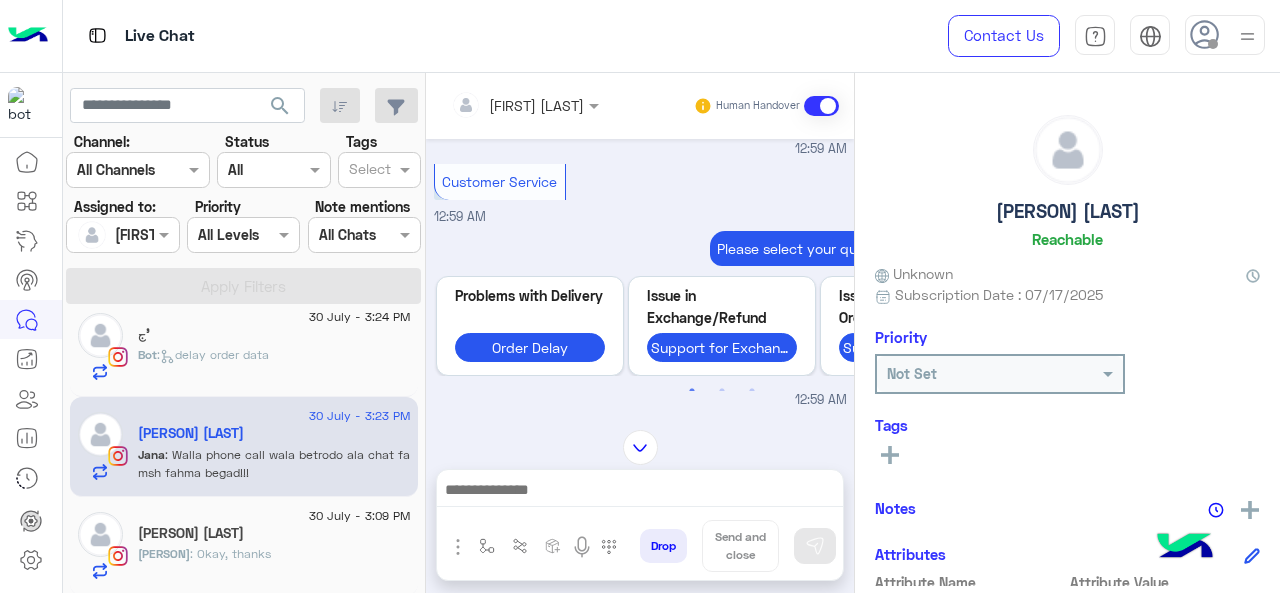 scroll, scrollTop: 1761, scrollLeft: 0, axis: vertical 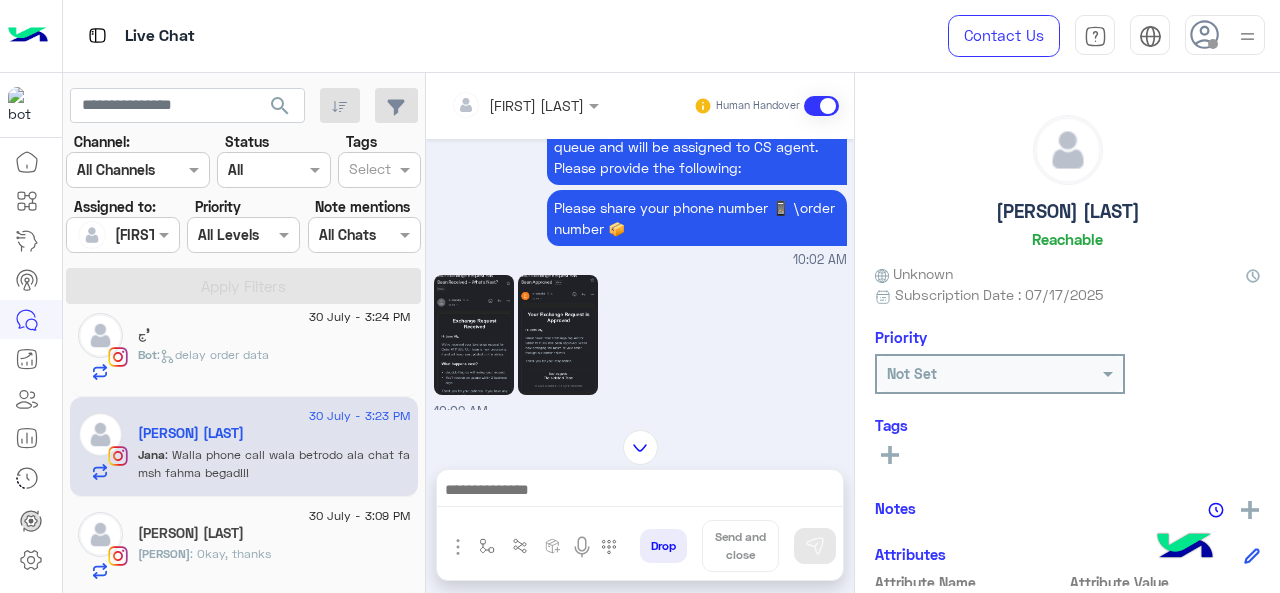 click 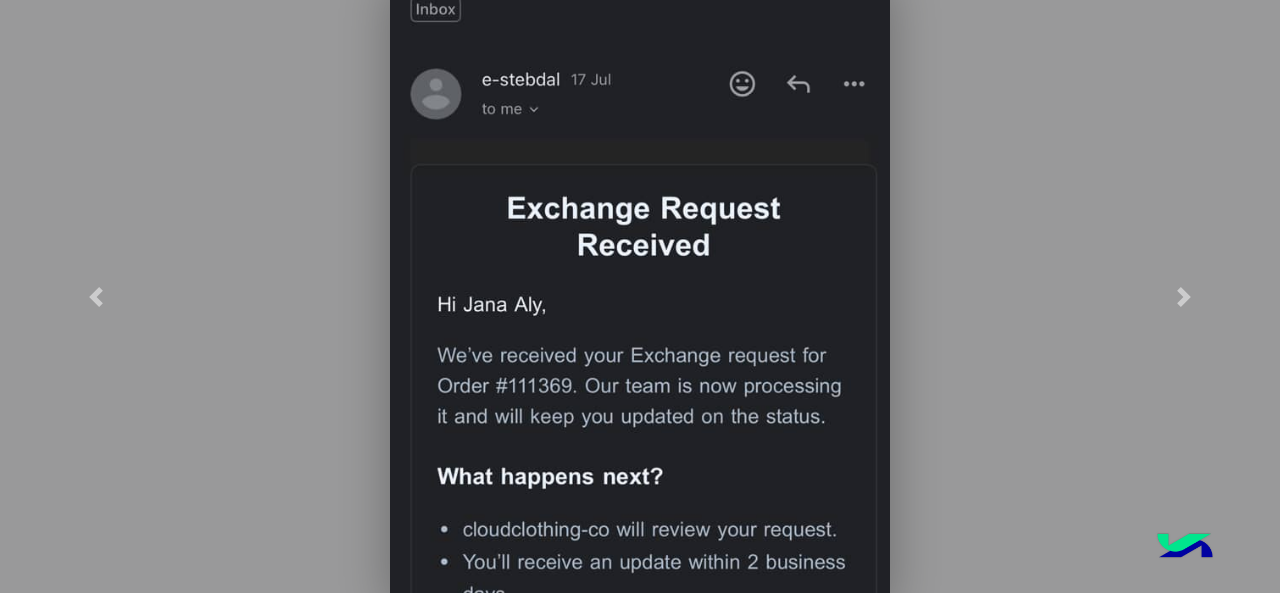 click 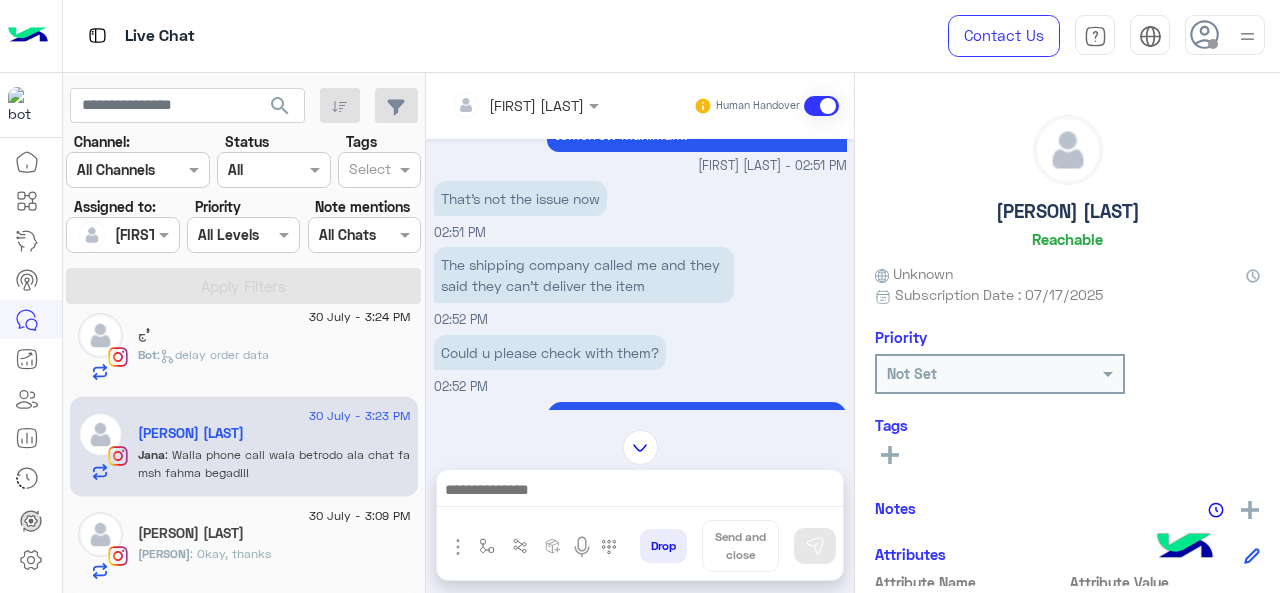 scroll, scrollTop: 4422, scrollLeft: 0, axis: vertical 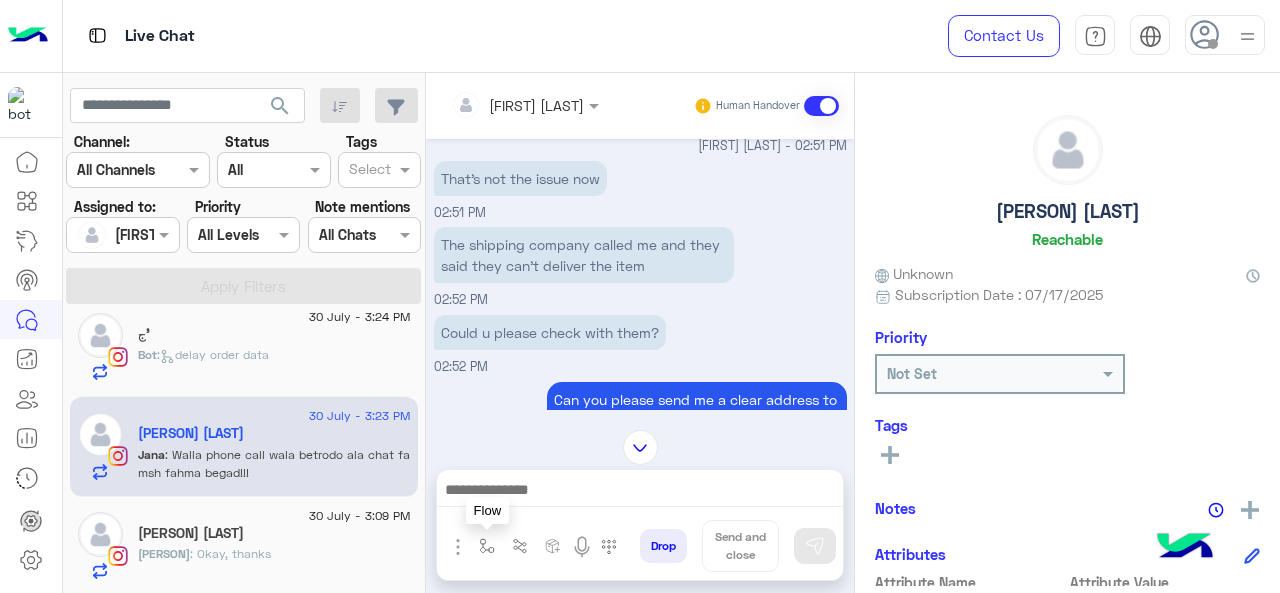 click at bounding box center (487, 546) 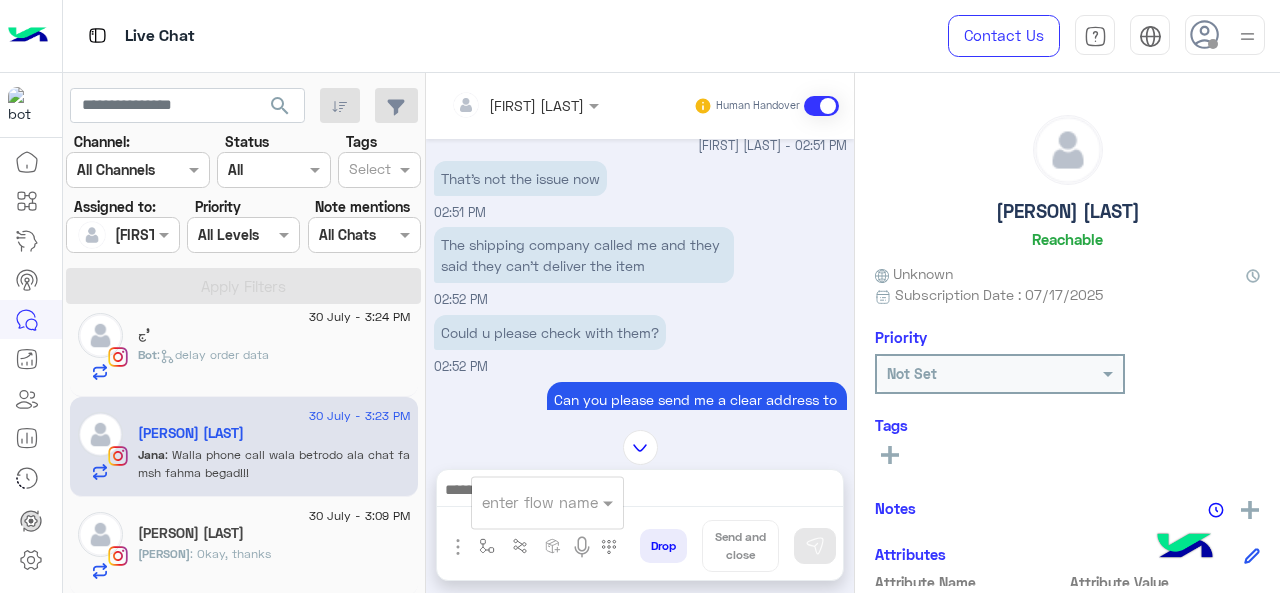 click at bounding box center [523, 502] 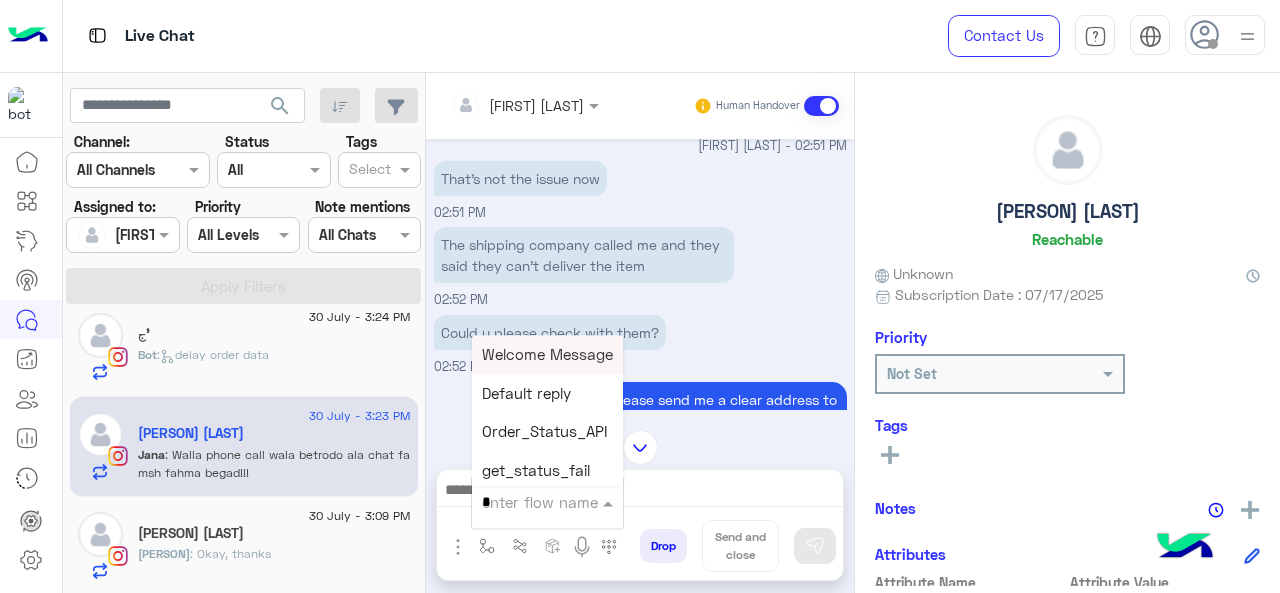 type on "*" 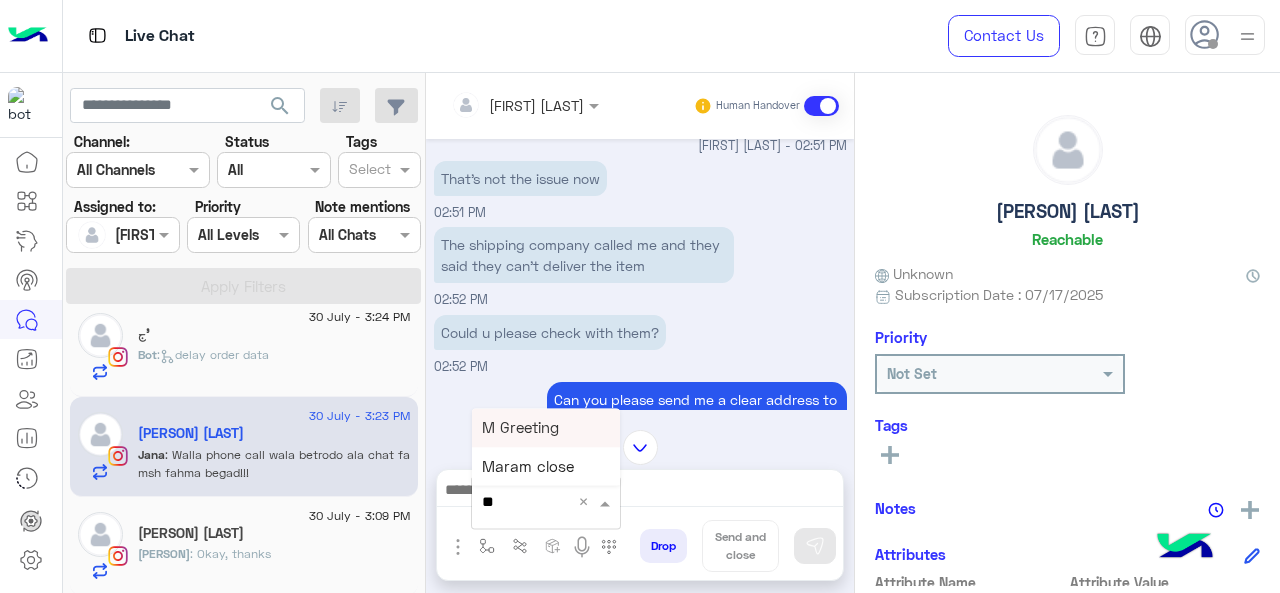 click on "M Greeting" at bounding box center (520, 427) 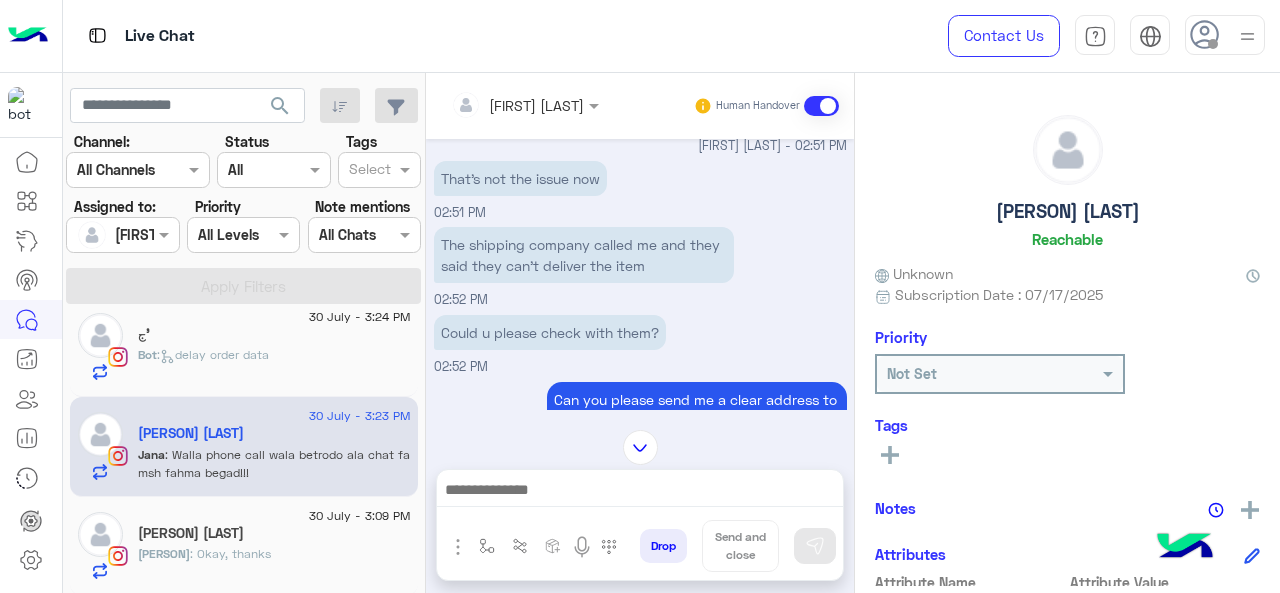 type on "**********" 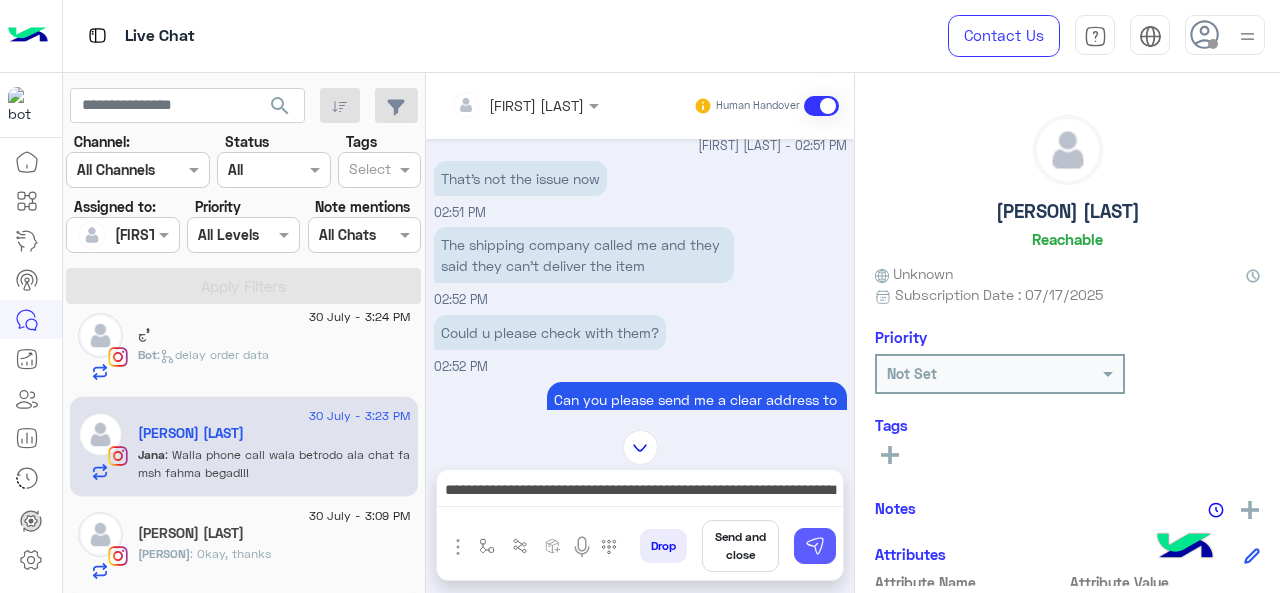 click at bounding box center (815, 546) 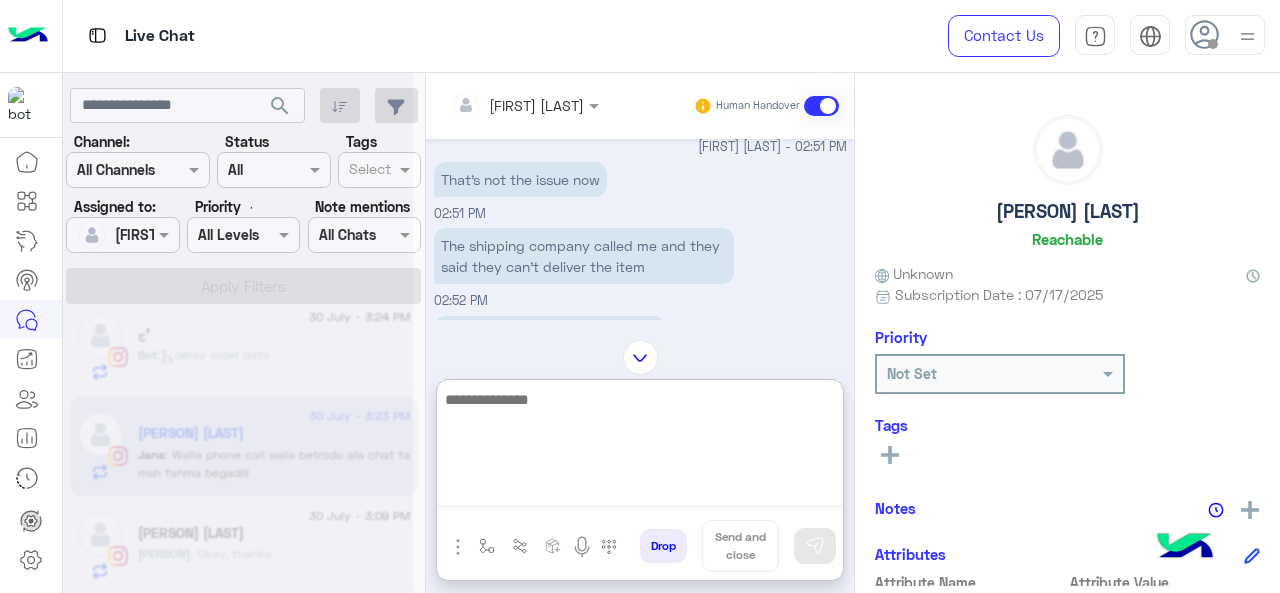 click at bounding box center [640, 447] 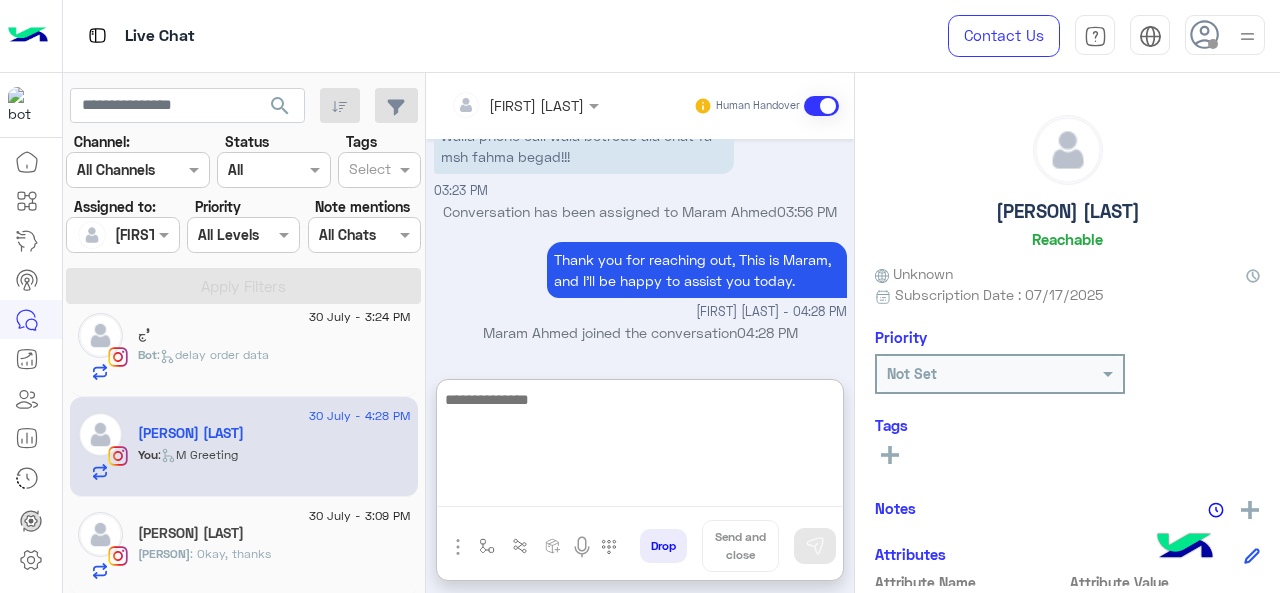 scroll, scrollTop: 13956, scrollLeft: 0, axis: vertical 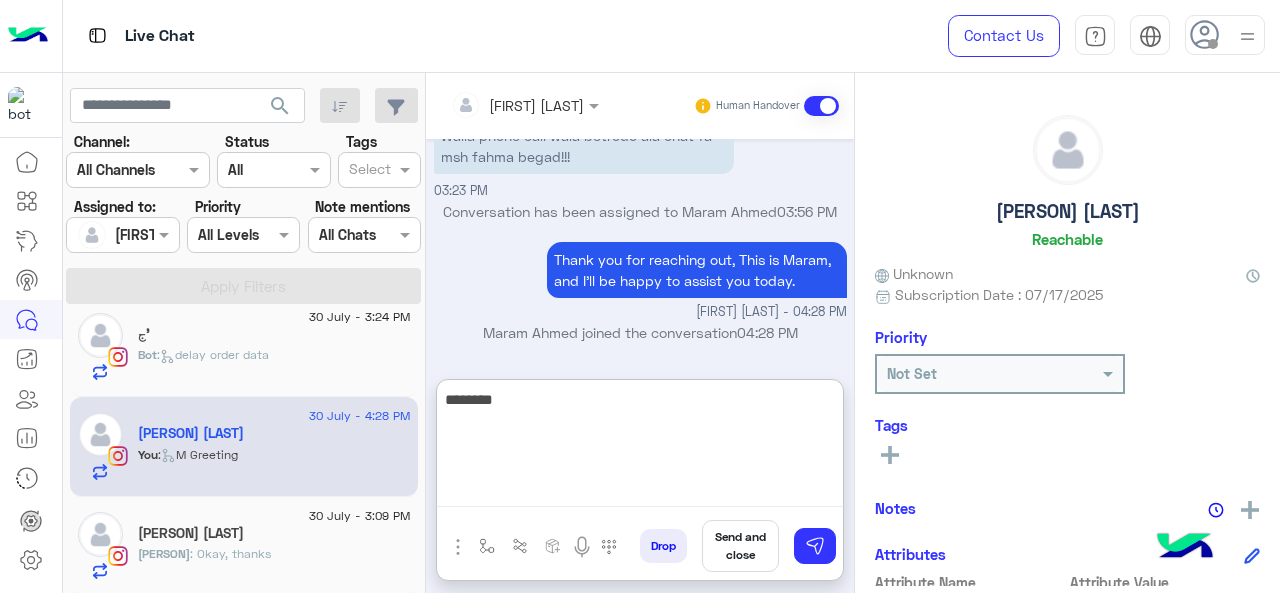 paste on "**********" 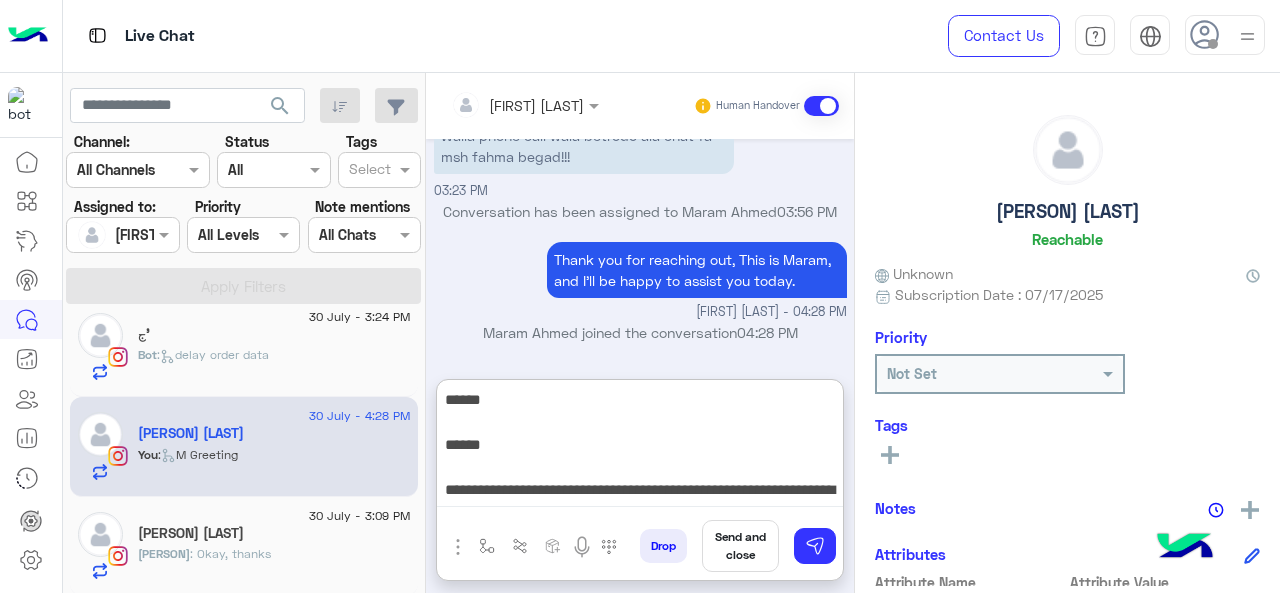 scroll, scrollTop: 15, scrollLeft: 0, axis: vertical 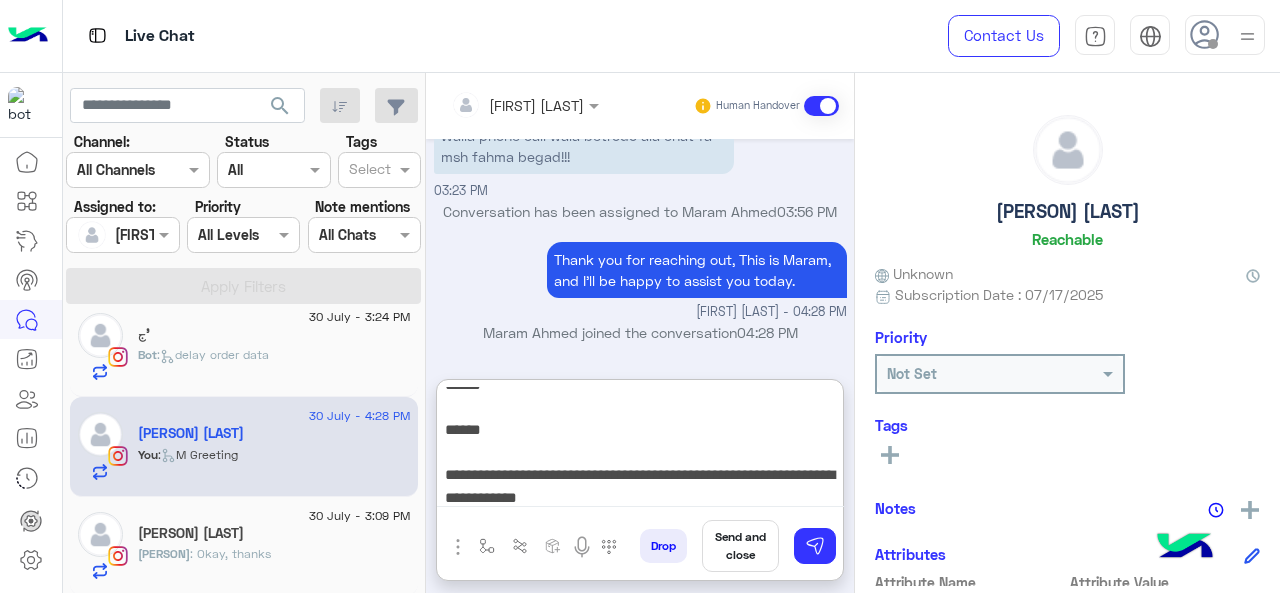click on "**********" at bounding box center (640, 447) 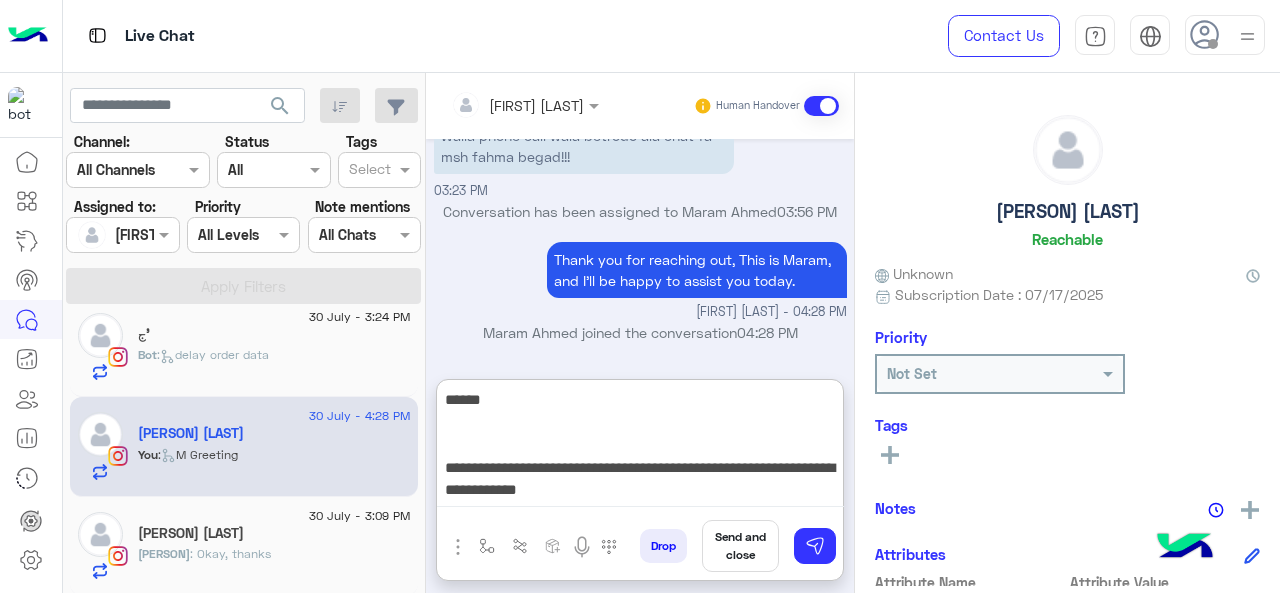 scroll, scrollTop: 0, scrollLeft: 0, axis: both 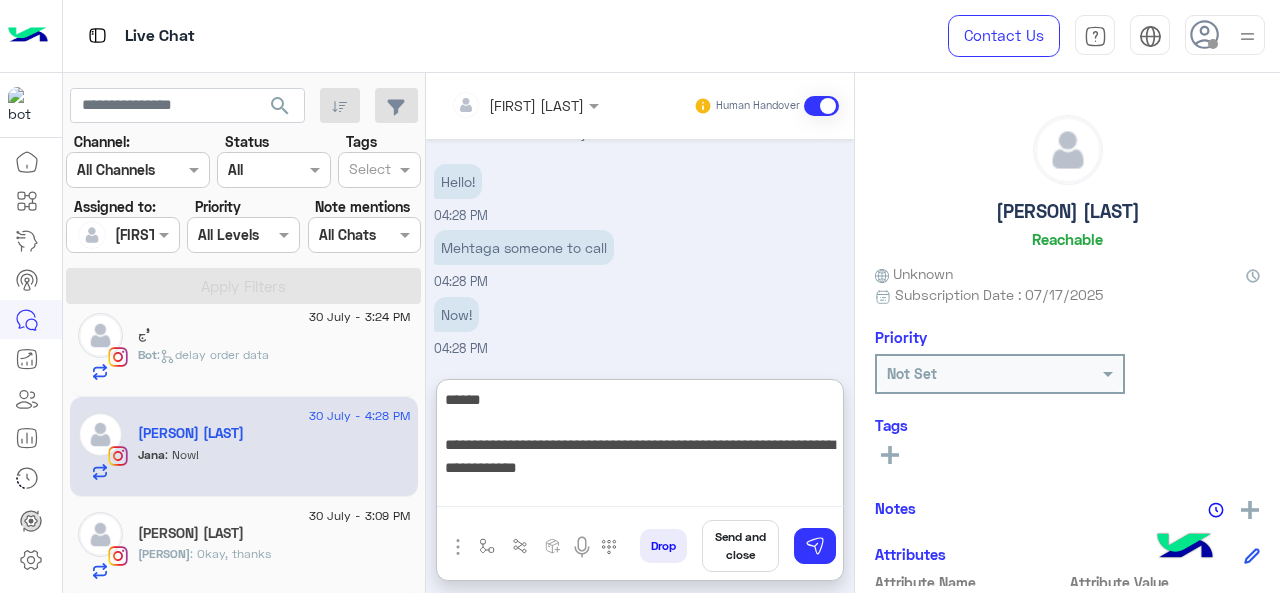 click on "**********" at bounding box center [640, 447] 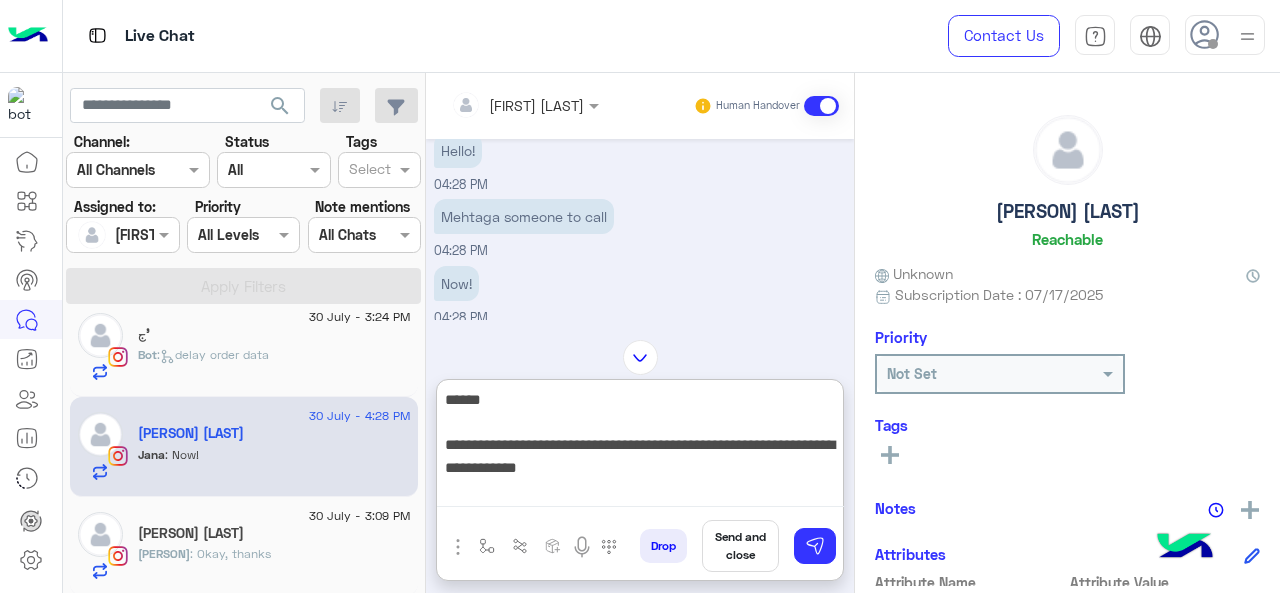 scroll, scrollTop: 14155, scrollLeft: 0, axis: vertical 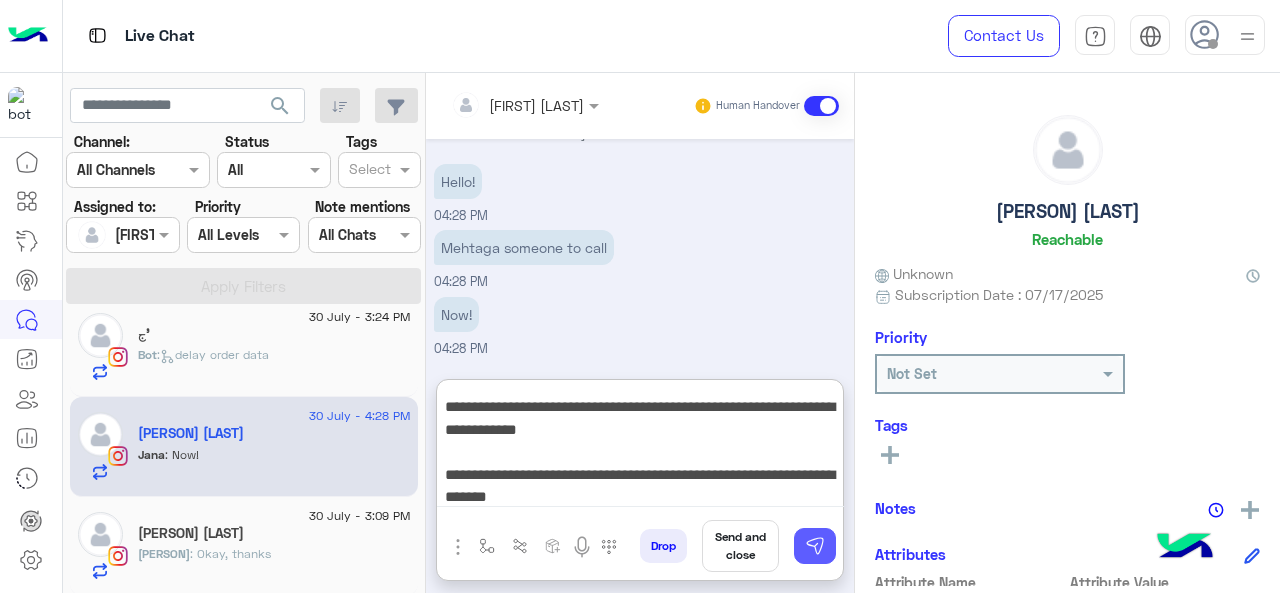 type on "**********" 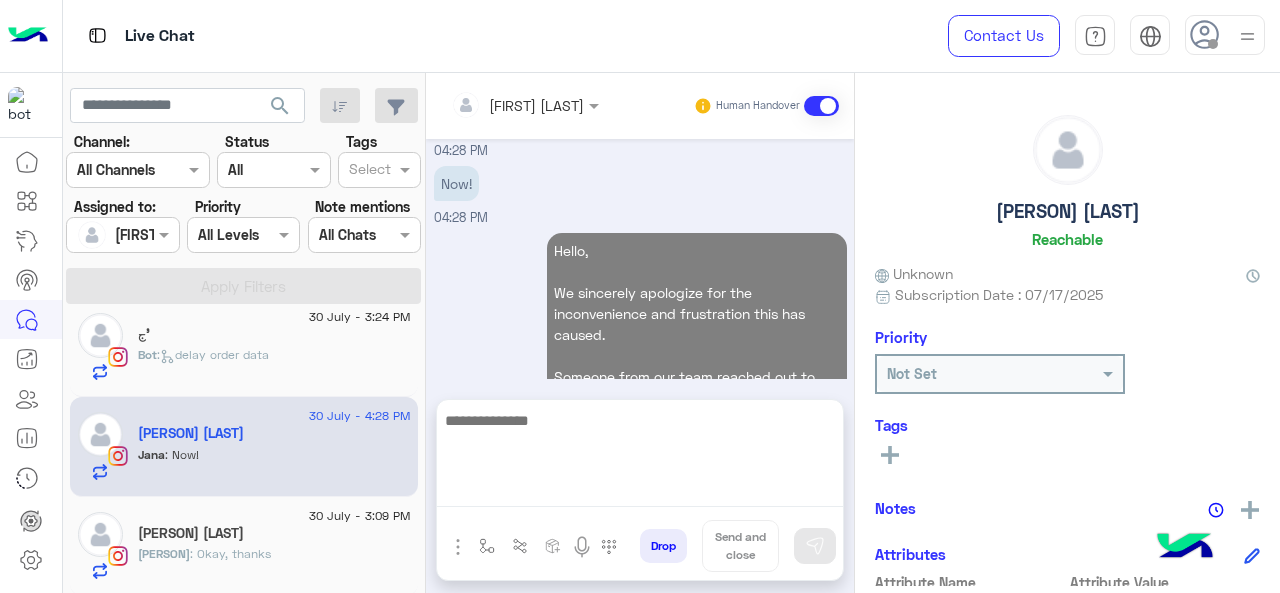 scroll, scrollTop: 0, scrollLeft: 0, axis: both 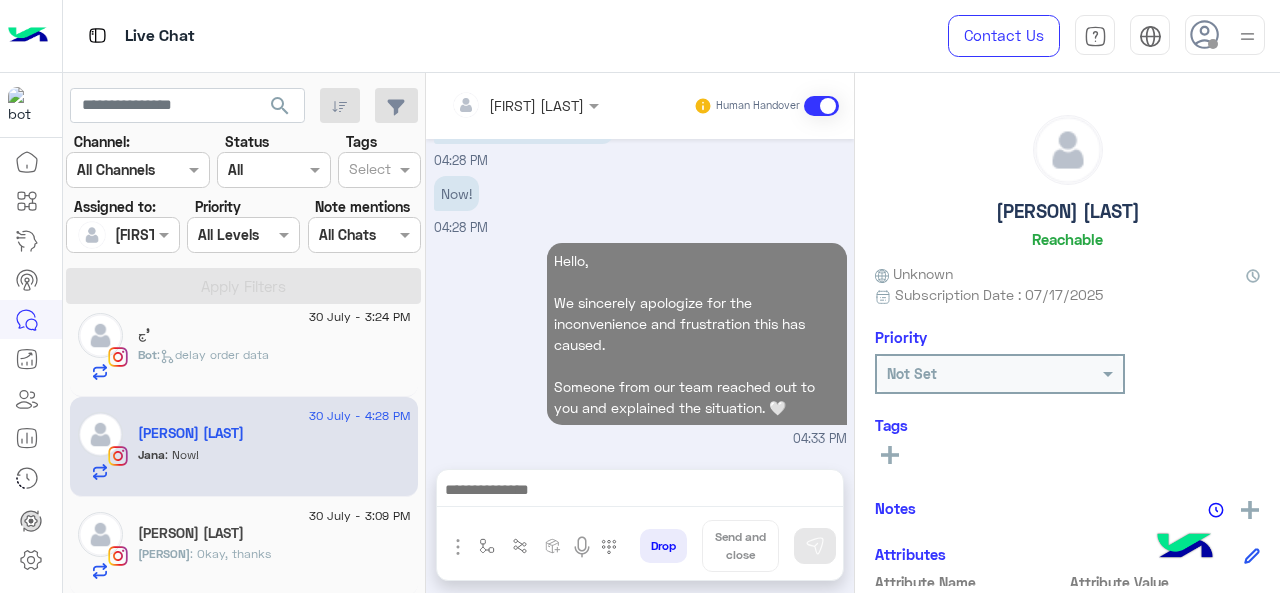 click at bounding box center [640, 492] 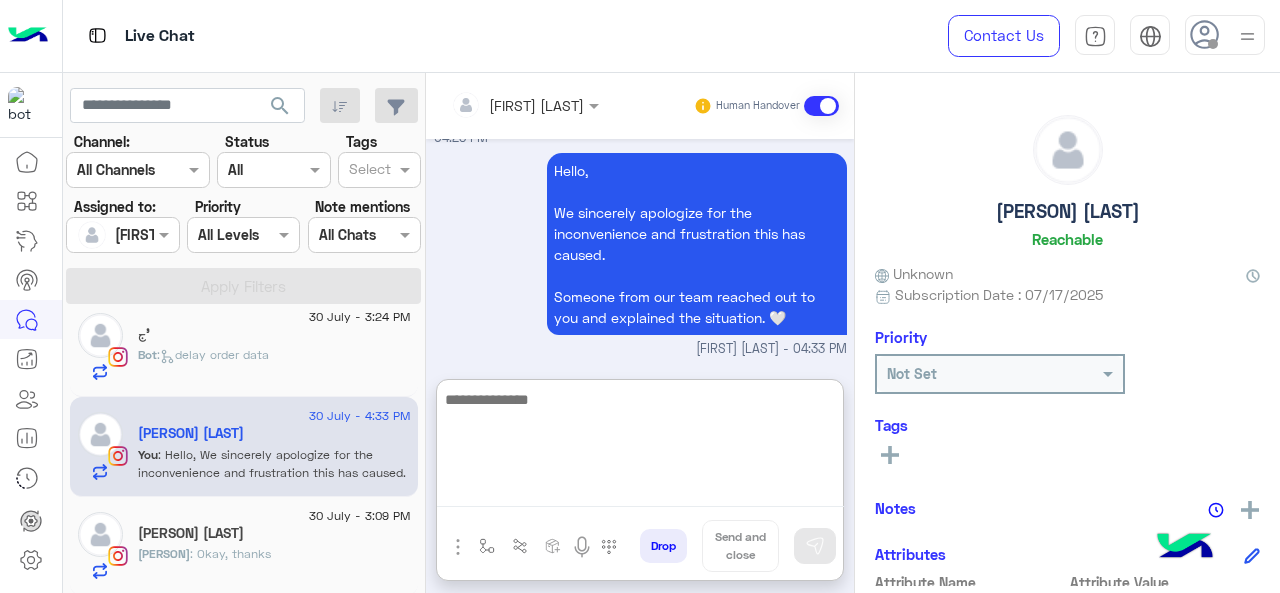 scroll, scrollTop: 14366, scrollLeft: 0, axis: vertical 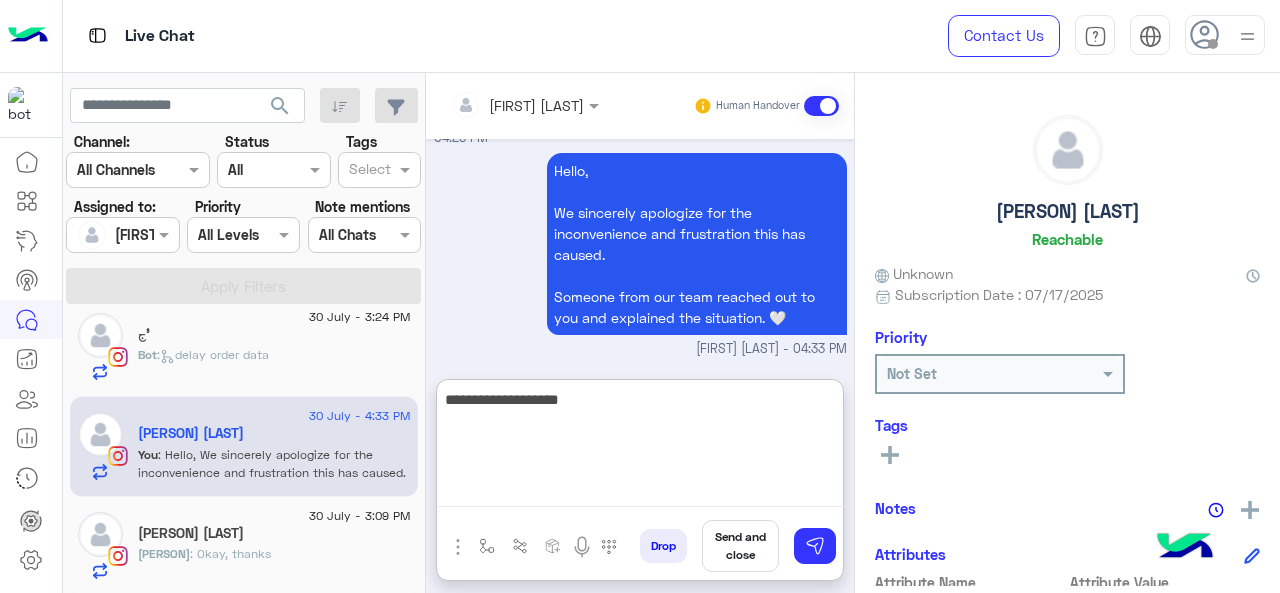 type on "**********" 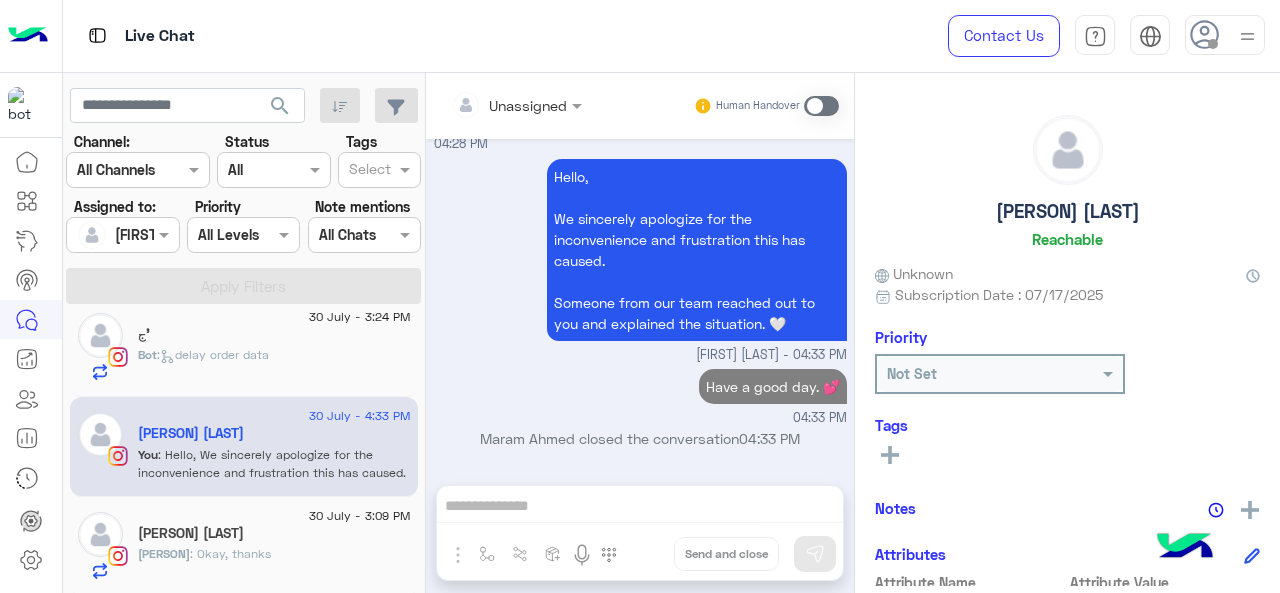 scroll, scrollTop: 14361, scrollLeft: 0, axis: vertical 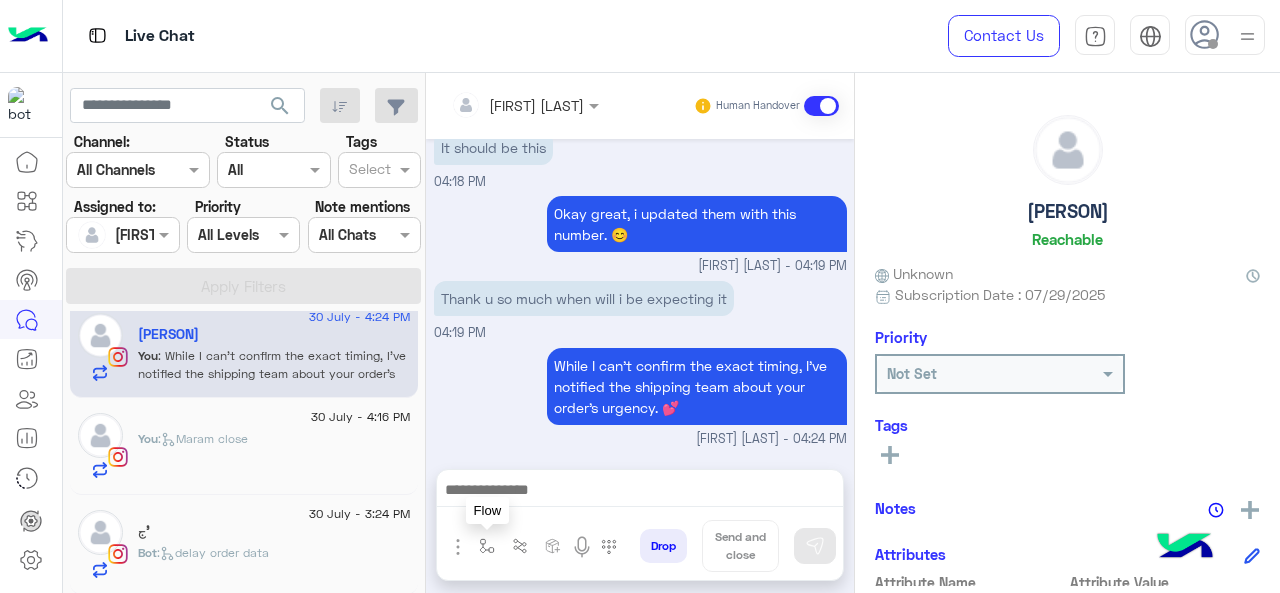 drag, startPoint x: 481, startPoint y: 541, endPoint x: 528, endPoint y: 509, distance: 56.859474 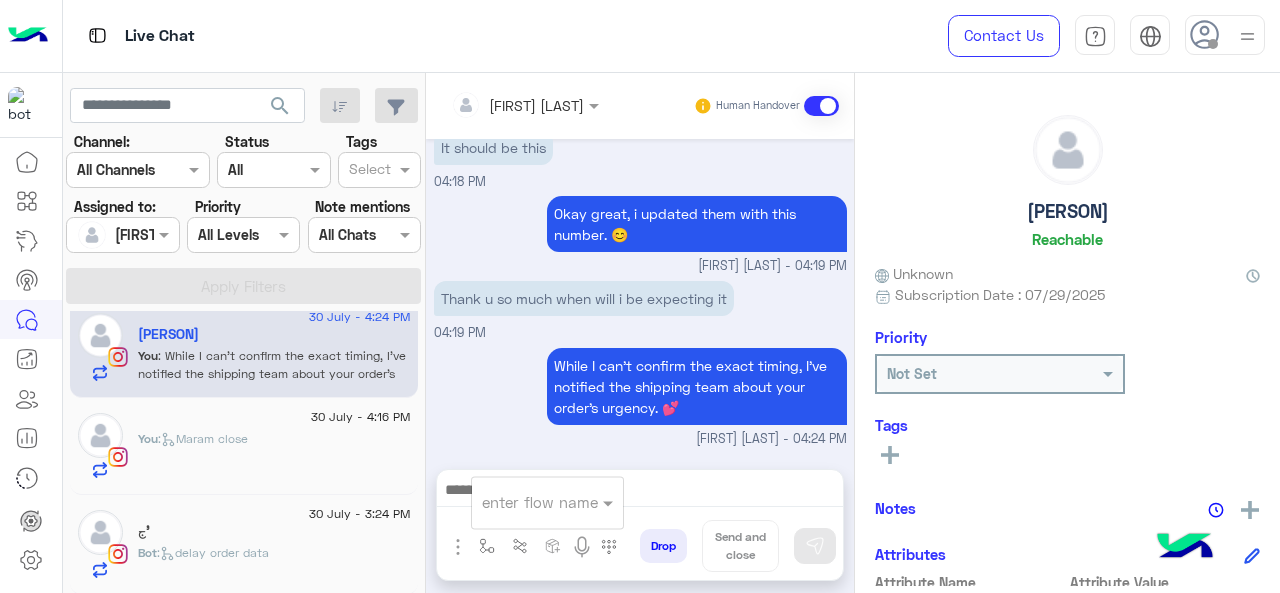 click at bounding box center [523, 502] 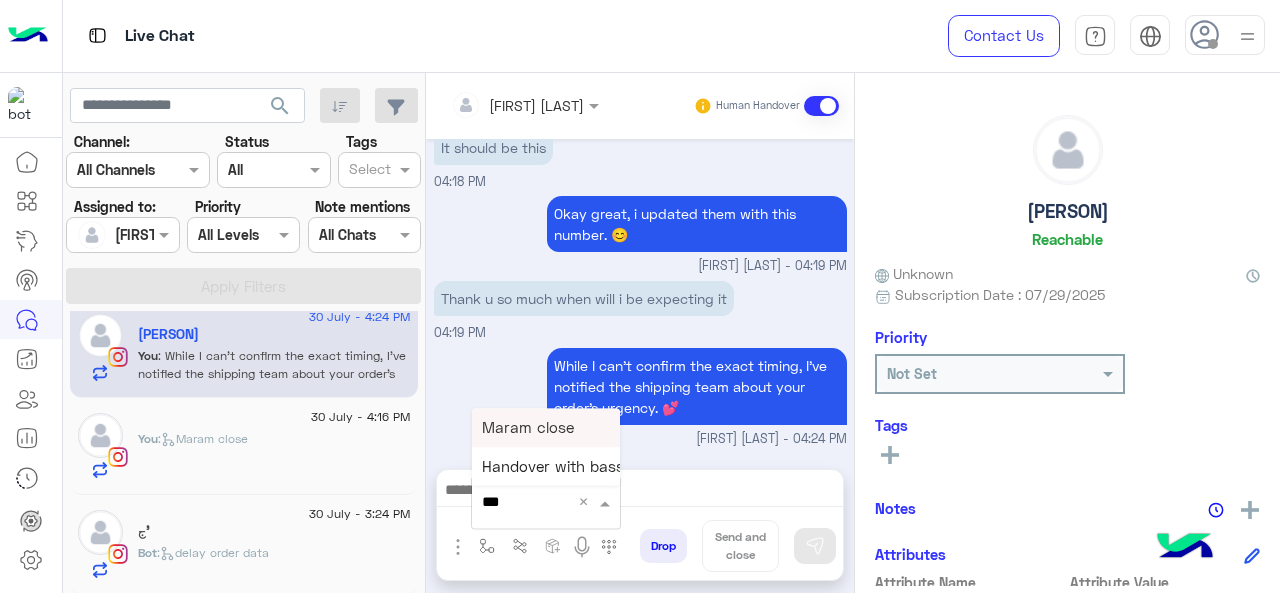 type on "****" 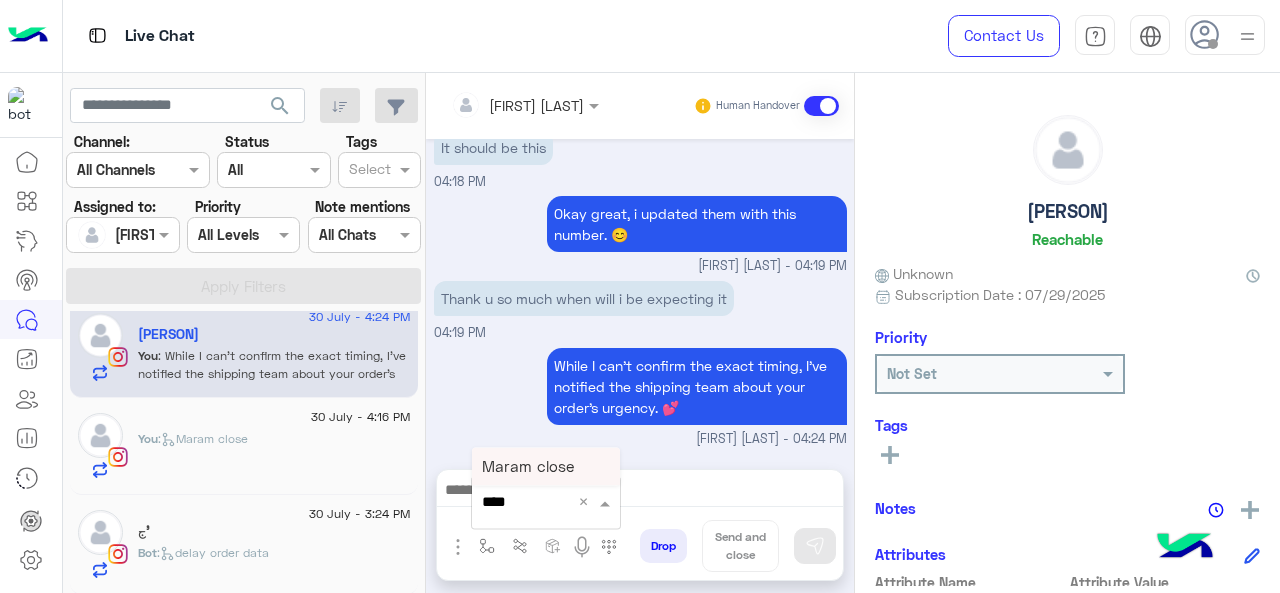 click on "Maram close" at bounding box center [528, 466] 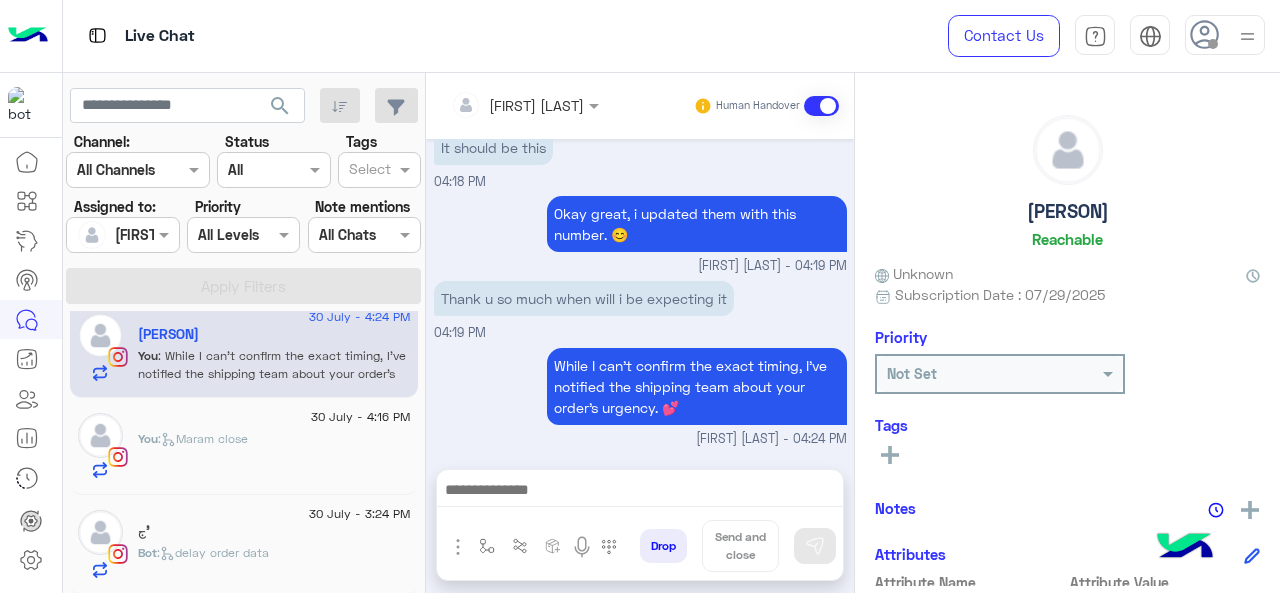 type on "**********" 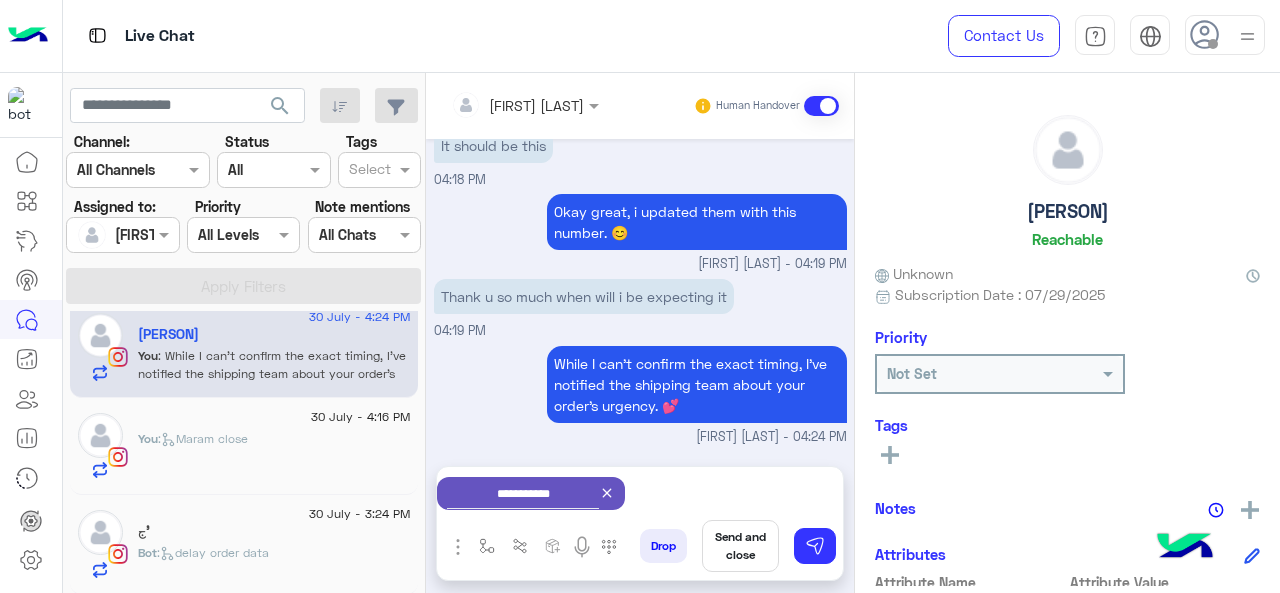 click on "Send and close" at bounding box center (740, 546) 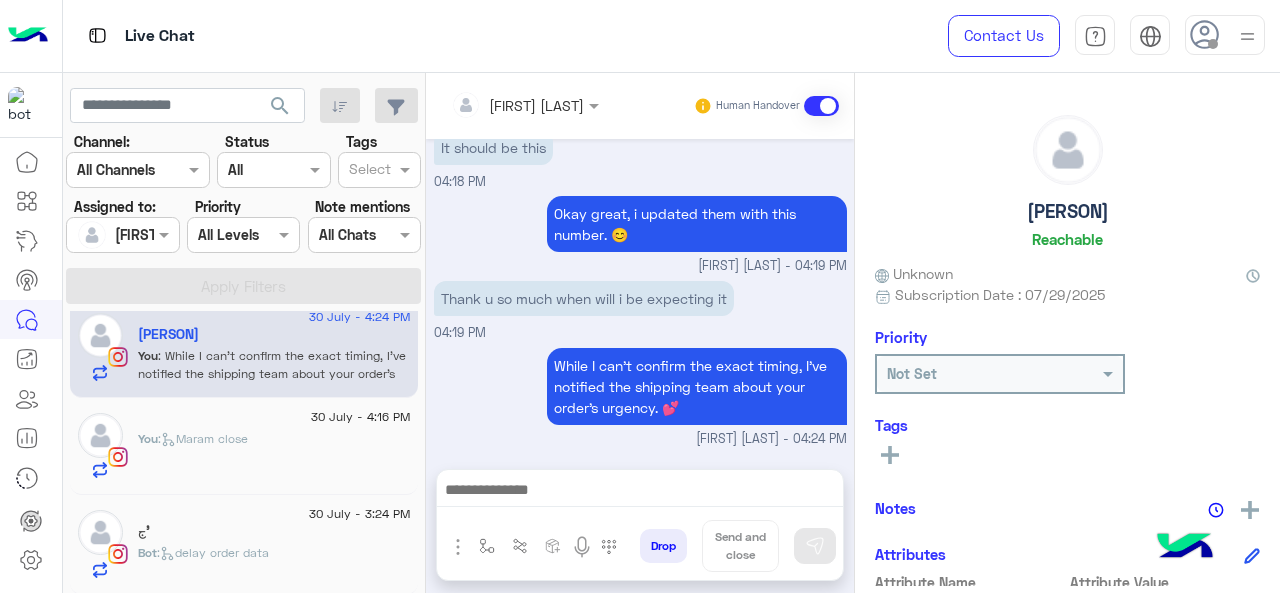 scroll, scrollTop: 658, scrollLeft: 0, axis: vertical 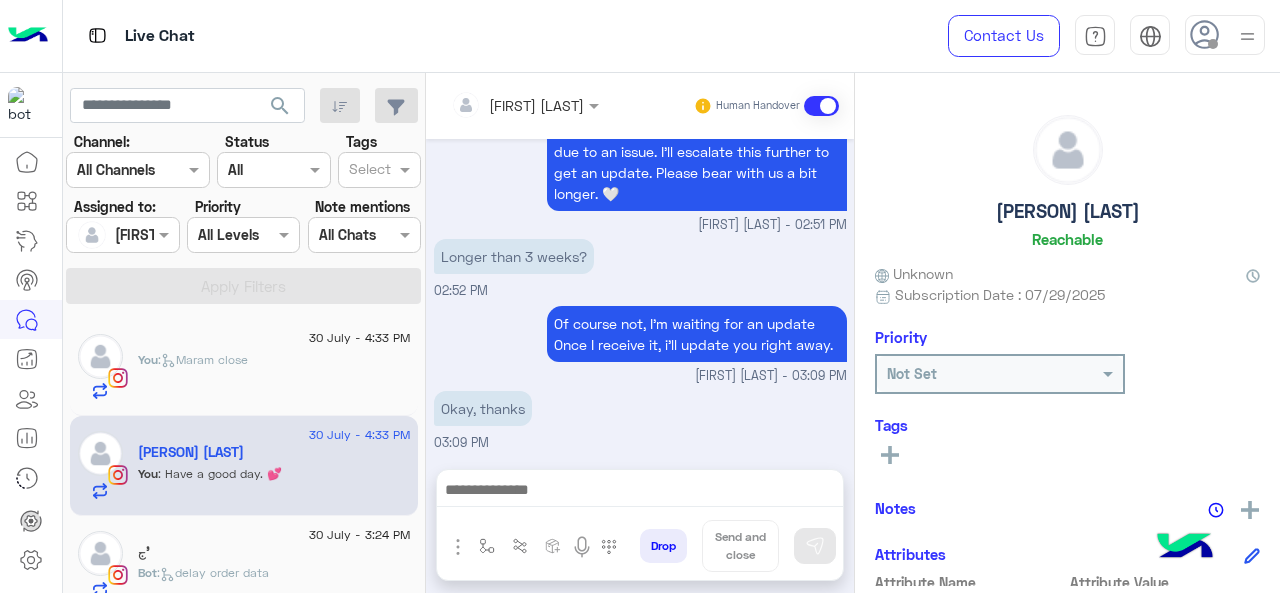 click on "You  :   Maram close" 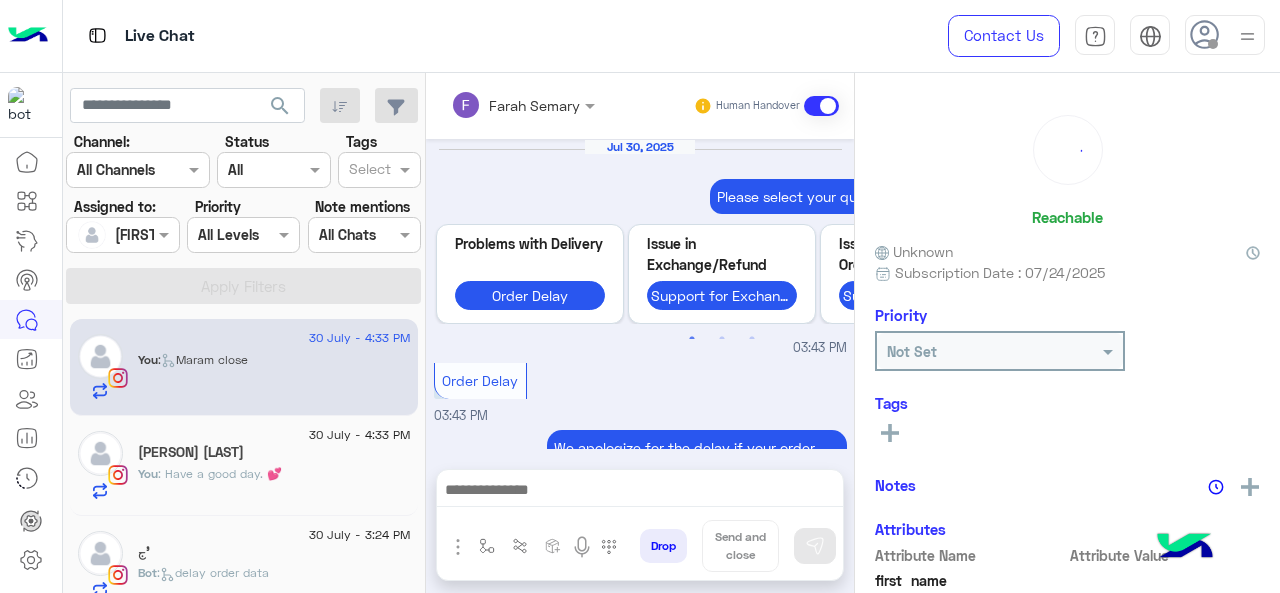 scroll, scrollTop: 838, scrollLeft: 0, axis: vertical 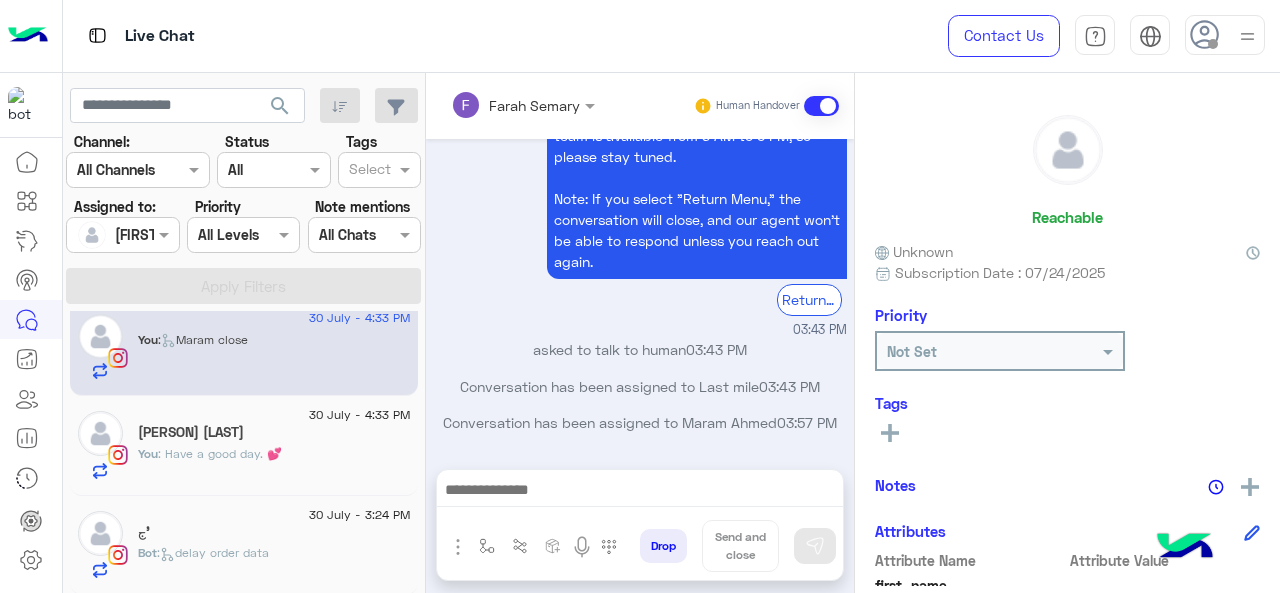 click on "Bot :   delay order data" 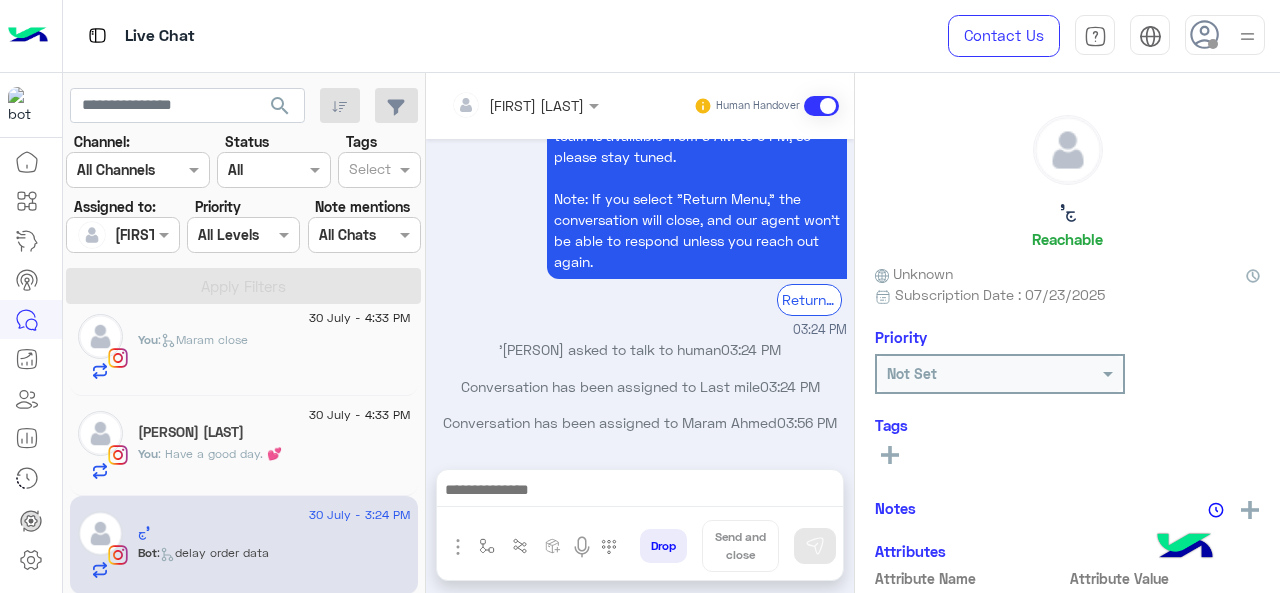 scroll, scrollTop: 573, scrollLeft: 0, axis: vertical 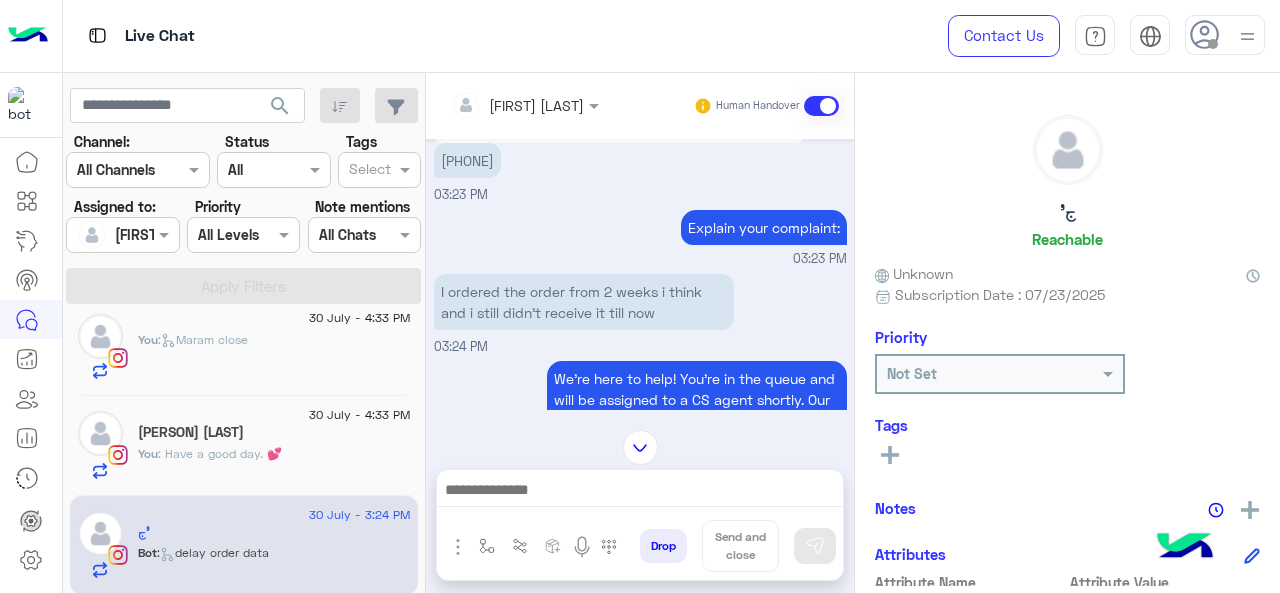 drag, startPoint x: 444, startPoint y: 181, endPoint x: 498, endPoint y: 191, distance: 54.91812 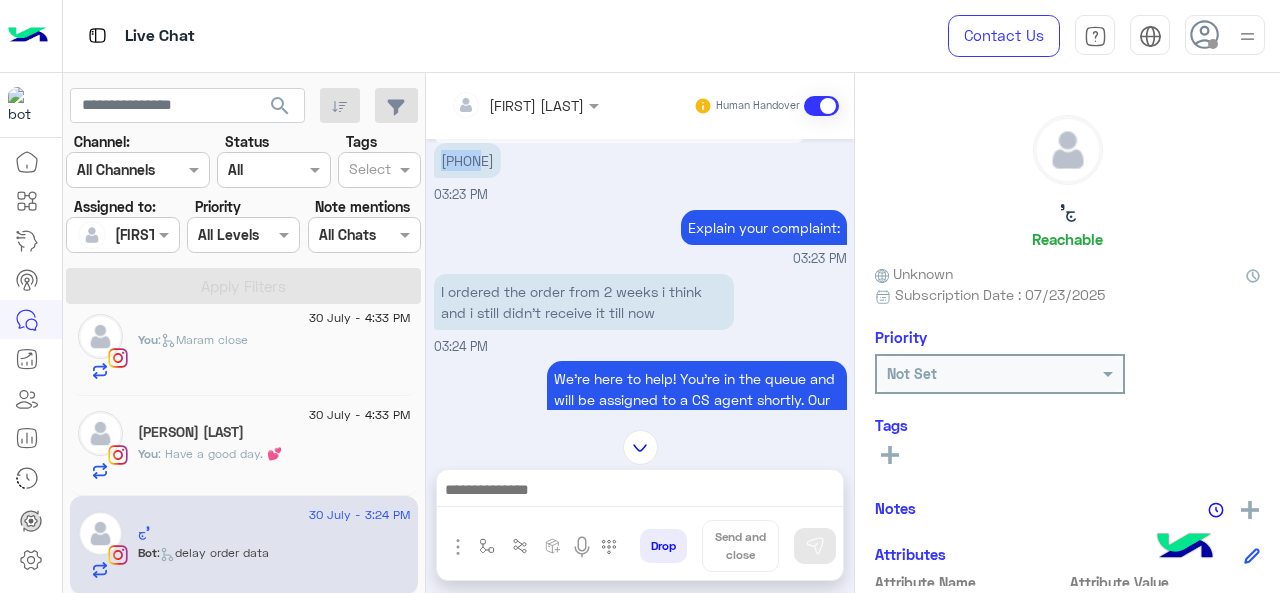 drag, startPoint x: 442, startPoint y: 181, endPoint x: 476, endPoint y: 184, distance: 34.132095 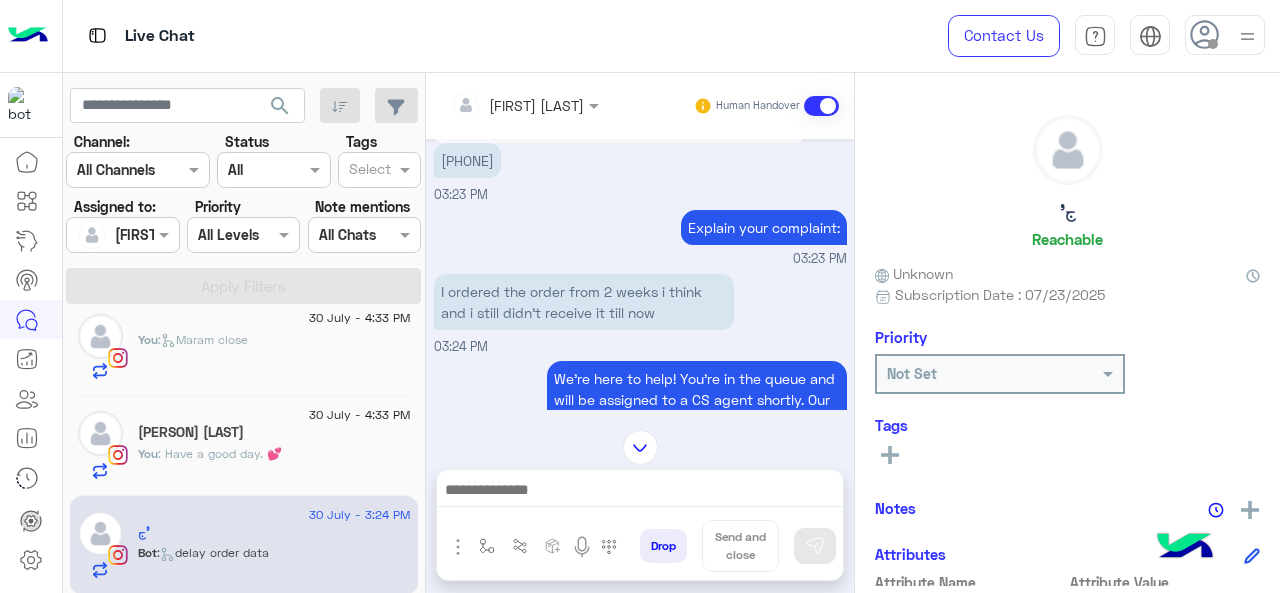 drag, startPoint x: 446, startPoint y: 181, endPoint x: 548, endPoint y: 189, distance: 102.31325 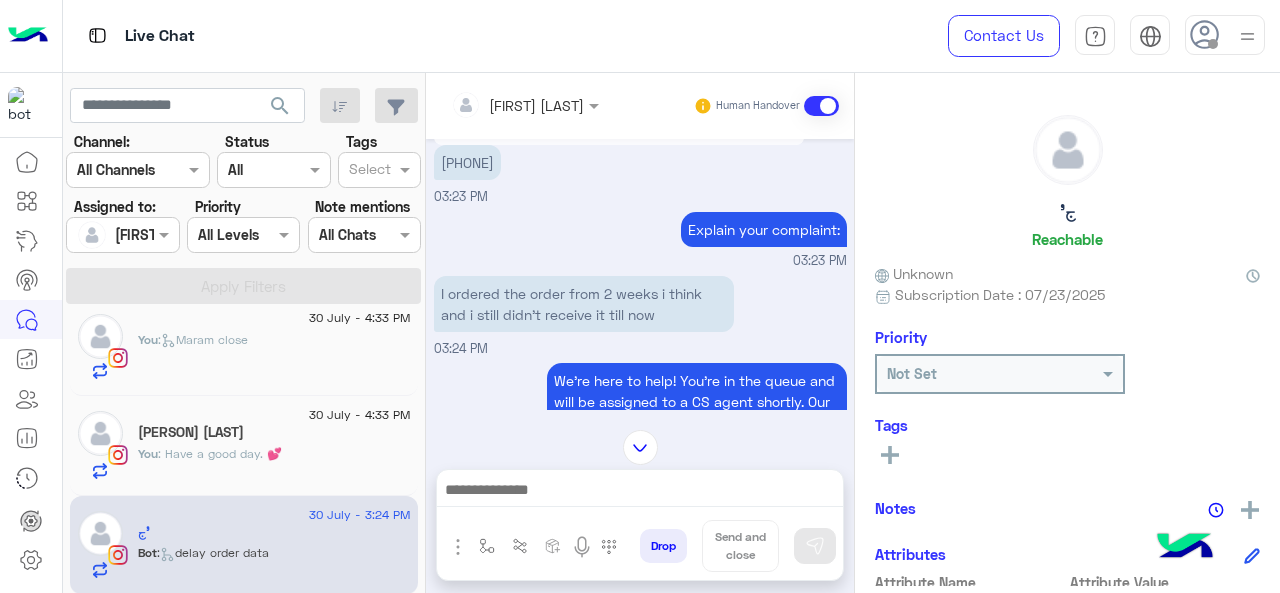 scroll, scrollTop: 512, scrollLeft: 0, axis: vertical 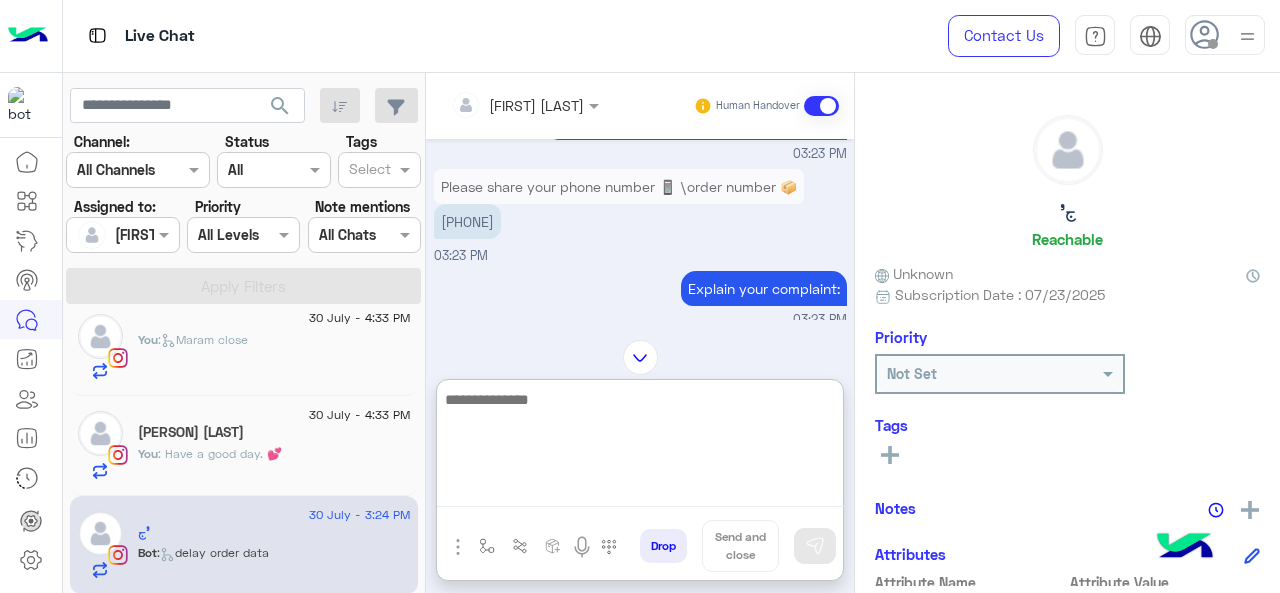 paste on "**********" 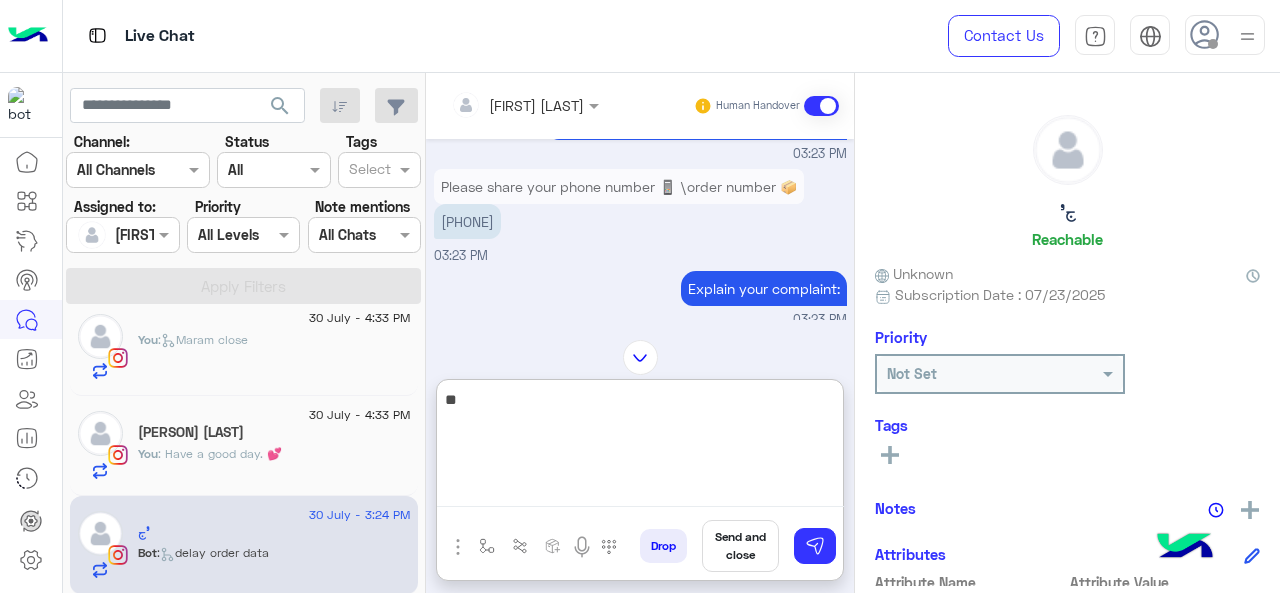 type on "*" 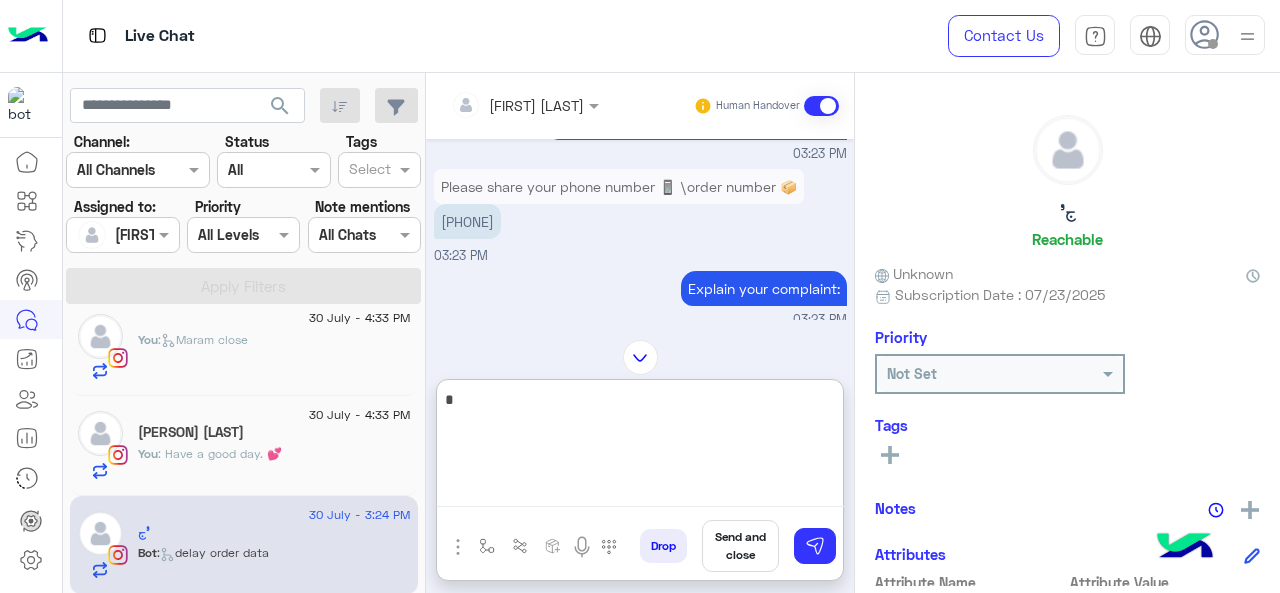 type 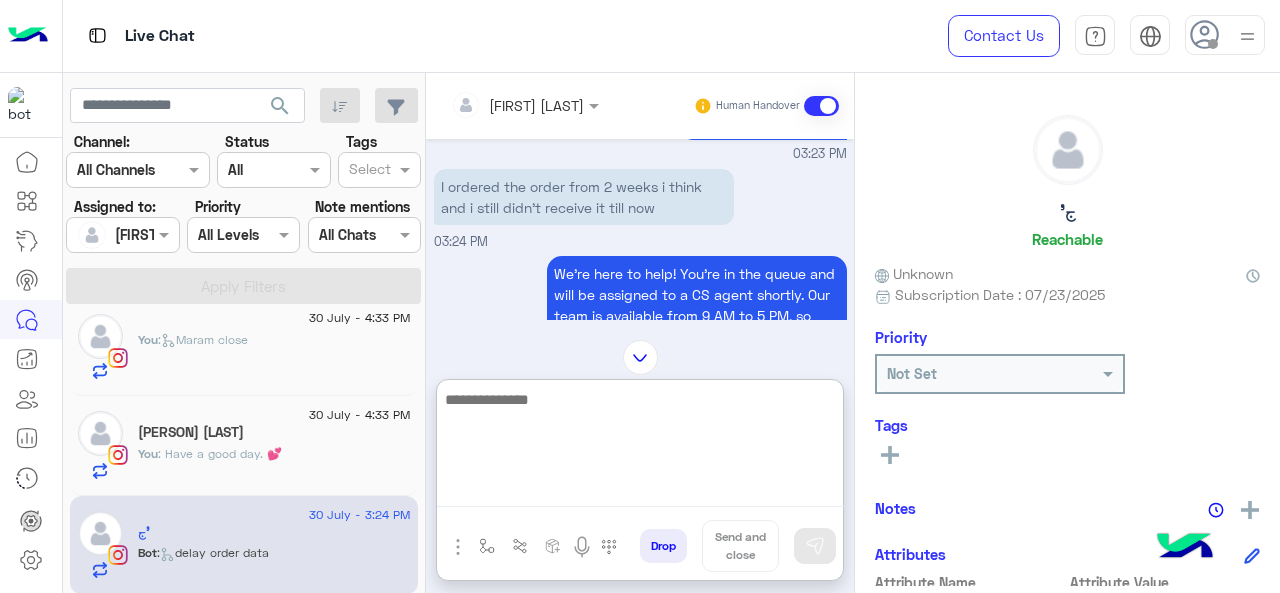 scroll, scrollTop: 663, scrollLeft: 0, axis: vertical 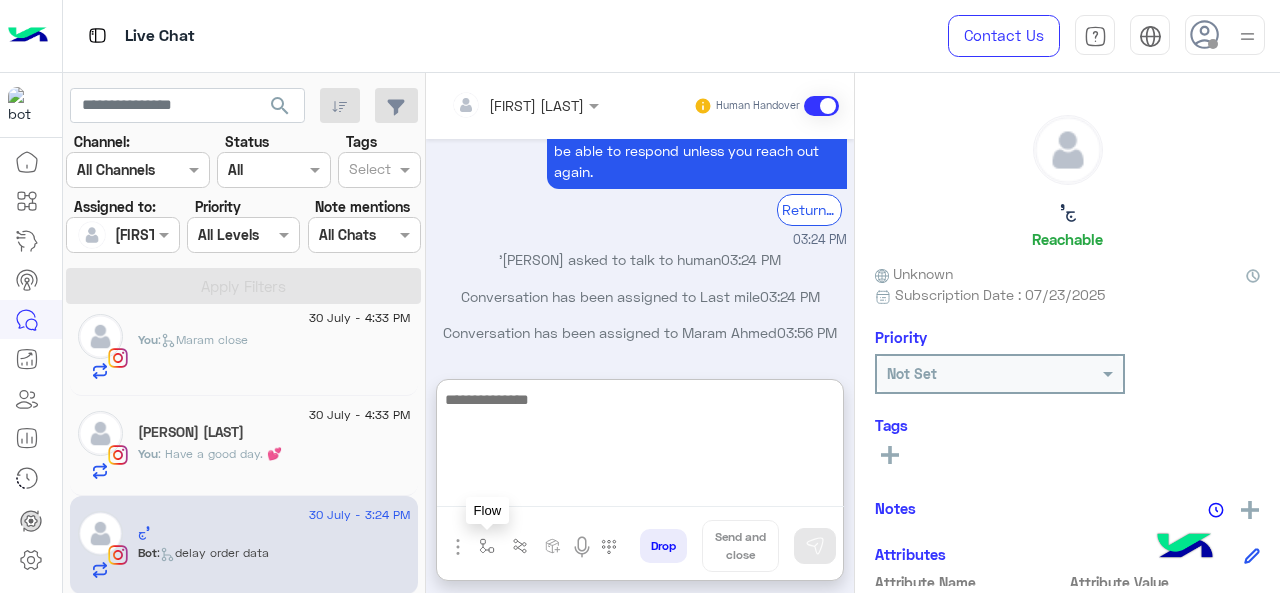click at bounding box center (487, 546) 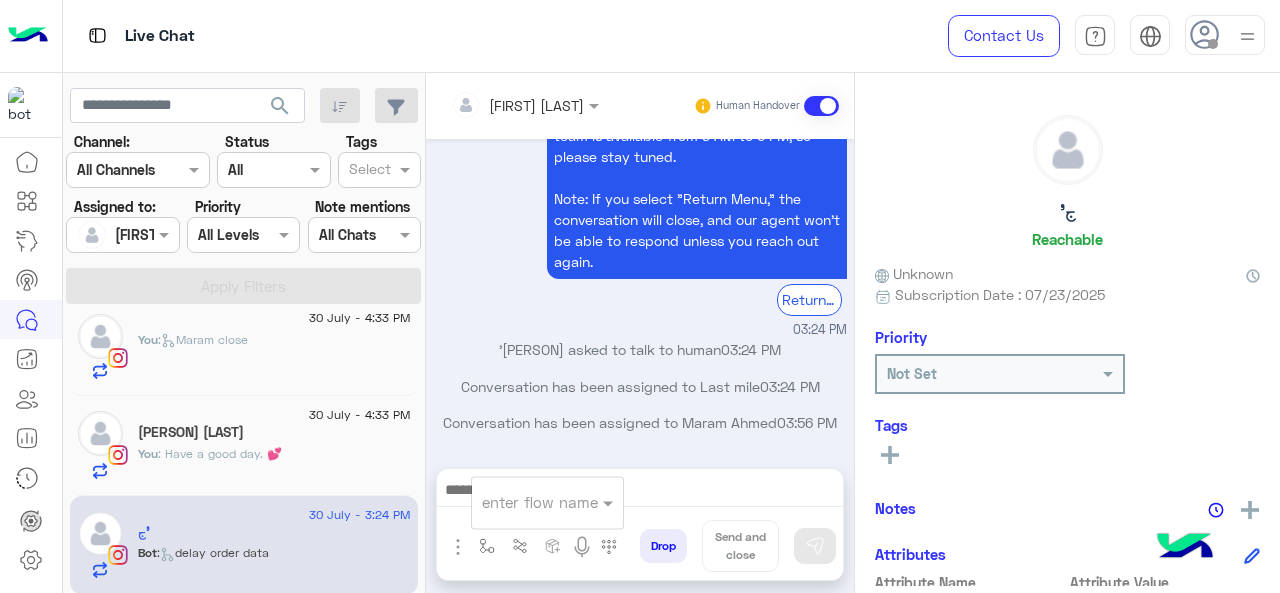 scroll, scrollTop: 873, scrollLeft: 0, axis: vertical 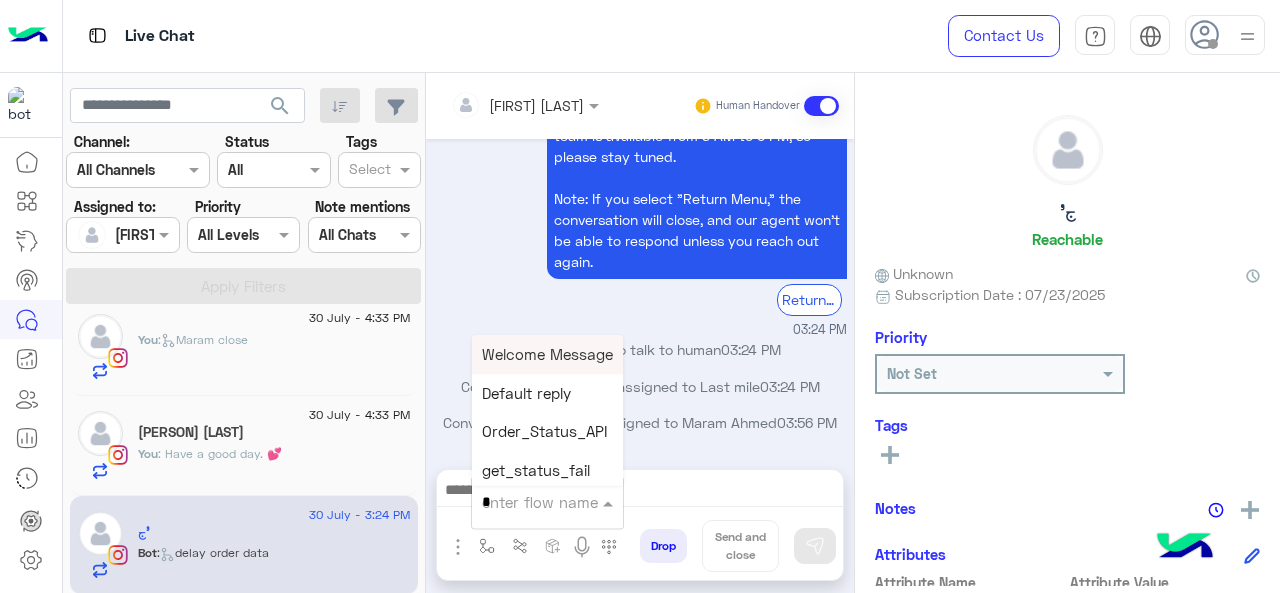 type on "*" 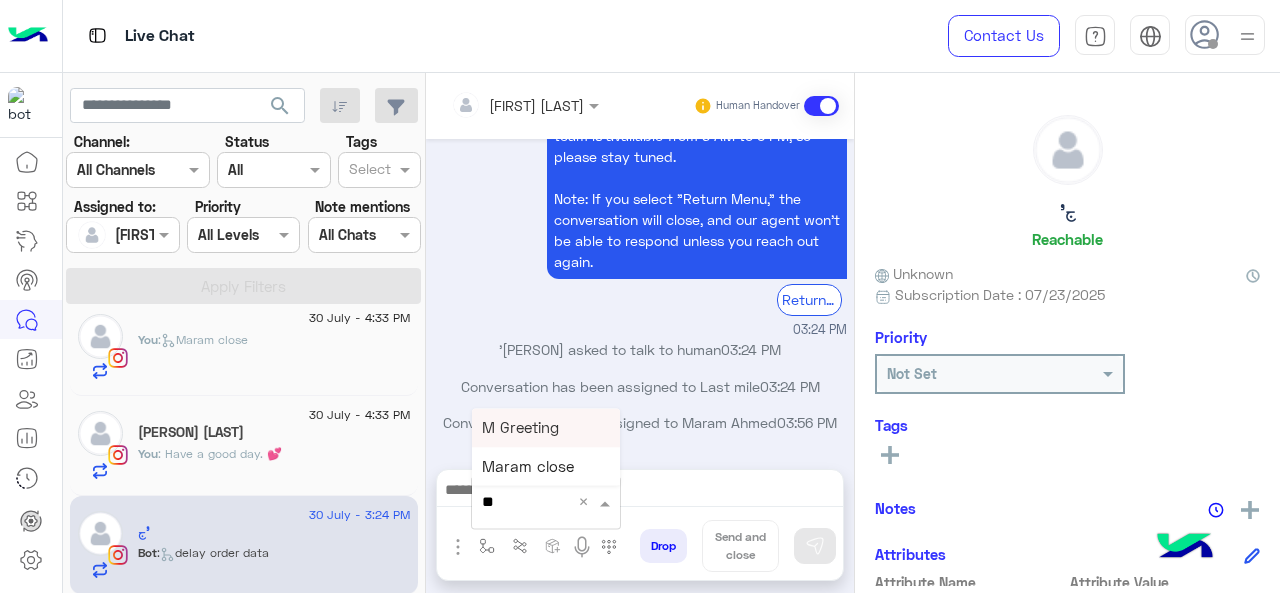 drag, startPoint x: 582, startPoint y: 428, endPoint x: 596, endPoint y: 393, distance: 37.696156 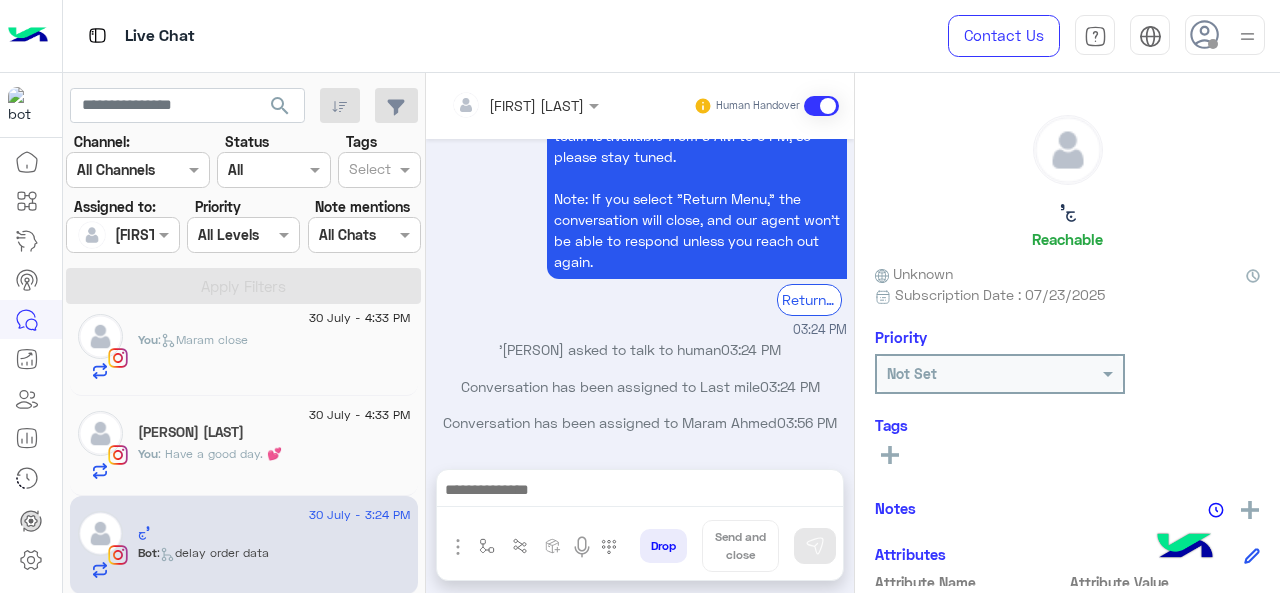 type on "**********" 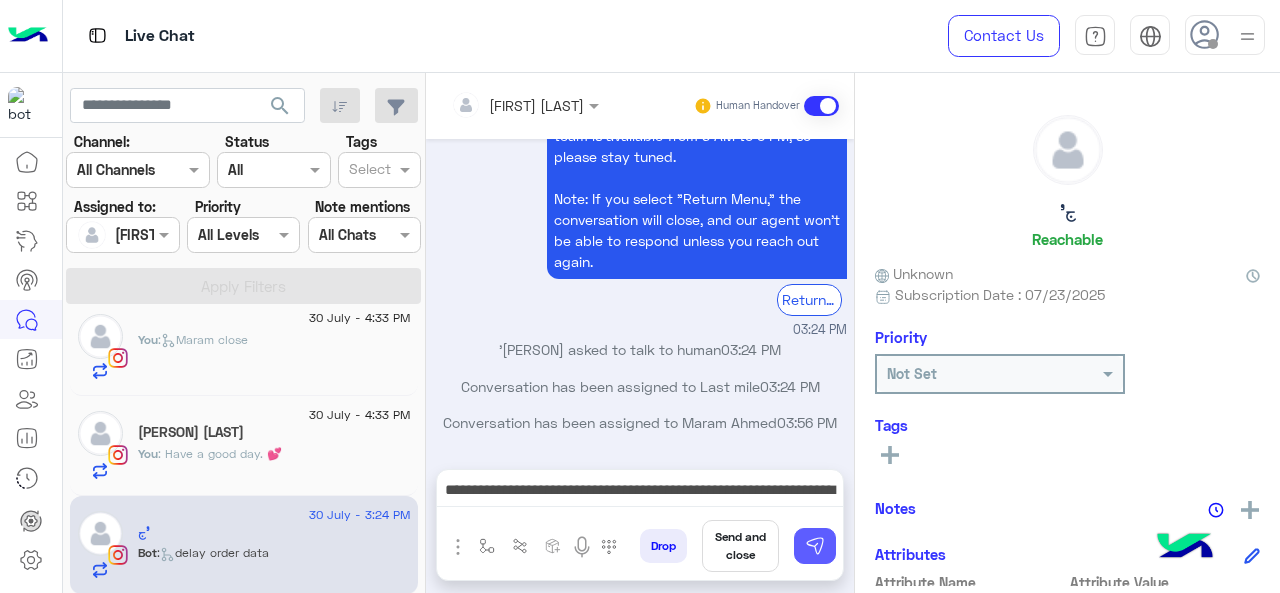click at bounding box center (815, 546) 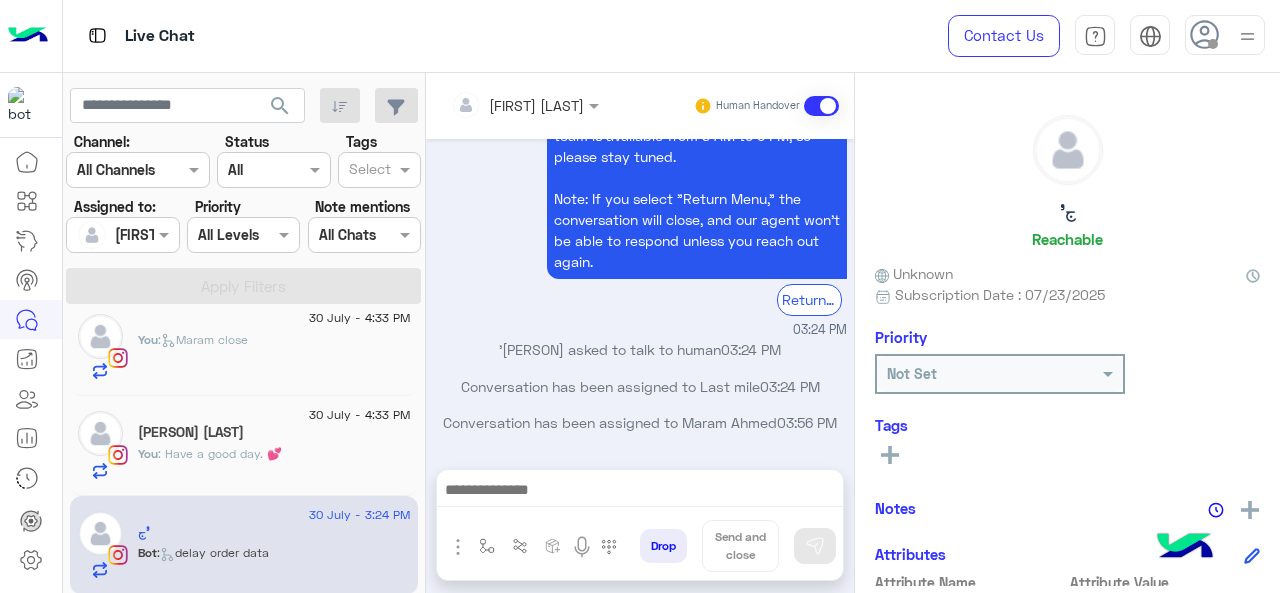 click at bounding box center [640, 492] 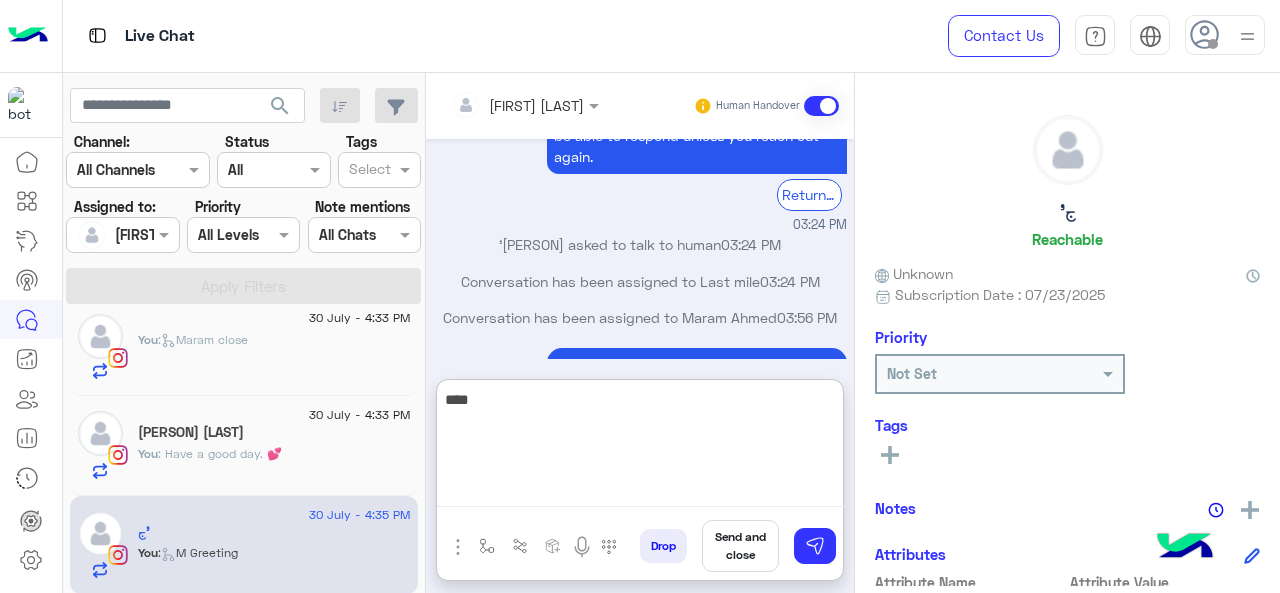 scroll, scrollTop: 1084, scrollLeft: 0, axis: vertical 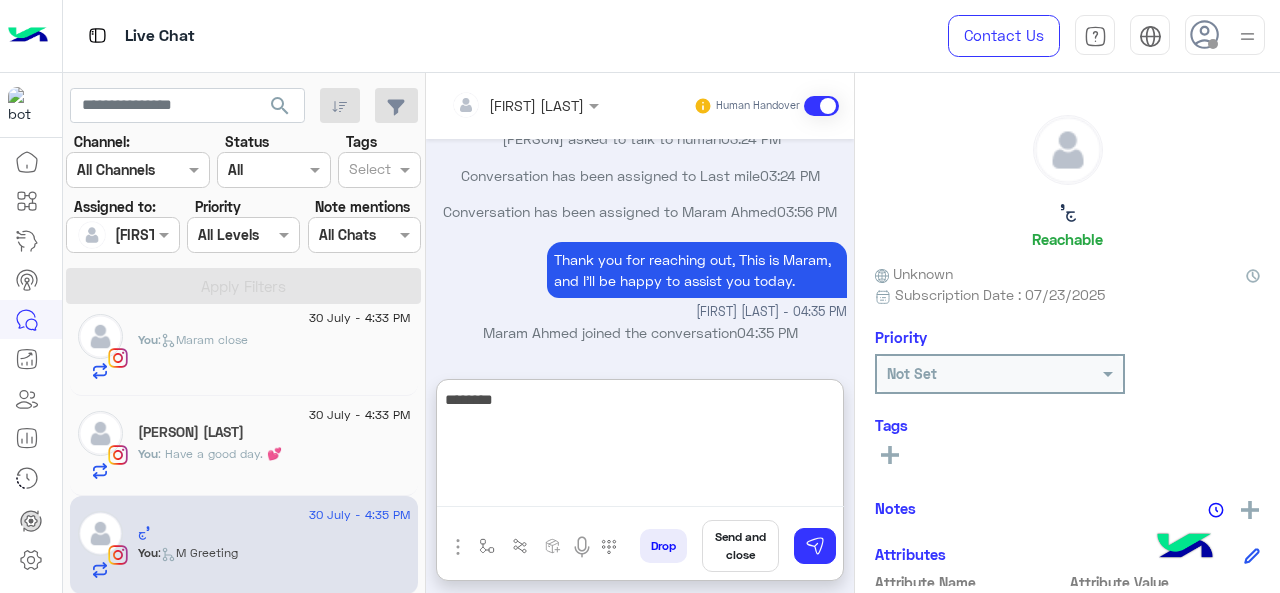 paste on "**********" 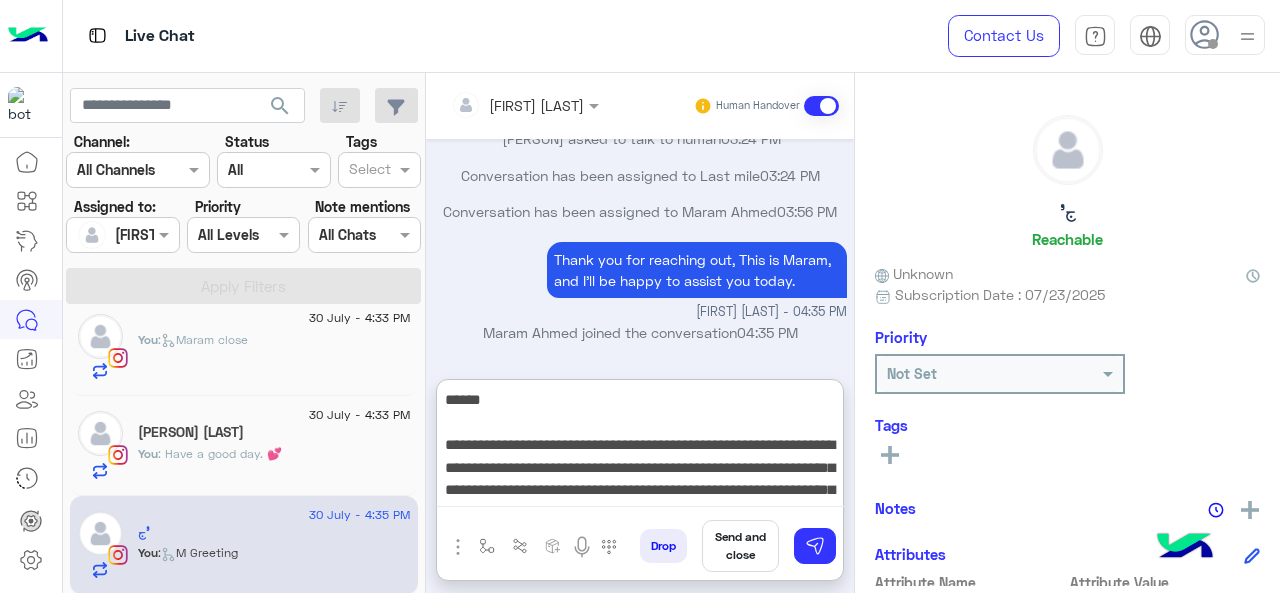 scroll, scrollTop: 60, scrollLeft: 0, axis: vertical 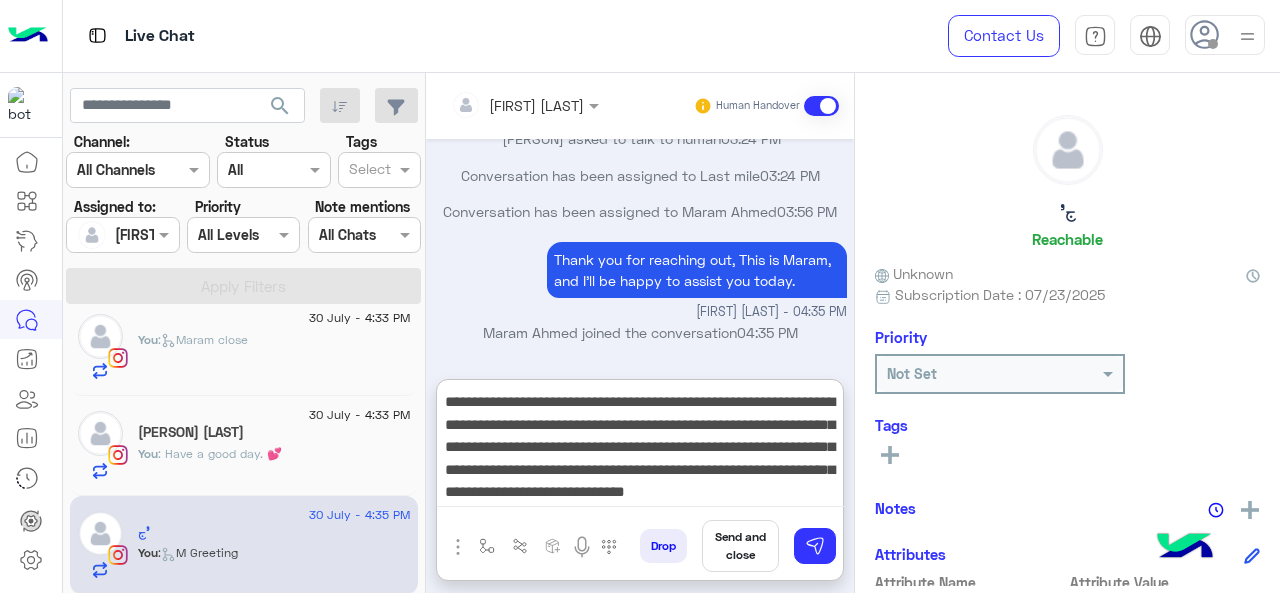 click on "**********" at bounding box center [640, 447] 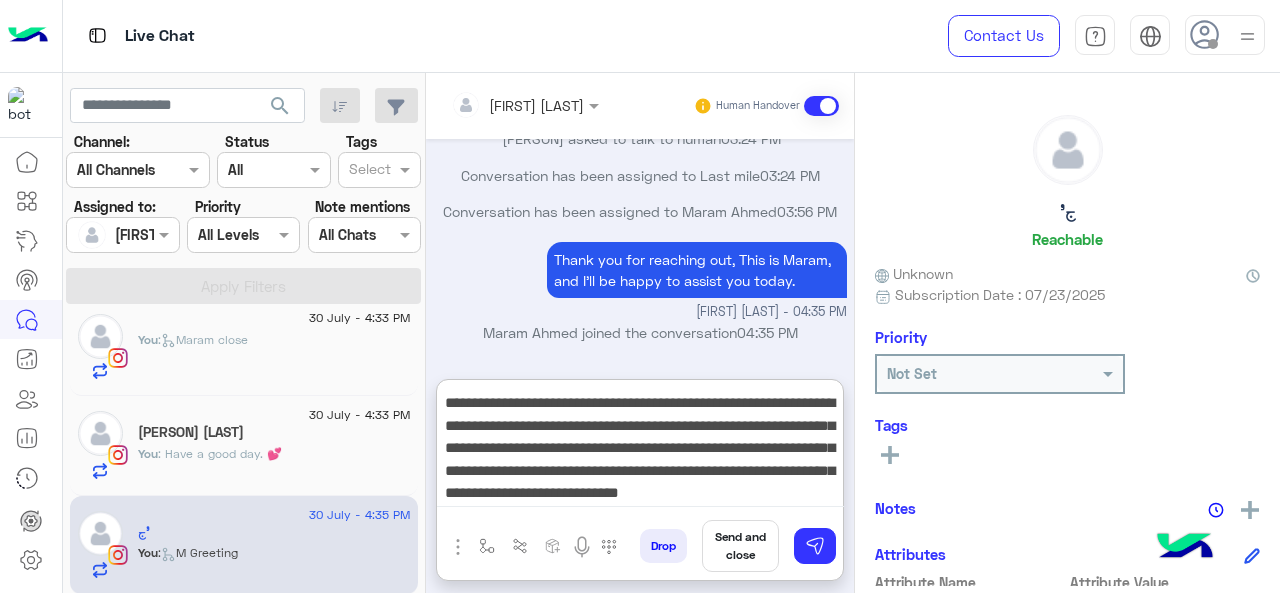 scroll, scrollTop: 64, scrollLeft: 0, axis: vertical 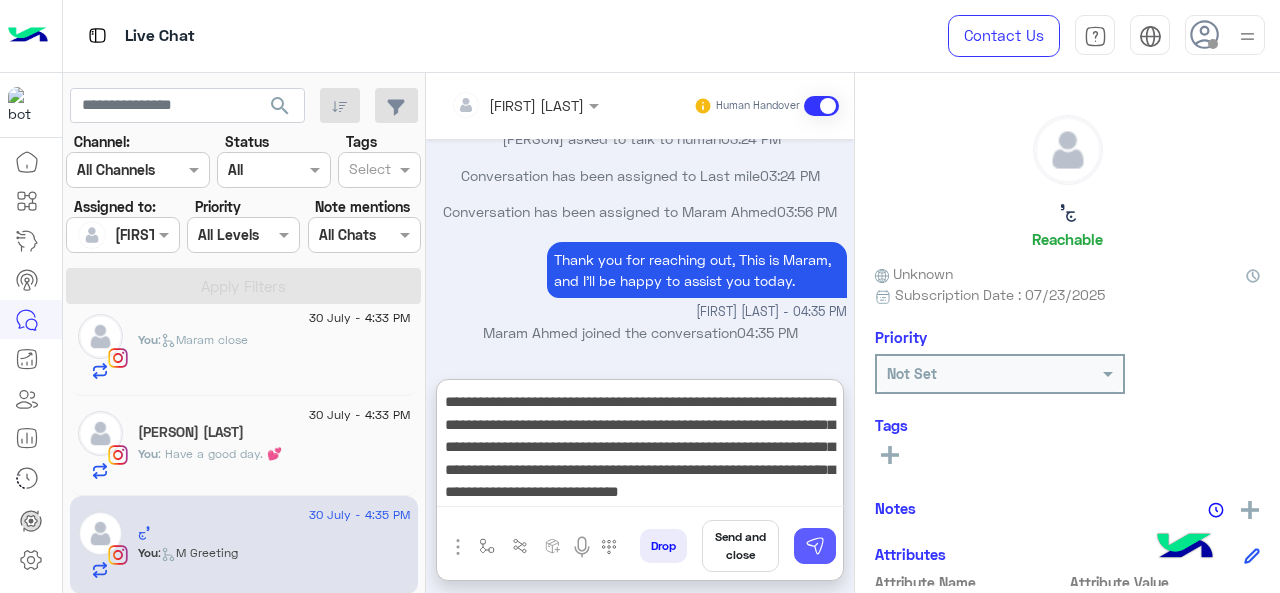 type on "**********" 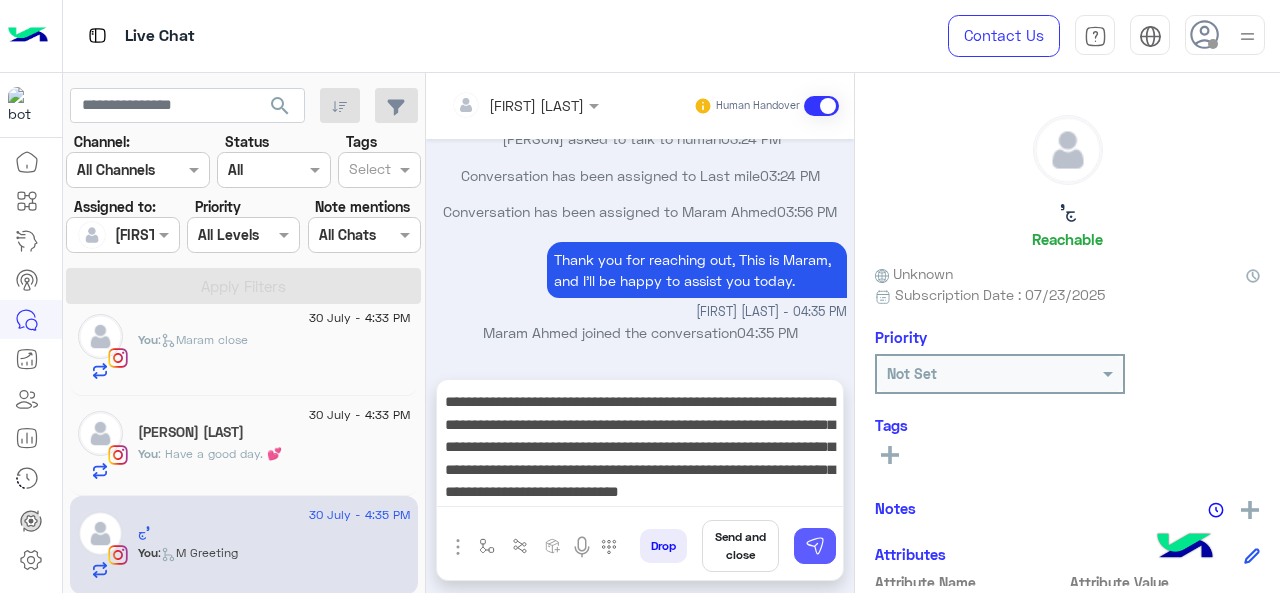 click at bounding box center (815, 546) 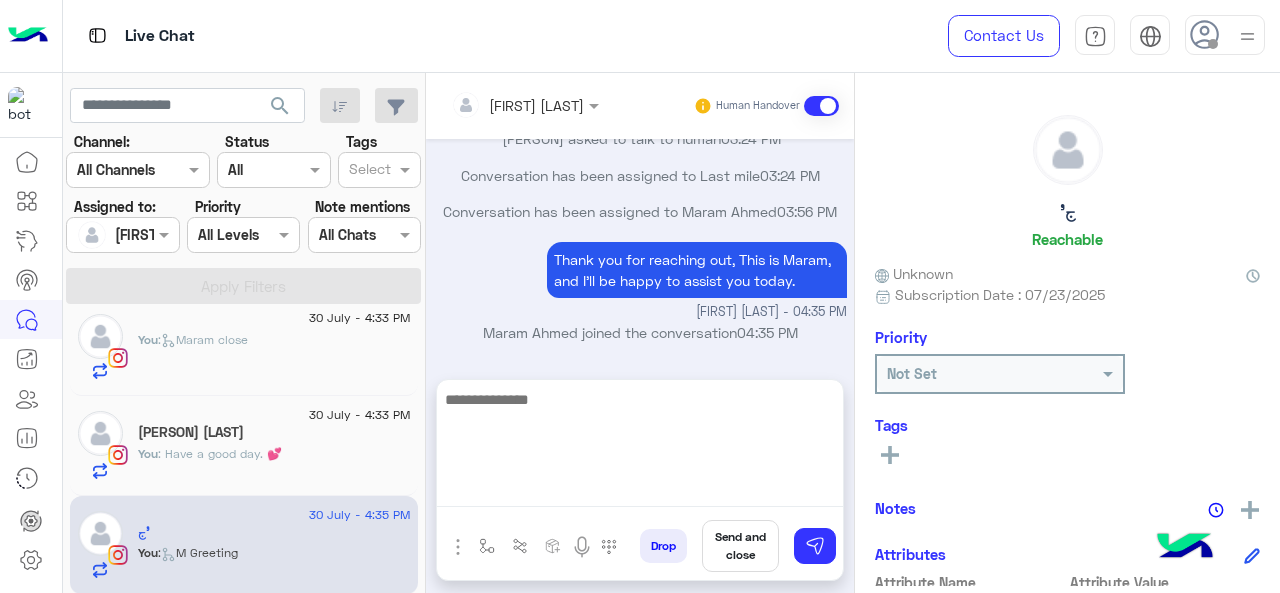 scroll, scrollTop: 1260, scrollLeft: 0, axis: vertical 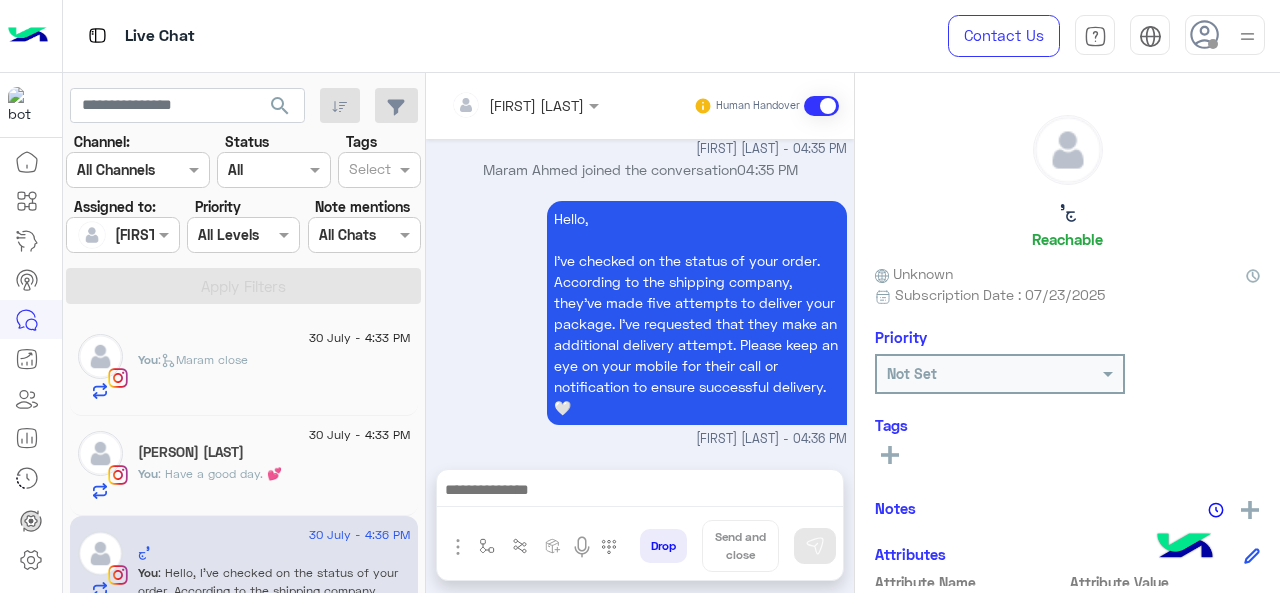 click on "You  :   Maram close" 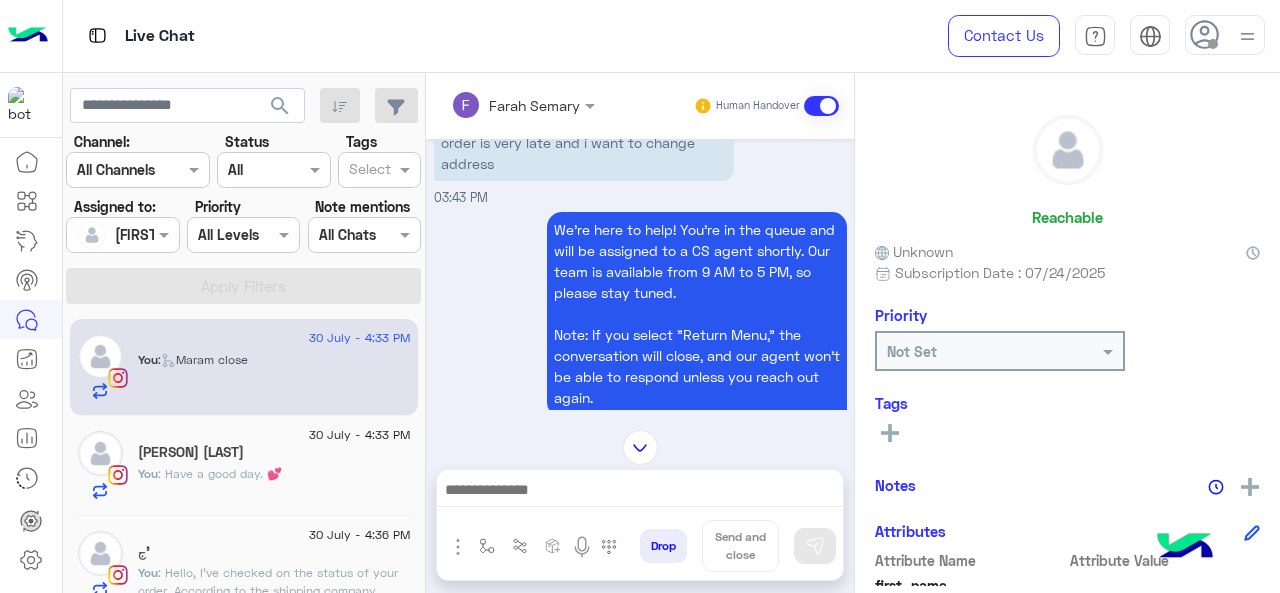scroll, scrollTop: 538, scrollLeft: 0, axis: vertical 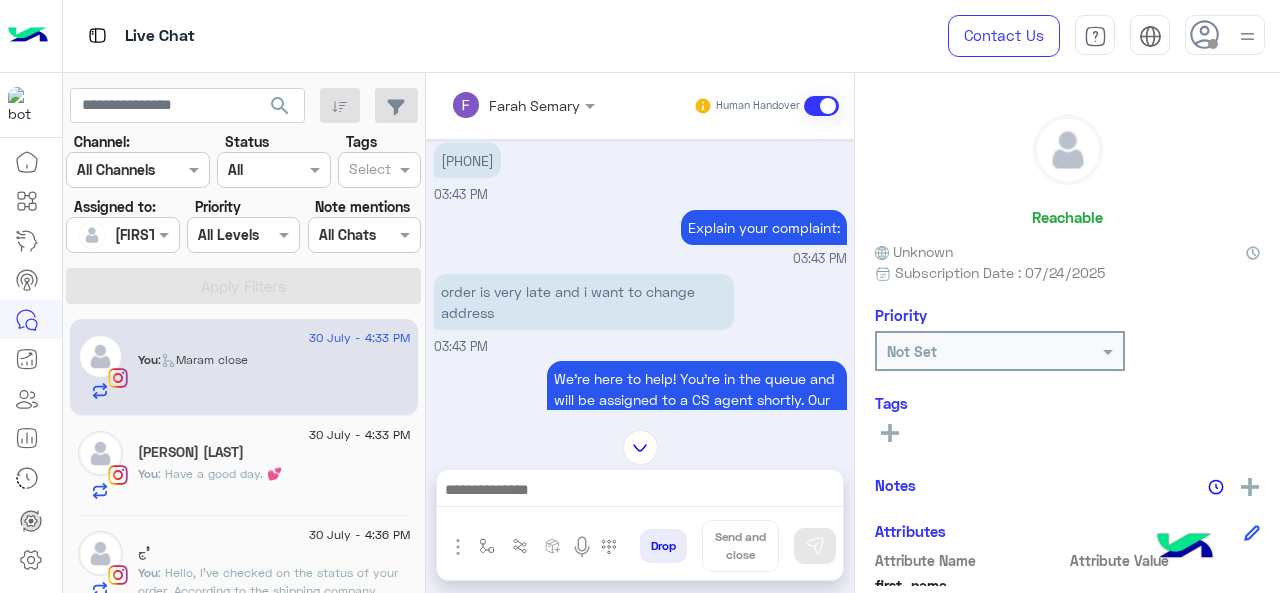 drag, startPoint x: 449, startPoint y: 183, endPoint x: 530, endPoint y: 172, distance: 81.7435 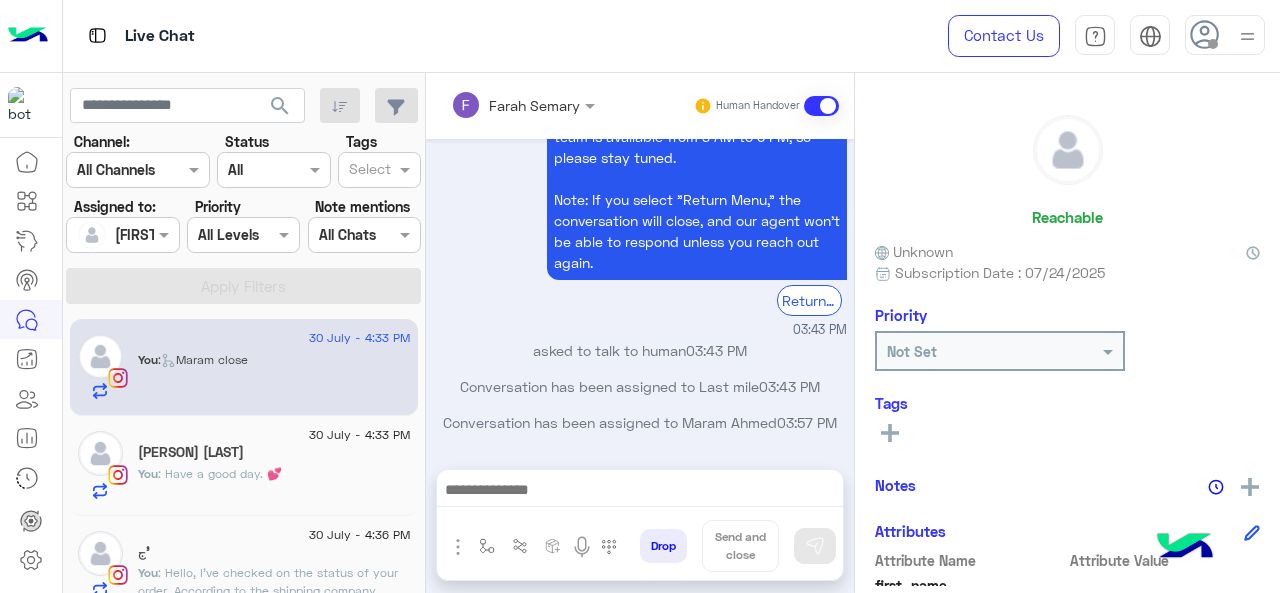 scroll, scrollTop: 3170, scrollLeft: 0, axis: vertical 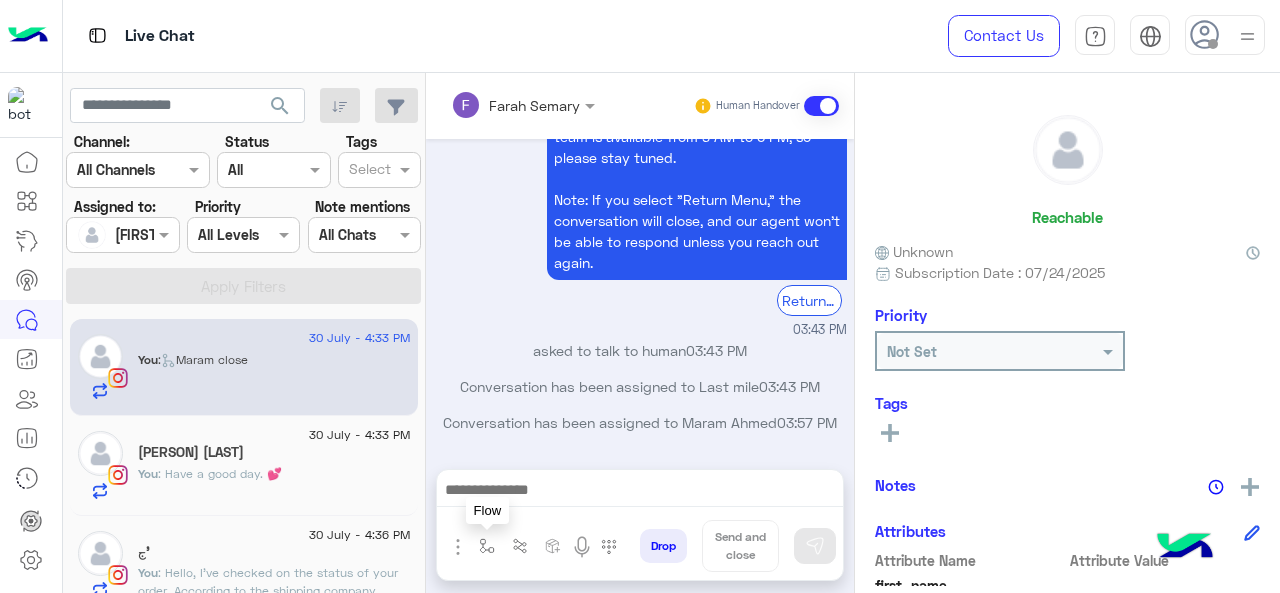 click at bounding box center [487, 546] 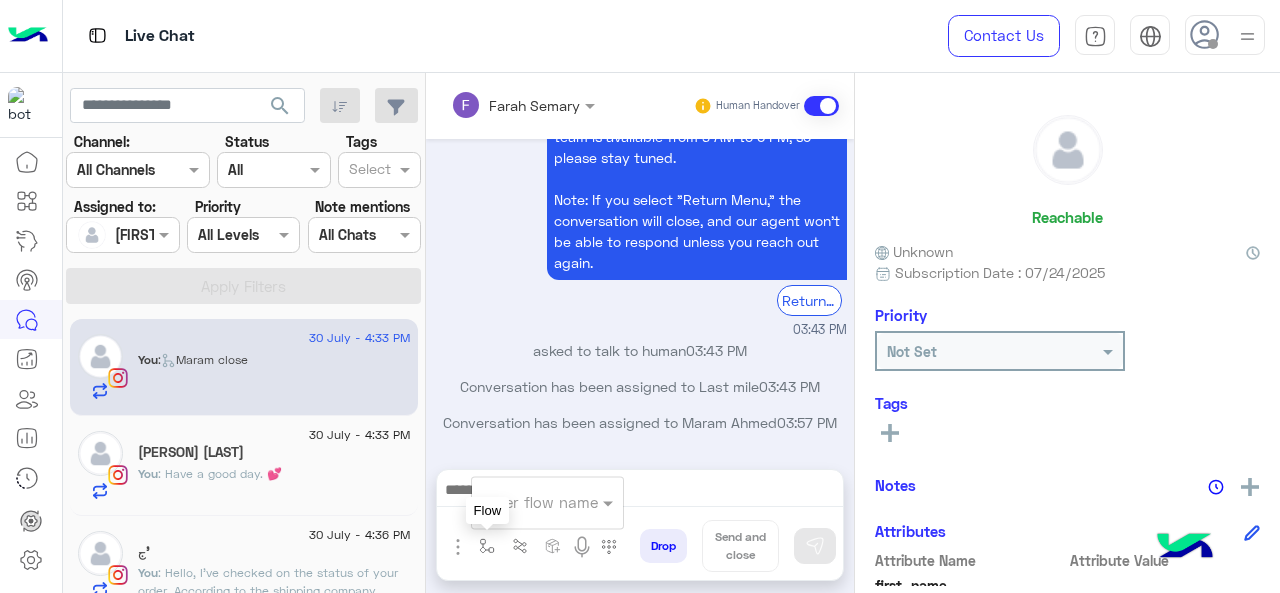 click at bounding box center [523, 502] 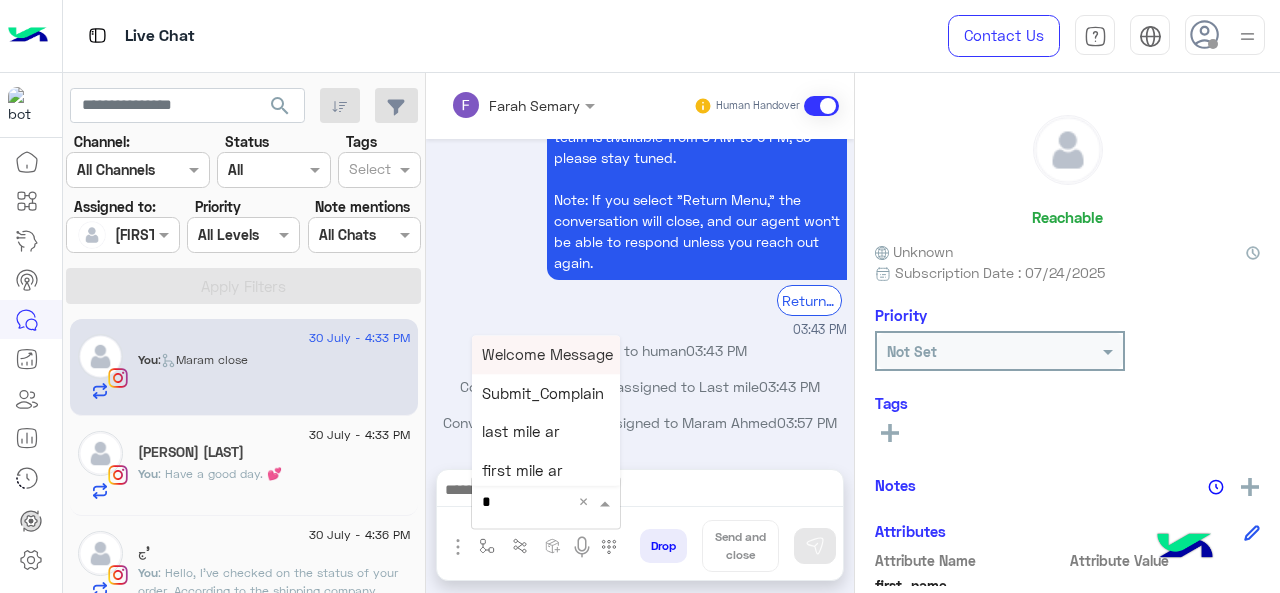 type on "*" 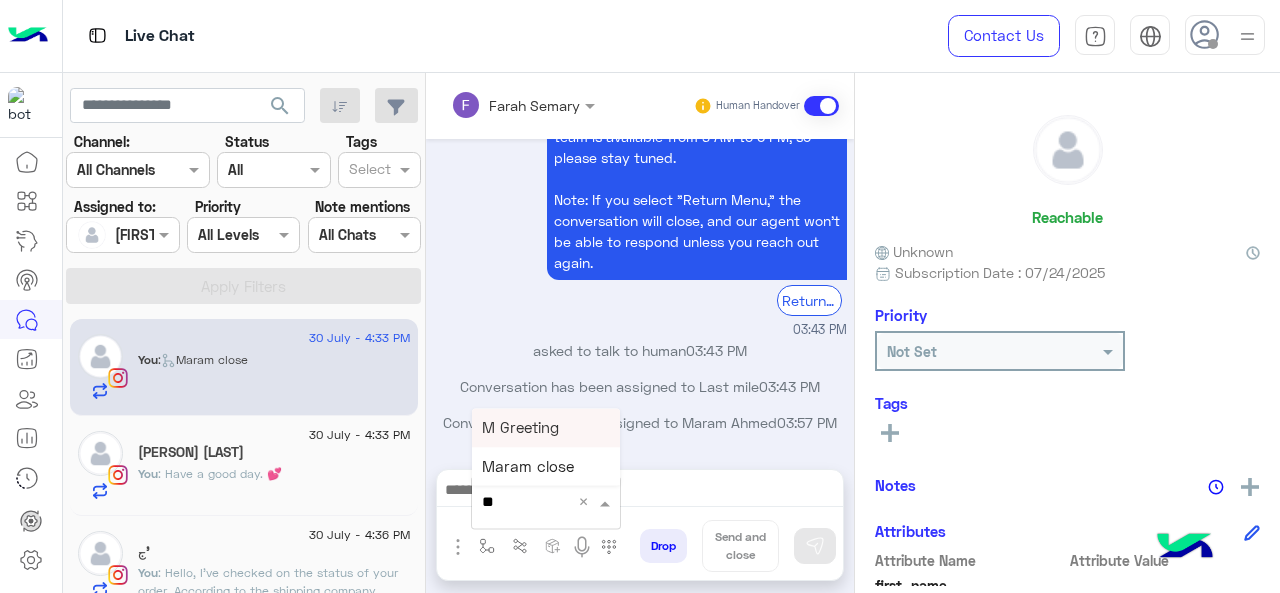 click on "M Greeting" at bounding box center [546, 427] 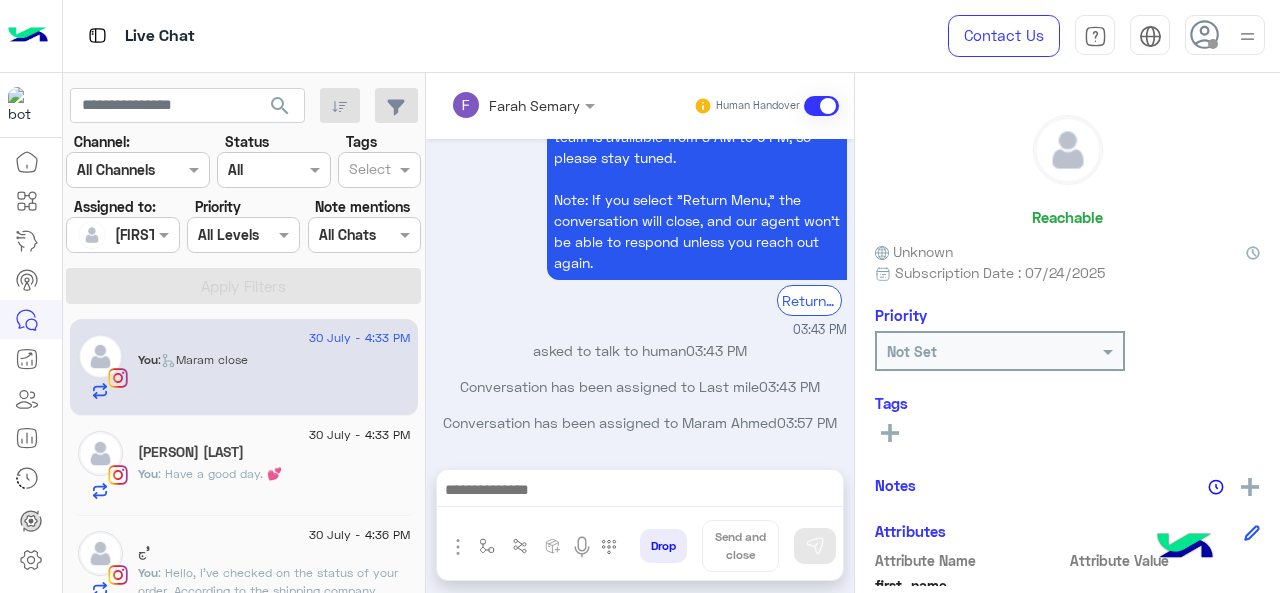 type on "**********" 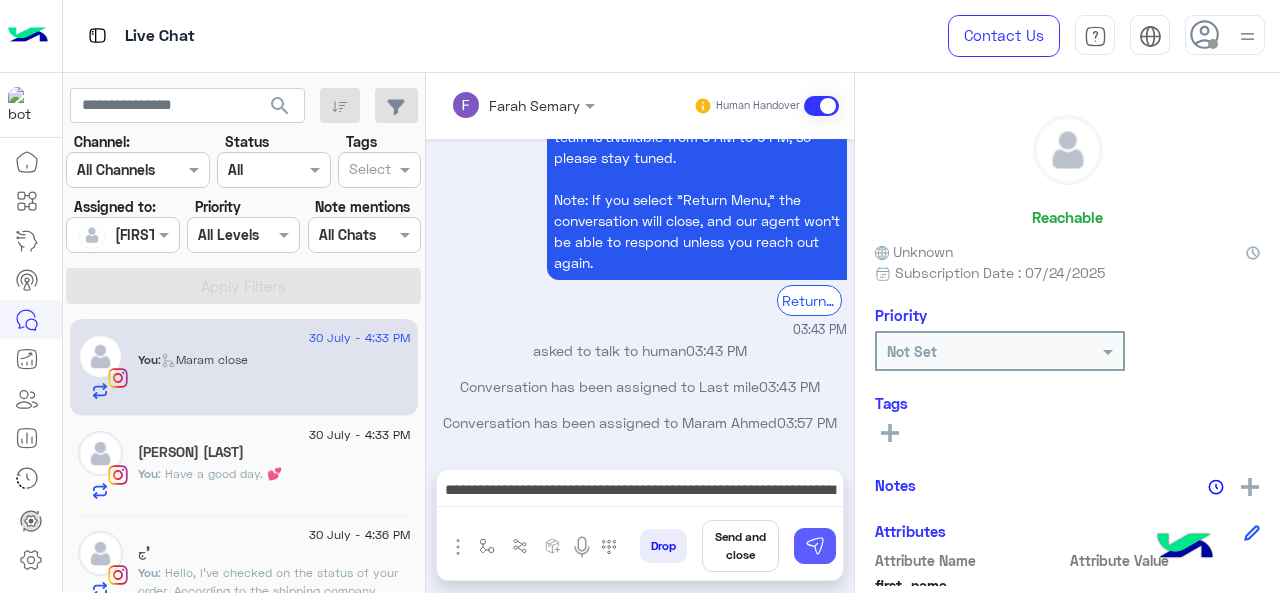 click at bounding box center (815, 546) 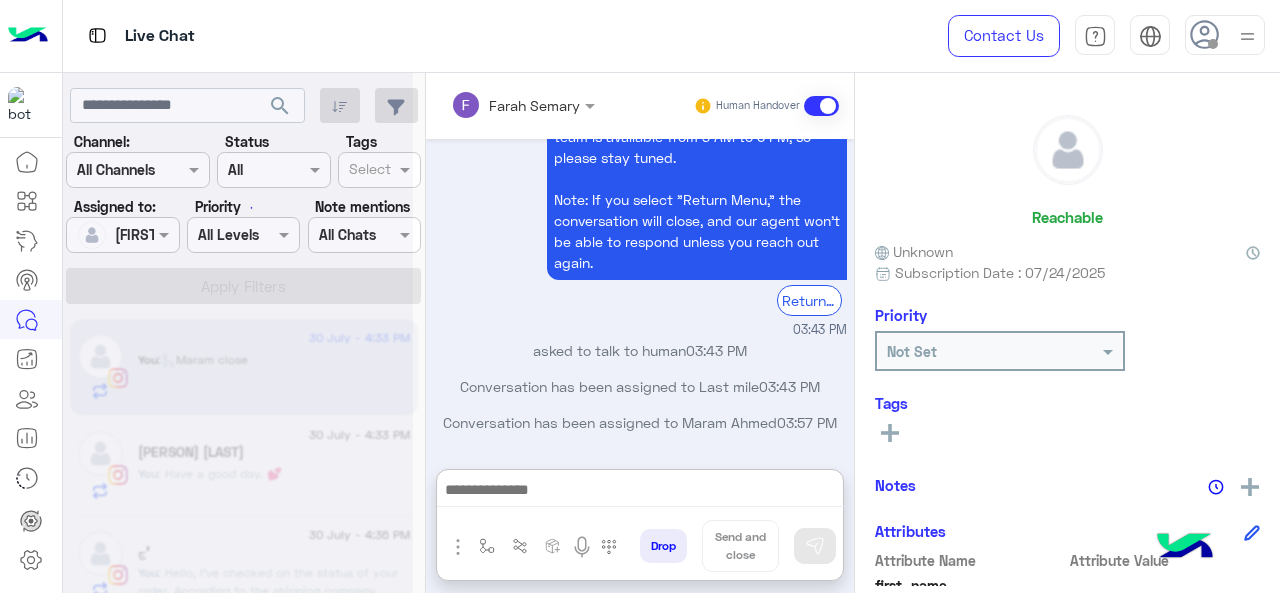click at bounding box center [640, 492] 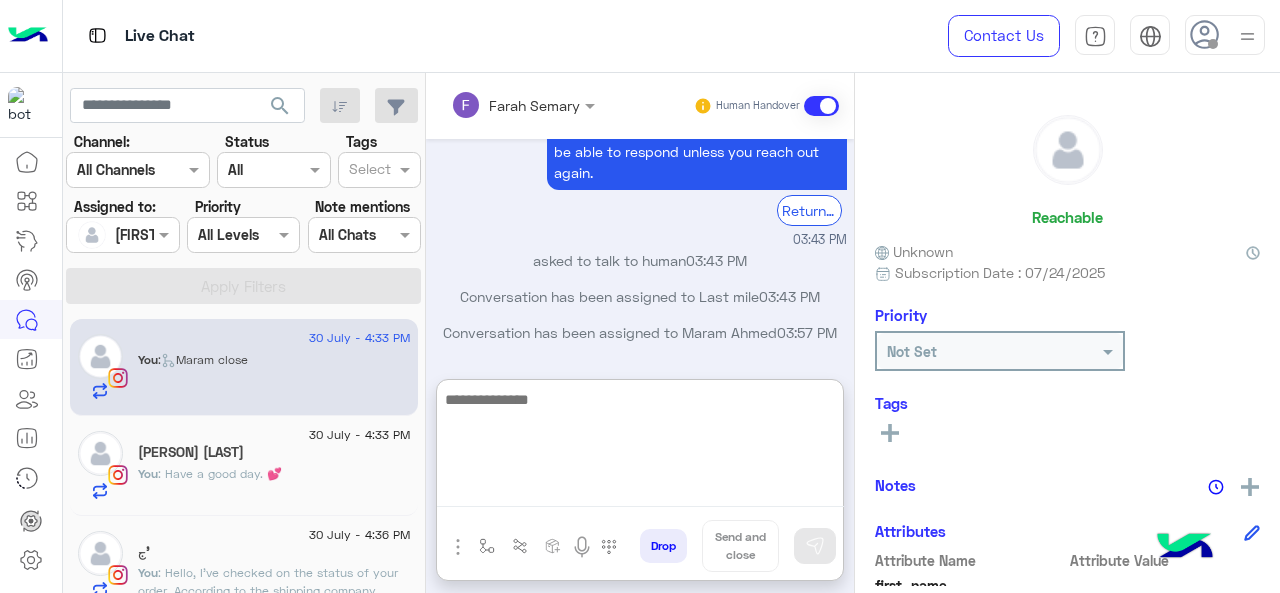 scroll, scrollTop: 3381, scrollLeft: 0, axis: vertical 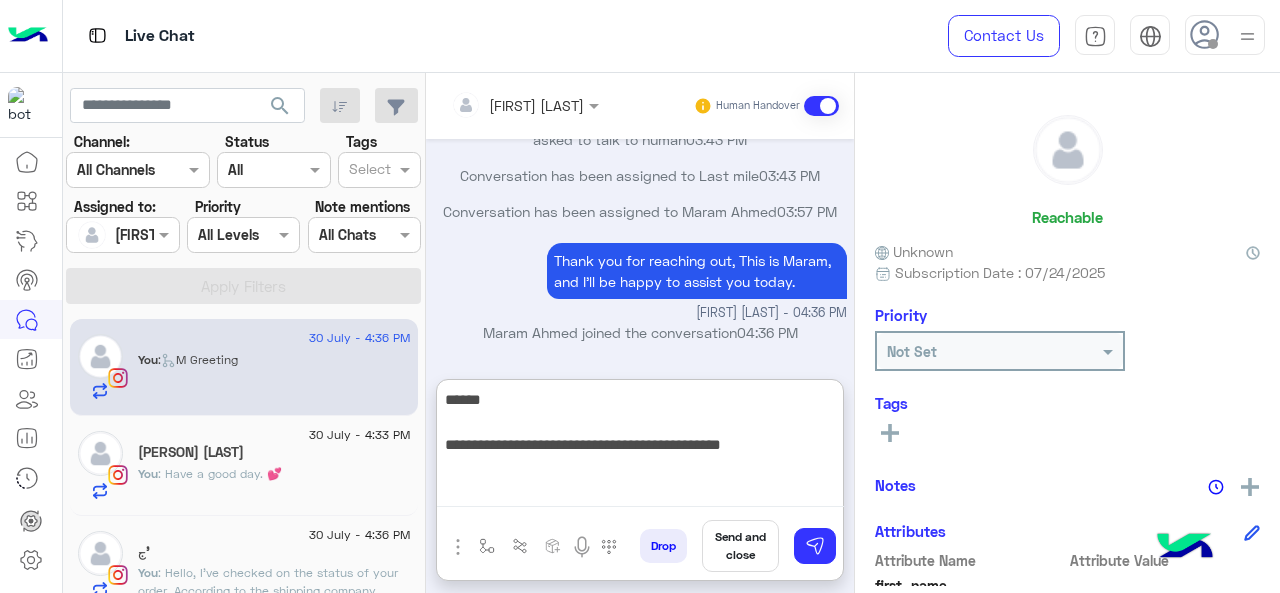 type on "**********" 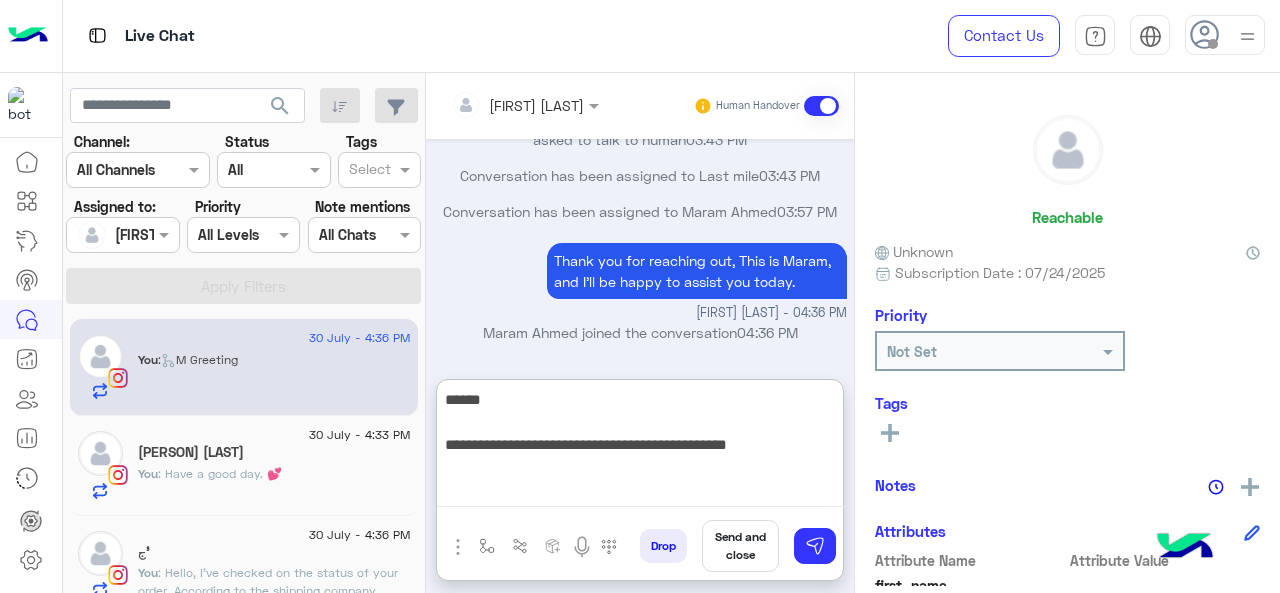 type 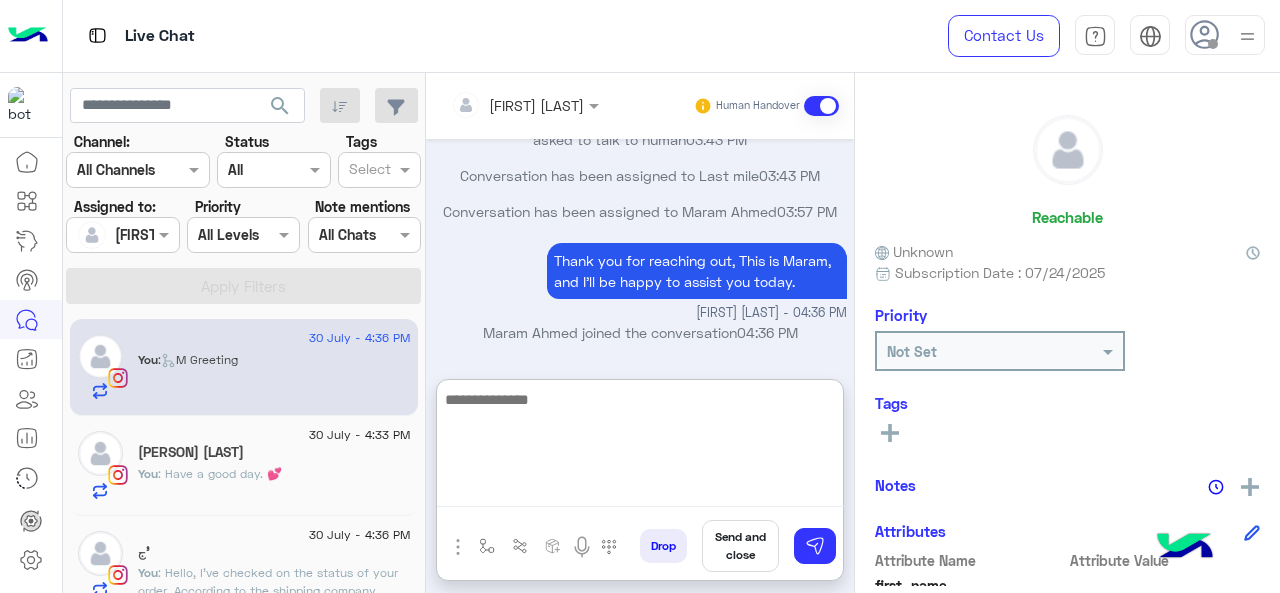 scroll, scrollTop: 3508, scrollLeft: 0, axis: vertical 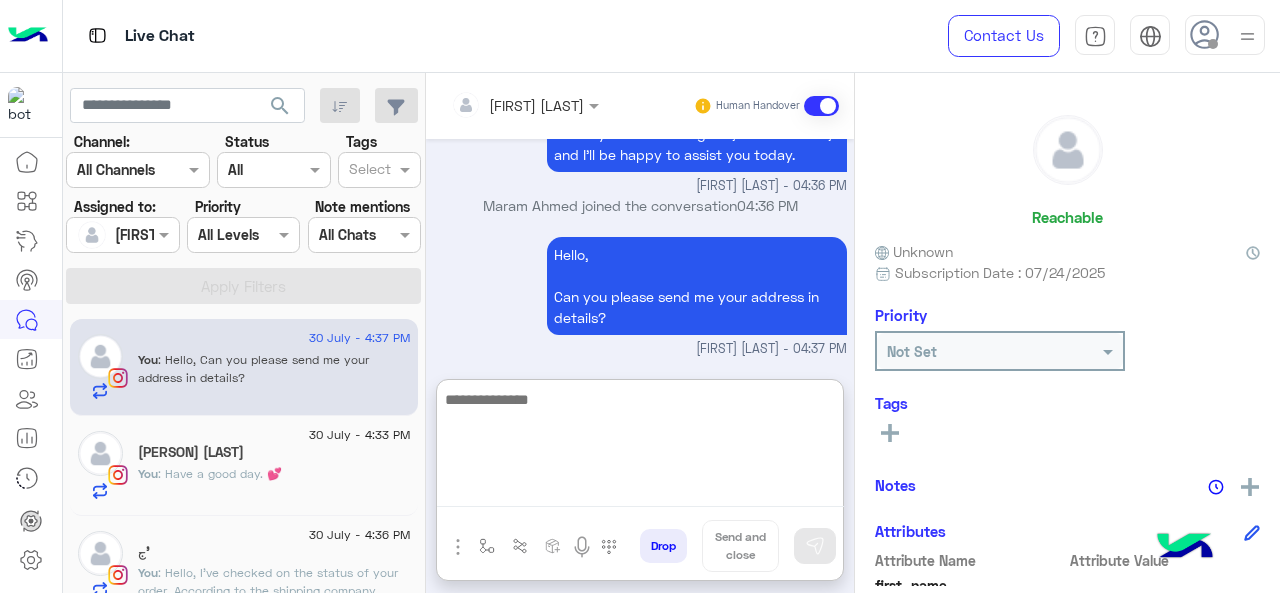 click on "'ج" 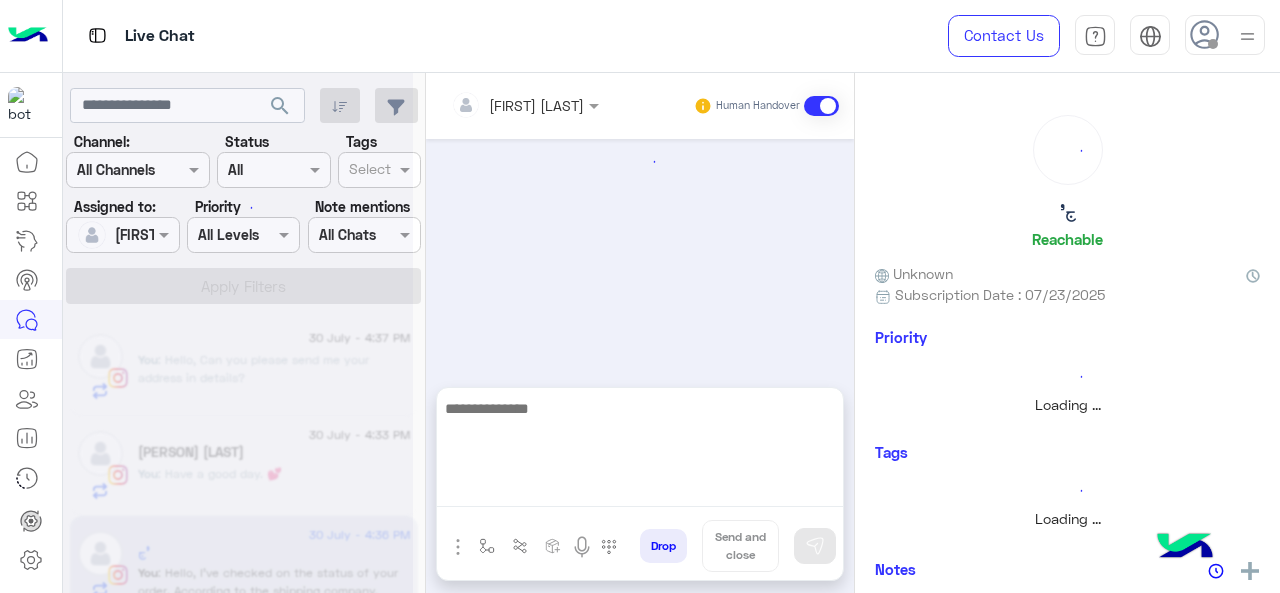 scroll, scrollTop: 726, scrollLeft: 0, axis: vertical 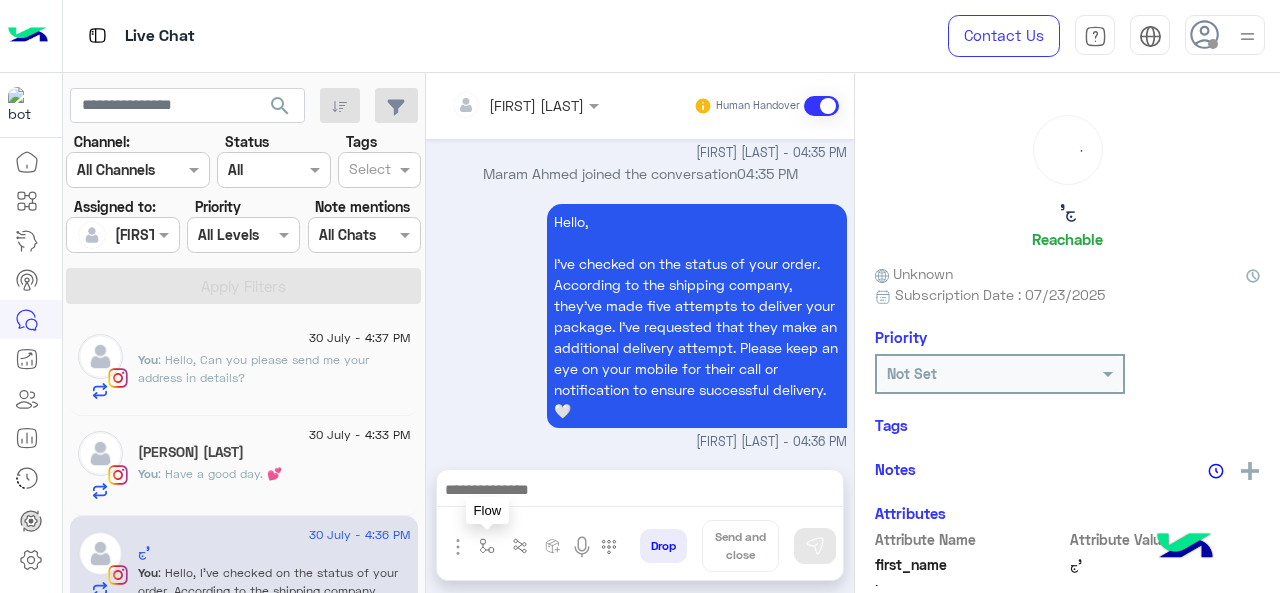 click at bounding box center [487, 546] 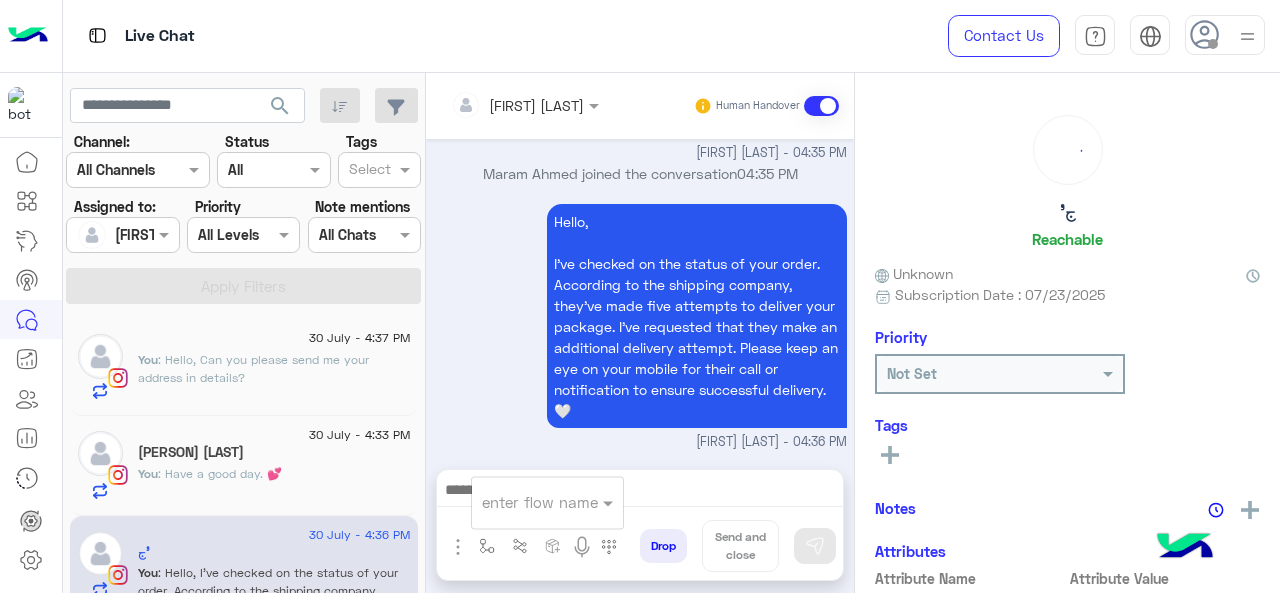 click at bounding box center (523, 502) 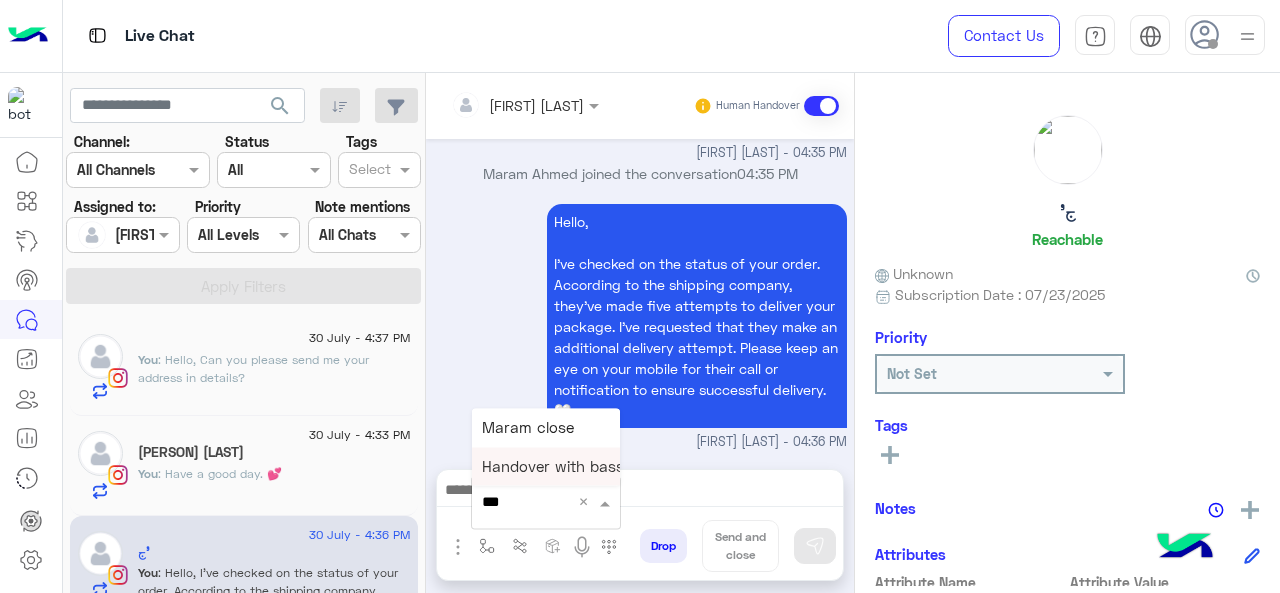 type on "****" 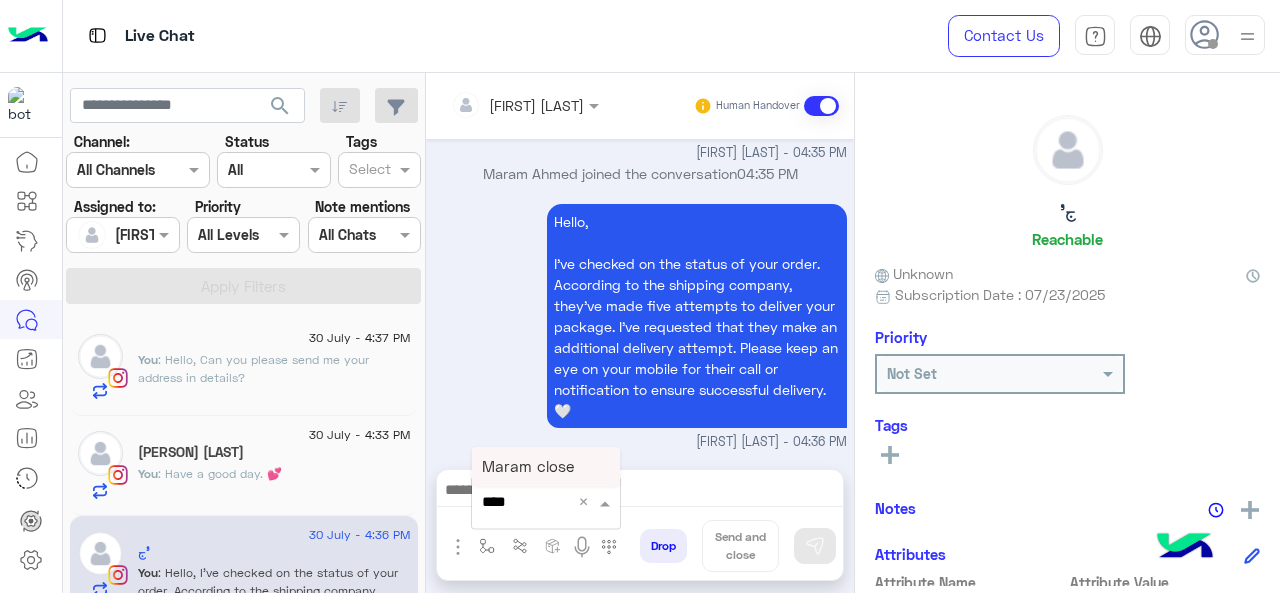 drag, startPoint x: 536, startPoint y: 463, endPoint x: 862, endPoint y: 526, distance: 332.03162 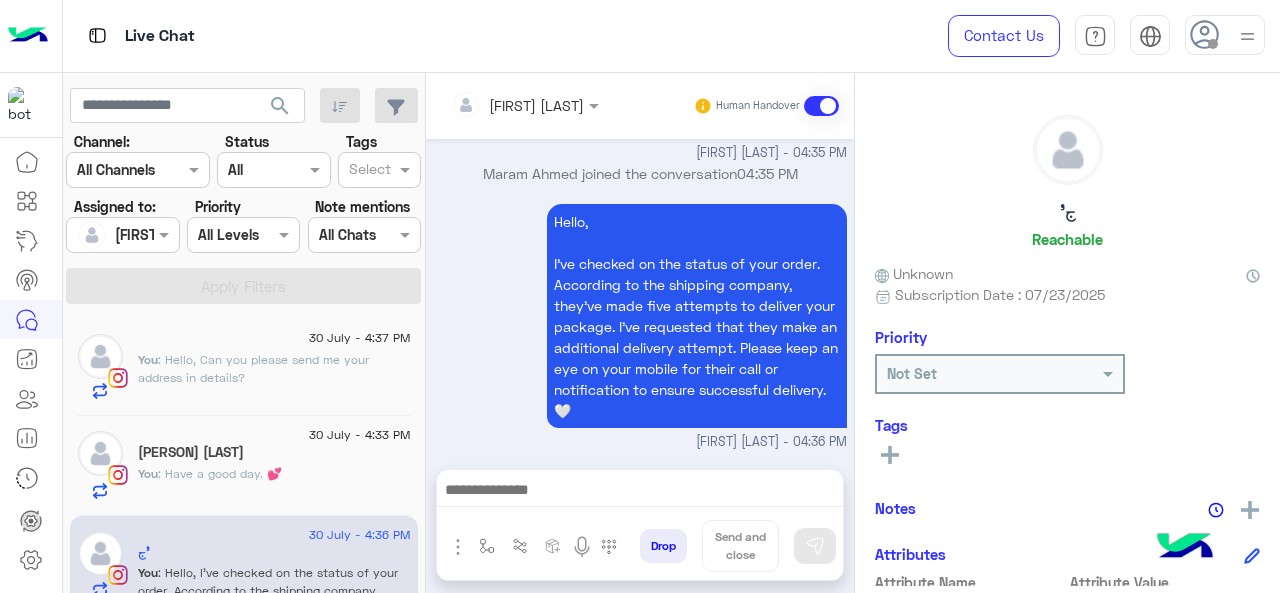 type on "**********" 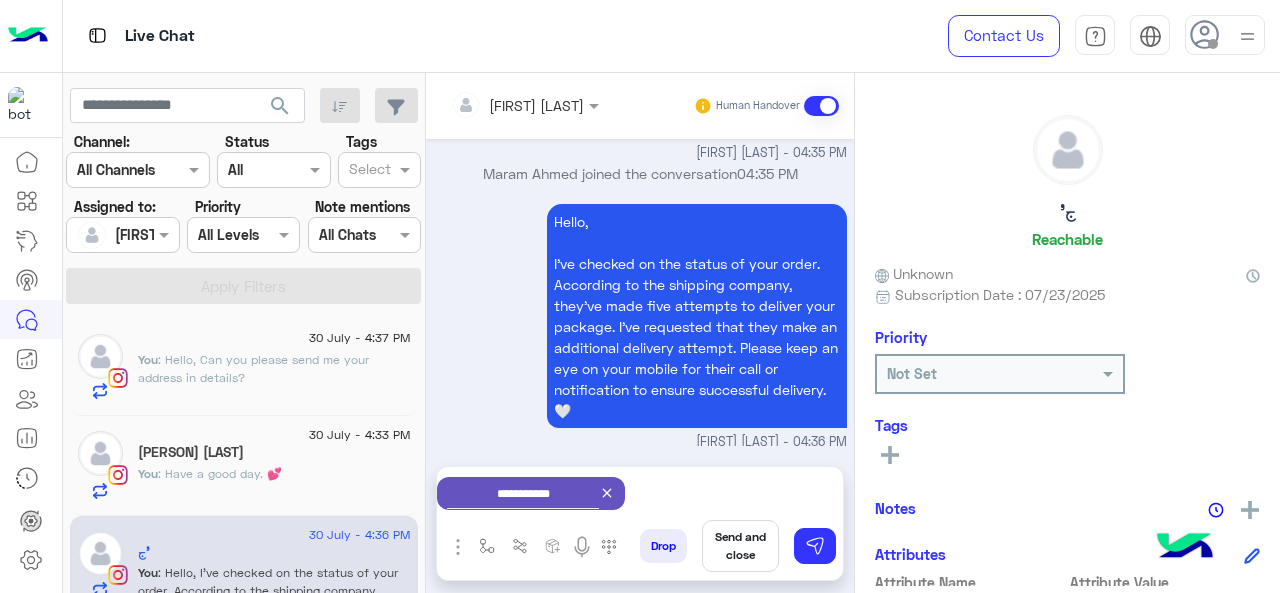 click on "Send and close" at bounding box center [740, 546] 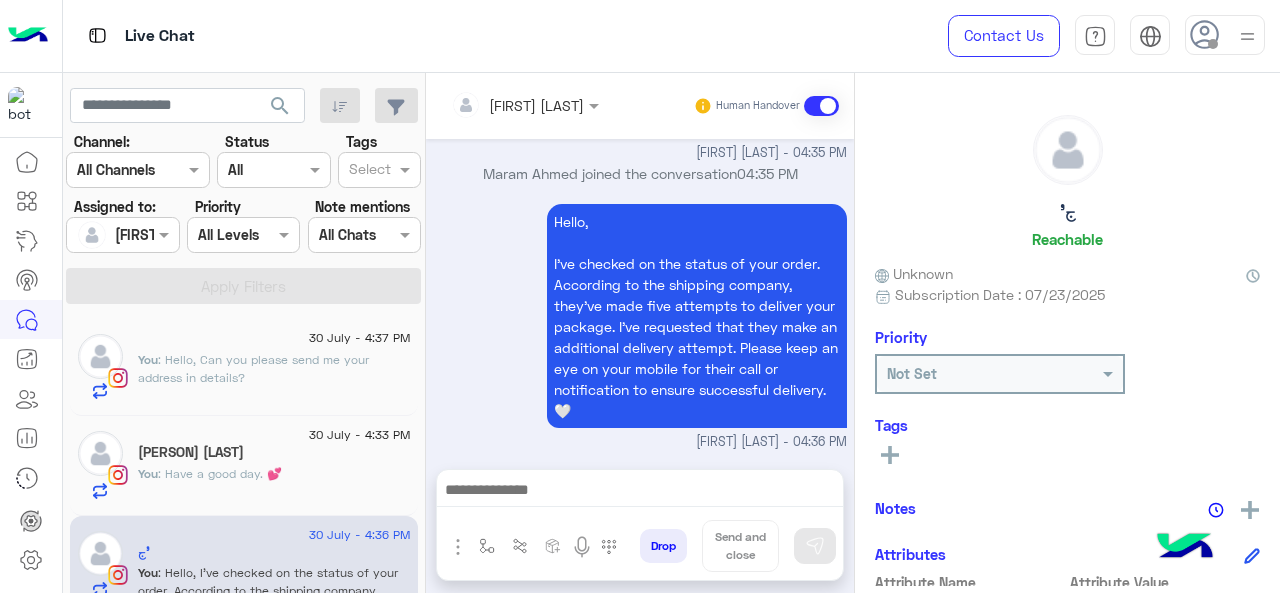 scroll, scrollTop: 746, scrollLeft: 0, axis: vertical 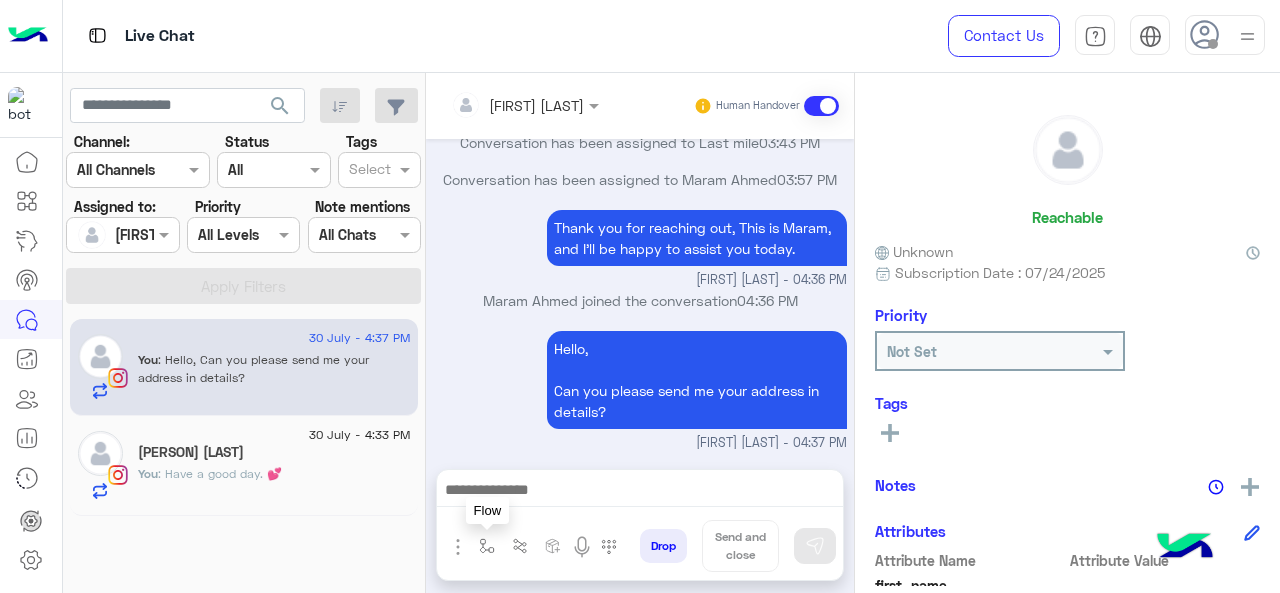 click at bounding box center [487, 546] 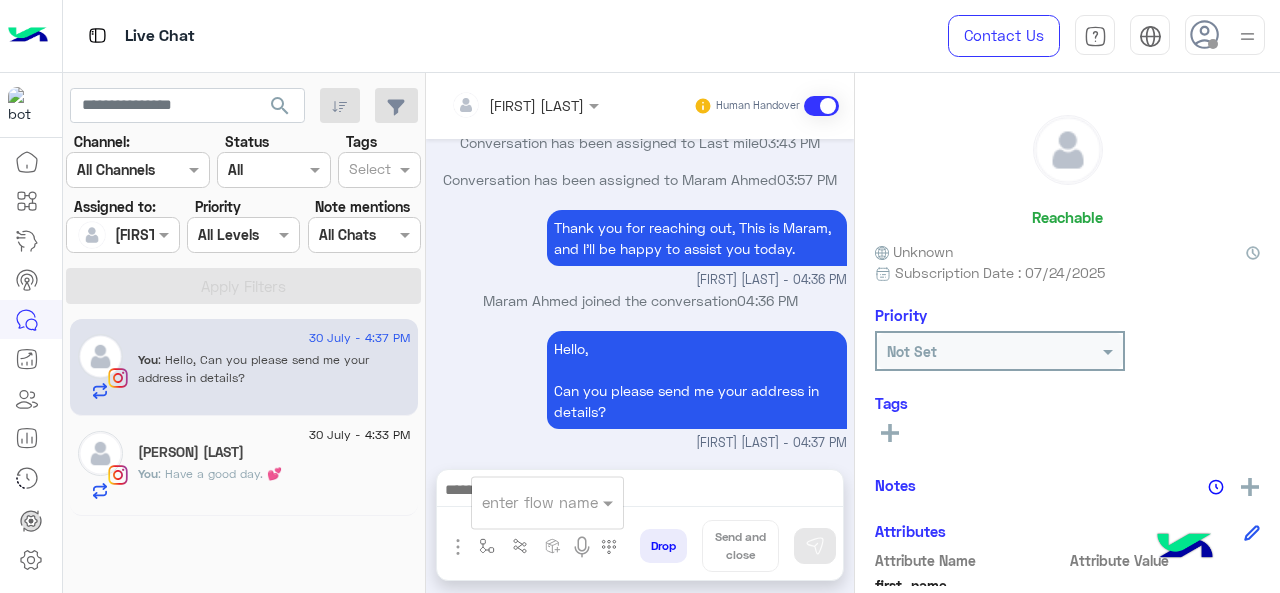 click at bounding box center [547, 501] 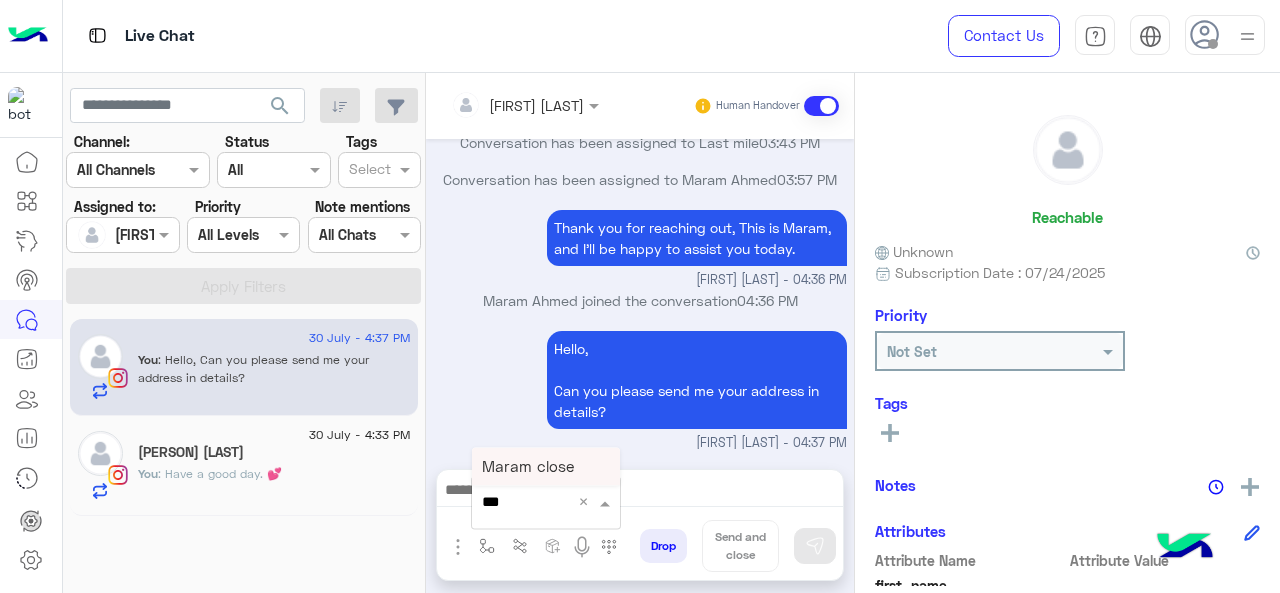 type on "****" 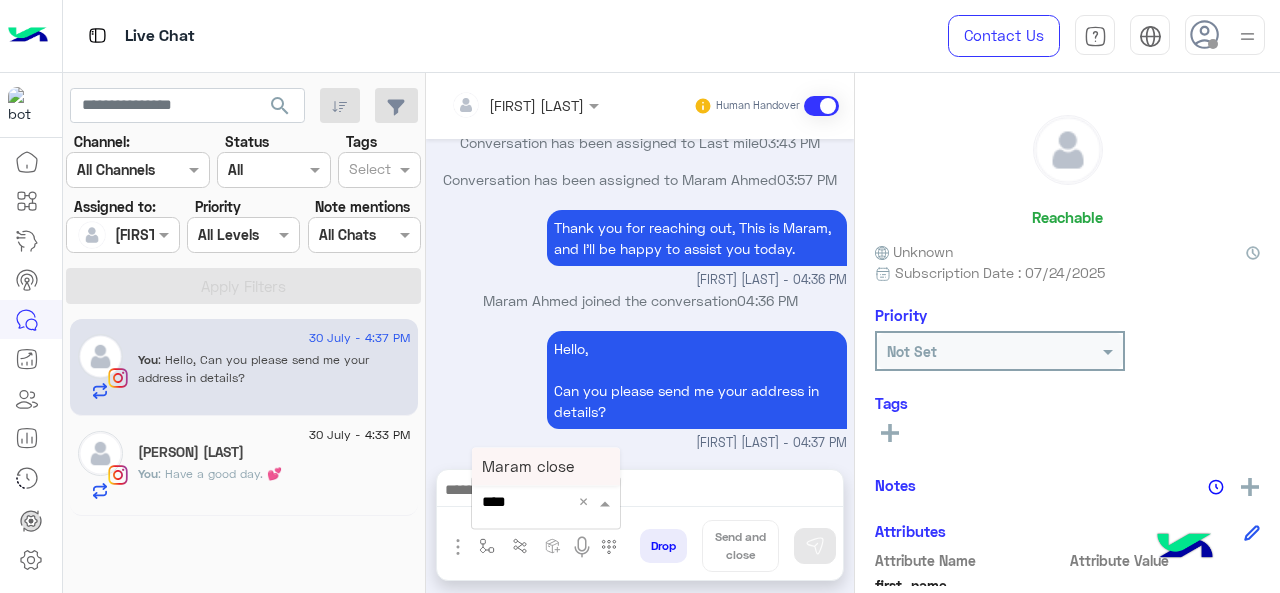 click on "Maram close" at bounding box center (546, 466) 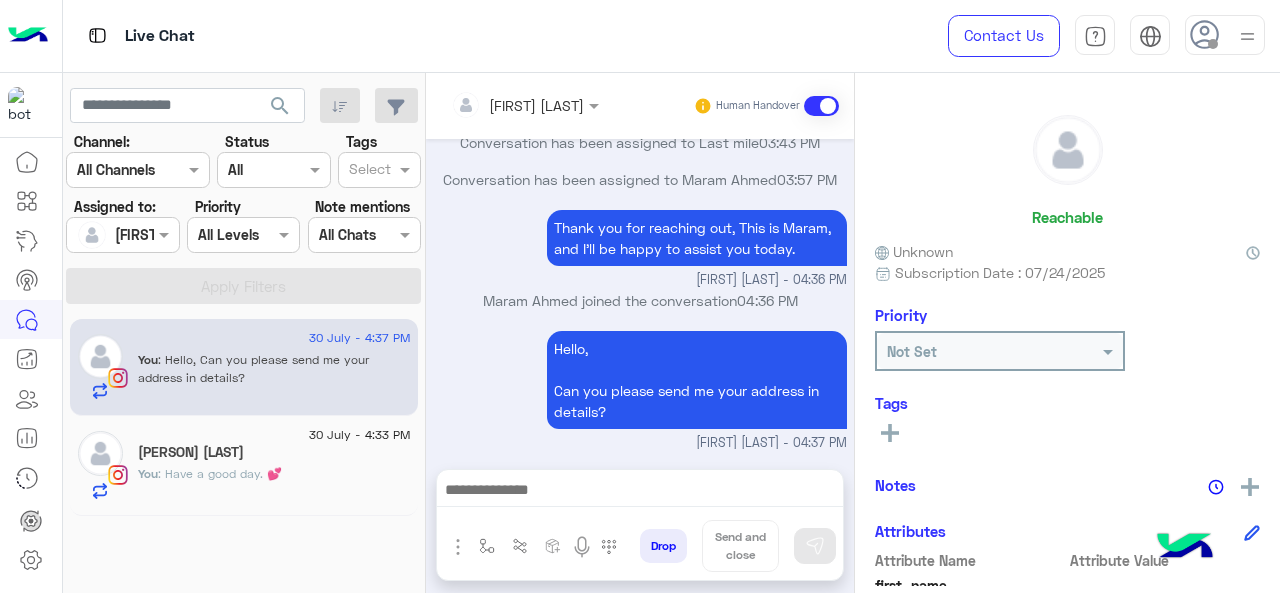 type on "**********" 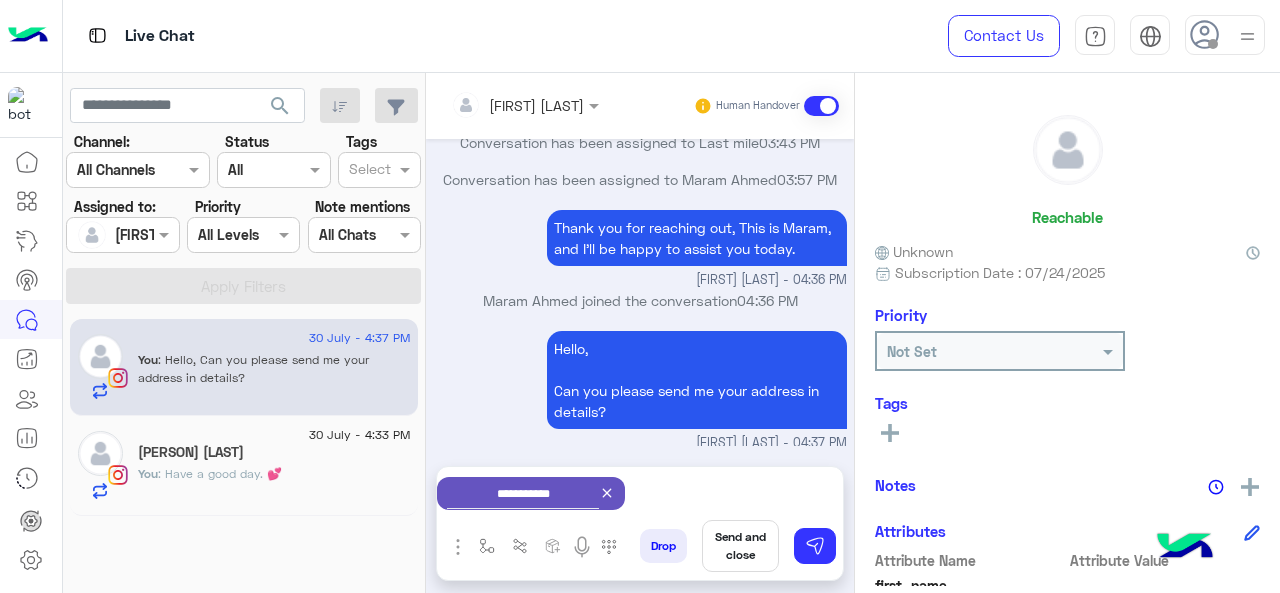 click on "Send and close" at bounding box center (740, 546) 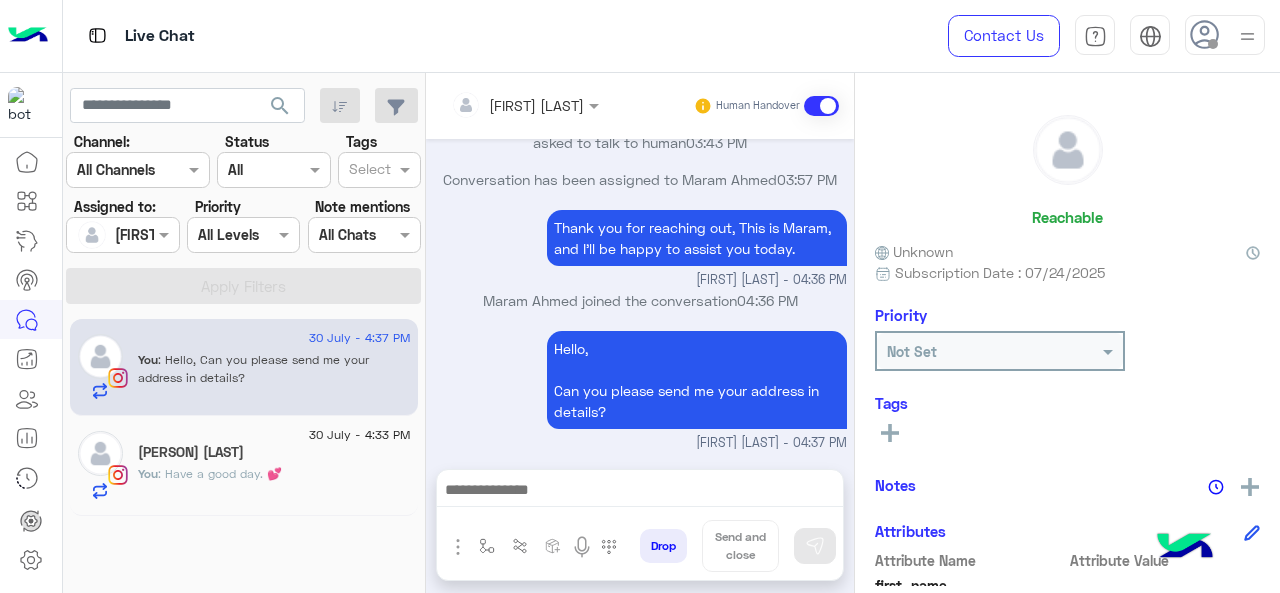 scroll, scrollTop: 586, scrollLeft: 0, axis: vertical 